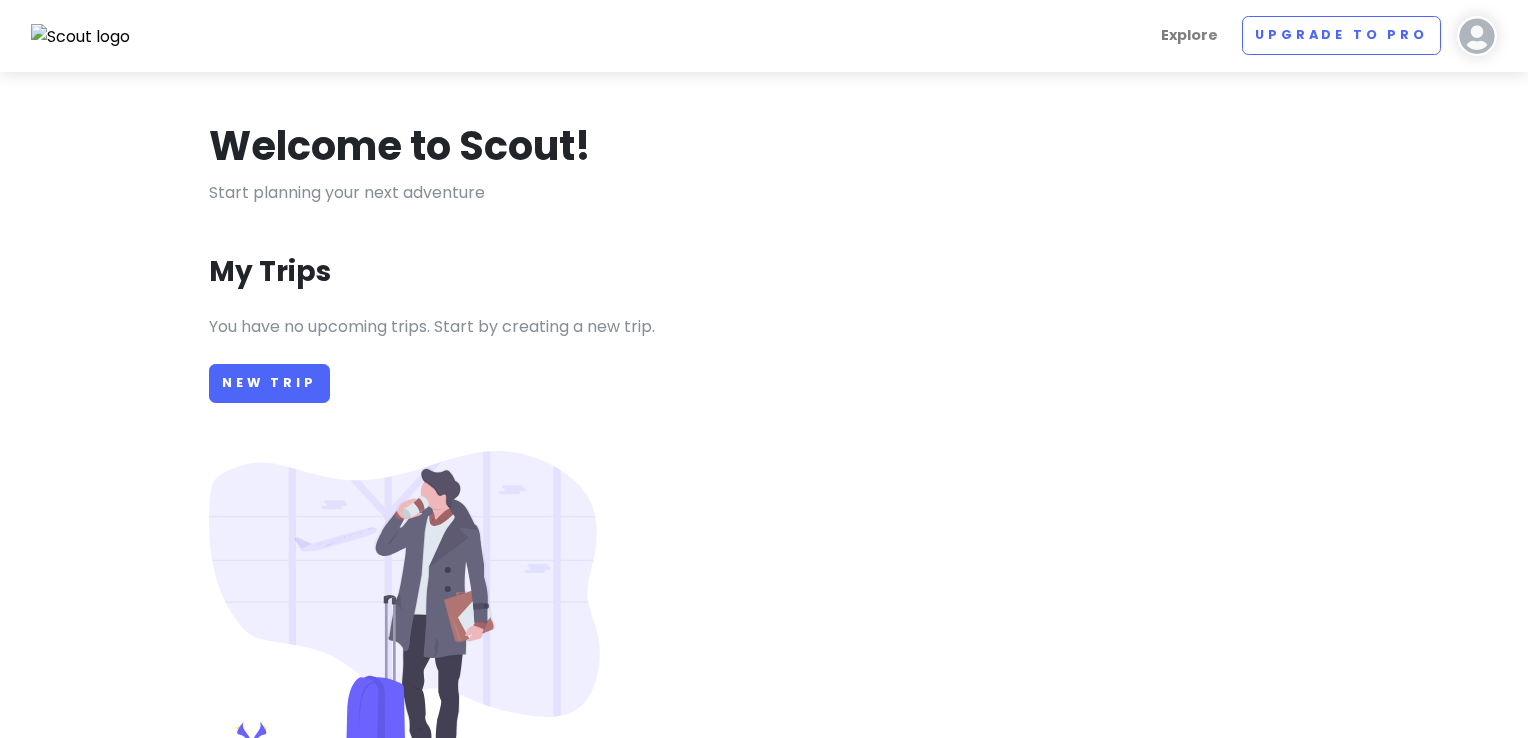 scroll, scrollTop: 0, scrollLeft: 0, axis: both 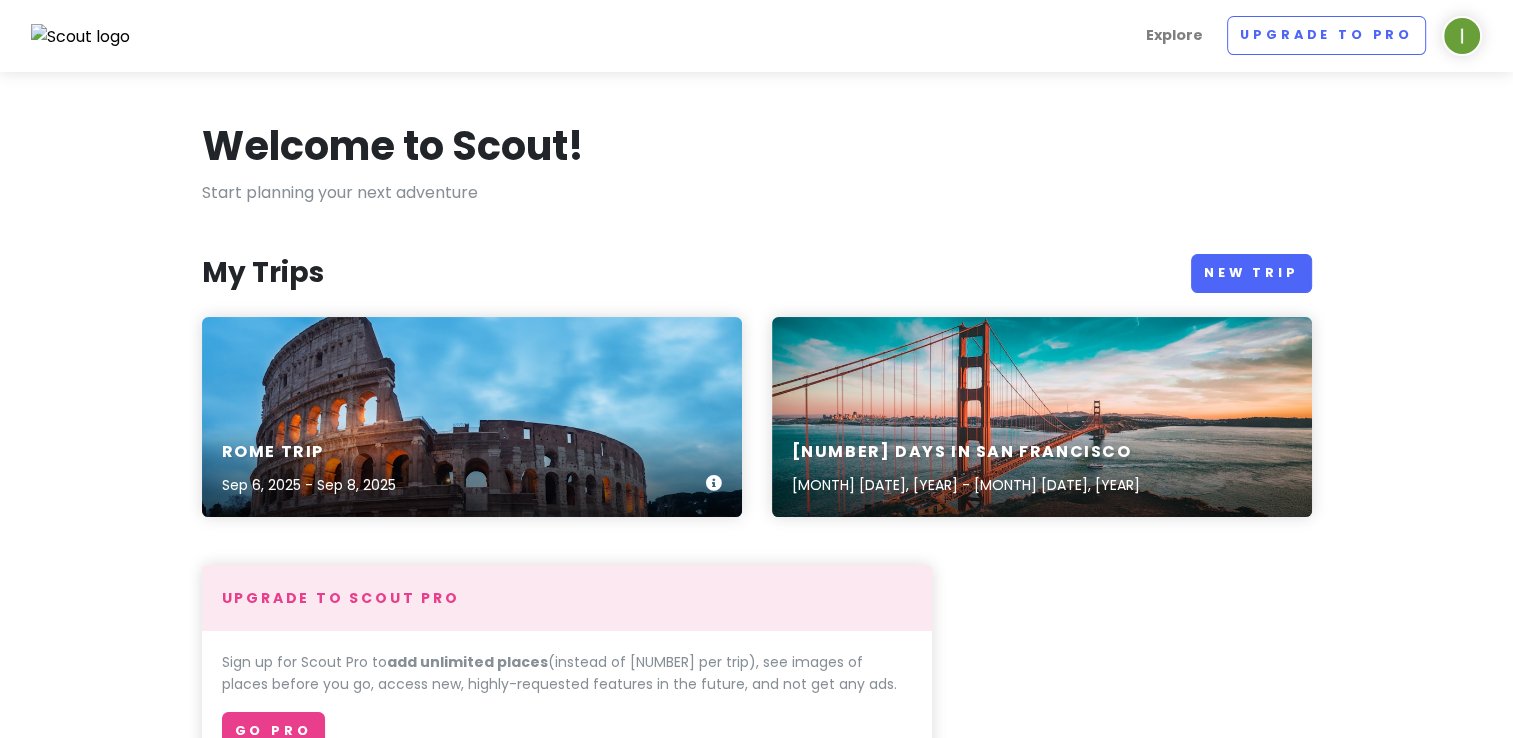 click on "[CITY] Trip [DATE] - [DATE]" at bounding box center [472, 417] 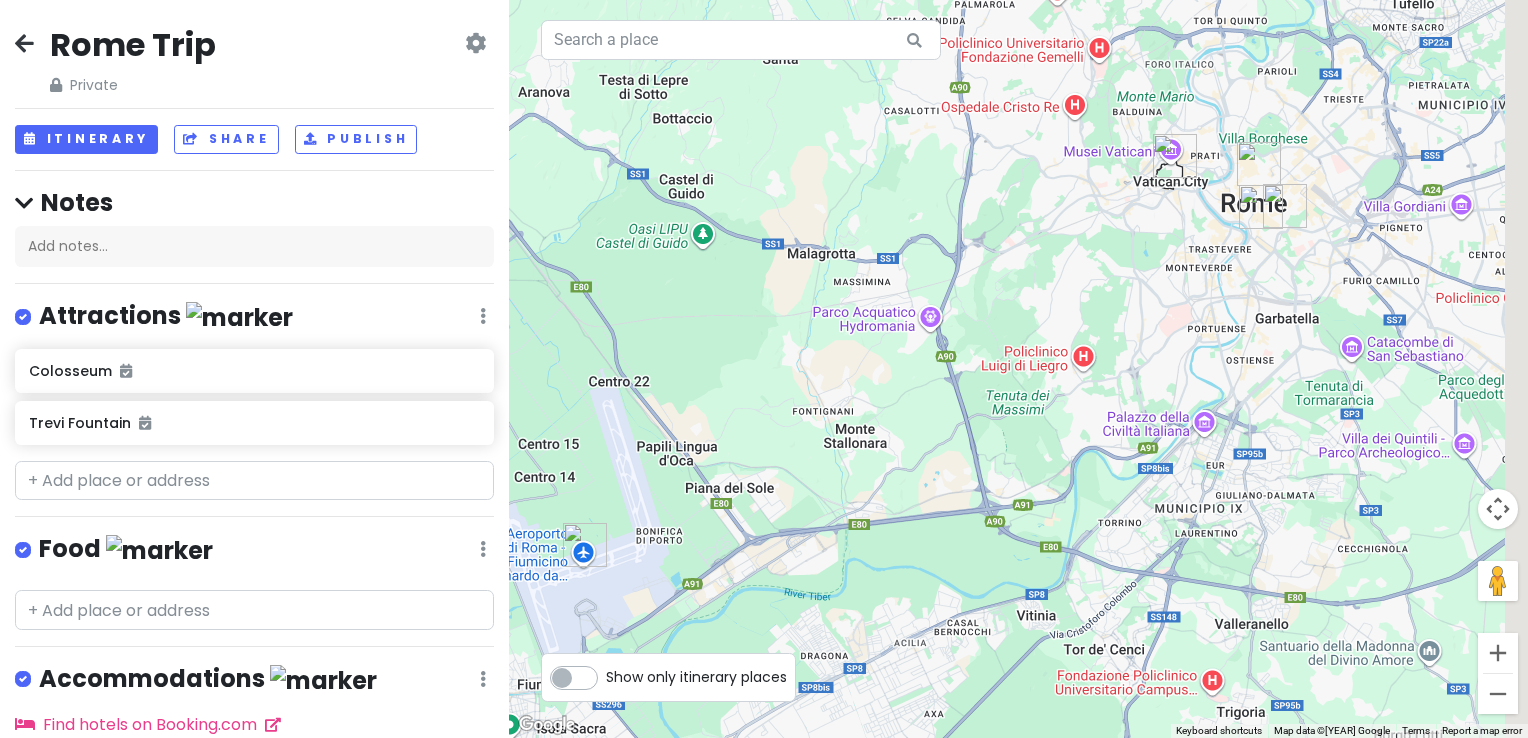 drag, startPoint x: 1028, startPoint y: 467, endPoint x: 932, endPoint y: 470, distance: 96.04687 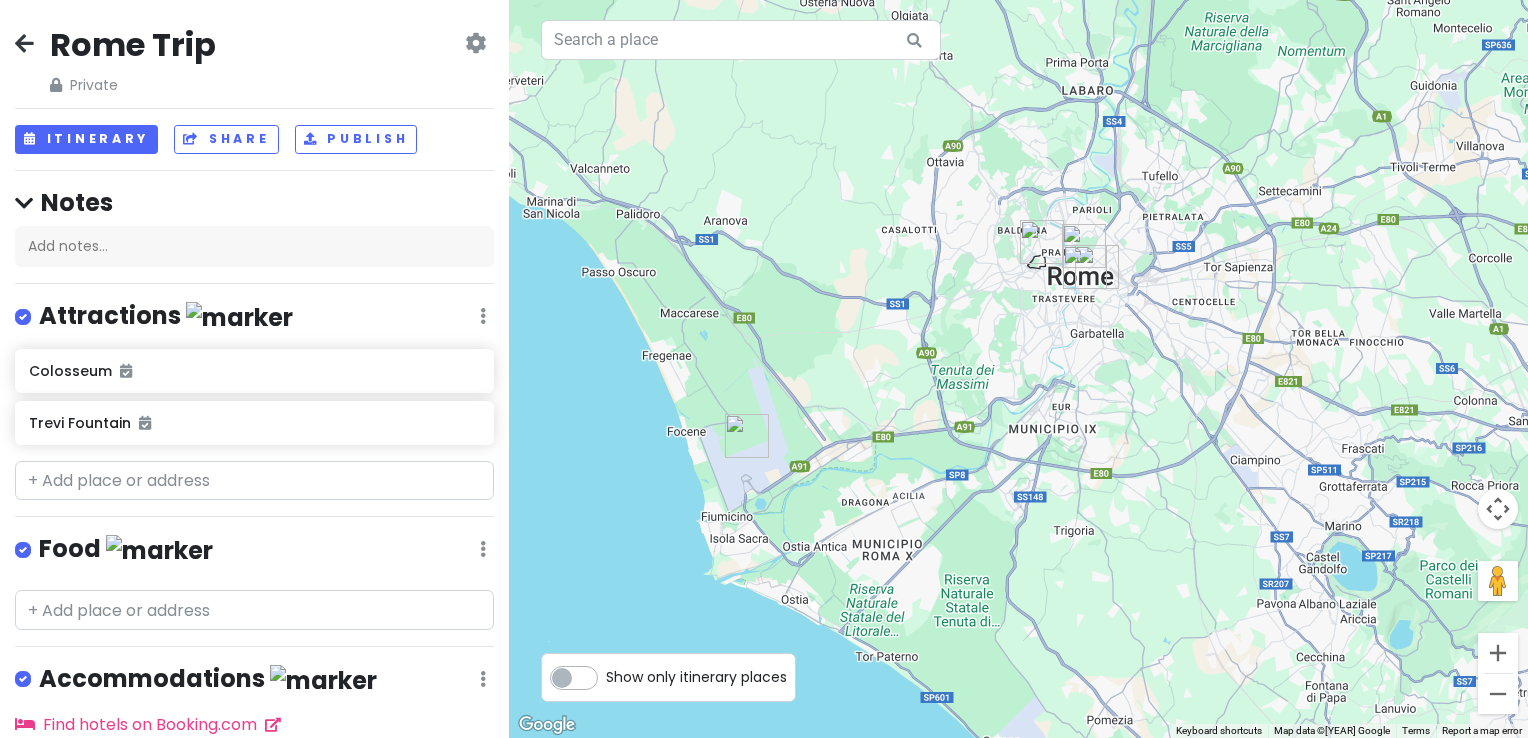 click on "Food   Edit Reorder Delete List" at bounding box center [254, 553] 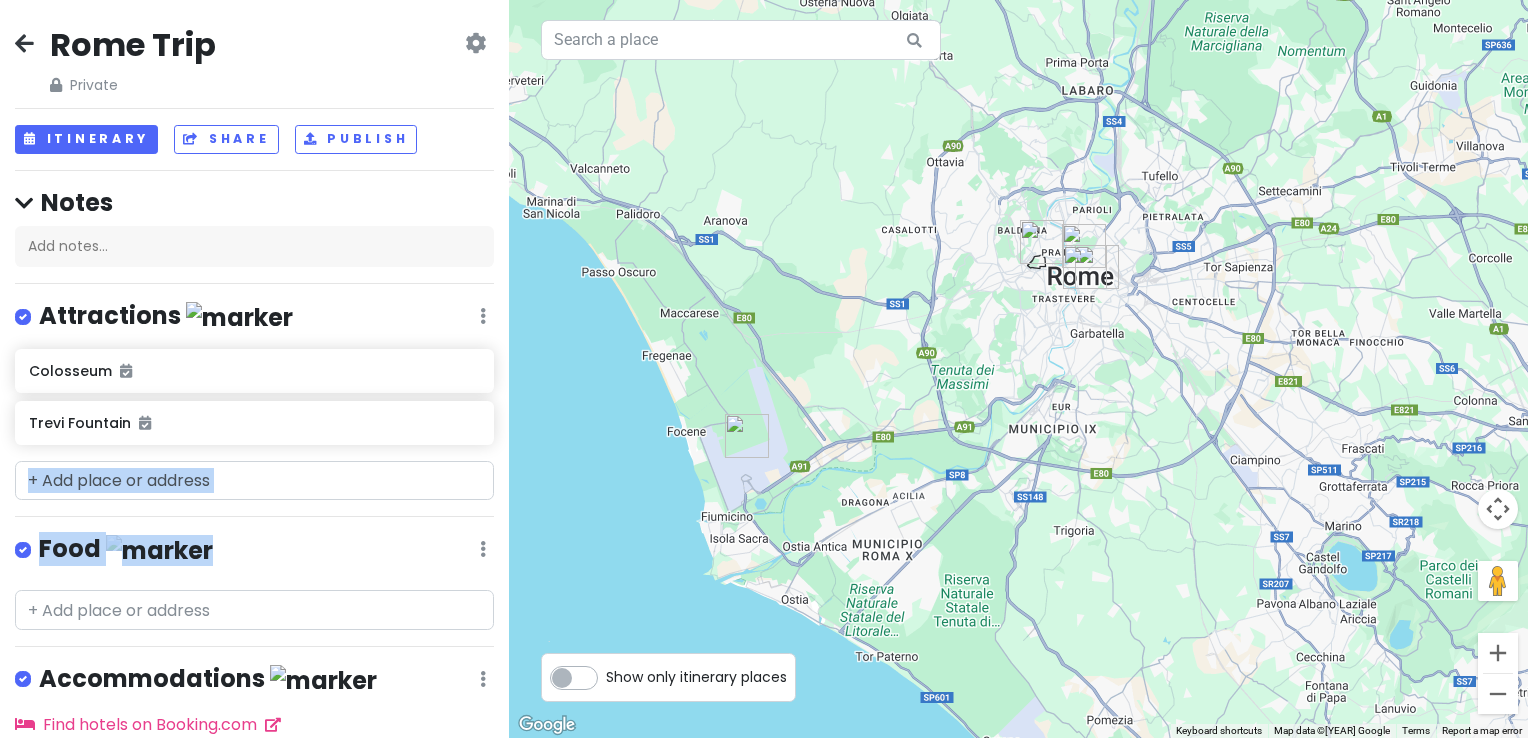 drag, startPoint x: 329, startPoint y: 562, endPoint x: 327, endPoint y: 452, distance: 110.01818 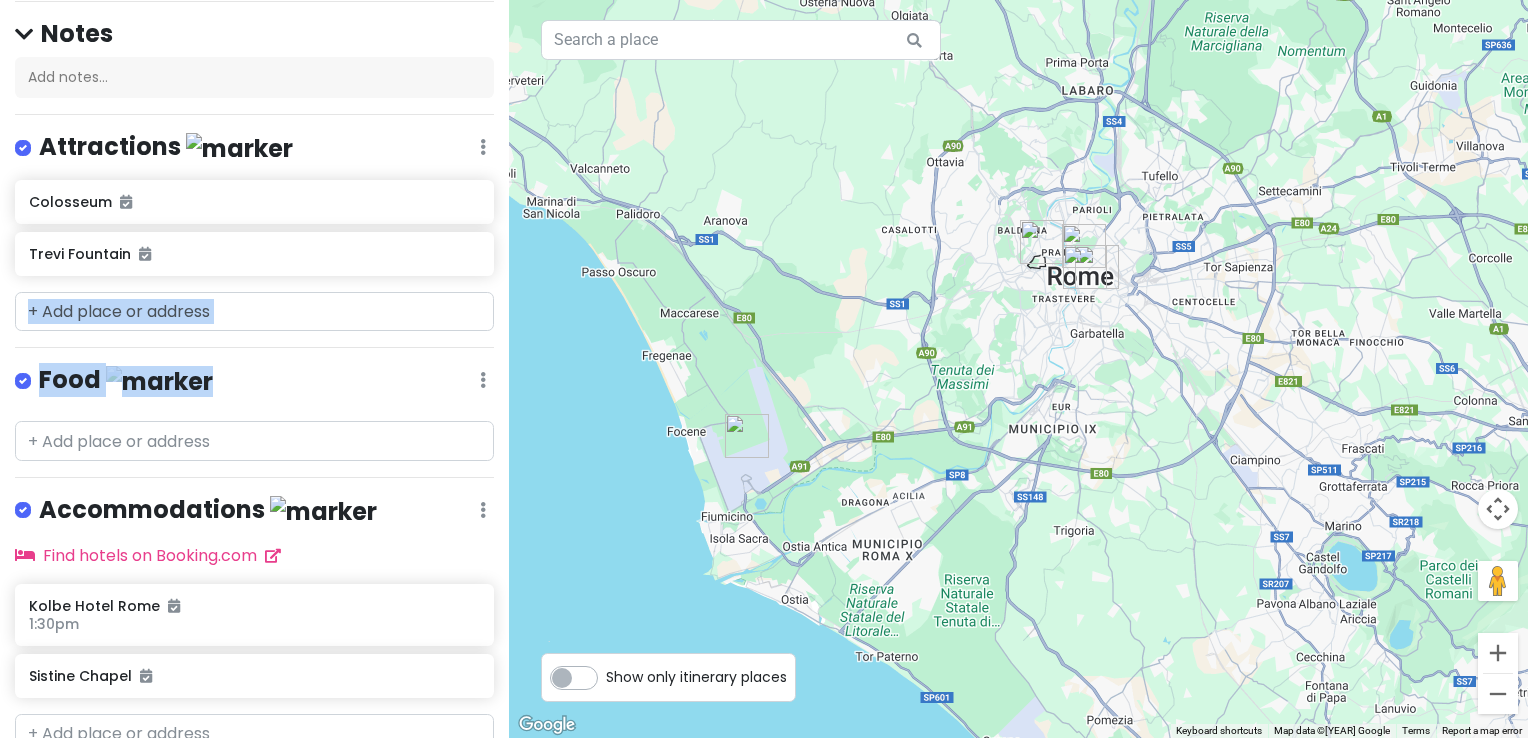 scroll, scrollTop: 0, scrollLeft: 0, axis: both 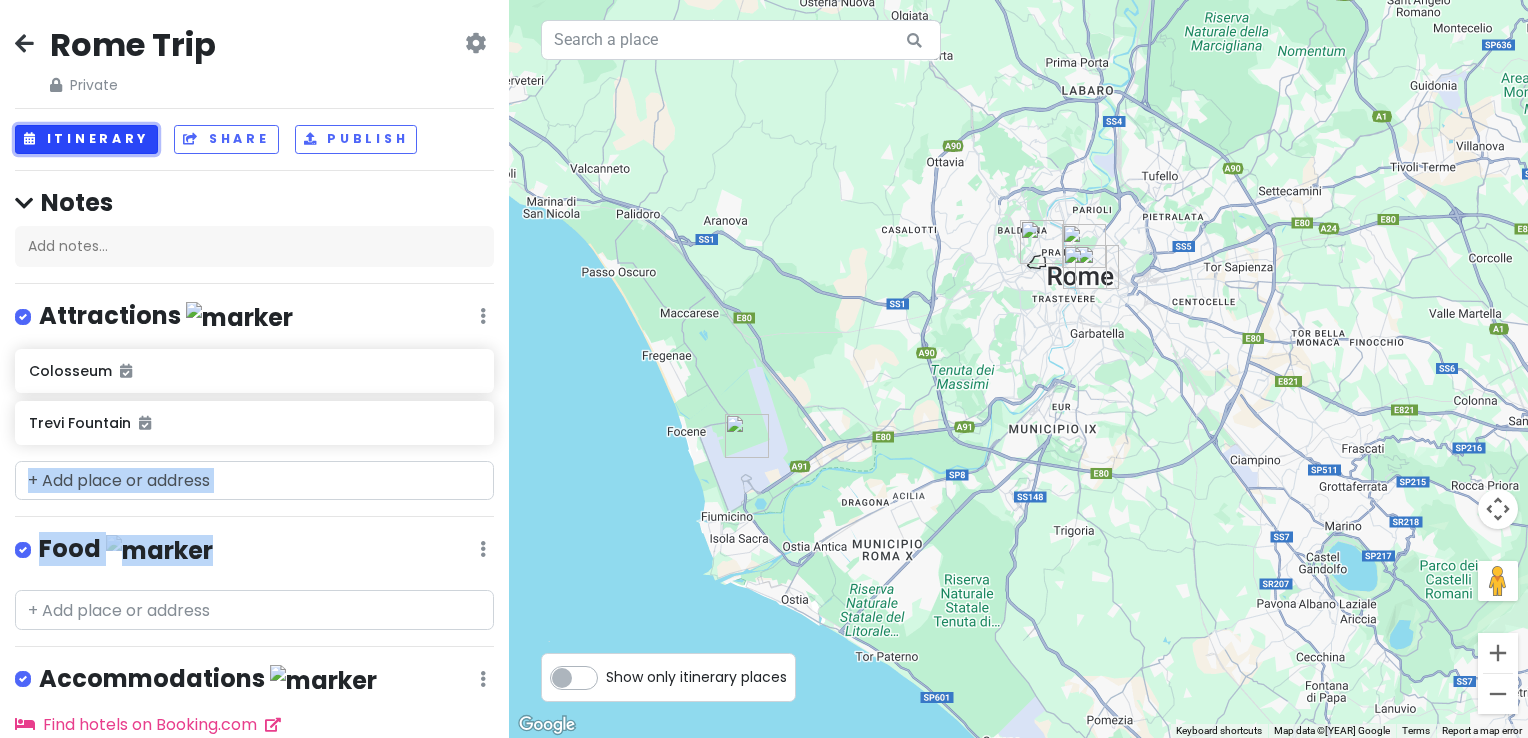 click on "Itinerary" at bounding box center (86, 139) 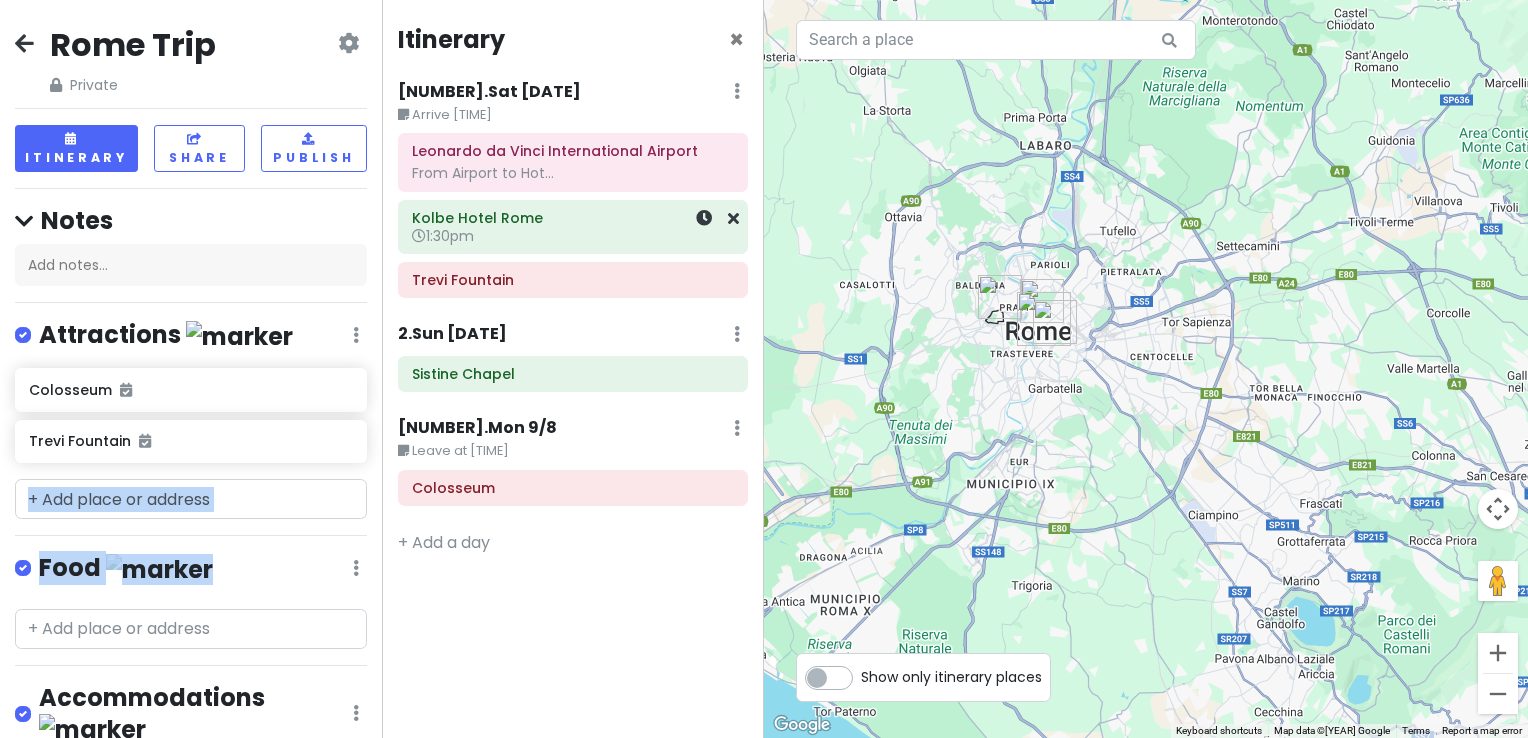 drag, startPoint x: 930, startPoint y: 183, endPoint x: 690, endPoint y: 242, distance: 247.1457 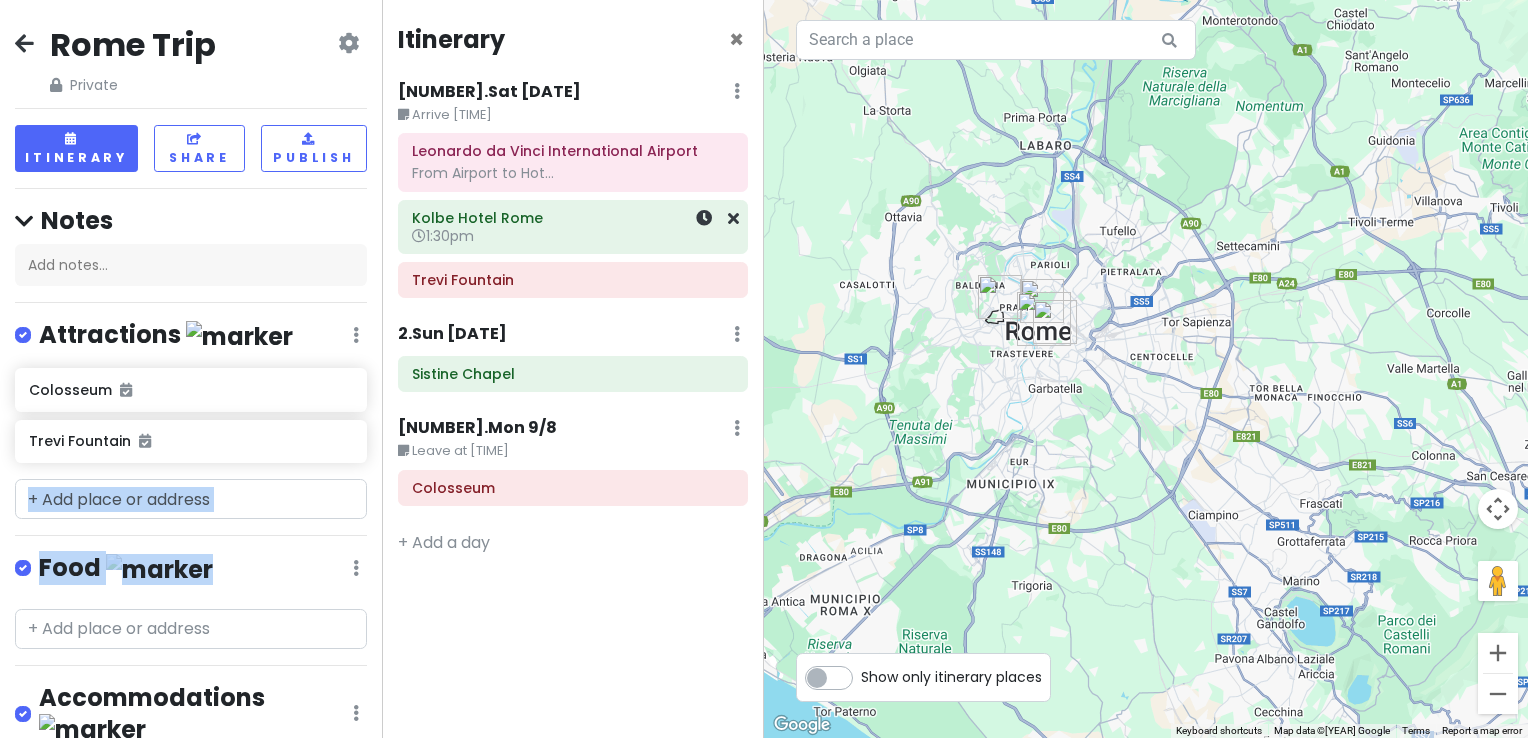 click on "[CITY] Trip Private Change Dates Make a Copy Delete Trip Go Pro ⚡️ Give Feedback 💡 Support Scout ☕️ Itinerary Share Publish Notes Add notes... Attractions Edit Reorder Delete List Colosseum Trevi Fountain Food Edit Reorder Delete List Accommodations Edit Reorder Delete List Find hotels on Booking.com Kolbe Hotel Rome [TIME] Sistine Chapel Travel Edit Reorder Delete List Leonardo da Vinci International Airport From Airport to Hotel
[TIME]... + More + Add a section Itinerary × 1 . Sat [DATE] Edit Day Notes Delete Day Arrive [TIME] Leonardo da Vinci International Airport From Airport to Hot... Kolbe Hotel Rome [TIME] Trevi Fountain 2 . Sun [DATE] Add Day Notes Delete Day Sistine Chapel 3 . Mon [DATE] Edit Day Notes Delete Day Leave at [TIME] Colosseum + Add a day ← Move left → Move right ↑ Move up ↓ Move down + Zoom in - Zoom out Home Jump left by [PERCENTAGE]% End Jump right by [PERCENTAGE]% Page Up Jump up by [PERCENTAGE]% Page Down Jump down by [PERCENTAGE]%" at bounding box center (764, 369) 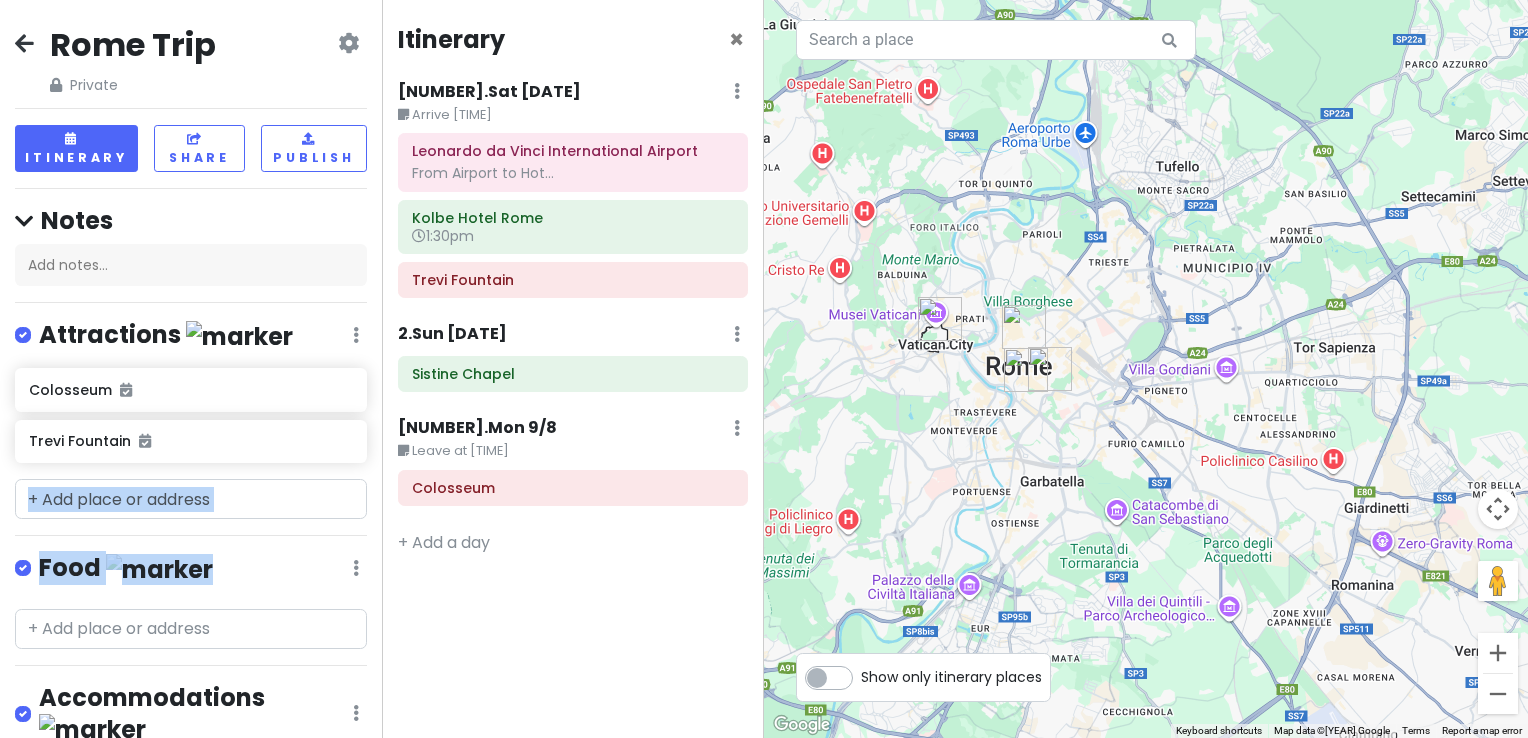 drag, startPoint x: 814, startPoint y: 154, endPoint x: 880, endPoint y: 150, distance: 66.1211 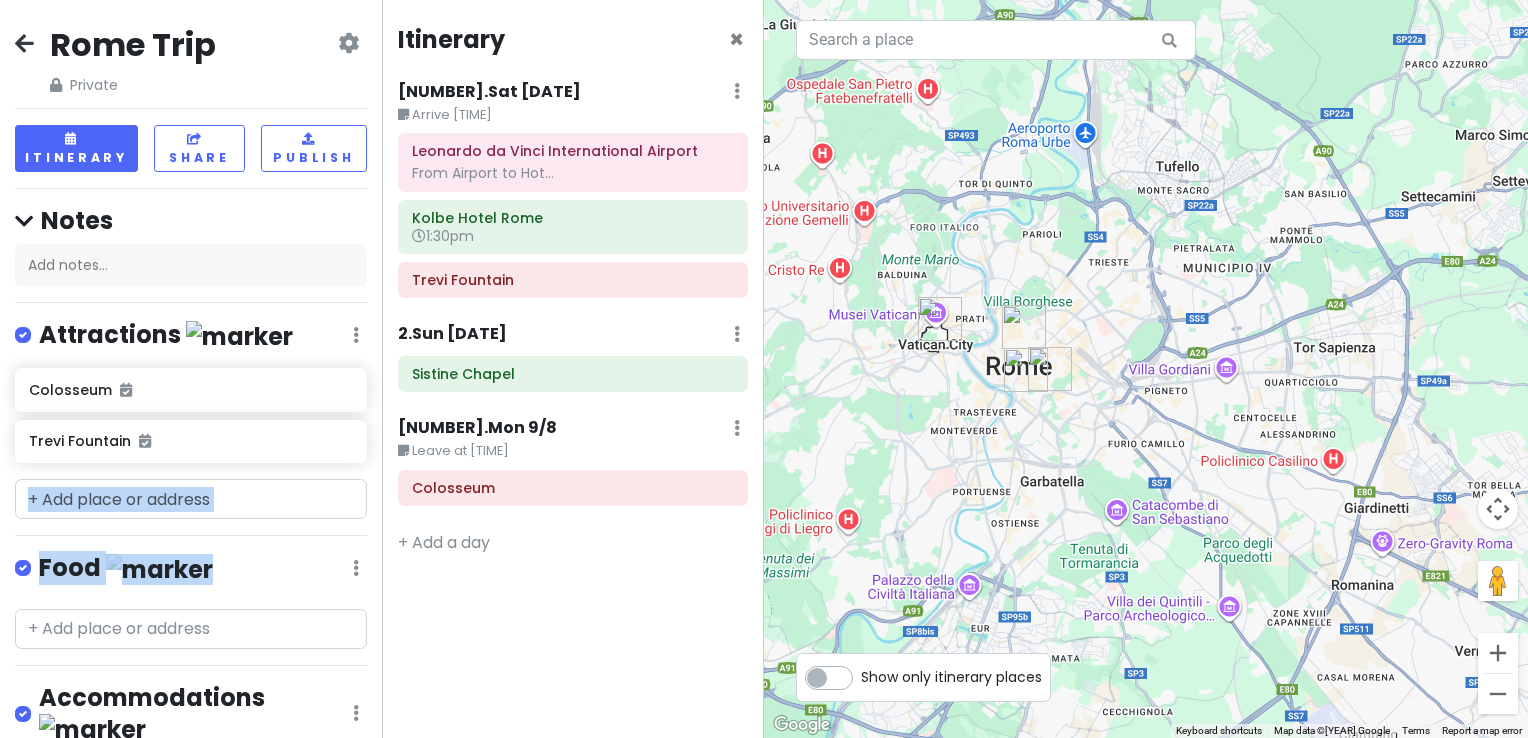 click at bounding box center (1146, 369) 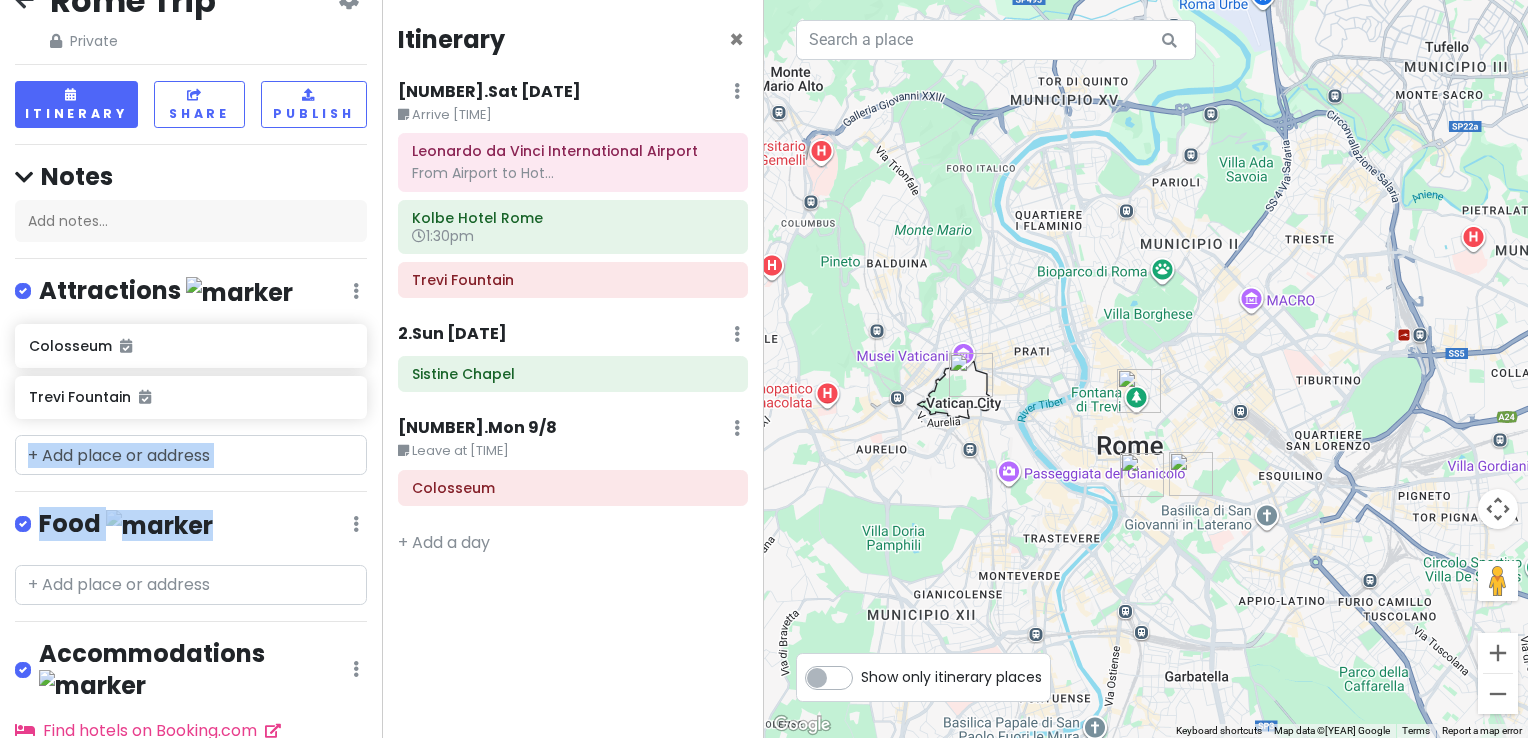 scroll, scrollTop: 32, scrollLeft: 0, axis: vertical 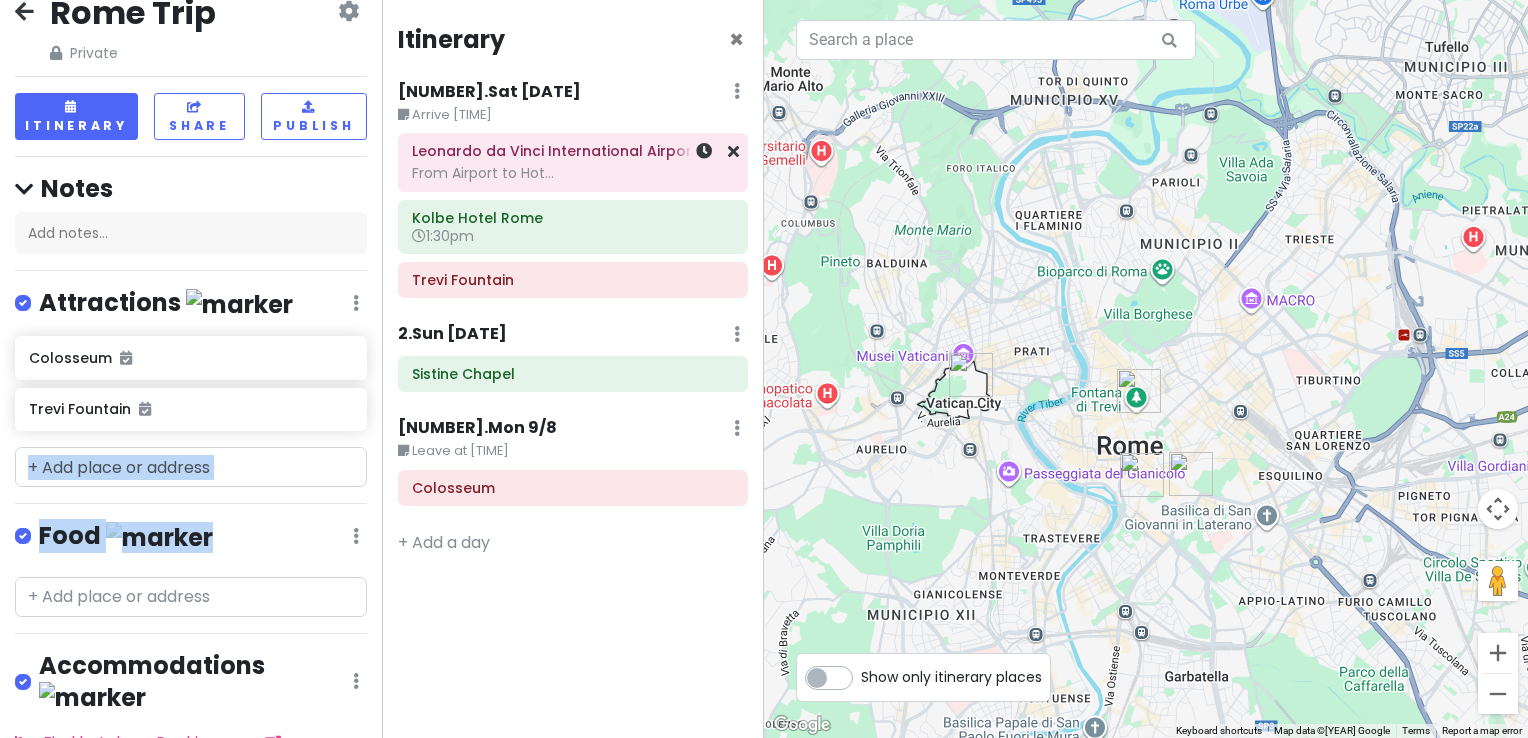 click on "From Airport to Hotel
[TIME]..." at bounding box center [573, 162] 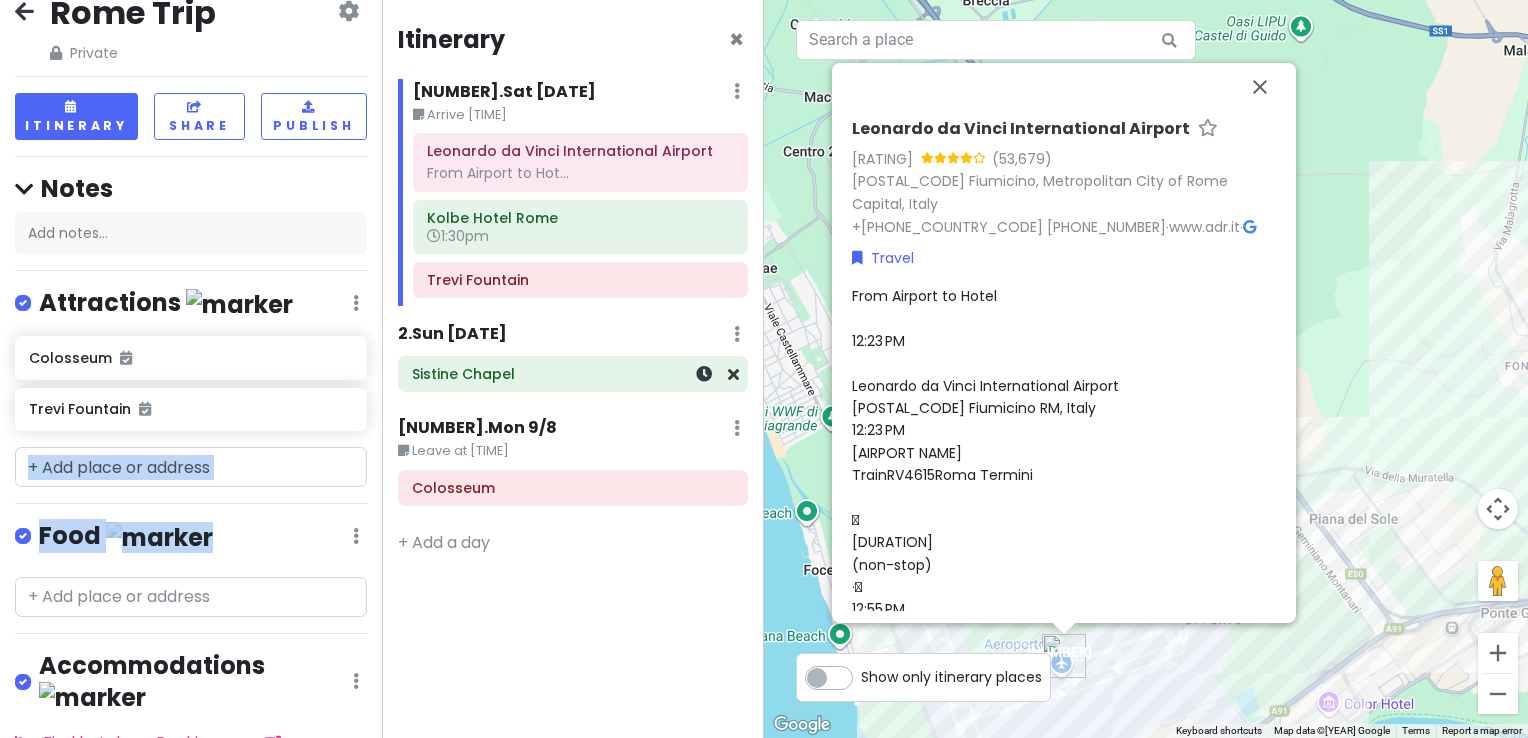click on "Sistine Chapel" at bounding box center [573, 374] 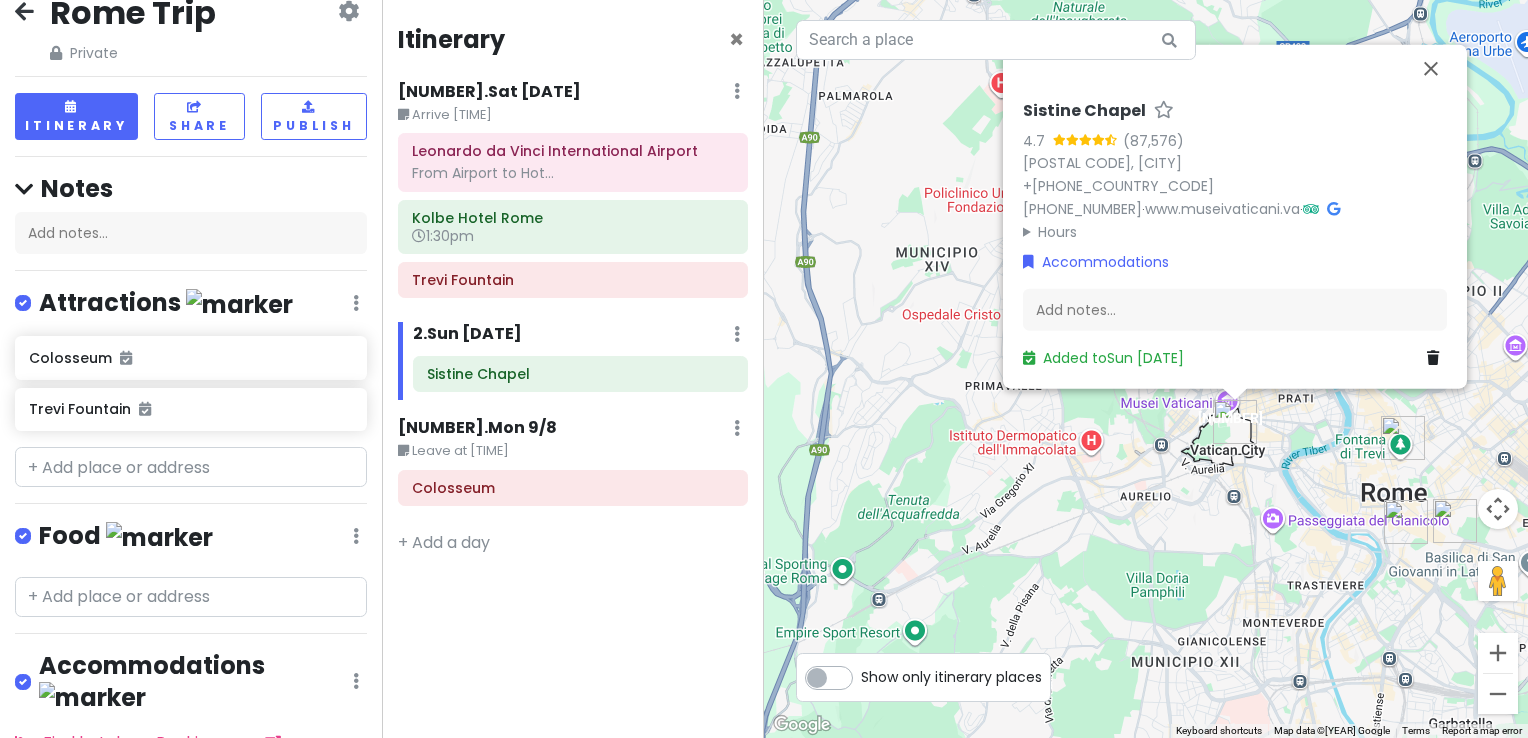 click on "Itinerary × 1 .  Sat 9/6 Edit Day Notes Delete Day   Arrive 11:25  Leonardo da Vinci International Airport From Airport to Hot... Kolbe Hotel Rome  1:30pm Trevi Fountain 2 .  Sun 9/7 Add Day Notes Delete Day Sistine Chapel 3 .  Mon 9/8 Edit Day Notes Delete Day   Leave at 20:30  Colosseum + Add a day" at bounding box center (573, 369) 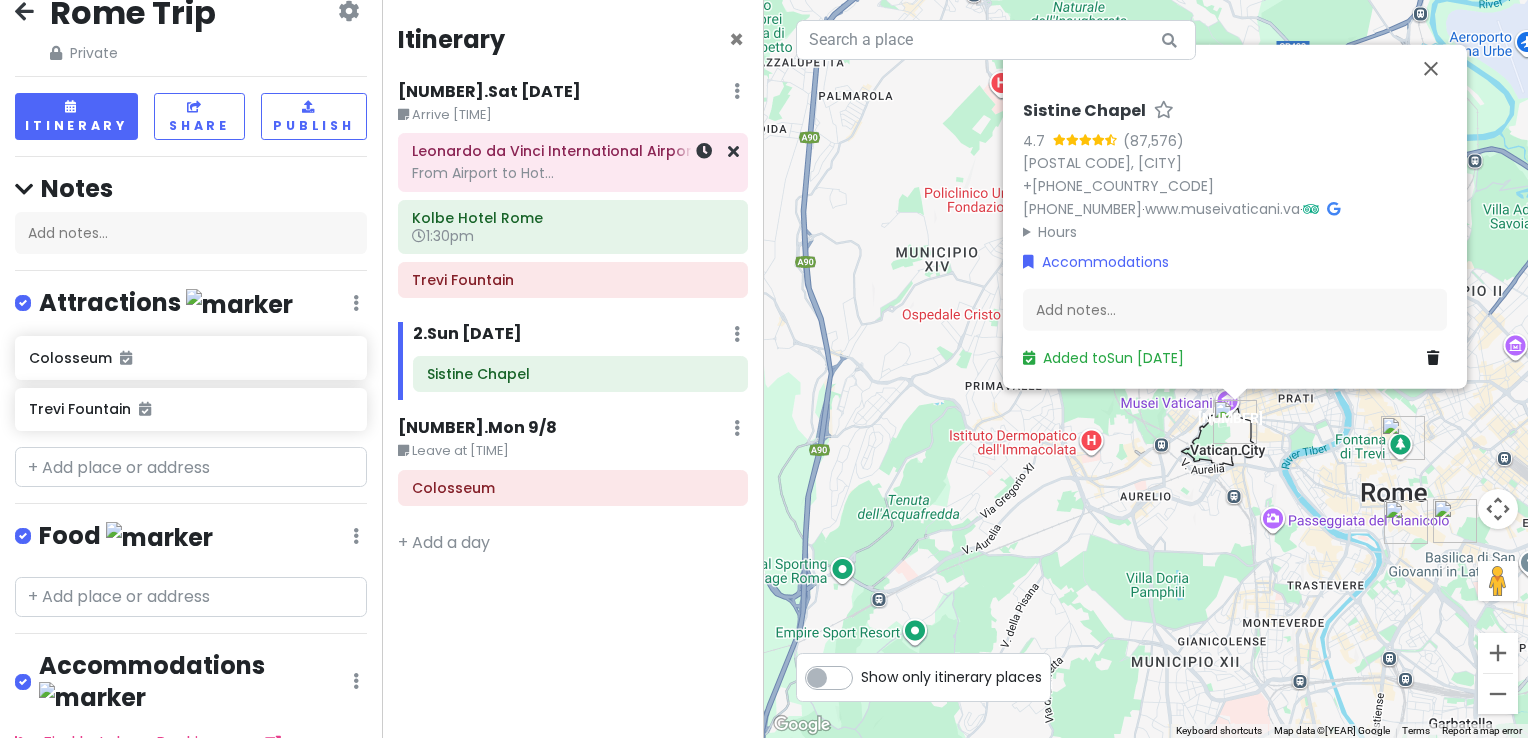 click on "Leonardo da Vinci International Airport" at bounding box center [573, 151] 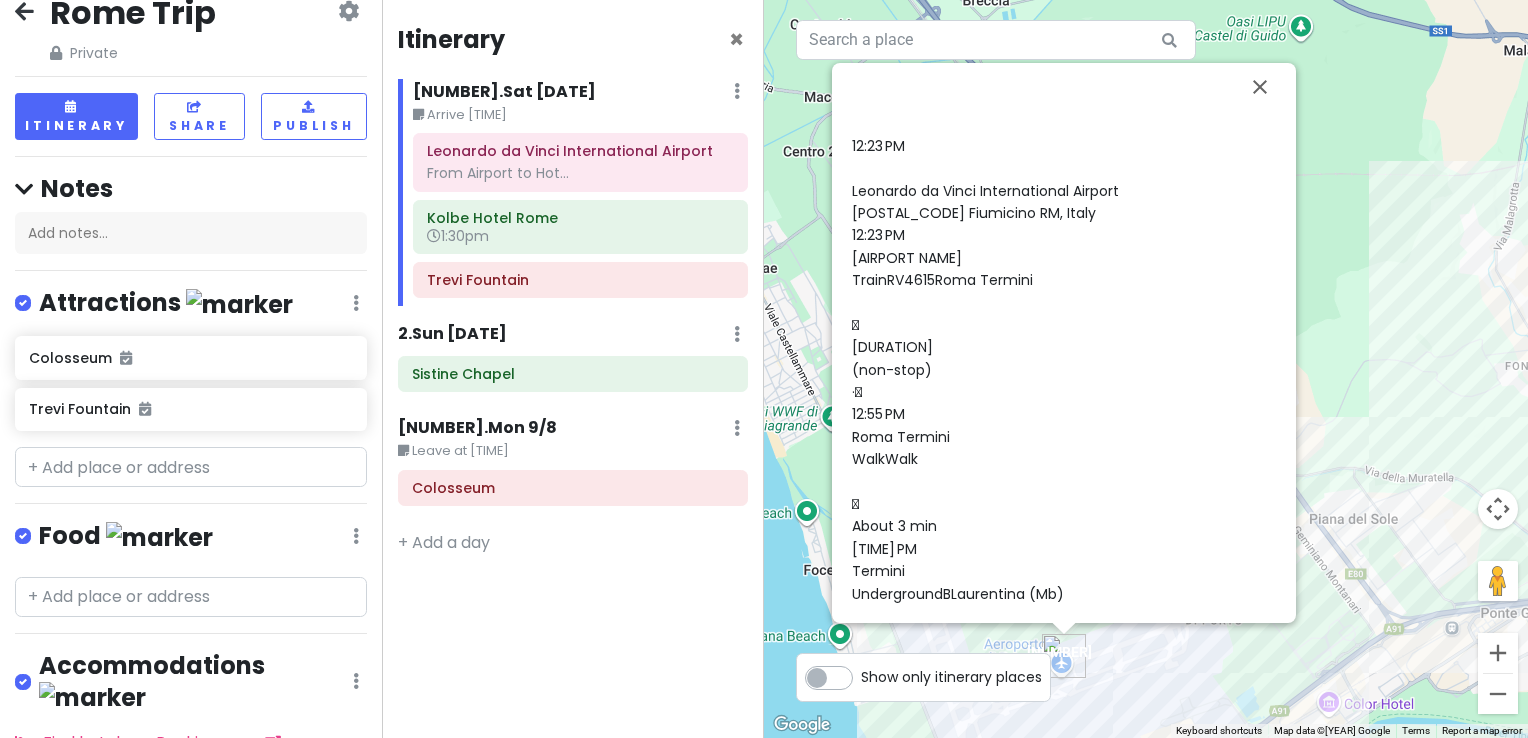 scroll, scrollTop: 194, scrollLeft: 0, axis: vertical 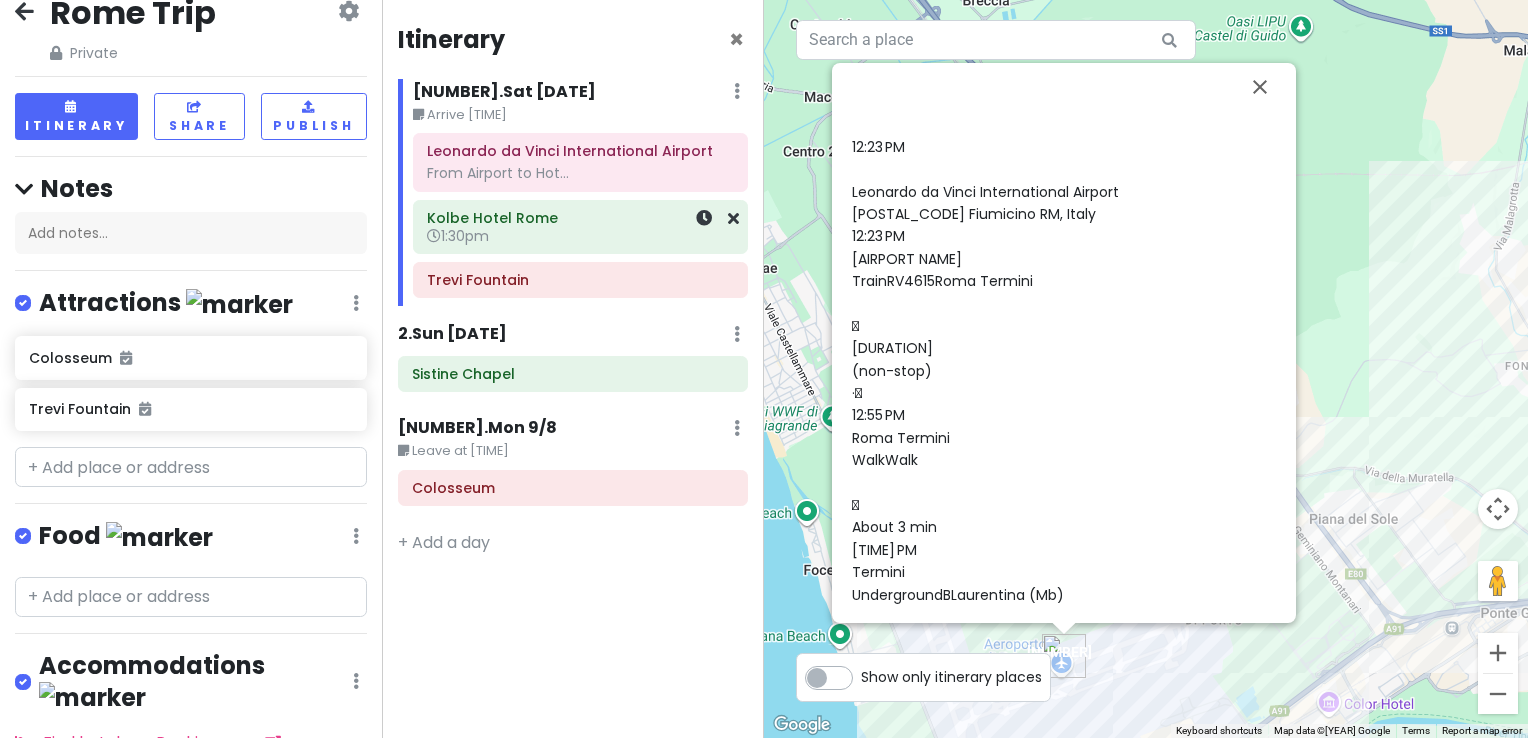 click on "1:30pm" at bounding box center [580, 236] 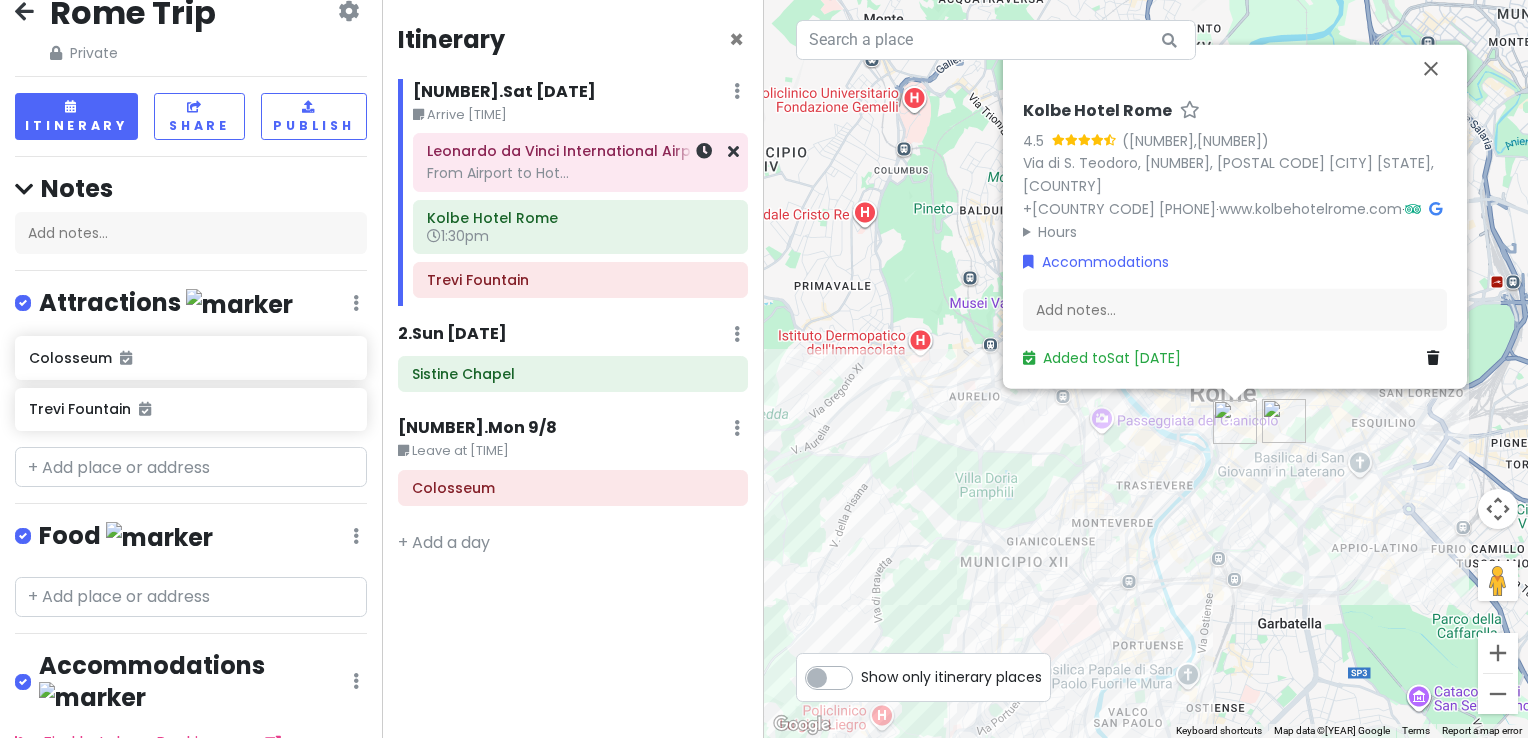 click on "From Airport to Hotel
[TIME]..." at bounding box center [580, 162] 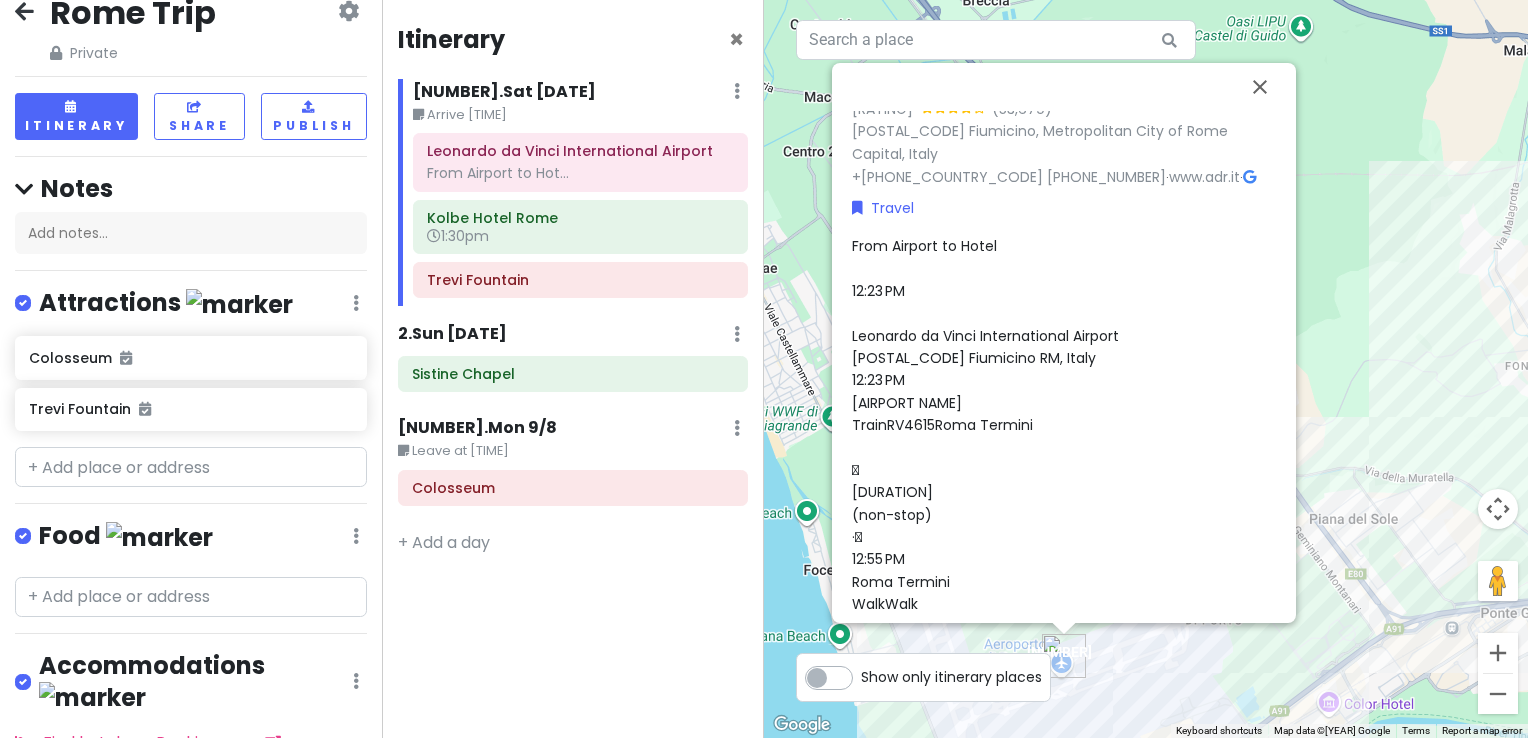 scroll, scrollTop: 48, scrollLeft: 0, axis: vertical 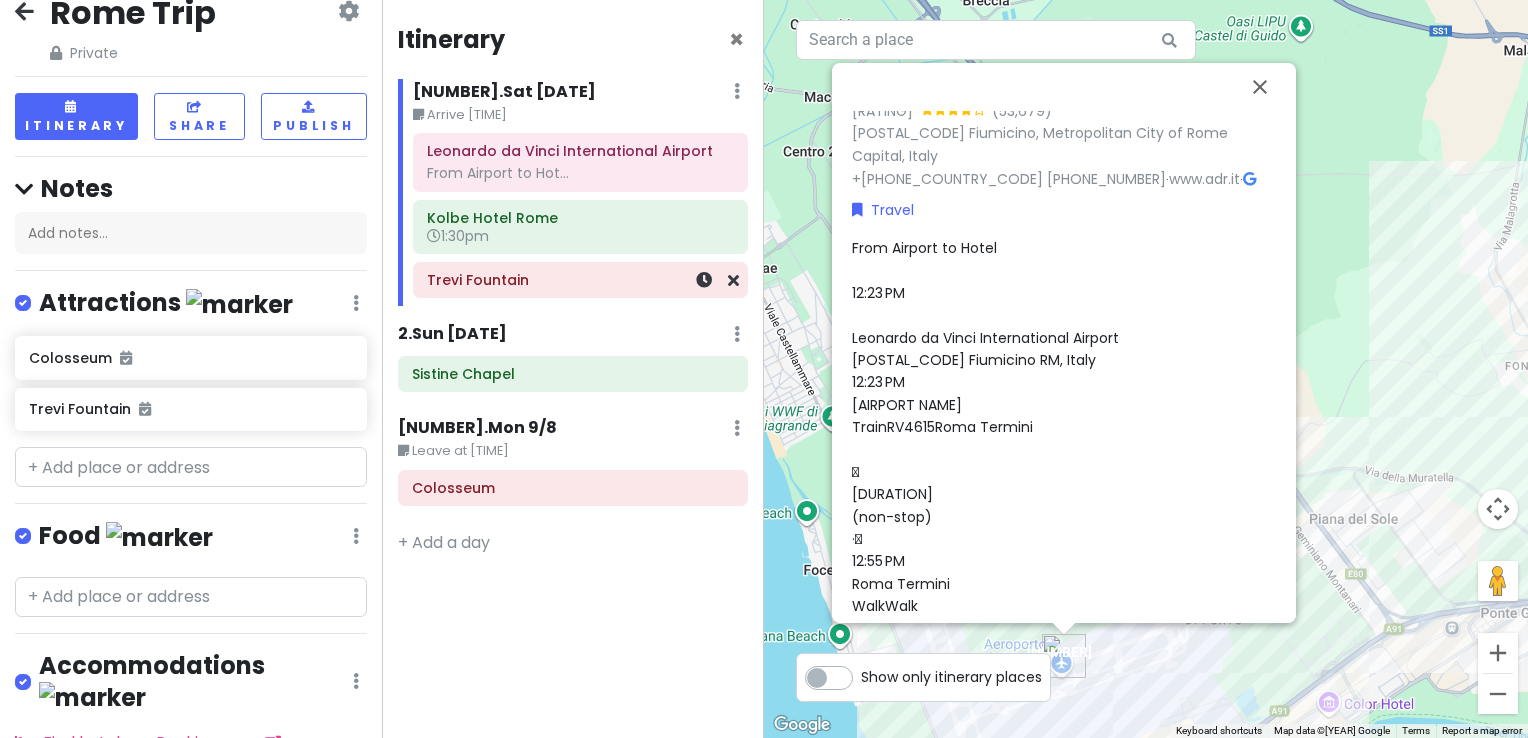 click on "Trevi Fountain" at bounding box center [580, 280] 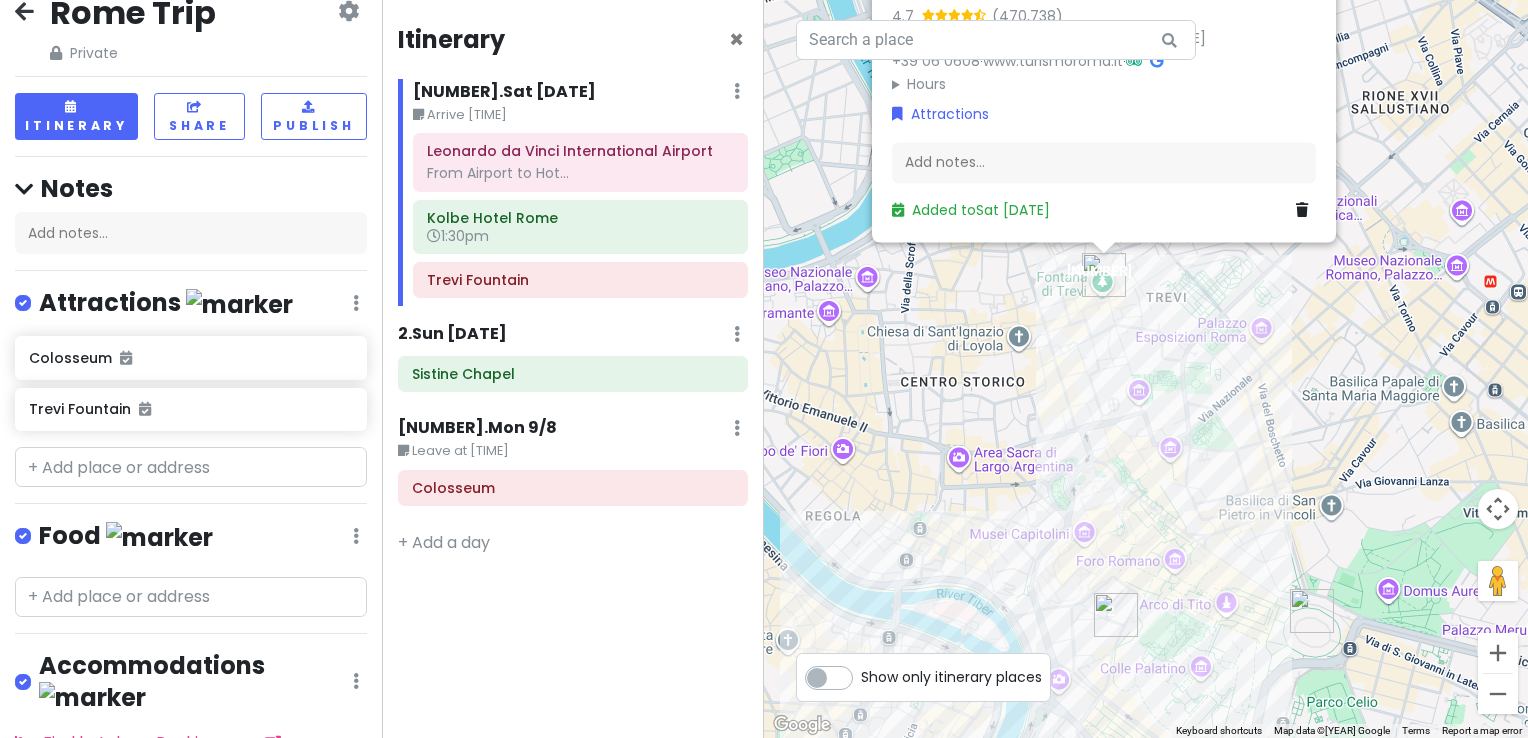 drag, startPoint x: 1240, startPoint y: 558, endPoint x: 1175, endPoint y: 471, distance: 108.60018 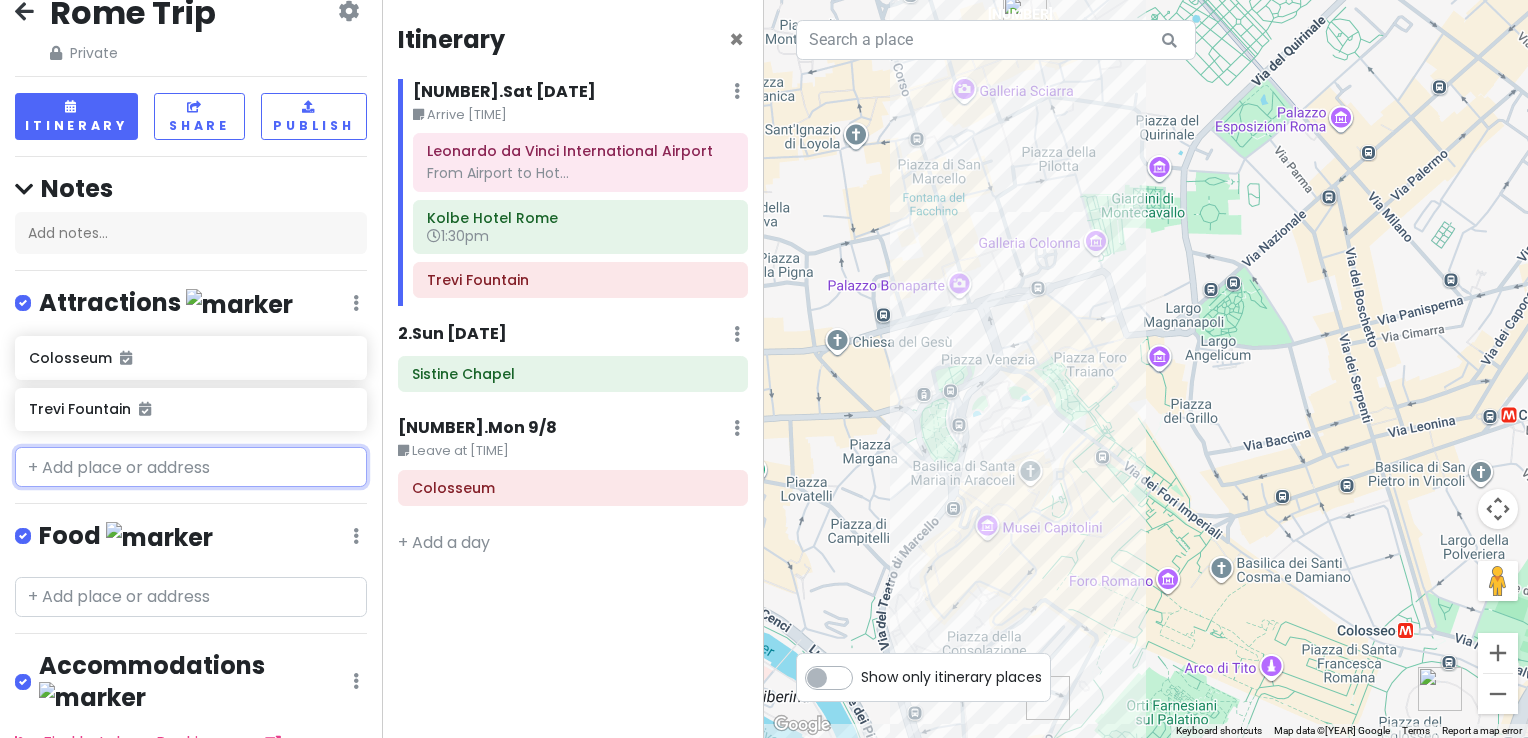click at bounding box center [191, 467] 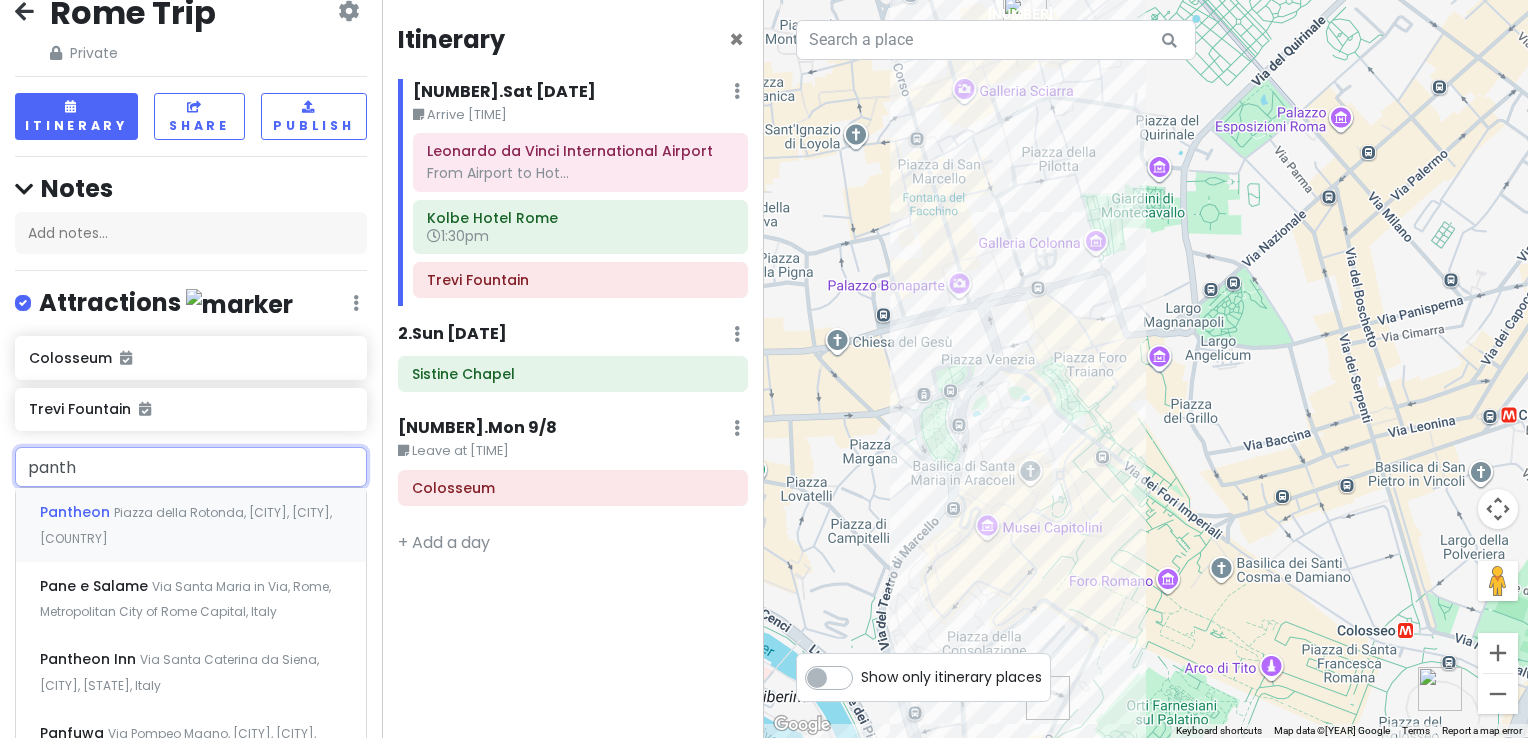 type on "pantho" 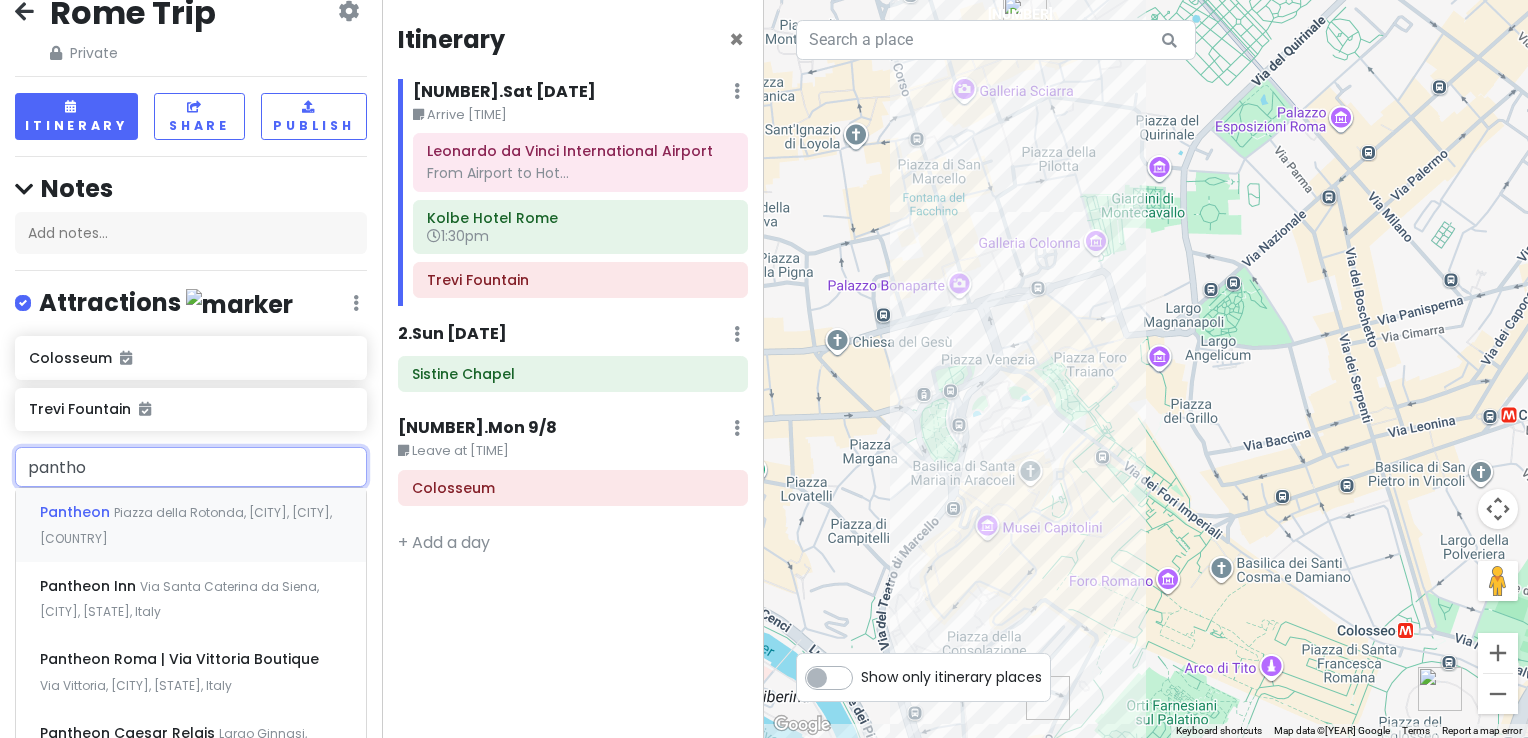 click on "Pantheon   Piazza della Rotonda, [CITY], [CITY], [COUNTRY]" at bounding box center (191, 525) 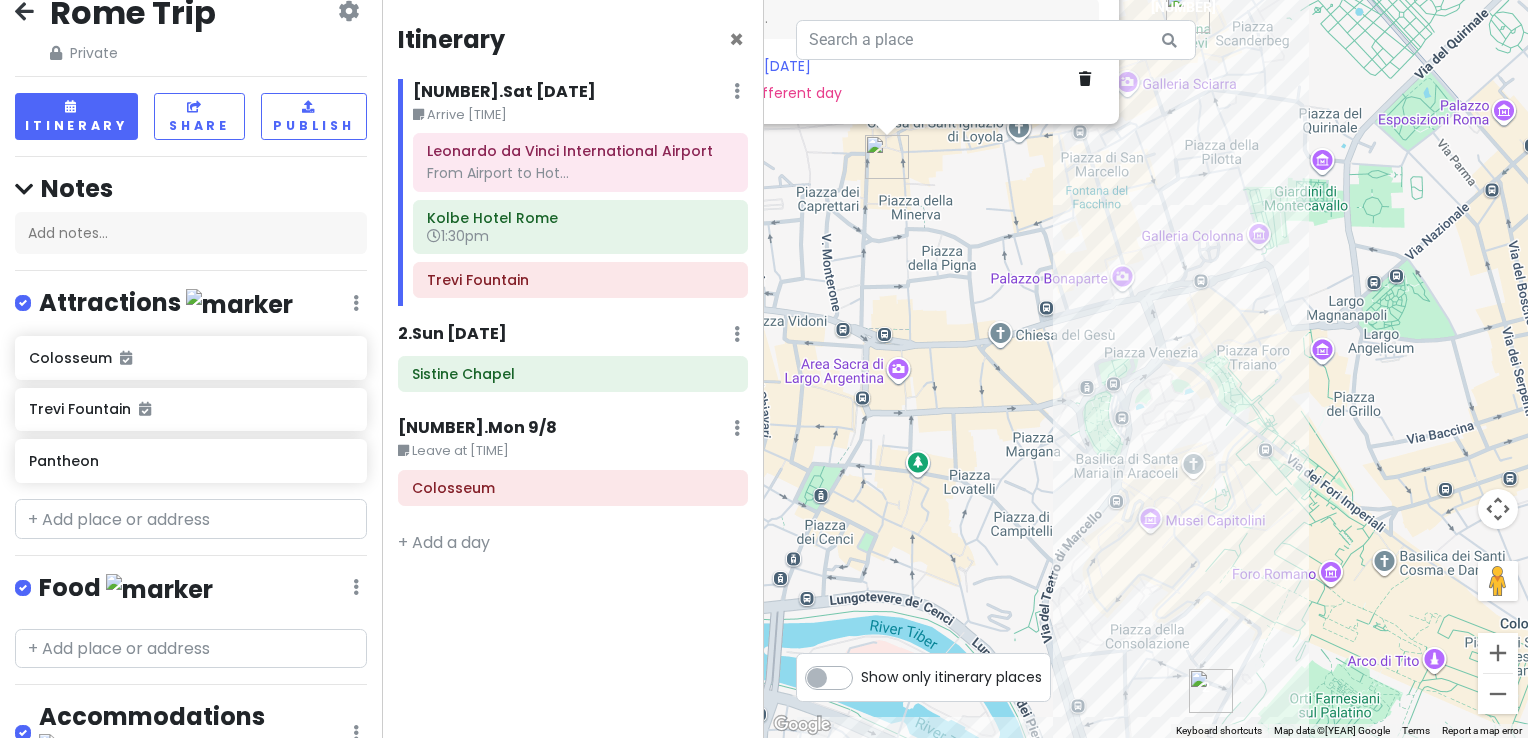 drag, startPoint x: 1224, startPoint y: 499, endPoint x: 1033, endPoint y: 184, distance: 368.38297 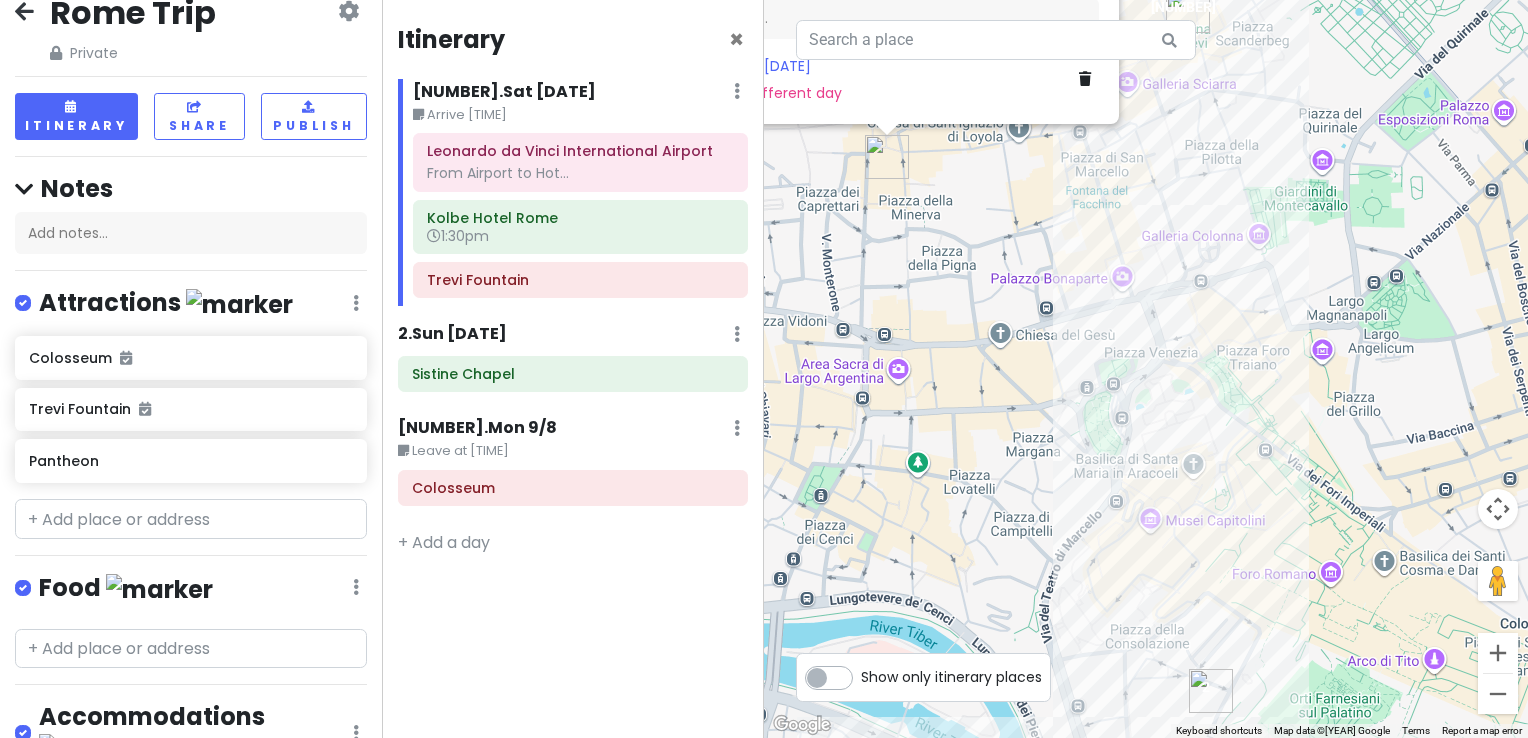 click on "Pantheon 4.8        (259,561) Piazza della Rotonda, [POSTAL_CODE] [CITY_CODE], [STATE_CODE] +[PHONE_COUNTRY_CODE] [PHONE_NUMBER]   ·   direzionemuseiroma.cultura.gov.it   ·   Hours Monday  9:00 AM – 7:00 PM Tuesday  9:00 AM – 7:00 PM Wednesday  9:00 AM – 7:00 PM Thursday  9:00 AM – 7:00 PM Friday  9:00 AM – 7:00 PM Saturday  9:00 AM – 7:00 PM Sunday  9:00 AM – 7:00 PM Attractions Add notes...  Add to   Sat 9/6  Add to a different day" at bounding box center (1146, 369) 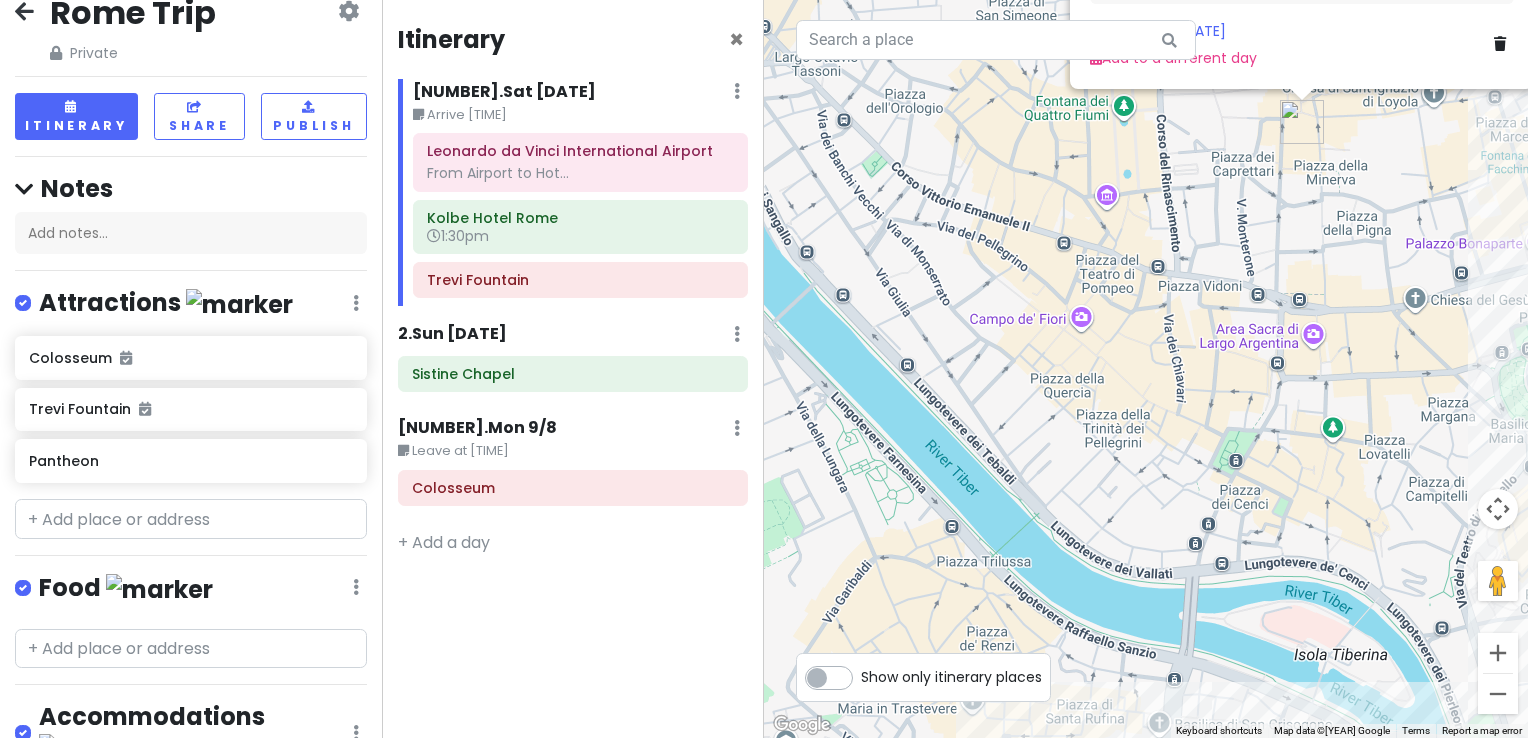 drag, startPoint x: 931, startPoint y: 252, endPoint x: 1352, endPoint y: 222, distance: 422.06754 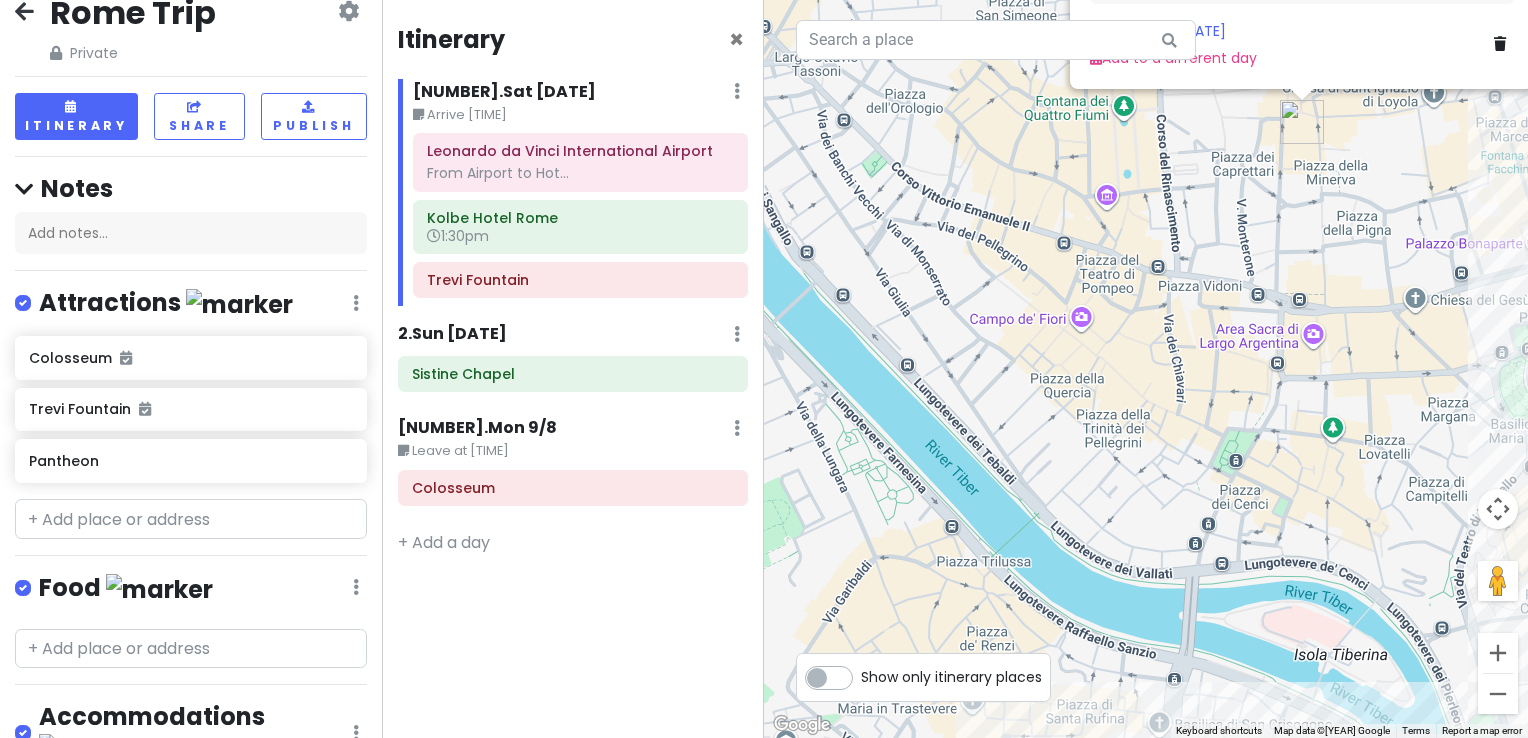 click on "Pantheon 4.8        (259,561) Piazza della Rotonda, [POSTAL_CODE] [CITY_CODE], [STATE_CODE] +[PHONE_COUNTRY_CODE] [PHONE_NUMBER]   ·   direzionemuseiroma.cultura.gov.it   ·   Hours Monday  9:00 AM – 7:00 PM Tuesday  9:00 AM – 7:00 PM Wednesday  9:00 AM – 7:00 PM Thursday  9:00 AM – 7:00 PM Friday  9:00 AM – 7:00 PM Saturday  9:00 AM – 7:00 PM Sunday  9:00 AM – 7:00 PM Attractions Add notes...  Add to   Sat 9/6  Add to a different day" at bounding box center (1146, 369) 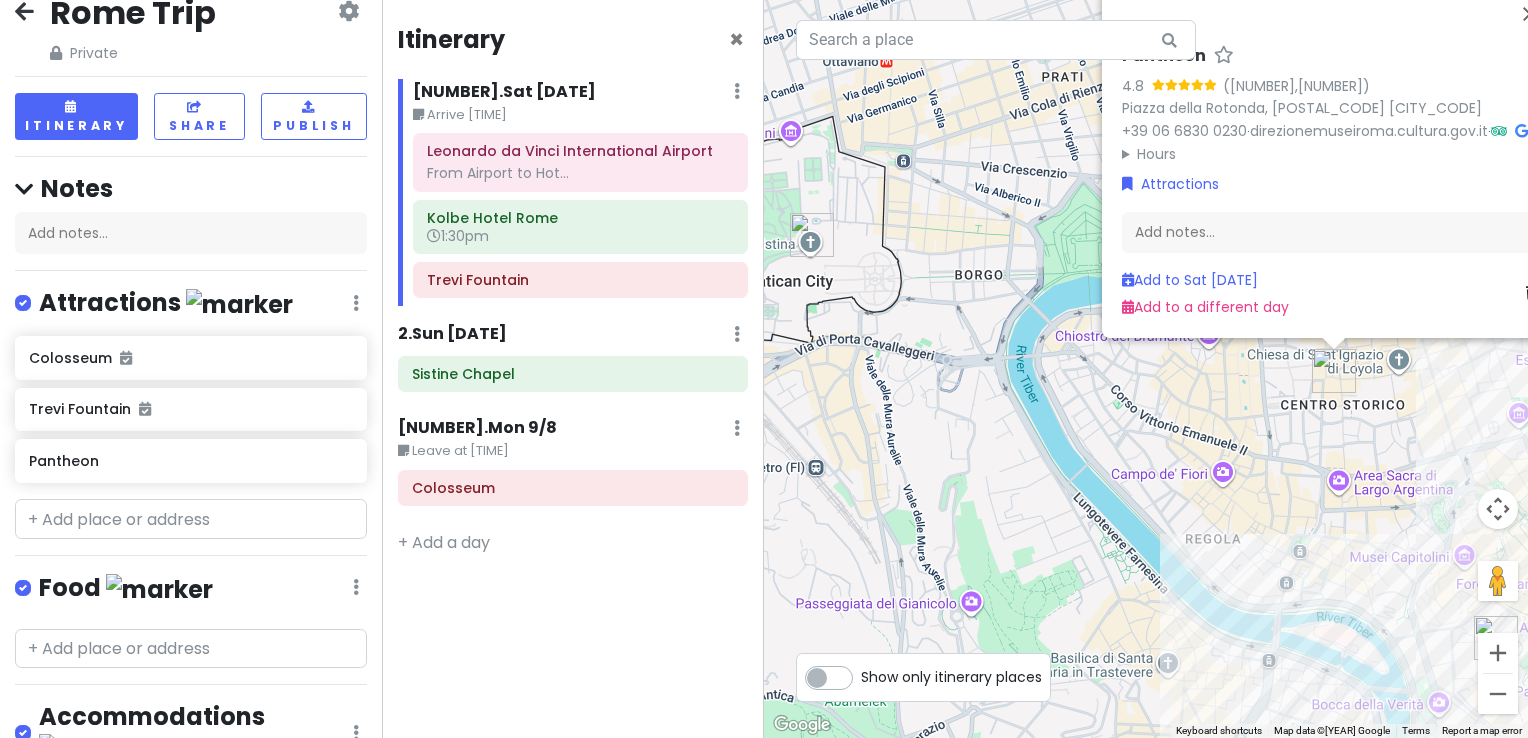 drag, startPoint x: 1278, startPoint y: 212, endPoint x: 1286, endPoint y: 419, distance: 207.15453 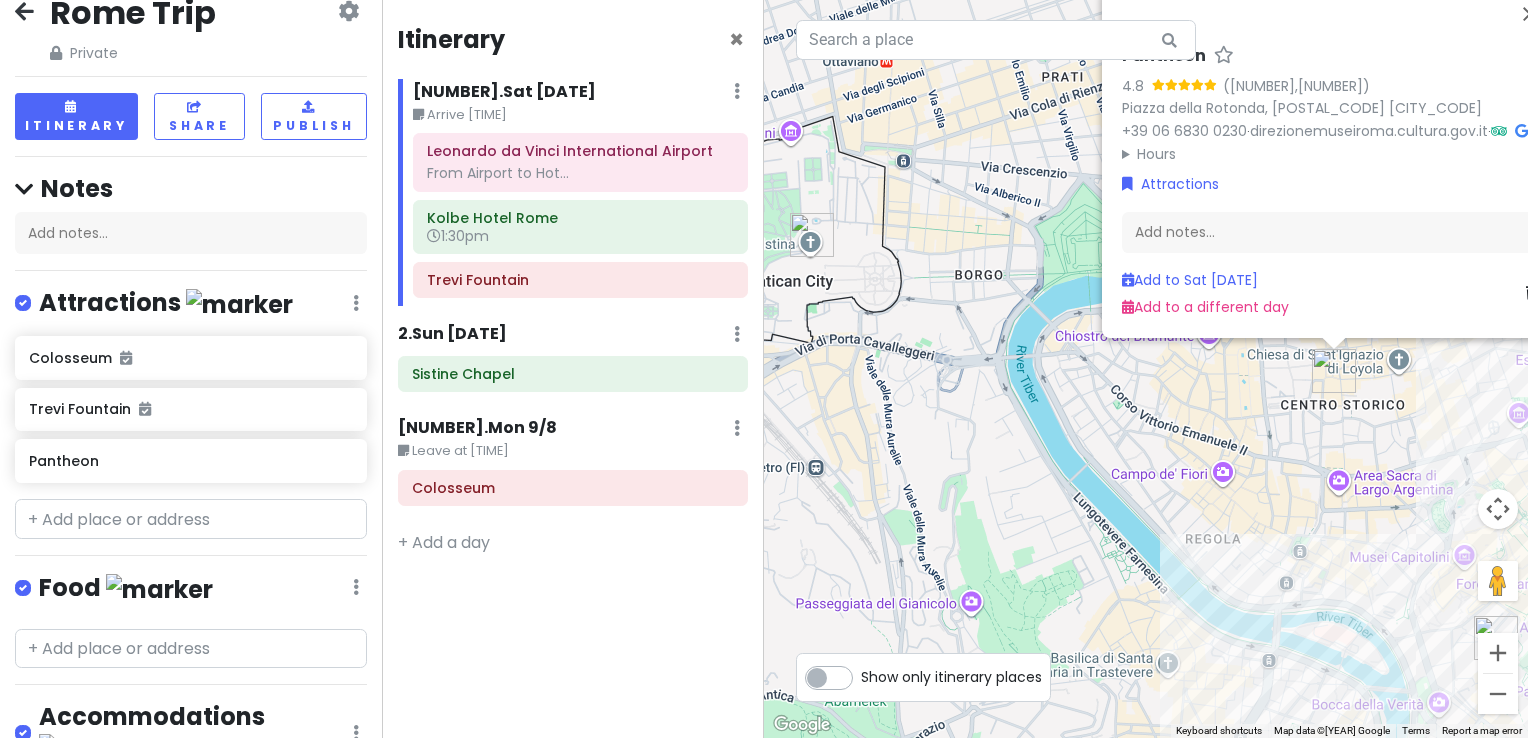 click on "Pantheon 4.8        (259,561) Piazza della Rotonda, [POSTAL_CODE] [CITY_CODE], [STATE_CODE] +[PHONE_COUNTRY_CODE] [PHONE_NUMBER]   ·   direzionemuseiroma.cultura.gov.it   ·   Hours Monday  9:00 AM – 7:00 PM Tuesday  9:00 AM – 7:00 PM Wednesday  9:00 AM – 7:00 PM Thursday  9:00 AM – 7:00 PM Friday  9:00 AM – 7:00 PM Saturday  9:00 AM – 7:00 PM Sunday  9:00 AM – 7:00 PM Attractions Add notes...  Add to   Sat 9/6  Add to a different day" at bounding box center [1146, 369] 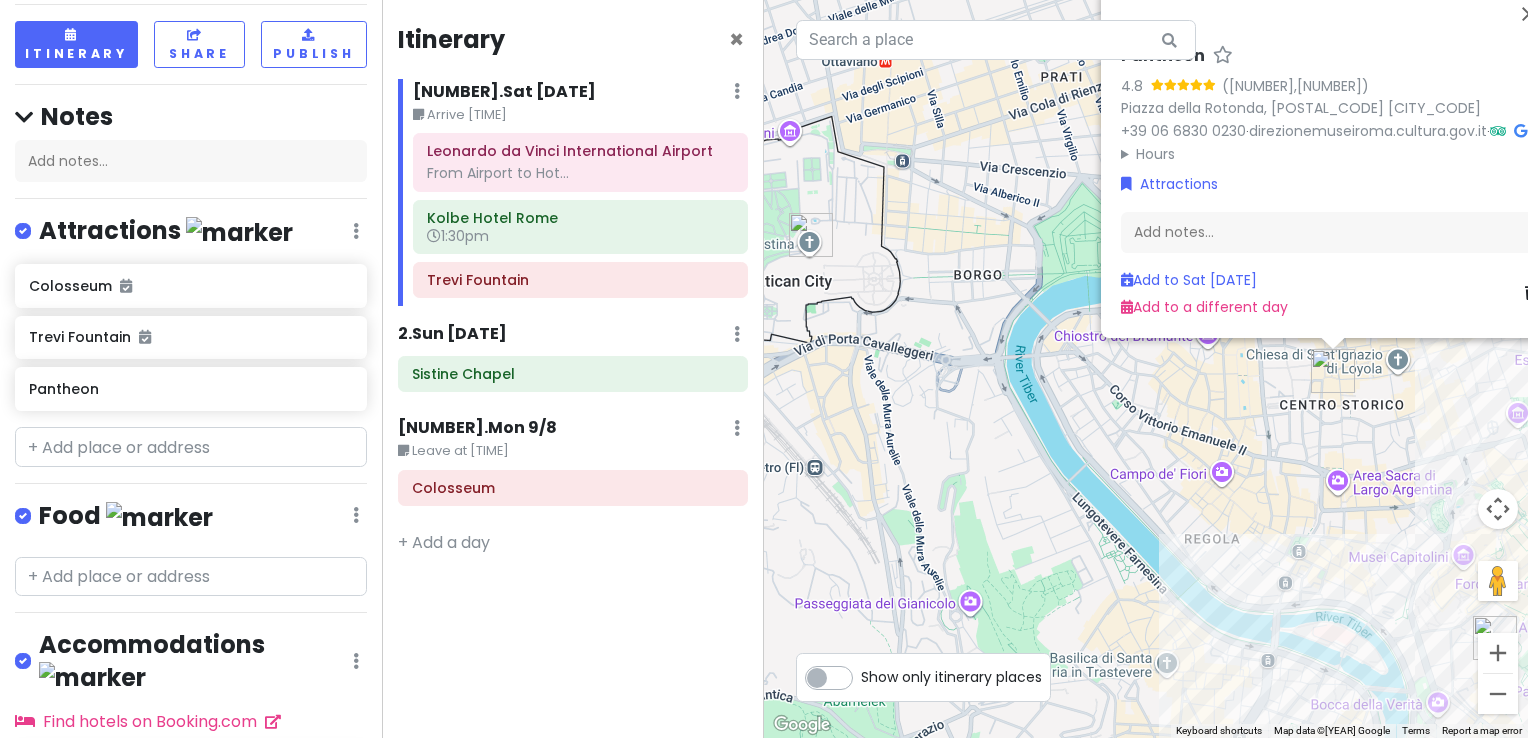 scroll, scrollTop: 106, scrollLeft: 0, axis: vertical 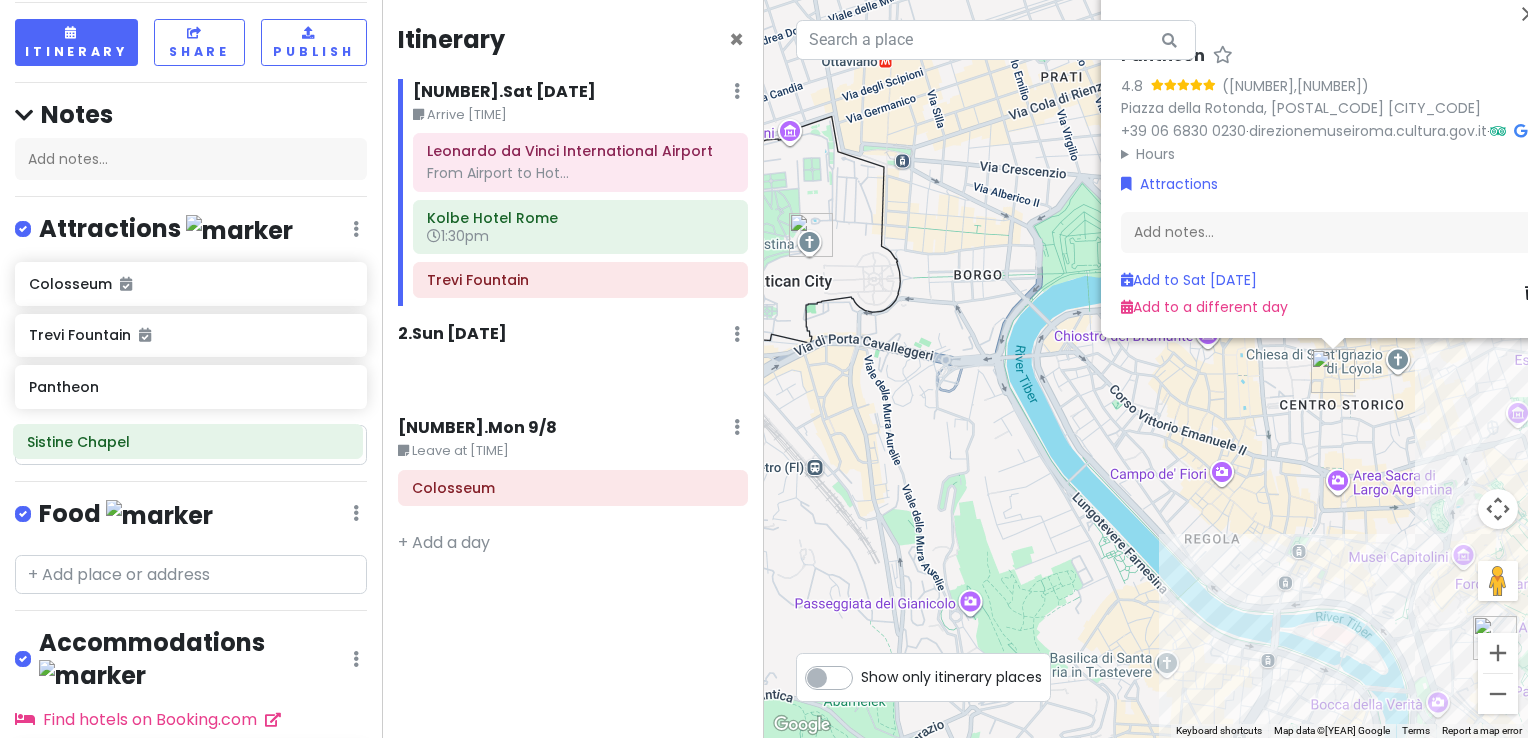 drag, startPoint x: 476, startPoint y: 373, endPoint x: 91, endPoint y: 442, distance: 391.13425 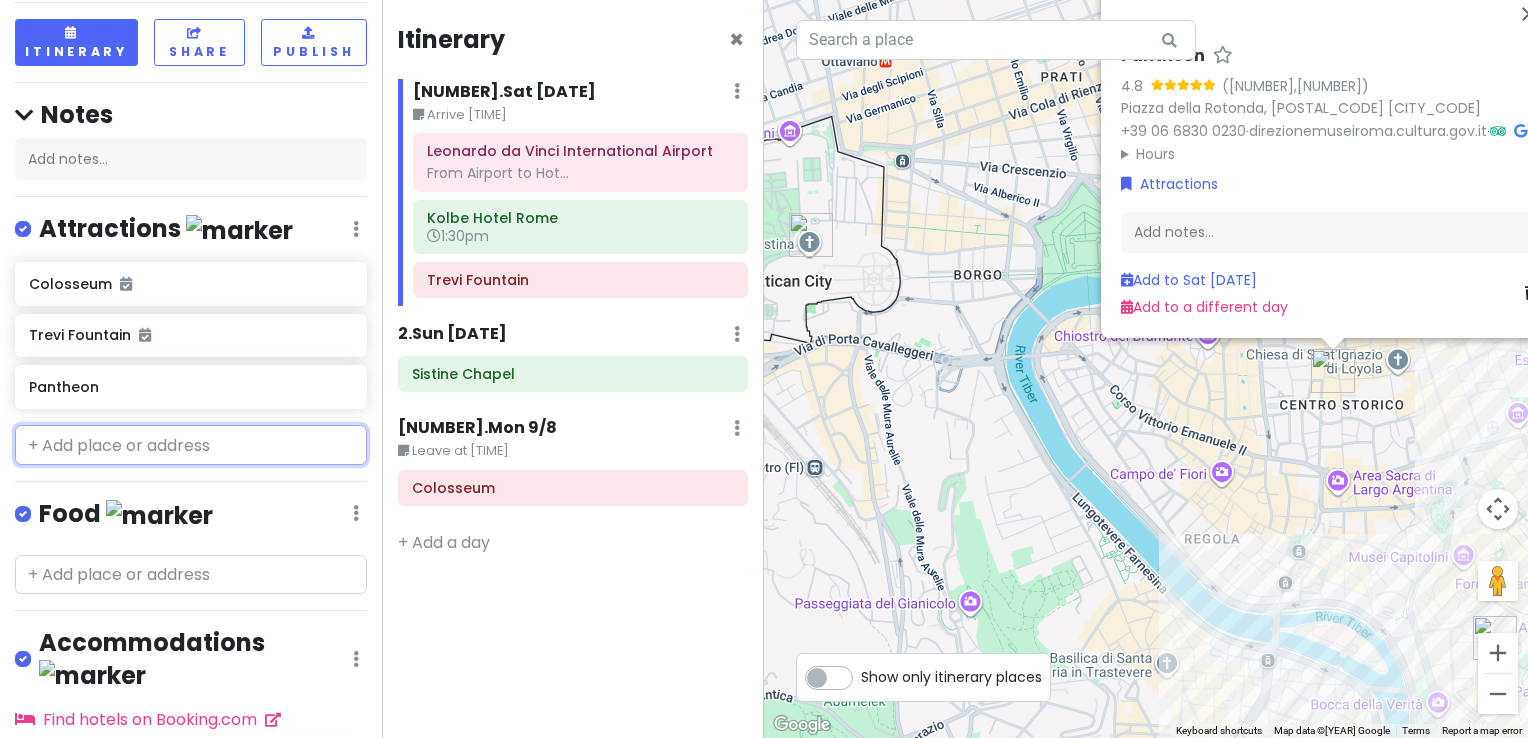 click at bounding box center [191, 445] 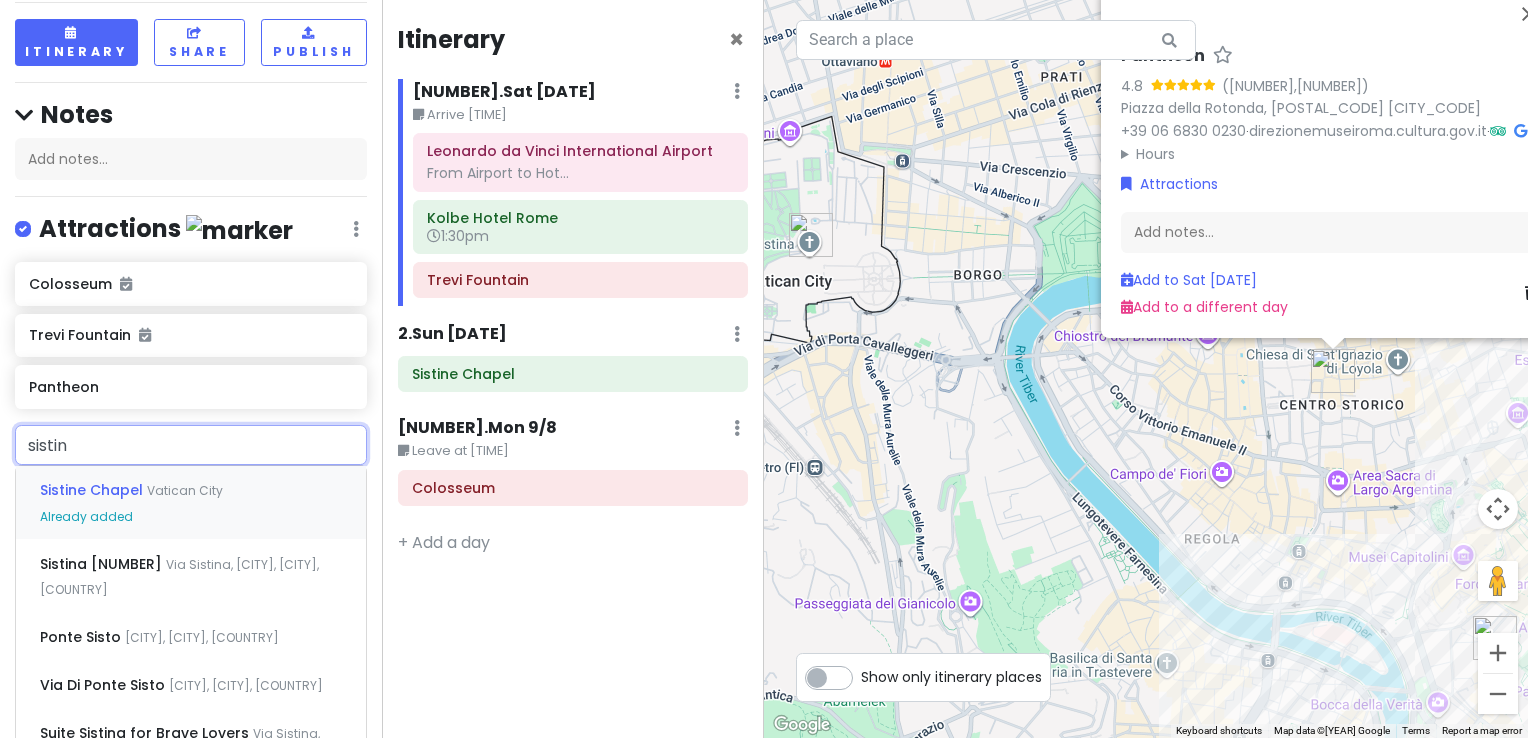 type on "sistine" 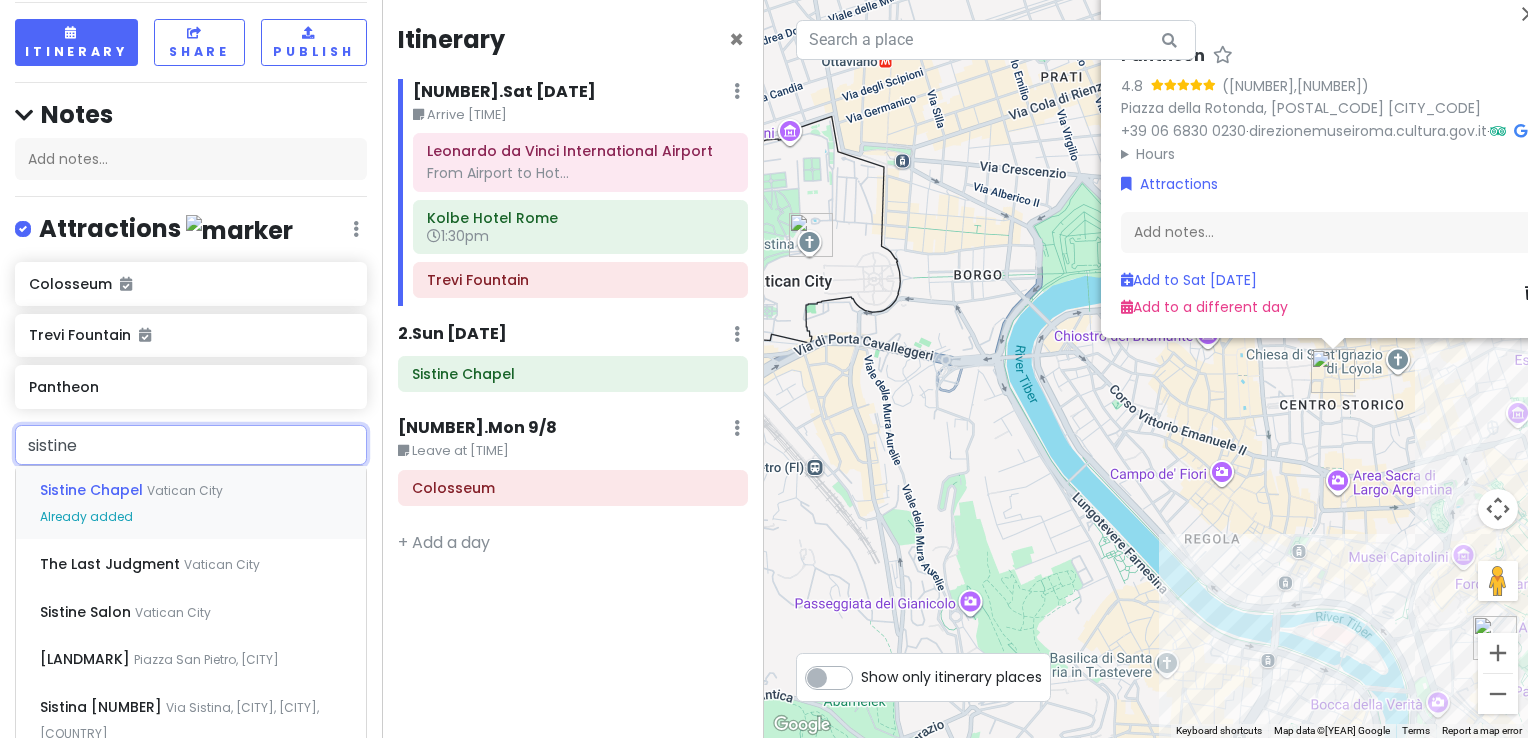 click on "Sistine Chapel" at bounding box center (93, 490) 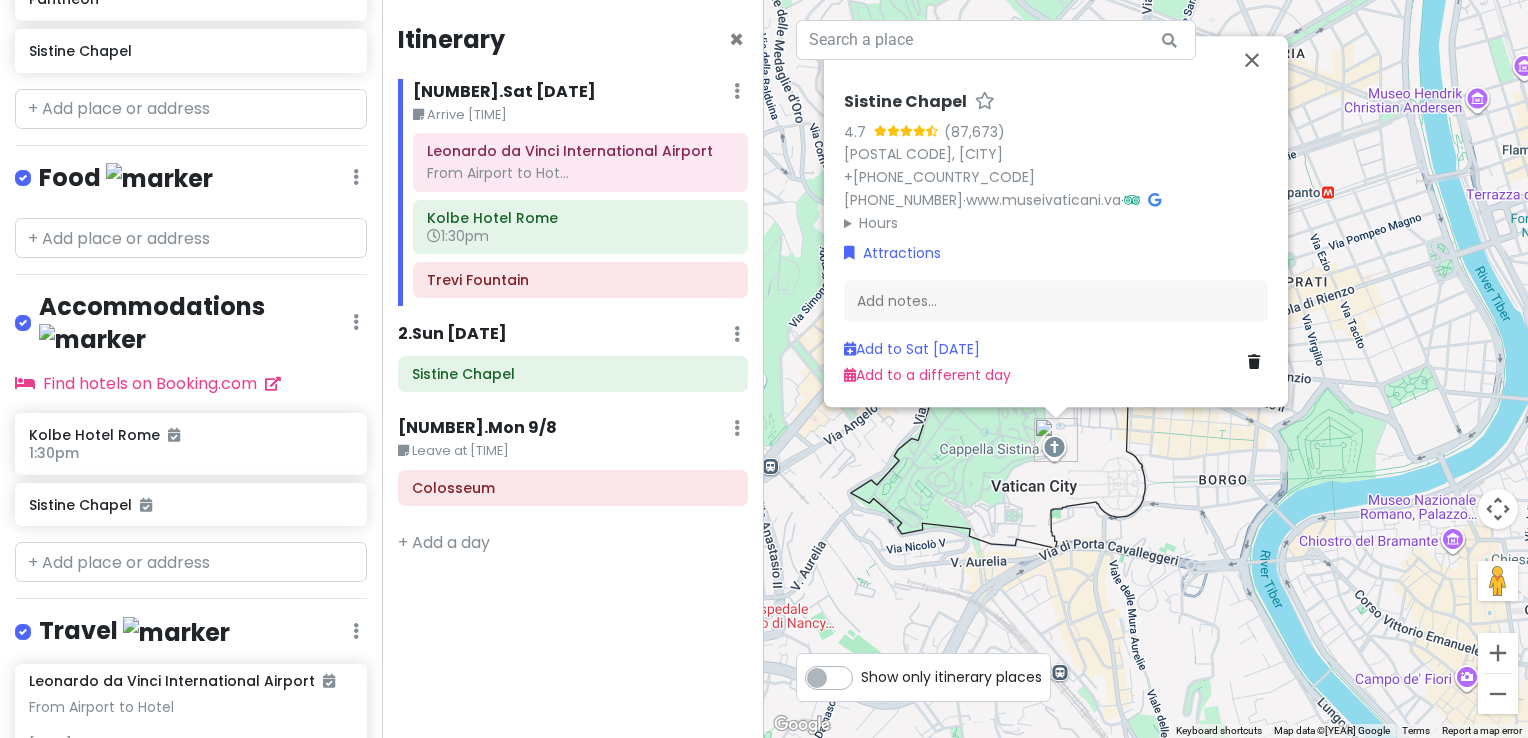 scroll, scrollTop: 511, scrollLeft: 0, axis: vertical 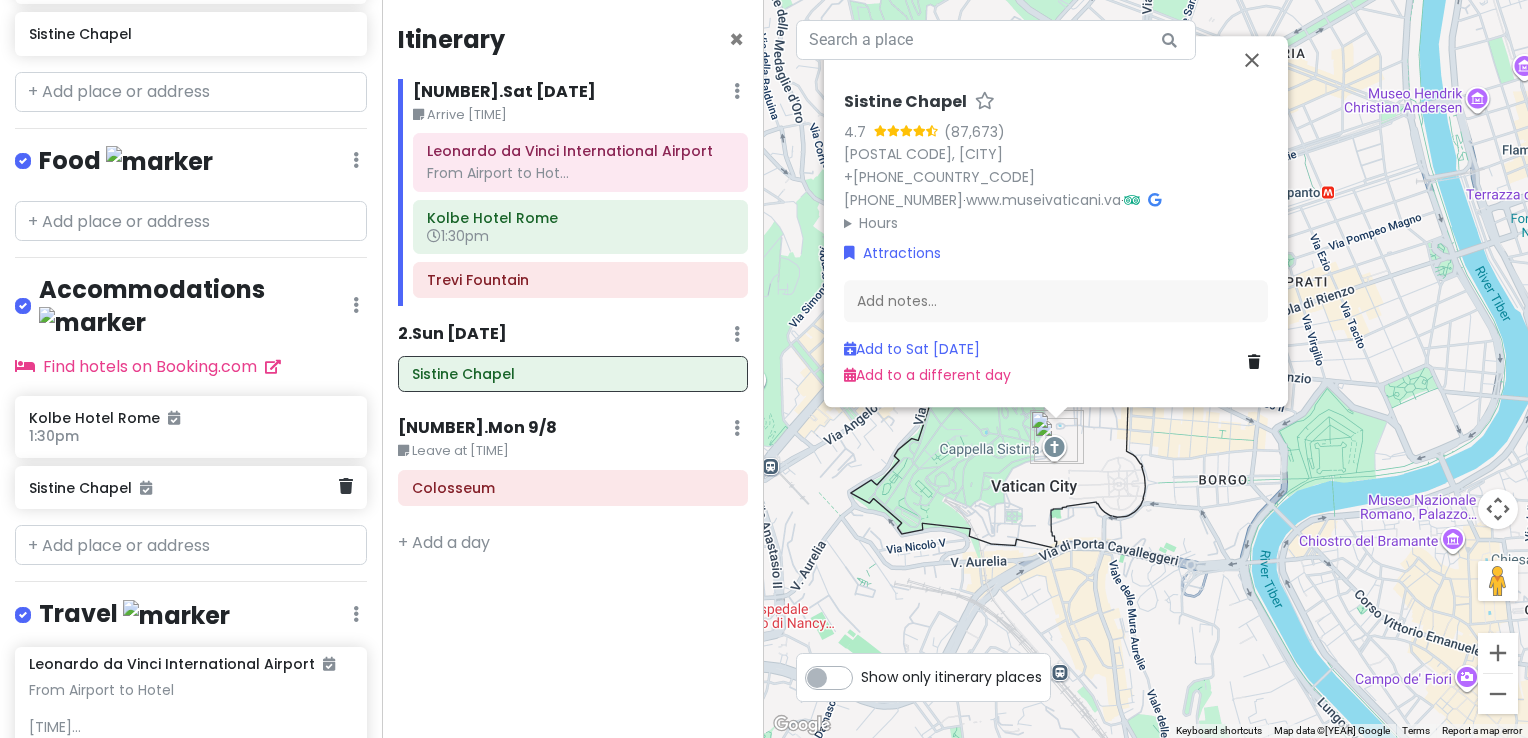 click on "Sistine Chapel" at bounding box center [191, 488] 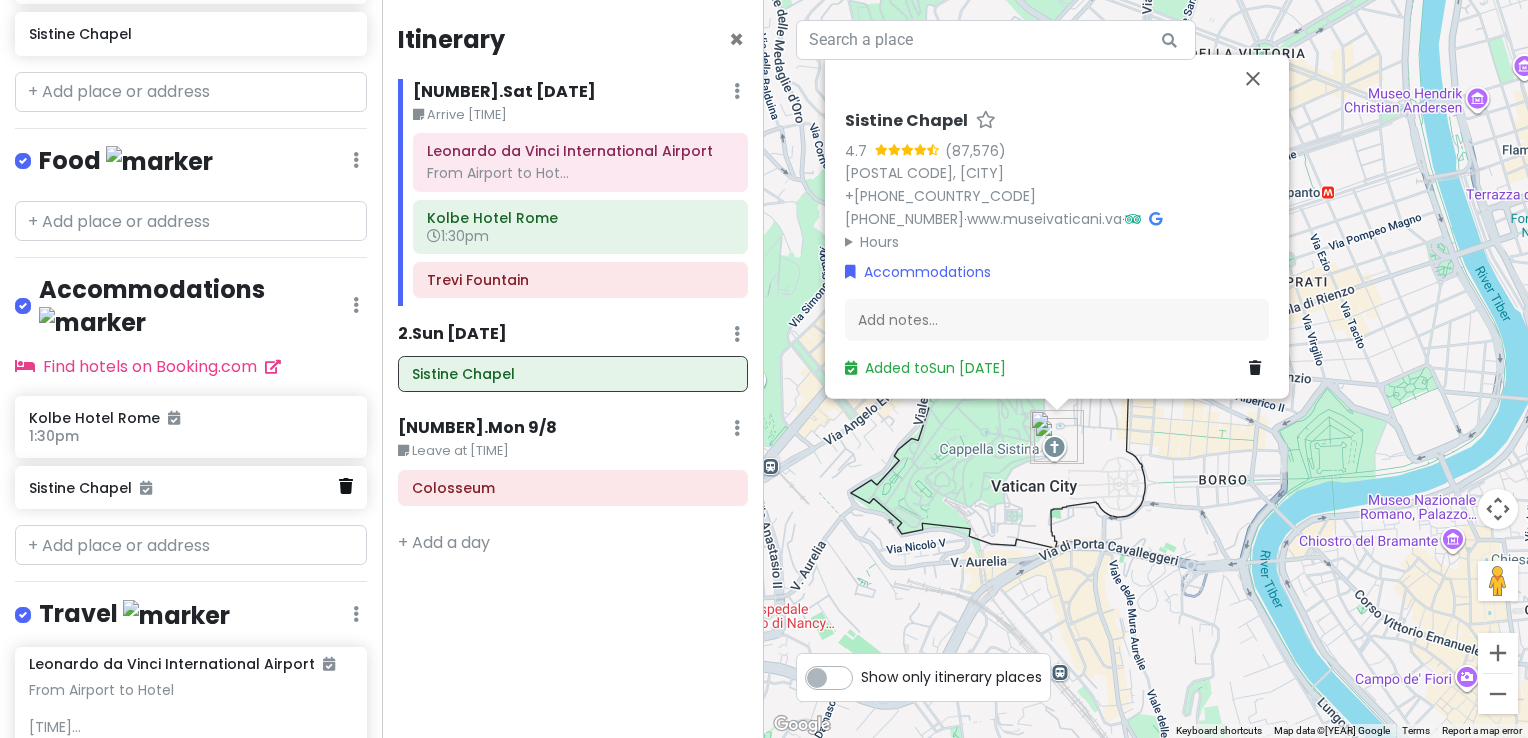 click at bounding box center [346, 486] 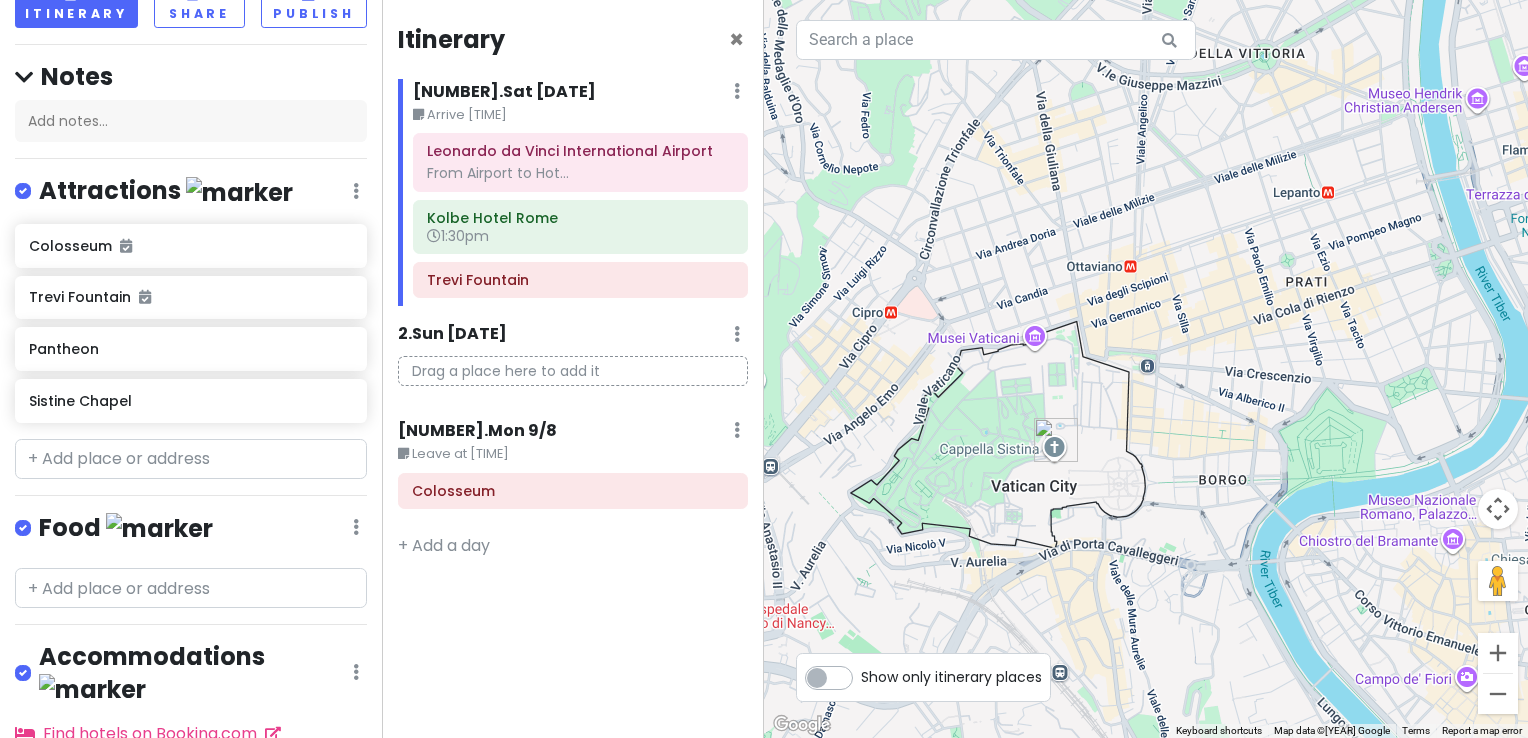 scroll, scrollTop: 127, scrollLeft: 0, axis: vertical 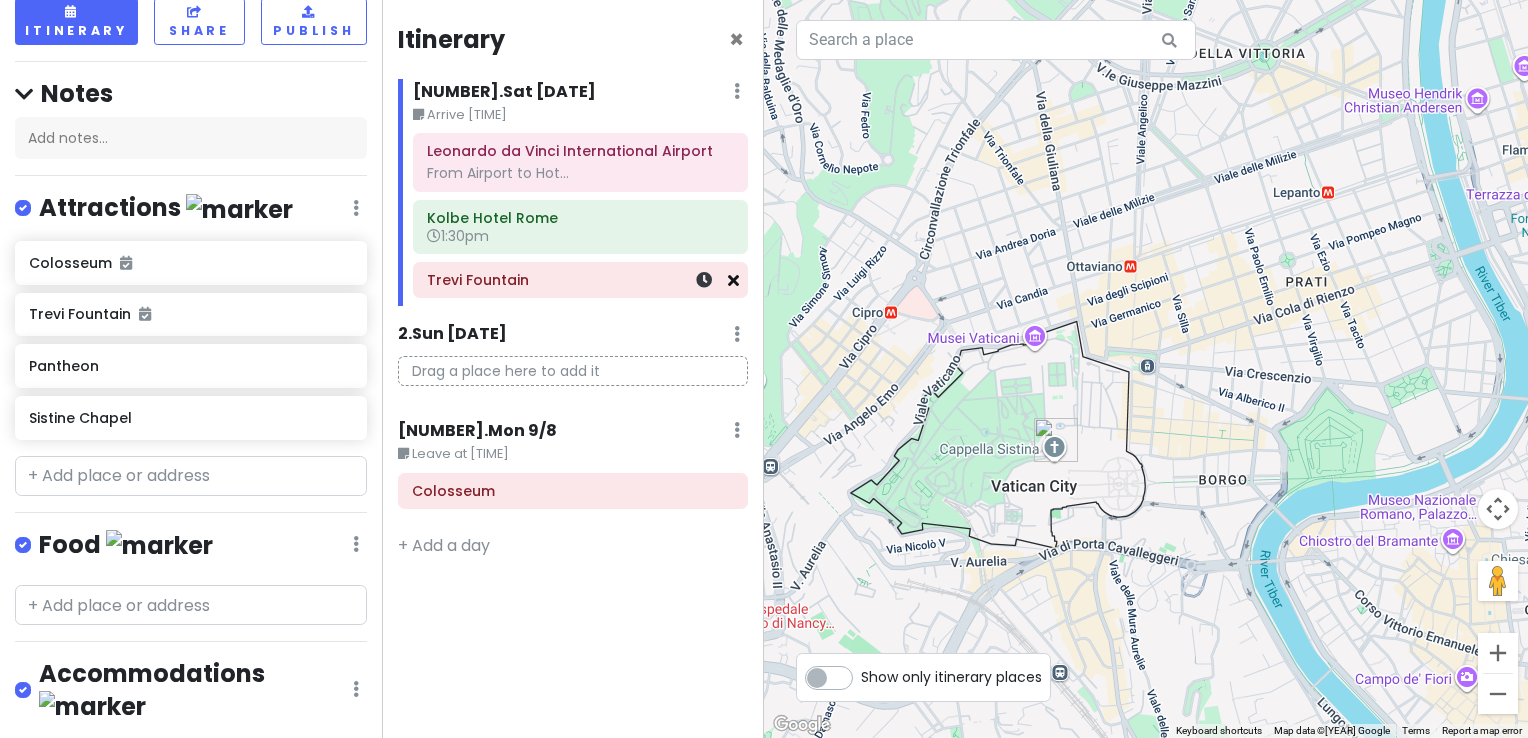 click at bounding box center (733, 280) 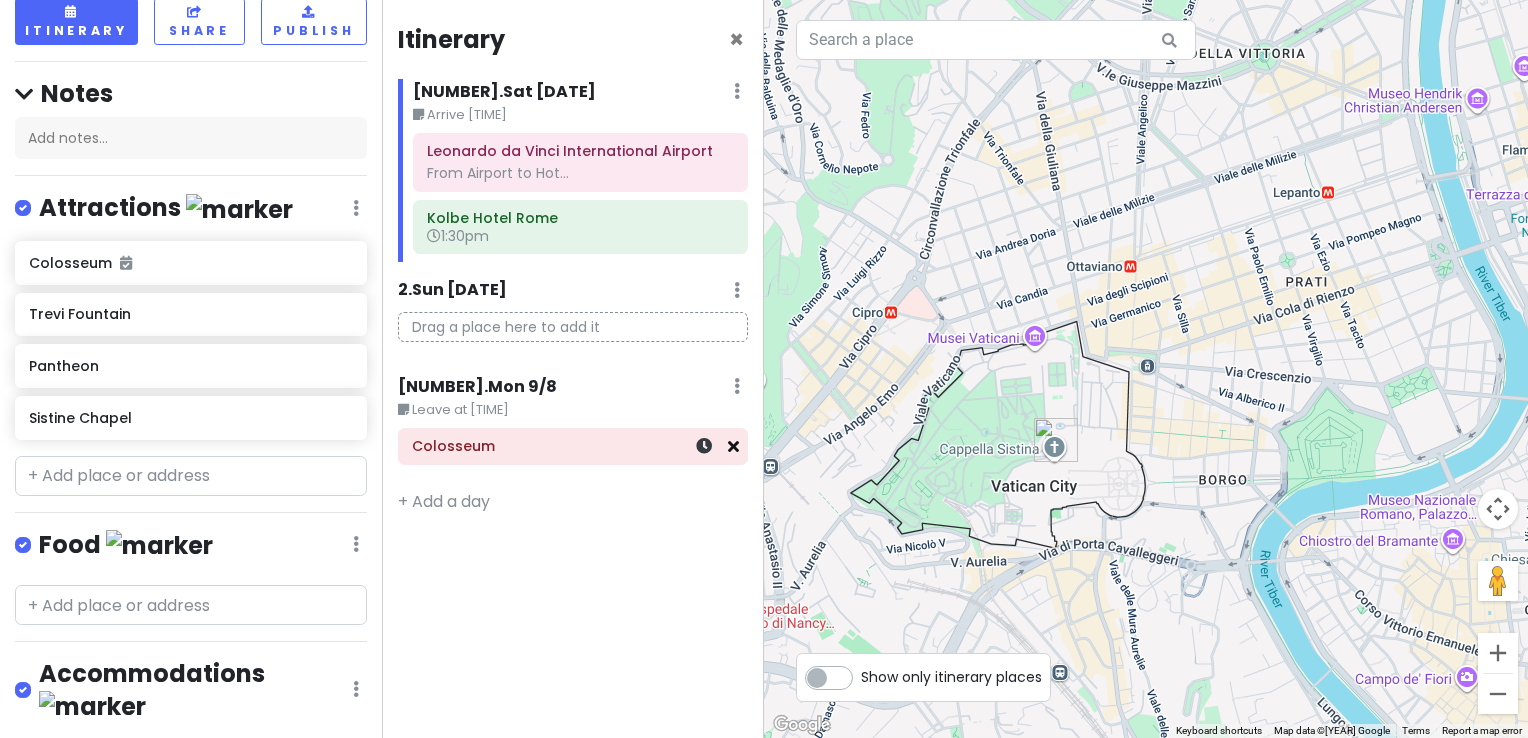 click at bounding box center [733, 446] 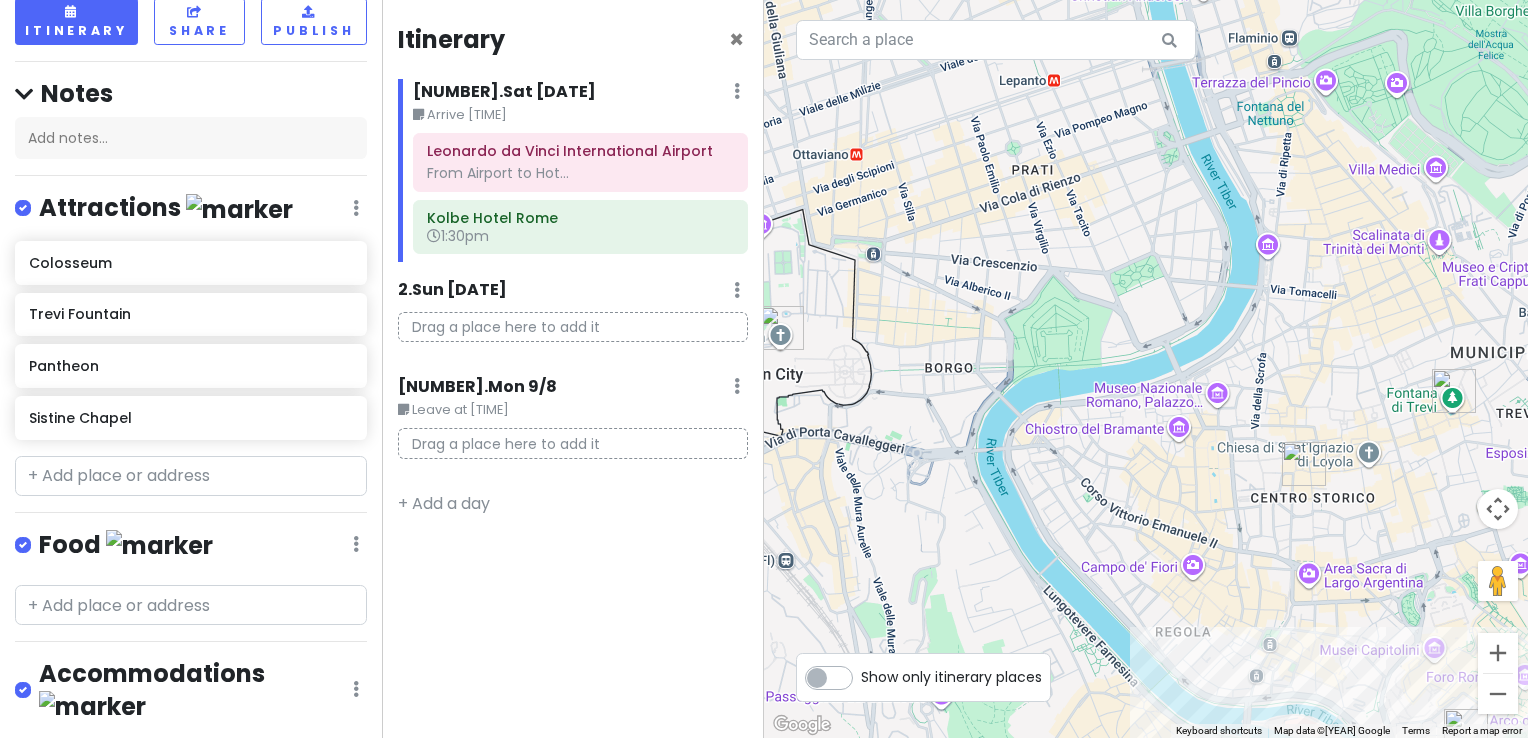 drag, startPoint x: 1234, startPoint y: 574, endPoint x: 948, endPoint y: 464, distance: 306.42453 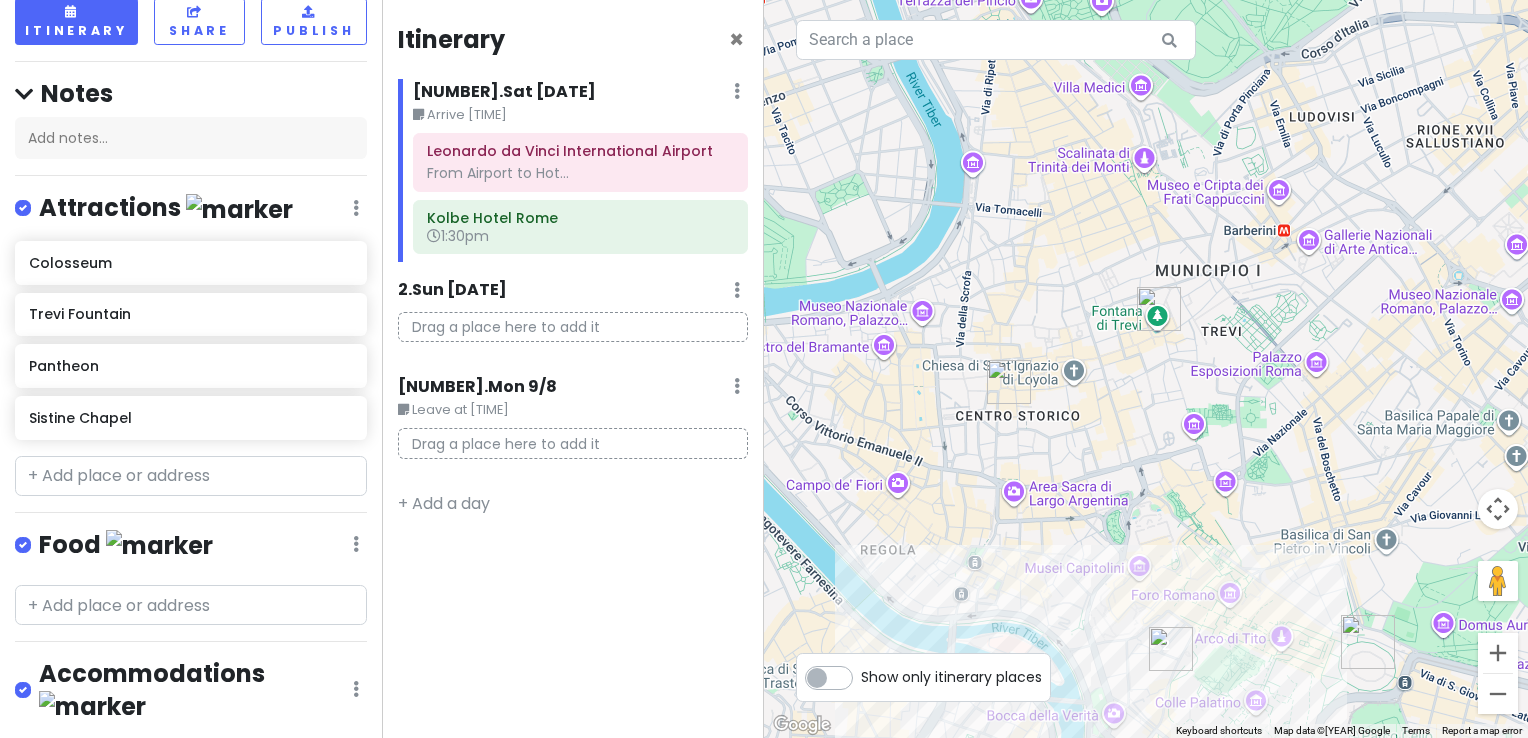 drag, startPoint x: 1125, startPoint y: 491, endPoint x: 872, endPoint y: 398, distance: 269.55148 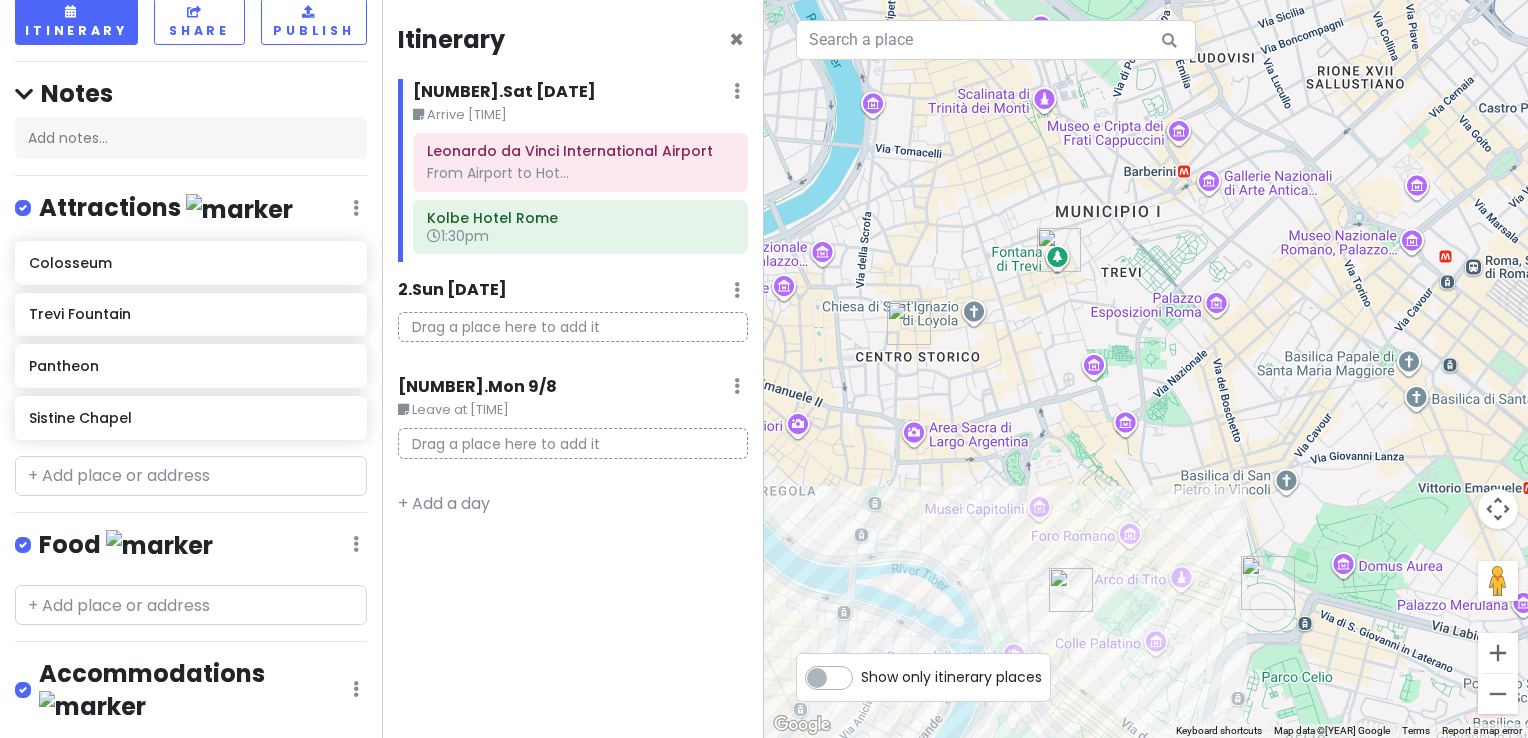 drag, startPoint x: 1108, startPoint y: 434, endPoint x: 993, endPoint y: 373, distance: 130.1768 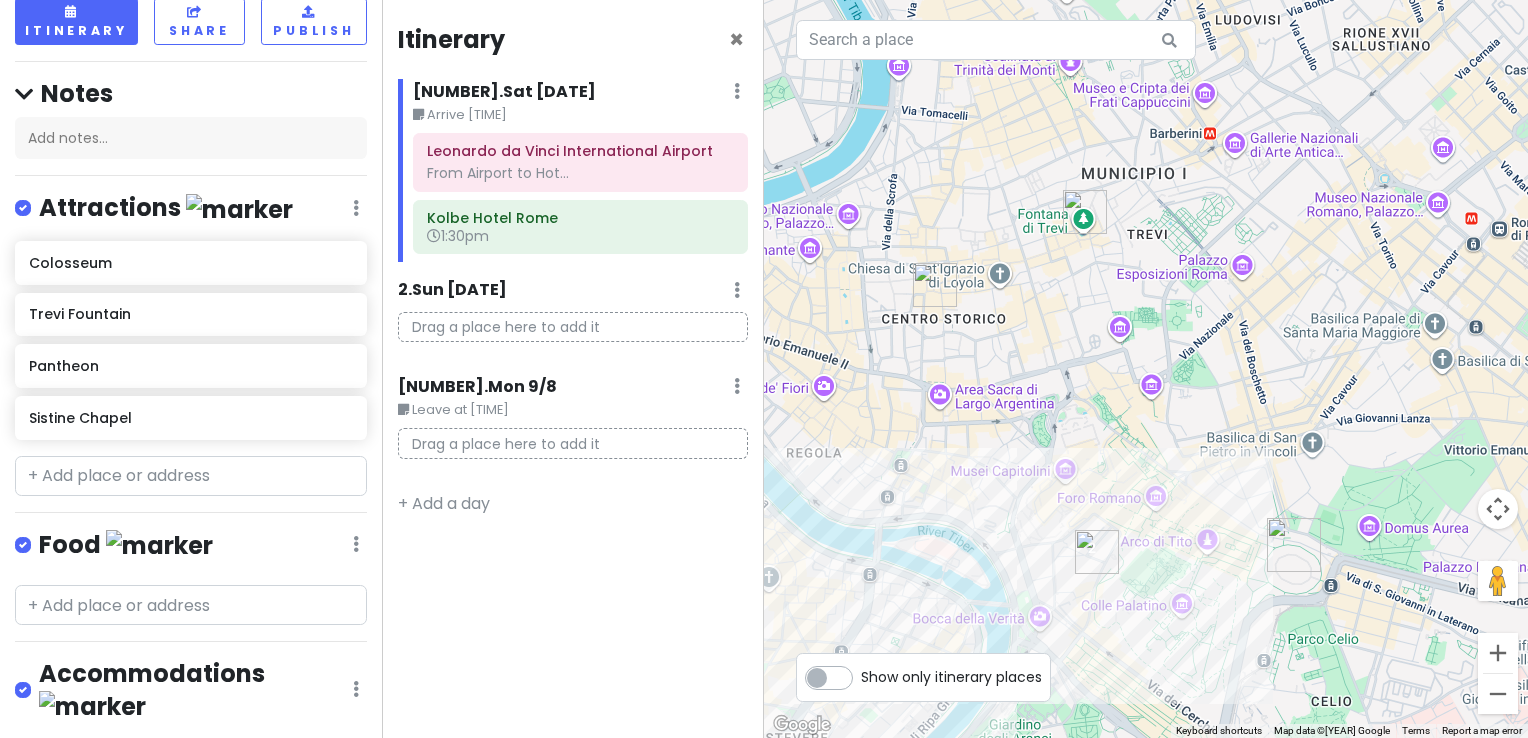 drag, startPoint x: 1059, startPoint y: 465, endPoint x: 1064, endPoint y: 402, distance: 63.1981 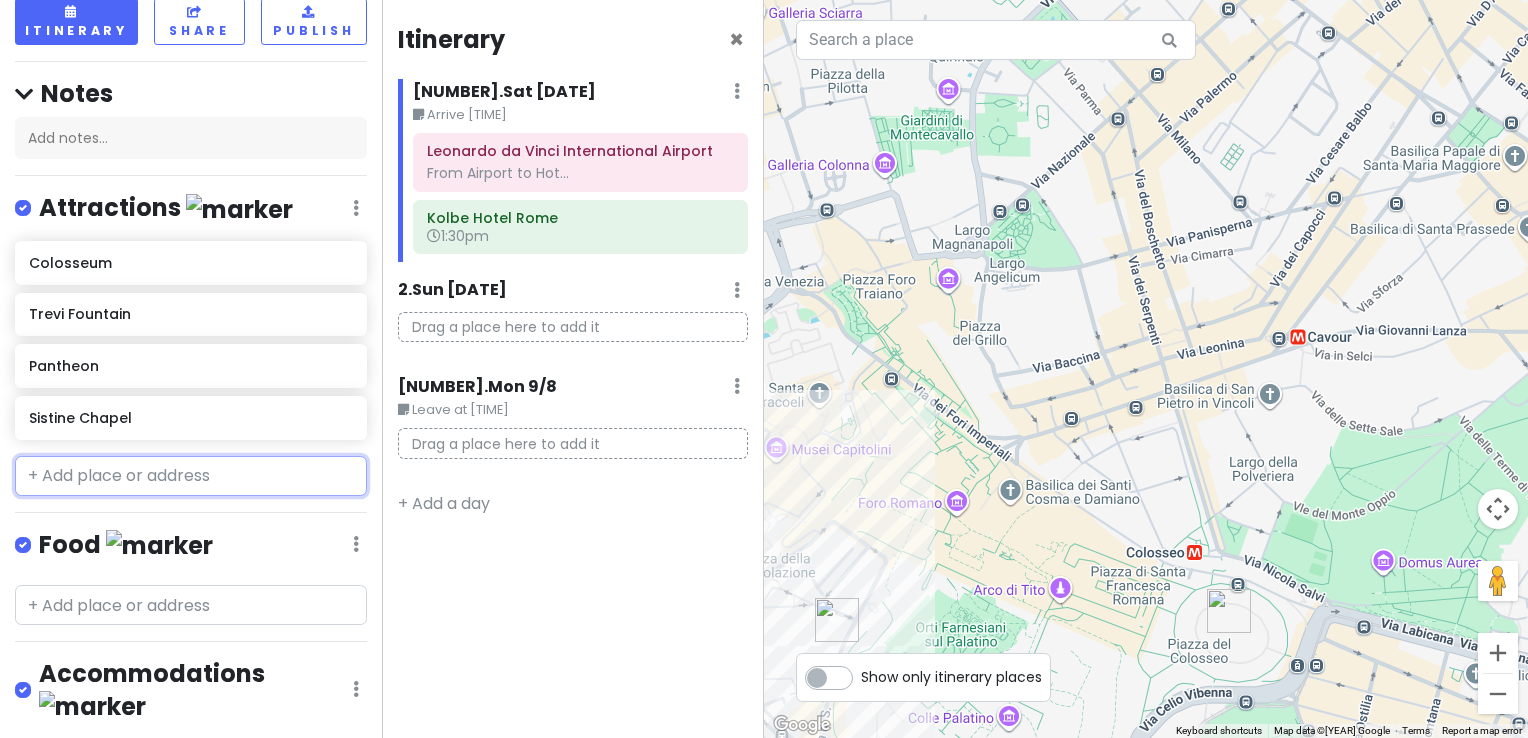 click at bounding box center [191, 476] 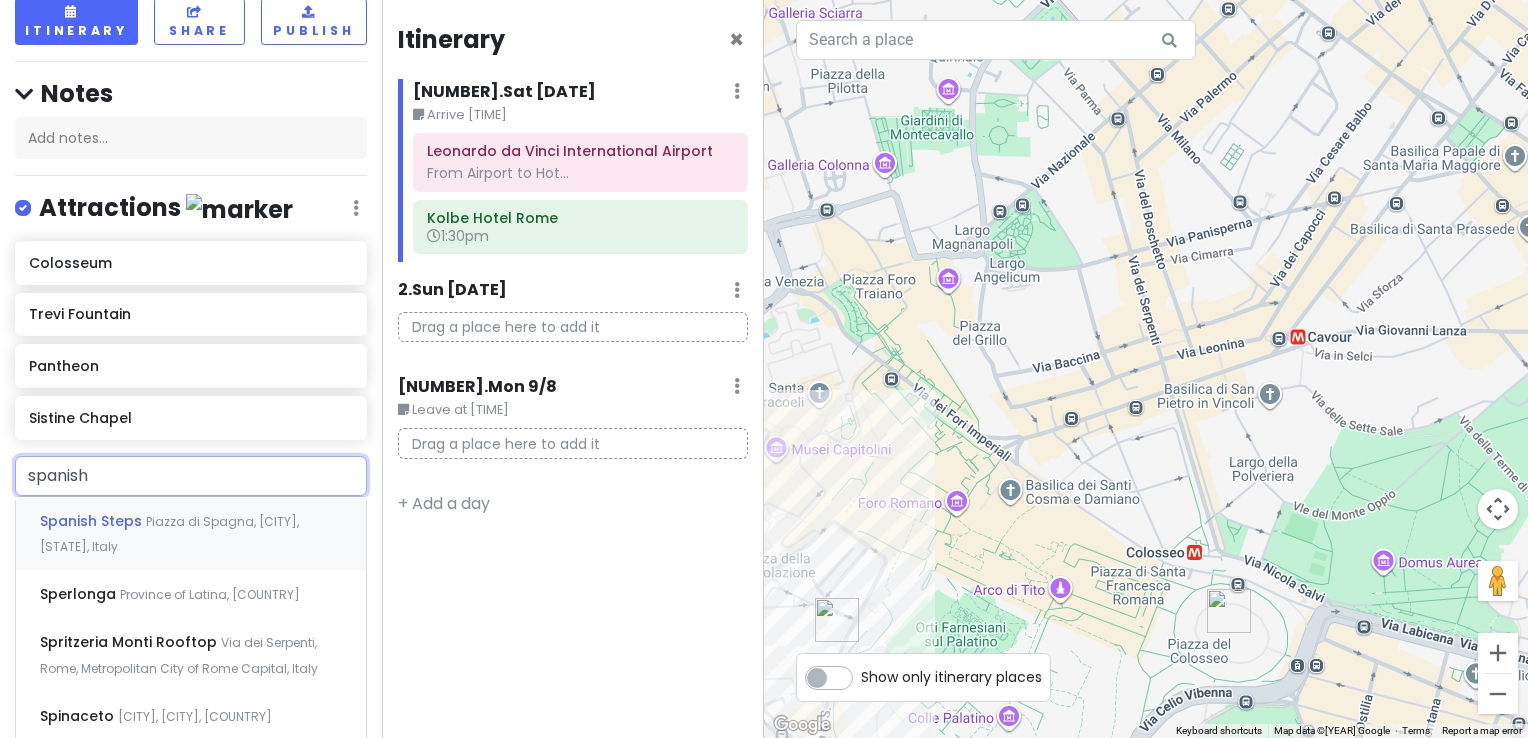 type on "spanish" 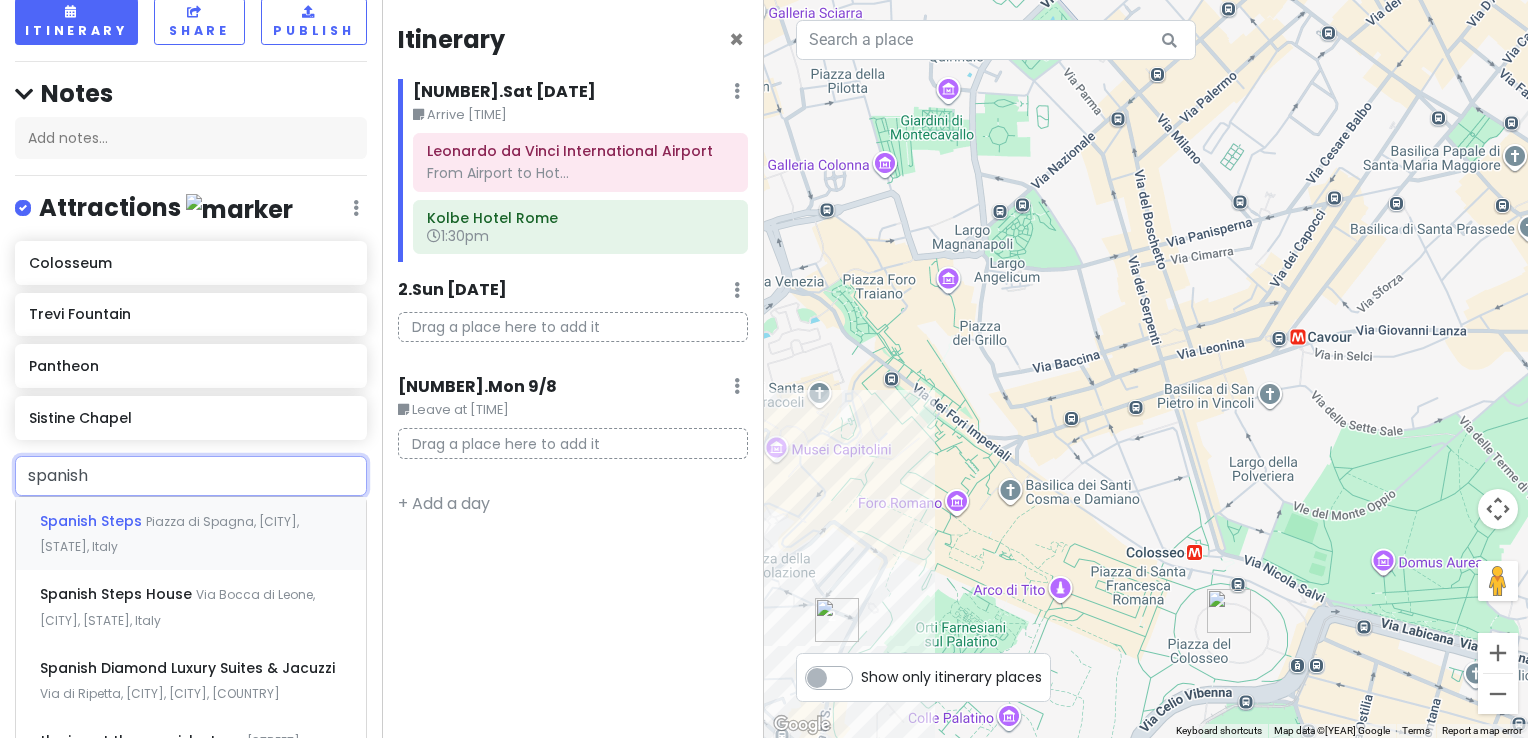 click on "Piazza di Spagna, [CITY], [STATE], Italy" at bounding box center [169, 534] 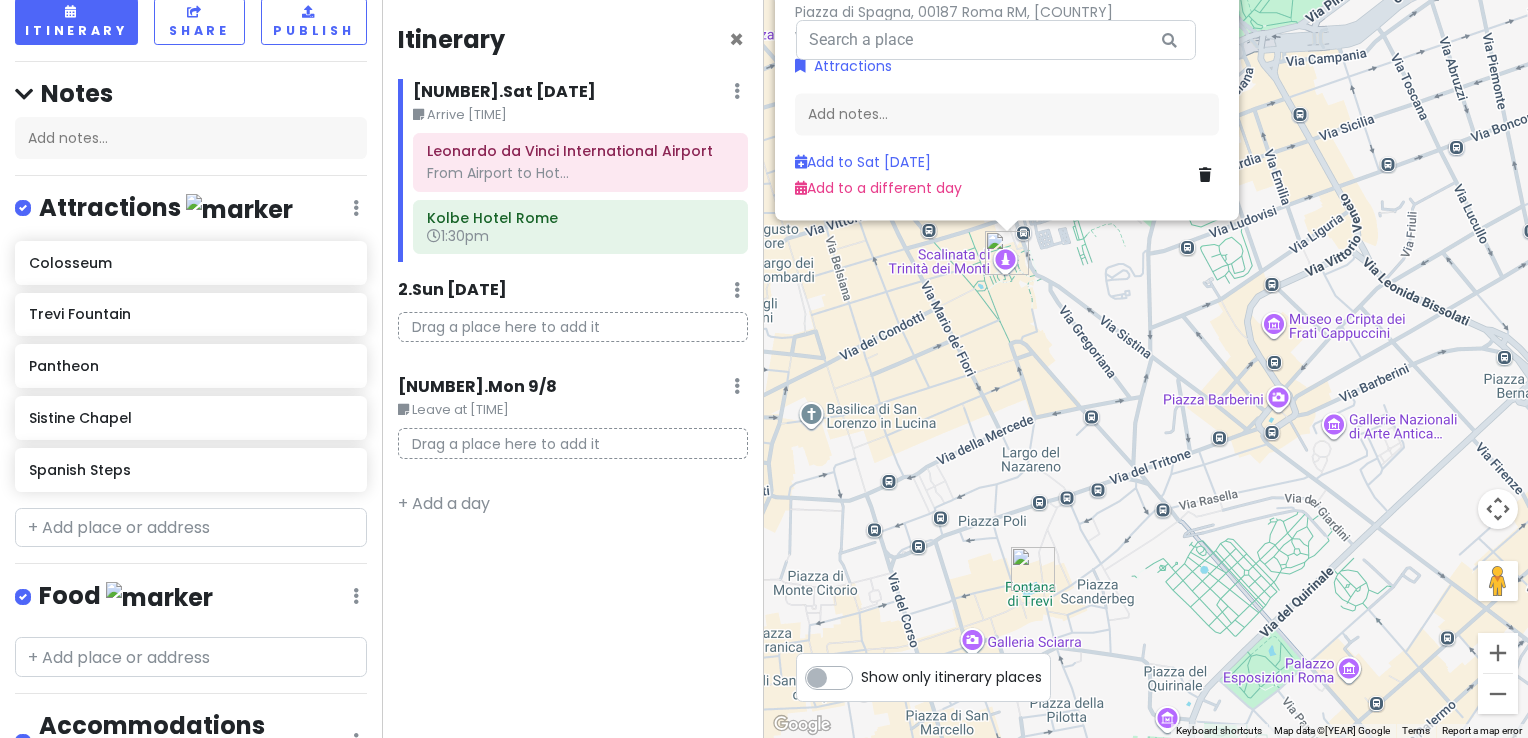 drag, startPoint x: 1084, startPoint y: 446, endPoint x: 1037, endPoint y: 278, distance: 174.45056 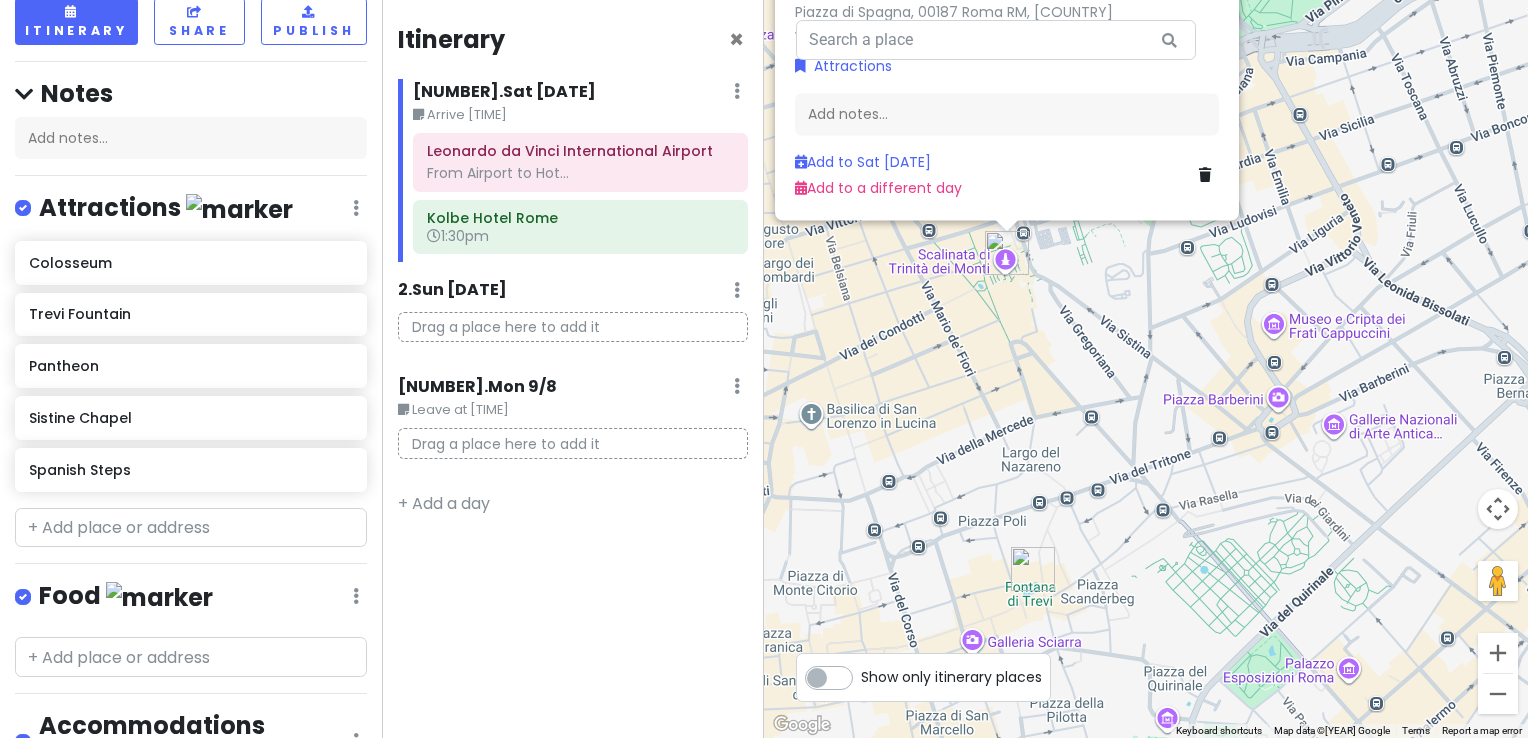 click on "Spanish Steps 4.6 (94,283) Piazza di Spagna, 00187 [CITY] [STATE], www.turismoroma.it Attractions Add notes... Sat 9/6 Add to a different day" at bounding box center [1146, 369] 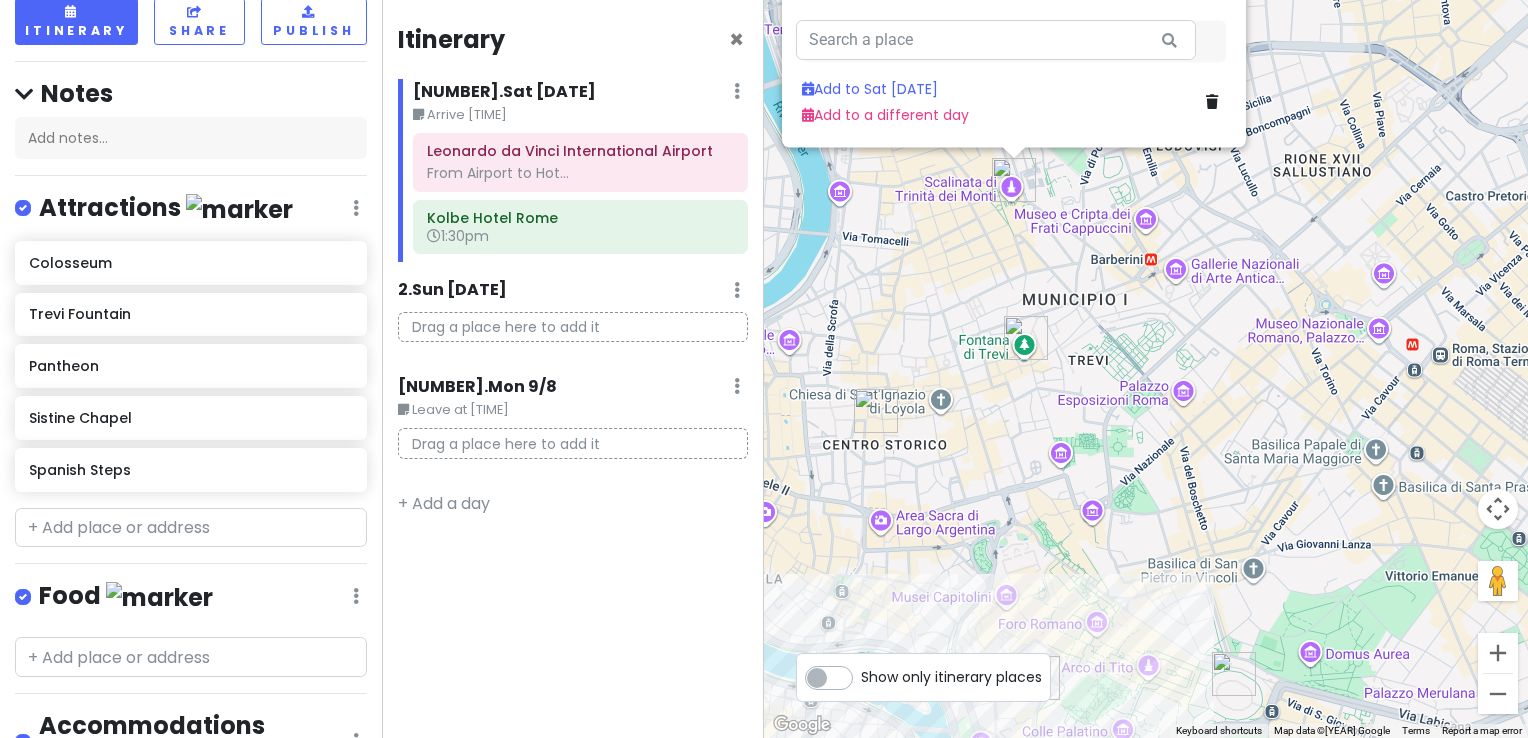 drag, startPoint x: 1008, startPoint y: 422, endPoint x: 1011, endPoint y: 255, distance: 167.02695 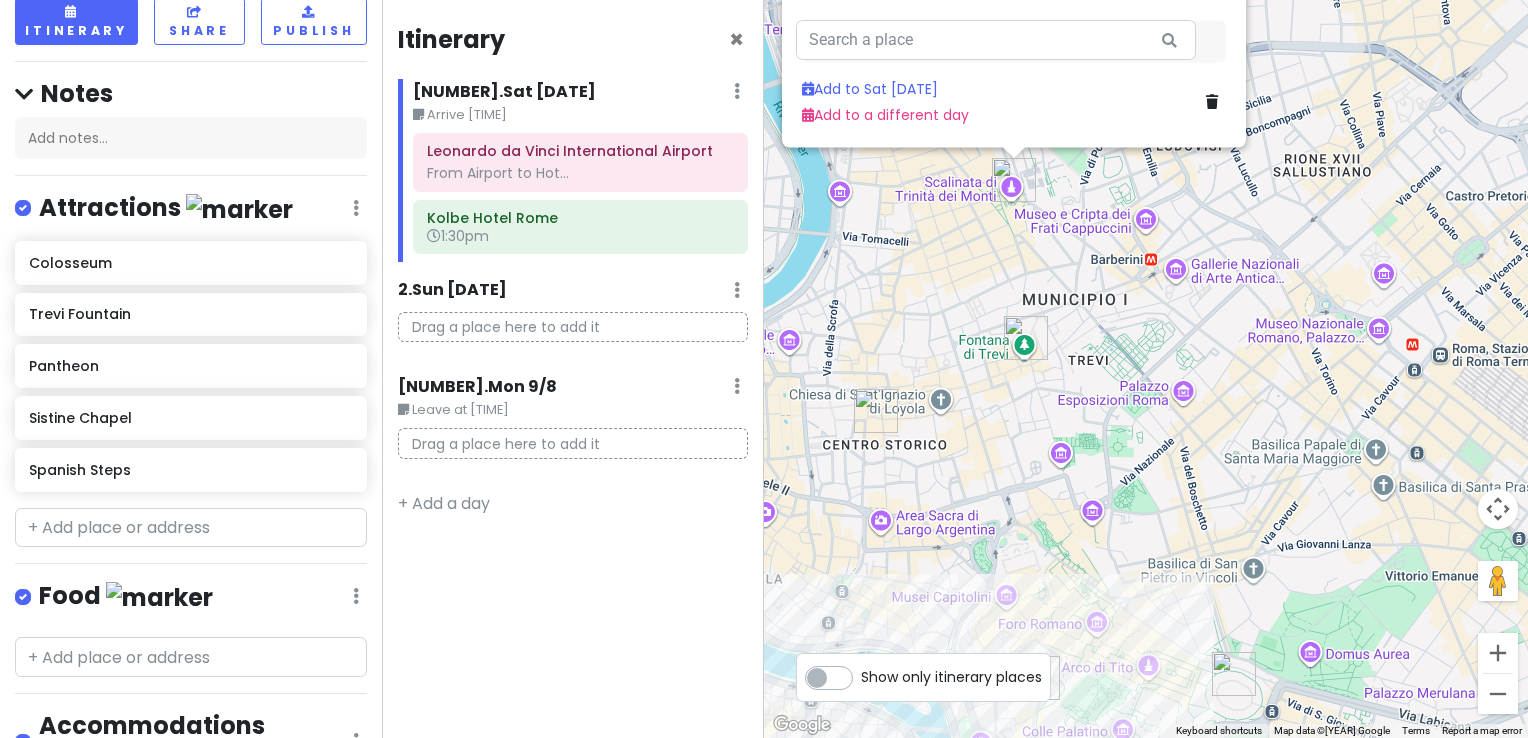 click on "Spanish Steps 4.6 (94,283) Piazza di Spagna, 00187 [CITY] [STATE], www.turismoroma.it Attractions Add notes... Sat 9/6 Add to a different day" at bounding box center [1146, 369] 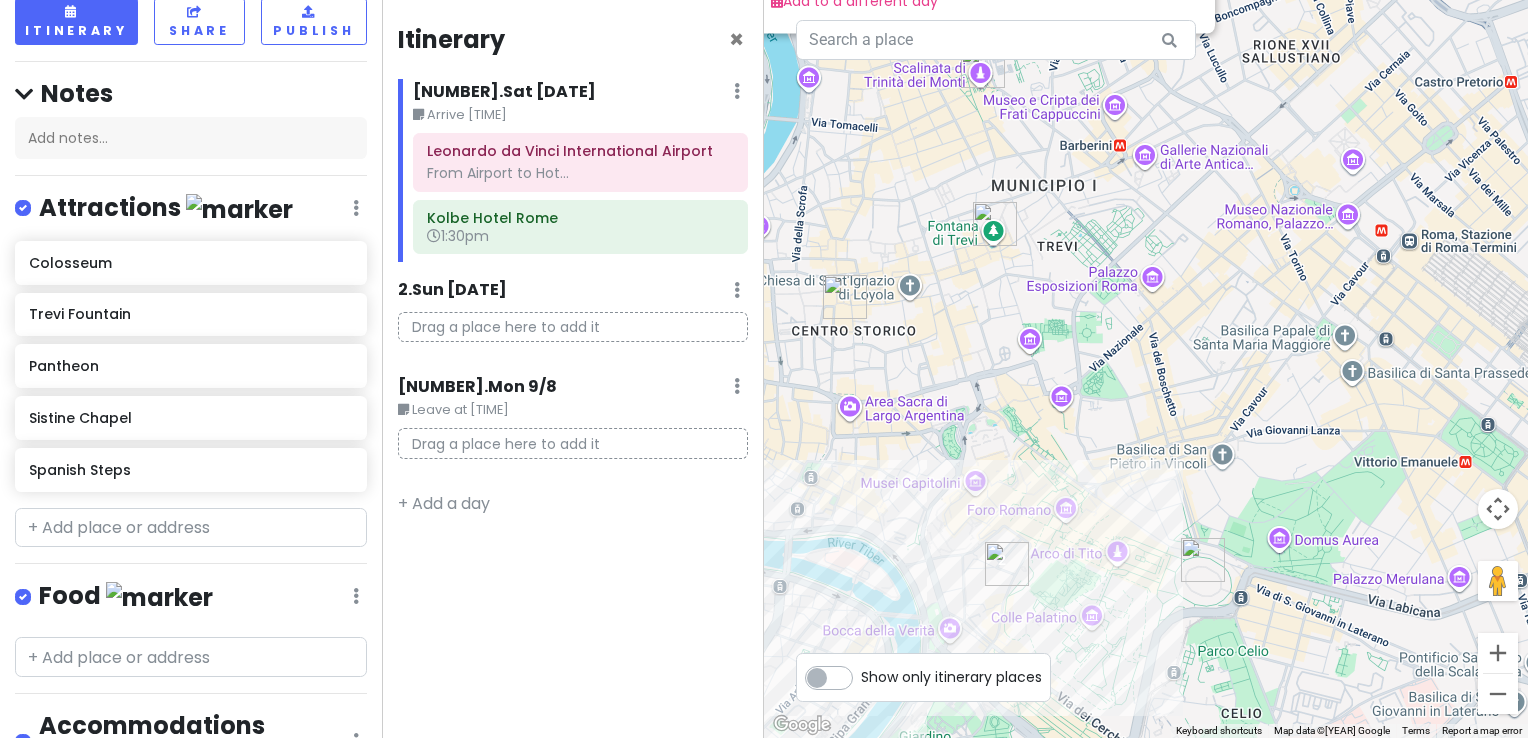 drag, startPoint x: 1299, startPoint y: 458, endPoint x: 1267, endPoint y: 343, distance: 119.36918 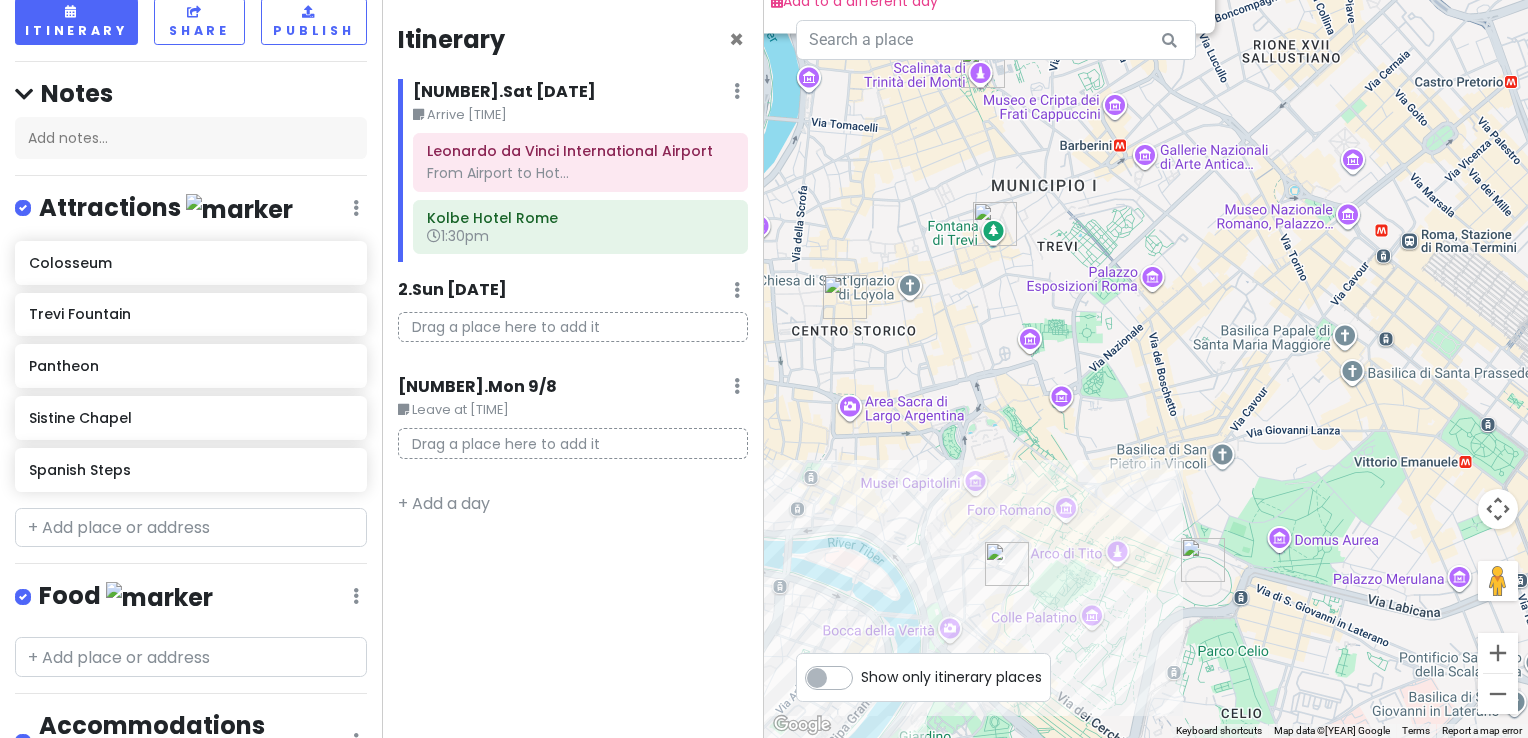 click on "Spanish Steps 4.6 (94,283) Piazza di Spagna, 00187 [CITY] [STATE], www.turismoroma.it Attractions Add notes... Sat 9/6 Add to a different day" at bounding box center (1146, 369) 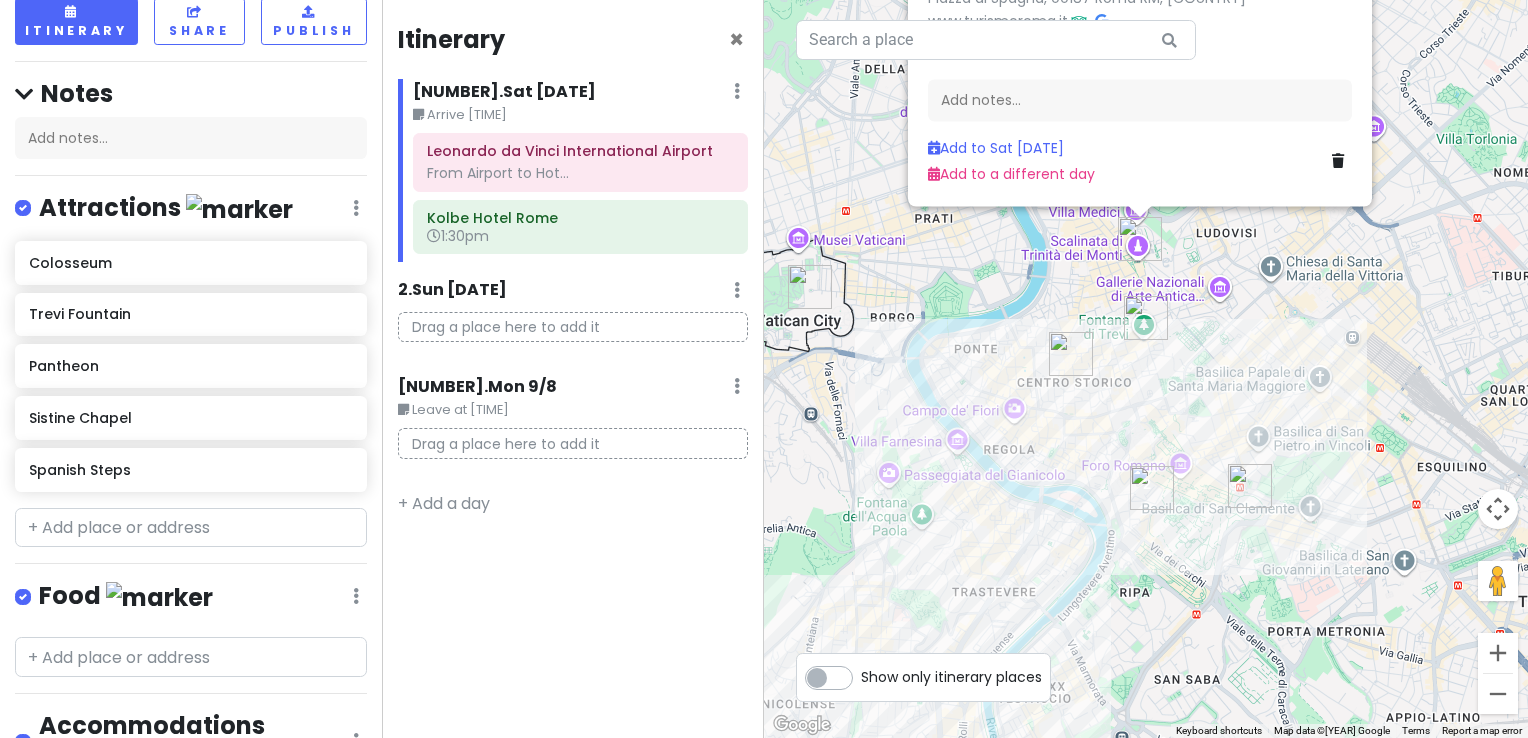 drag, startPoint x: 1010, startPoint y: 408, endPoint x: 1052, endPoint y: 436, distance: 50.47772 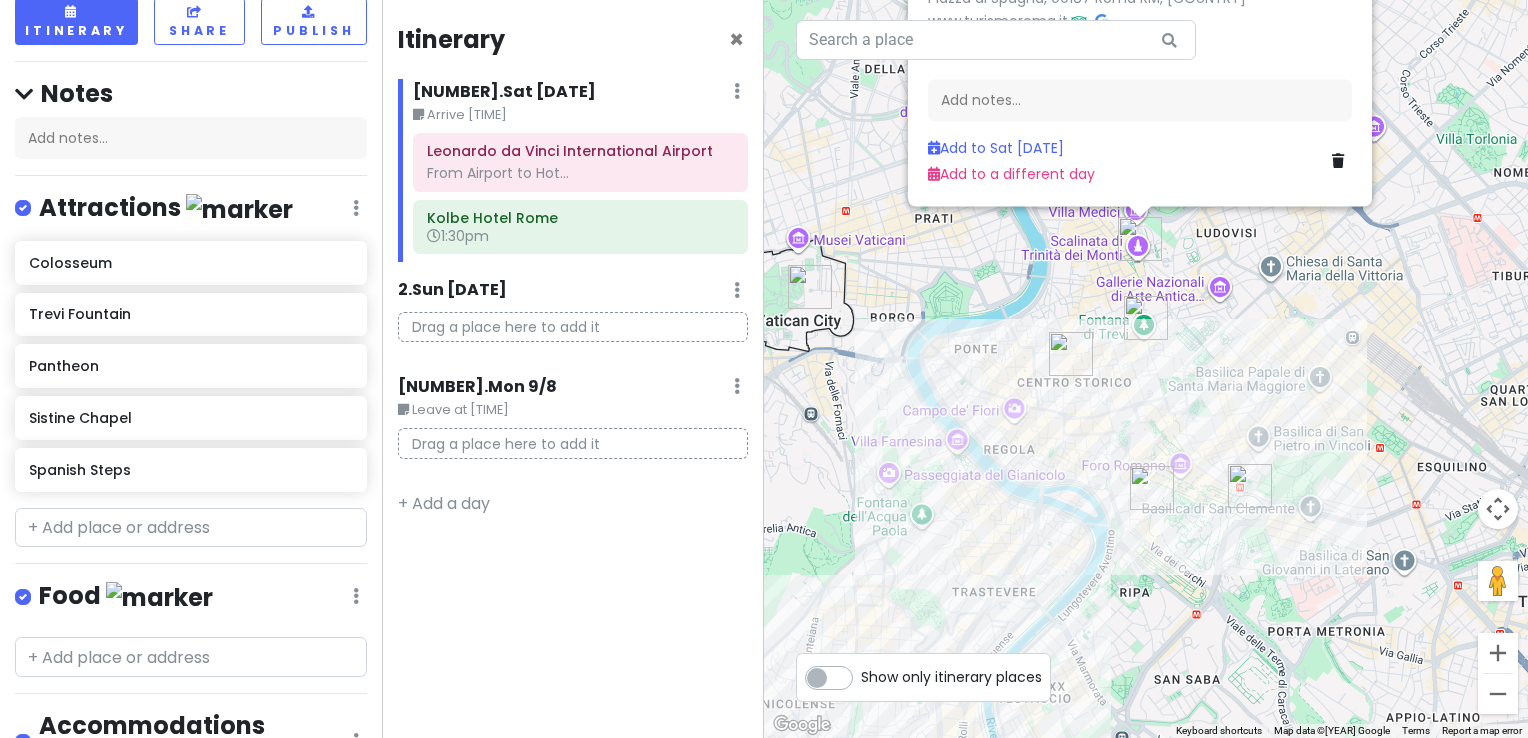 click on "Spanish Steps 4.6 (94,283) Piazza di Spagna, 00187 [CITY] [STATE], www.turismoroma.it Attractions Add notes... Sat 9/6 Add to a different day" at bounding box center [1146, 369] 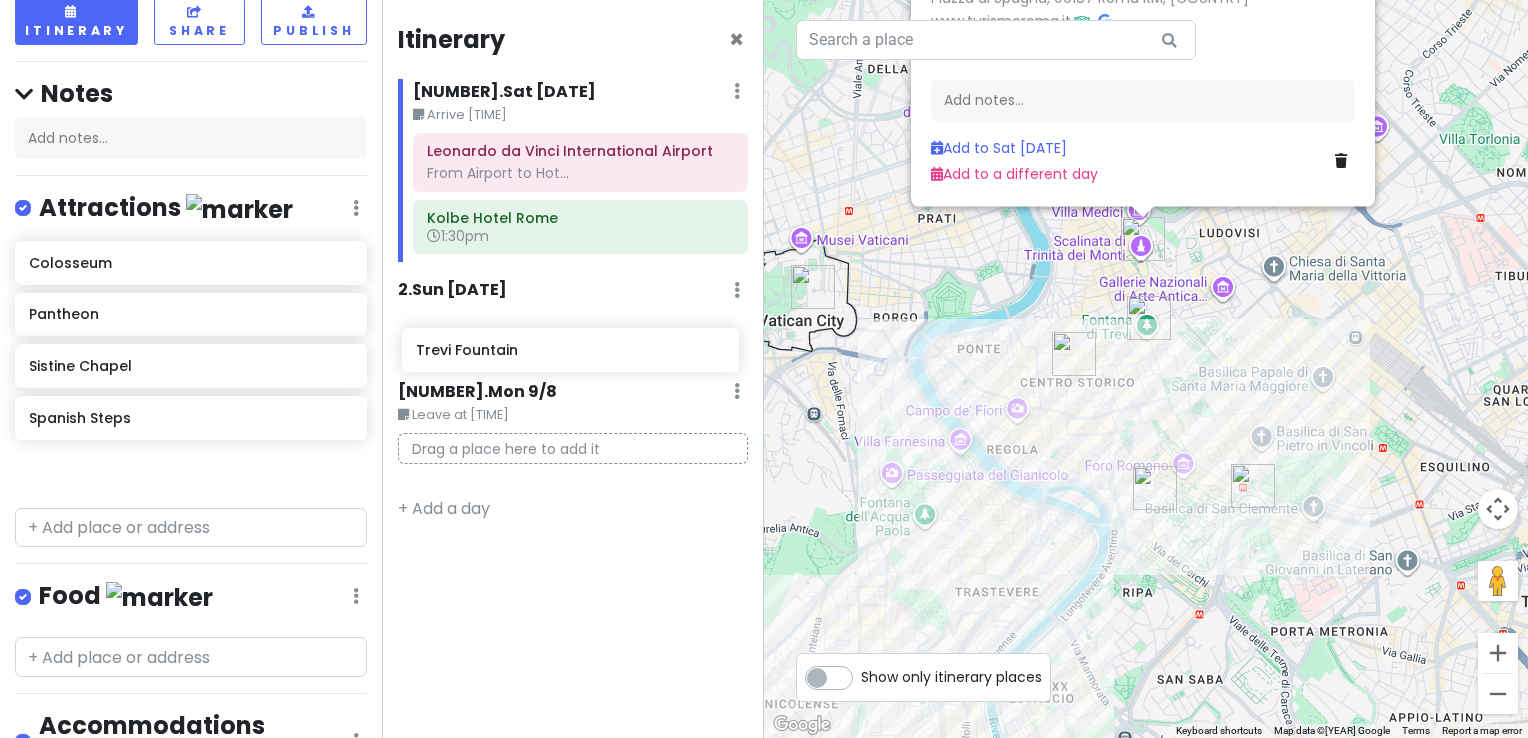 drag, startPoint x: 204, startPoint y: 320, endPoint x: 595, endPoint y: 346, distance: 391.8635 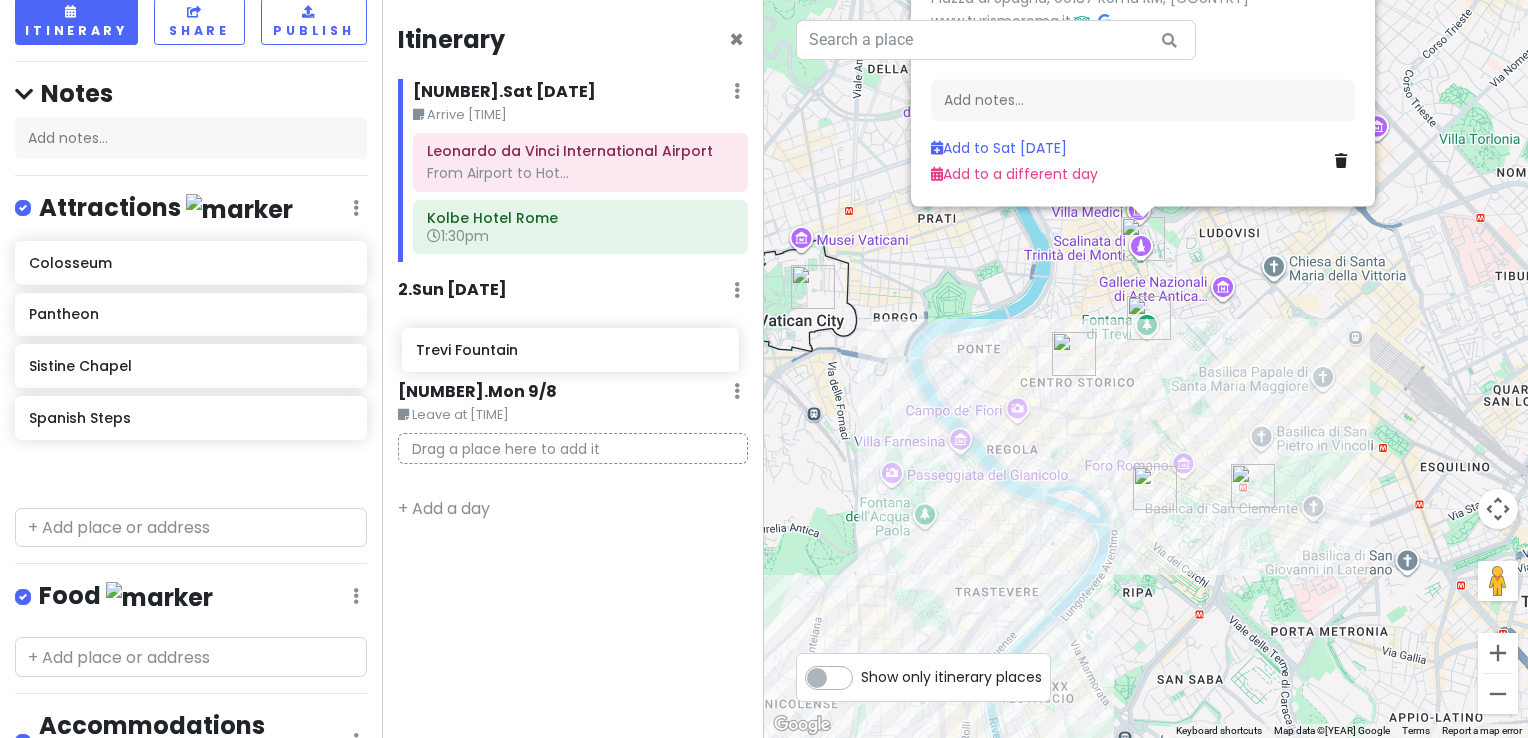 click on "[CITY] Trip Private Change Dates Make a Copy Delete Trip Go Pro ⚡️ Give Feedback 💡 Support Scout ☕️ Itinerary Share Publish Notes Add notes... Attractions Edit Reorder Delete List Colosseum Trevi Fountain Pantheon Sistine Chapel Spanish Steps Food Edit Reorder Delete List Accommodations Edit Reorder Delete List Find hotels on Booking.com Kolbe Hotel Rome [TIME] Travel Edit Reorder Delete List Leonardo da Vinci International Airport From Airport to Hotel
[TIME]... + More + Add a section Itinerary × 1 . Sat [DATE] Edit Day Notes Delete Day Arrive [TIME] Leonardo da Vinci International Airport From Airport to Hot... Kolbe Hotel Rome [TIME] 2 . Sun [DATE] Add Day Notes Delete Day 3 . Mon [DATE] Edit Day Notes Delete Day Leave at [TIME] Drag a place here to add it + Add a day ← Move left → Move right ↑ Move up ↓ Move down + Zoom in - Zoom out Home Jump left by [PERCENTAGE]% End Jump right by [PERCENTAGE]% Page Up Jump up by [PERCENTAGE]% Page Down Jump down by [PERCENTAGE]% 1 2 Spanish Steps [RATING] (94,283)" at bounding box center (764, 369) 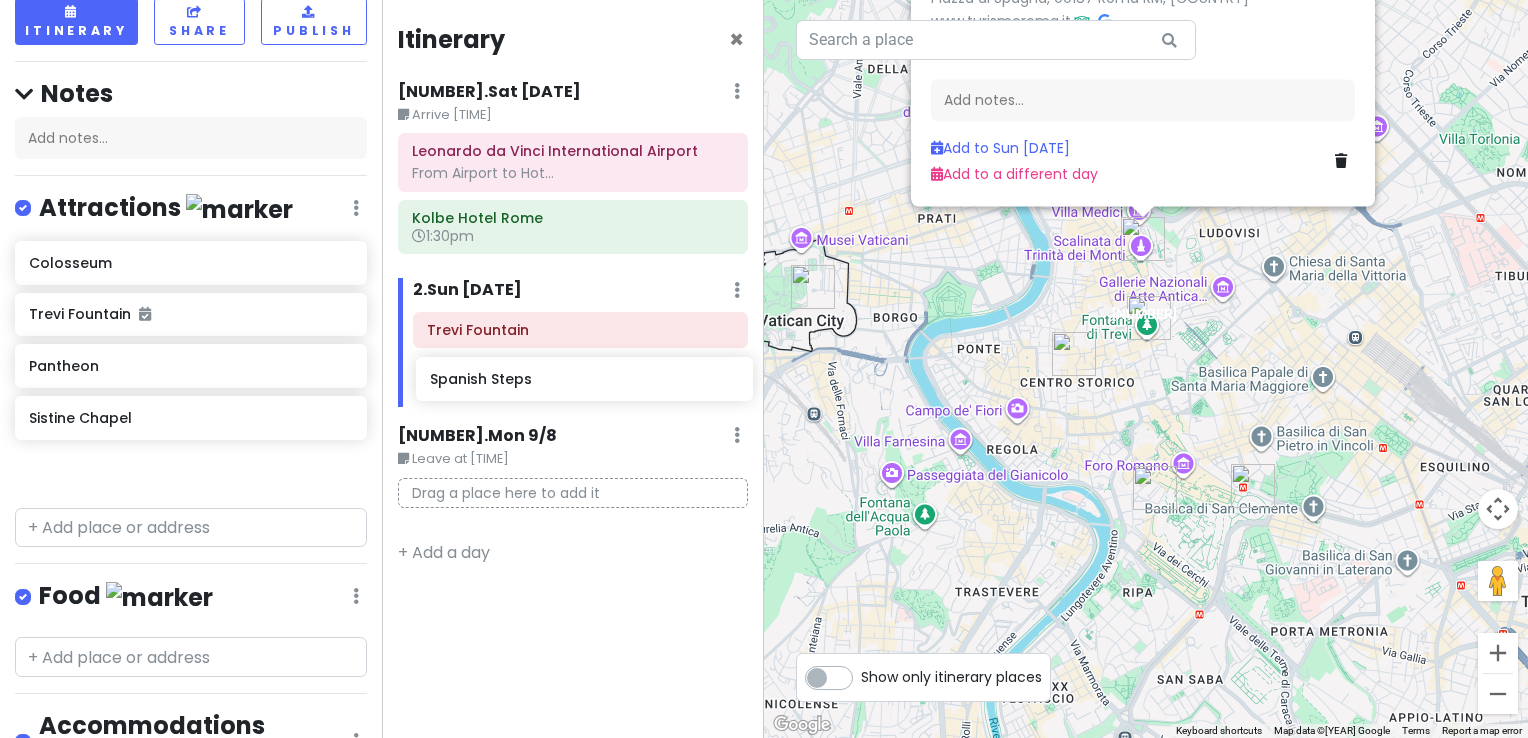 drag, startPoint x: 103, startPoint y: 466, endPoint x: 503, endPoint y: 377, distance: 409.78165 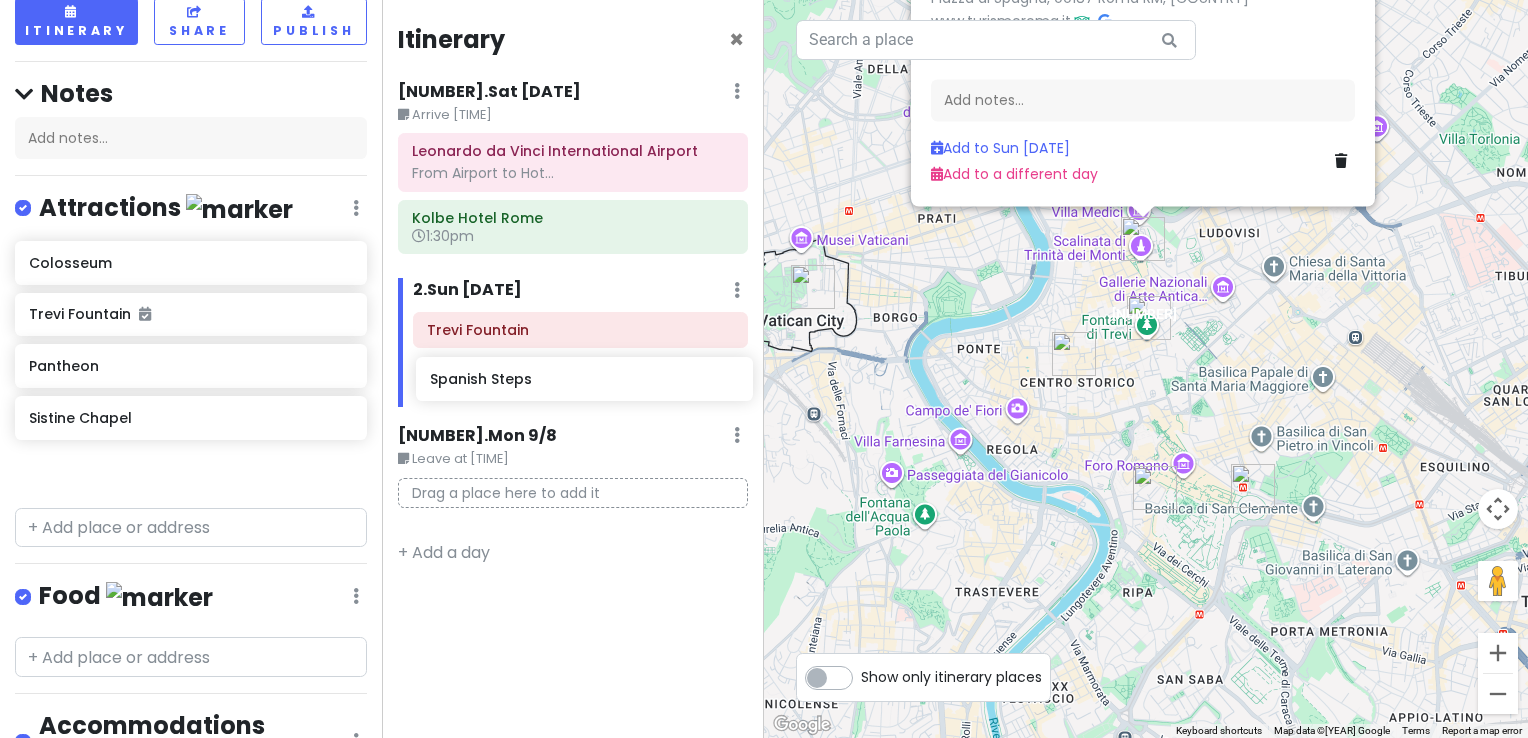 click on "Rome Trip Private Change Dates Make a Copy Delete Trip Go Pro ⚡️ Give Feedback 💡 Support Scout ☕️ Itinerary Share Publish Notes Add notes... Attractions   Edit Reorder Delete List Colosseum Trevi Fountain Pantheon Sistine Chapel Spanish Steps Food   Edit Reorder Delete List Accommodations   Edit Reorder Delete List Find hotels on Booking.com Kolbe Hotel Rome 1:30pm Travel    Edit Reorder Delete List Leonardo da Vinci International Airport From Airport to Hotel
12:23 P... + More + Add a section Itinerary × 1 .  [DAY] [MONTH] Edit Day Notes Delete Day   Arrive 11:25  Leonardo da Vinci International Airport From Airport to Hot... Kolbe Hotel Rome  1:30pm 2 .  [DAY] [MONTH] Add Day Notes Delete Day Trevi Fountain 3 .  [DAY] [MONTH] Edit Day Notes Delete Day   Leave at [TIME]  Drag a place here to add it + Add a day ← Move left → Move right ↑ Move up ↓ Move down + Zoom in - Zoom out Home Jump left by 75% End Jump right by 75% Page Up Jump up by 75% Page Down Jump down by 75% 1 Spanish Steps 4.6" at bounding box center (764, 369) 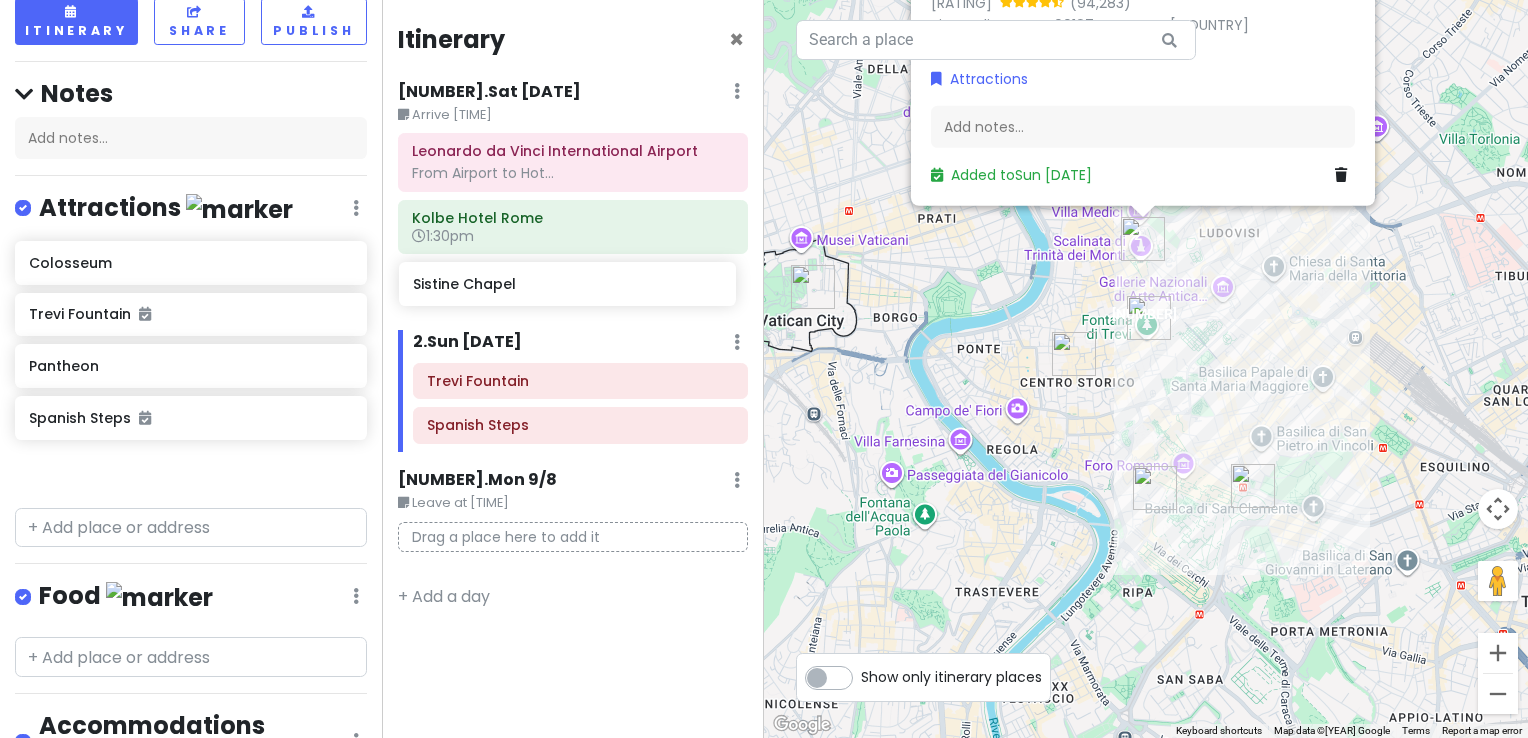 drag, startPoint x: 145, startPoint y: 434, endPoint x: 528, endPoint y: 303, distance: 404.7839 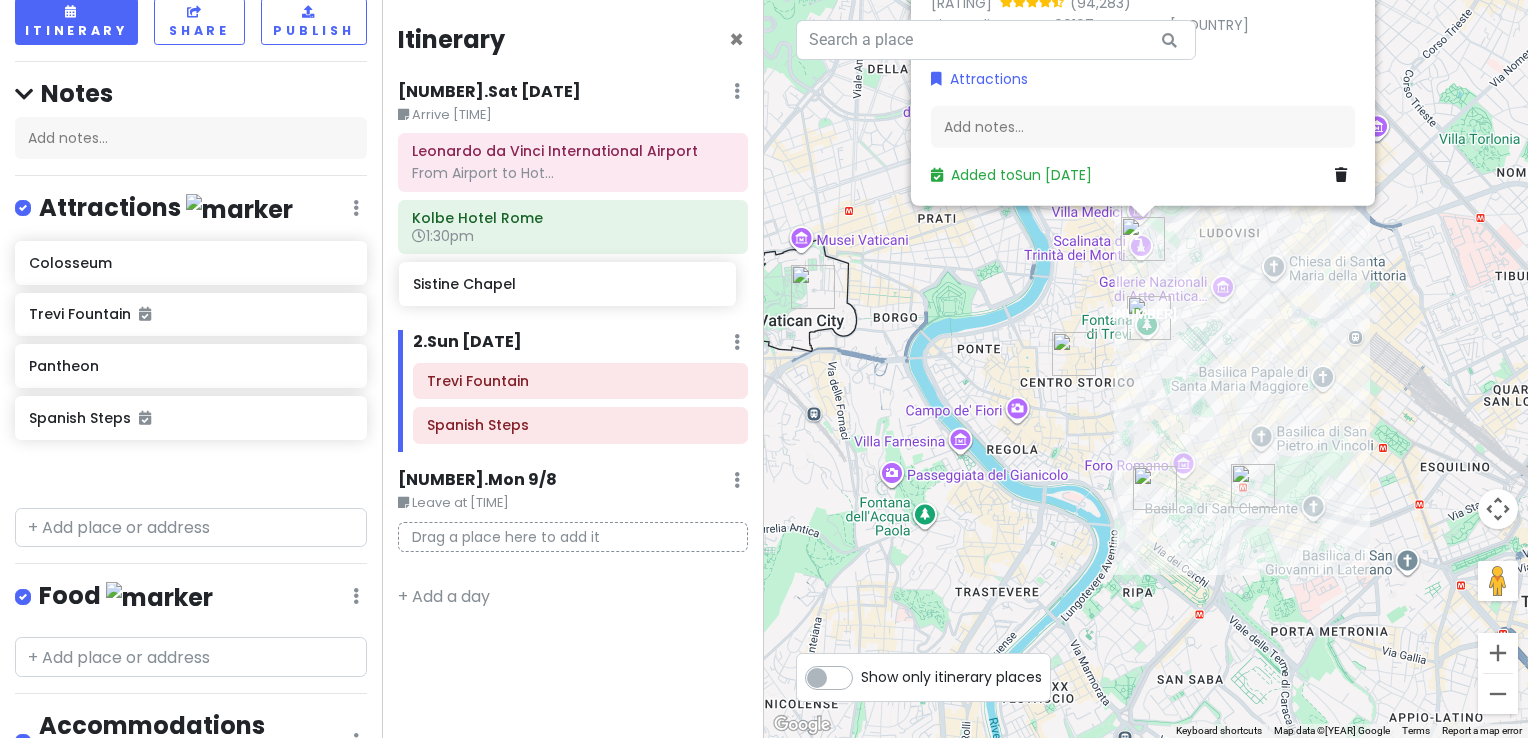 click on "Rome Trip Private Change Dates Make a Copy Delete Trip Go Pro ⚡️ Give Feedback 💡 Support Scout ☕️ Itinerary Share Publish Notes Add notes... Attractions   Edit Reorder Delete List Colosseum Trevi Fountain Pantheon Sistine Chapel Spanish Steps Food   Edit Reorder Delete List Accommodations   Edit Reorder Delete List Find hotels on Booking.com Kolbe Hotel Rome 1:30pm Travel    Edit Reorder Delete List Leonardo da Vinci International Airport From Airport to Hotel
12:23 P... + More + Add a section Itinerary × 1 .  Sat 9/6 Edit Day Notes Delete Day   Arrive 11:25  Leonardo da Vinci International Airport From Airport to Hot... Kolbe Hotel Rome  1:30pm 2 .  Sun 9/7 Add Day Notes Delete Day Trevi Fountain Spanish Steps 3 .  Mon 9/8 Edit Day Notes Delete Day   Leave at 20:30  Drag a place here to add it + Add a day ← Move left → Move right ↑ Move up ↓ Move down + Zoom in - Zoom out Home Jump left by 75% End Jump right by 75% Page Up Jump up by 75% Page Down Jump down by 75% 2 1 Spanish Steps" at bounding box center [764, 369] 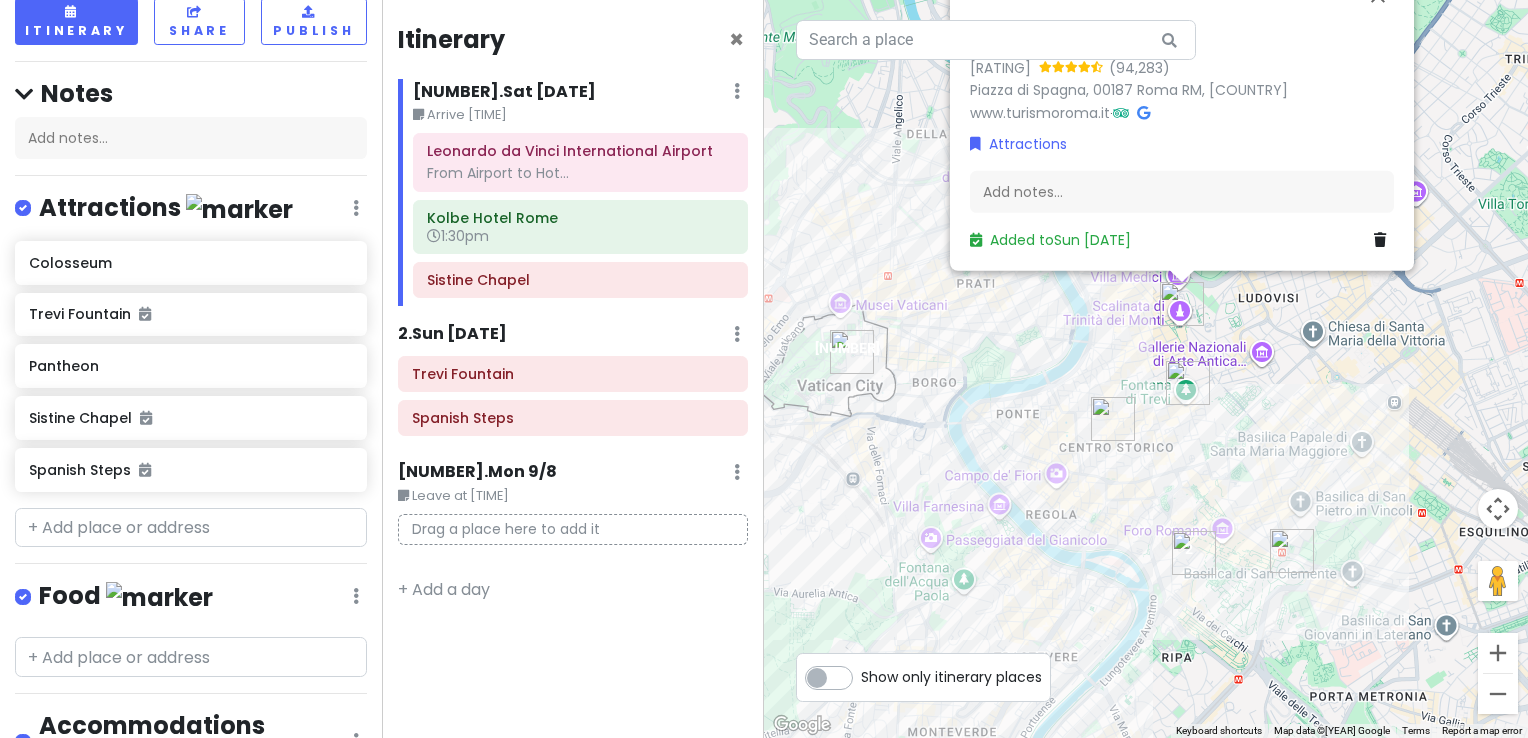drag, startPoint x: 817, startPoint y: 502, endPoint x: 859, endPoint y: 567, distance: 77.388626 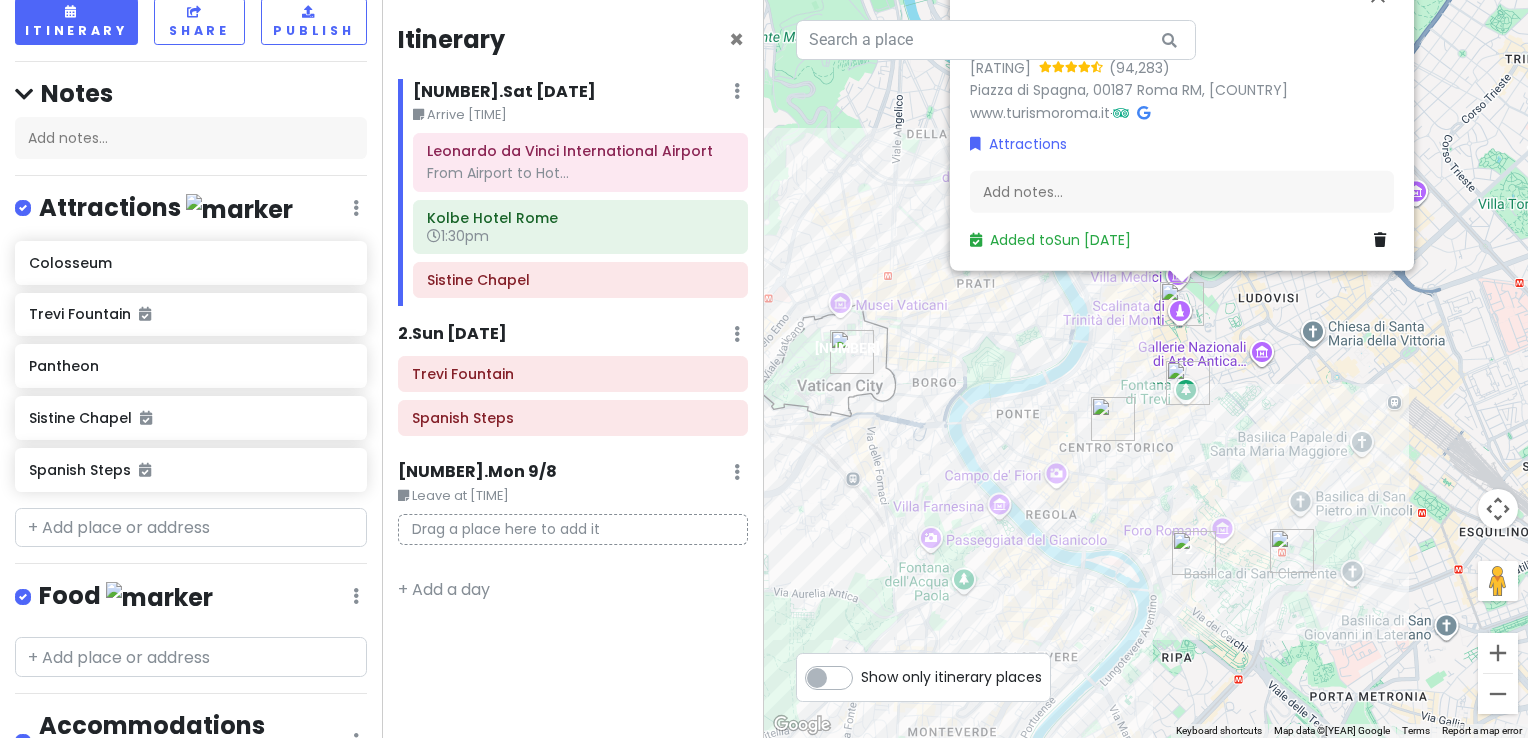 click on "Spanish Steps 4.6        (94,283) Piazza di Spagna, [POSTAL_CODE] [CITY_CODE] www.turismoroma.it   ·   Attractions Add notes... Added to  Sun 9/7" at bounding box center [1146, 369] 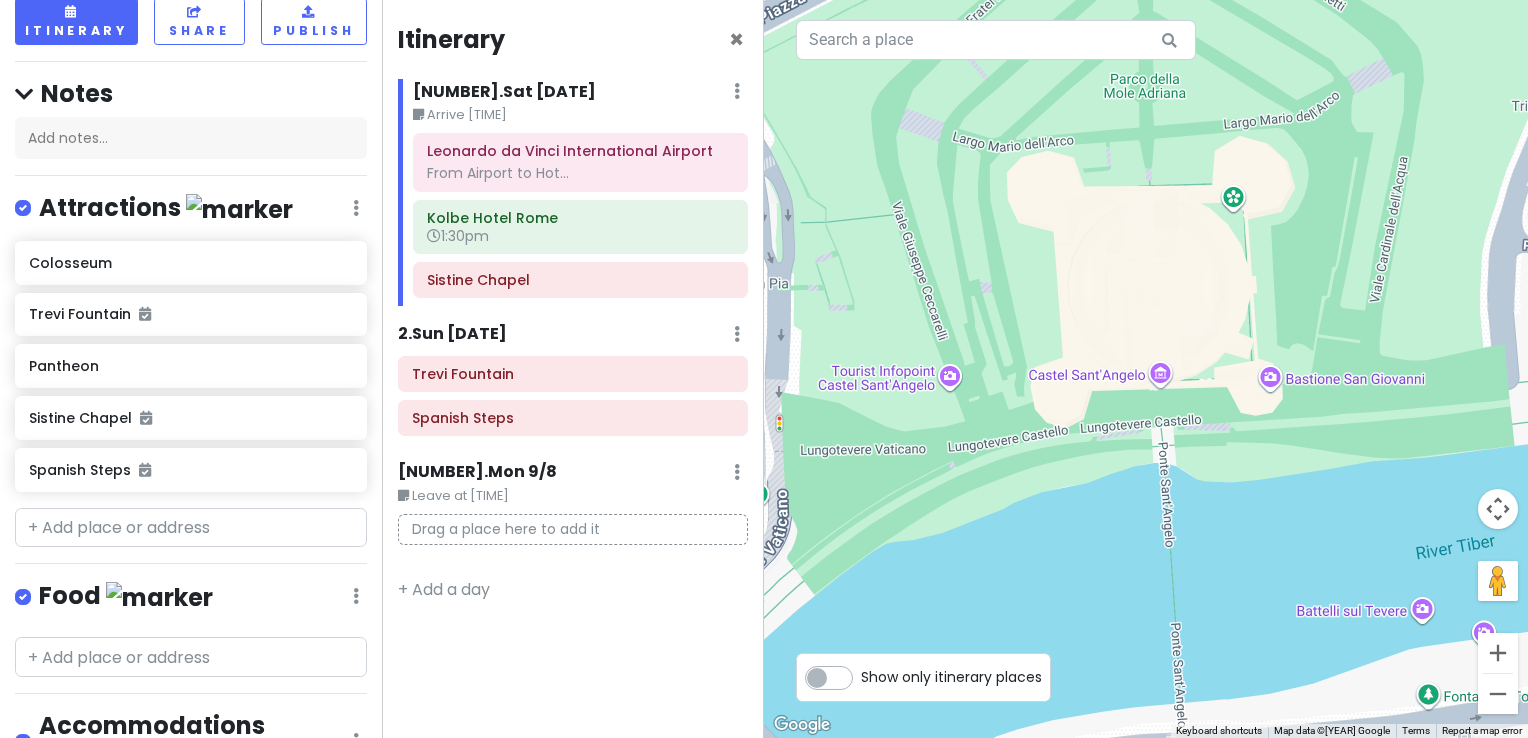 drag, startPoint x: 1158, startPoint y: 350, endPoint x: 1306, endPoint y: 302, distance: 155.5892 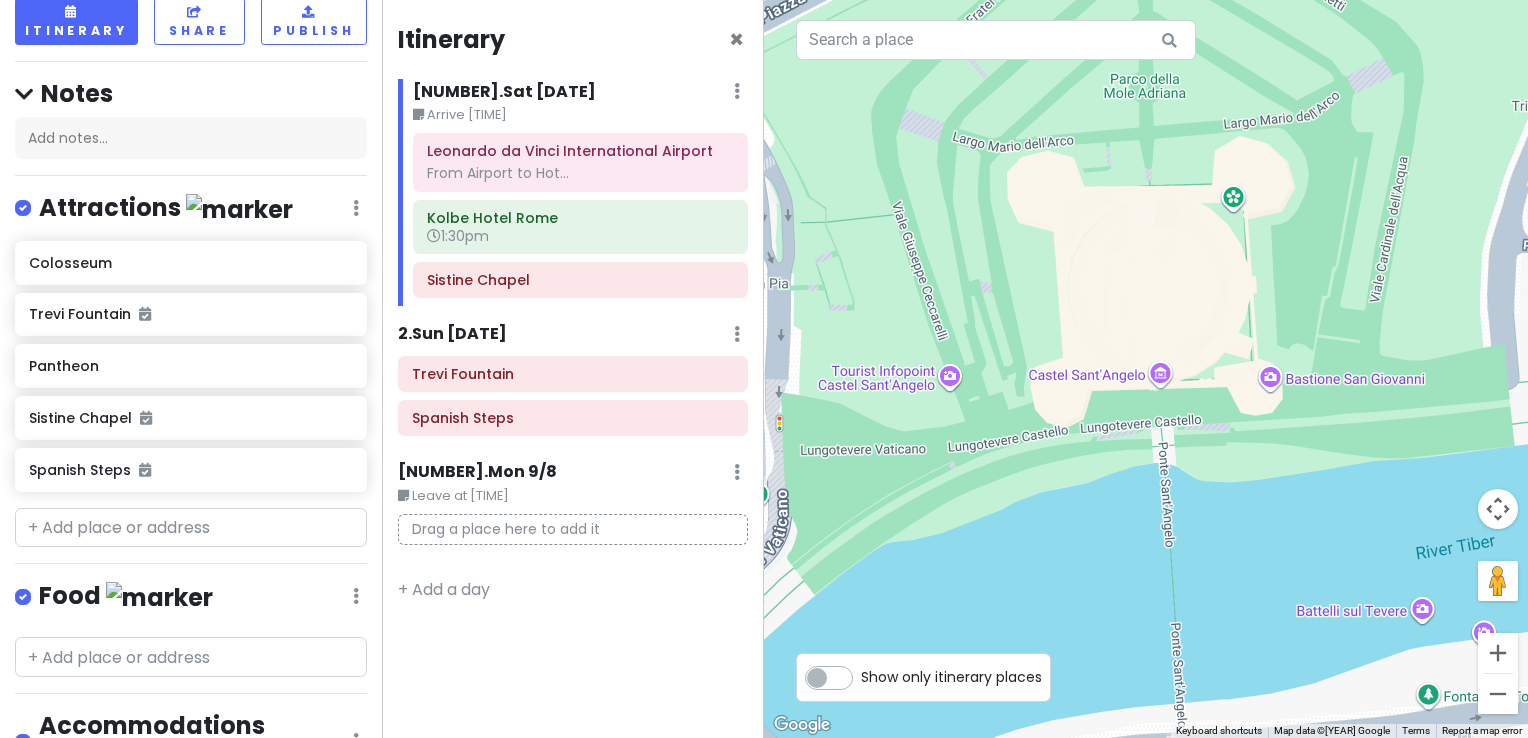 click on "Spanish Steps 4.6        (94,283) Piazza di Spagna, [POSTAL_CODE] [CITY_CODE] www.turismoroma.it   ·   Attractions Add notes... Added to  Sun 9/7" at bounding box center [1146, 369] 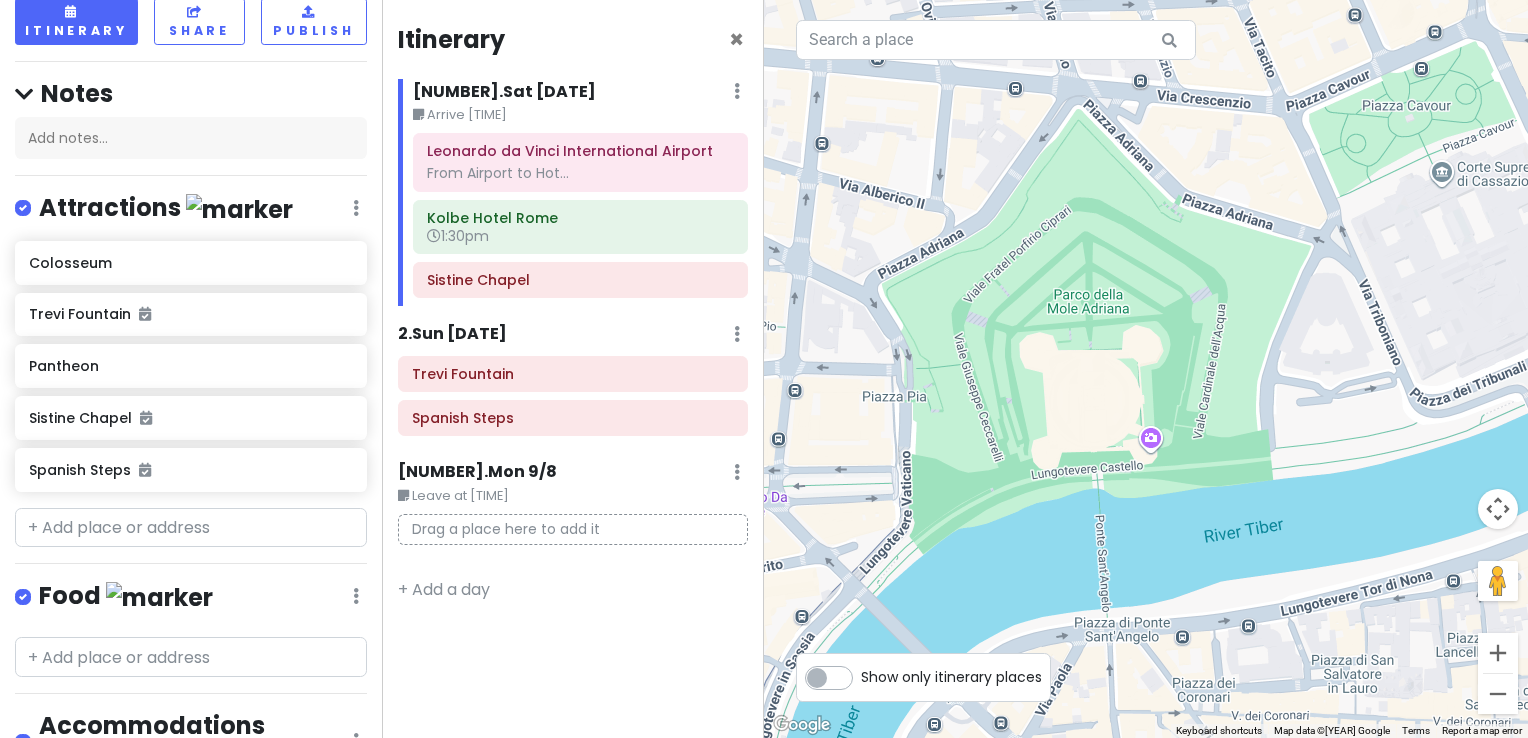 drag, startPoint x: 1075, startPoint y: 365, endPoint x: 1114, endPoint y: 399, distance: 51.739735 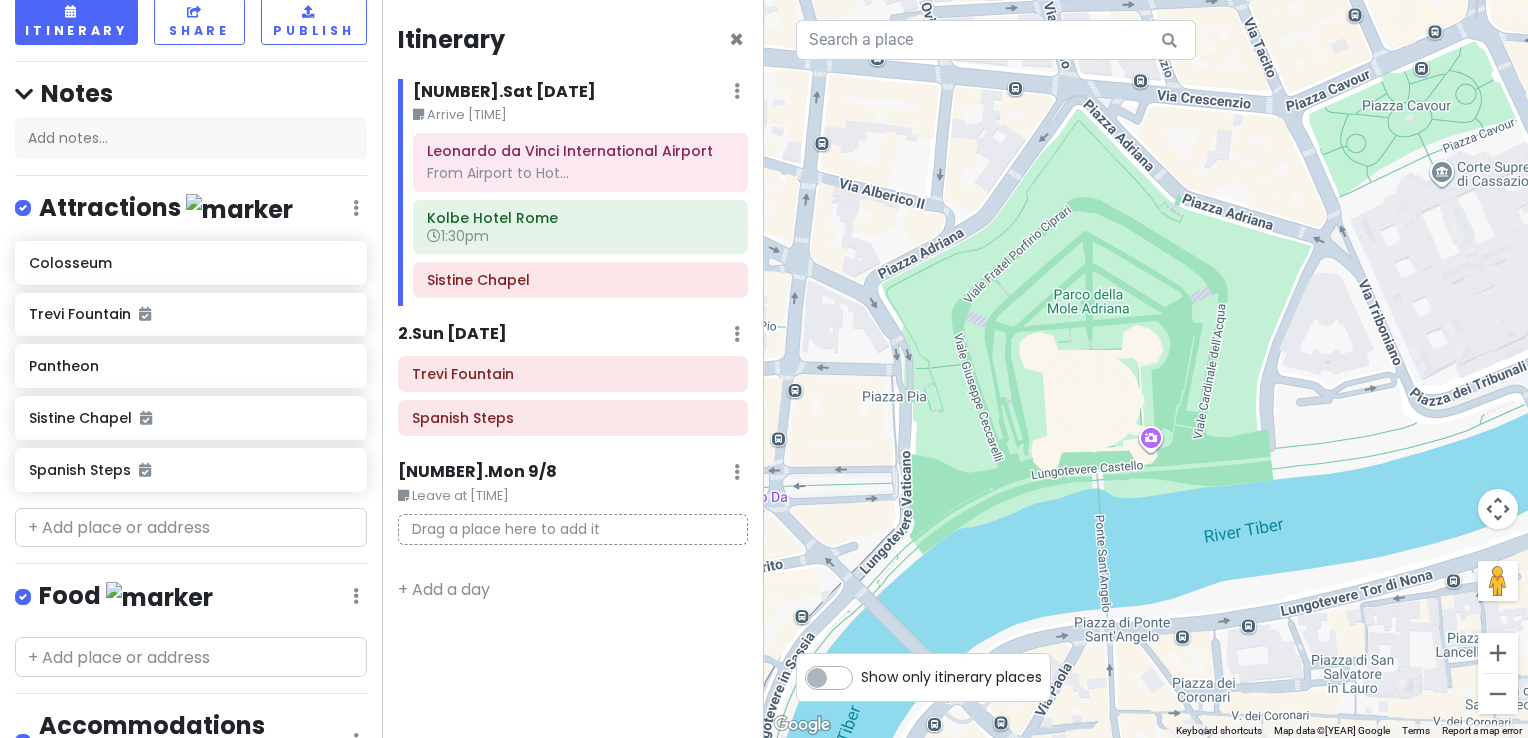 click on "Spanish Steps 4.6        (94,283) Piazza di Spagna, [POSTAL_CODE] [CITY_CODE] www.turismoroma.it   ·   Attractions Add notes... Added to  Sun 9/7" at bounding box center (1146, 369) 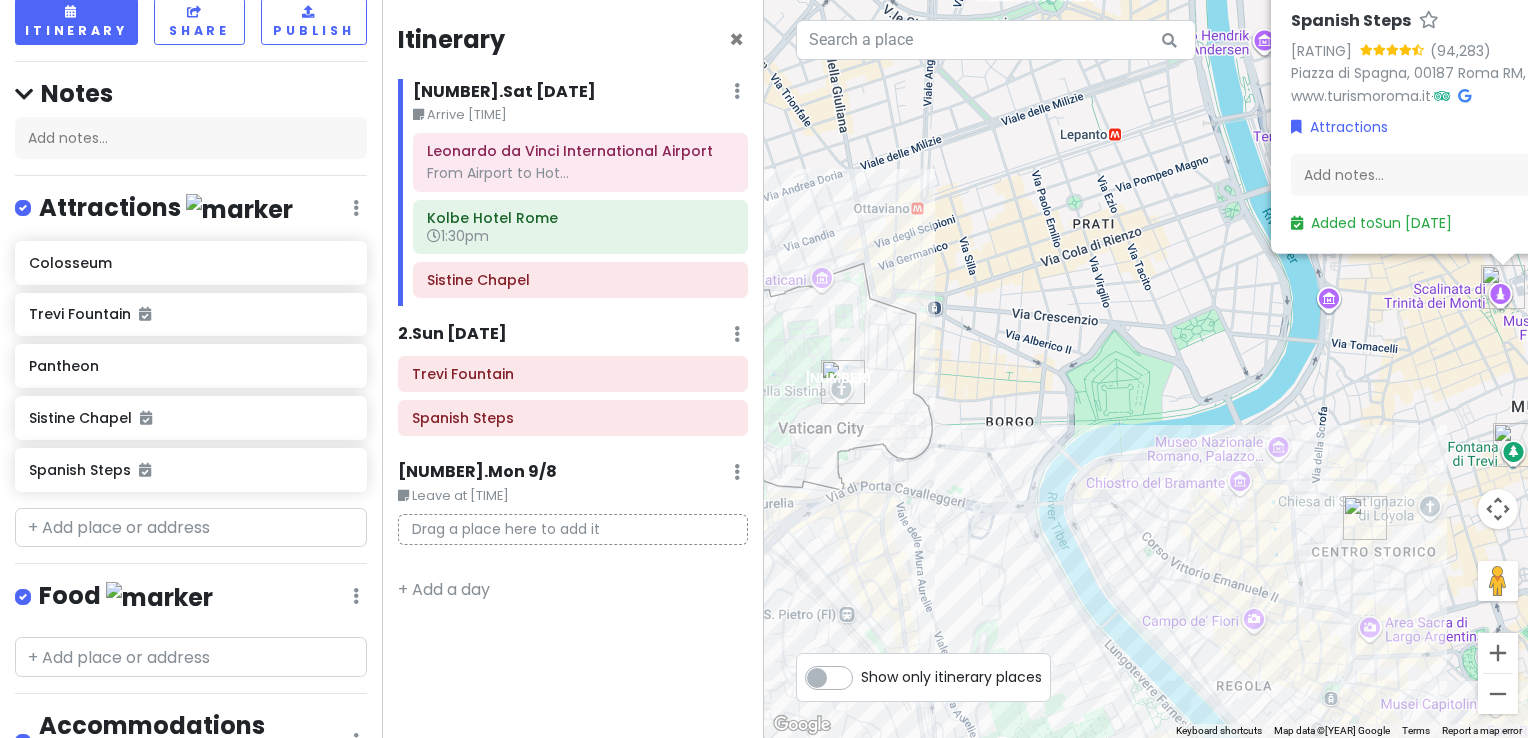 drag, startPoint x: 980, startPoint y: 407, endPoint x: 1002, endPoint y: 411, distance: 22.36068 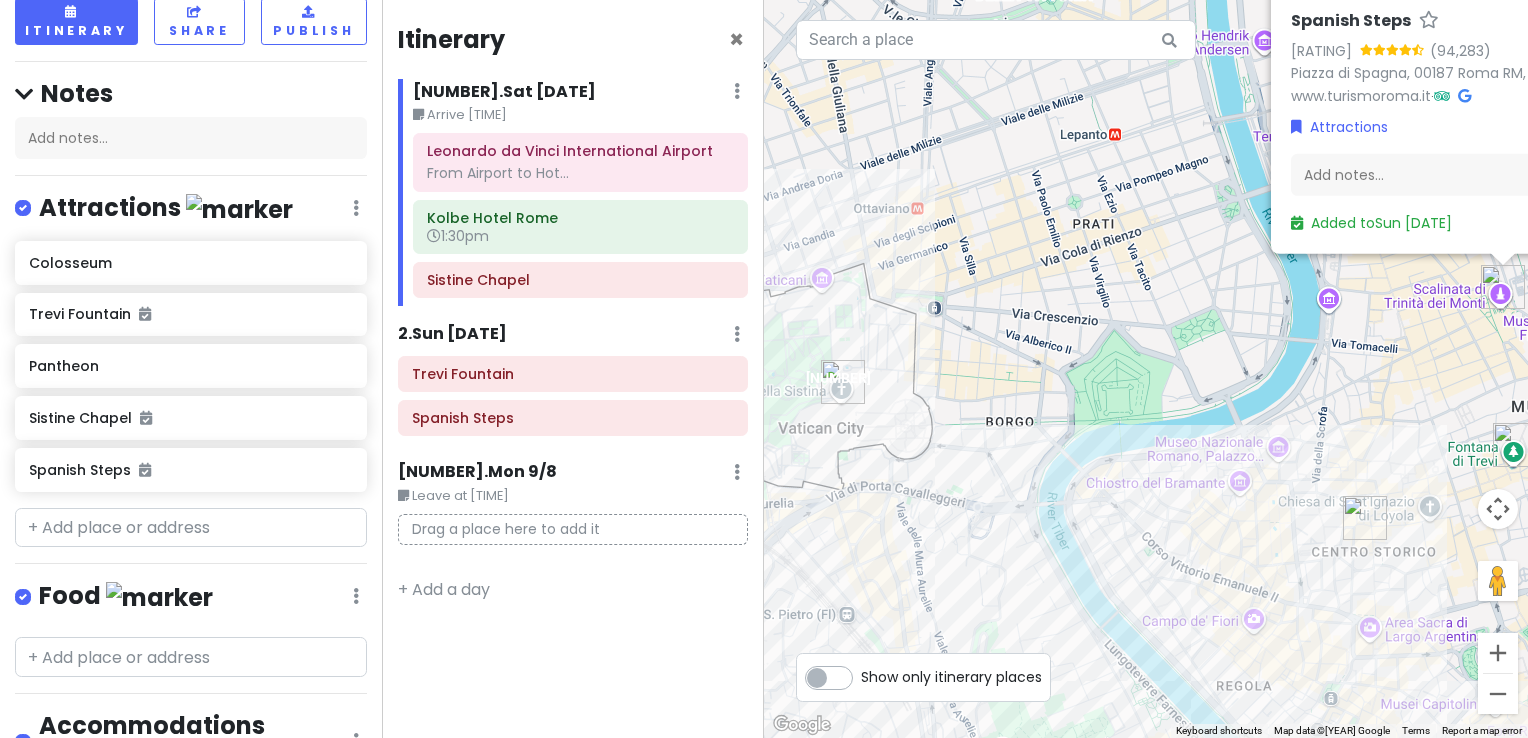 click on "Spanish Steps 4.6        (94,283) Piazza di Spagna, [POSTAL_CODE] [CITY_CODE] www.turismoroma.it   ·   Attractions Add notes... Added to  Sun 9/7" at bounding box center [1146, 369] 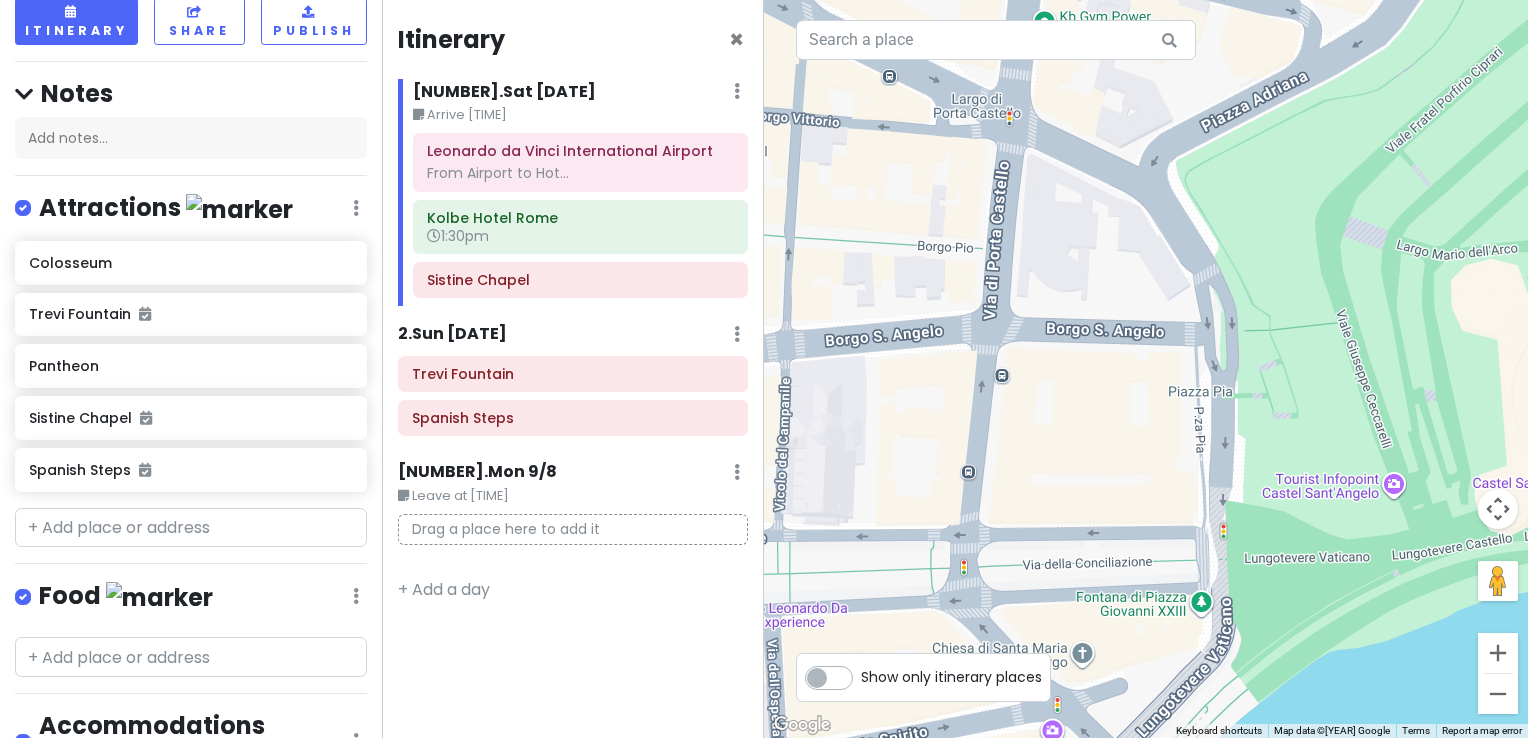 drag, startPoint x: 1216, startPoint y: 578, endPoint x: 1028, endPoint y: 406, distance: 254.80974 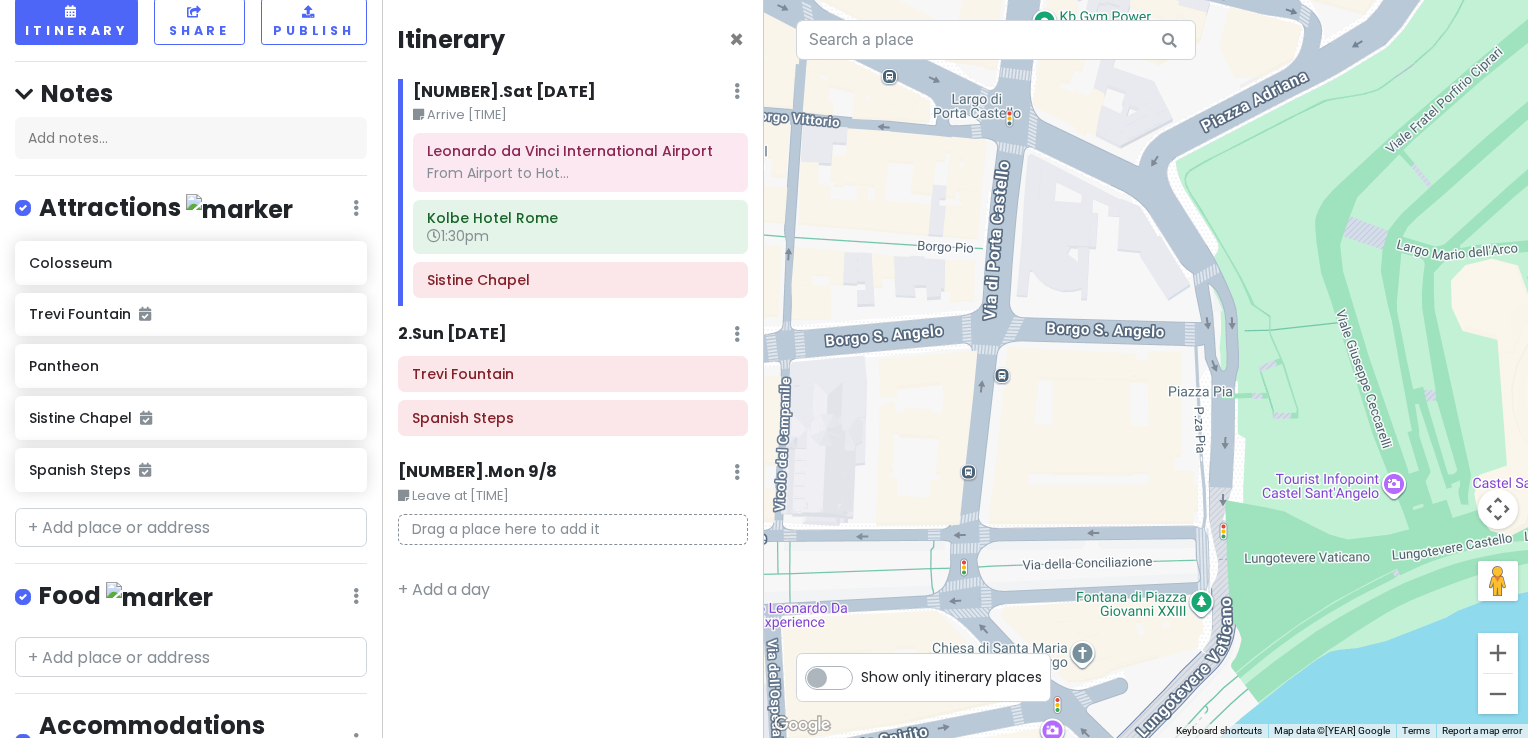 click on "Spanish Steps 4.6        (94,283) Piazza di Spagna, [POSTAL_CODE] [CITY_CODE] www.turismoroma.it   ·   Attractions Add notes... Added to  Sun 9/7" at bounding box center [1146, 369] 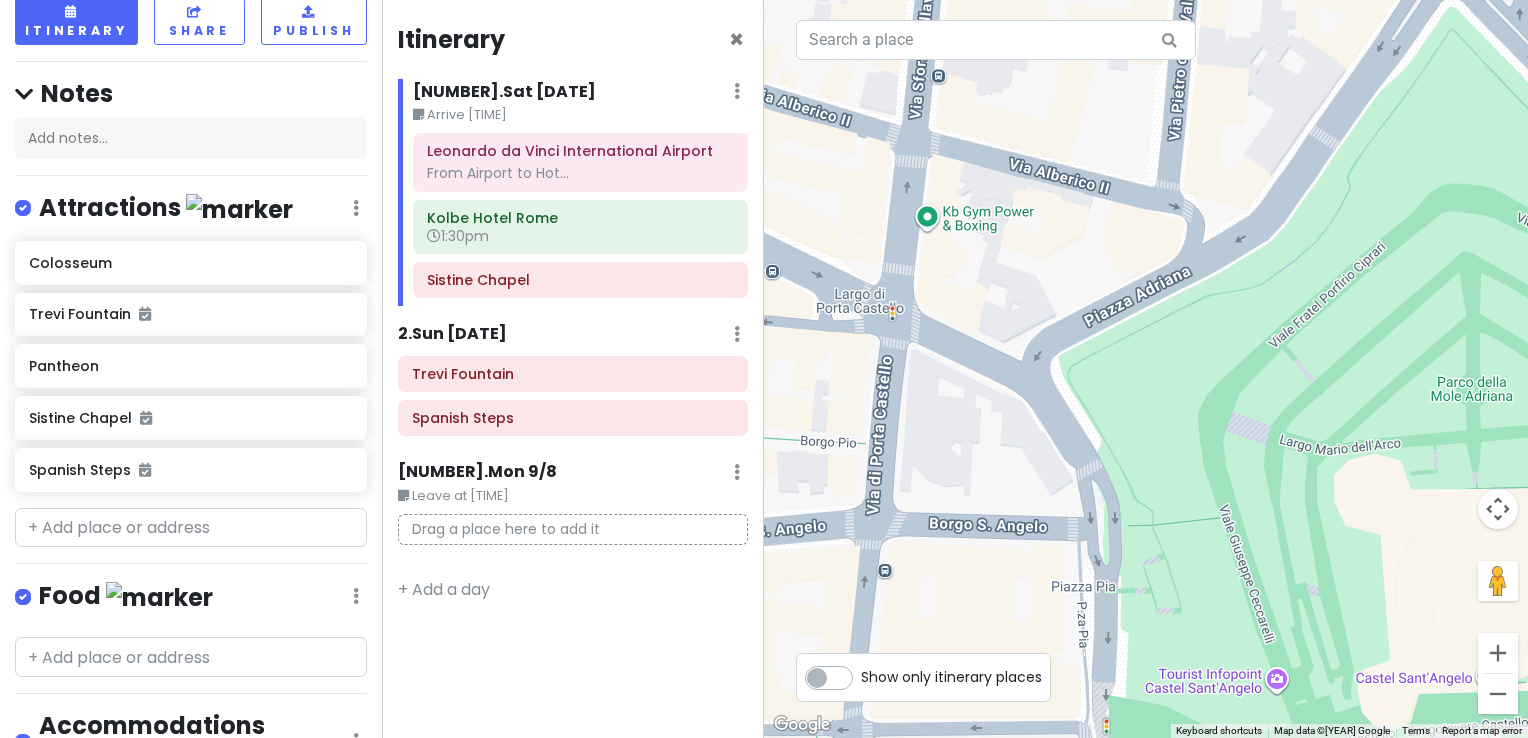 drag, startPoint x: 1084, startPoint y: 251, endPoint x: 998, endPoint y: 399, distance: 171.17242 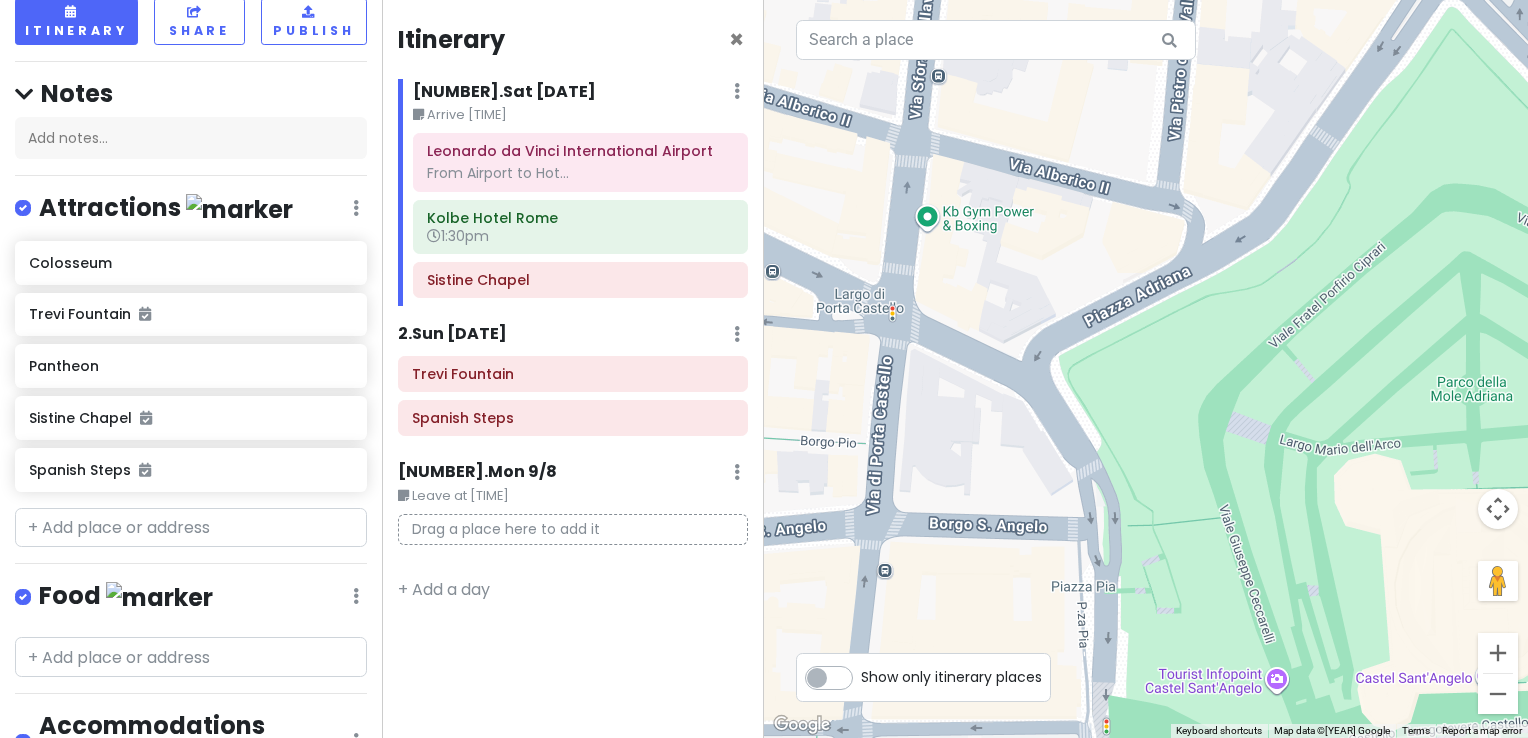 click on "Spanish Steps 4.6        (94,283) Piazza di Spagna, [POSTAL_CODE] [CITY_CODE] www.turismoroma.it   ·   Attractions Add notes... Added to  Sun 9/7" at bounding box center (1146, 369) 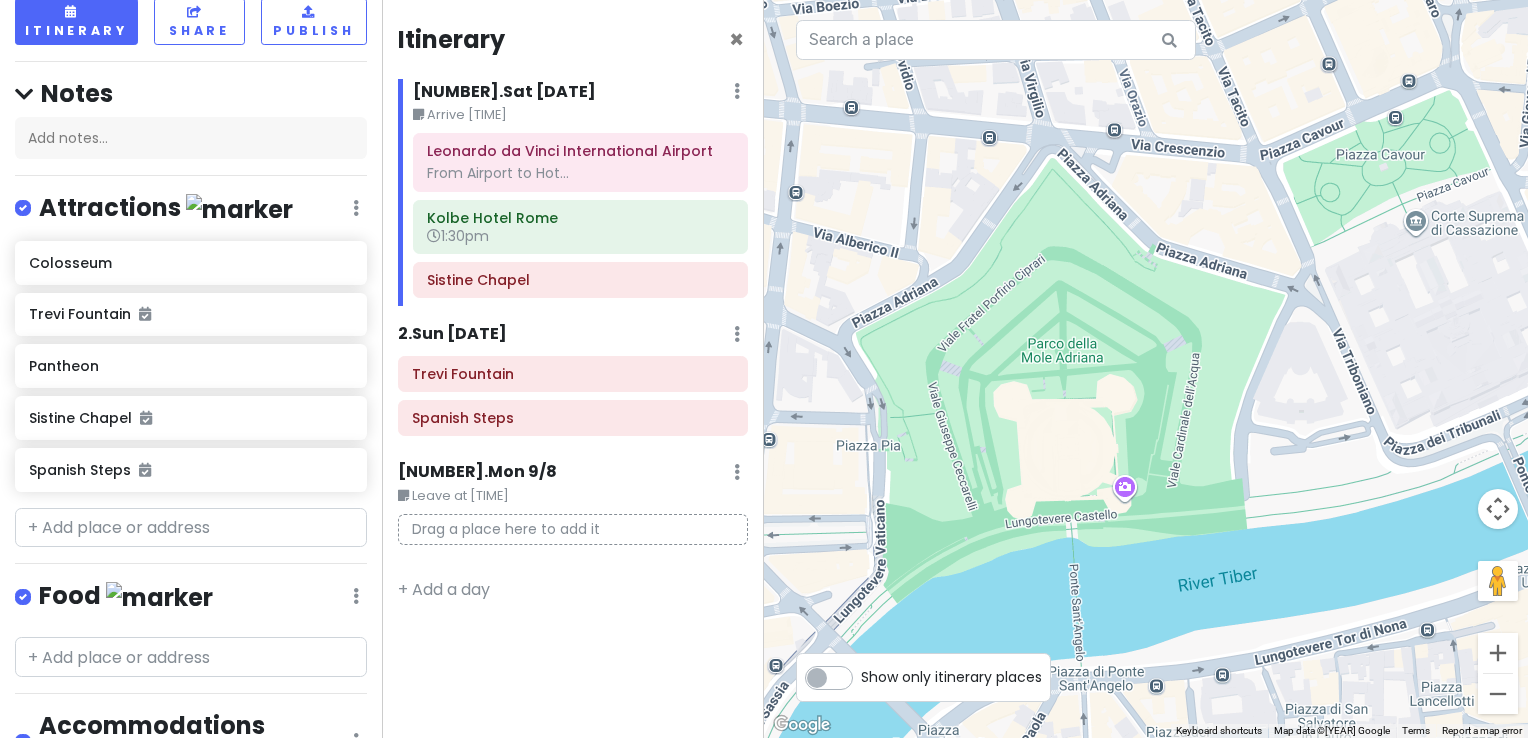 drag, startPoint x: 1131, startPoint y: 440, endPoint x: 960, endPoint y: 402, distance: 175.17134 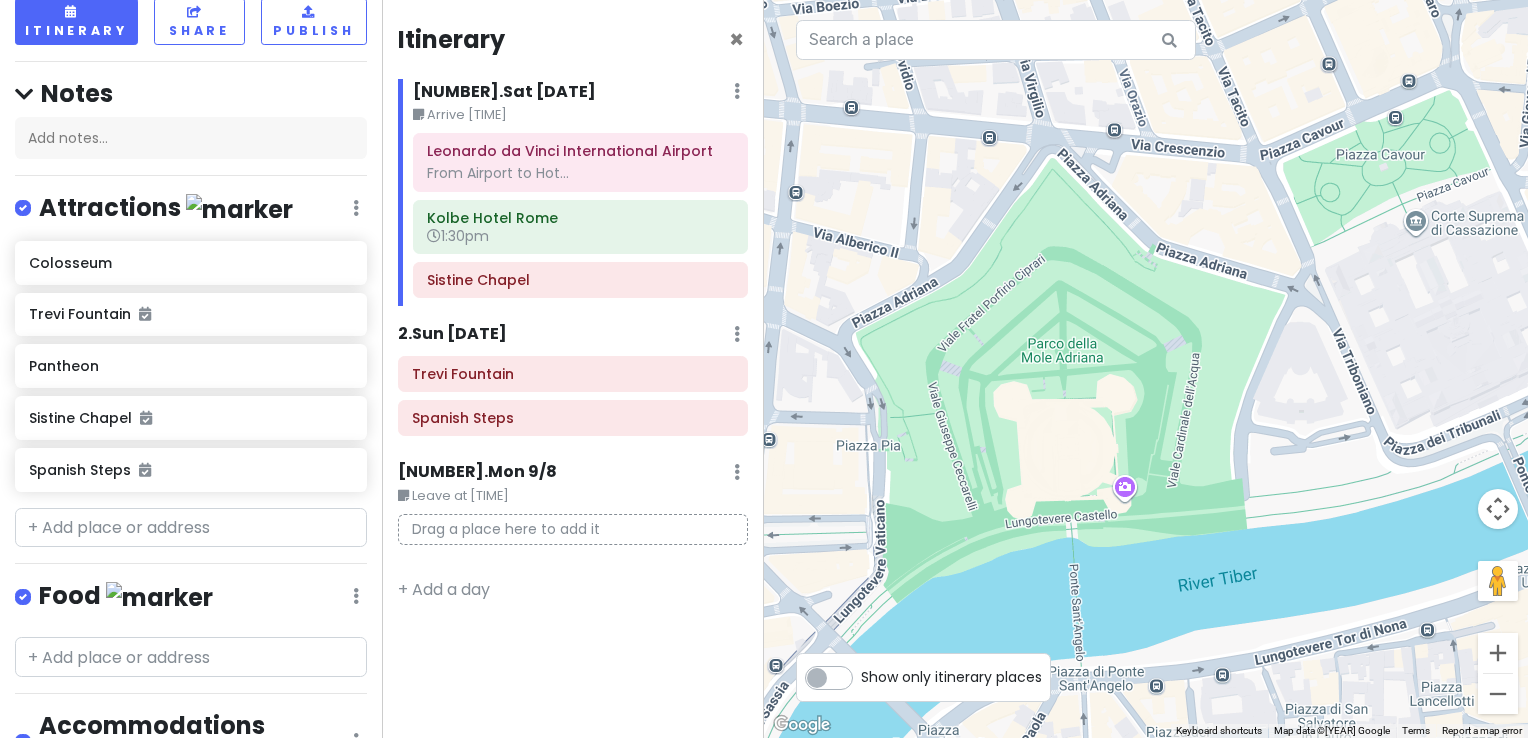 click on "Spanish Steps 4.6        (94,283) Piazza di Spagna, [POSTAL_CODE] [CITY_CODE] www.turismoroma.it   ·   Attractions Add notes... Added to  Sun 9/7" at bounding box center (1146, 369) 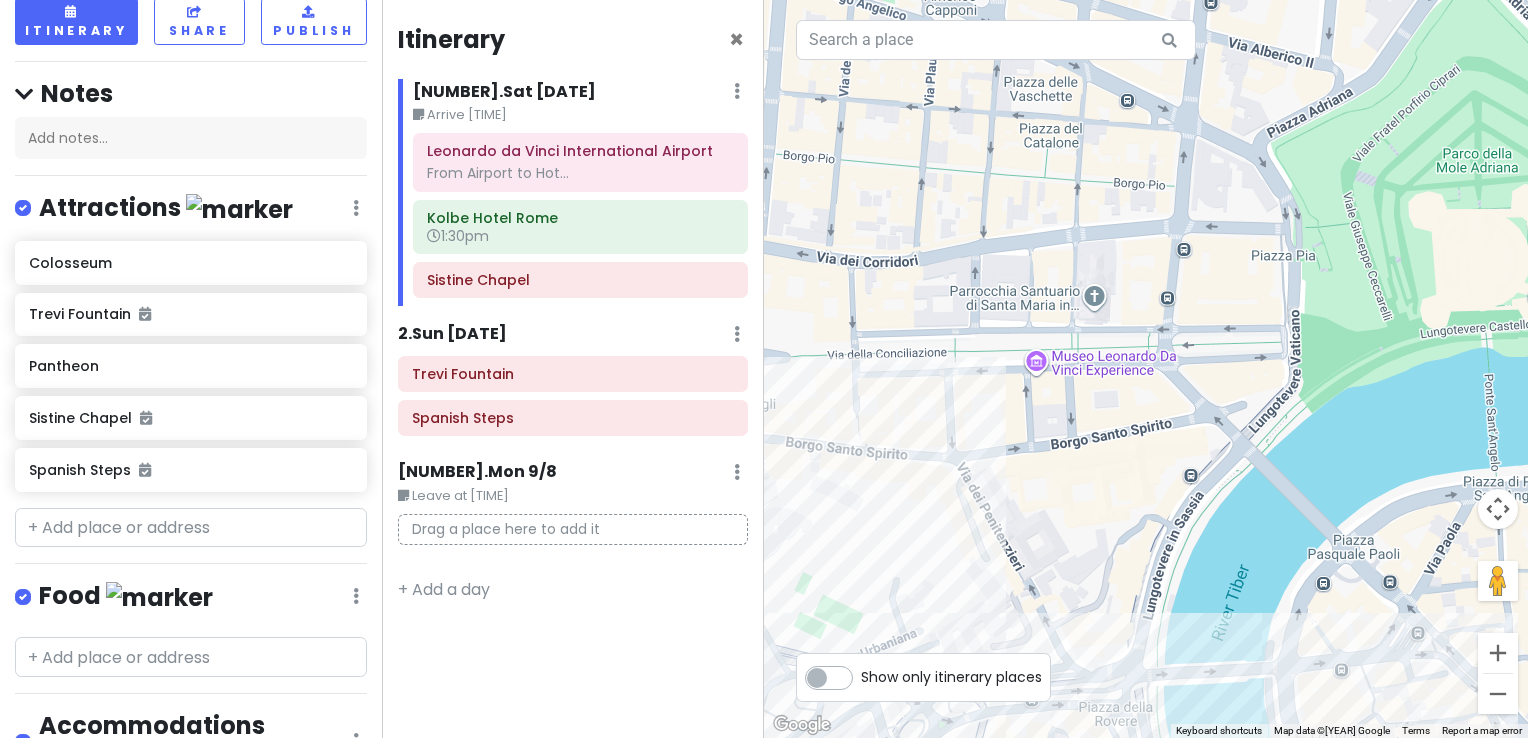 drag, startPoint x: 1020, startPoint y: 486, endPoint x: 1462, endPoint y: 253, distance: 499.6529 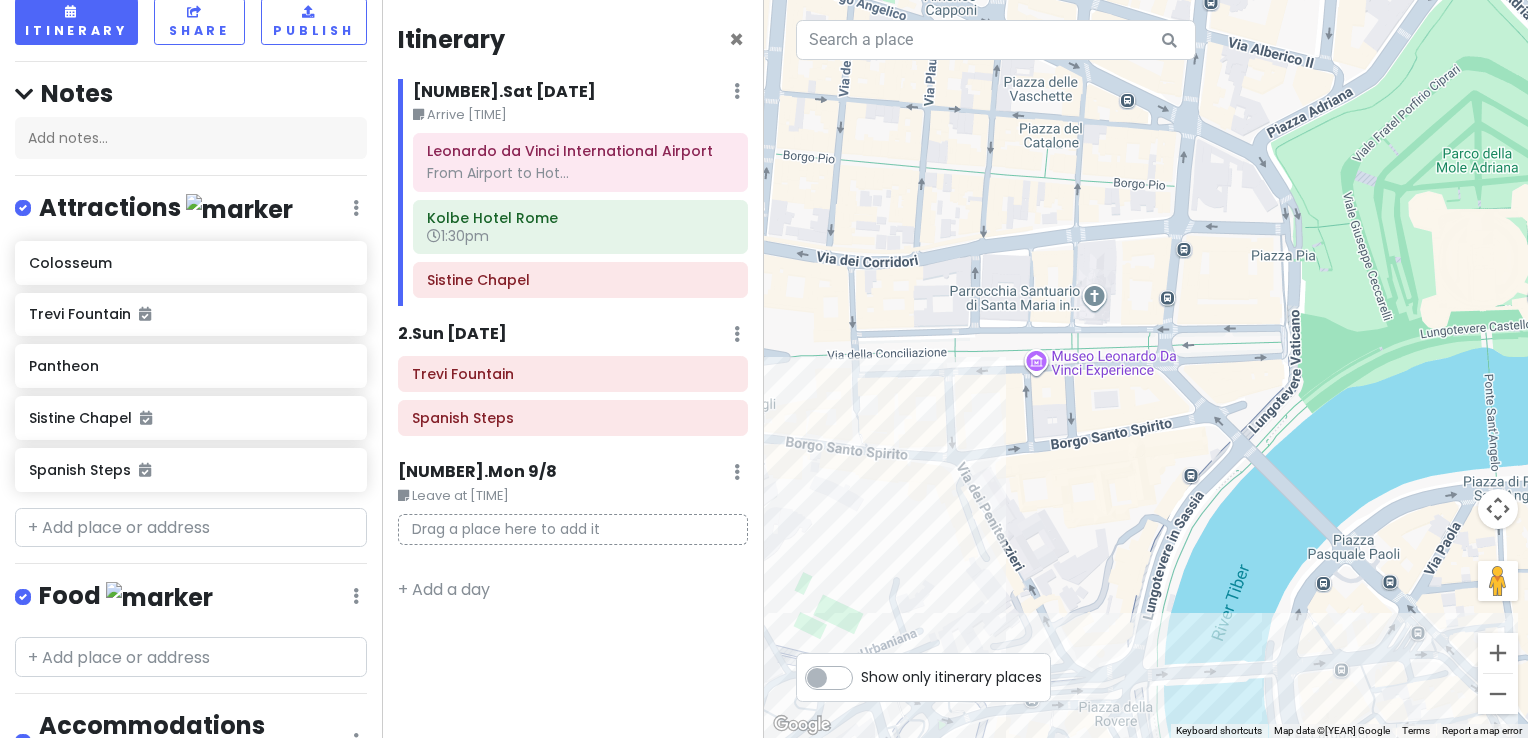 click on "Spanish Steps 4.6        (94,283) Piazza di Spagna, [POSTAL_CODE] [CITY_CODE] www.turismoroma.it   ·   Attractions Add notes... Added to  Sun 9/7" at bounding box center [1146, 369] 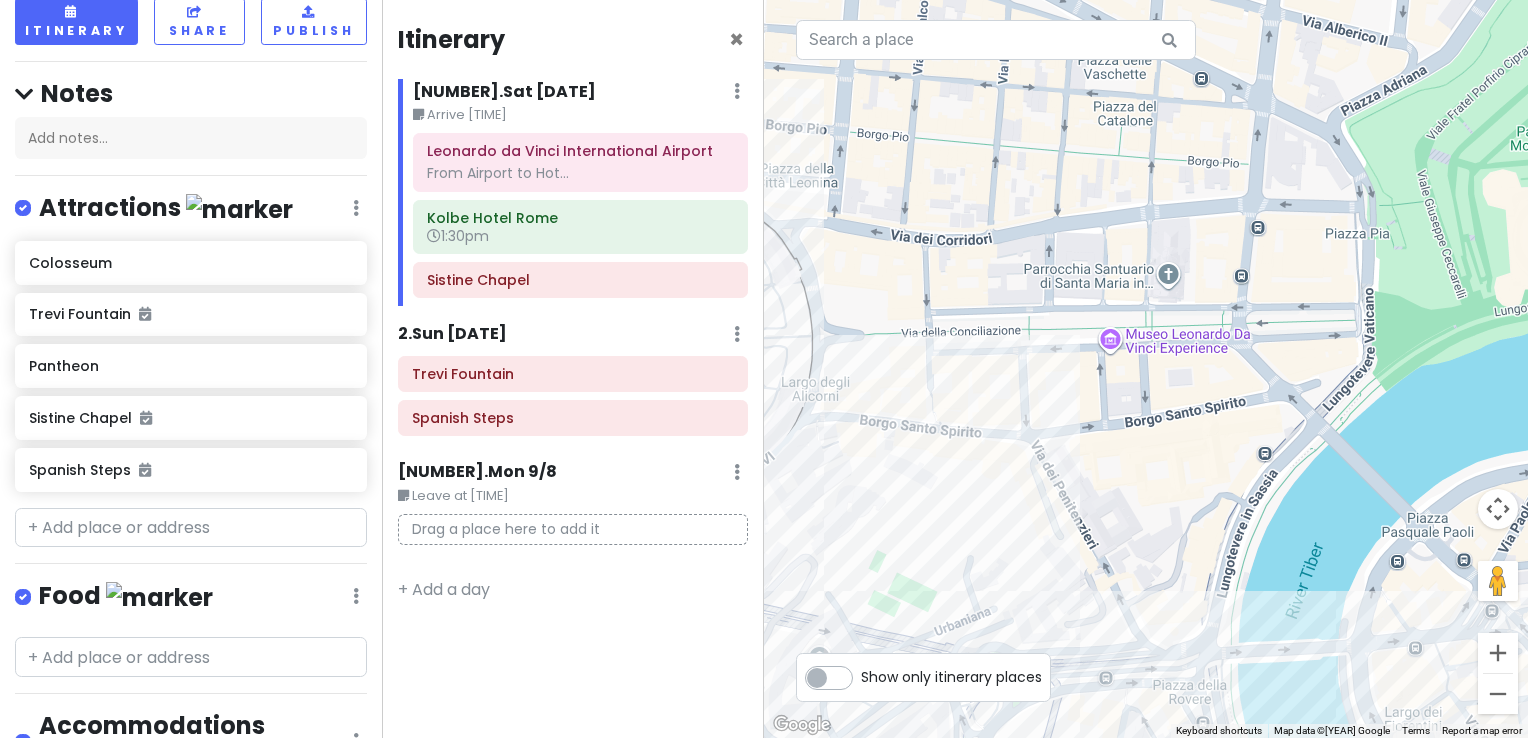 drag, startPoint x: 1132, startPoint y: 300, endPoint x: 1206, endPoint y: 283, distance: 75.9276 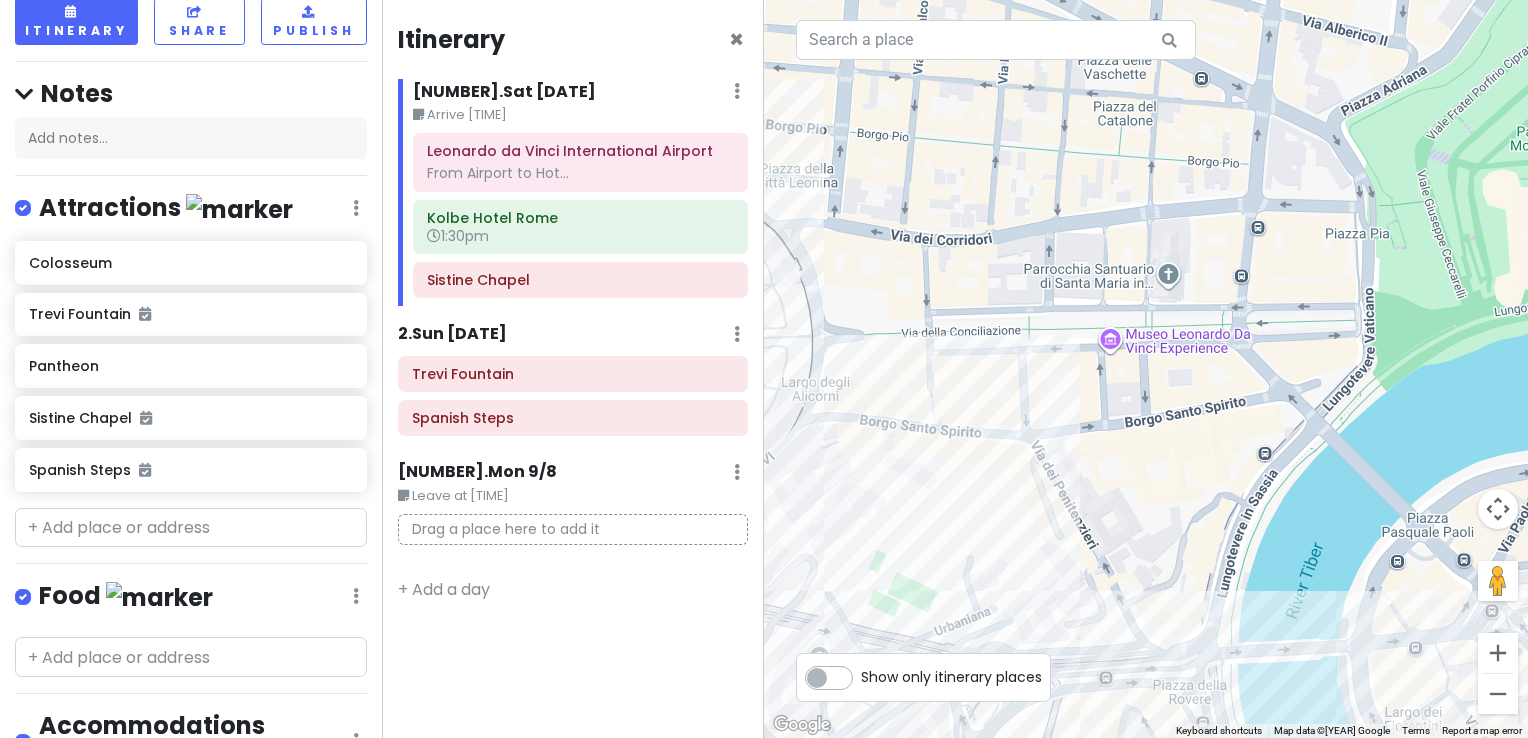 click on "Spanish Steps 4.6        (94,283) Piazza di Spagna, [POSTAL_CODE] [CITY_CODE] www.turismoroma.it   ·   Attractions Add notes... Added to  Sun 9/7" at bounding box center [1146, 369] 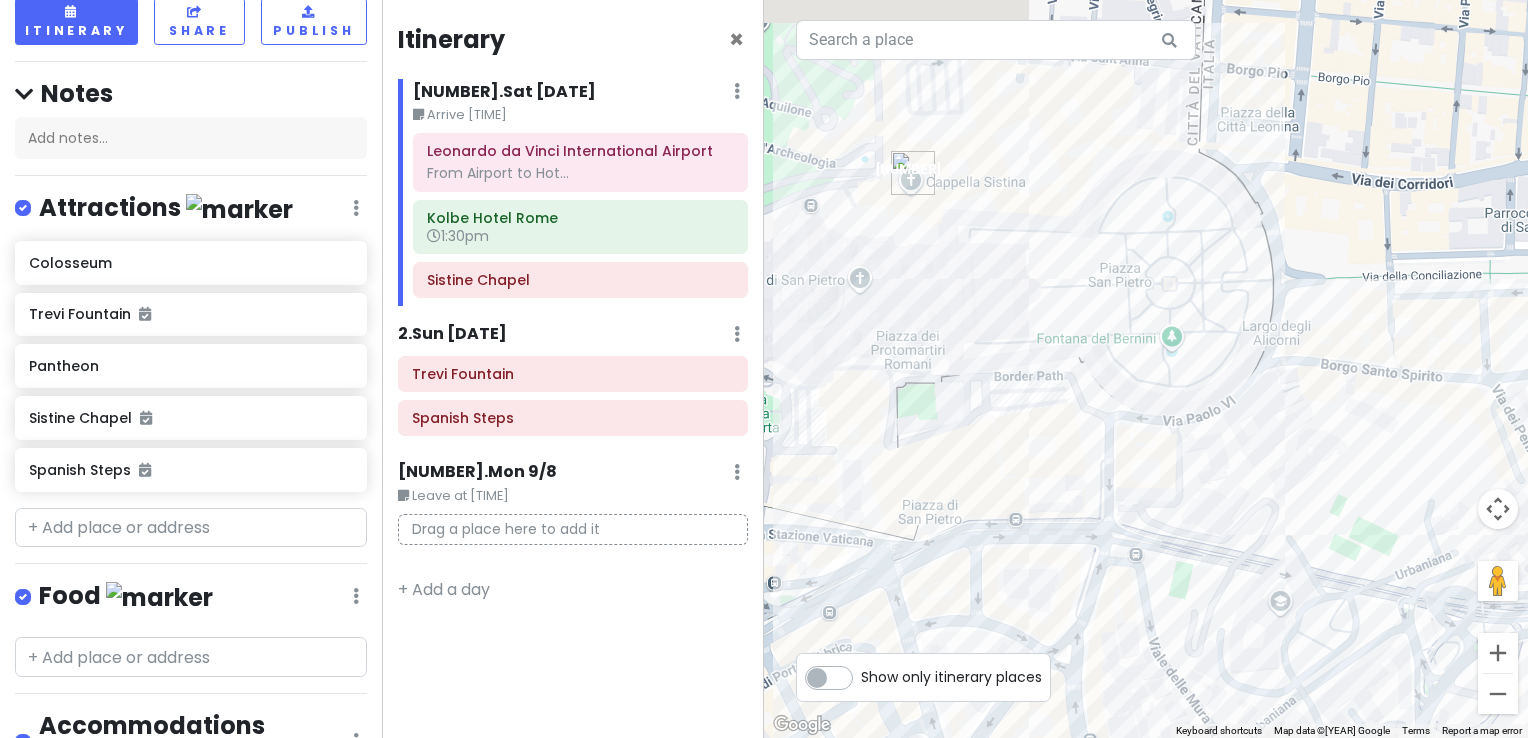 drag, startPoint x: 1014, startPoint y: 414, endPoint x: 1492, endPoint y: 354, distance: 481.75098 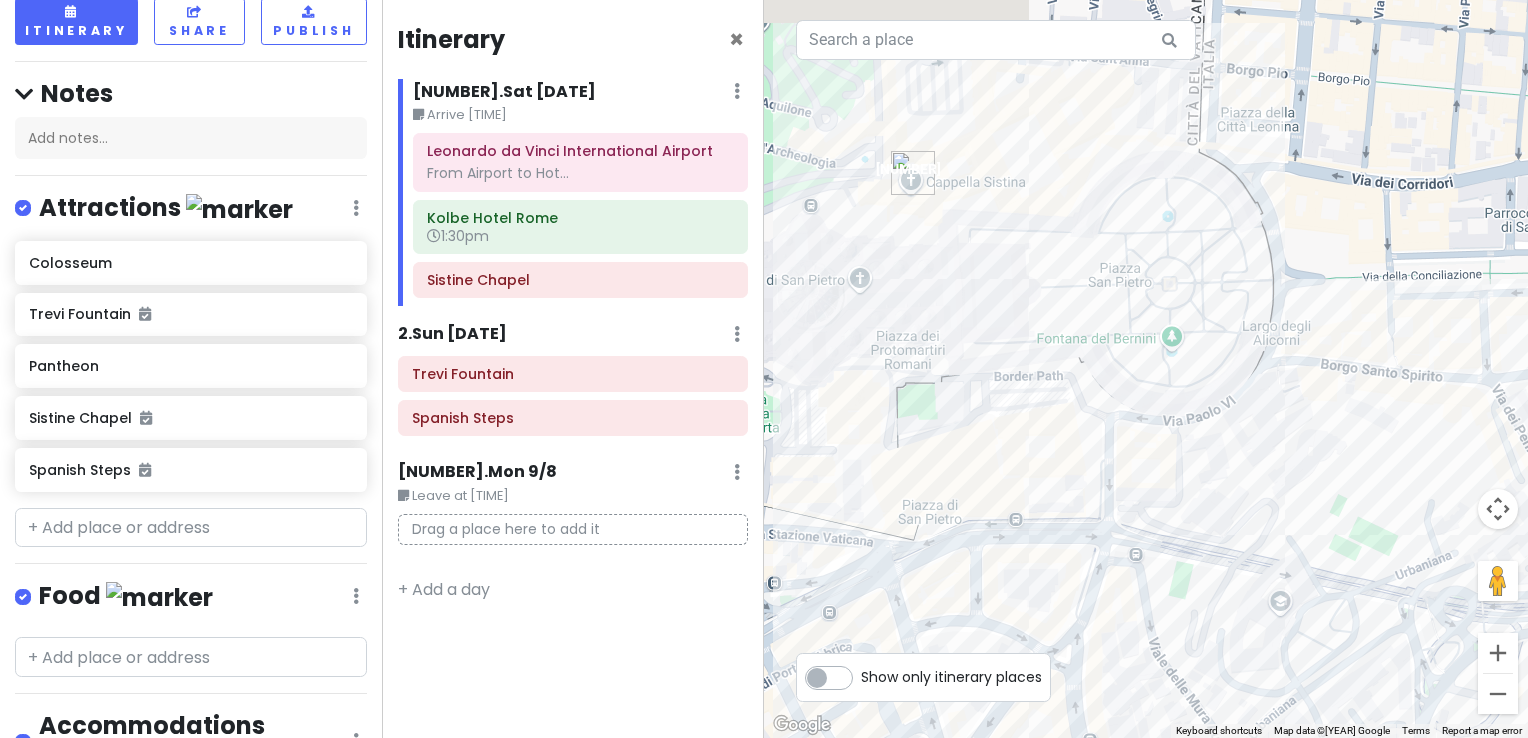 click on "Spanish Steps 4.6        (94,283) Piazza di Spagna, [POSTAL_CODE] [CITY_CODE] www.turismoroma.it   ·   Attractions Add notes... Added to  Sun 9/7" at bounding box center [1146, 369] 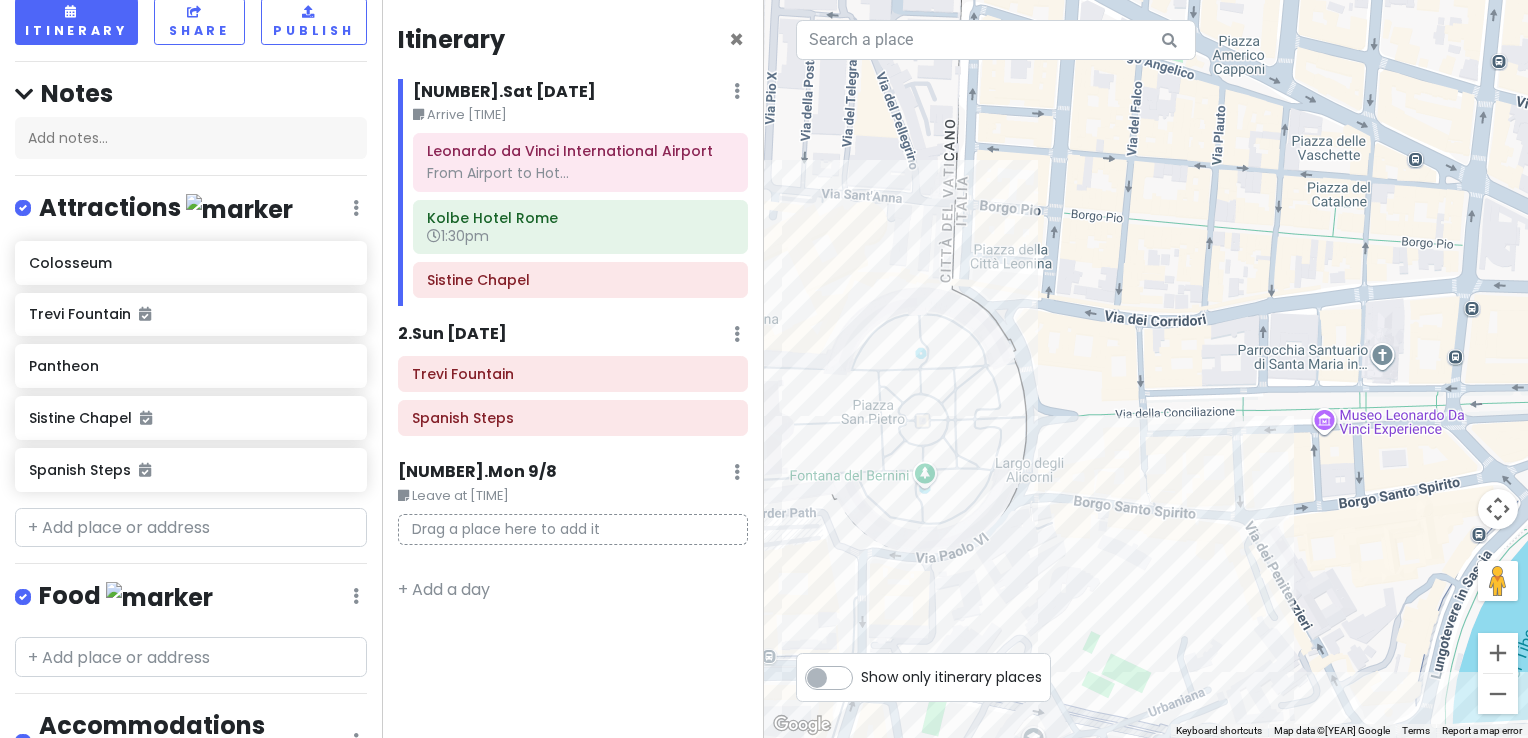 drag, startPoint x: 1492, startPoint y: 354, endPoint x: 1218, endPoint y: 480, distance: 301.5825 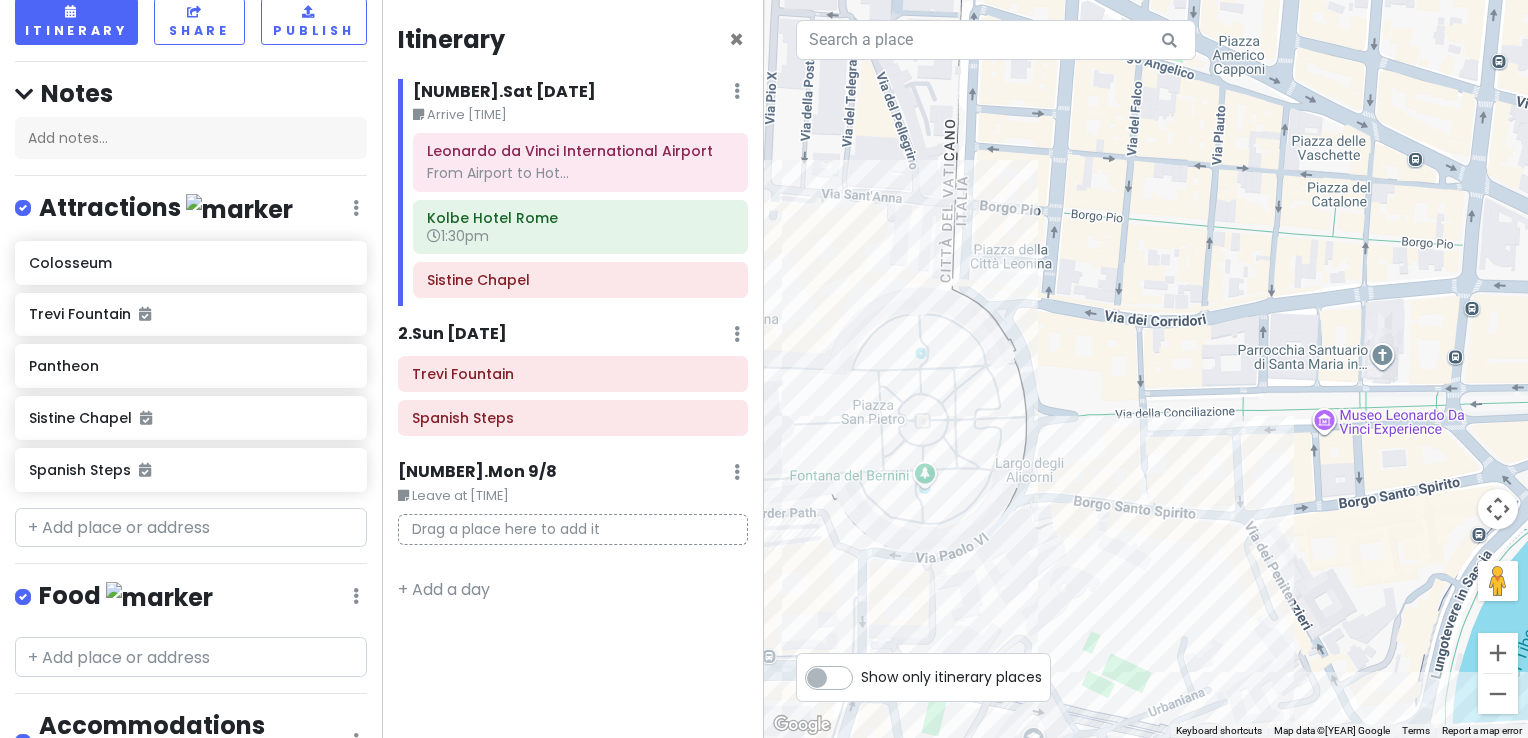 click on "Spanish Steps 4.6        (94,283) Piazza di Spagna, [POSTAL_CODE] [CITY_CODE] www.turismoroma.it   ·   Attractions Add notes... Added to  Sun 9/7" at bounding box center [1146, 369] 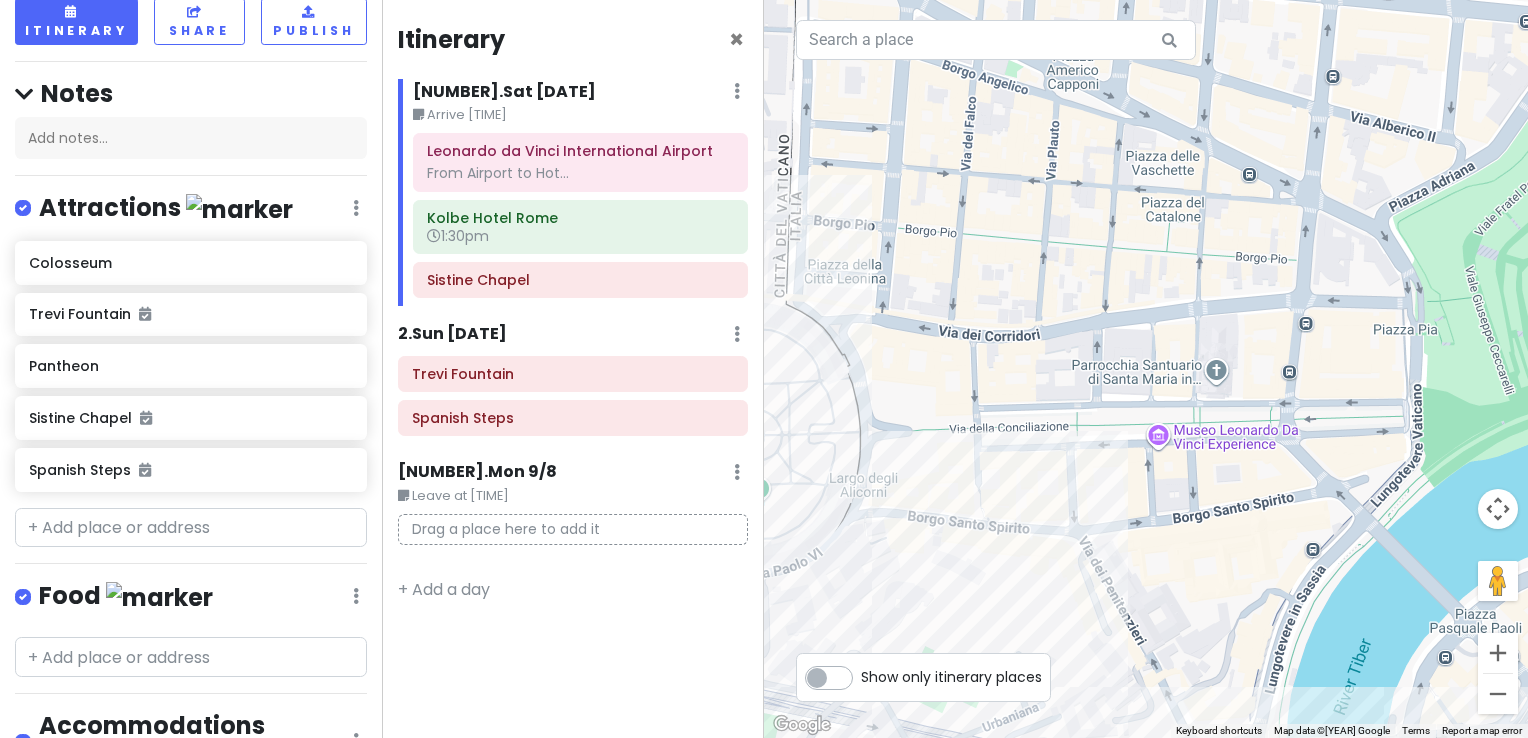 drag, startPoint x: 1218, startPoint y: 480, endPoint x: 1072, endPoint y: 534, distance: 155.6663 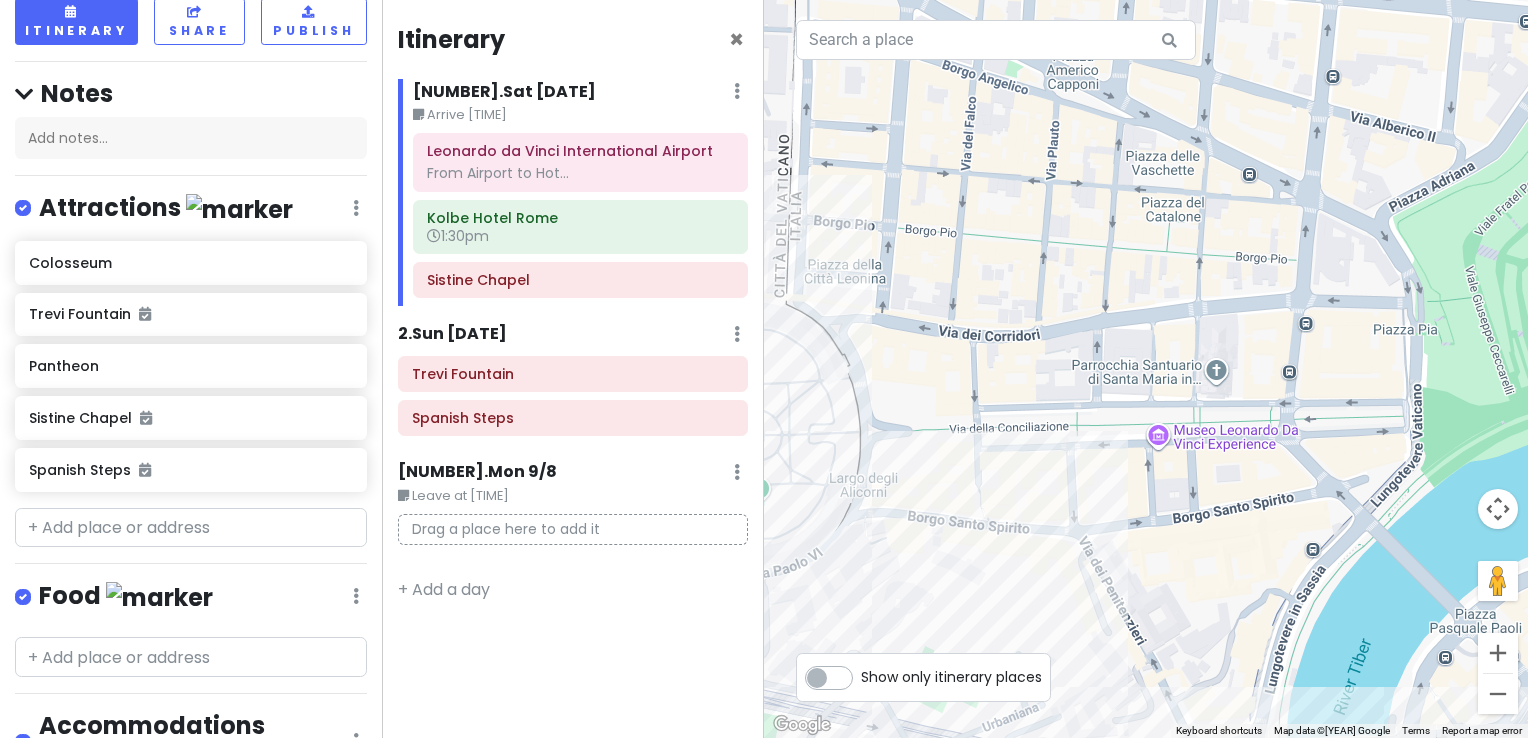 click on "Spanish Steps 4.6        (94,283) Piazza di Spagna, [POSTAL_CODE] [CITY_CODE] www.turismoroma.it   ·   Attractions Add notes... Added to  Sun 9/7" at bounding box center (1146, 369) 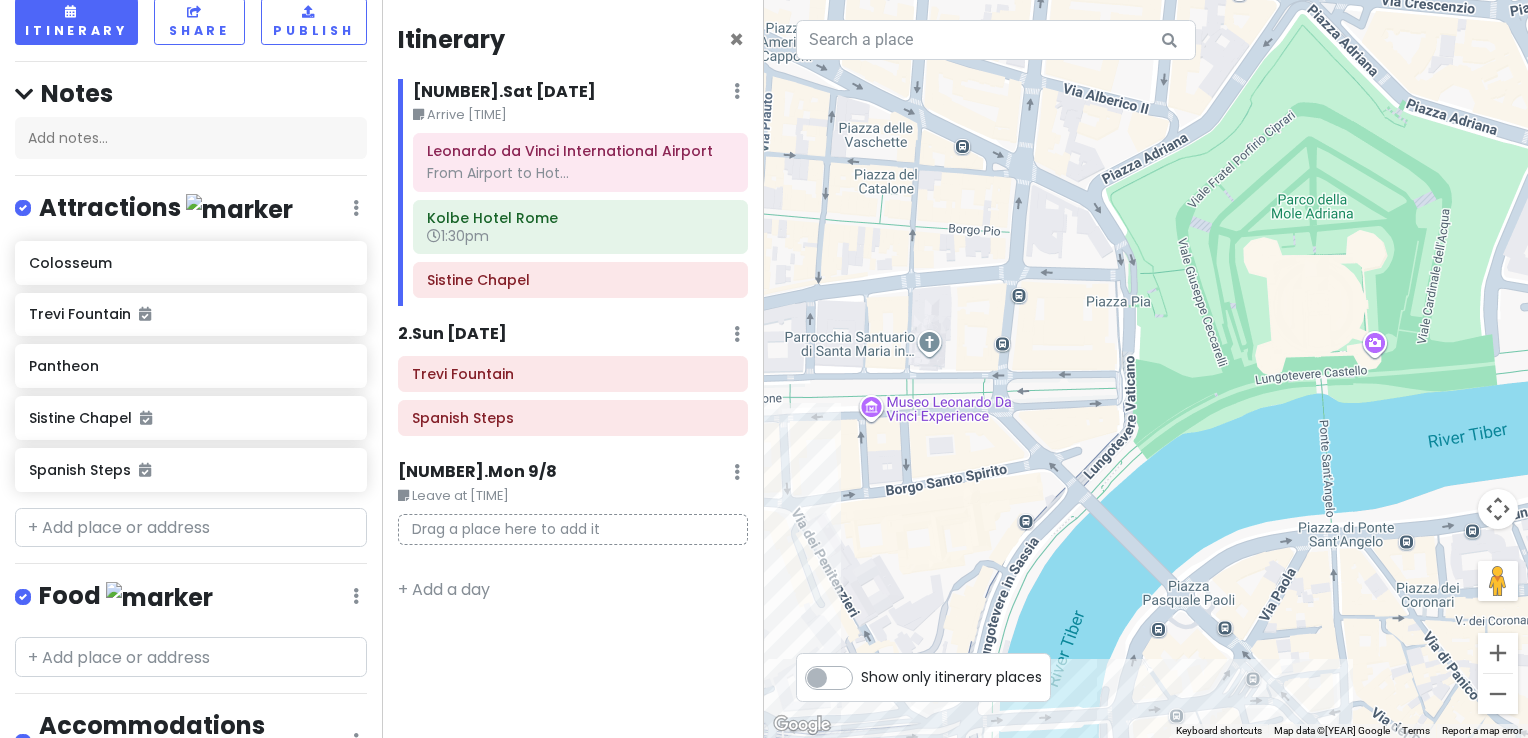 drag, startPoint x: 1096, startPoint y: 606, endPoint x: 811, endPoint y: 573, distance: 286.90417 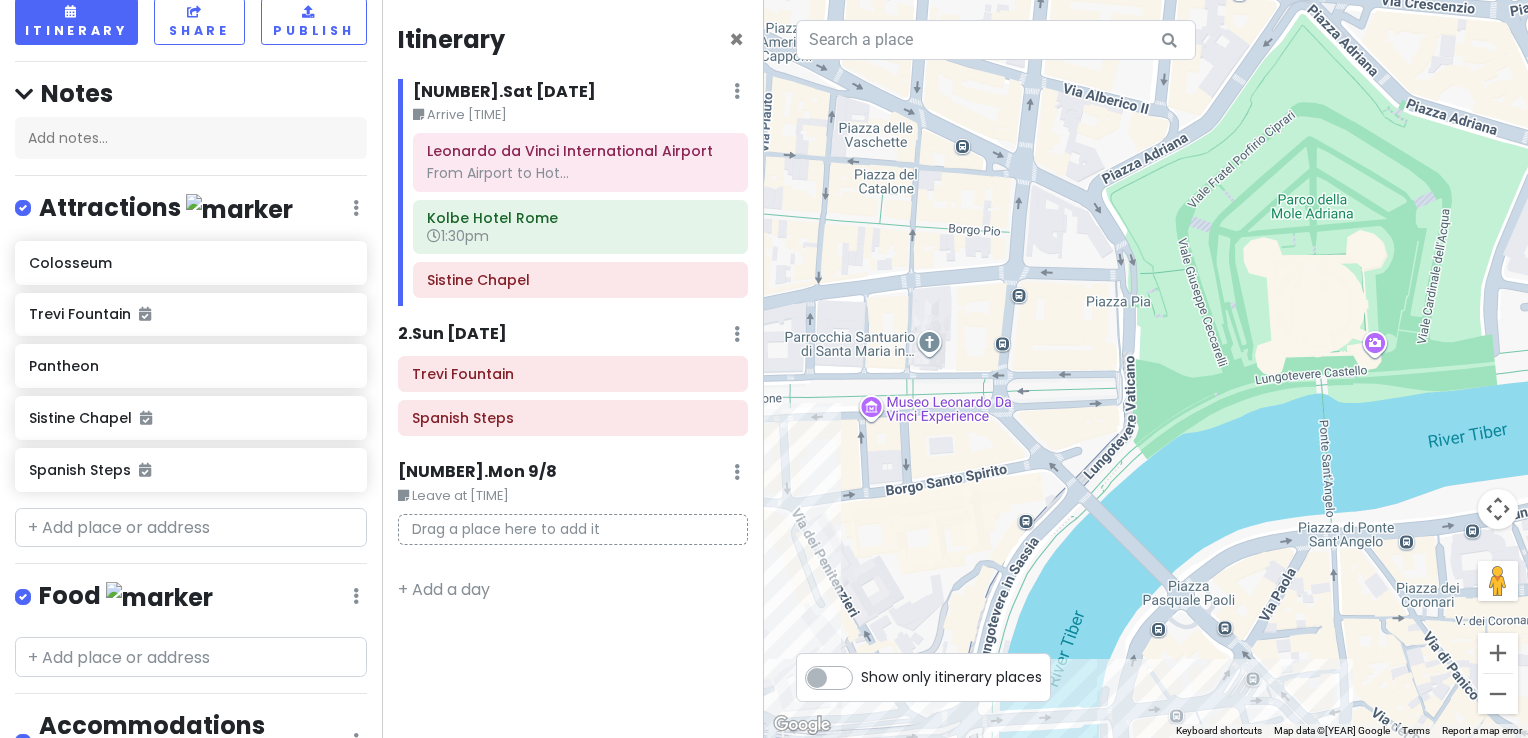 click on "Spanish Steps 4.6        (94,283) Piazza di Spagna, [POSTAL_CODE] [CITY_CODE] www.turismoroma.it   ·   Attractions Add notes... Added to  Sun 9/7" at bounding box center (1146, 369) 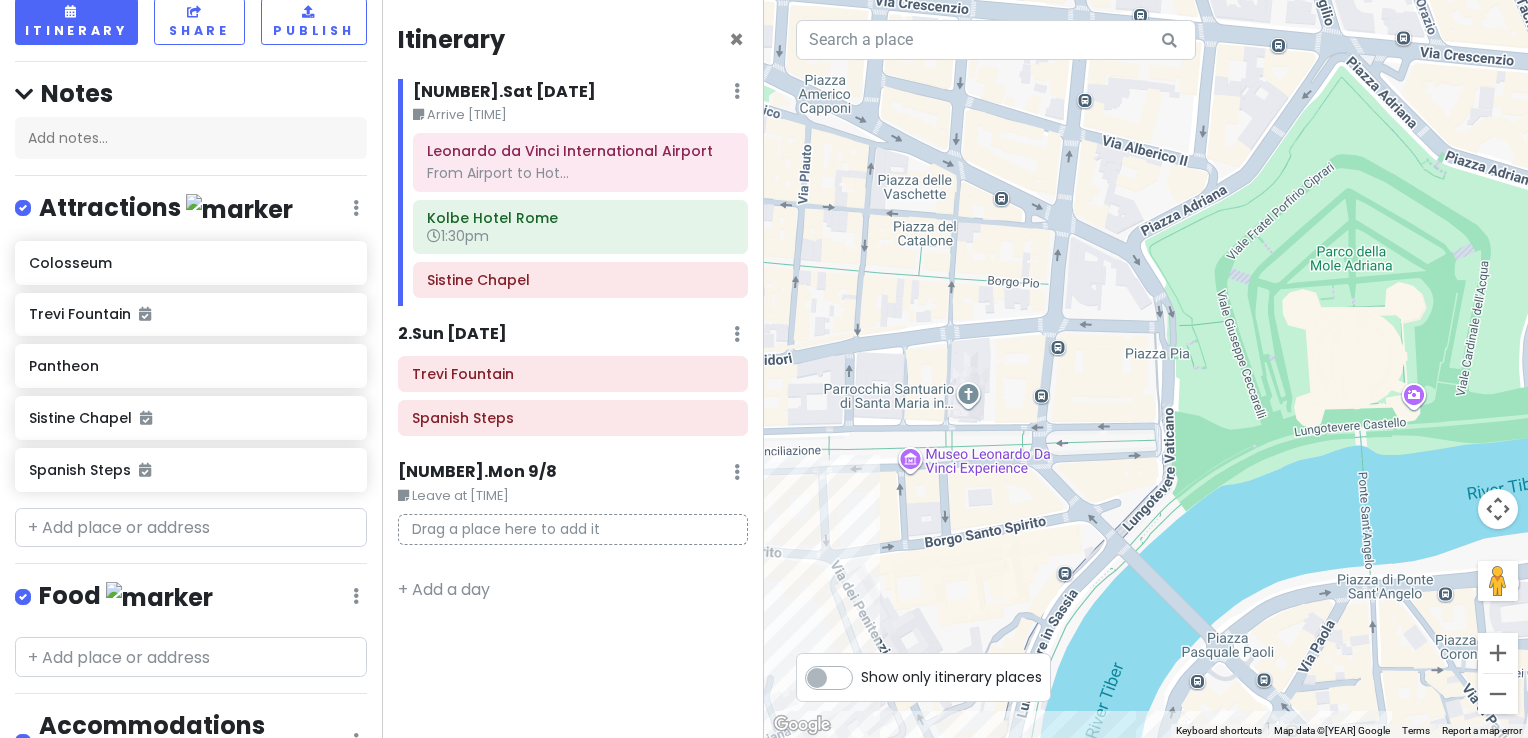 drag, startPoint x: 1080, startPoint y: 434, endPoint x: 1109, endPoint y: 481, distance: 55.226807 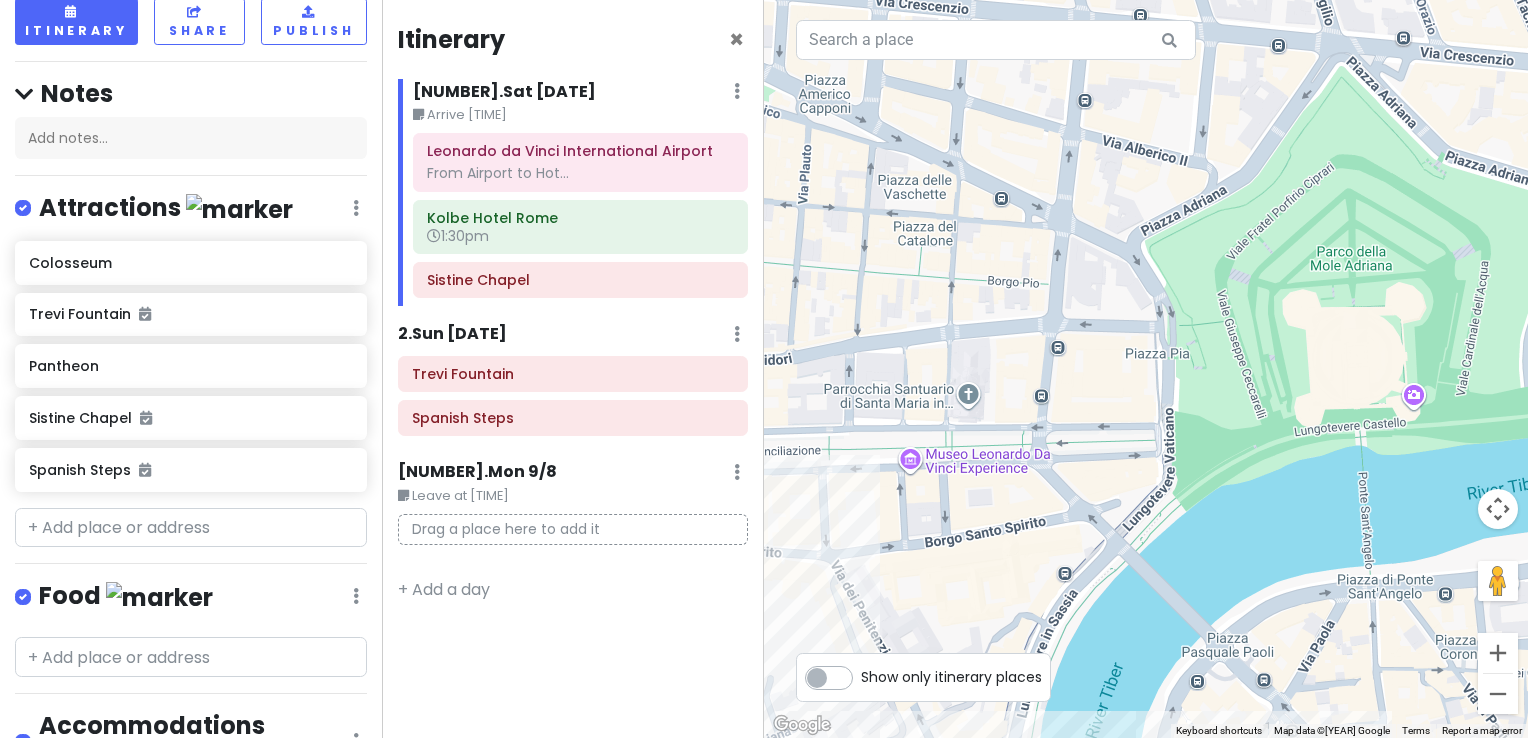 click on "Spanish Steps 4.6        (94,283) Piazza di Spagna, [POSTAL_CODE] [CITY_CODE] www.turismoroma.it   ·   Attractions Add notes... Added to  Sun 9/7" at bounding box center [1146, 369] 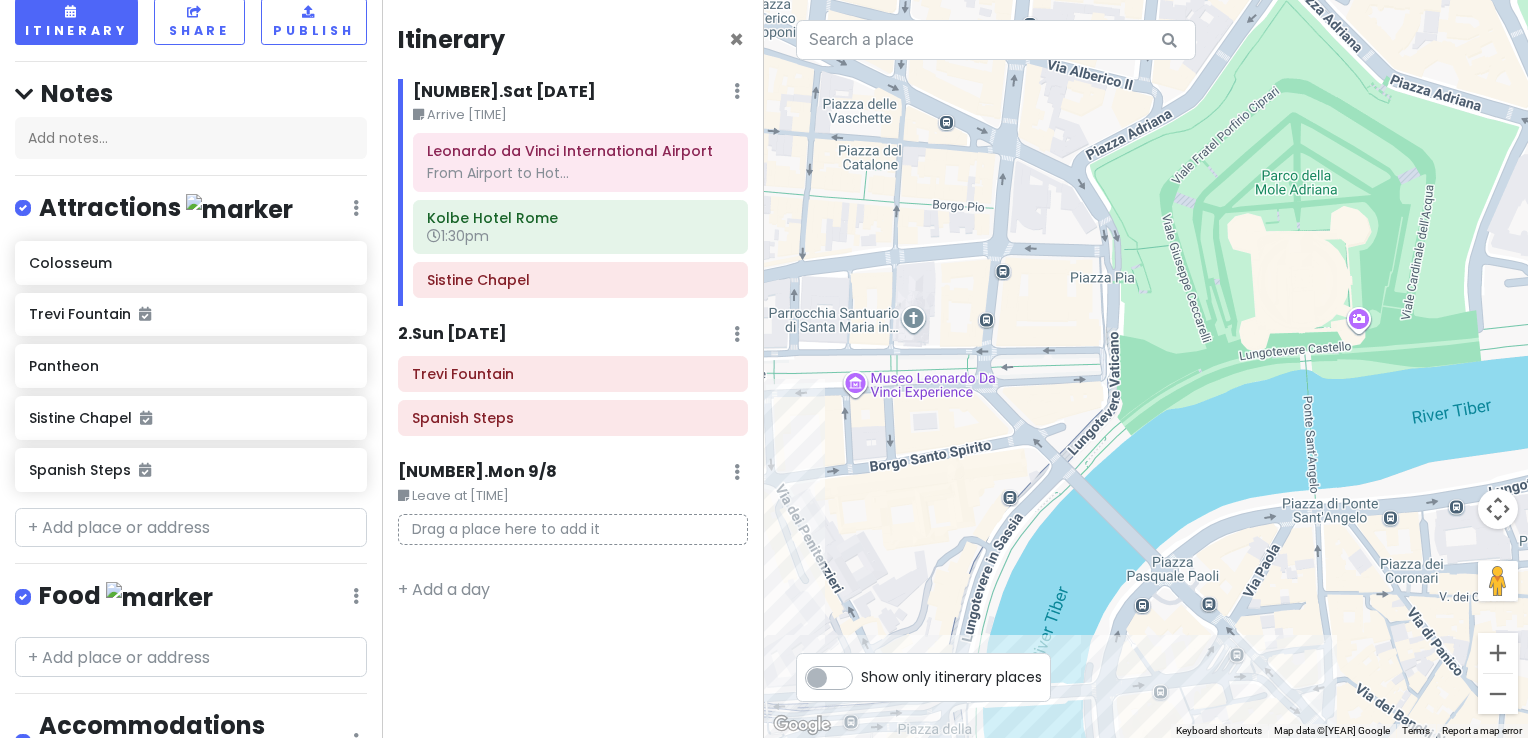drag, startPoint x: 1100, startPoint y: 397, endPoint x: 956, endPoint y: 288, distance: 180.60178 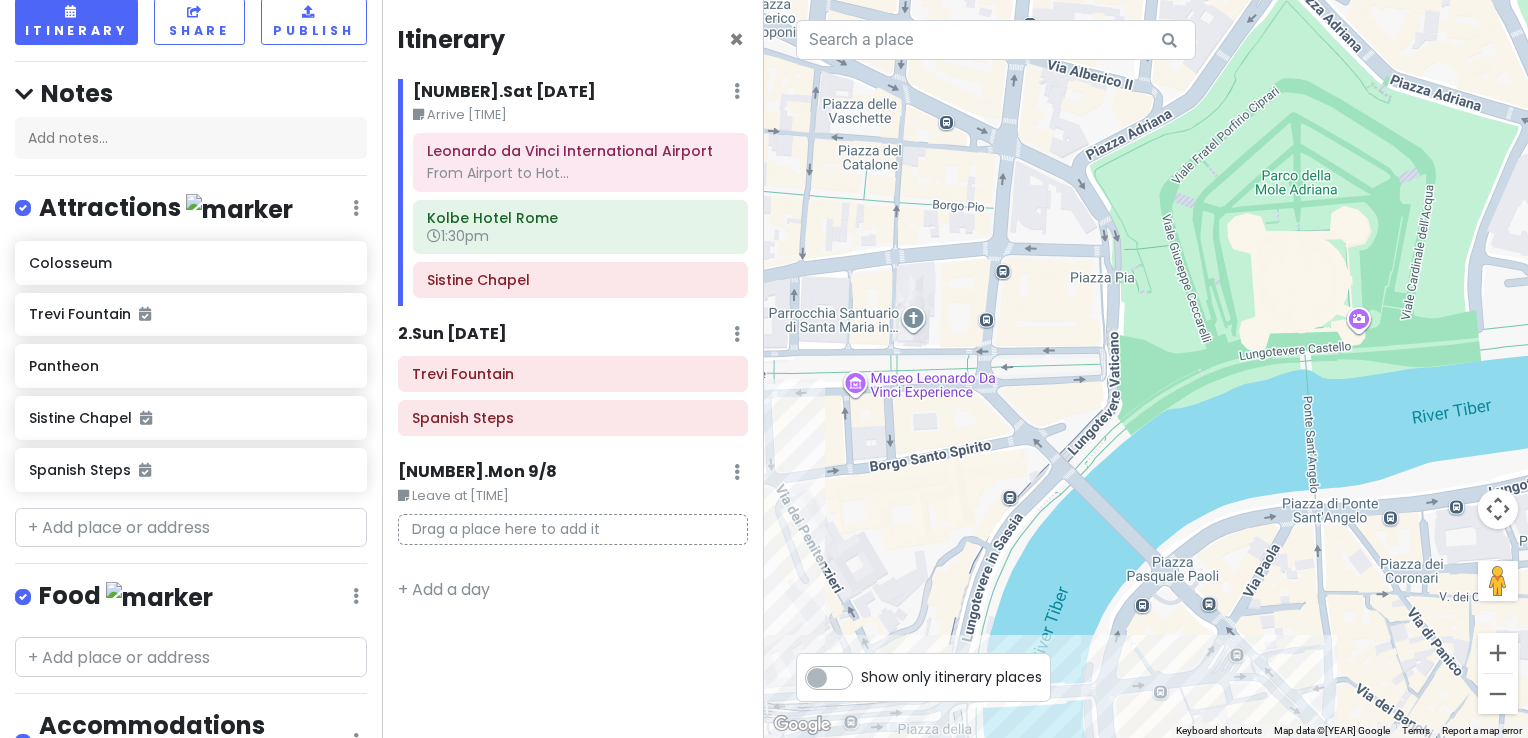 click on "Spanish Steps 4.6        (94,283) Piazza di Spagna, [POSTAL_CODE] [CITY_CODE] www.turismoroma.it   ·   Attractions Add notes... Added to  Sun 9/7" at bounding box center [1146, 369] 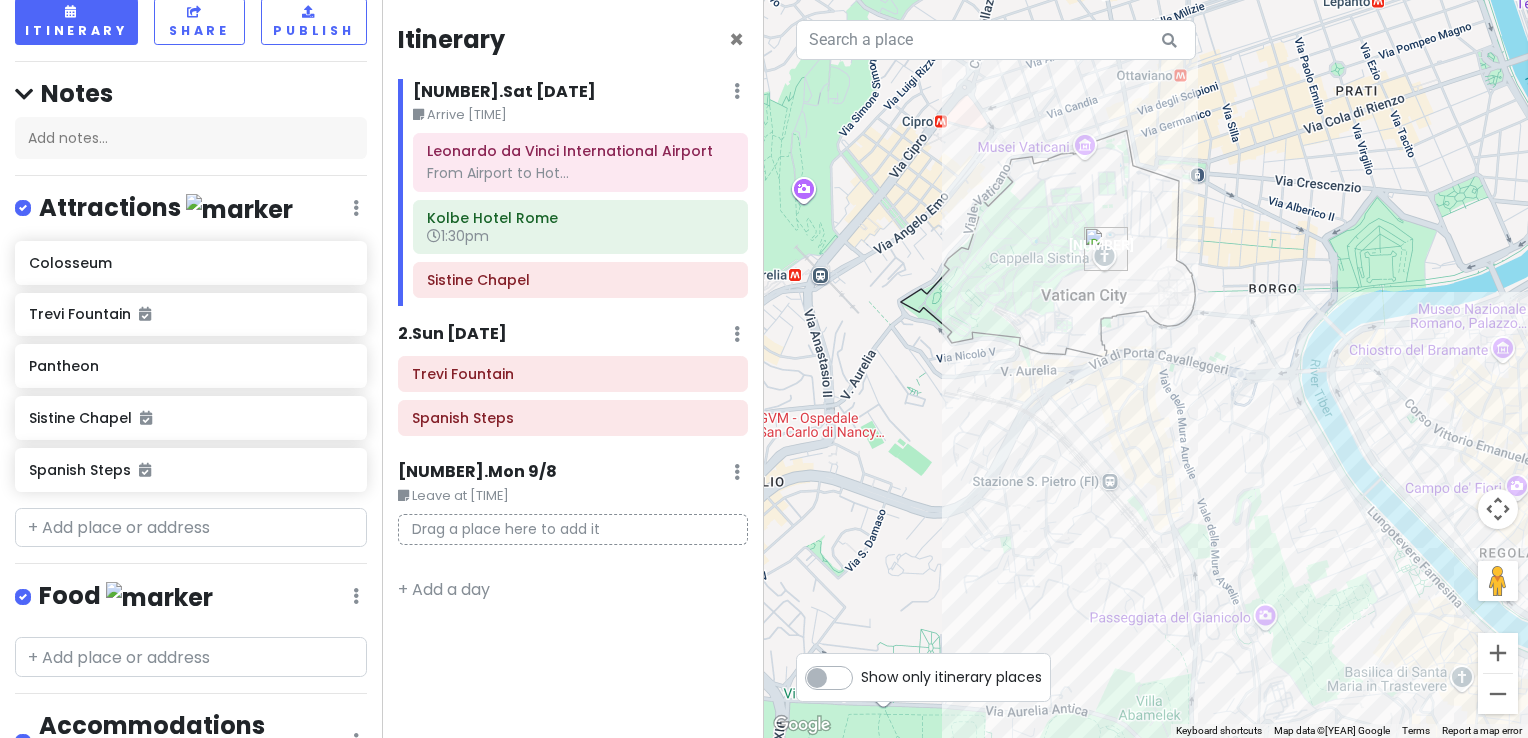drag, startPoint x: 919, startPoint y: 434, endPoint x: 1291, endPoint y: 429, distance: 372.0336 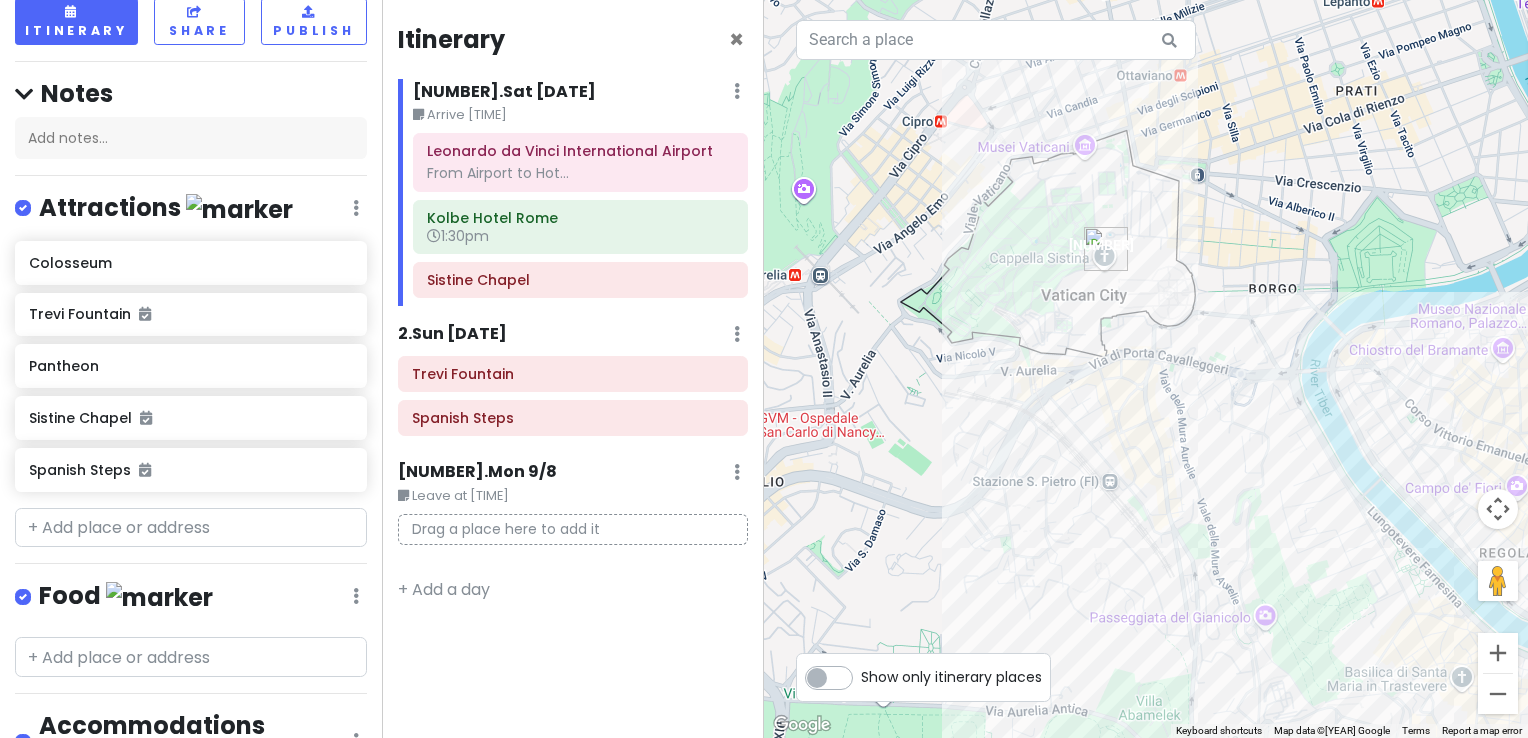 click on "Spanish Steps 4.6        (94,283) Piazza di Spagna, [POSTAL_CODE] [CITY_CODE] www.turismoroma.it   ·   Attractions Add notes... Added to  Sun 9/7" at bounding box center (1146, 369) 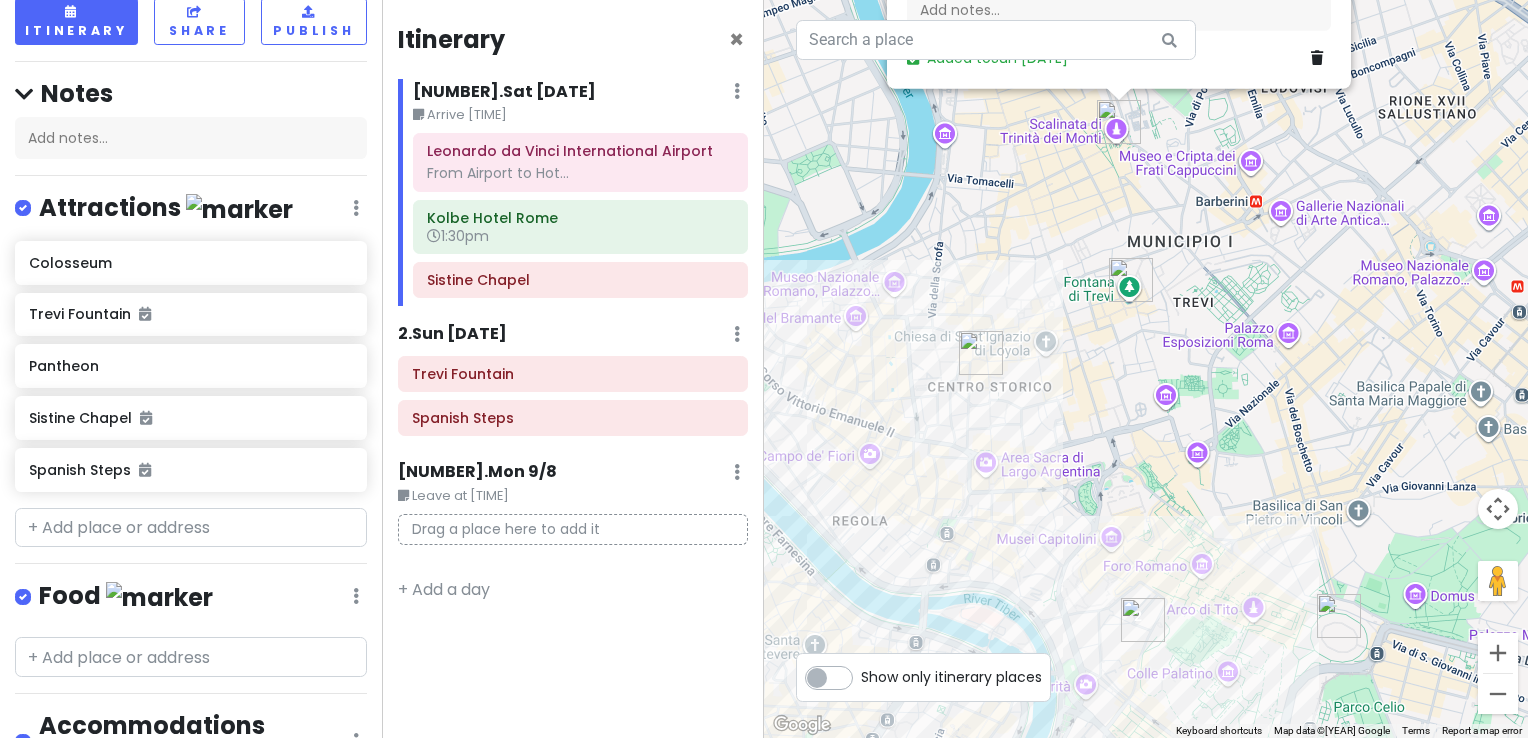 drag, startPoint x: 1379, startPoint y: 524, endPoint x: 724, endPoint y: 476, distance: 656.7564 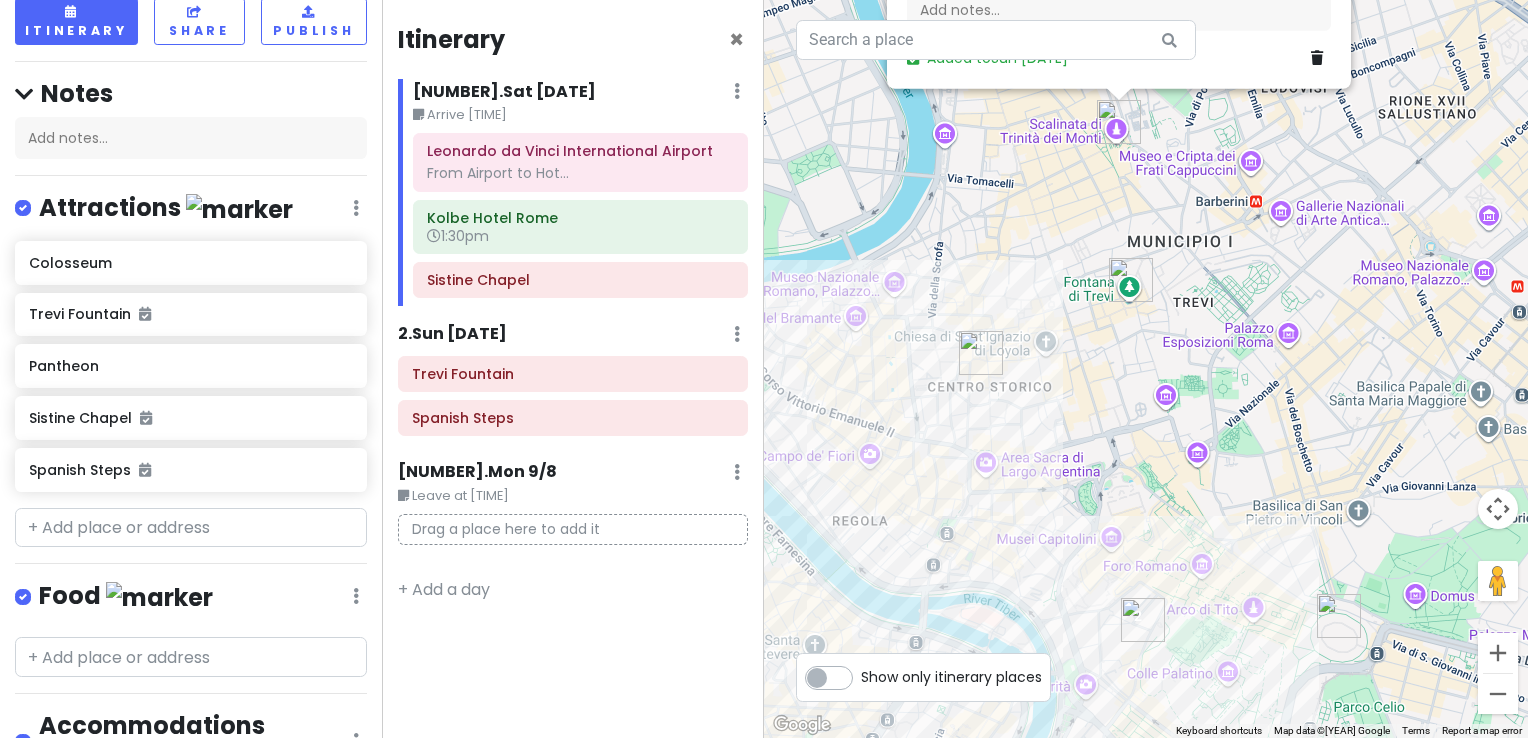 click on "Rome Trip Private Change Dates Make a Copy Delete Trip Go Pro ⚡️ Give Feedback 💡 Support Scout ☕️ Itinerary Share Publish Notes Add notes... Attractions   Edit Reorder Delete List Colosseum Trevi Fountain Pantheon Sistine Chapel Spanish Steps Food   Edit Reorder Delete List Accommodations   Edit Reorder Delete List Find hotels on Booking.com Kolbe Hotel Rome 1:30pm Travel    Edit Reorder Delete List Leonardo da Vinci International Airport From Airport to Hotel
12:23 P... + More + Add a section Itinerary × 1 .  [DAY] [MONTH] Edit Day Notes Delete Day   Arrive 11:25  Leonardo da Vinci International Airport From Airport to Hot... Kolbe Hotel Rome  1:30pm Sistine Chapel 2 .  [DAY] [MONTH] Add Day Notes Delete Day Trevi Fountain Spanish Steps 3 .  [DAY] [MONTH] Edit Day Notes Delete Day   Leave at [TIME]  Drag a place here to add it + Add a day ← Move left → Move right ↑ Move up ↓ Move down + Zoom in - Zoom out Home Jump left by 75% End Jump right by 75% Page Up Jump up by 75% Page Down Jump down by 75% 1 2" at bounding box center [764, 369] 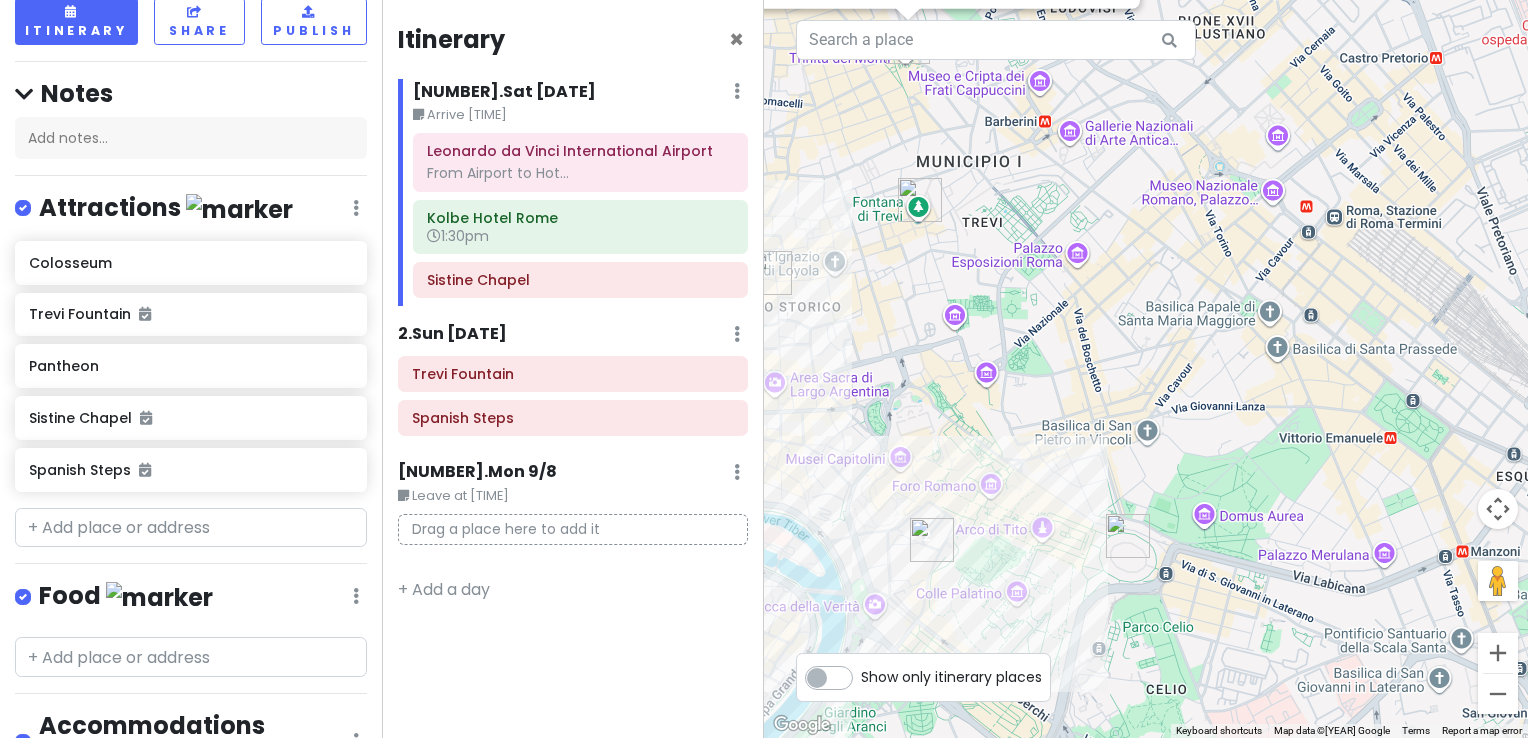 drag, startPoint x: 1116, startPoint y: 510, endPoint x: 888, endPoint y: 414, distance: 247.38634 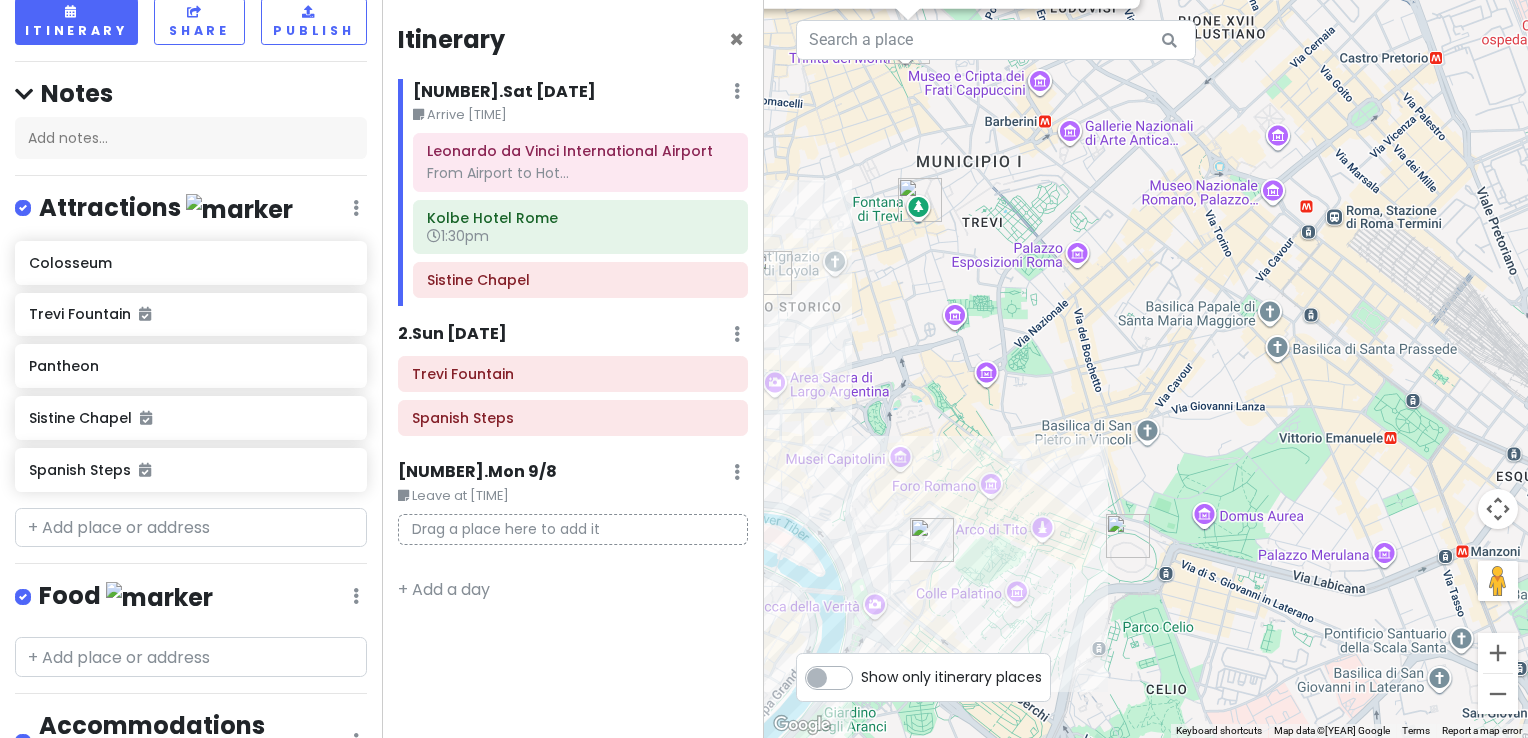 click on "Spanish Steps 4.6        (94,283) Piazza di Spagna, [POSTAL_CODE] [CITY_CODE] www.turismoroma.it   ·   Attractions Add notes... Added to  Sun 9/7" at bounding box center (1146, 369) 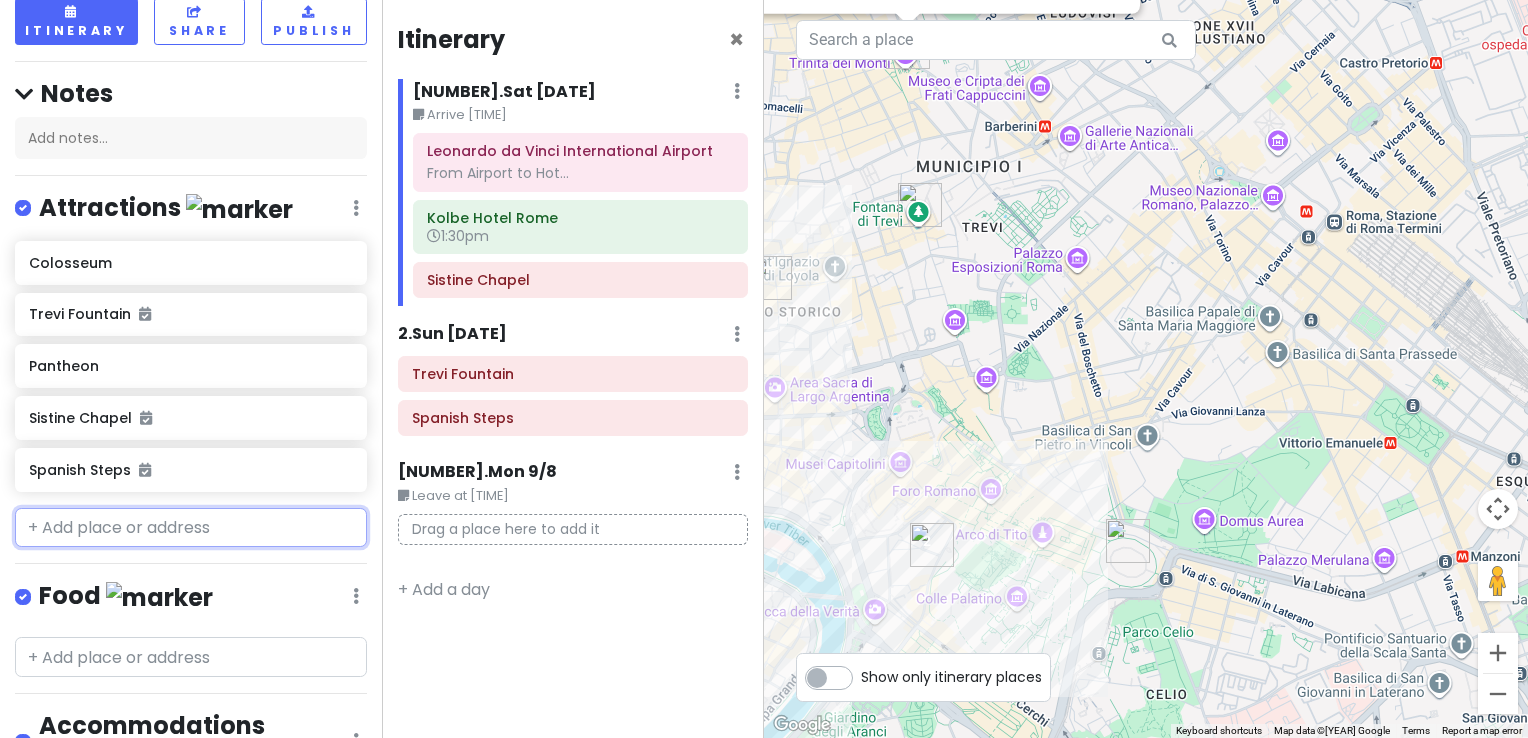 click at bounding box center (191, 528) 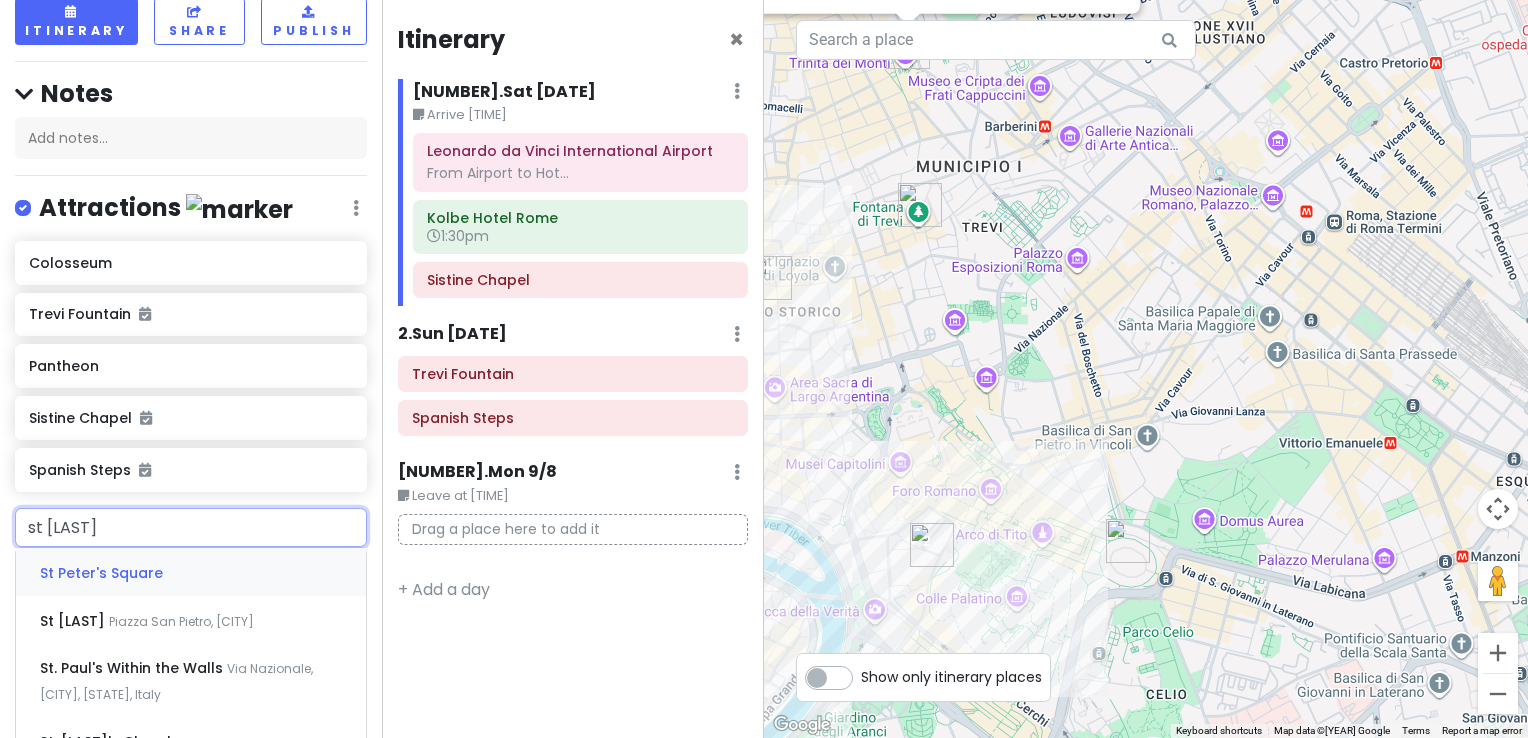 type on "st peter" 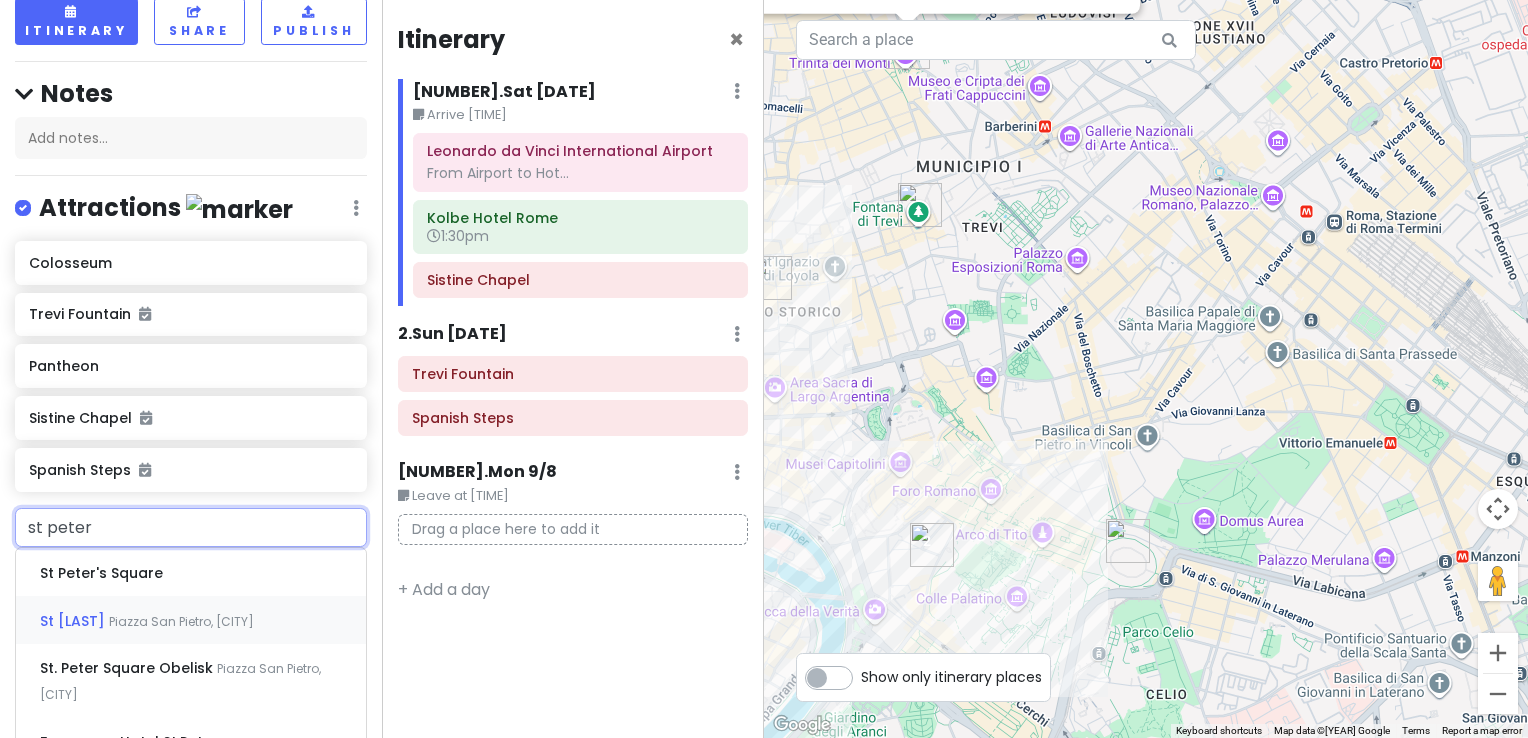 click on "St Peter's Basilica   Piazza San Pietro, Vatican City" at bounding box center (191, 620) 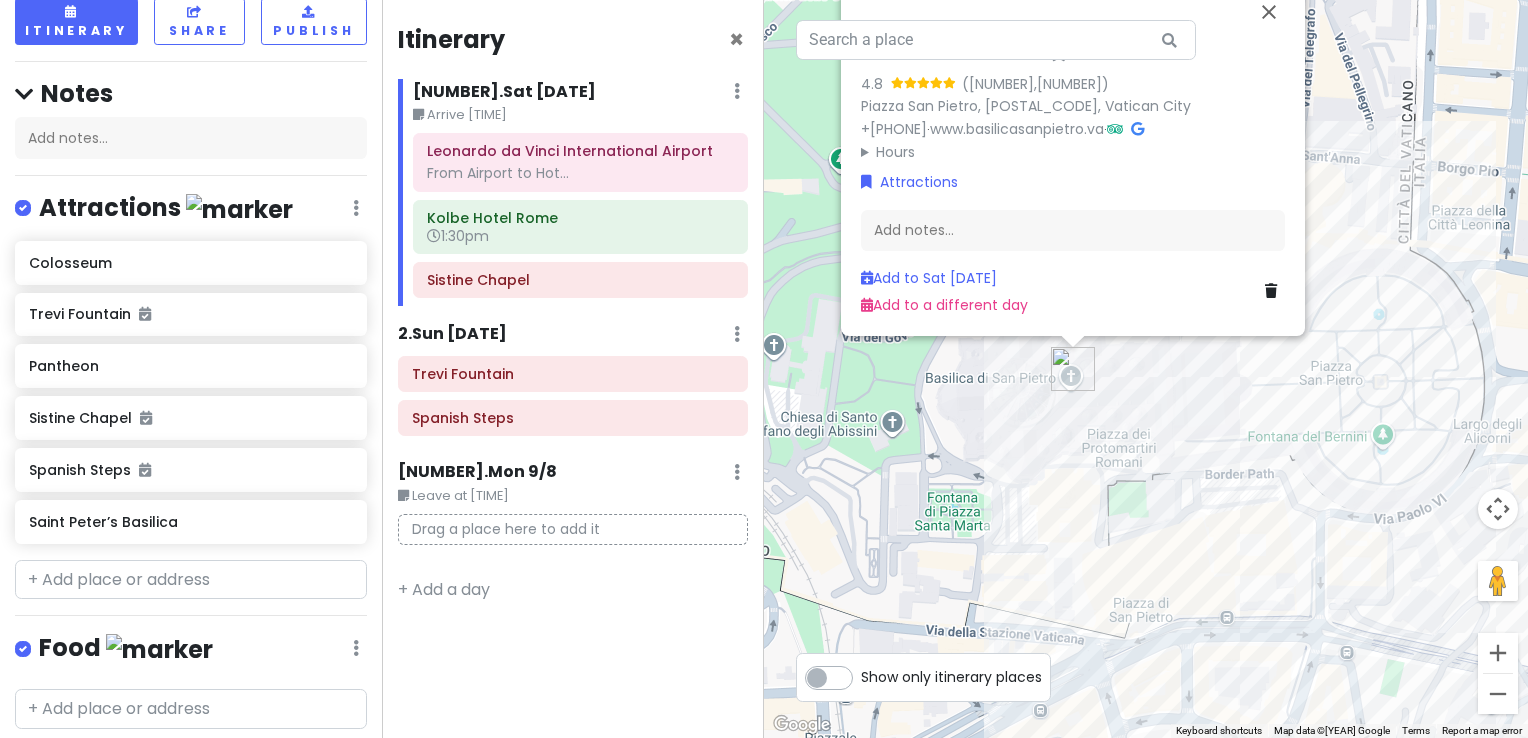 drag, startPoint x: 1097, startPoint y: 405, endPoint x: 1028, endPoint y: 542, distance: 153.39491 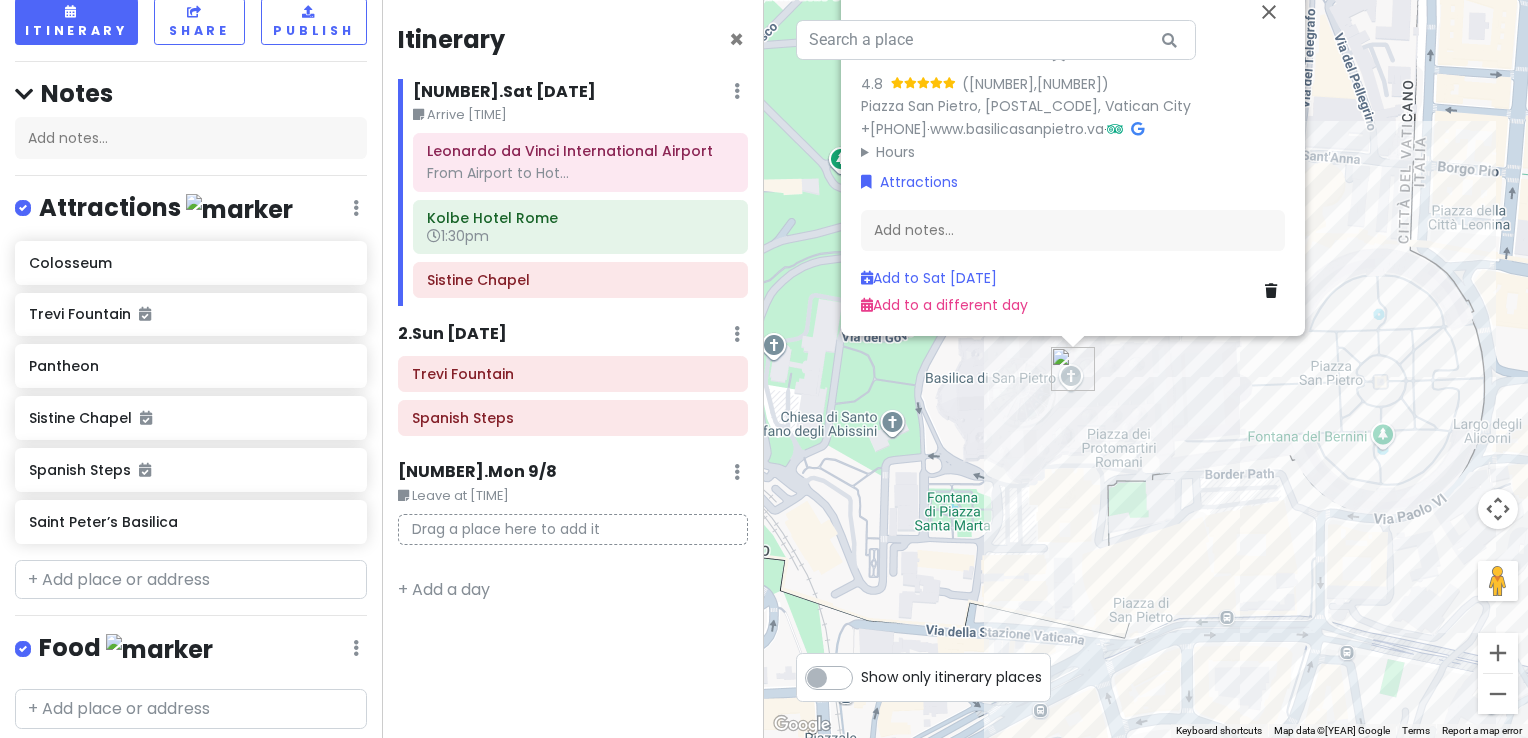 click on "Saint Peter’s Basilica [RATING]        ([COORDINATES]) [STREET], [POSTAL CODE] [CITY], [COUNTRY] +[COUNTRY CODE] [PHONE]   ·   [URL]   ·   Hours Monday  [TIME] AM – [TIME] PM Tuesday  [TIME] AM – [TIME] PM Wednesday  [TIME] AM – [TIME] PM Thursday  [TIME] AM – [TIME] PM Friday  [TIME] AM – [TIME] PM Saturday  [TIME] AM – [TIME] PM Sunday  [TIME] AM – [TIME] PM Attractions Add notes...  Add to   Sat [DATE]  Add to a different day" at bounding box center (1146, 369) 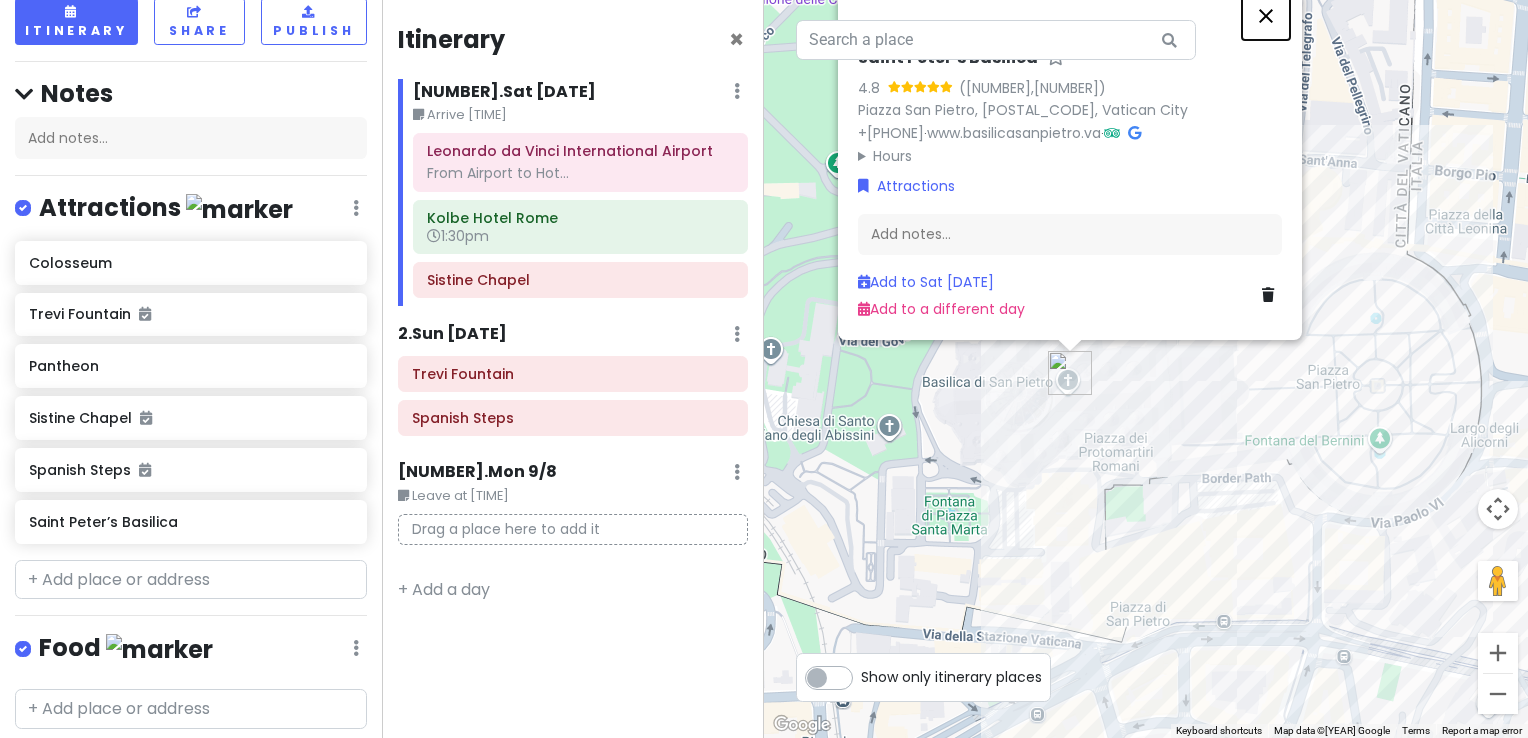 click at bounding box center (1266, 16) 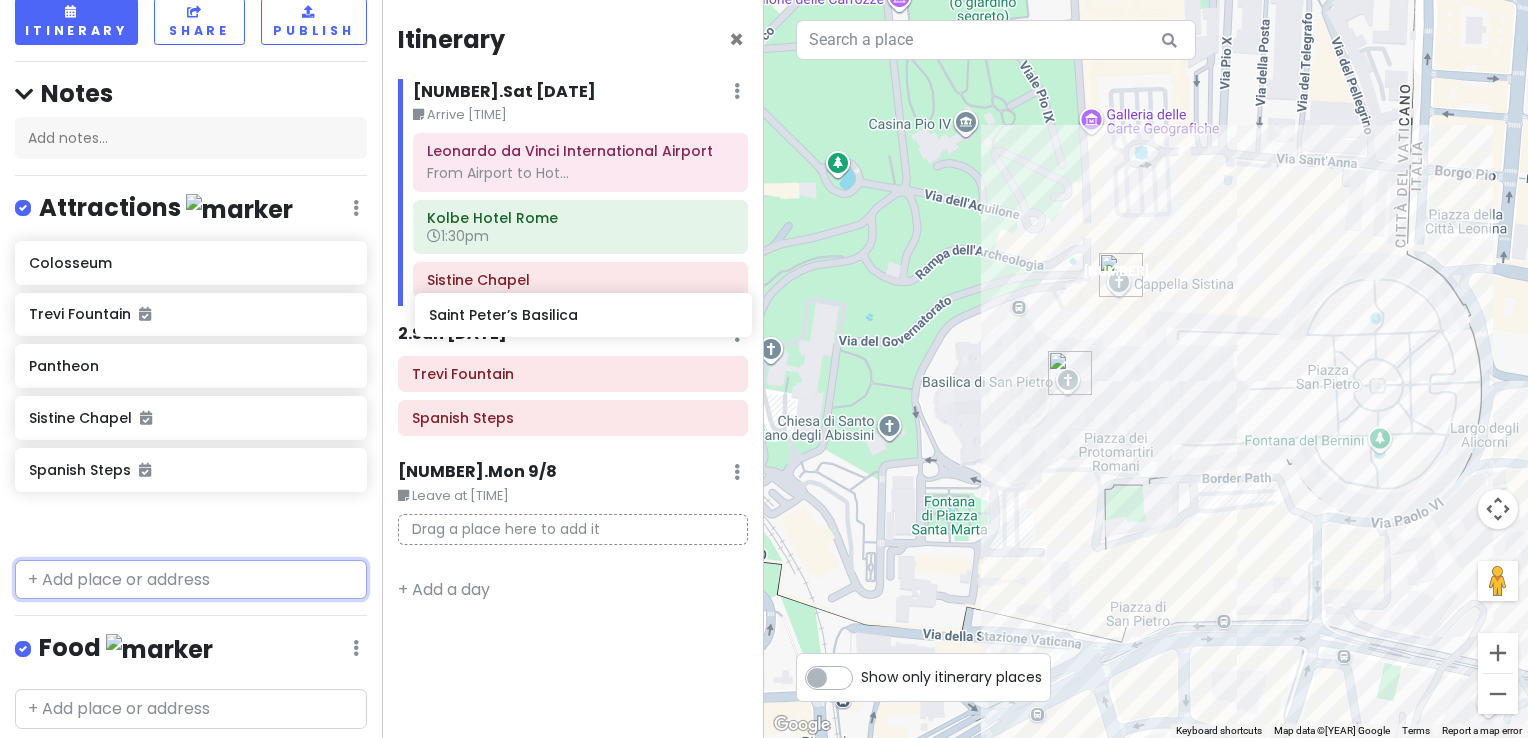 drag, startPoint x: 90, startPoint y: 529, endPoint x: 488, endPoint y: 325, distance: 447.23596 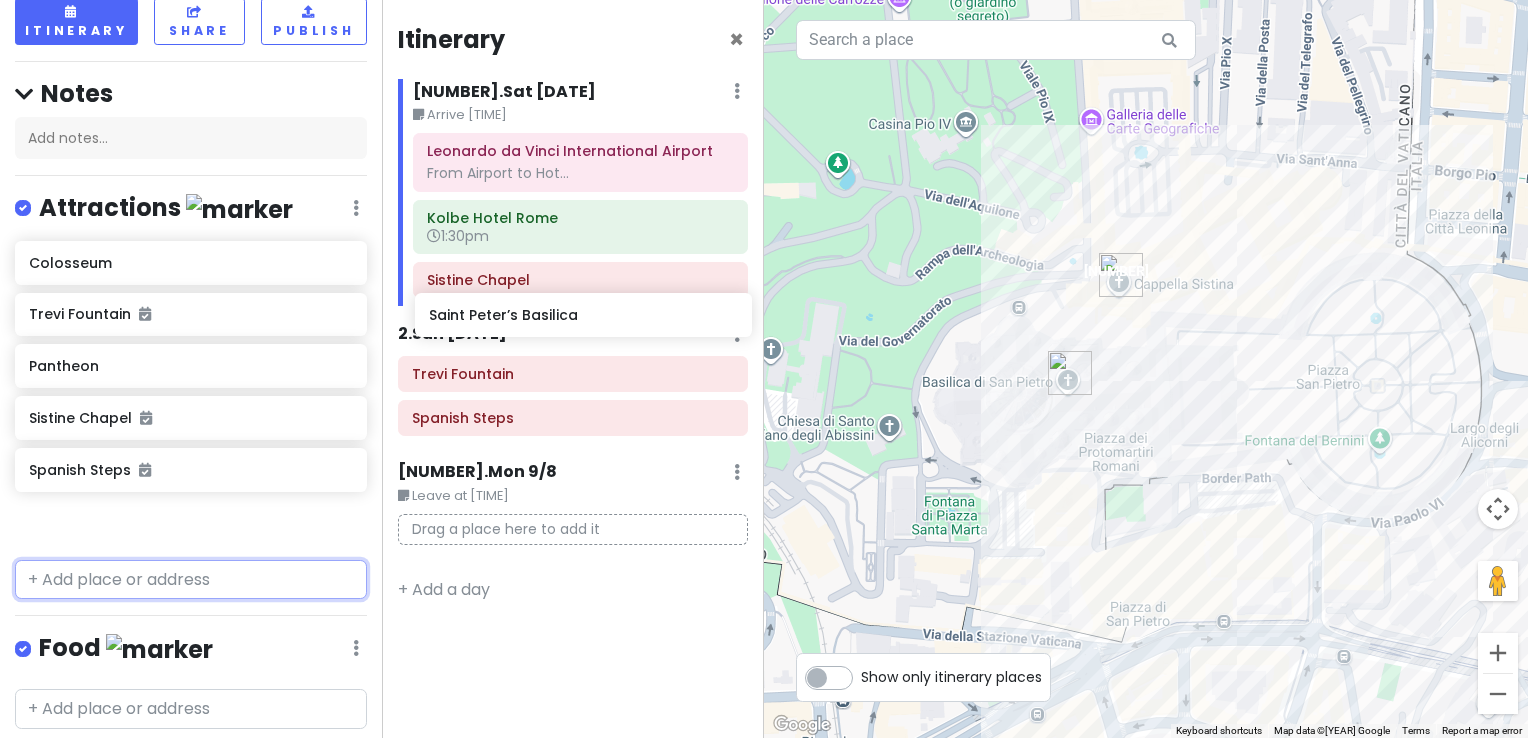 click on "[FIRST] Hotel Rome 1:30pm Sistine Chapel 2 . Sun 9/7 Add Day Notes Delete Day Trevi Fountain Spanish Steps 3 . Mon 9/8 Edit Day Notes Delete Day Leave at 20:30 Drag a place here to add it + Add a day ← Move left → Move right ↑ Move up ↓ Move down + Zoom in - Zoom out Home Jump left by 75% End Jump right by 75% Page Up Jump up by 75% 1 2 3" at bounding box center [764, 369] 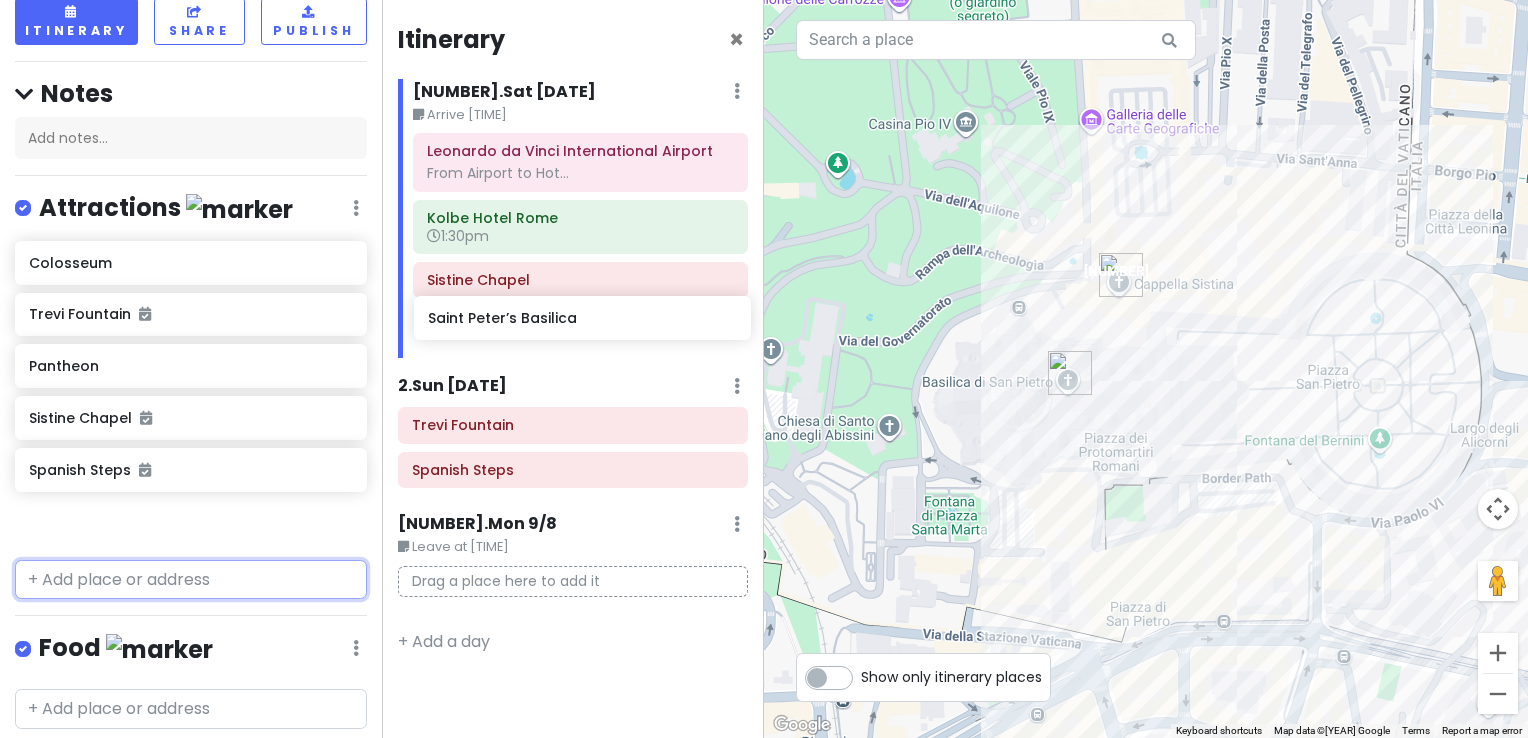 drag, startPoint x: 104, startPoint y: 511, endPoint x: 503, endPoint y: 310, distance: 446.7684 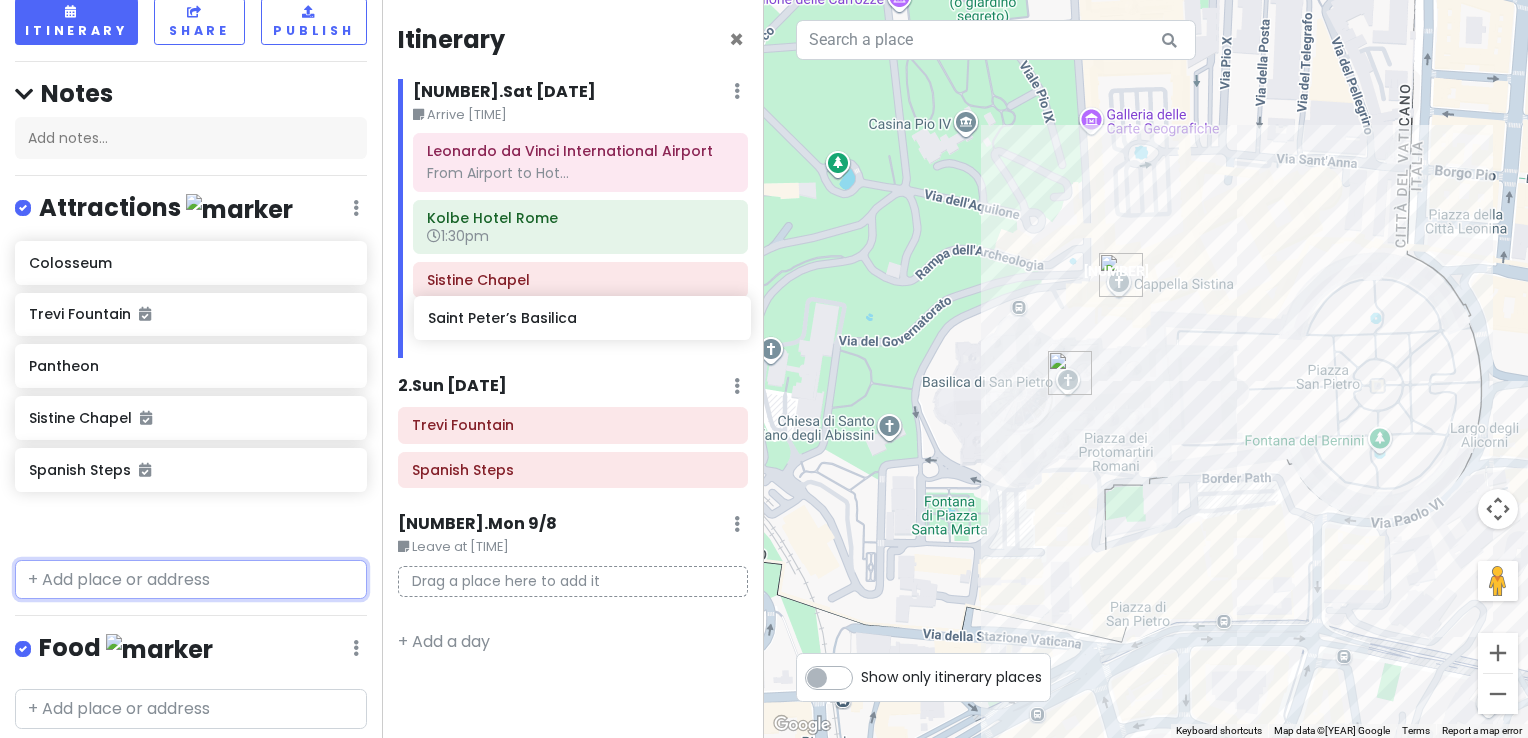 click on "[FIRST] Hotel Rome 1:30pm Sistine Chapel 2 . Sun 9/7 Add Day Notes Delete Day Trevi Fountain Spanish Steps 3 . Mon 9/8 Edit Day Notes Delete Day Leave at 20:30 Drag a place here to add it + Add a day ← Move left → Move right ↑ Move up ↓ Move down + Zoom in - Zoom out Home Jump left by 75% End Jump right by 75% Page Up Jump up by 75% 1 2 3" at bounding box center (764, 369) 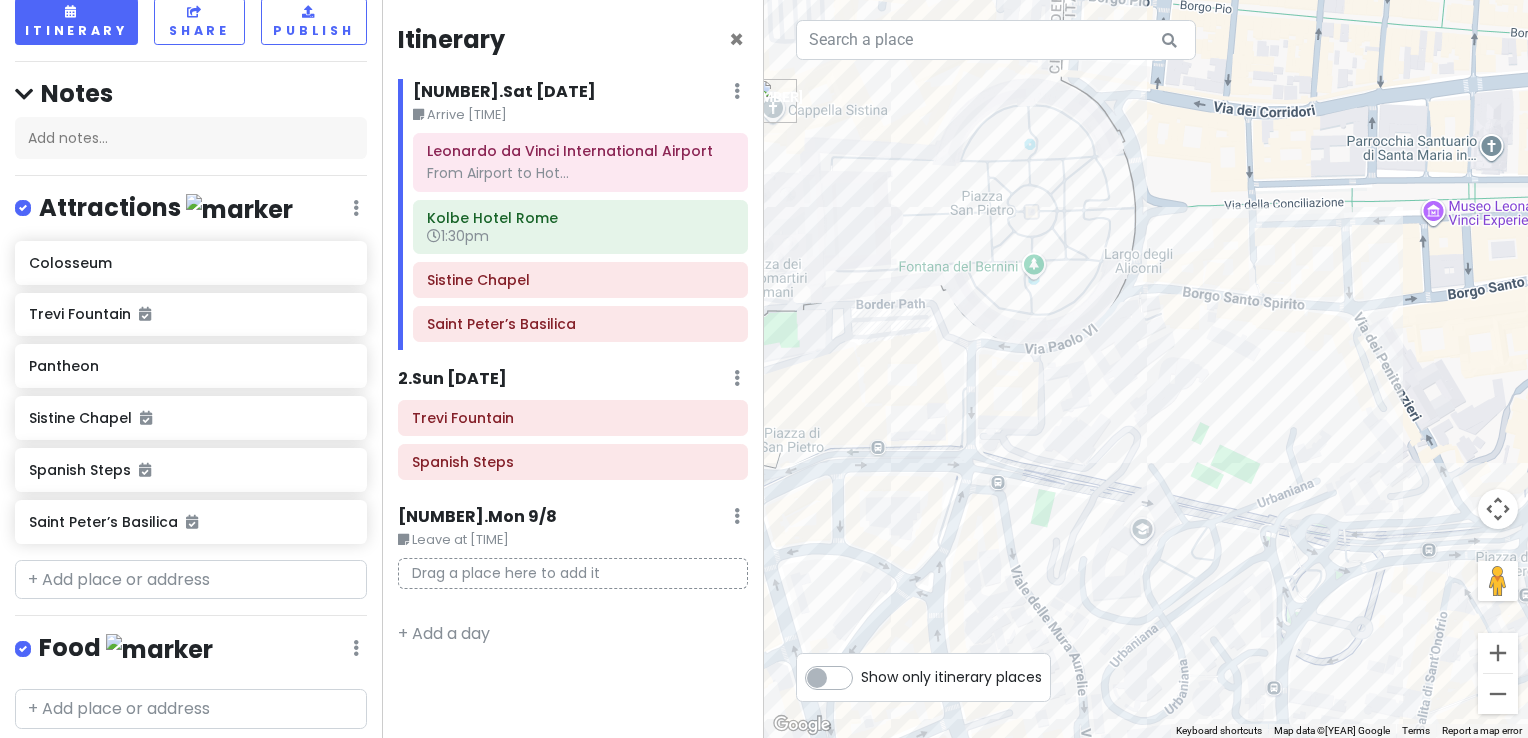 drag, startPoint x: 1256, startPoint y: 591, endPoint x: 900, endPoint y: 423, distance: 393.6496 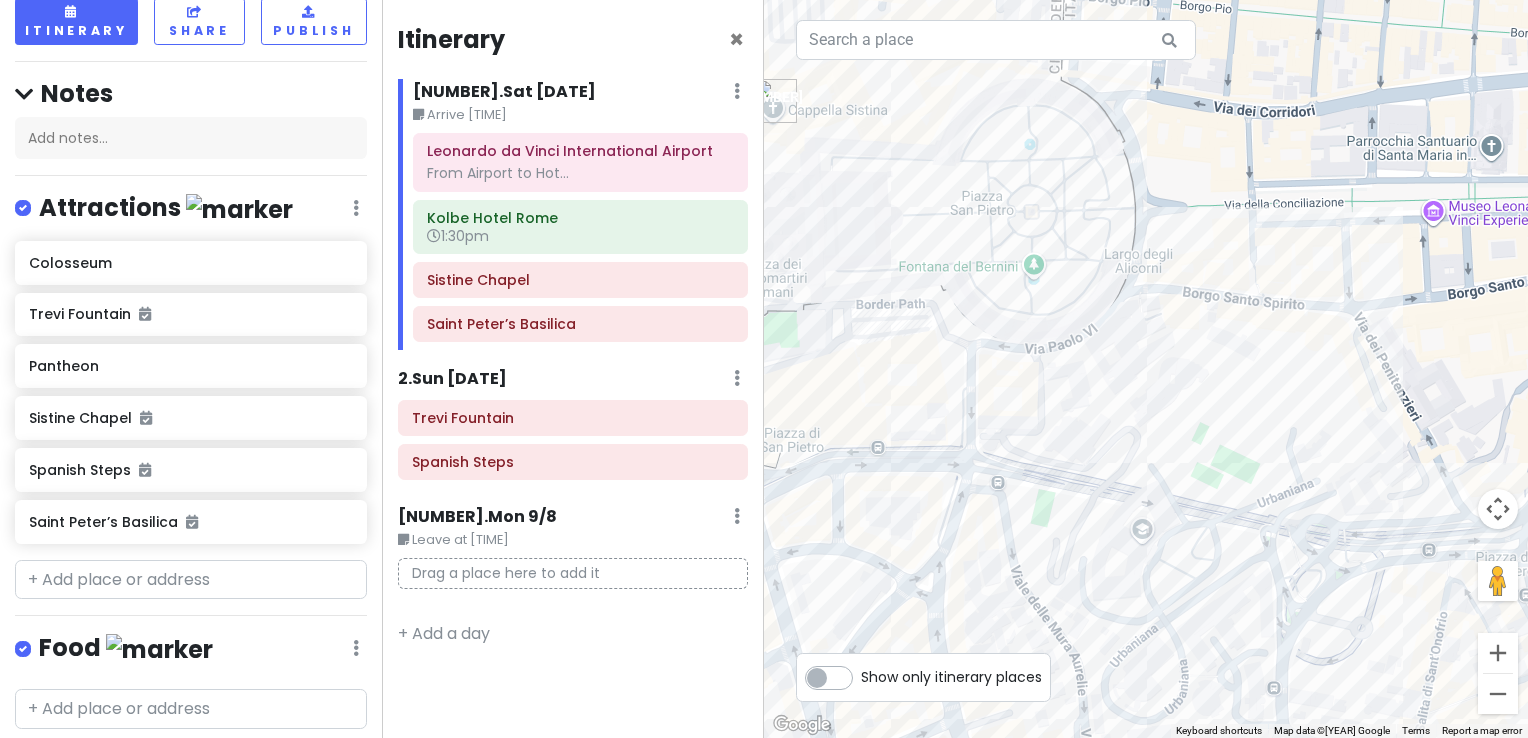 click at bounding box center [1146, 369] 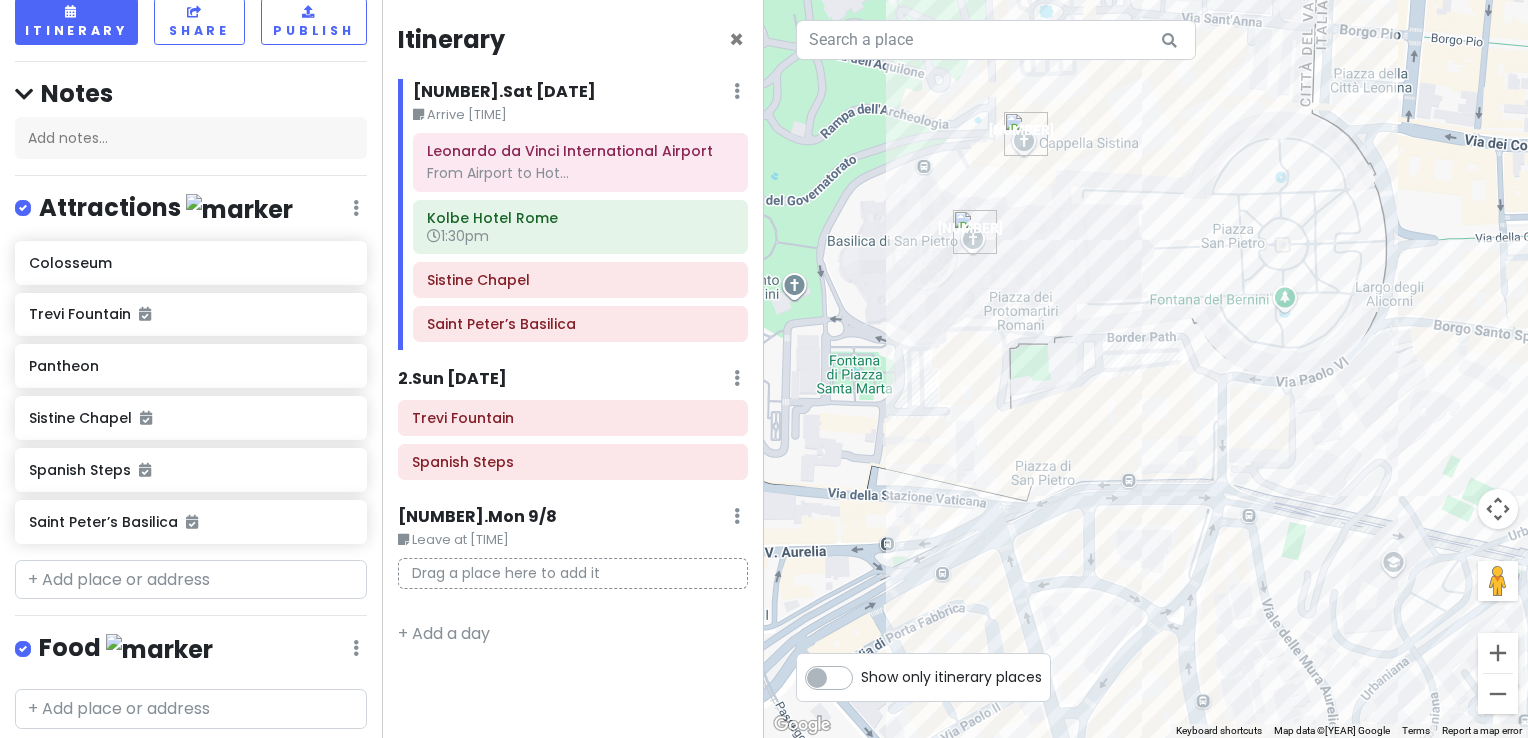 drag, startPoint x: 872, startPoint y: 382, endPoint x: 1129, endPoint y: 407, distance: 258.2131 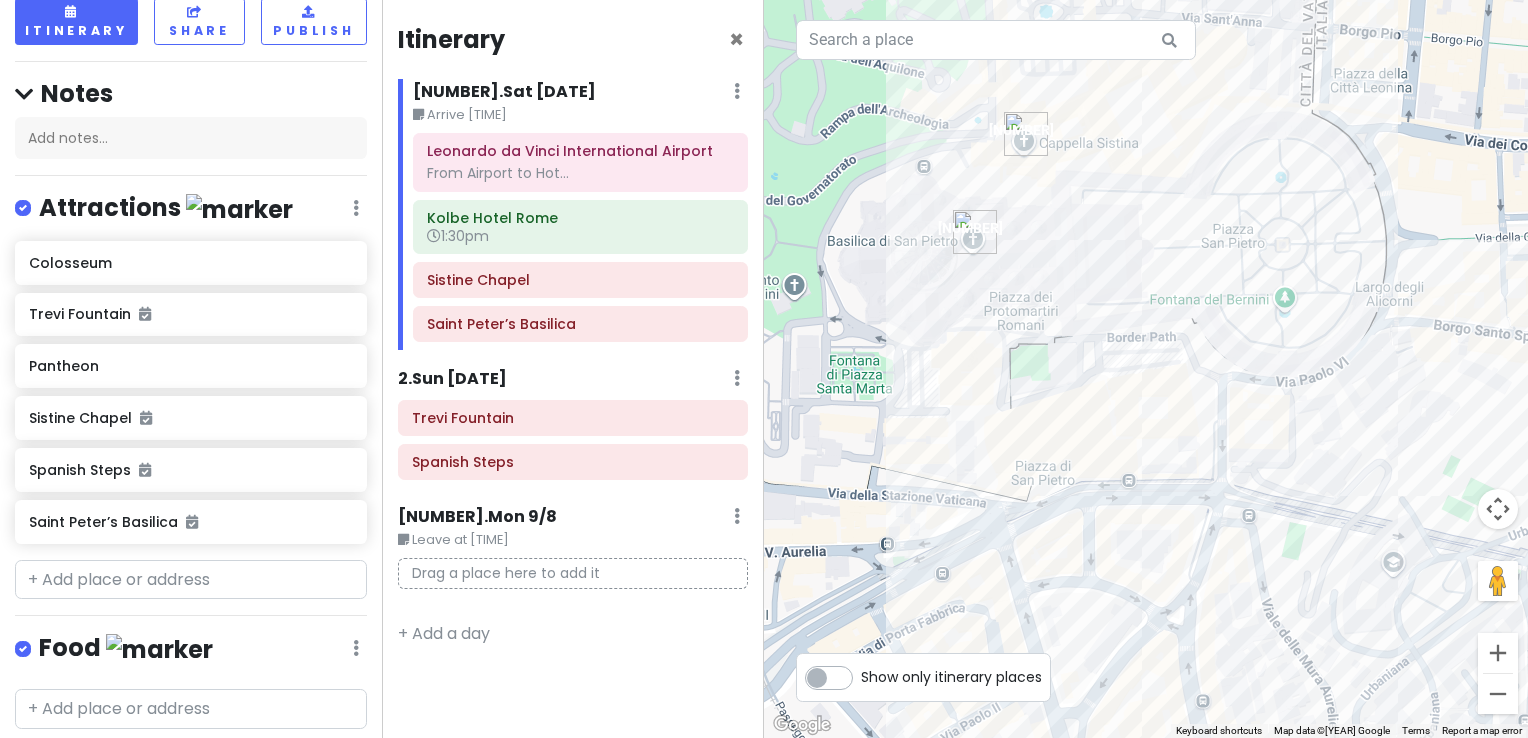 click at bounding box center [1146, 369] 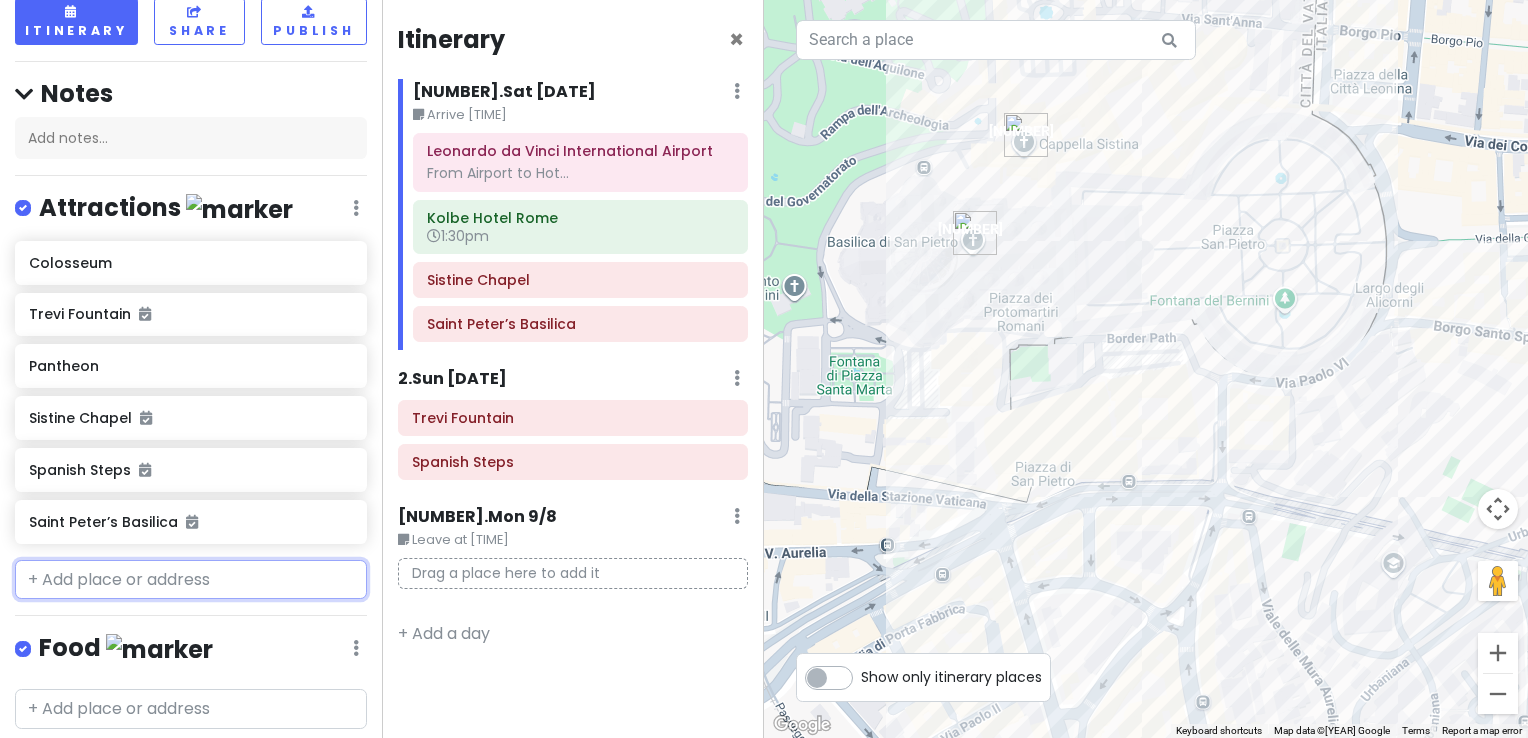 click at bounding box center [191, 580] 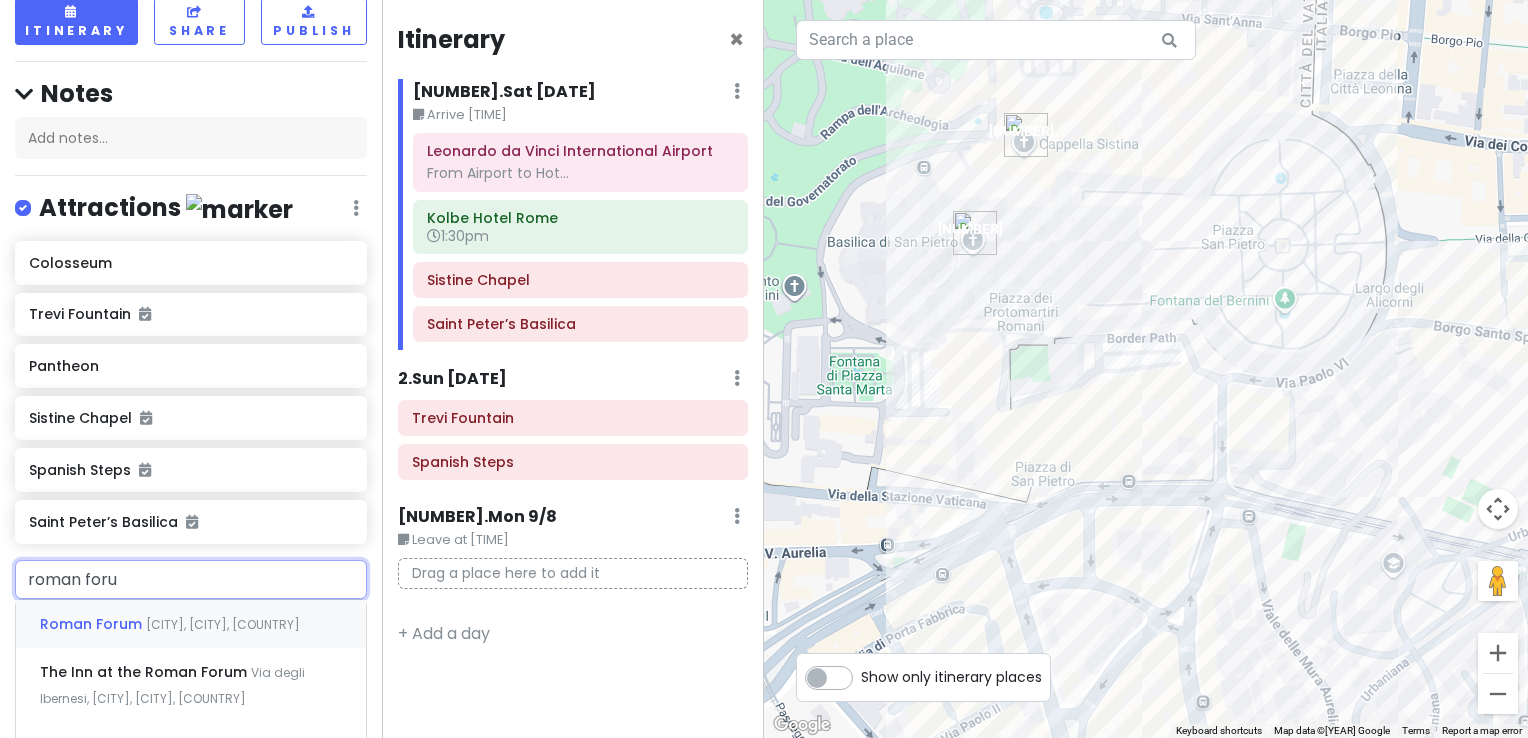 type on "roman forum" 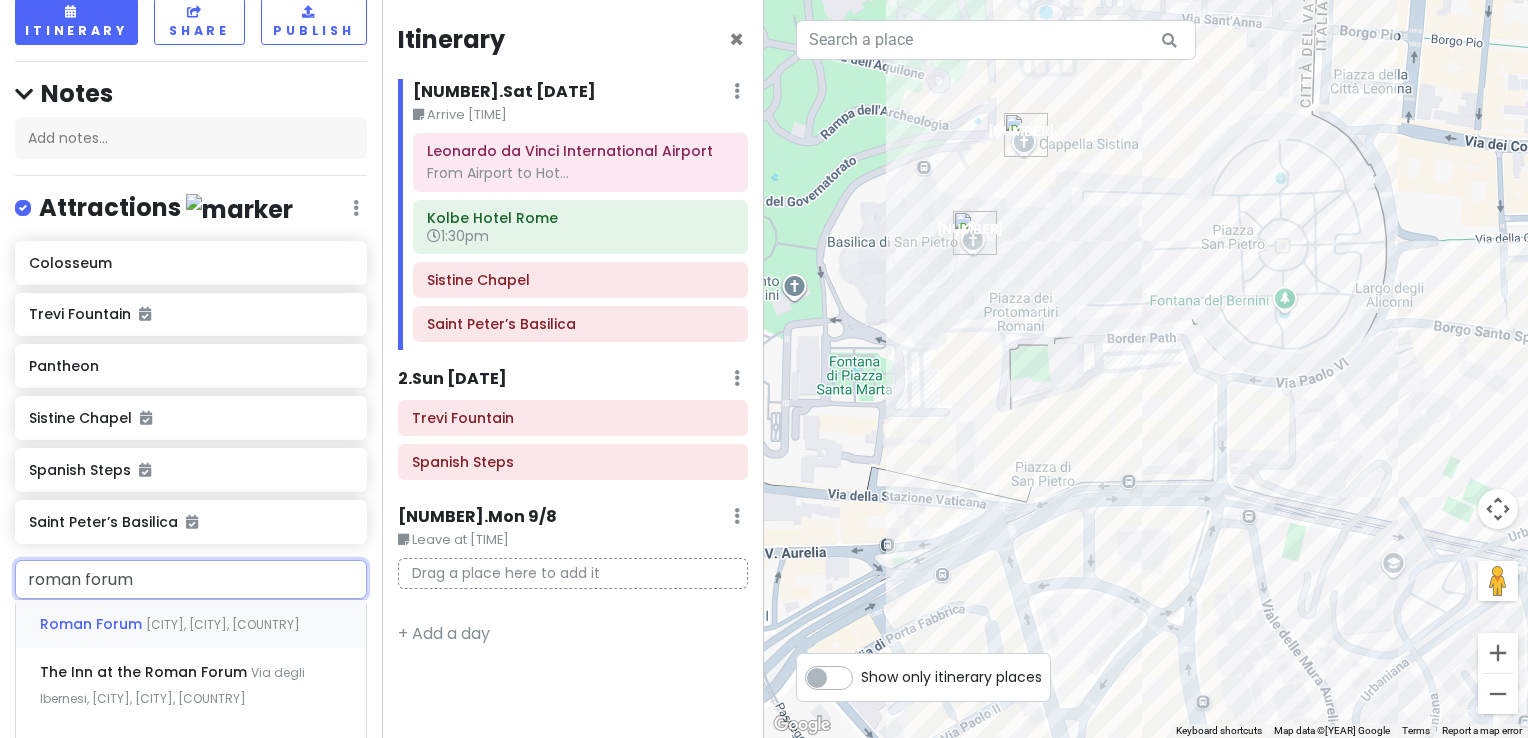 click on "Roman Forum   Rome, Metropolitan City of Rome Capital, Italy" at bounding box center [191, 624] 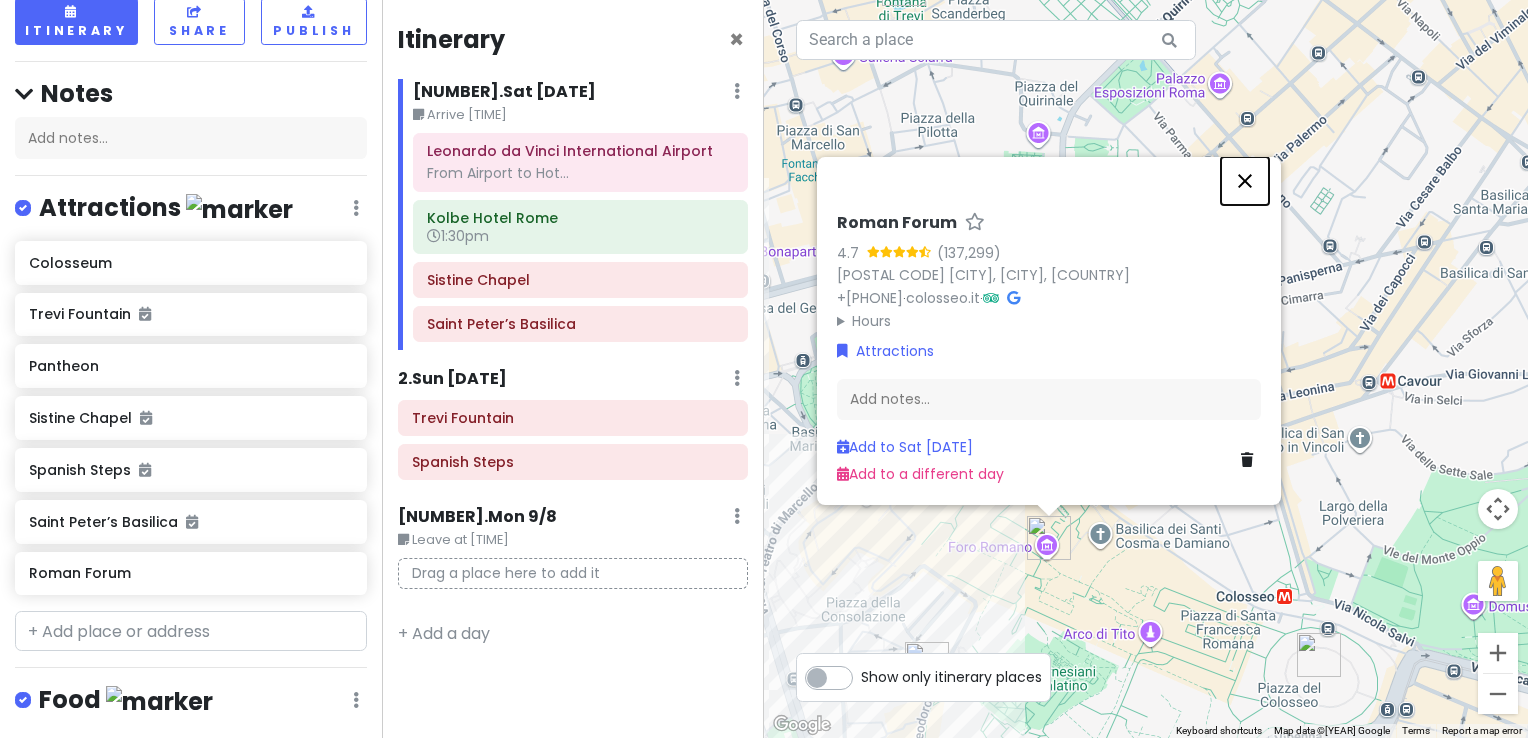 click at bounding box center (1245, 181) 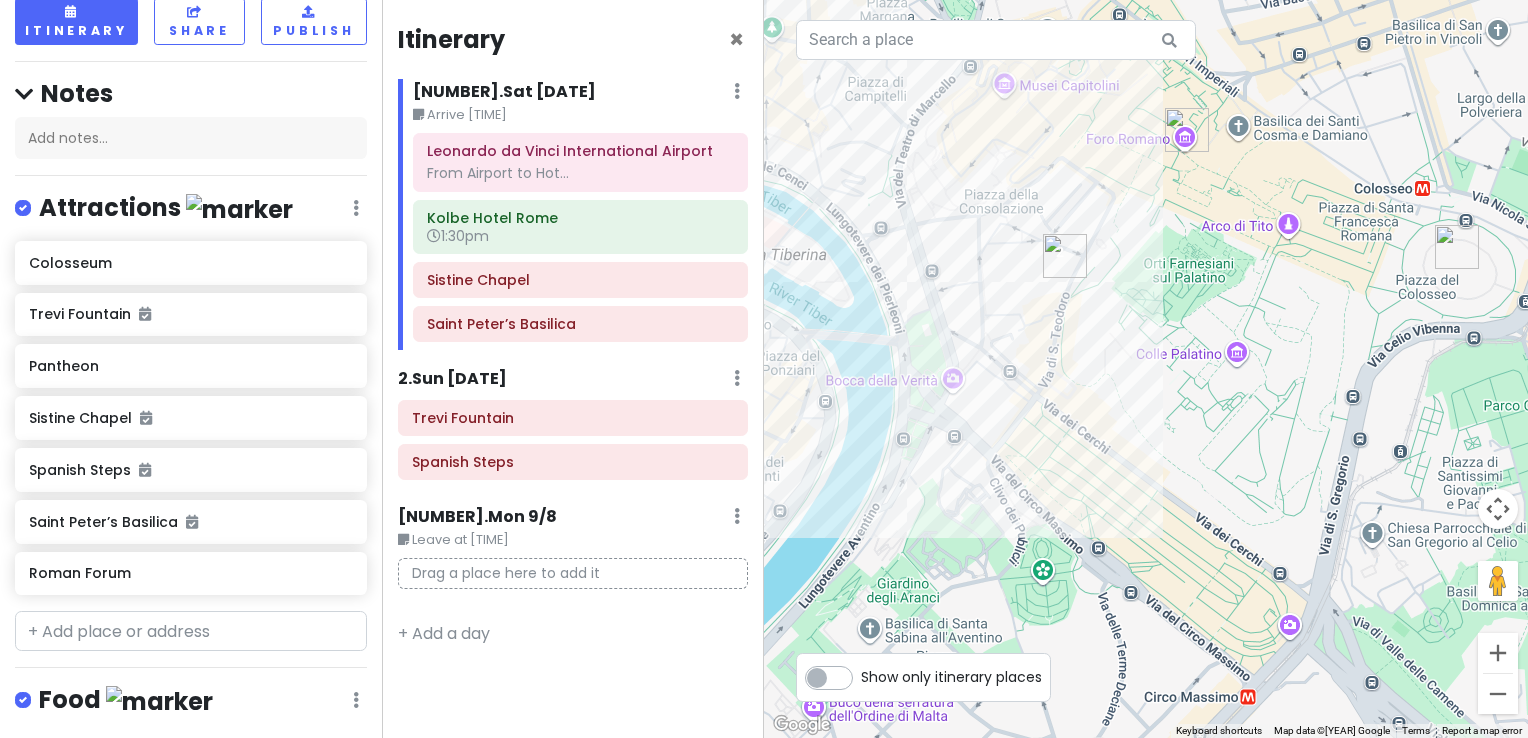drag, startPoint x: 1074, startPoint y: 495, endPoint x: 1177, endPoint y: 166, distance: 344.74628 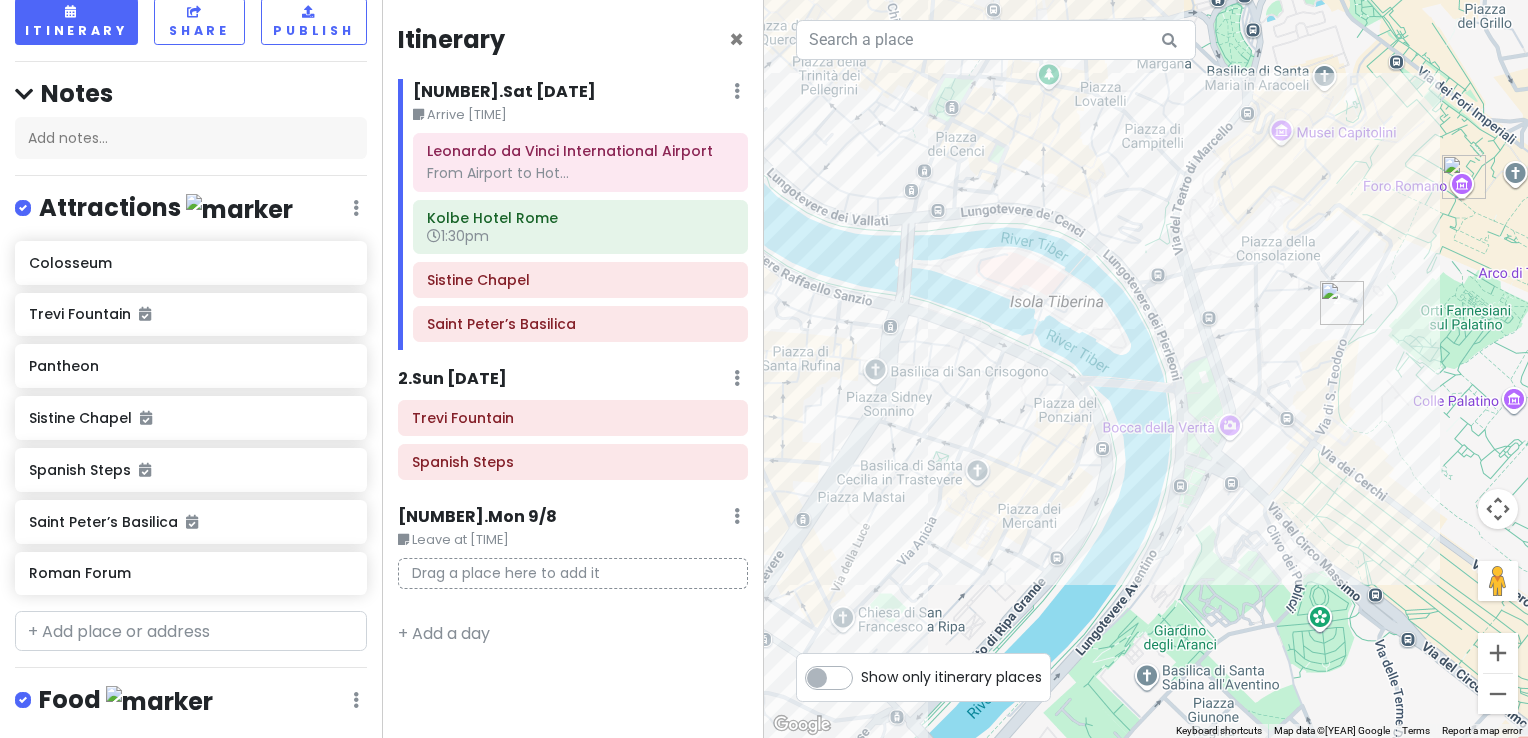 drag, startPoint x: 836, startPoint y: 512, endPoint x: 1184, endPoint y: 463, distance: 351.43277 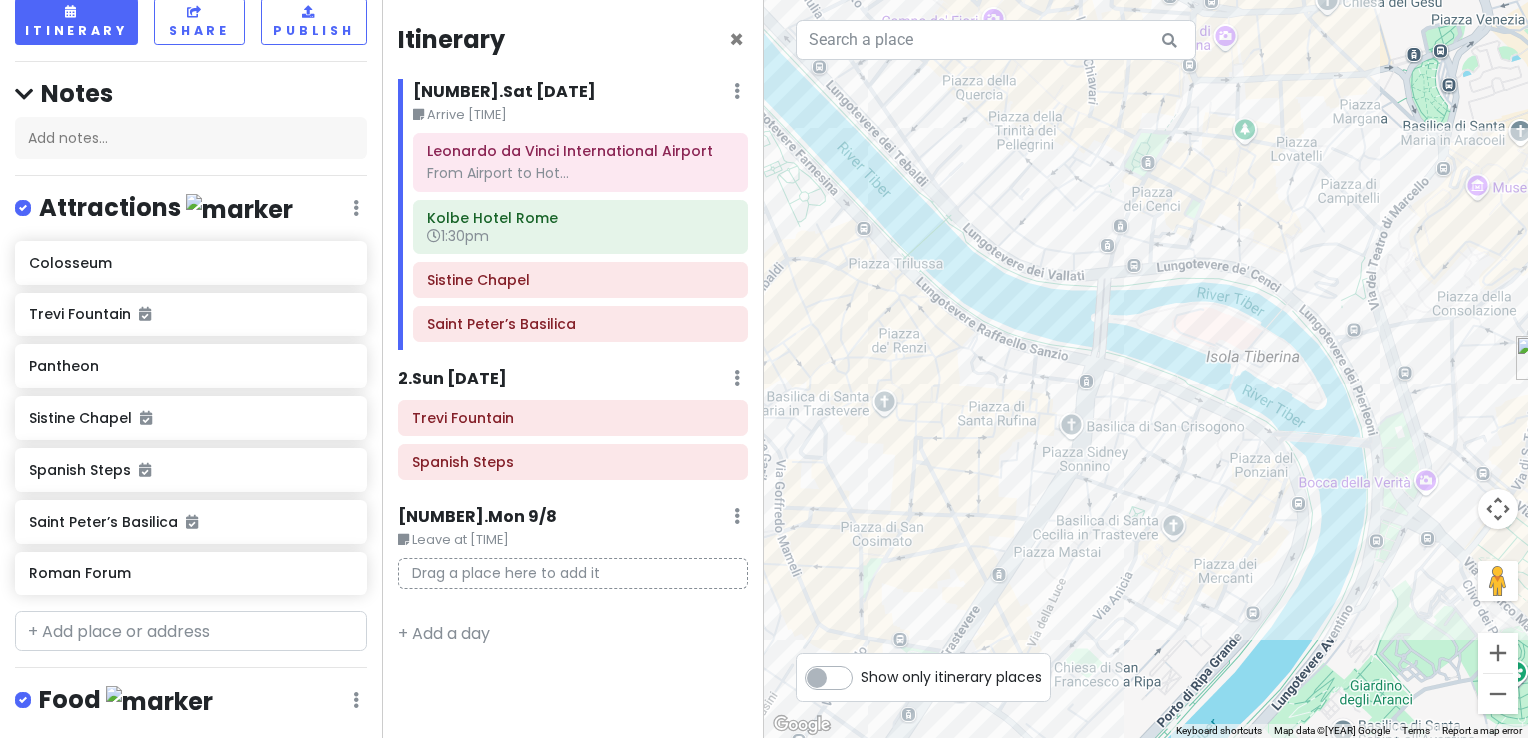 drag, startPoint x: 914, startPoint y: 279, endPoint x: 1116, endPoint y: 359, distance: 217.26482 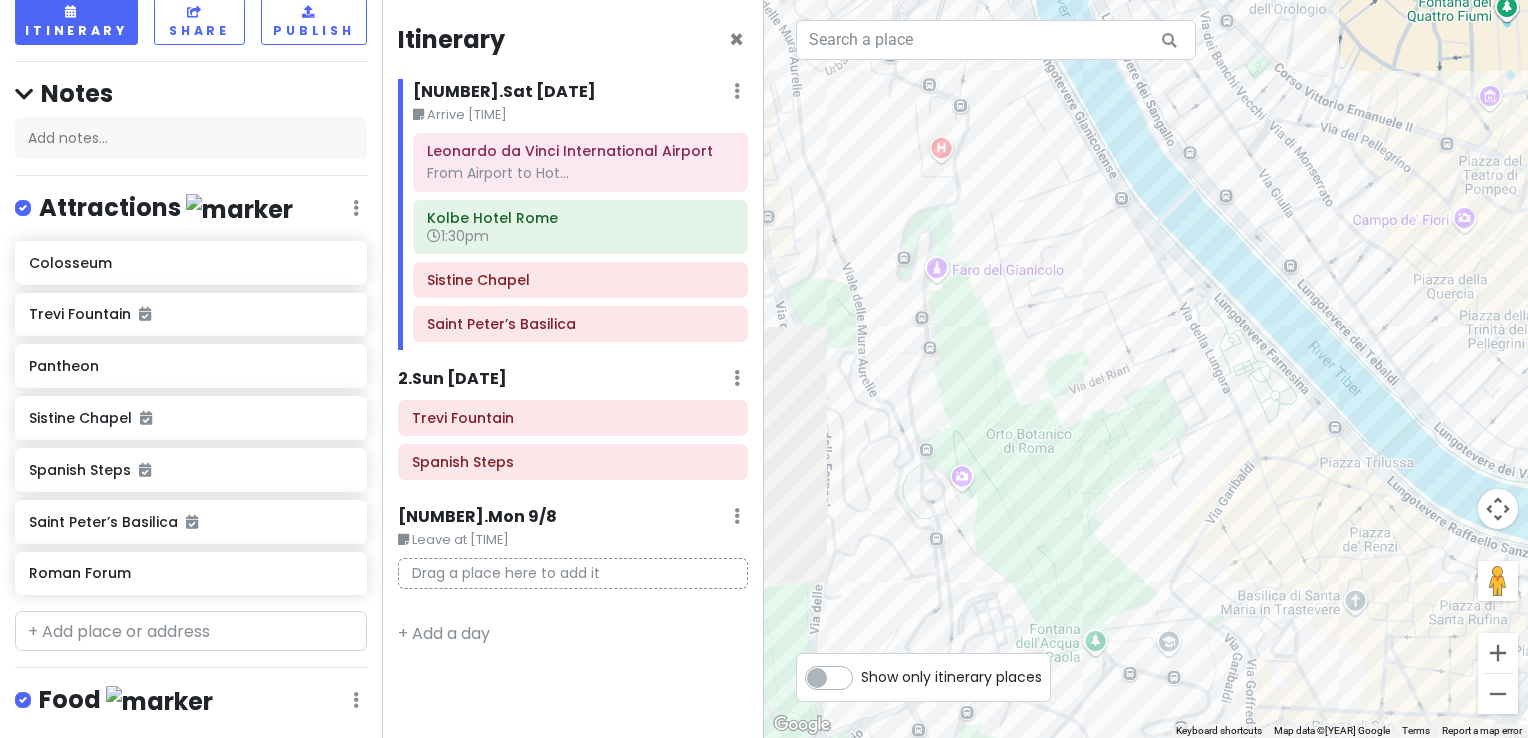 drag, startPoint x: 844, startPoint y: 317, endPoint x: 1332, endPoint y: 518, distance: 527.7736 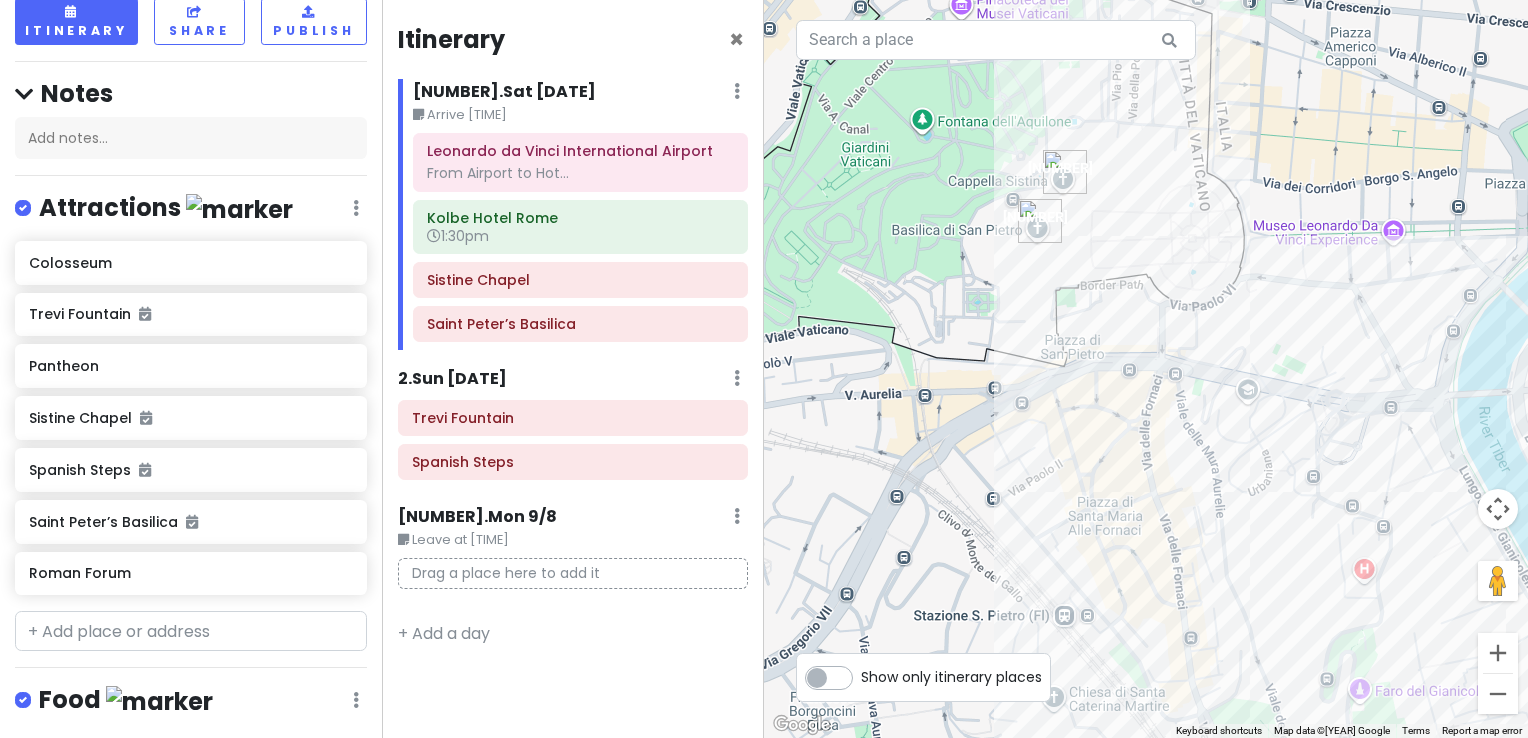 drag, startPoint x: 940, startPoint y: 226, endPoint x: 1371, endPoint y: 655, distance: 608.11346 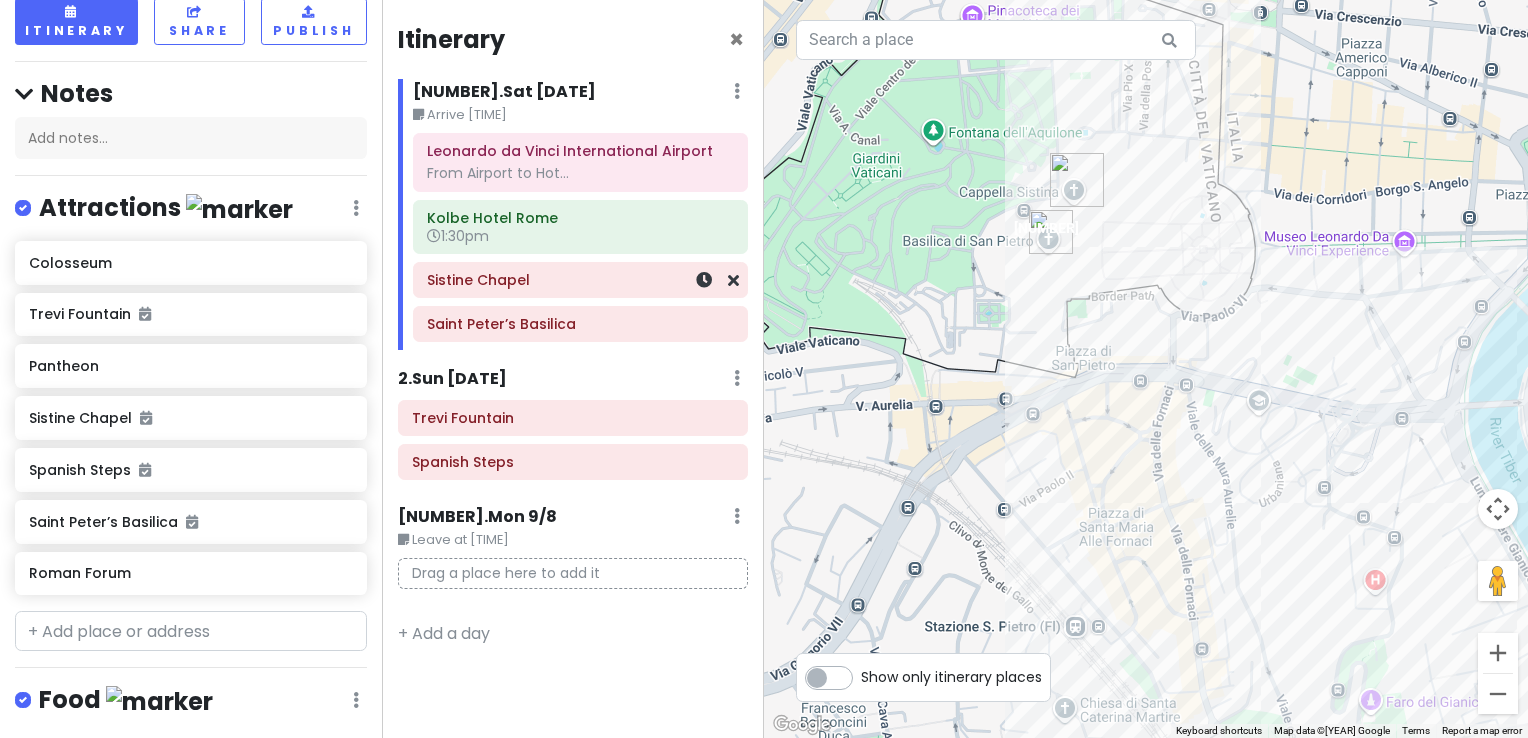 click on "Sistine Chapel" at bounding box center [580, 280] 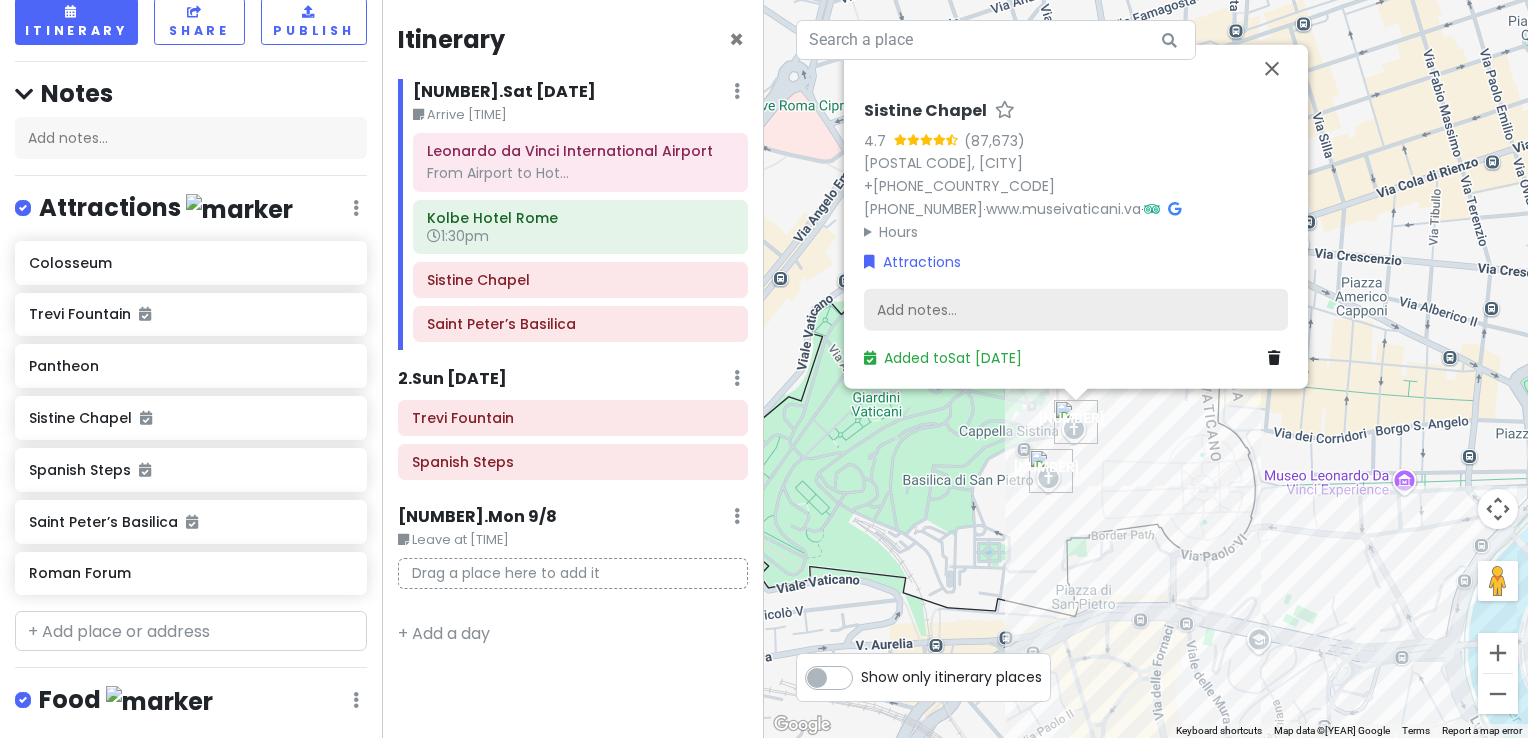 drag, startPoint x: 1016, startPoint y: 314, endPoint x: 955, endPoint y: 297, distance: 63.324562 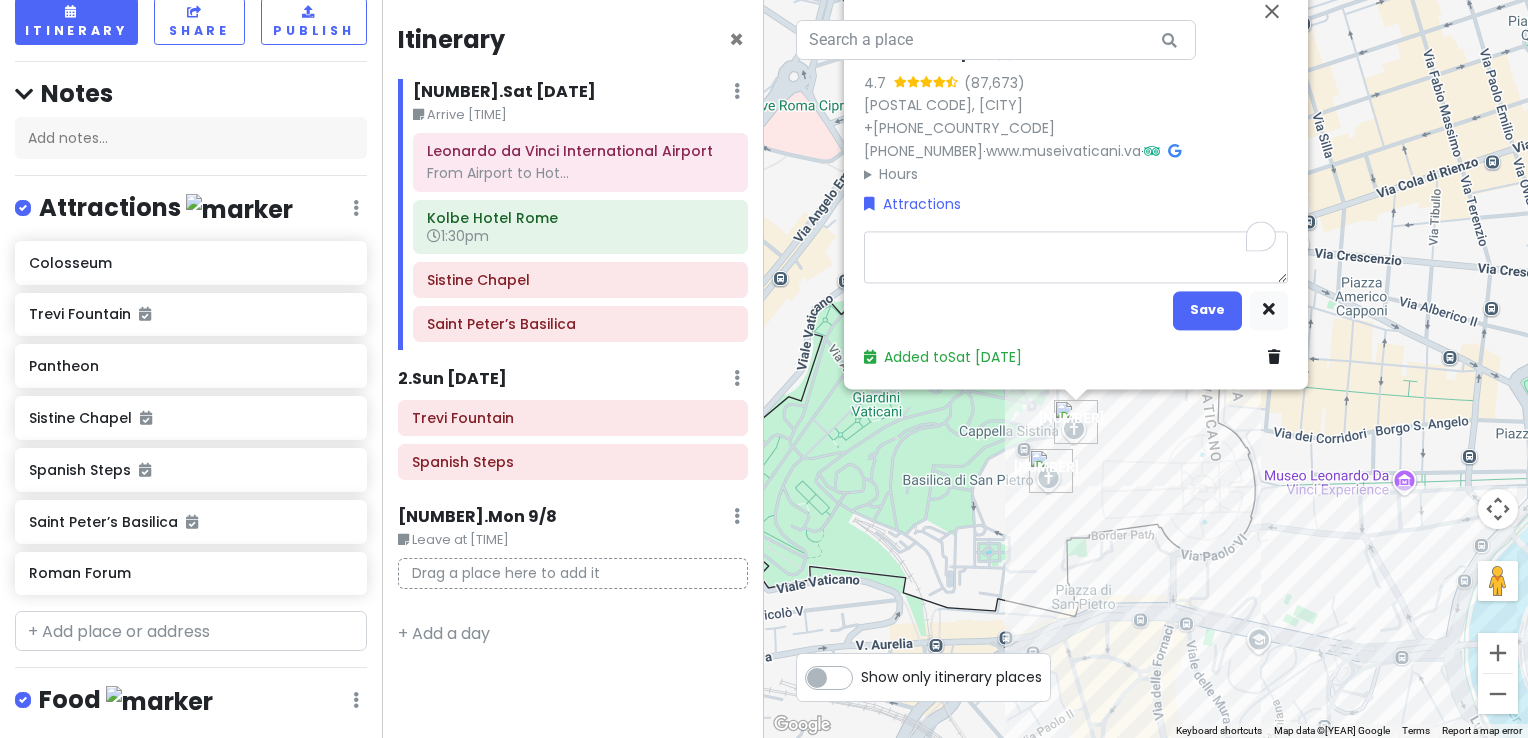 type on "x" 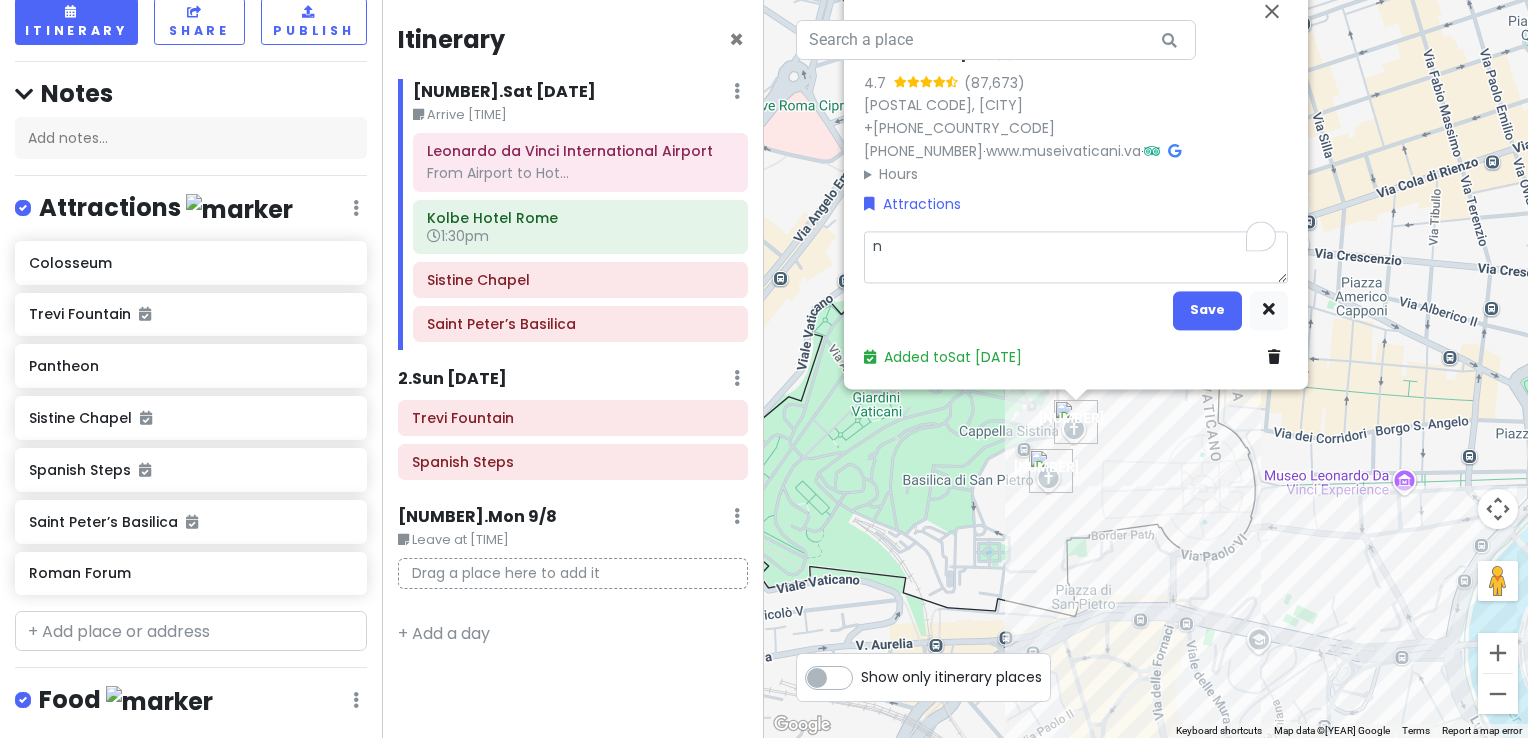 type on "x" 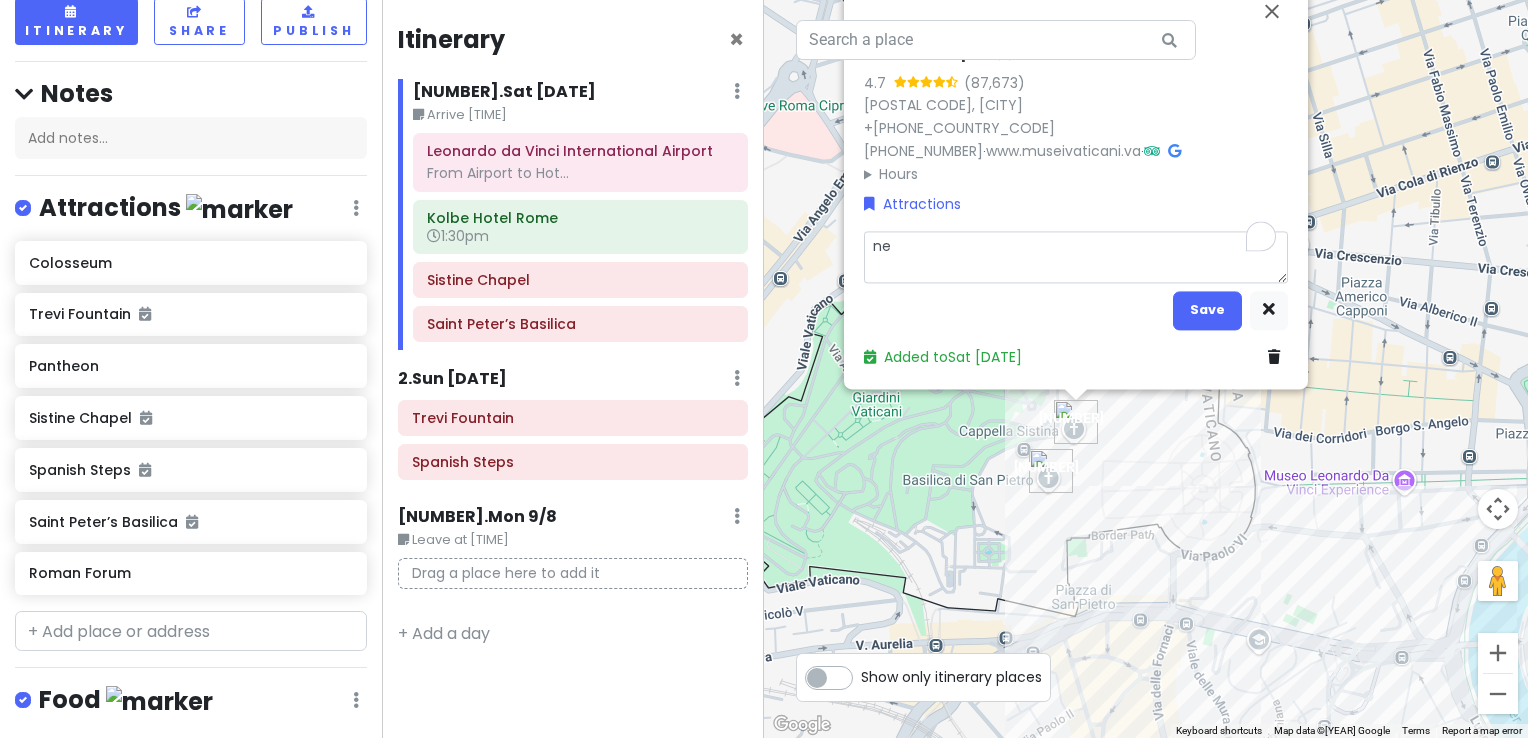 type on "x" 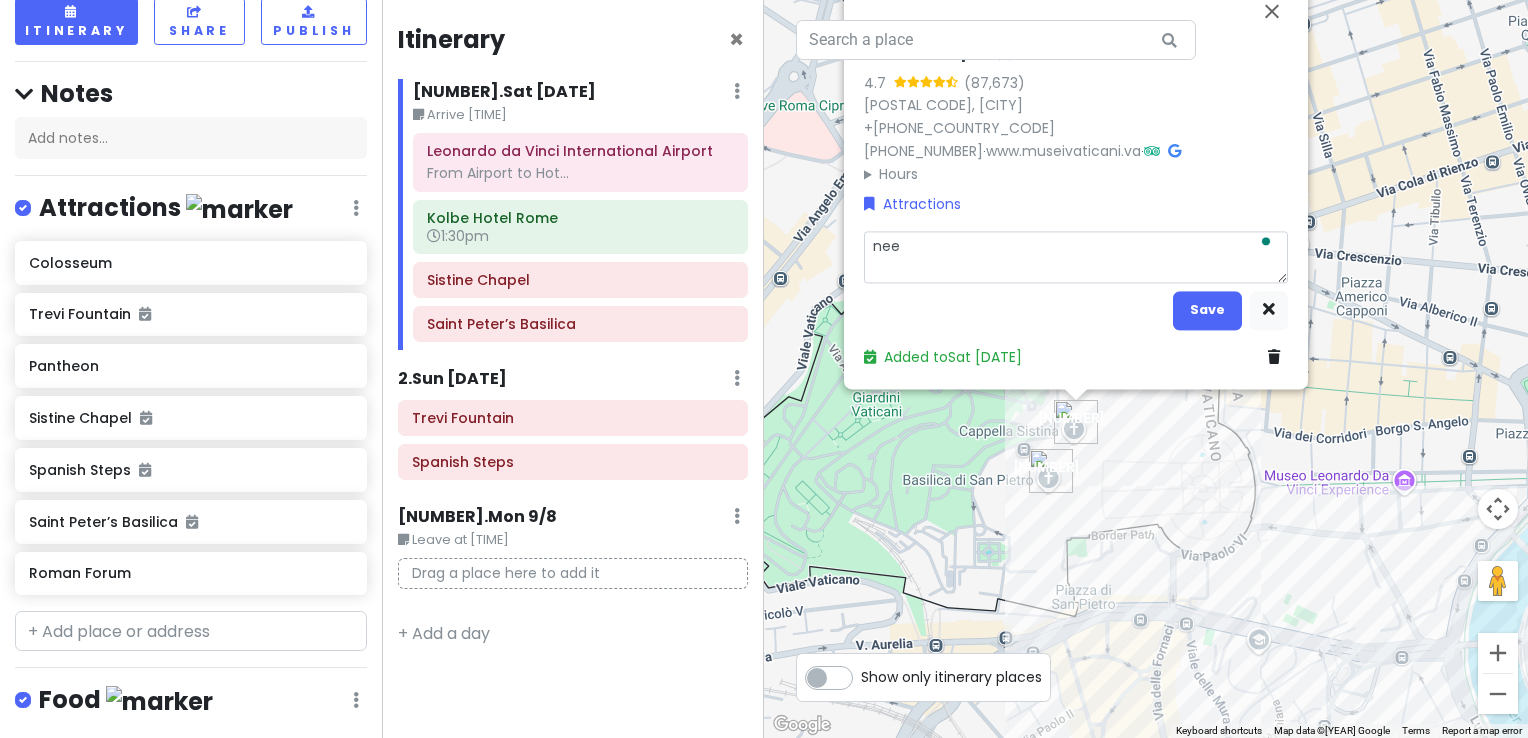 type on "x" 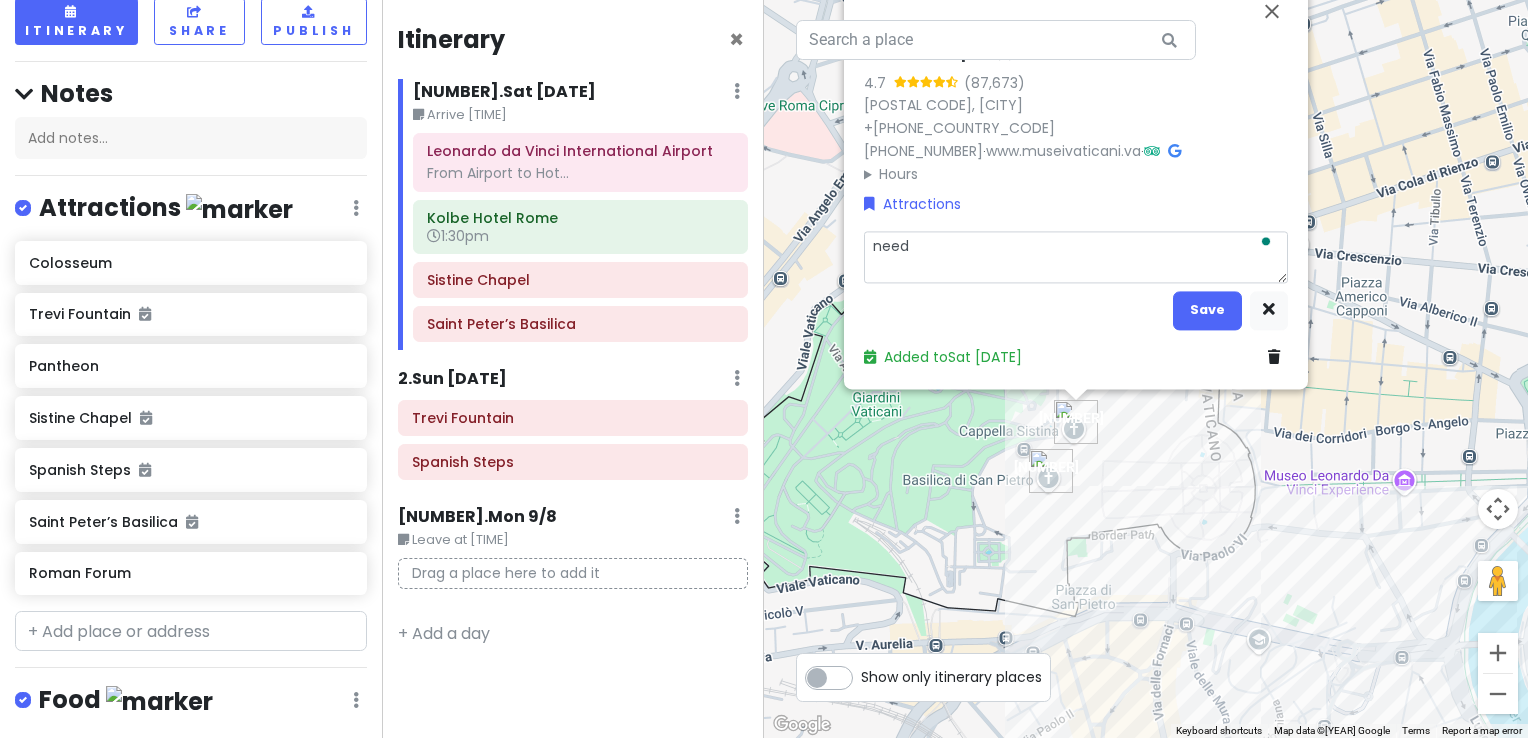 type on "x" 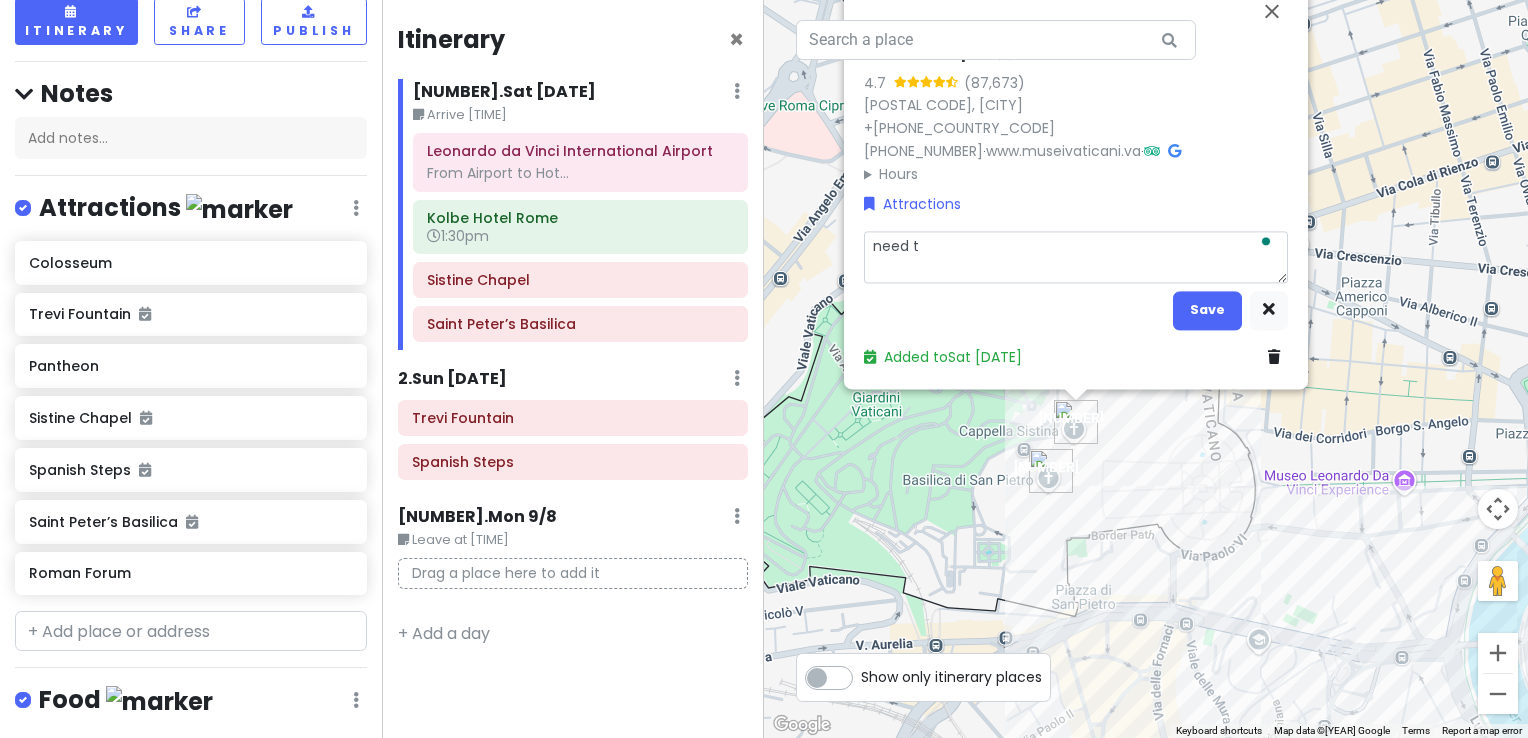 type on "x" 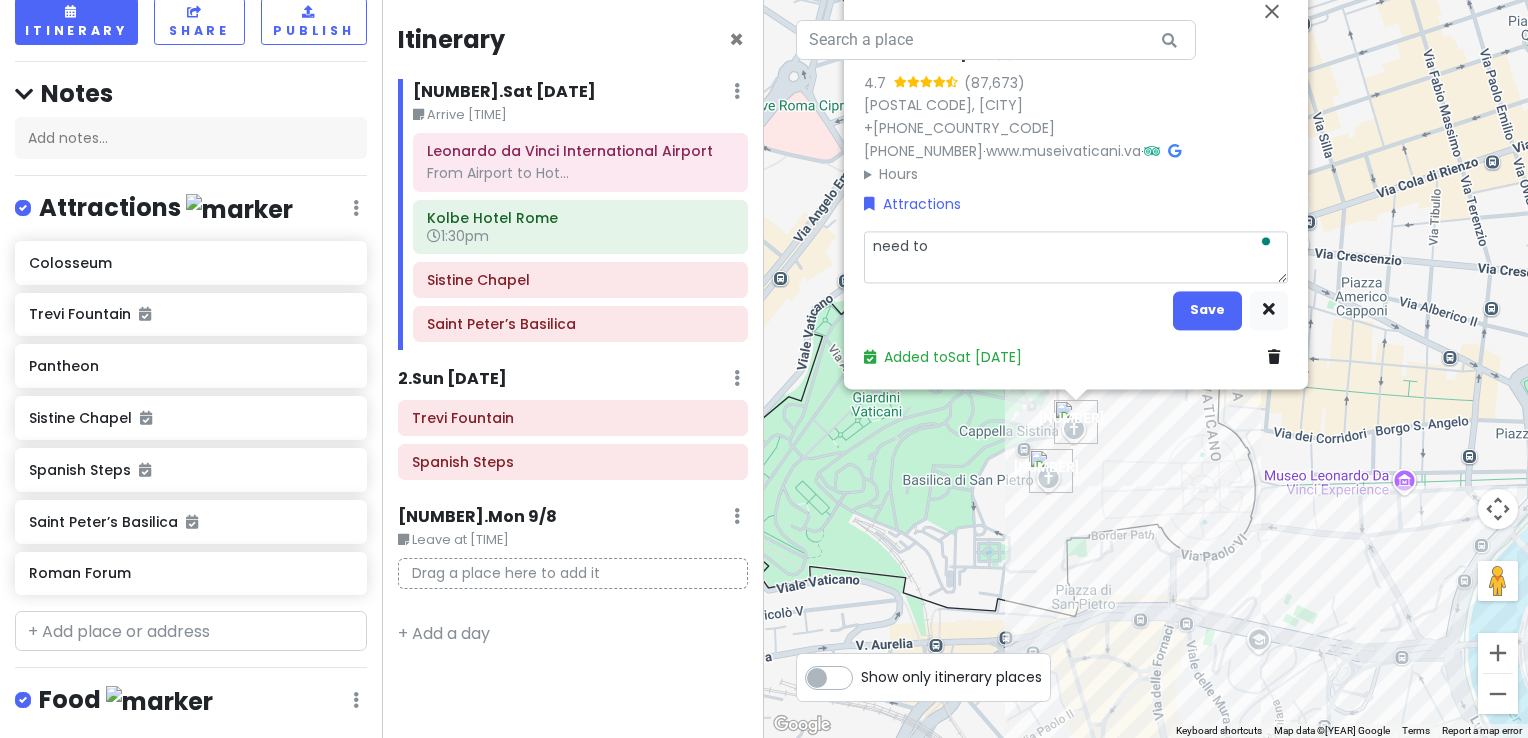 type on "x" 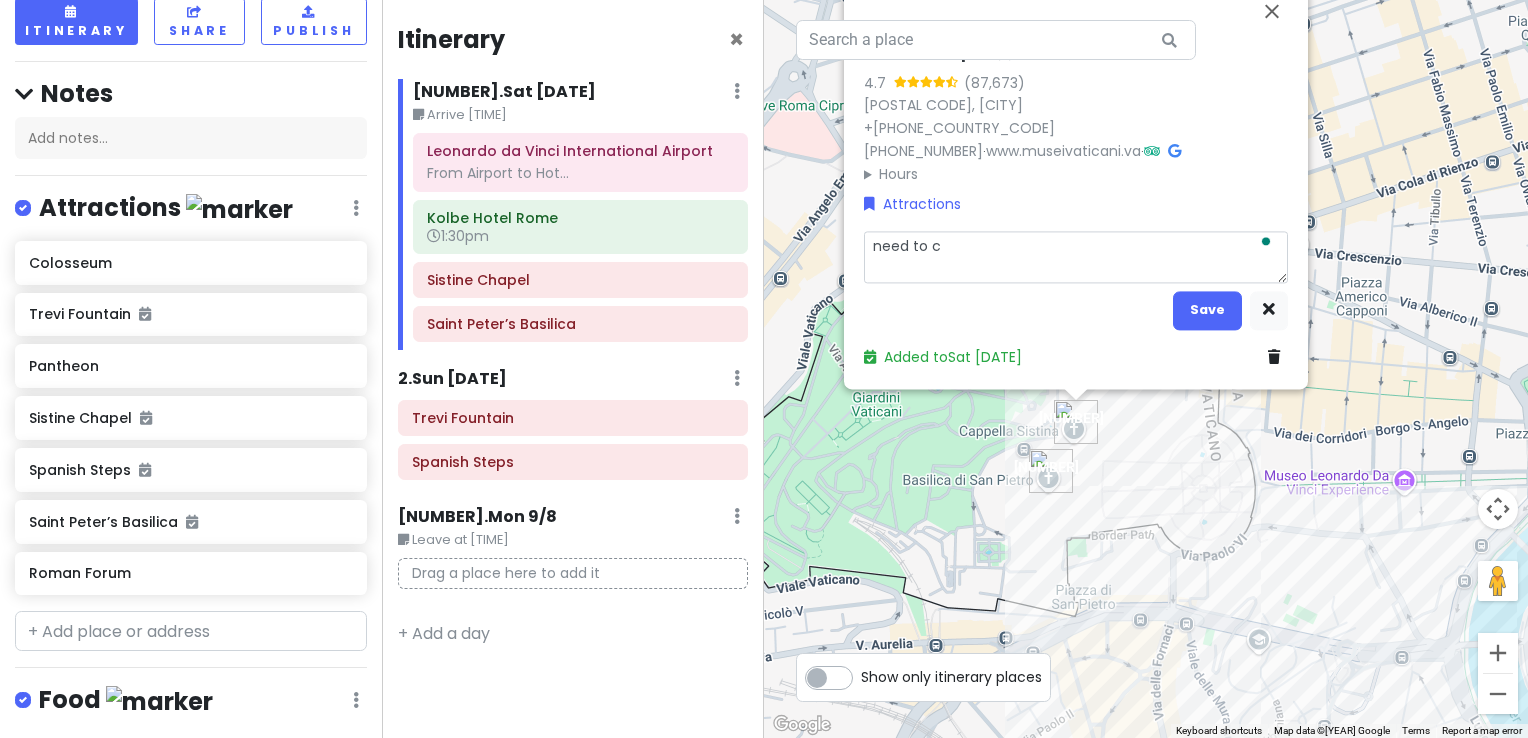 type on "x" 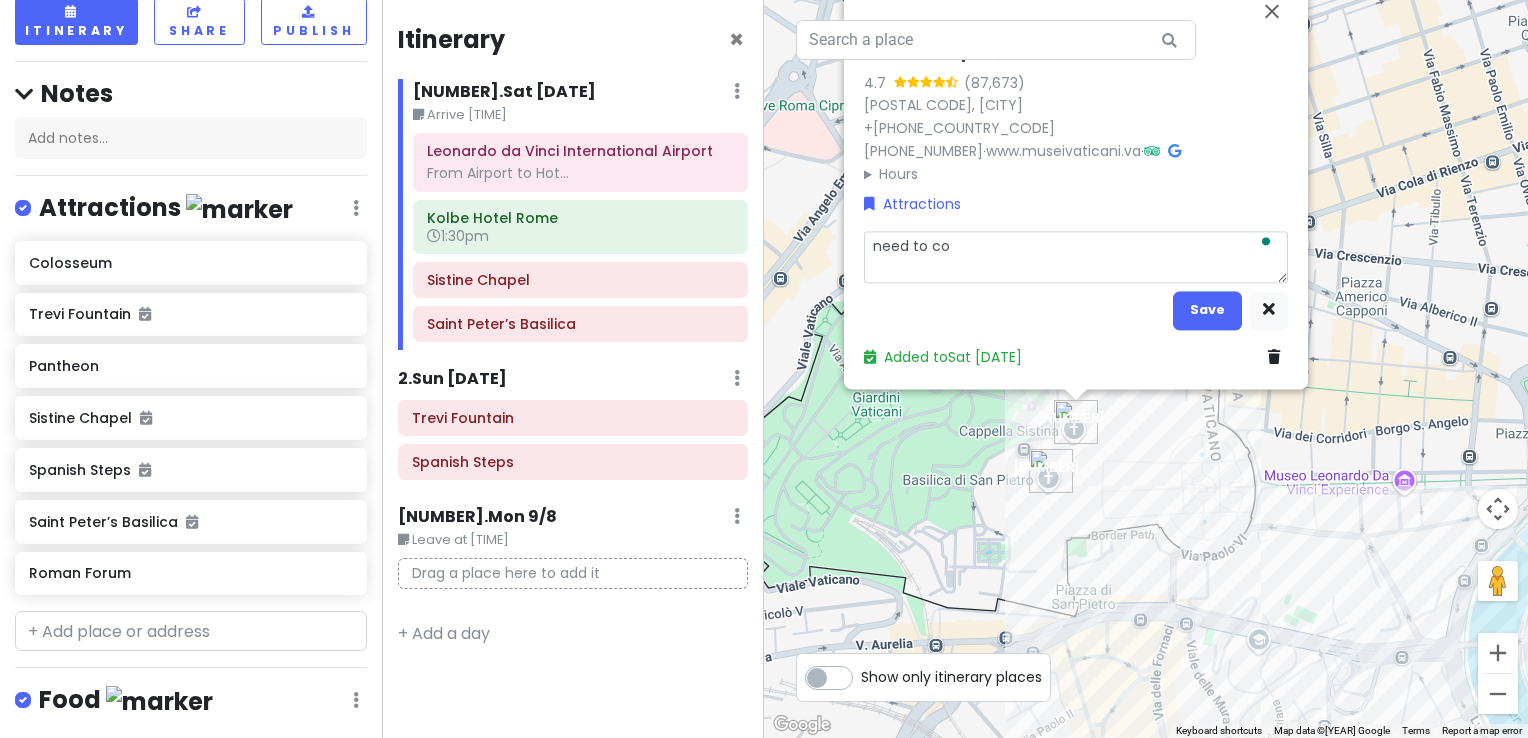 type on "x" 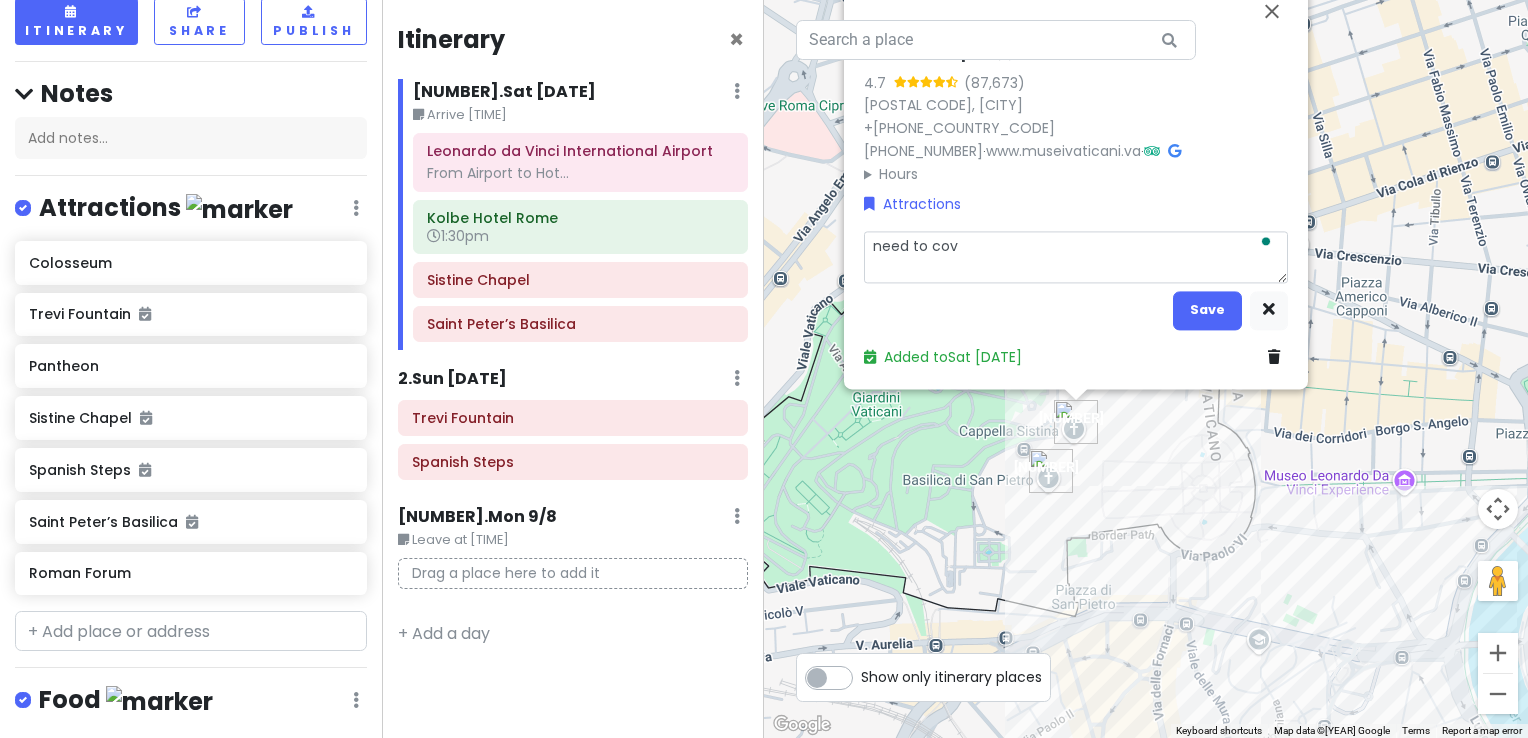 type on "x" 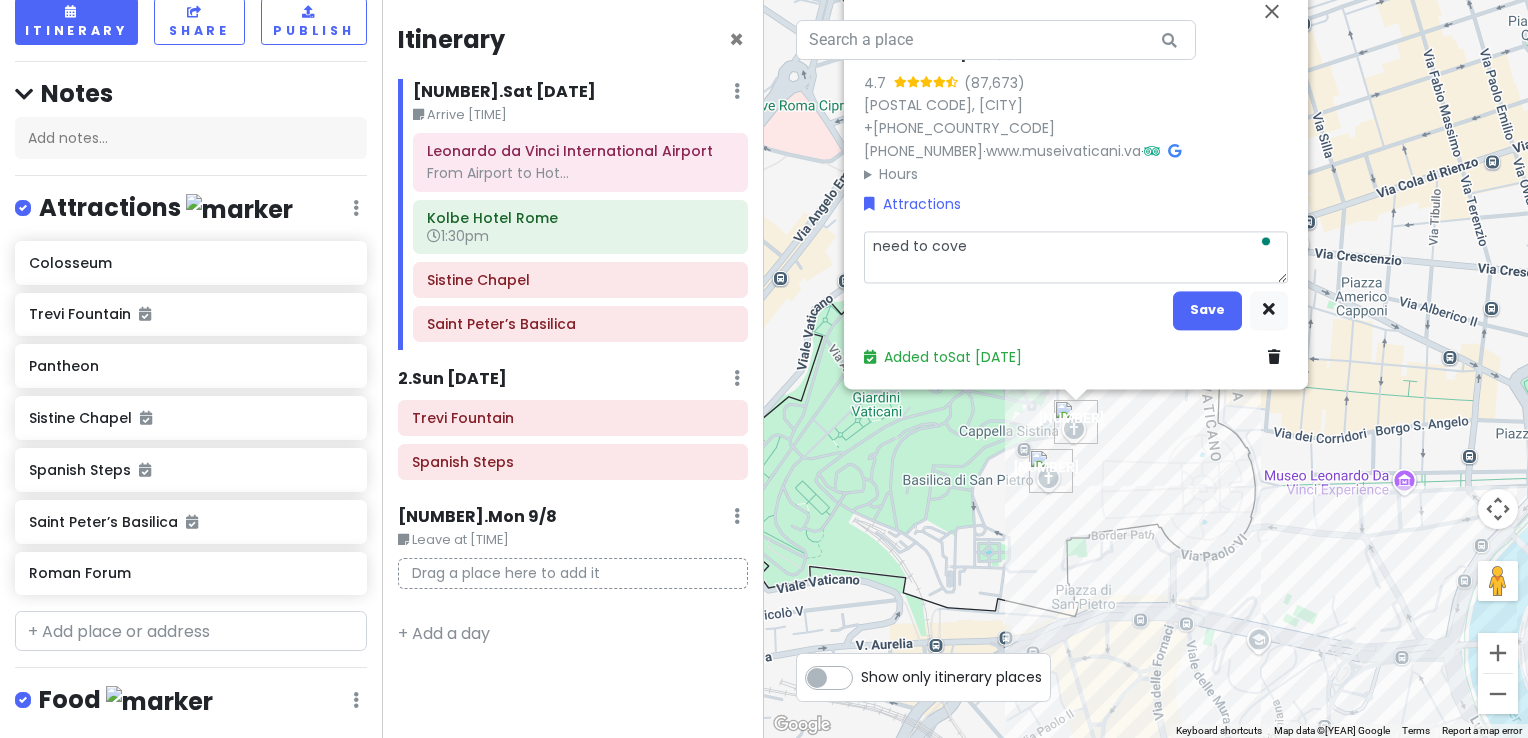 type on "x" 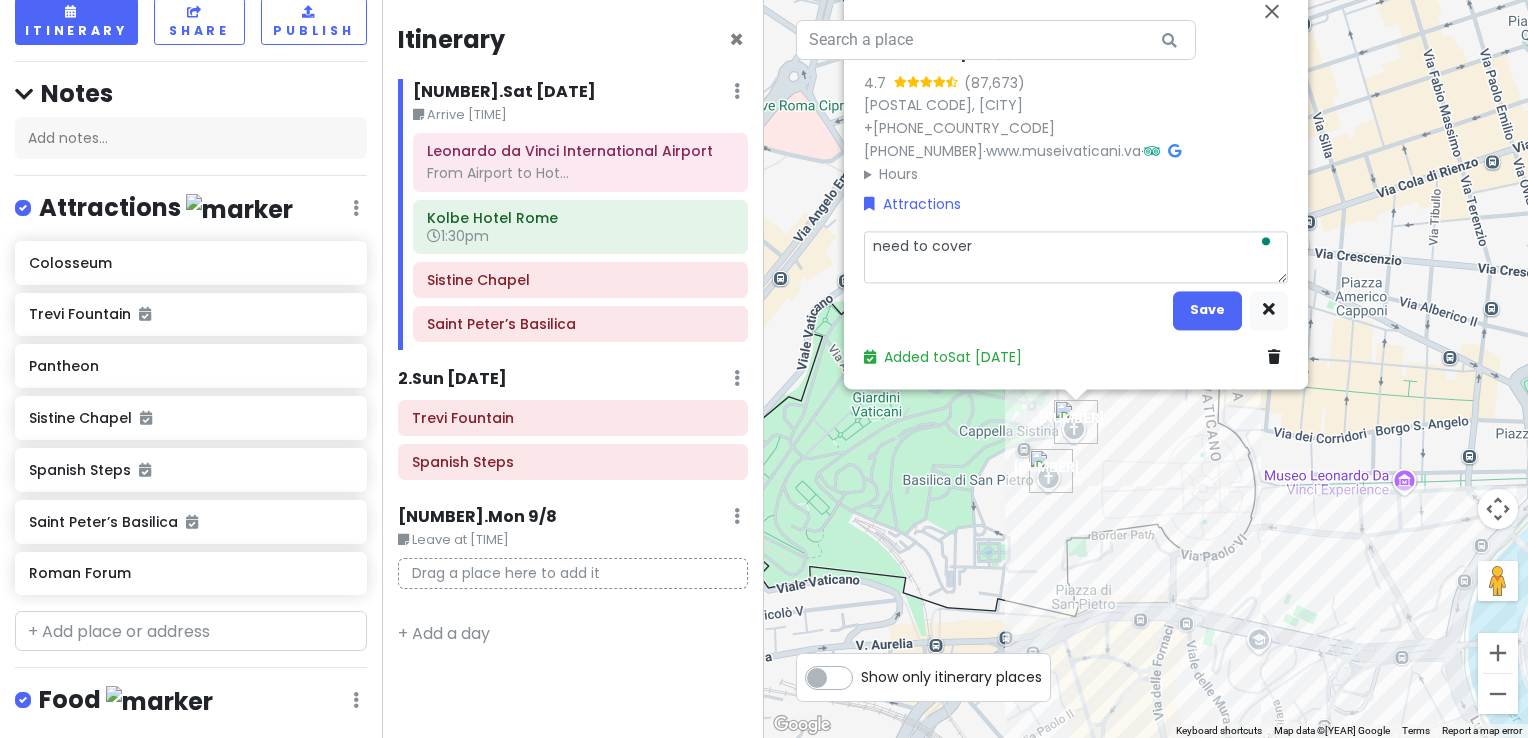 type on "need to cover" 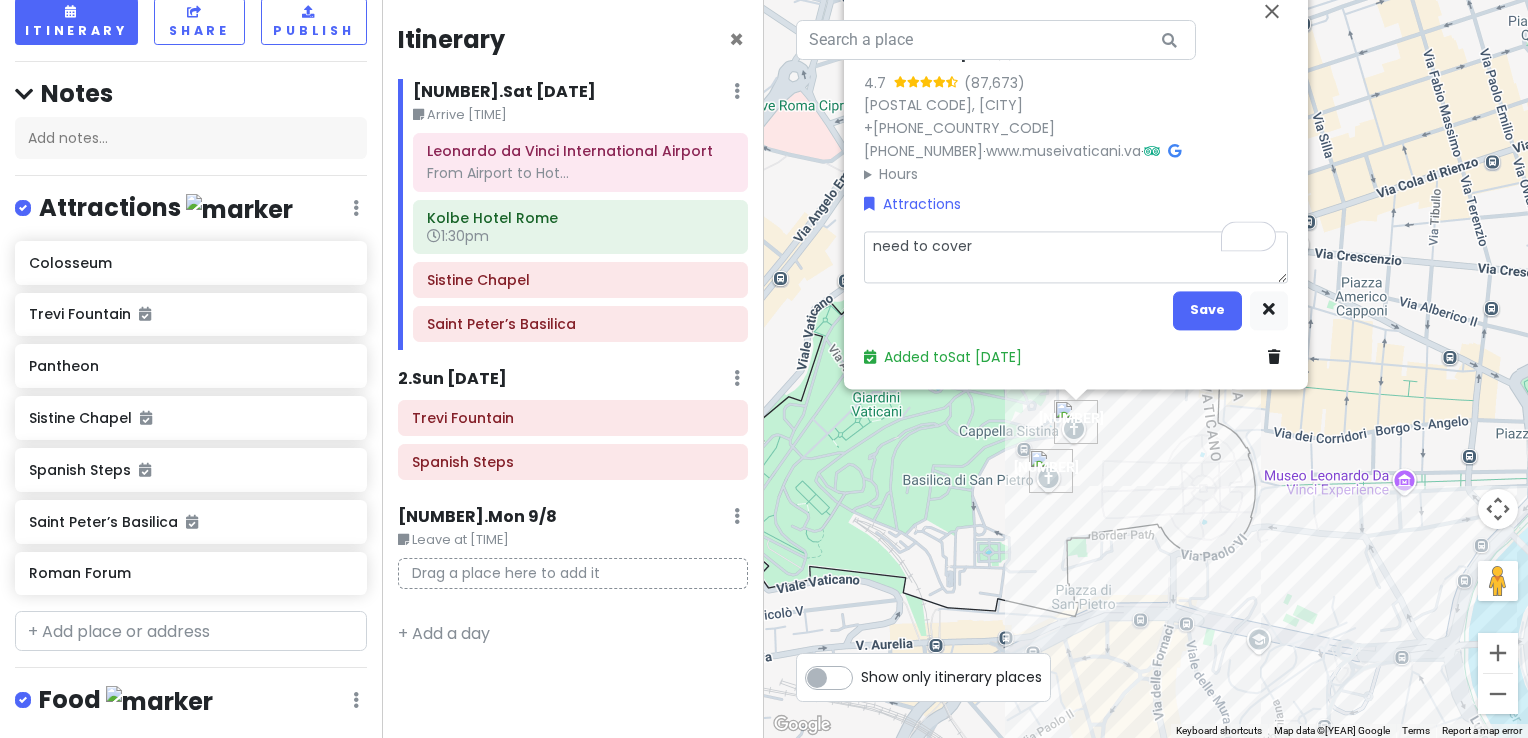 type on "x" 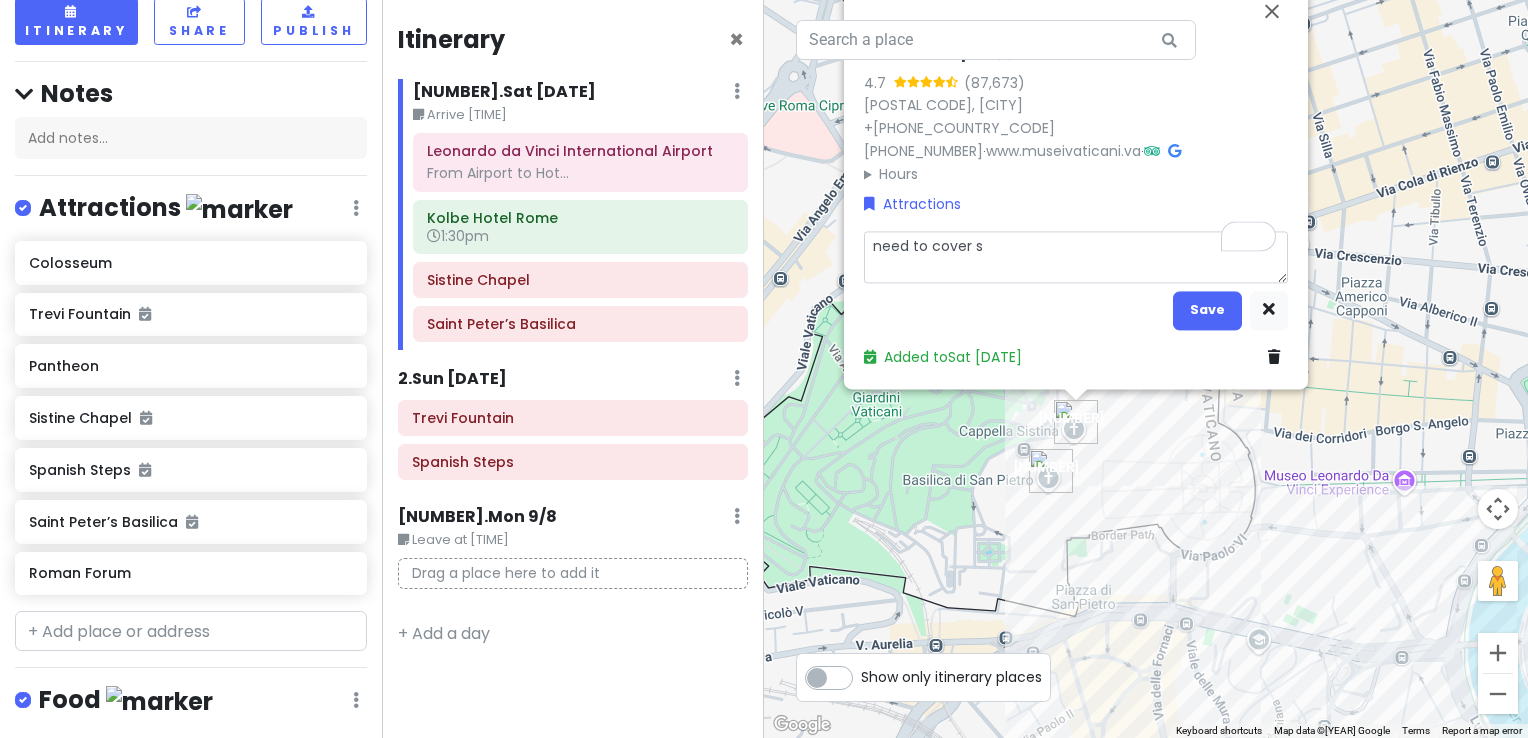 type on "x" 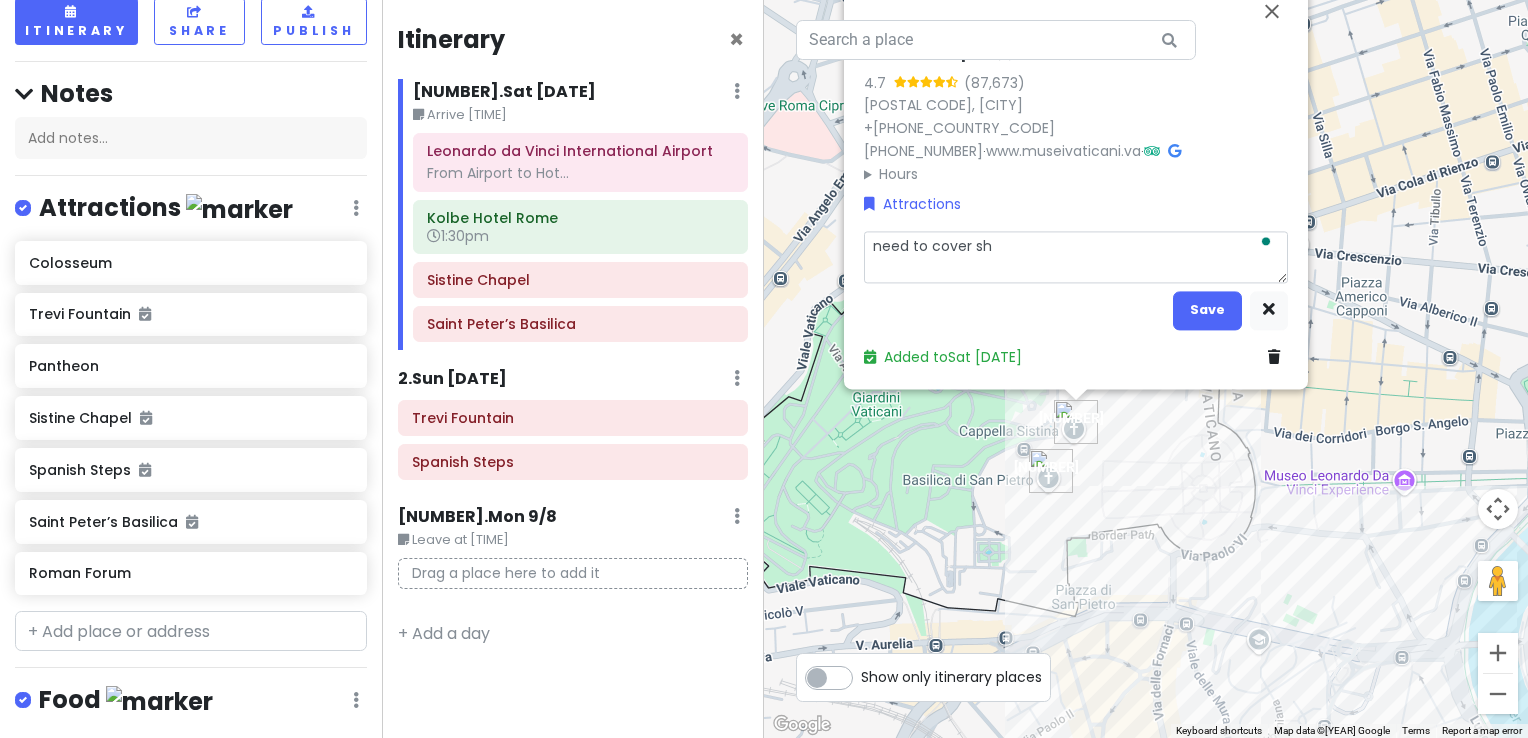 type on "x" 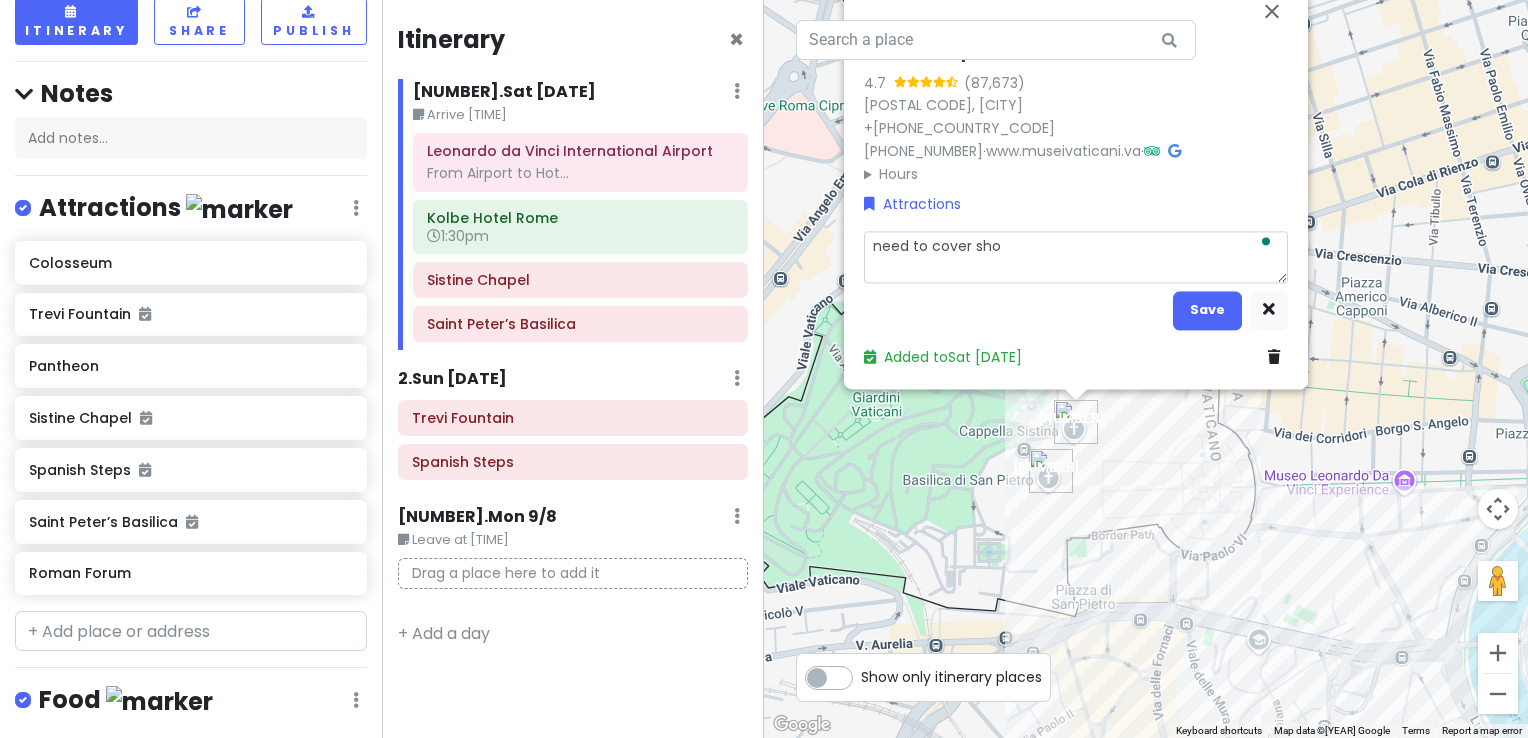 type on "x" 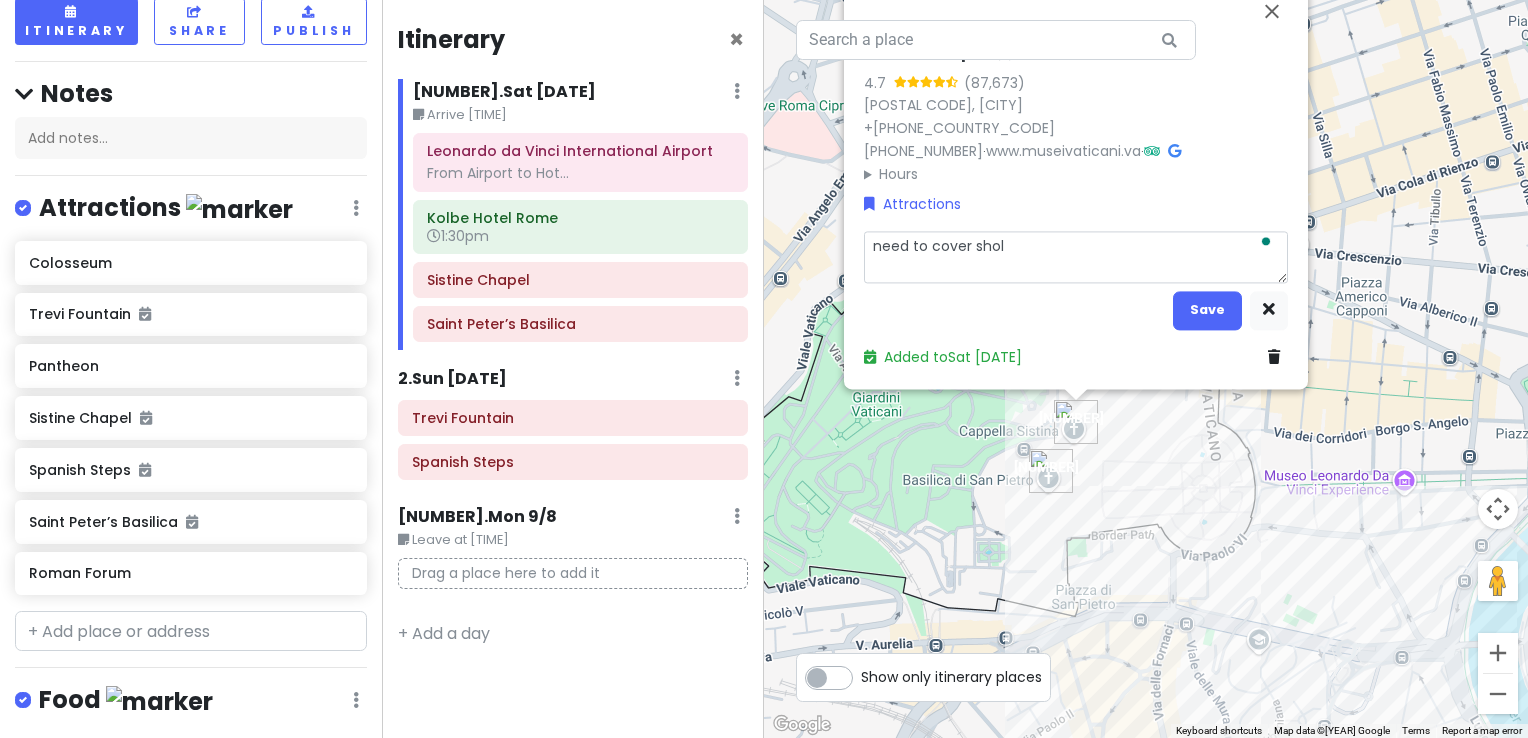 type on "x" 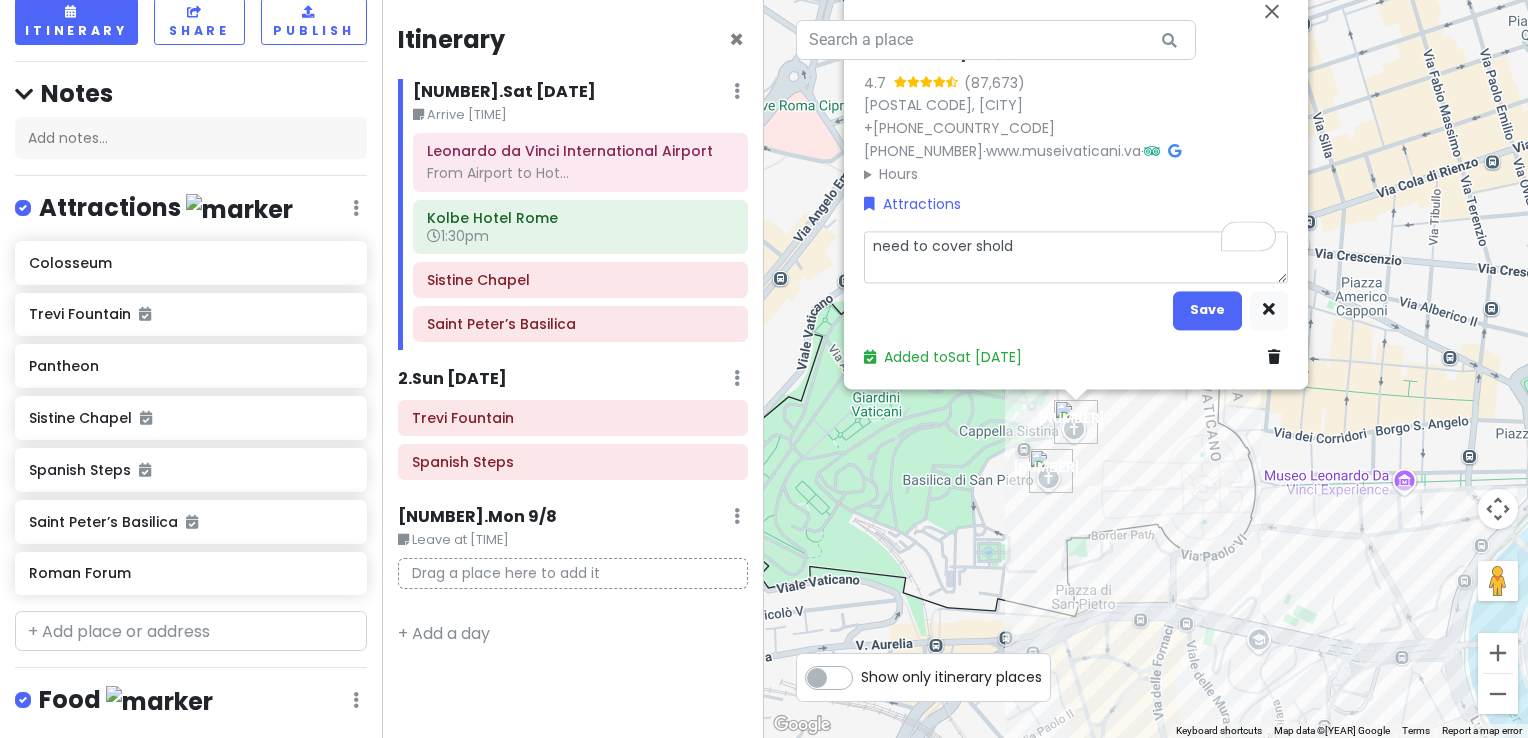 type on "x" 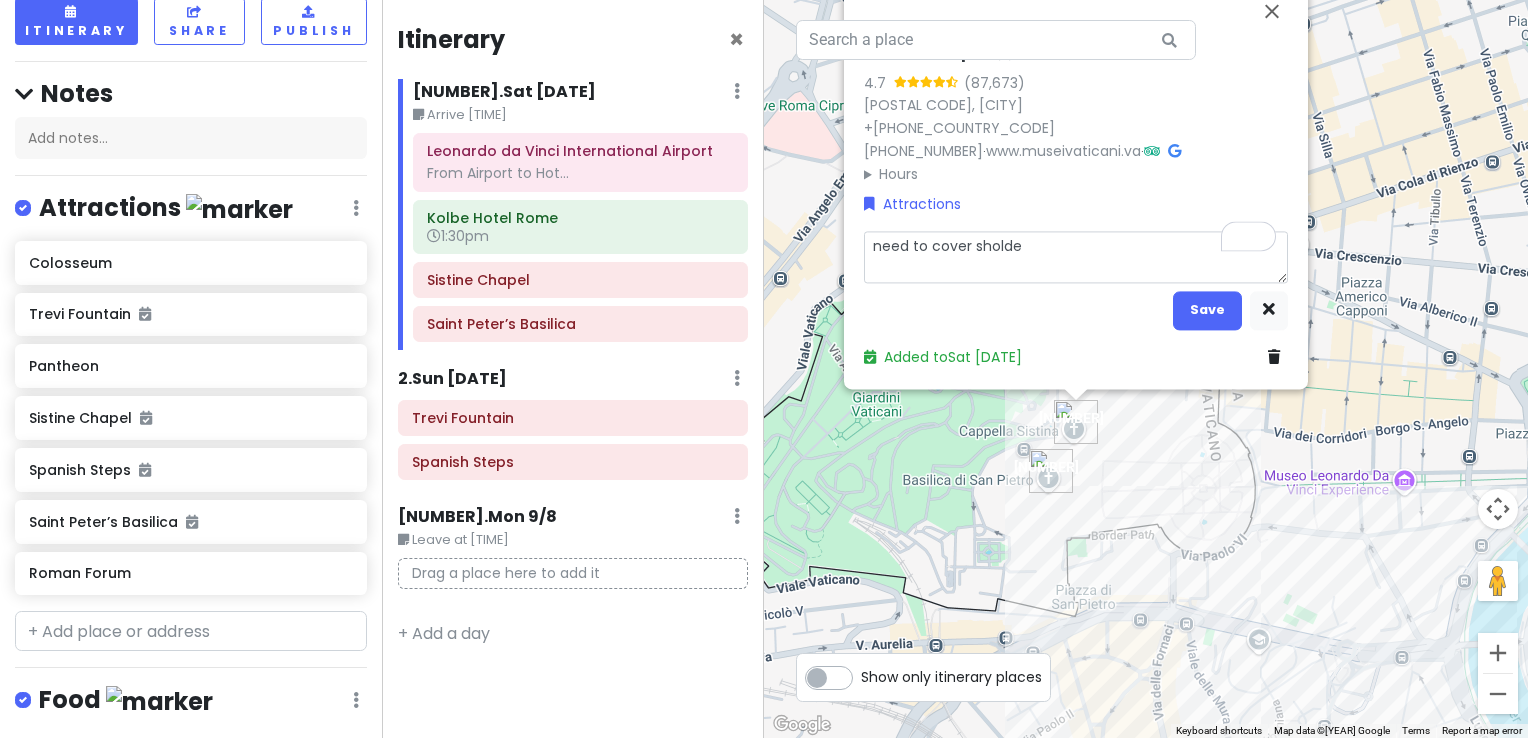 type on "x" 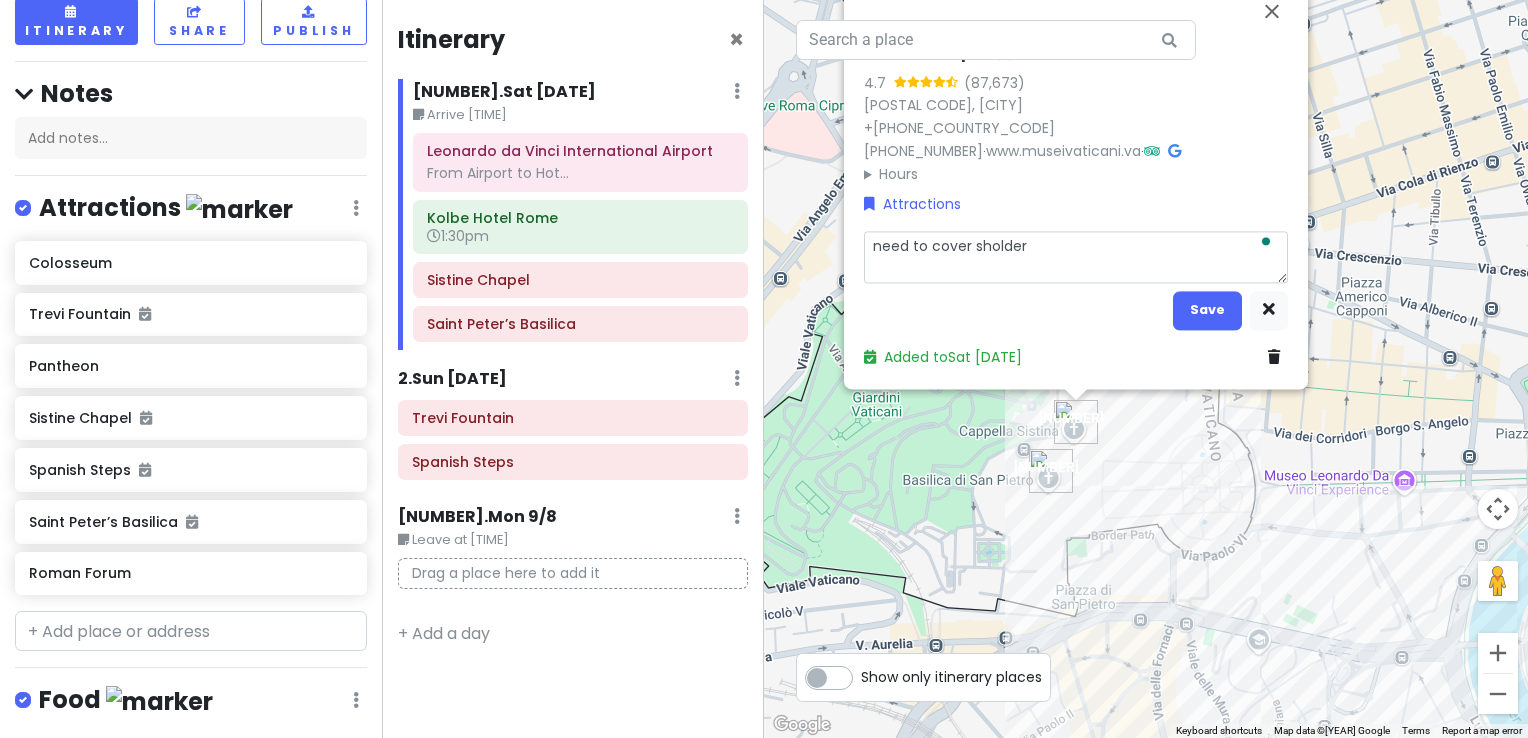 type on "x" 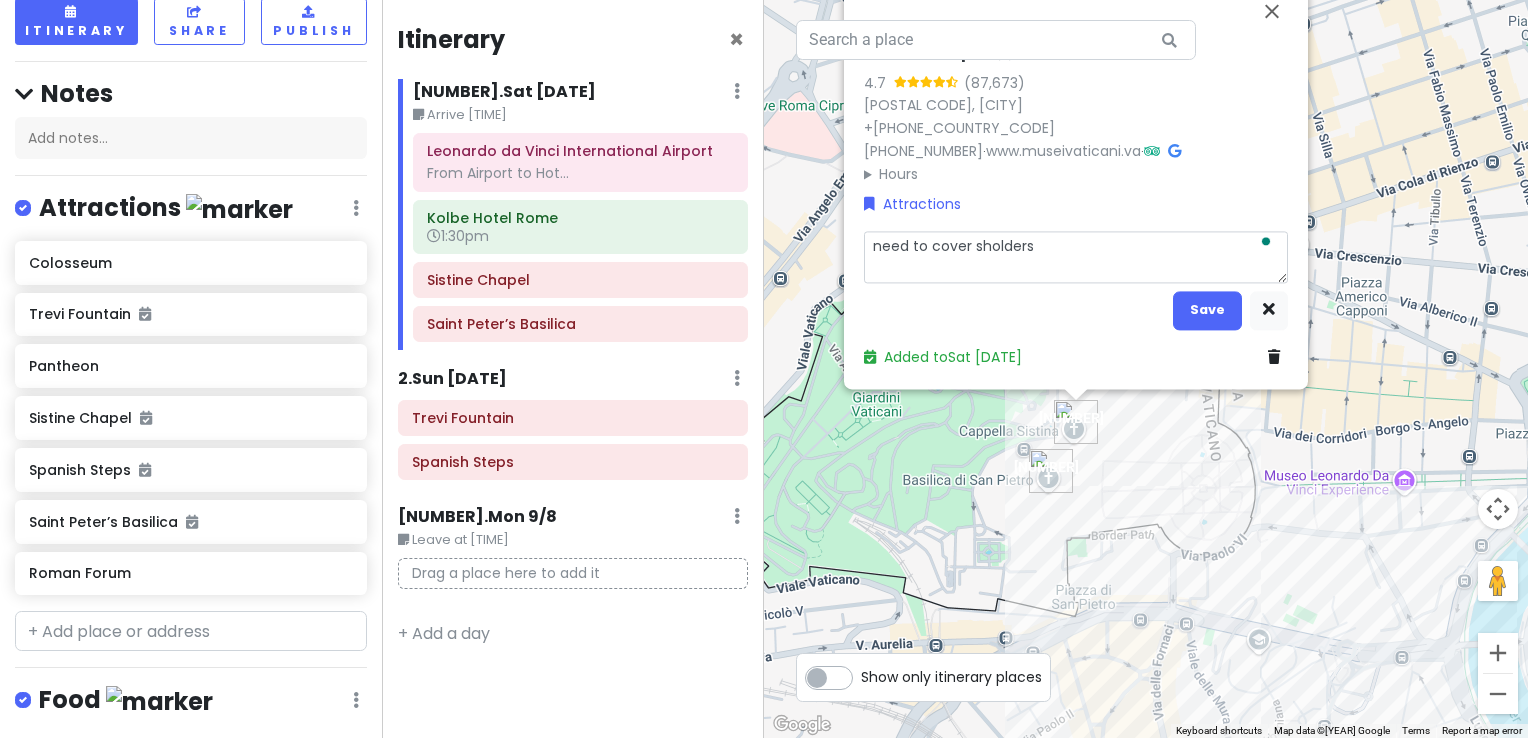 type on "x" 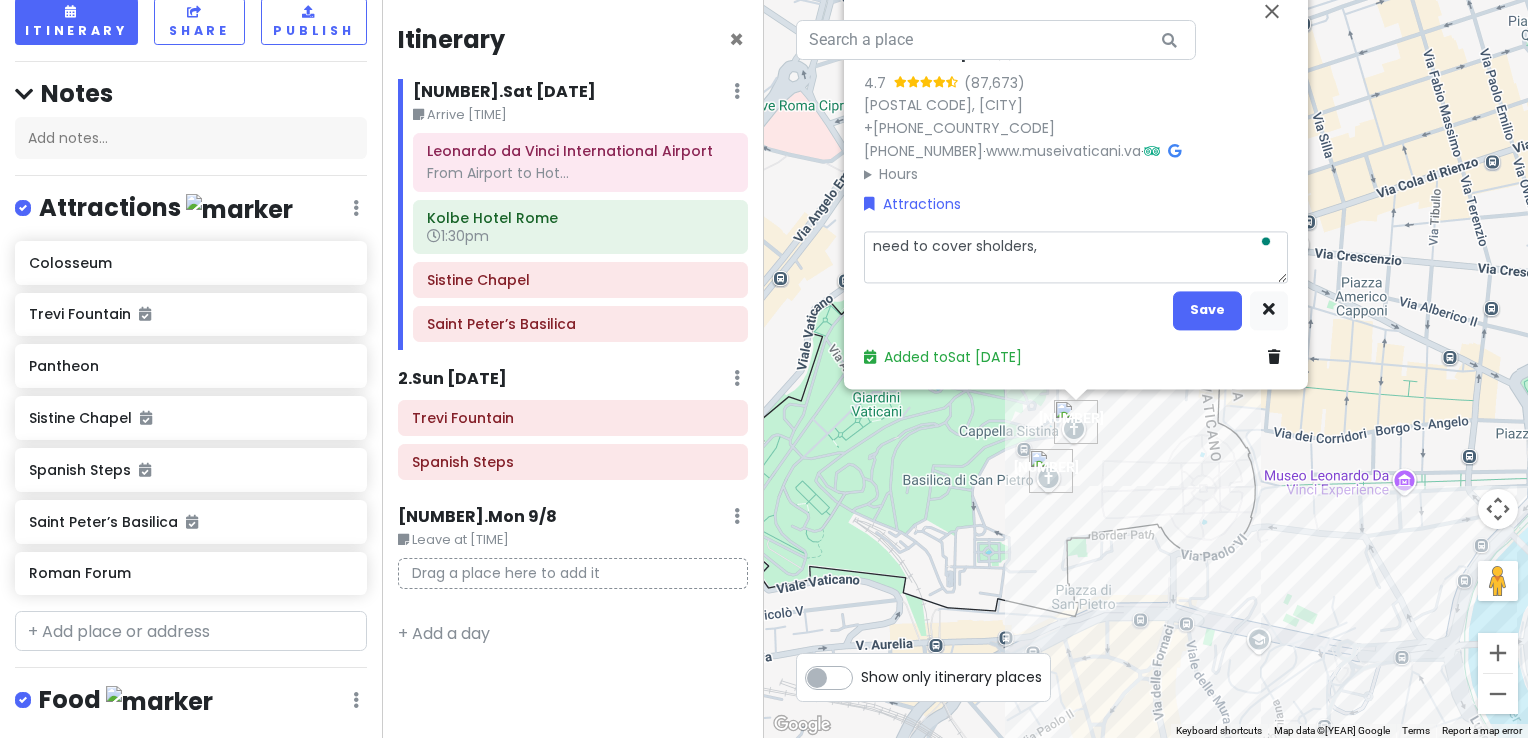 type on "x" 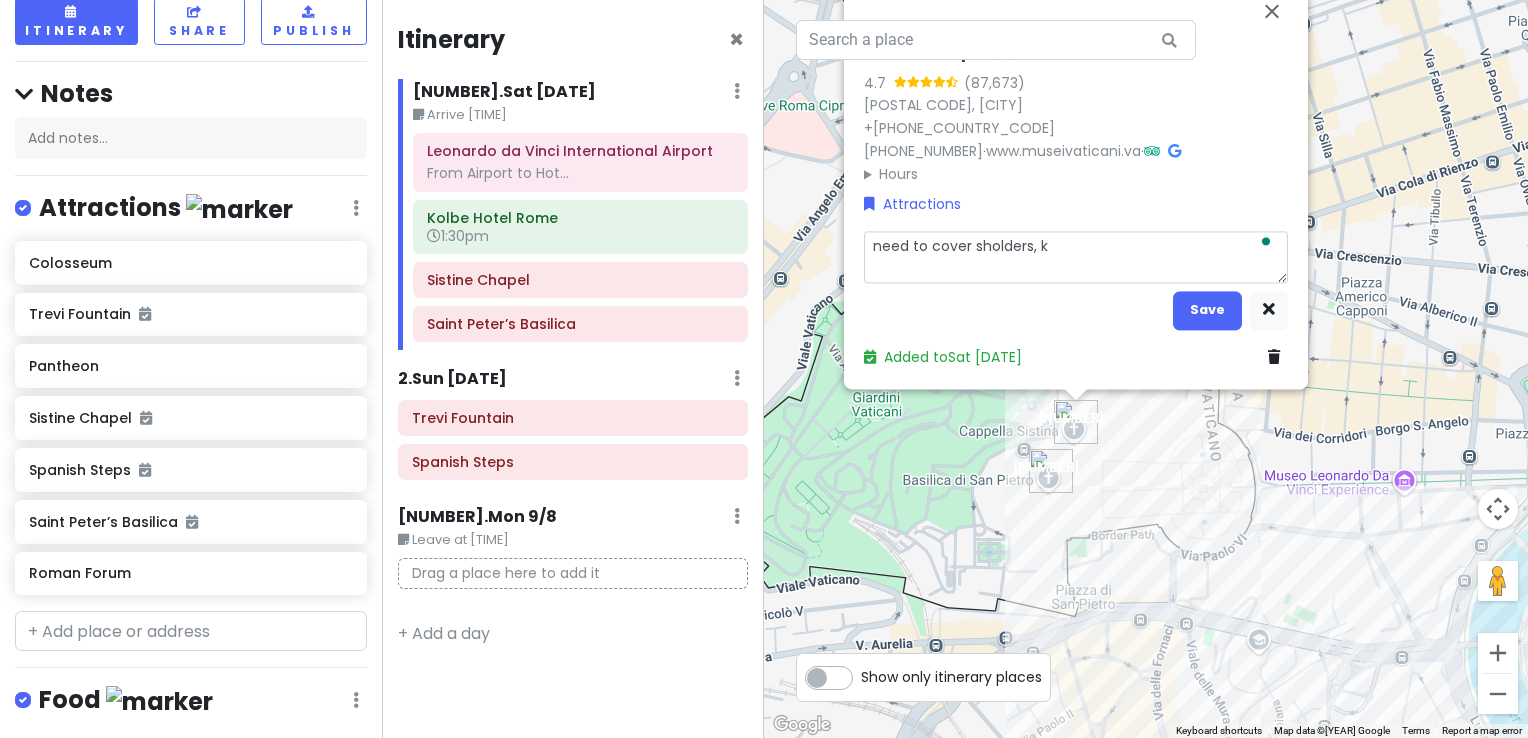 type on "x" 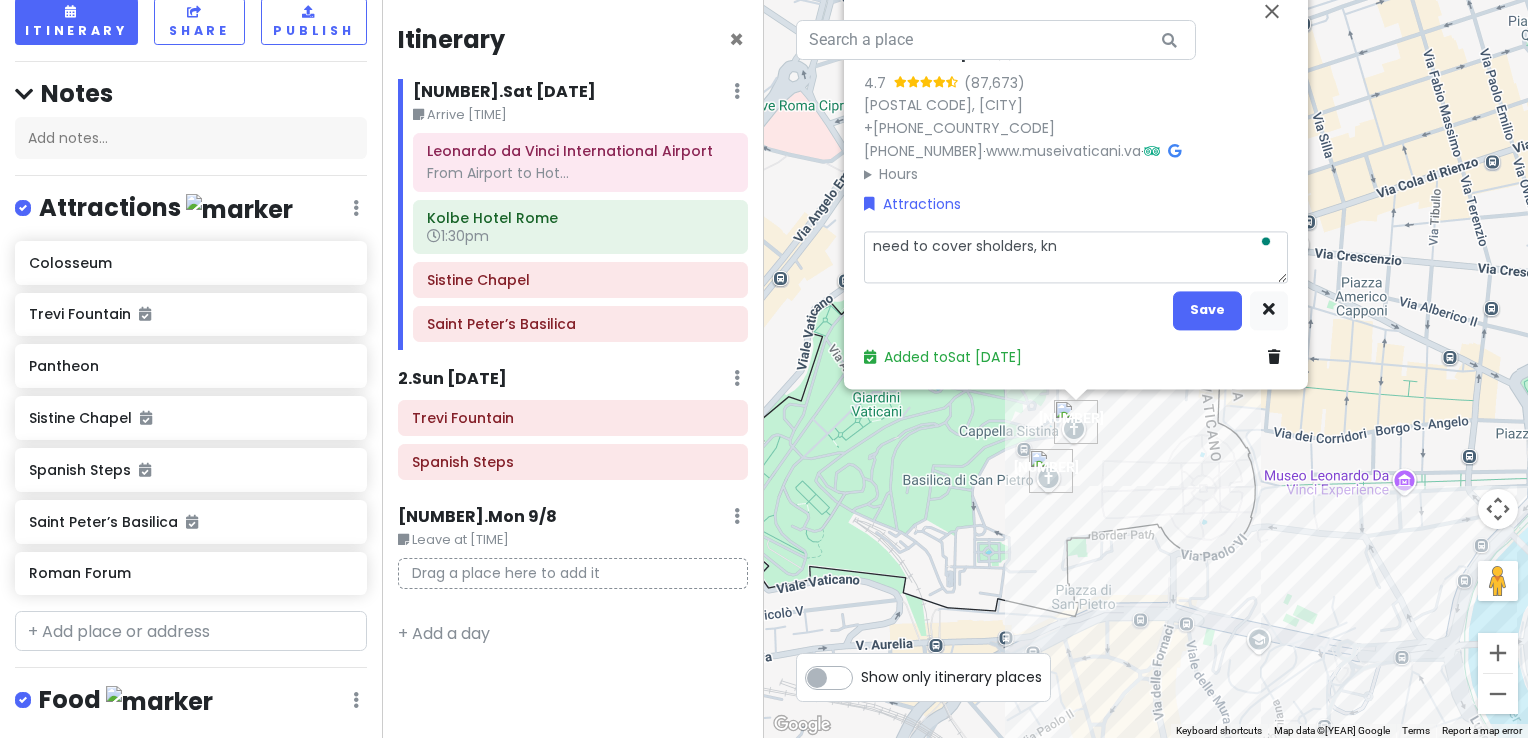 type on "x" 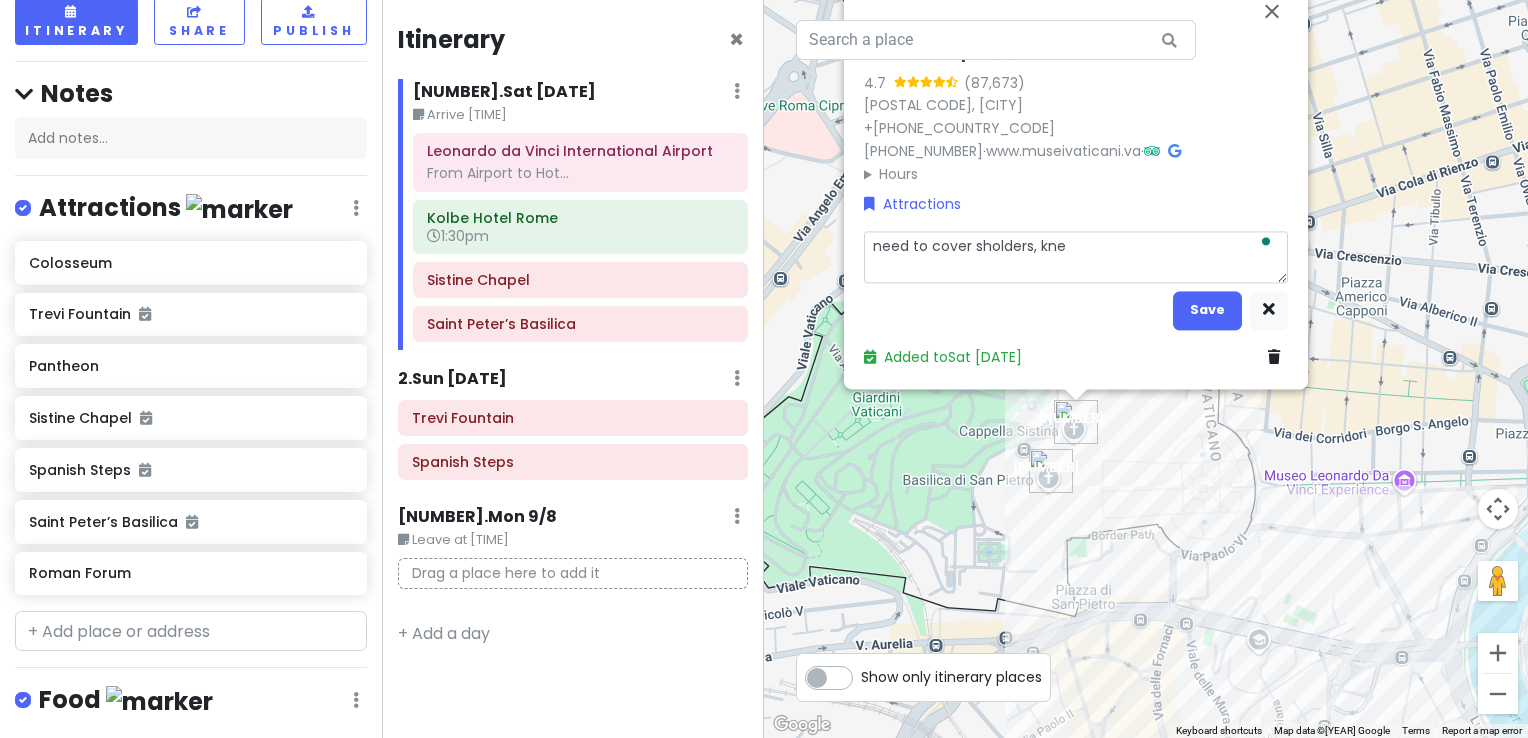 type on "x" 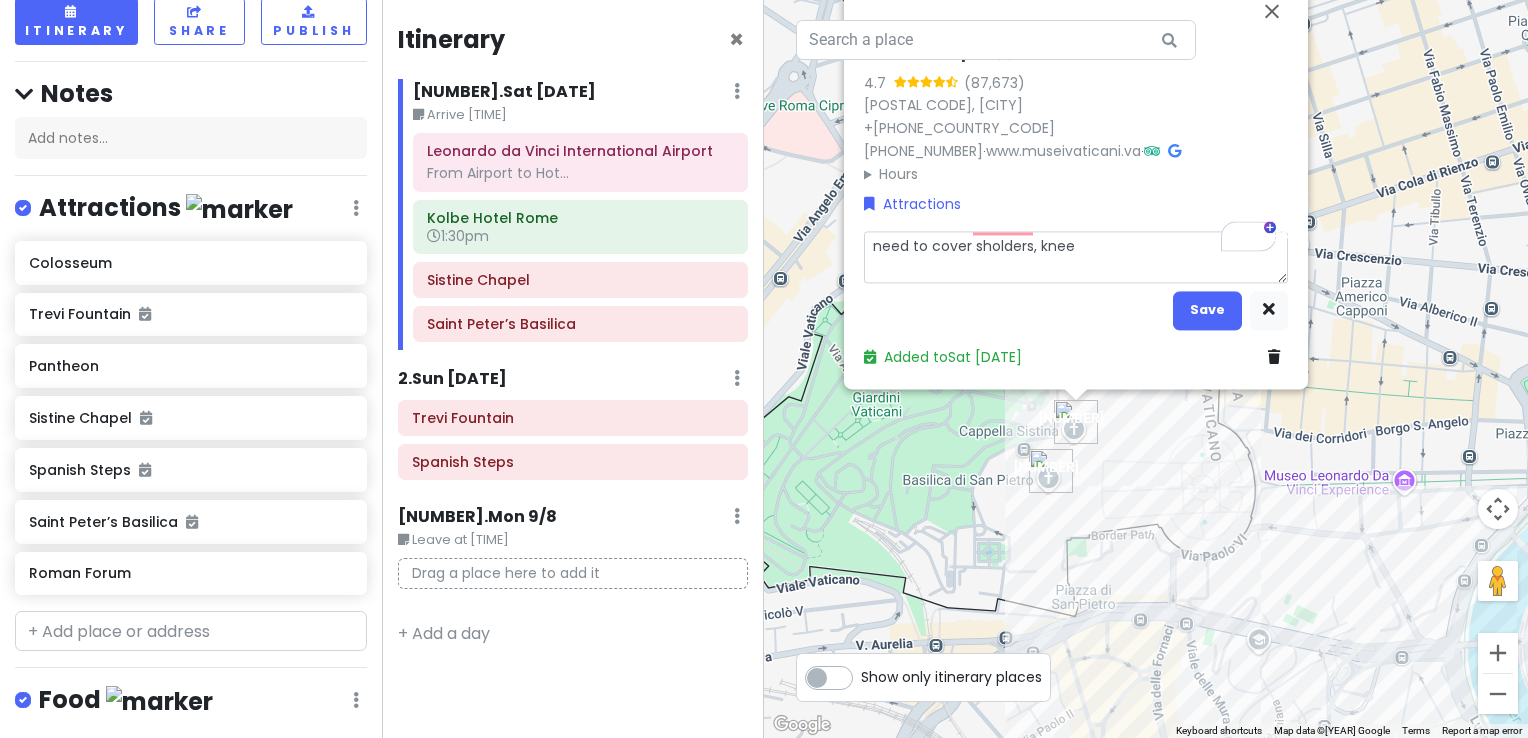 type on "x" 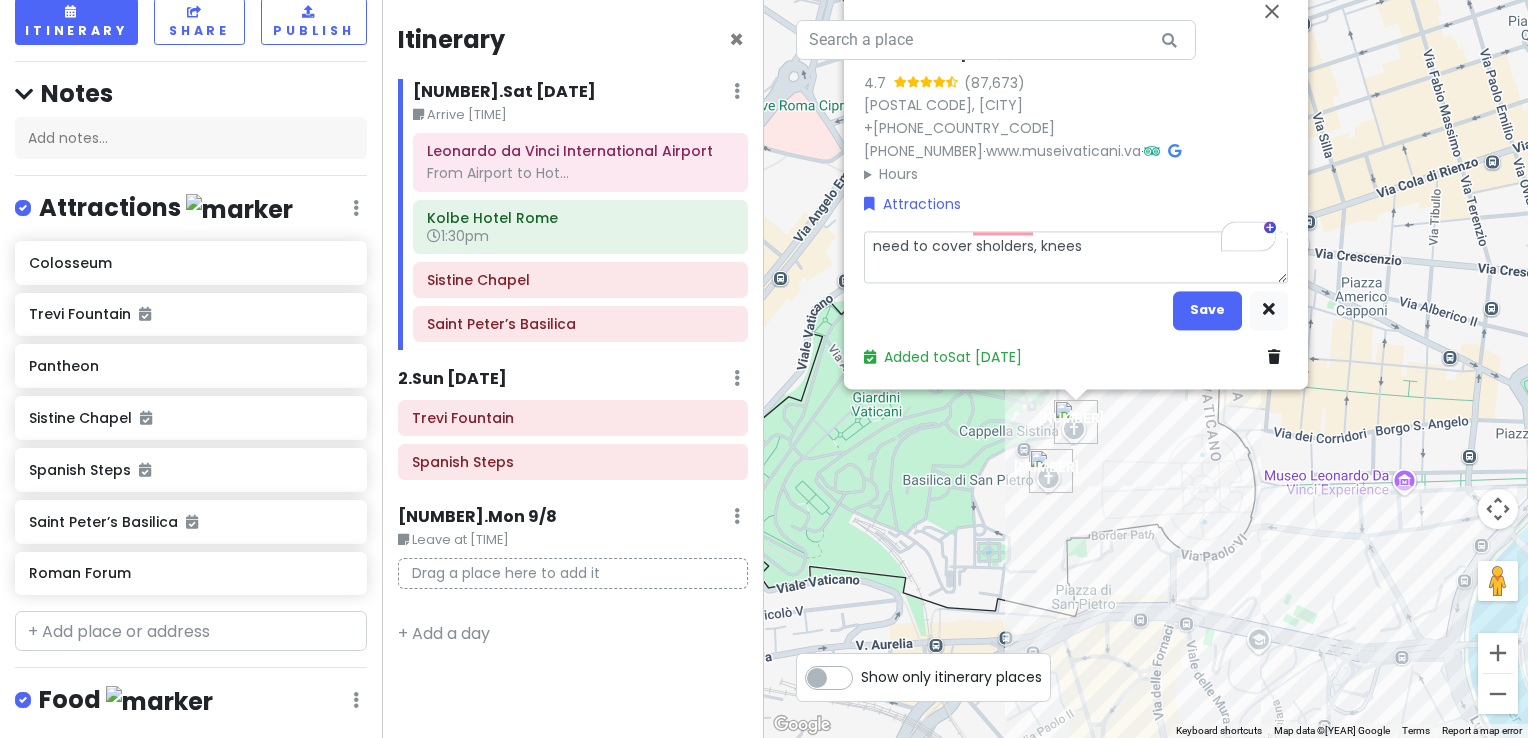 type on "x" 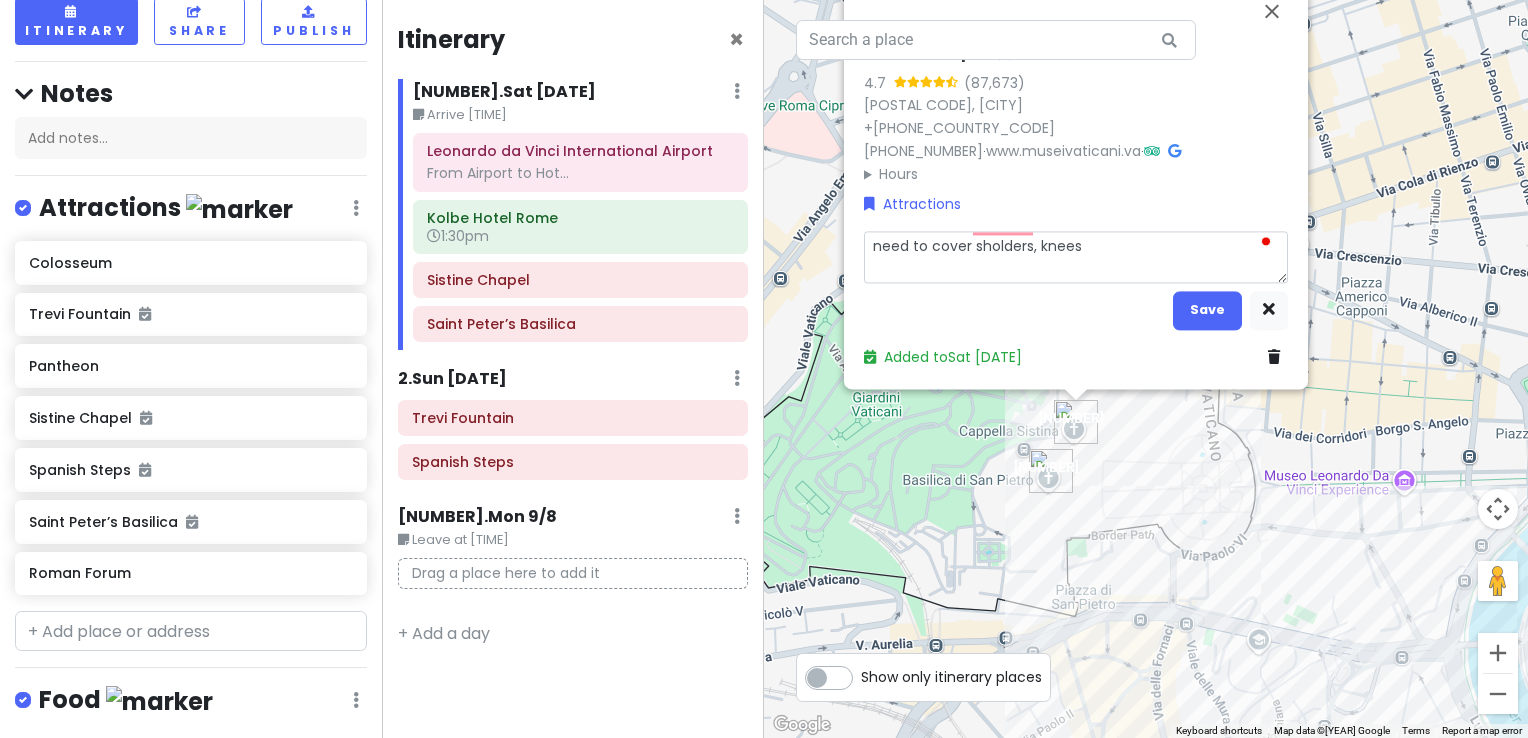 type on "x" 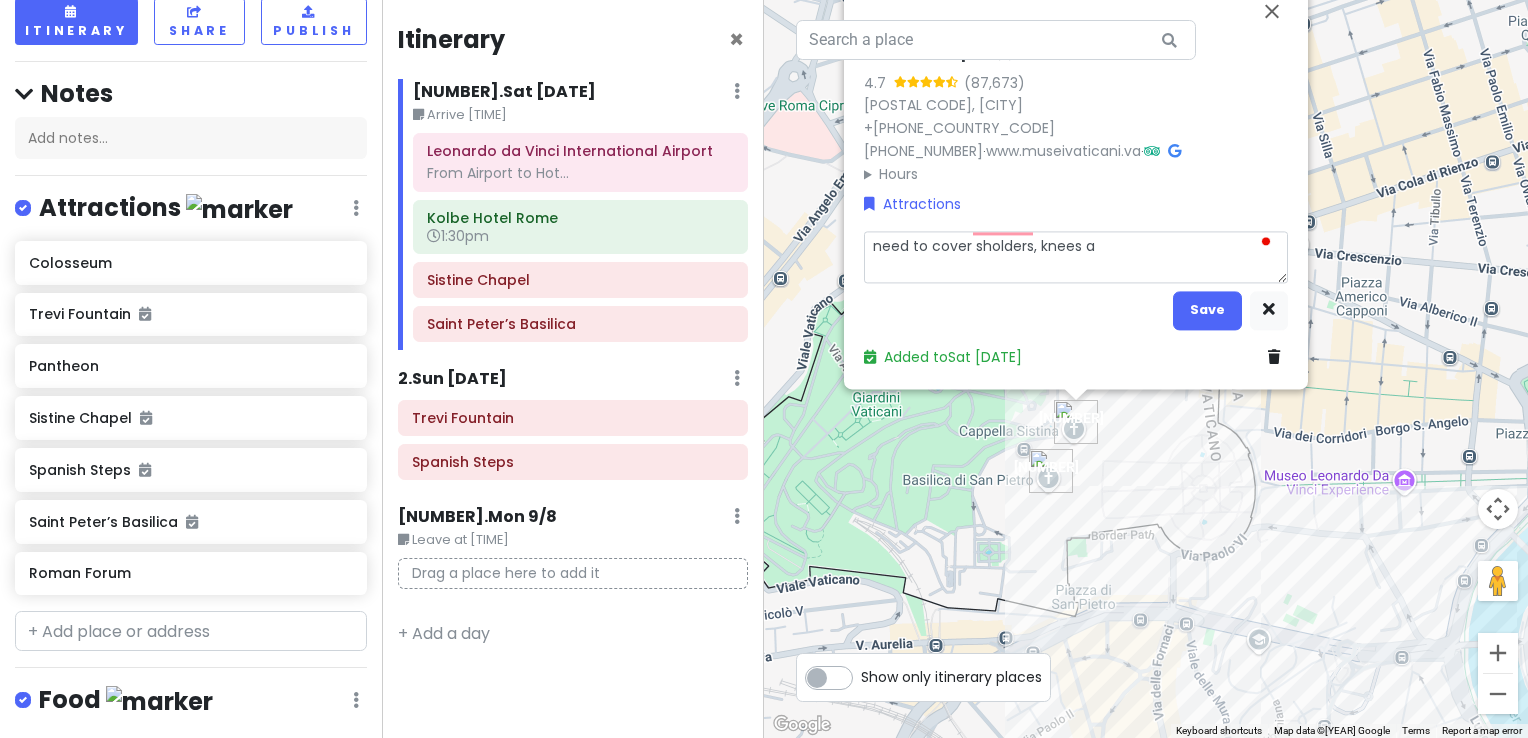 type on "x" 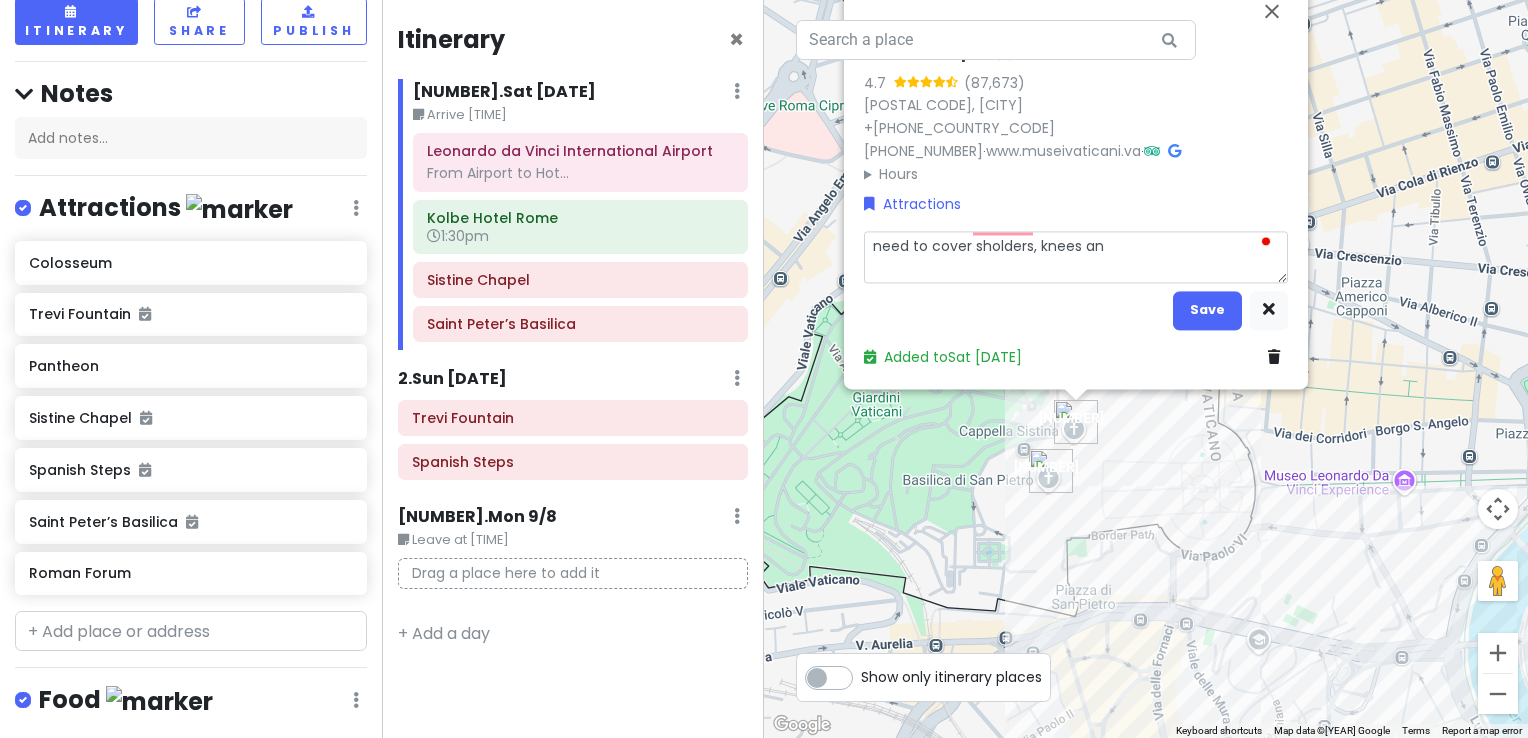 type on "need to cover sholders, knees and" 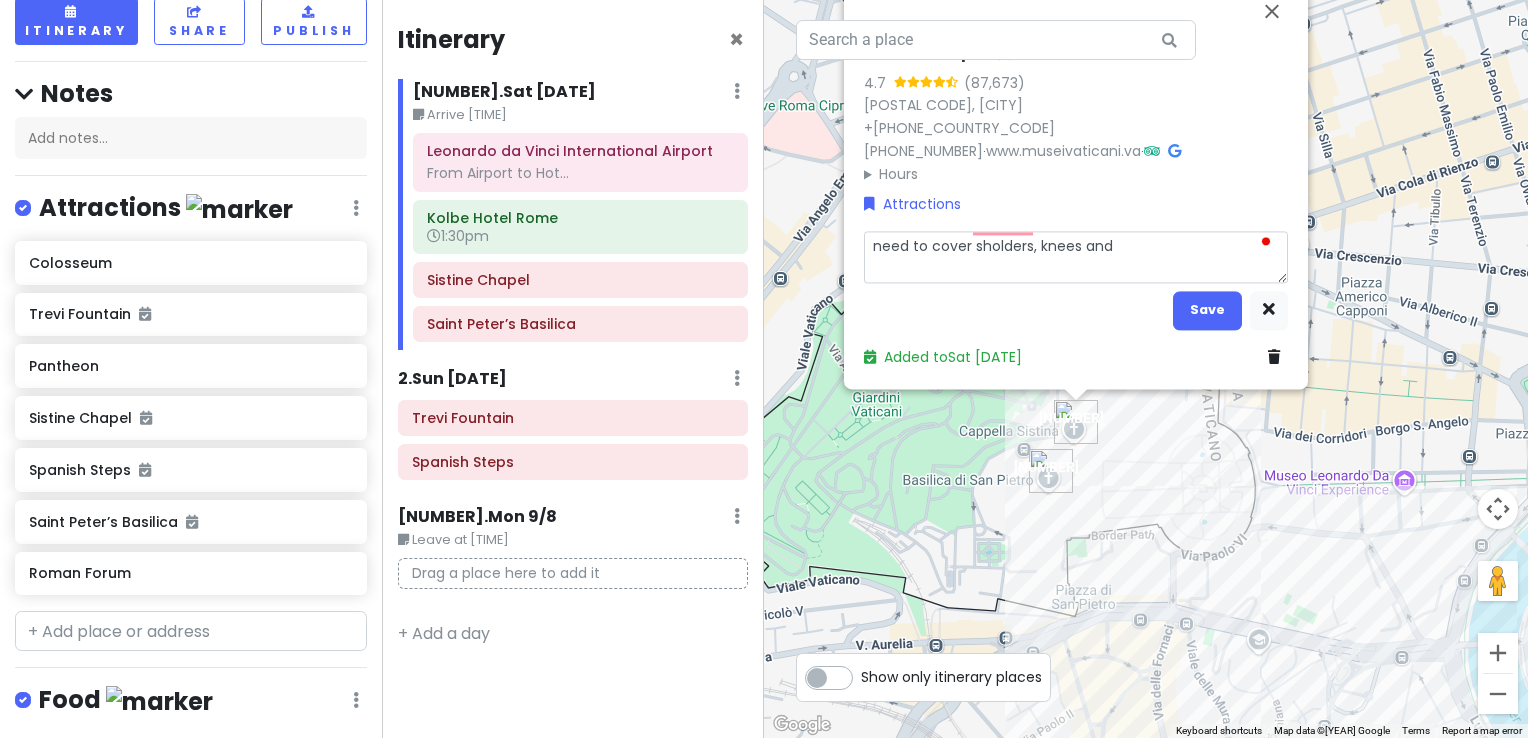 type on "x" 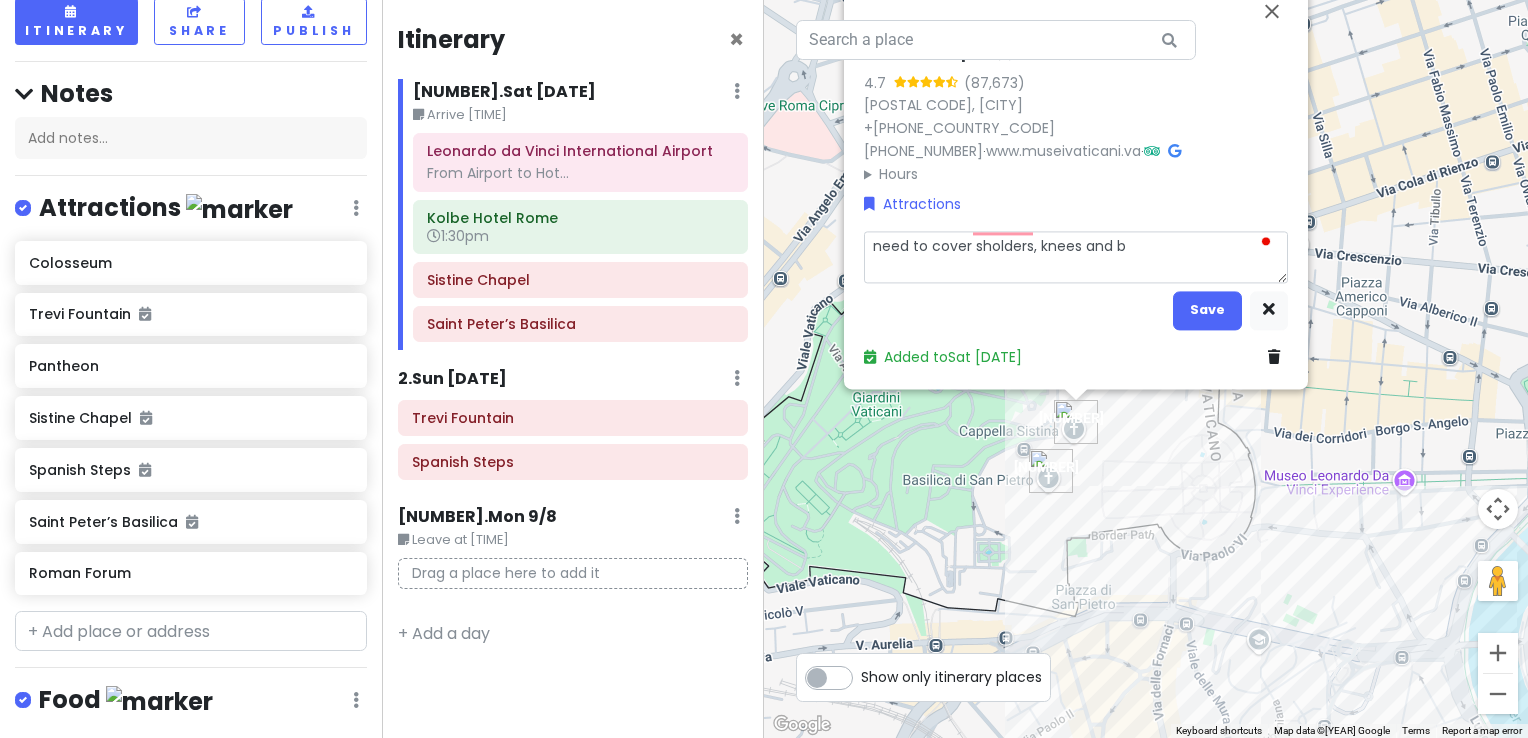 type on "x" 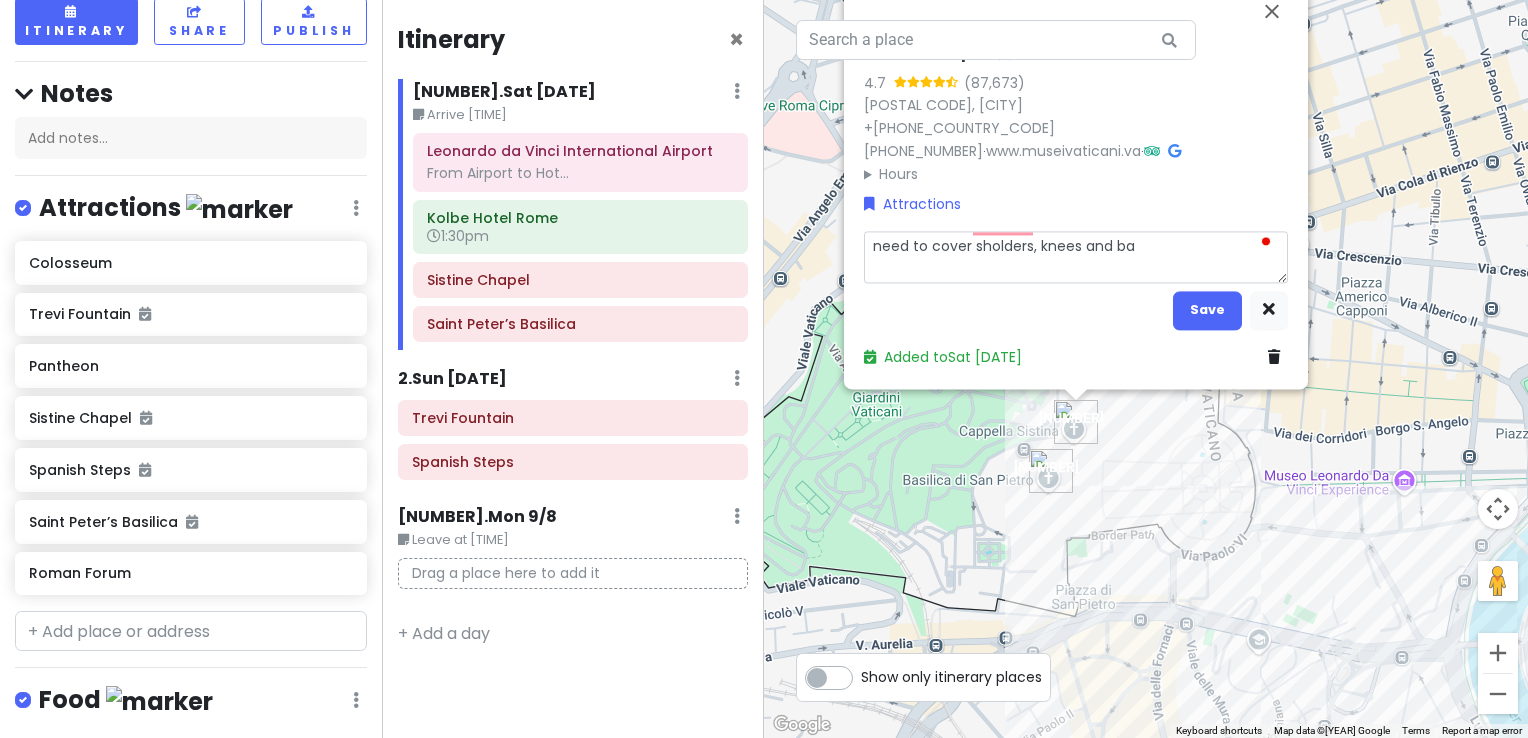 type on "x" 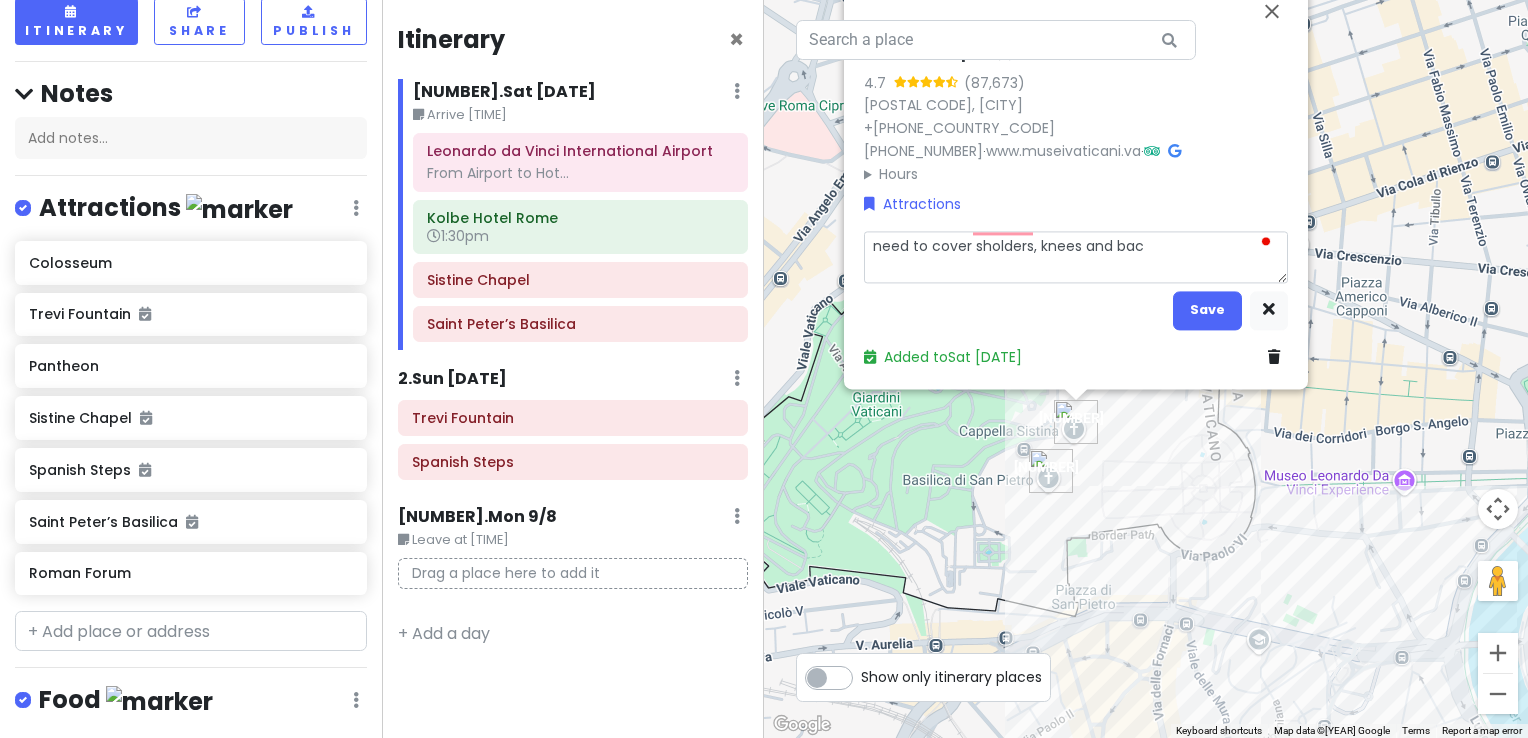 type on "x" 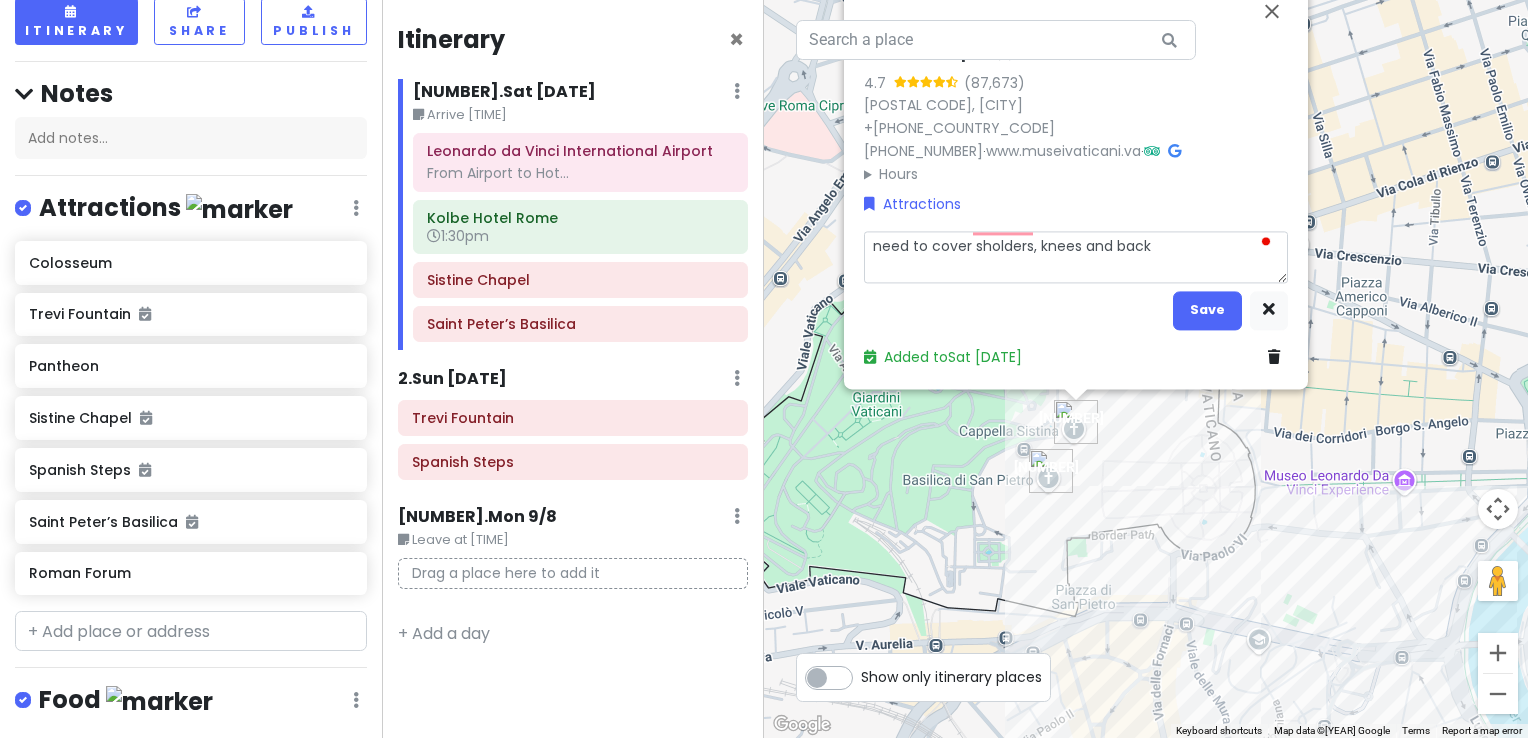 type on "x" 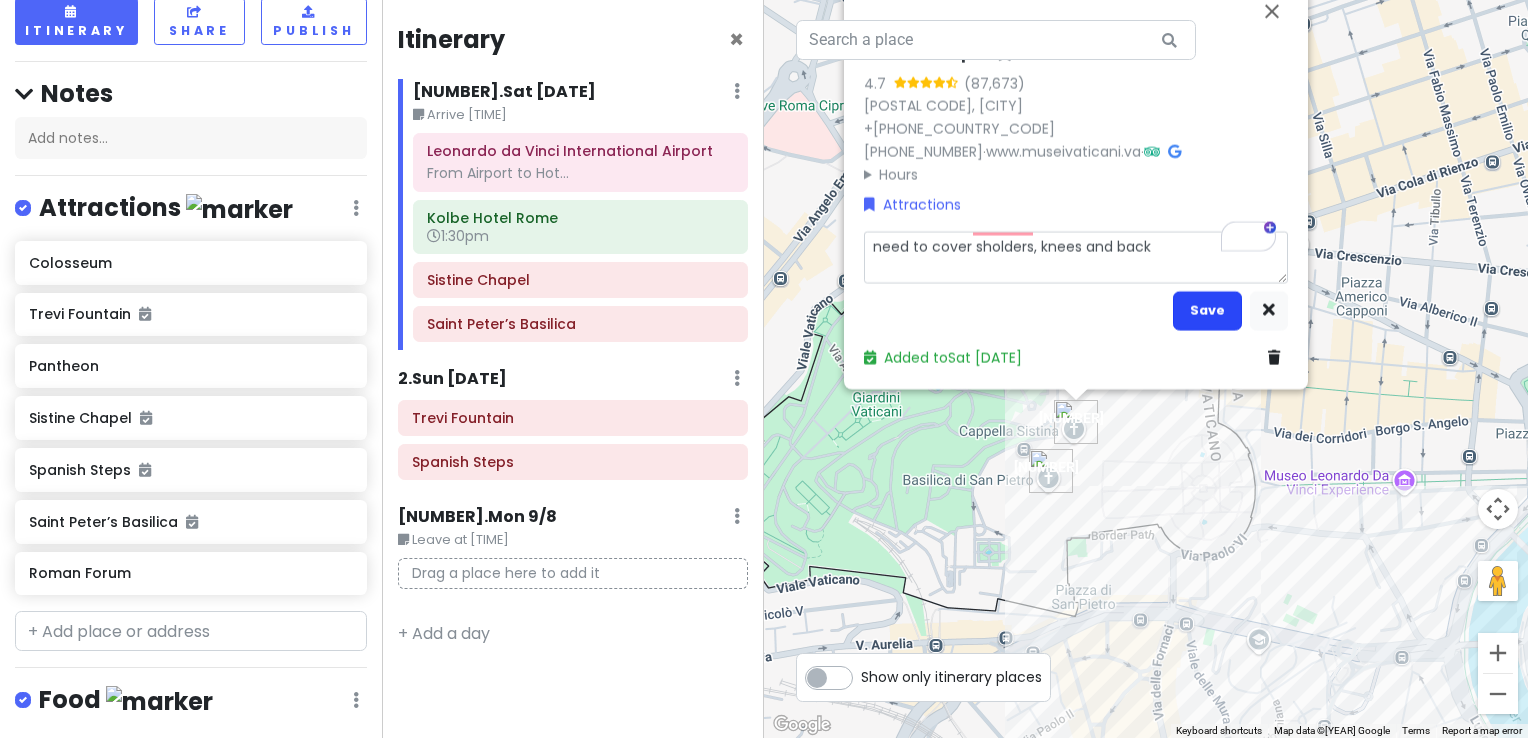 type on "need to cover sholders, knees and back" 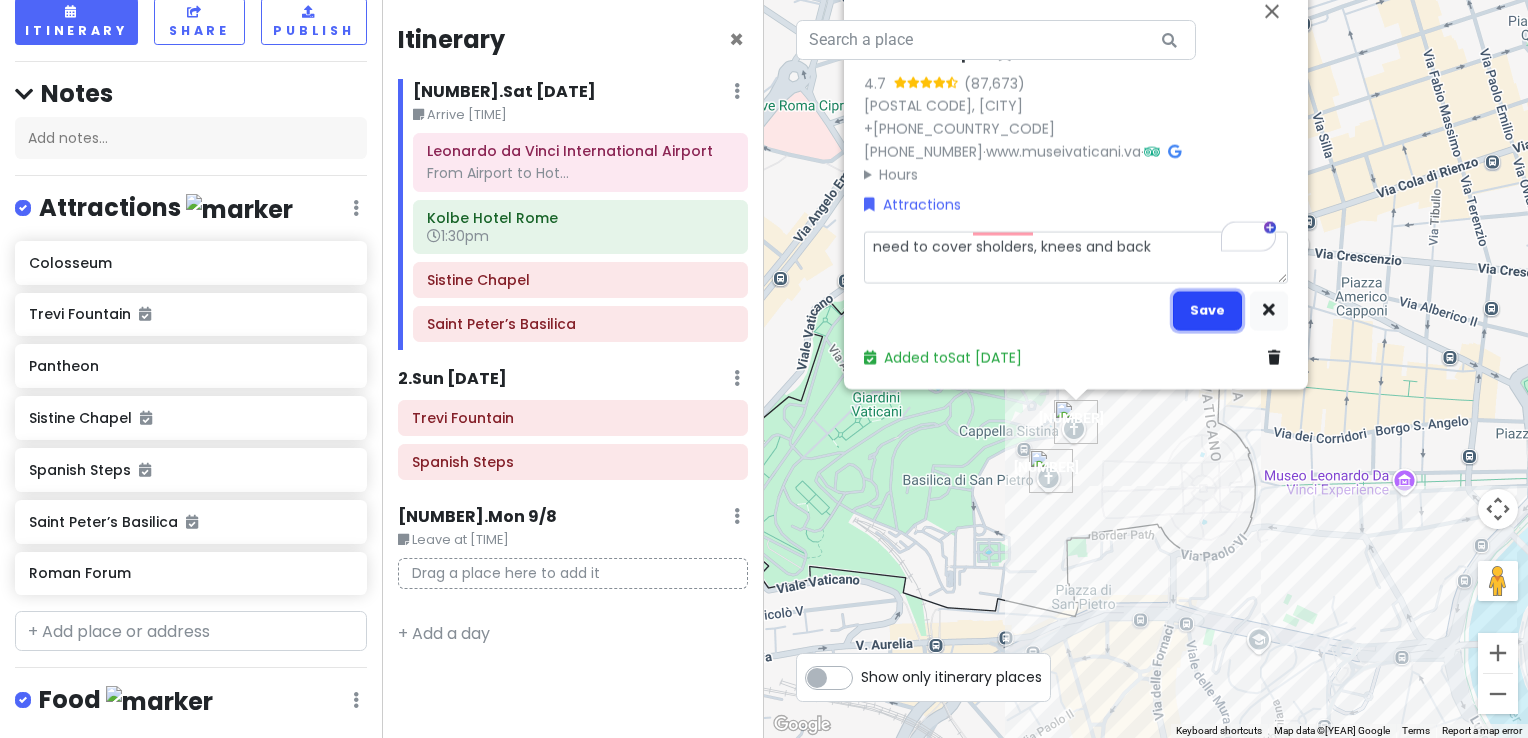 click on "Save" at bounding box center [1207, 310] 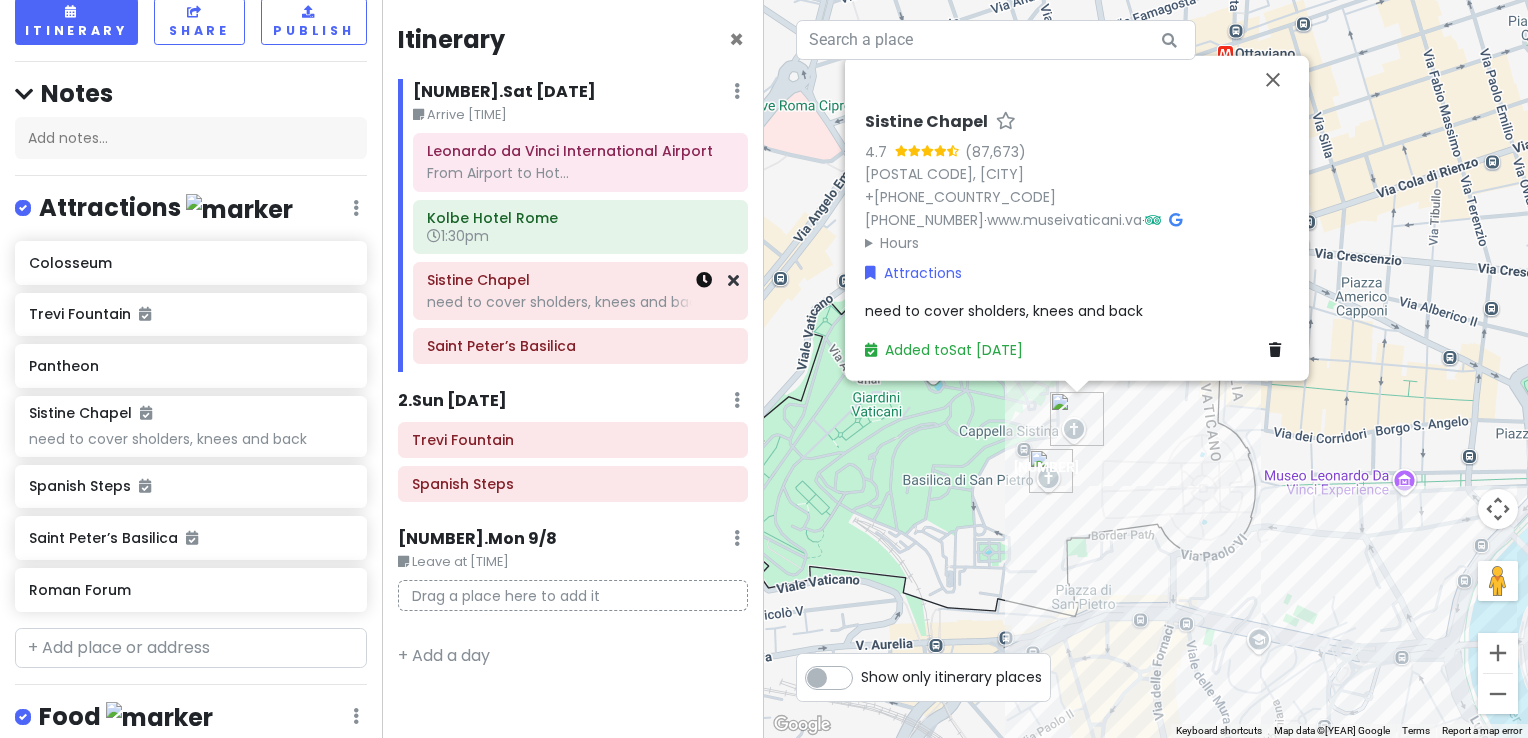 click at bounding box center [704, 280] 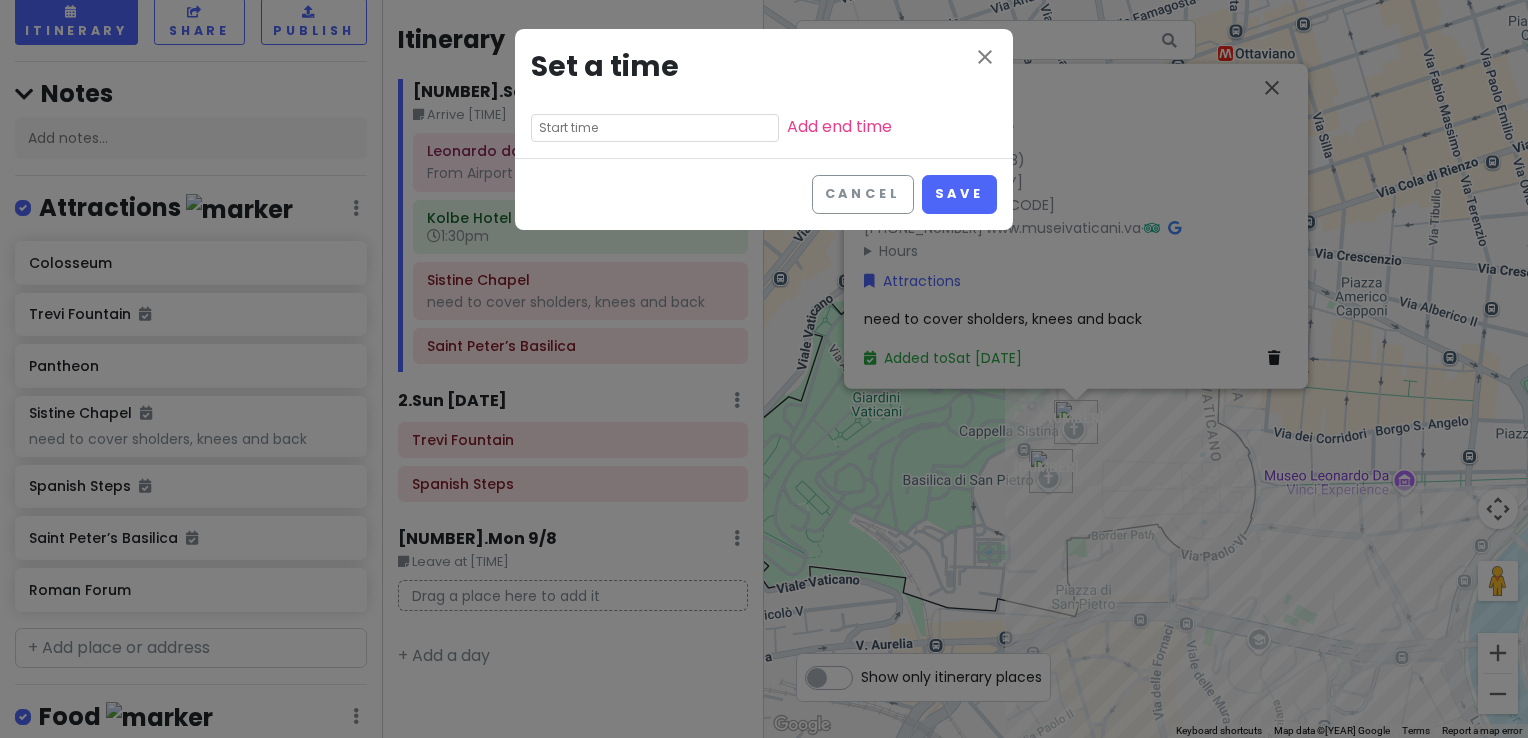 click at bounding box center (655, 128) 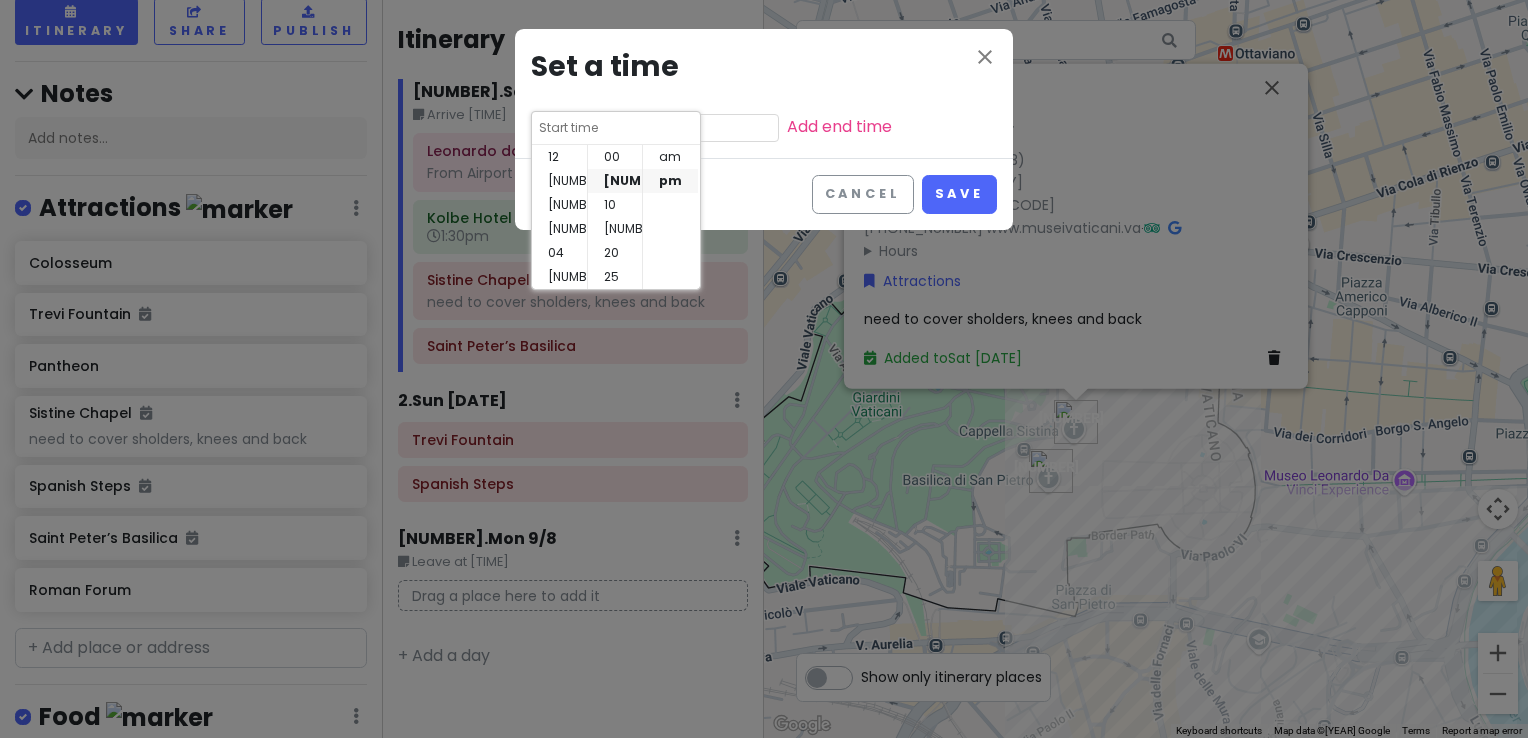 scroll, scrollTop: 144, scrollLeft: 0, axis: vertical 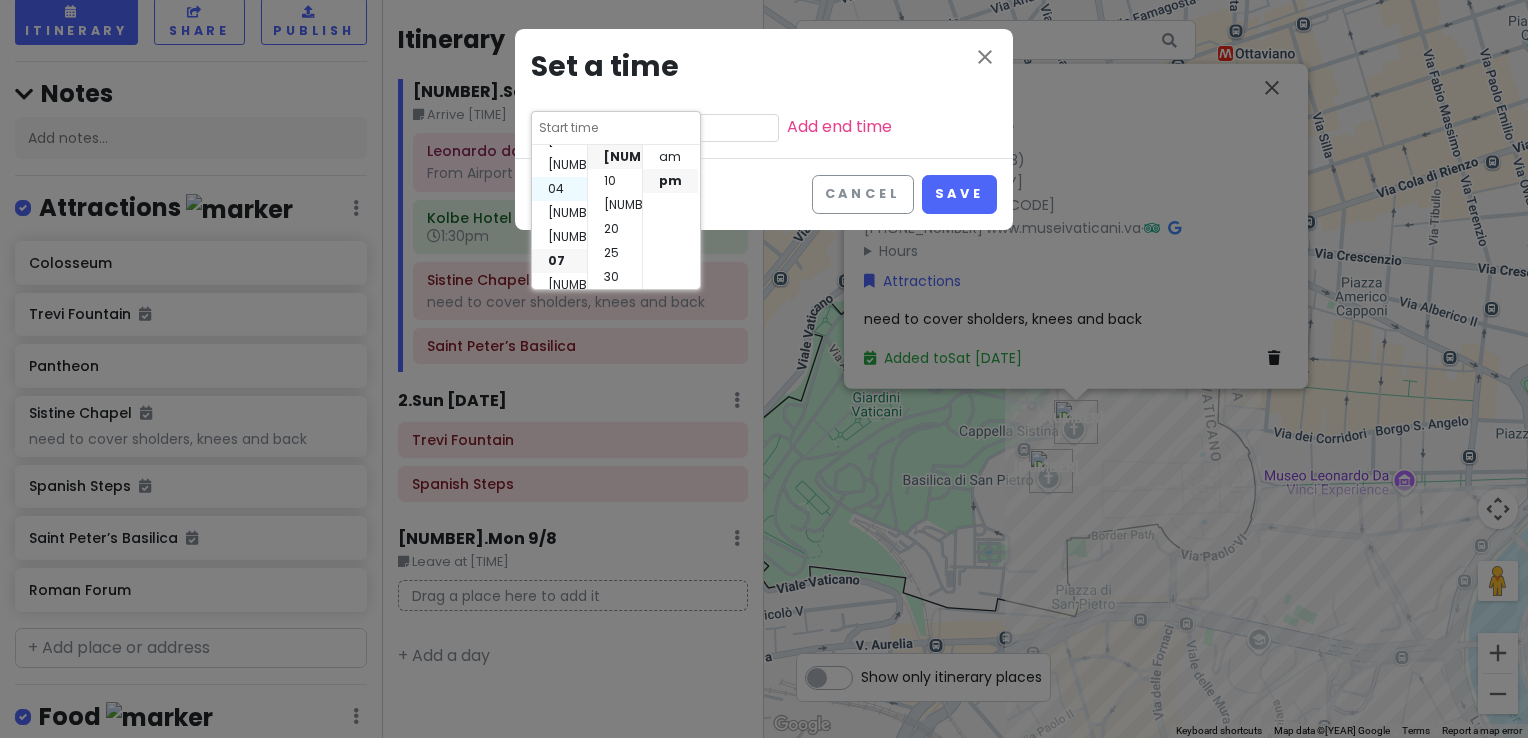 click on "04" at bounding box center [559, 189] 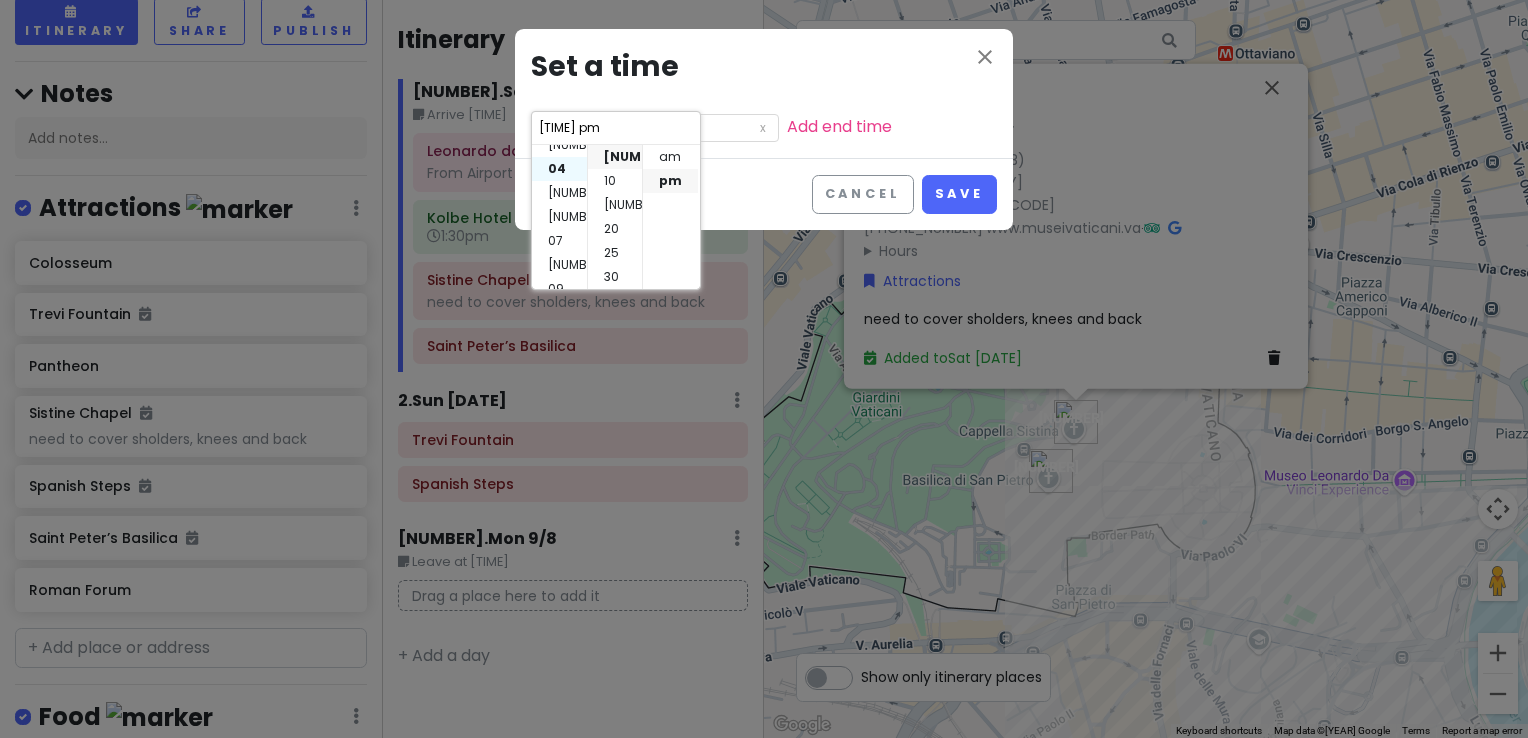 scroll, scrollTop: 96, scrollLeft: 0, axis: vertical 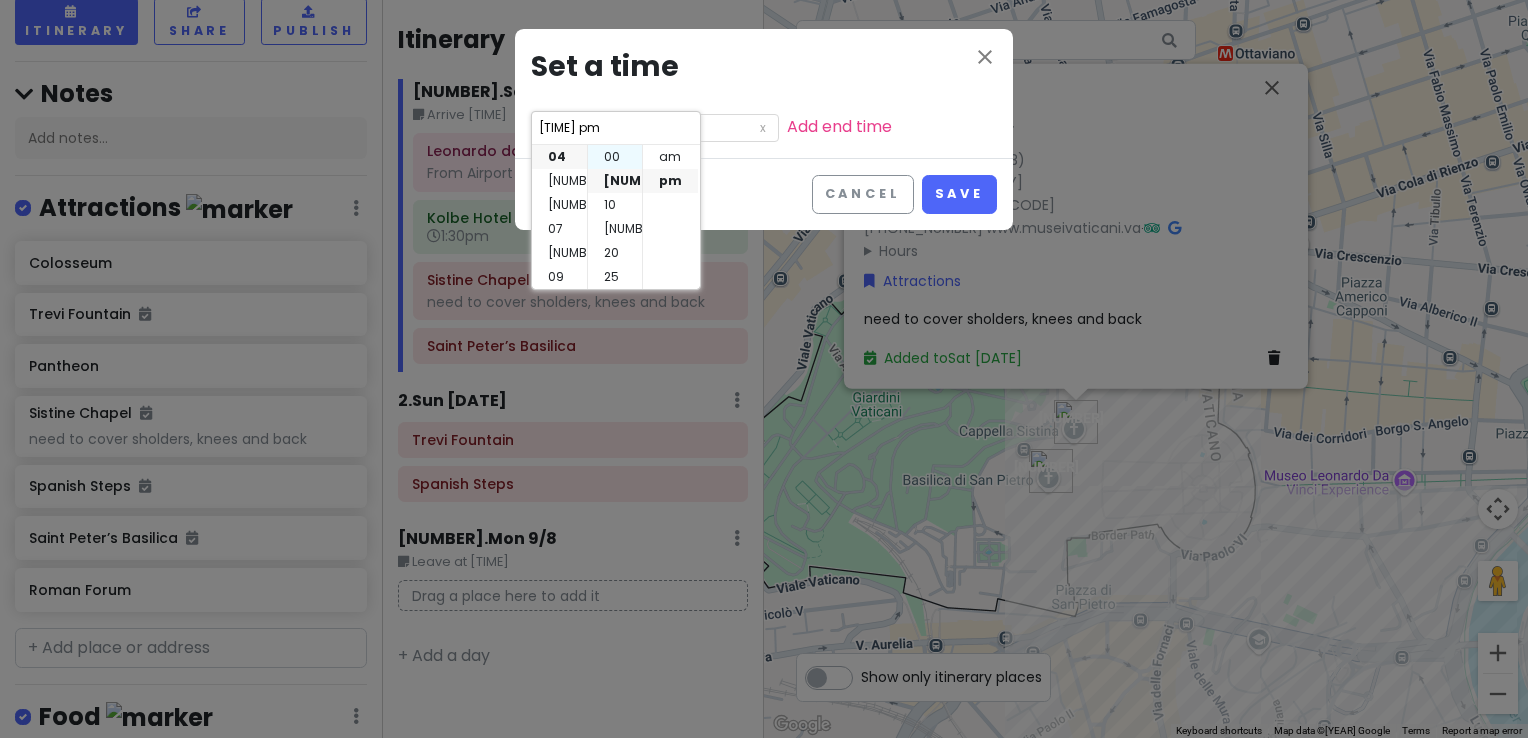 click on "00" at bounding box center [615, 157] 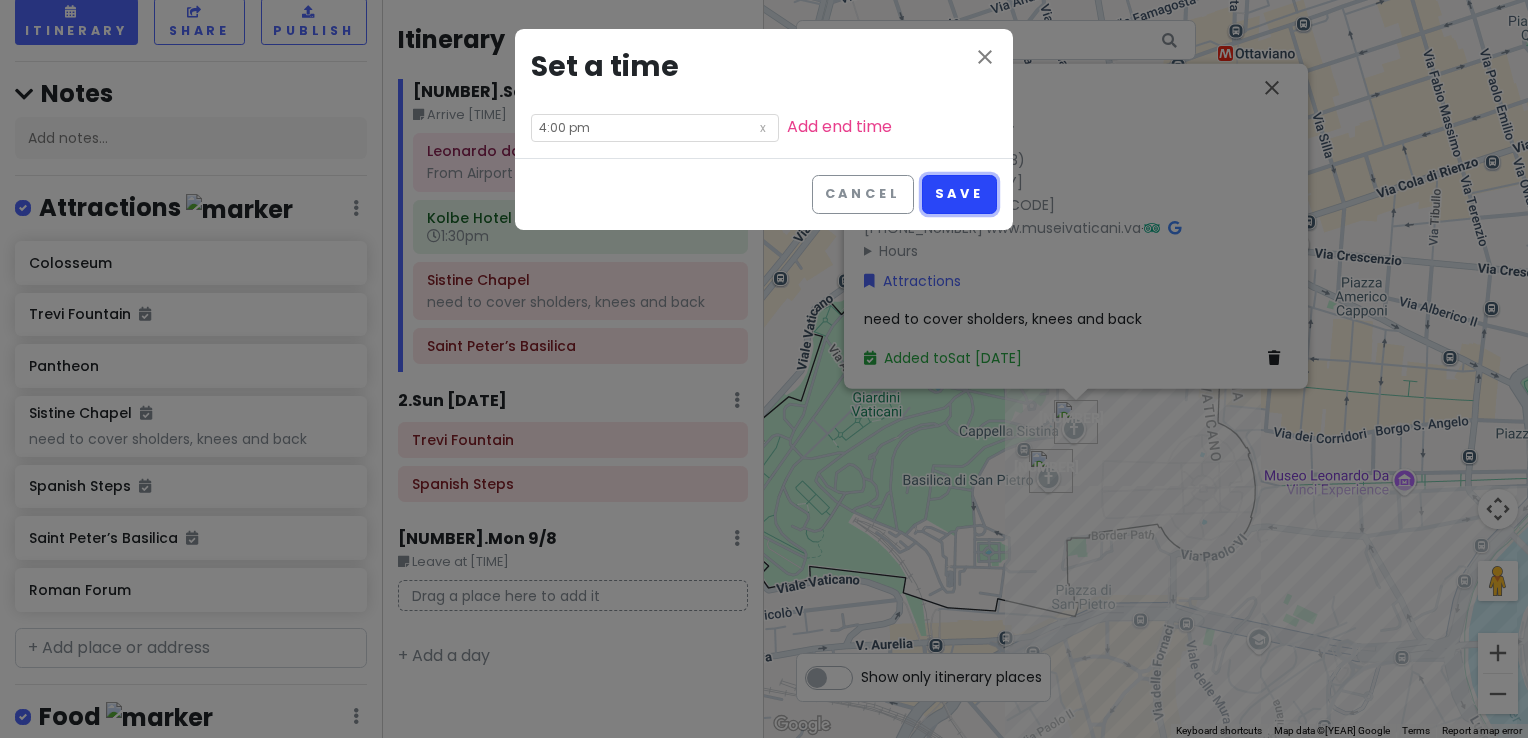 click on "Save" at bounding box center [959, 194] 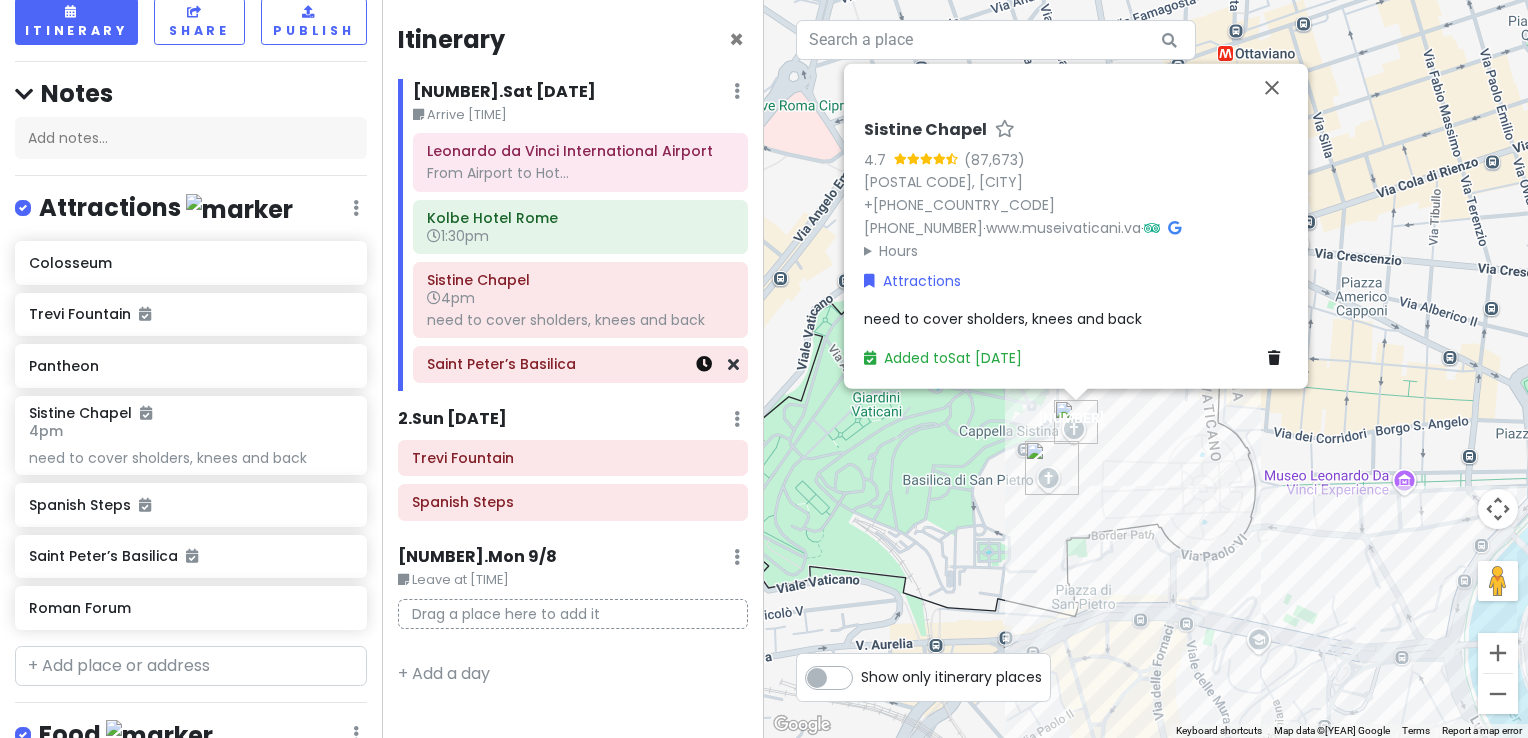 click at bounding box center (704, 364) 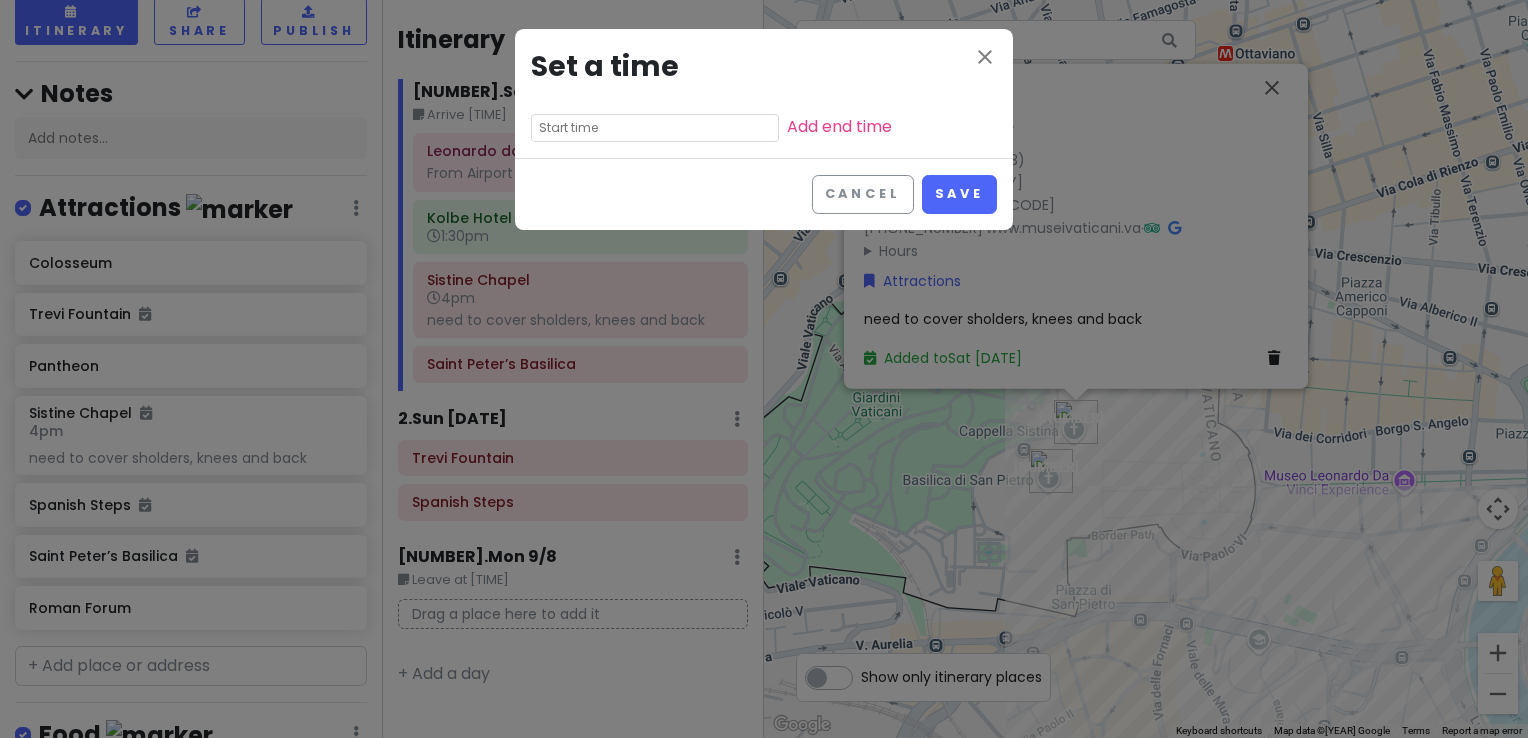 click at bounding box center [655, 128] 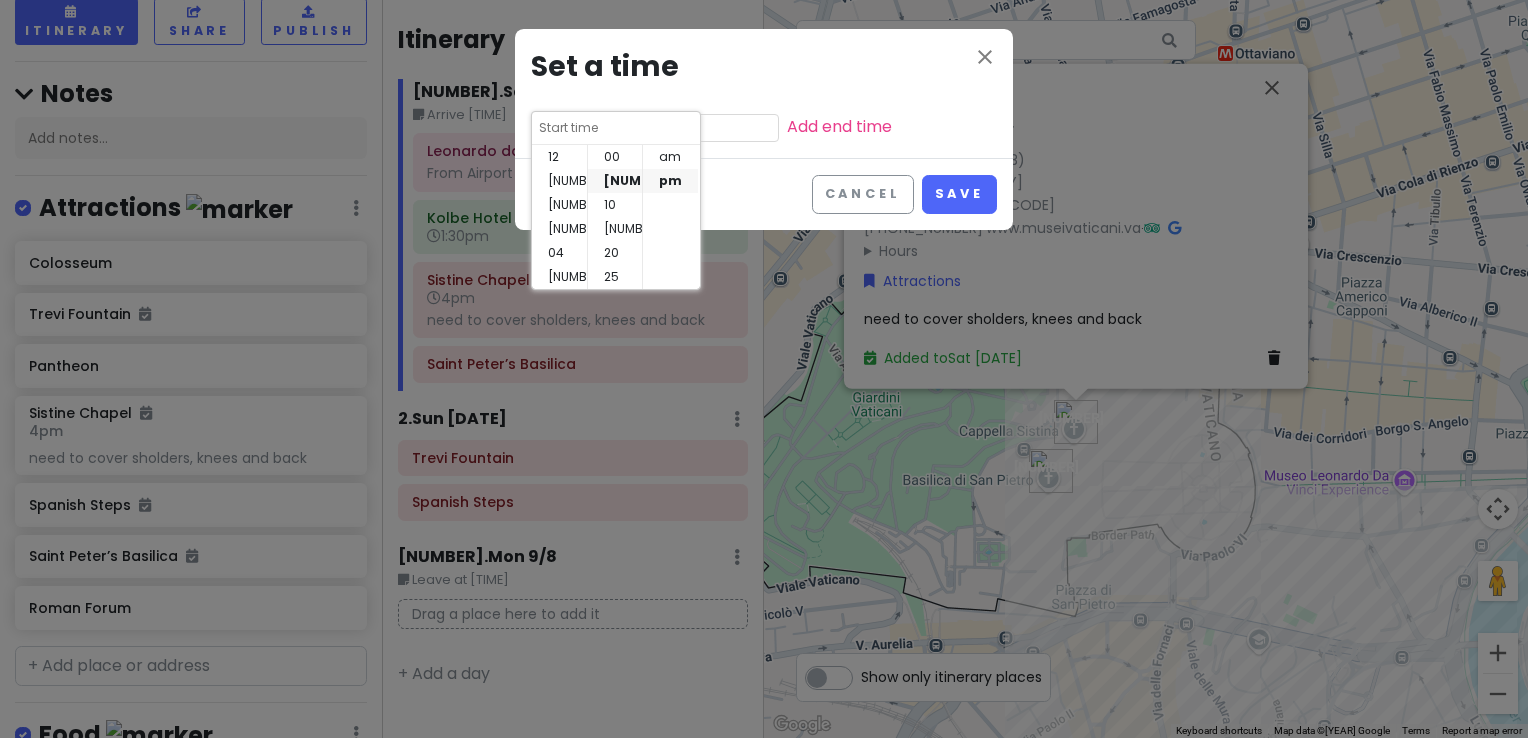scroll, scrollTop: 144, scrollLeft: 0, axis: vertical 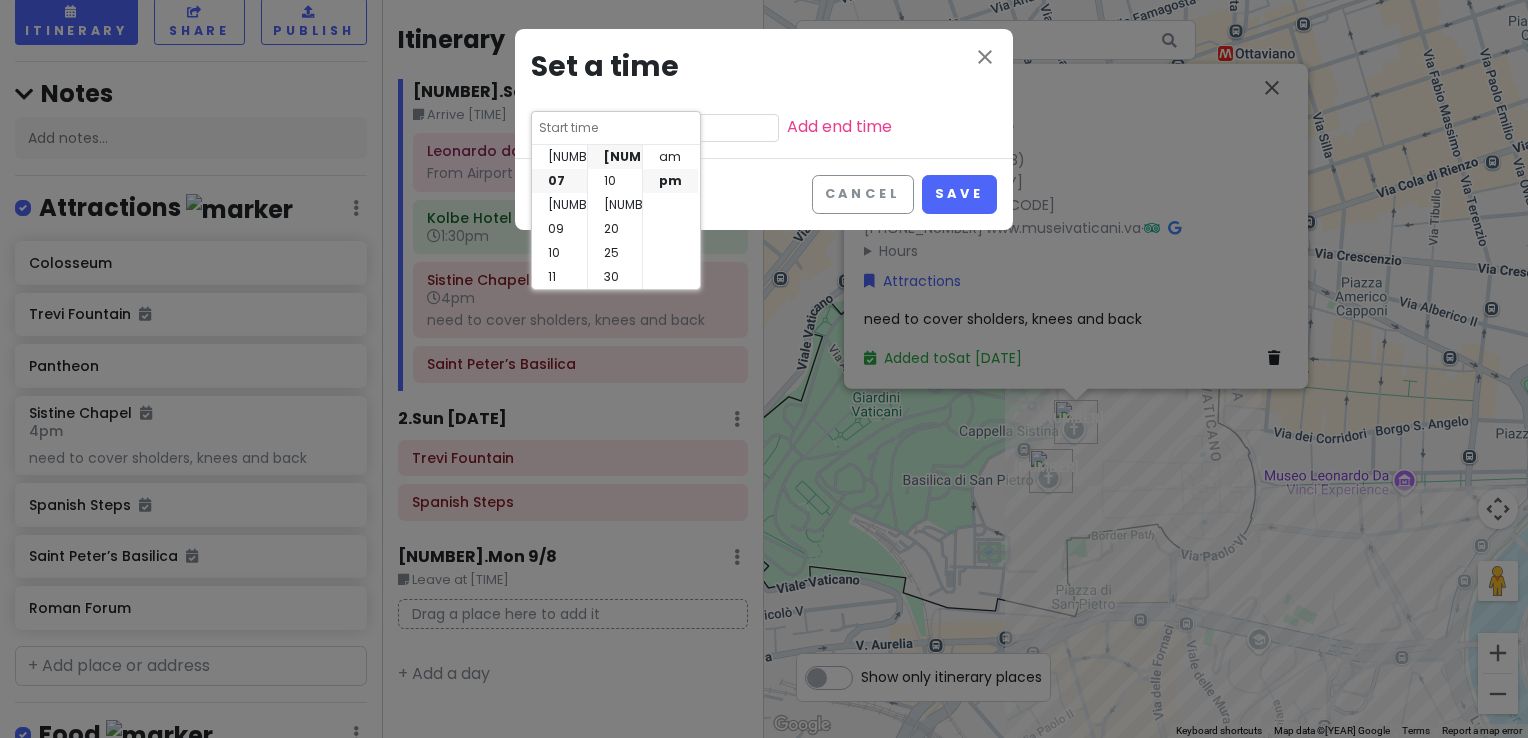 click on "close Set a time Add end time Cancel Save" at bounding box center (764, 369) 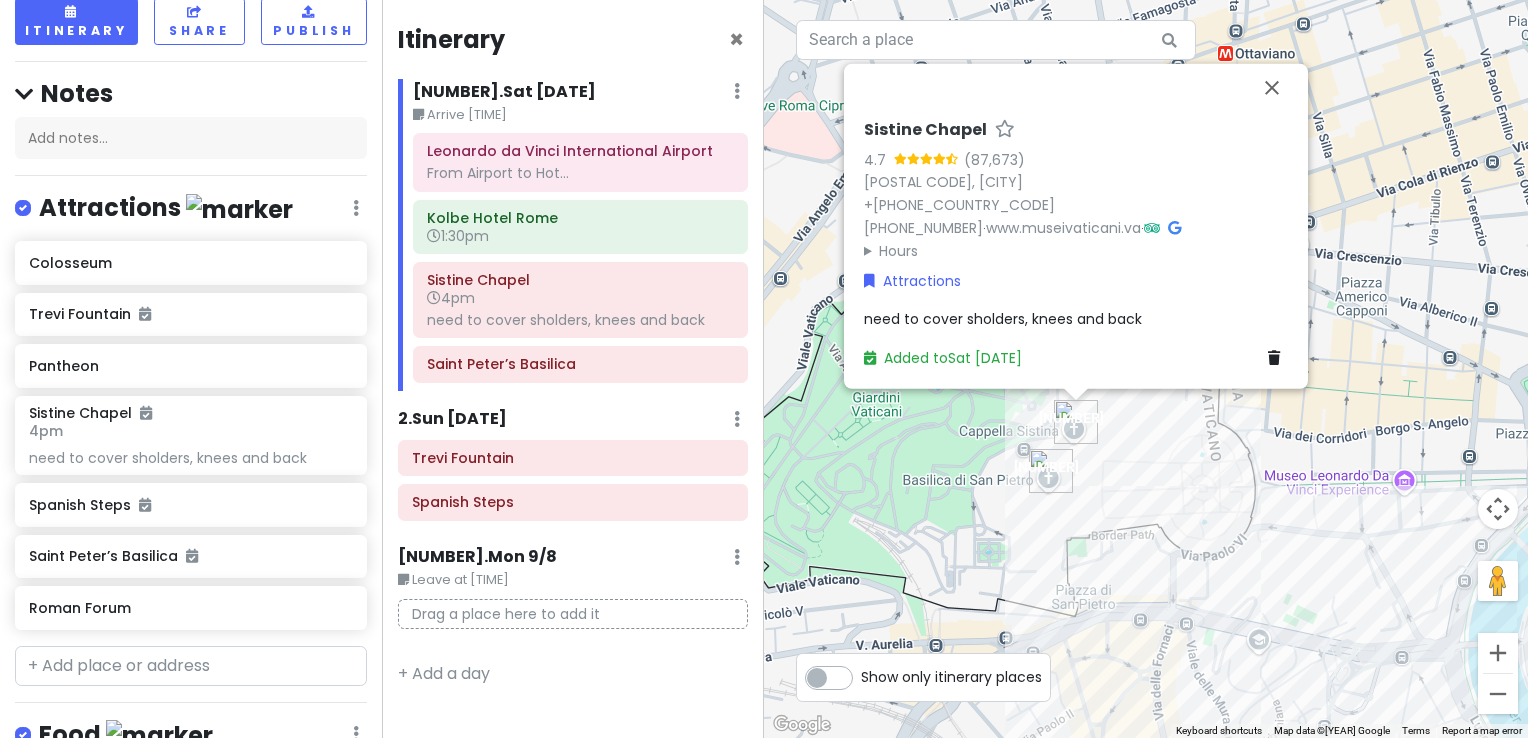 click on "Sistine Chapel 4.7        ([NUMBER],[NUMBER]) [POSTAL_CODE], Vatican City +[PHONE]   ·   www.museivaticani.va   ·   Hours [DAY]  [TIME] AM – [TIME] PM [DAY]  [TIME] AM – [TIME] PM [DAY]  [TIME] AM – [TIME] PM [DAY]  [TIME] AM – [TIME] PM [DAY]  [TIME] AM – [TIME] PM [DAY]  [TIME] AM – [TIME] PM [DAY]  Closed Attractions need to cover sholders, knees and back Added to  [DAY] [MONTH]" at bounding box center (1146, 369) 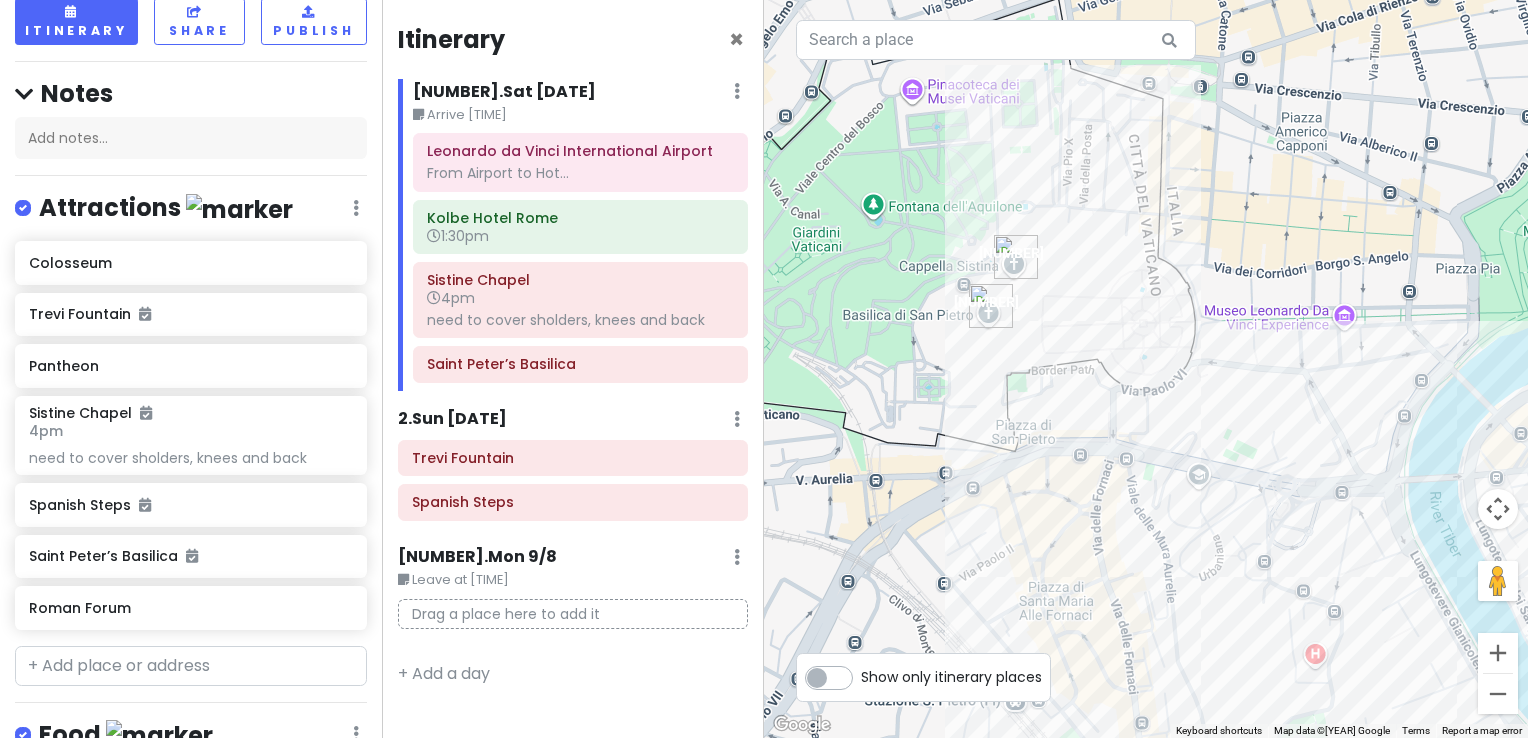 drag, startPoint x: 1159, startPoint y: 587, endPoint x: 1097, endPoint y: 421, distance: 177.20045 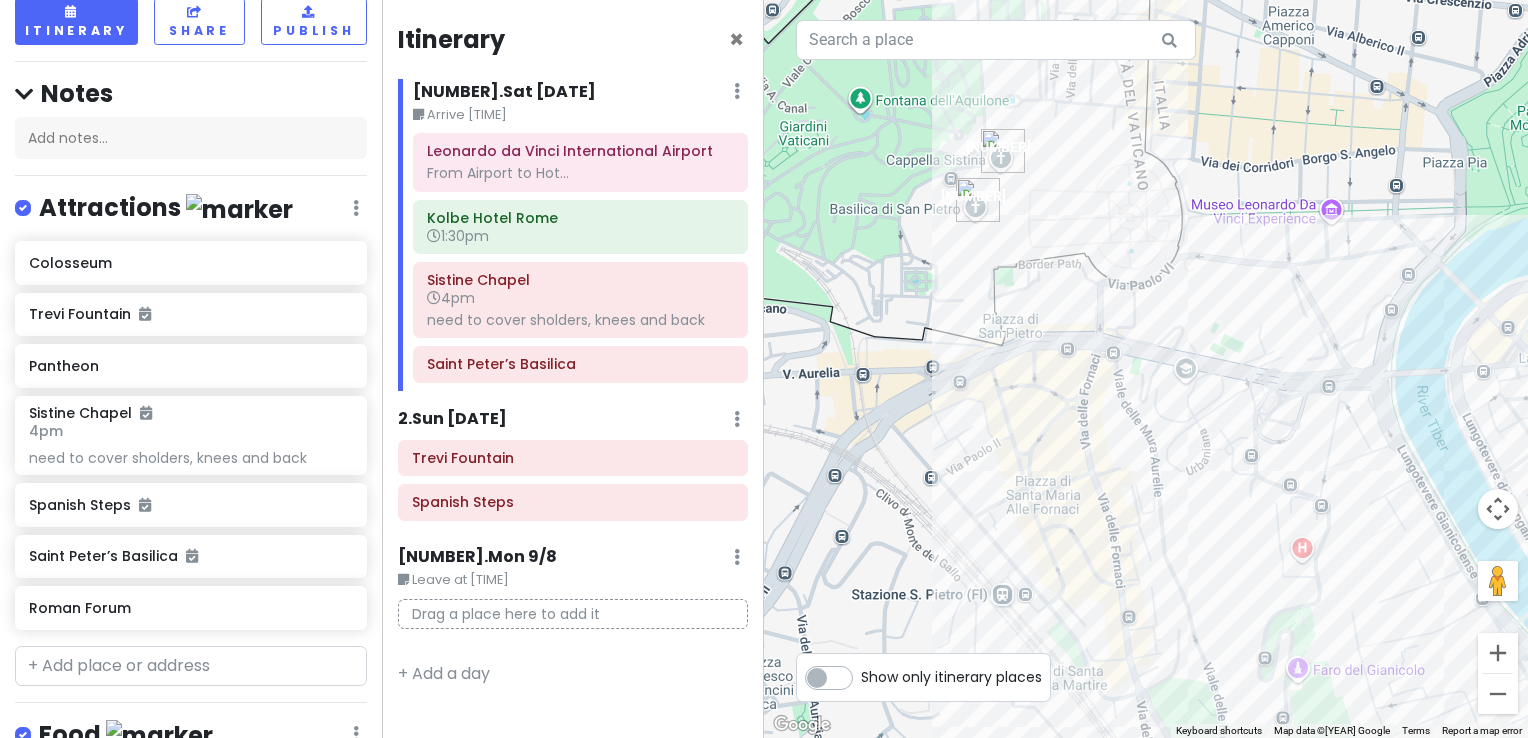 drag, startPoint x: 1176, startPoint y: 413, endPoint x: 1160, endPoint y: 307, distance: 107.200745 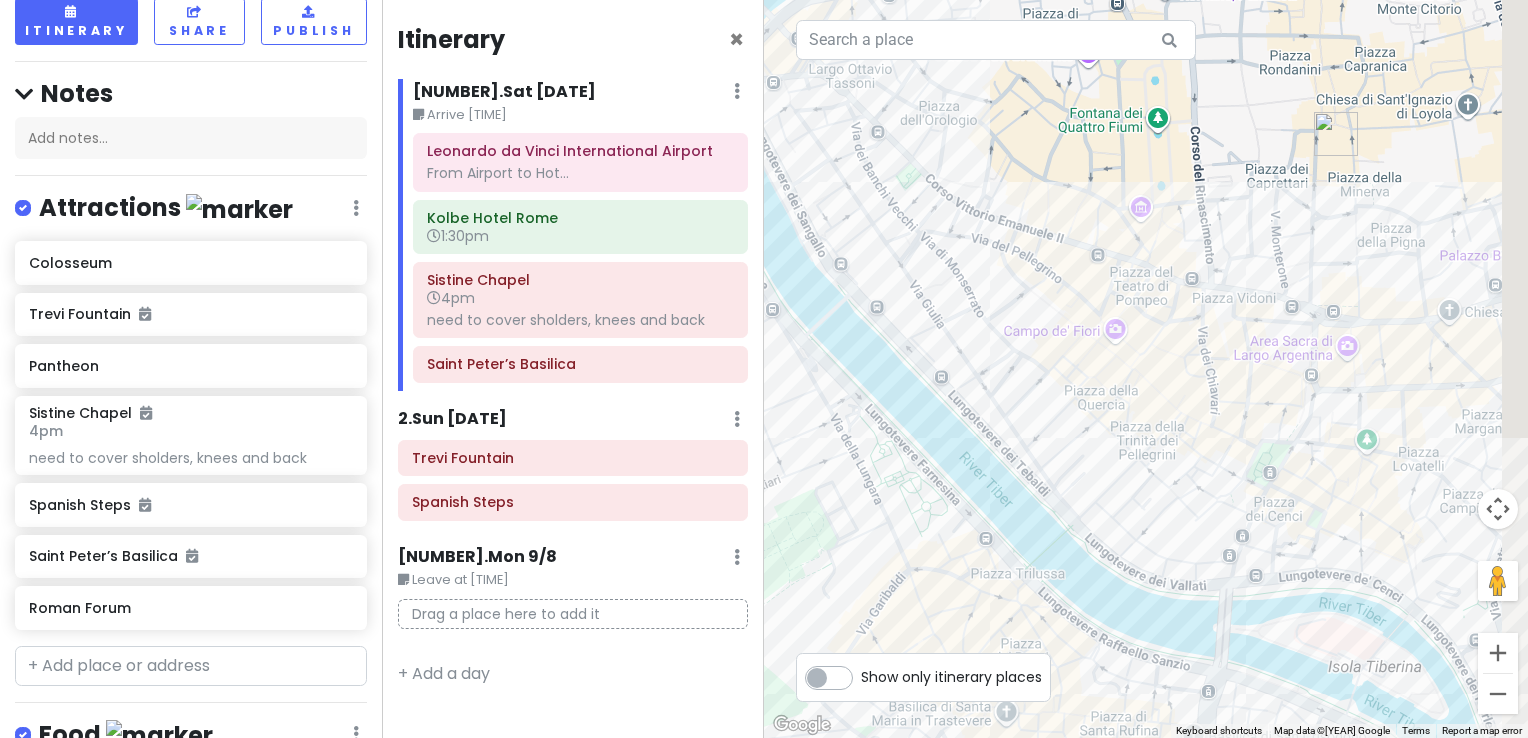 drag, startPoint x: 1178, startPoint y: 322, endPoint x: 450, endPoint y: 35, distance: 782.52985 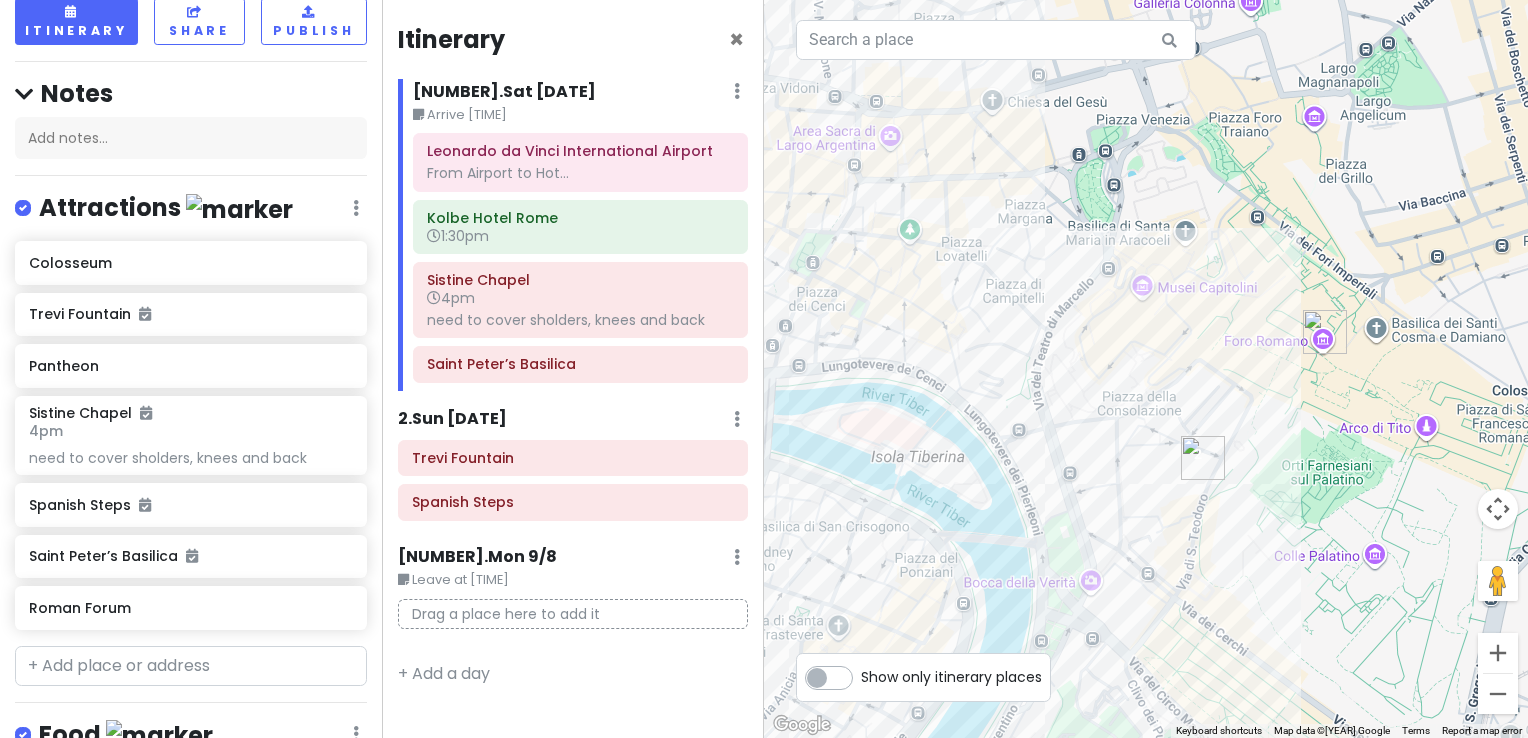 drag, startPoint x: 1102, startPoint y: 186, endPoint x: 678, endPoint y: -29, distance: 475.39563 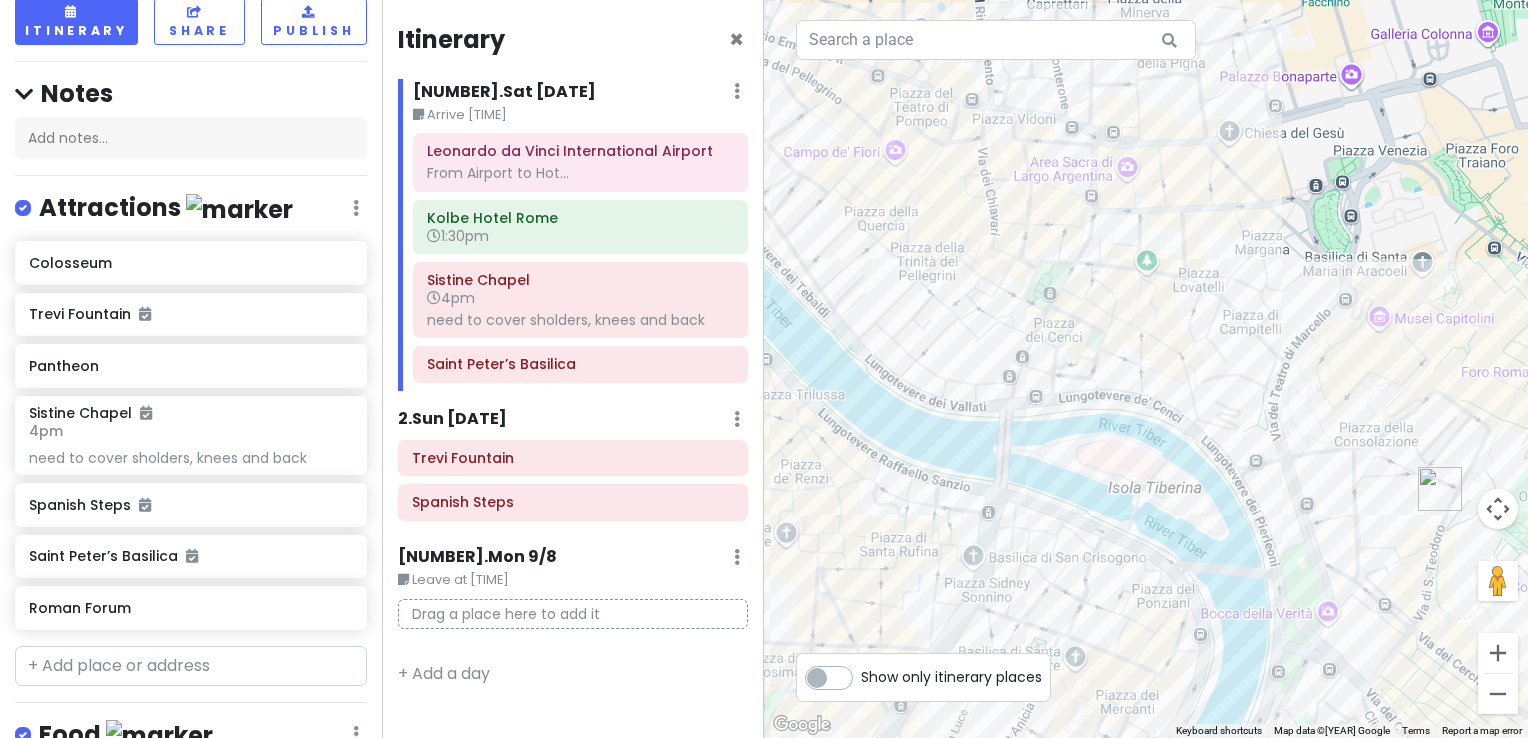 drag, startPoint x: 787, startPoint y: 150, endPoint x: 1058, endPoint y: 182, distance: 272.88275 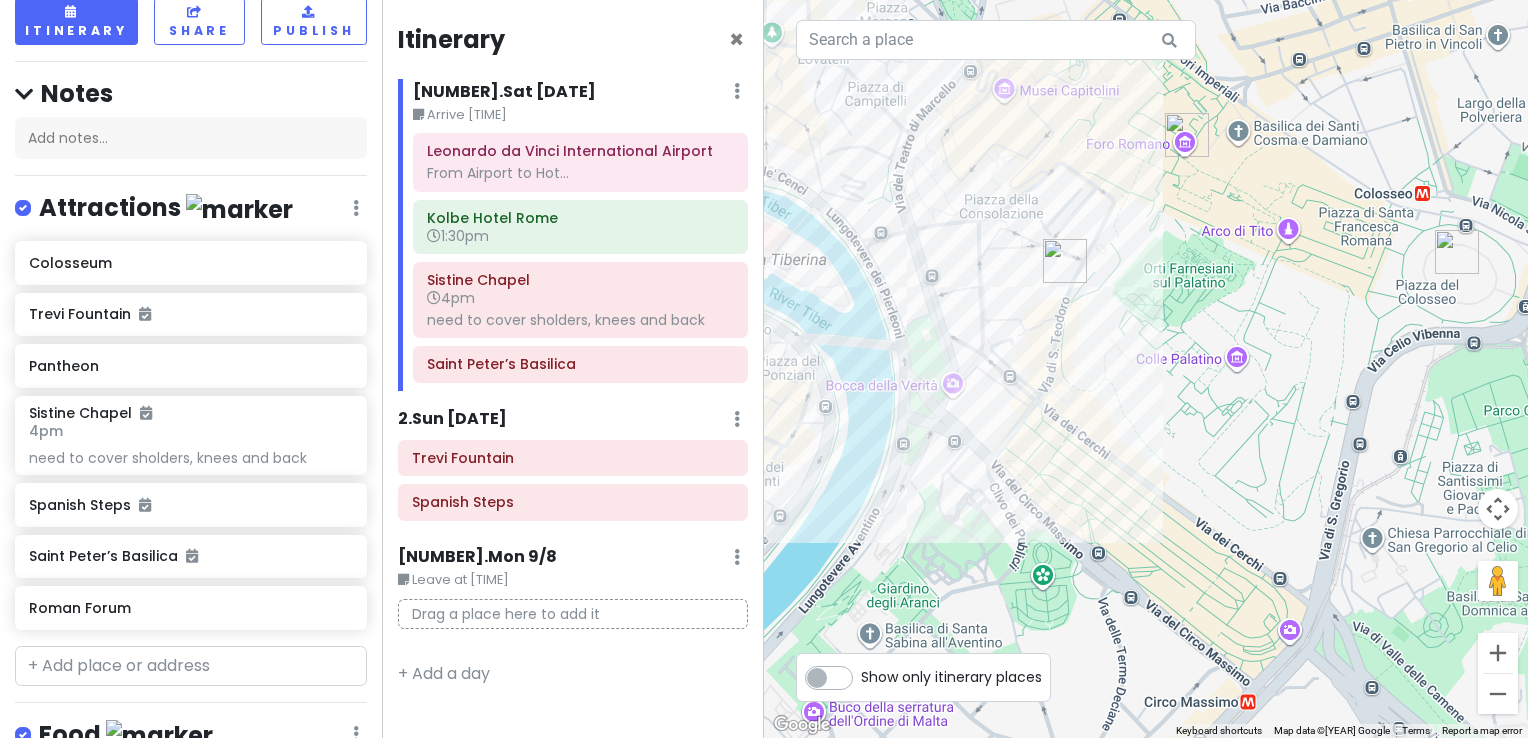drag, startPoint x: 1035, startPoint y: 348, endPoint x: 618, endPoint y: 111, distance: 479.64362 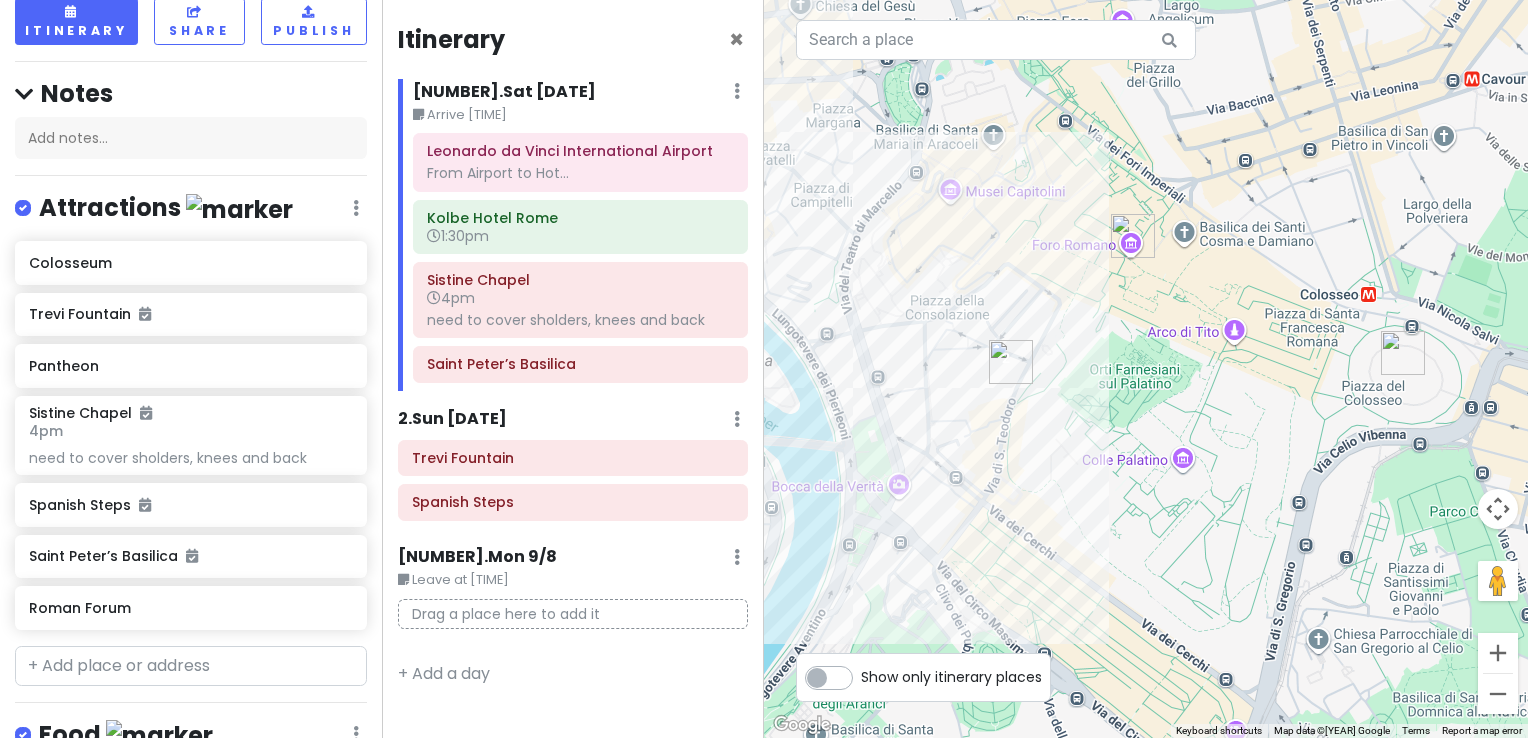 drag, startPoint x: 1222, startPoint y: 269, endPoint x: 1163, endPoint y: 369, distance: 116.10771 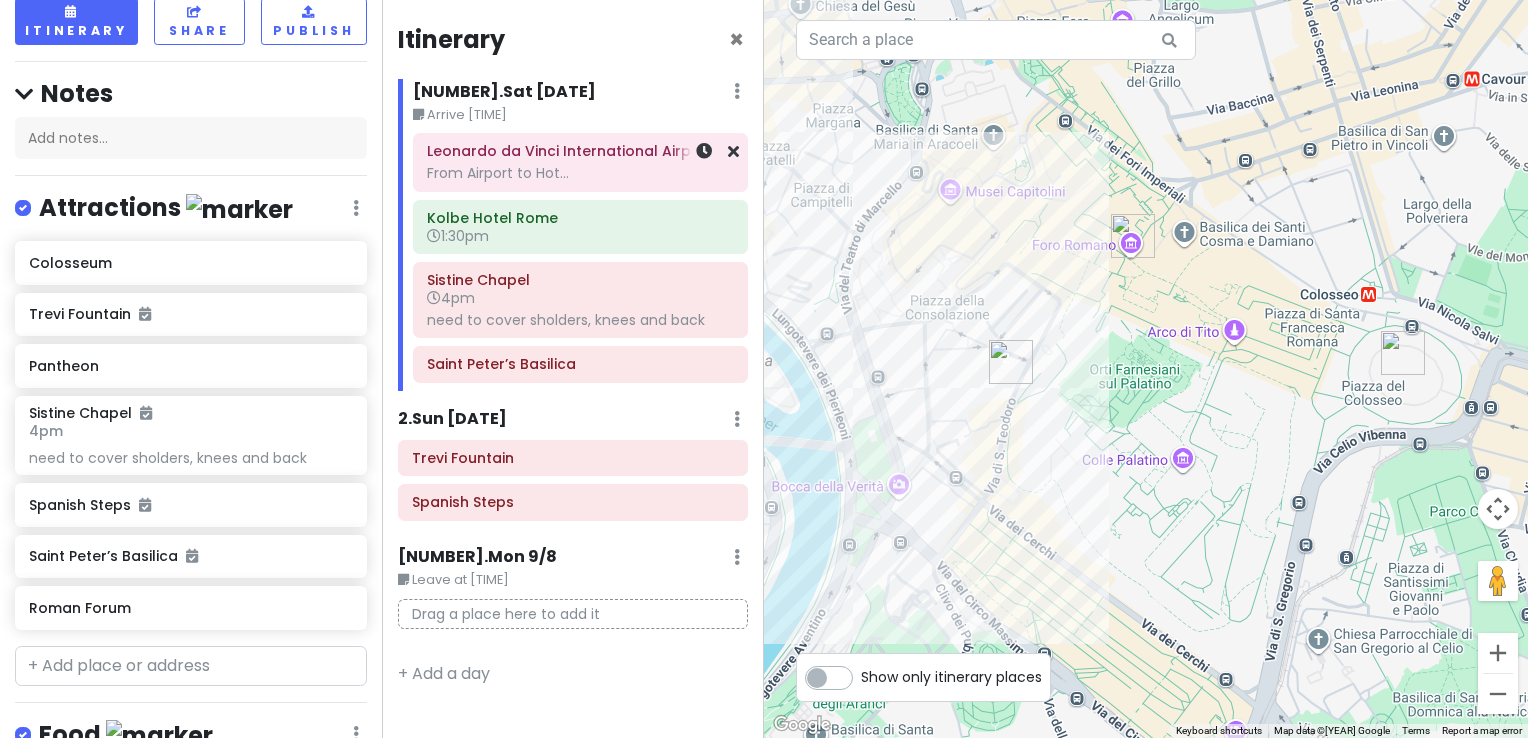 click on "From Airport to Hotel
[TIME]..." at bounding box center (580, 162) 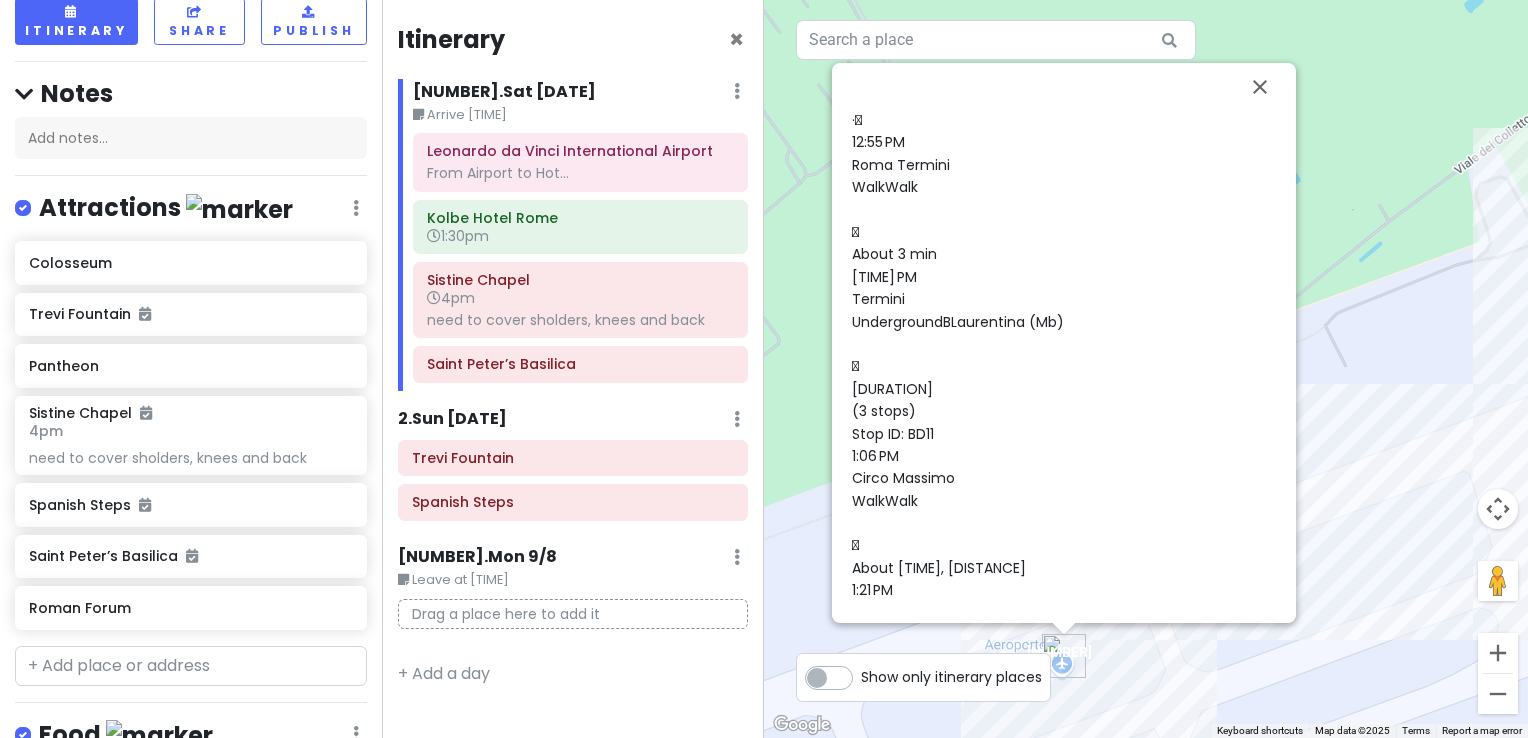 scroll, scrollTop: 463, scrollLeft: 0, axis: vertical 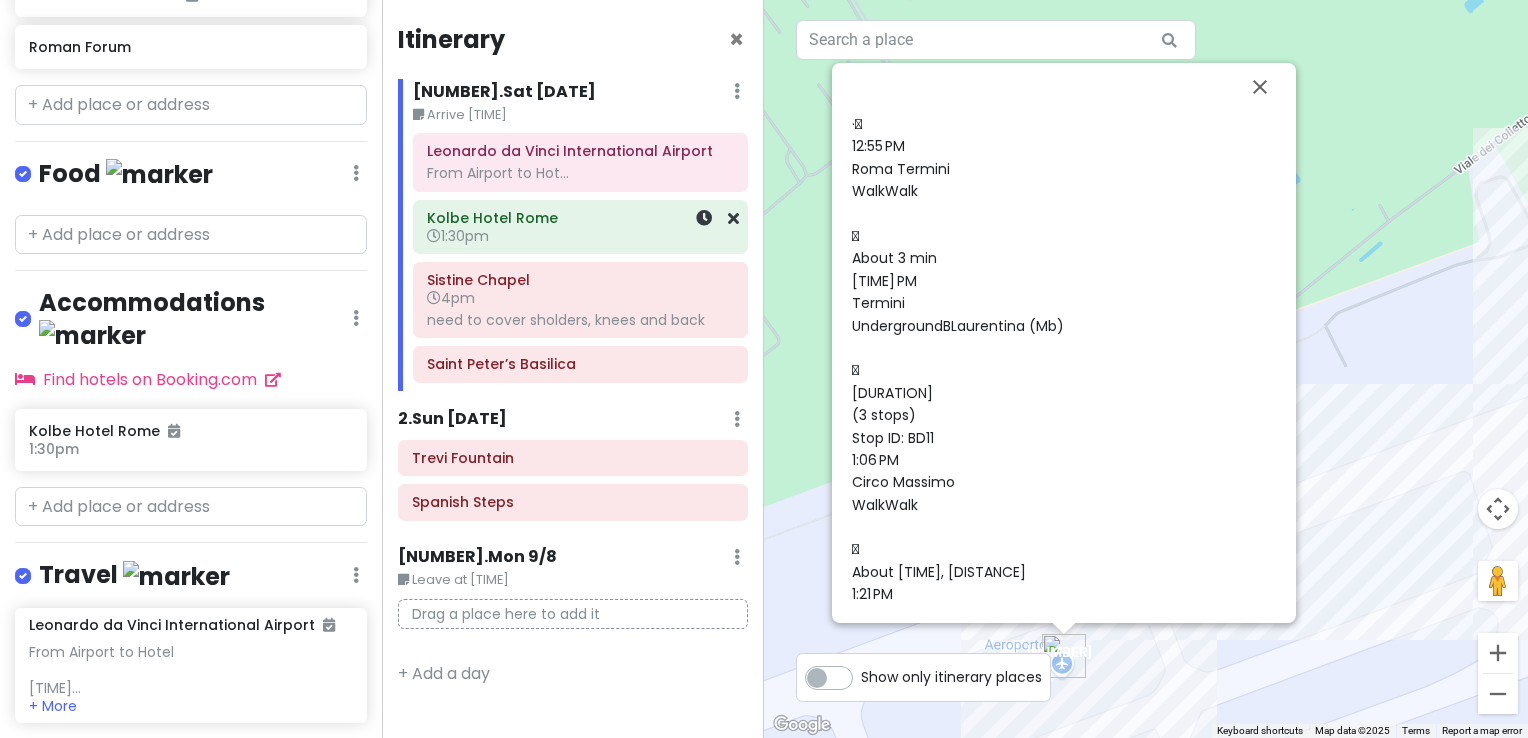 click on "Kolbe Hotel Rome" at bounding box center [580, 218] 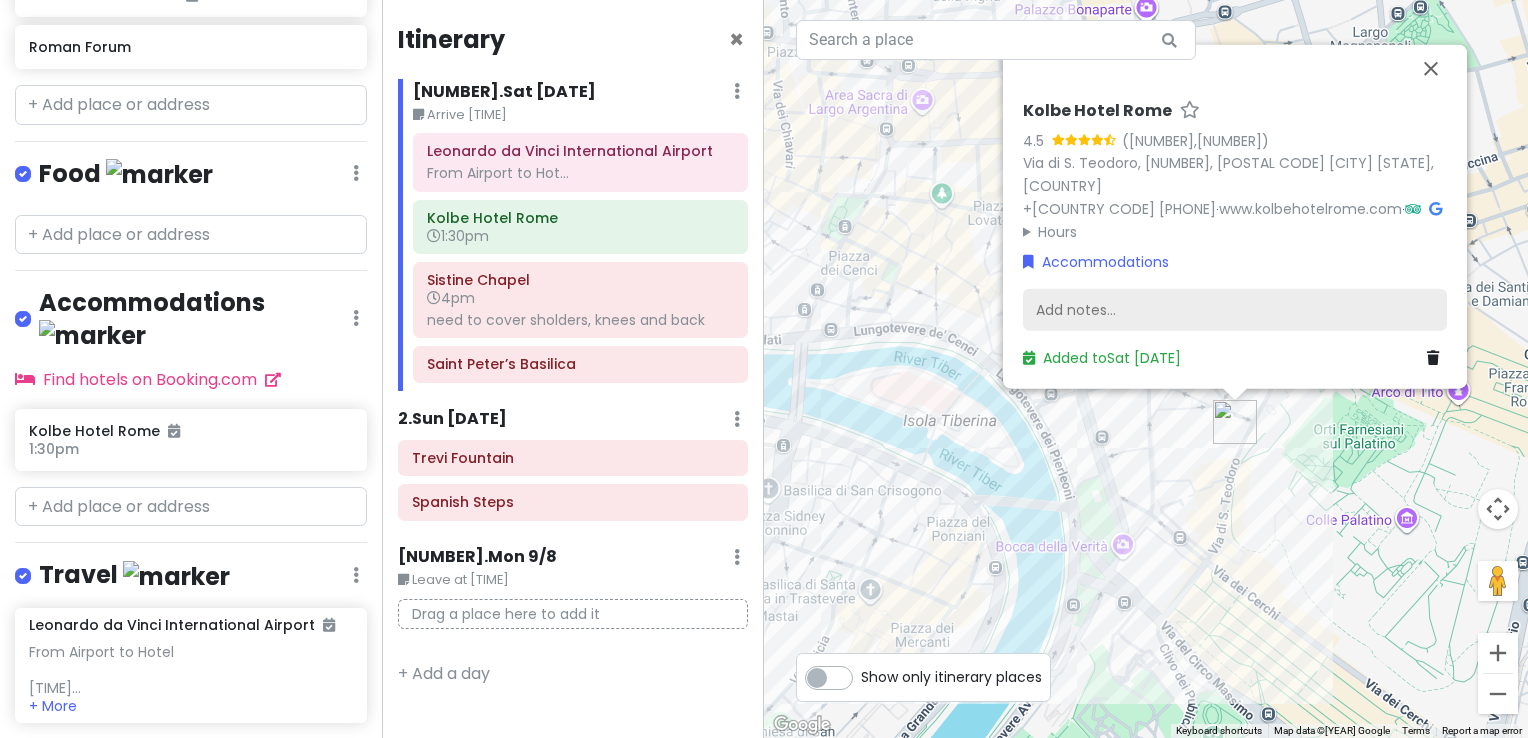 click on "Add notes..." at bounding box center [1235, 310] 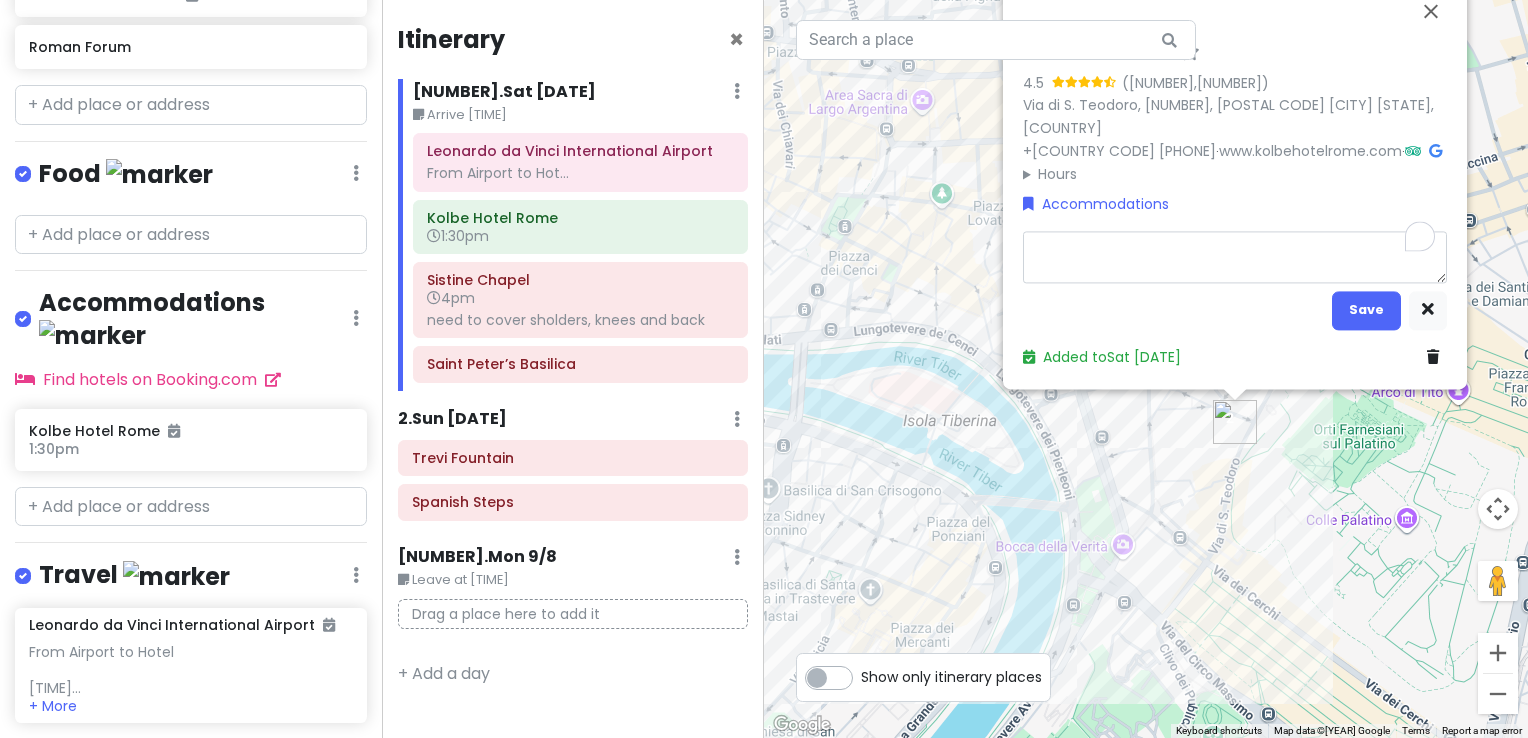 type on "x" 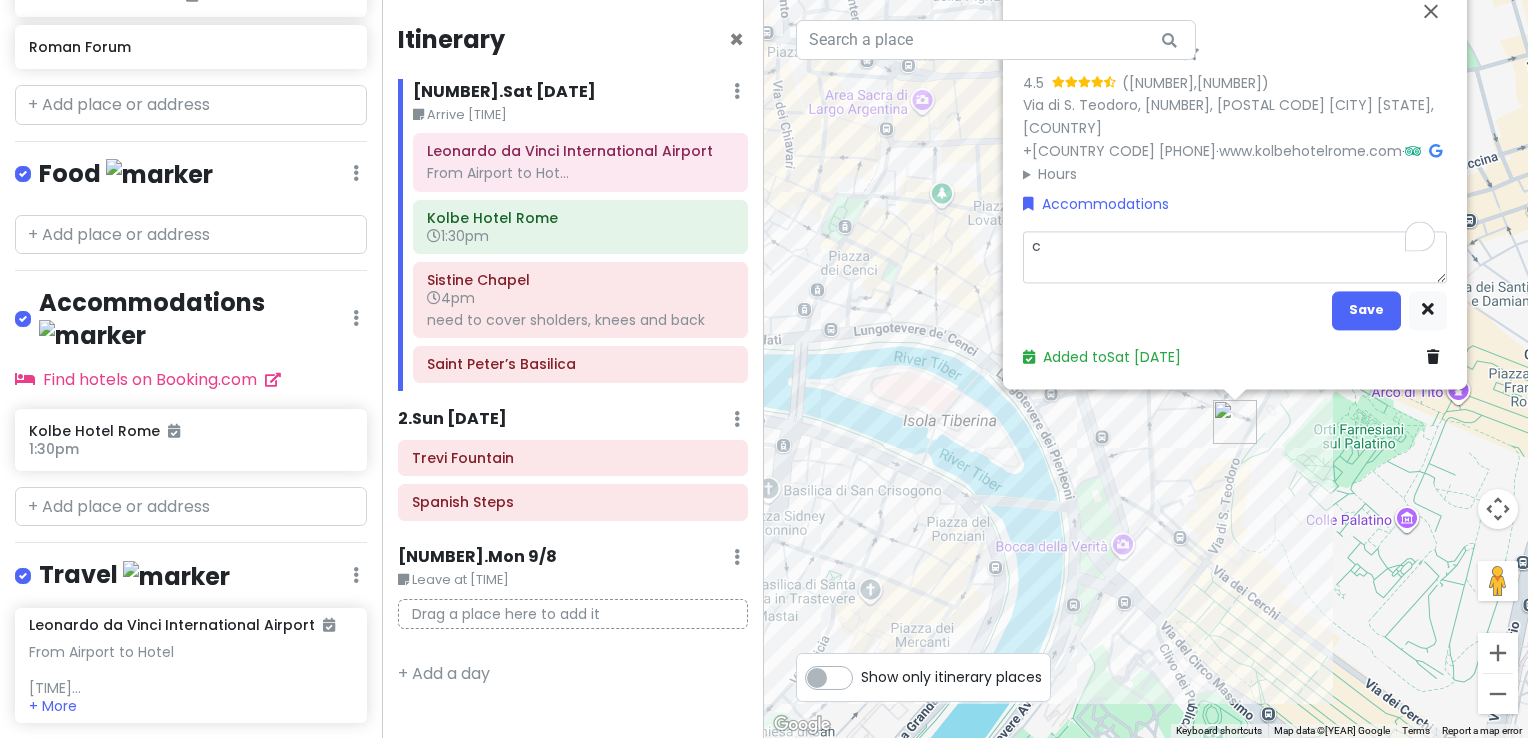 type on "x" 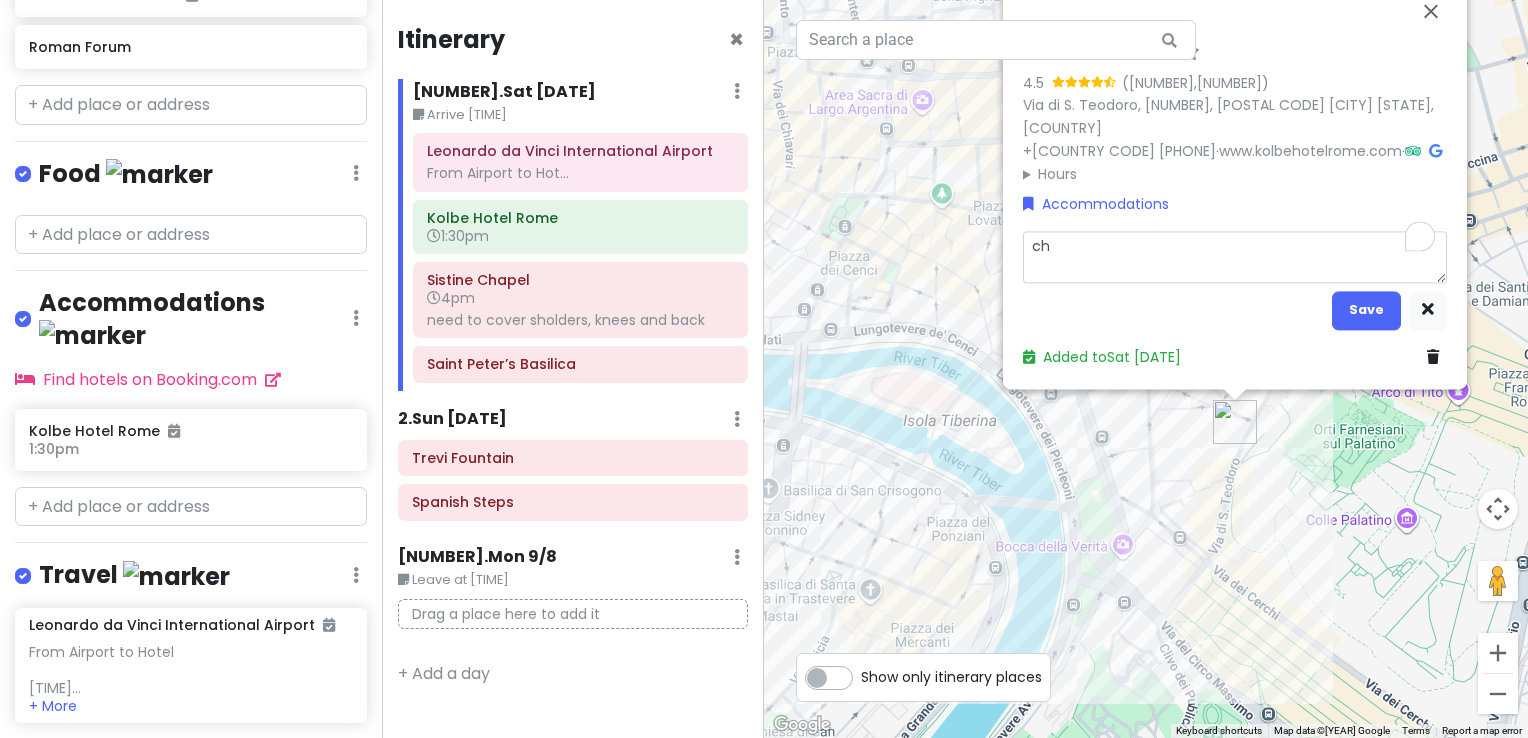 type on "x" 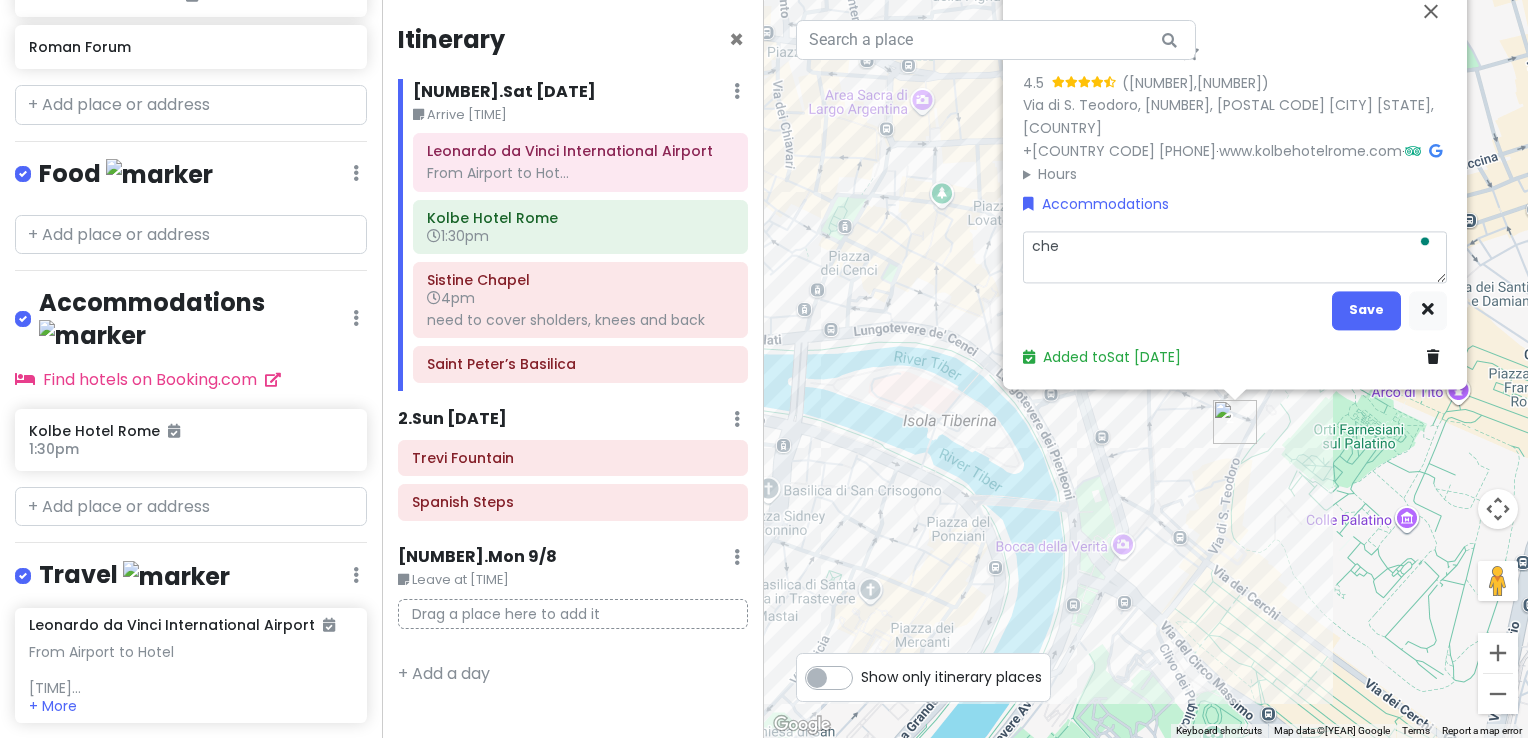 type on "x" 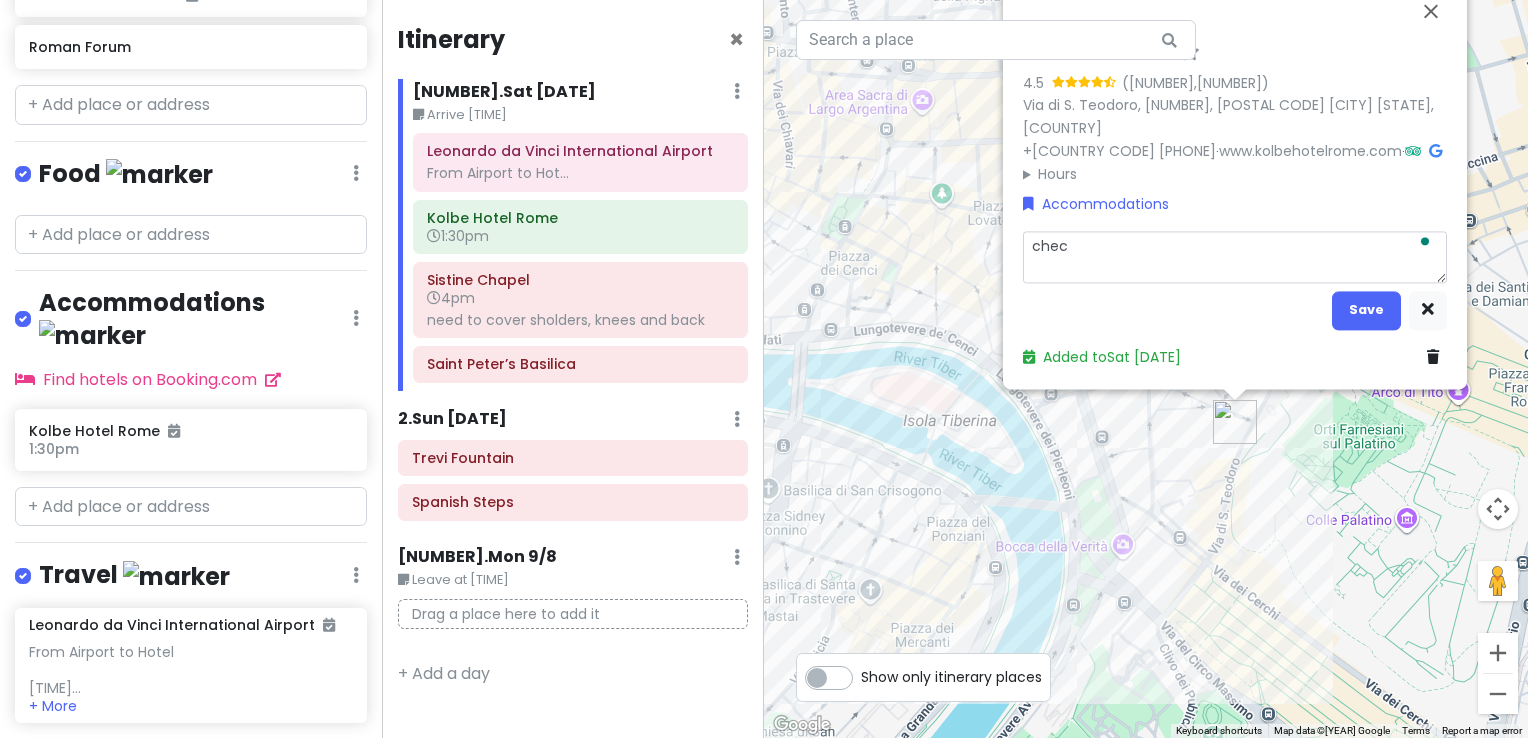 type on "x" 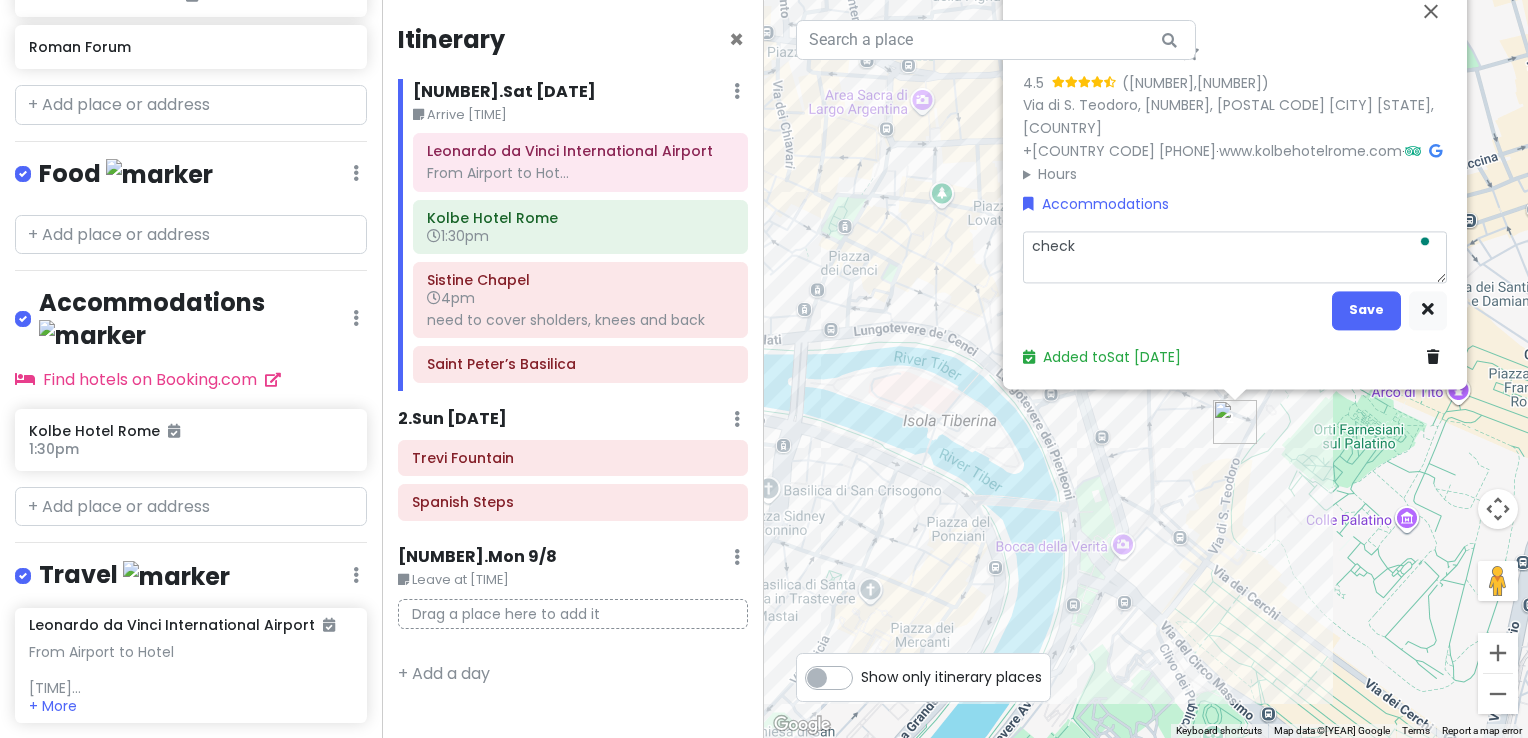 type on "x" 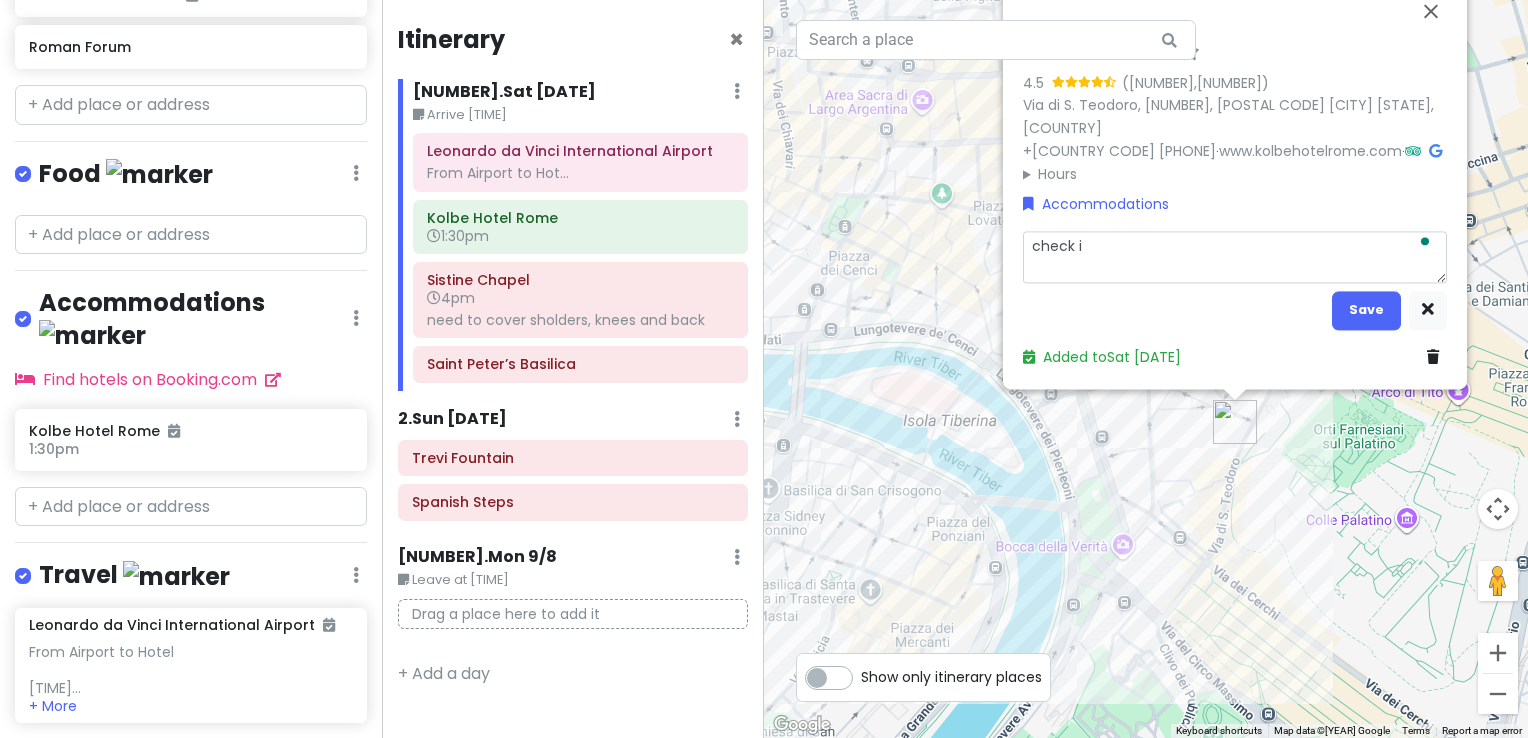 type on "x" 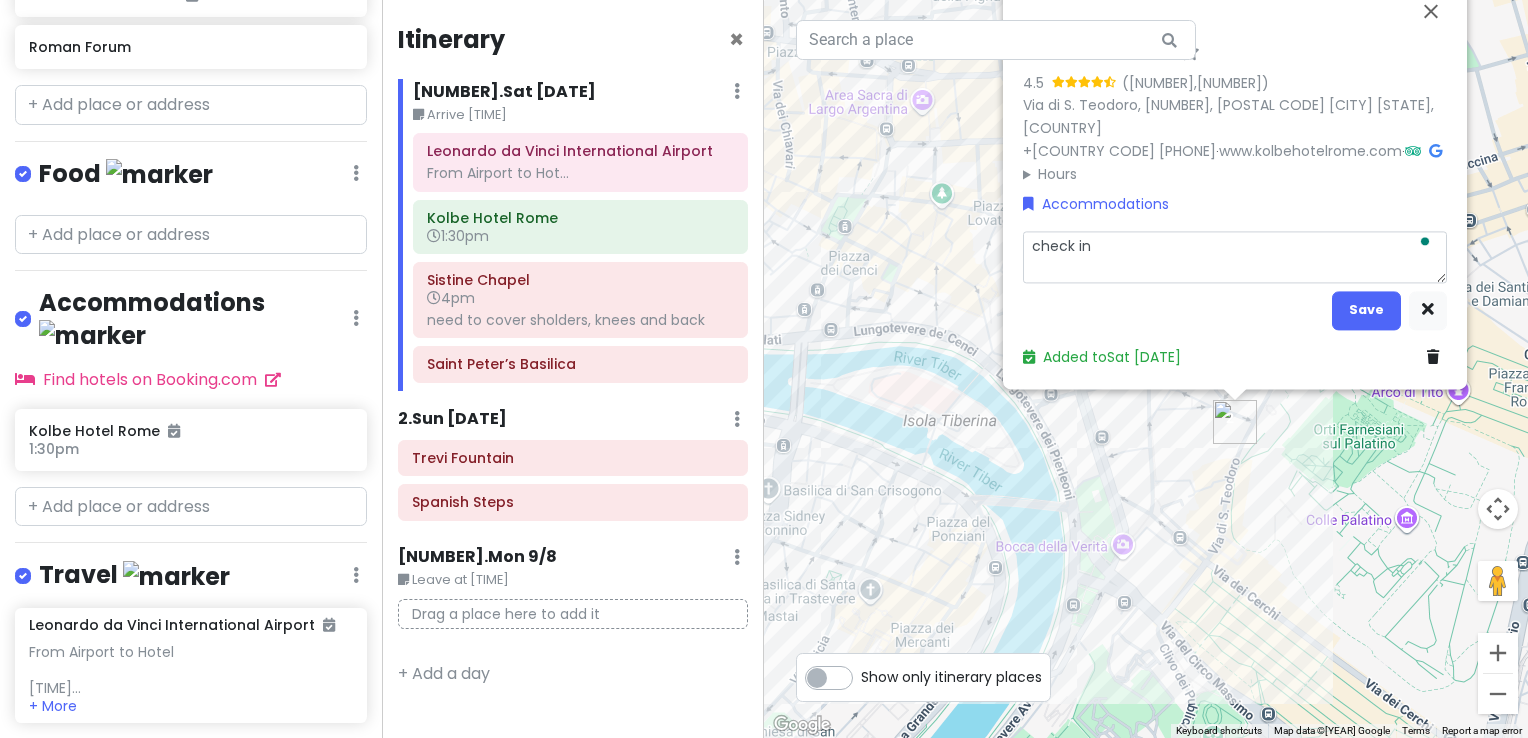 type on "check in" 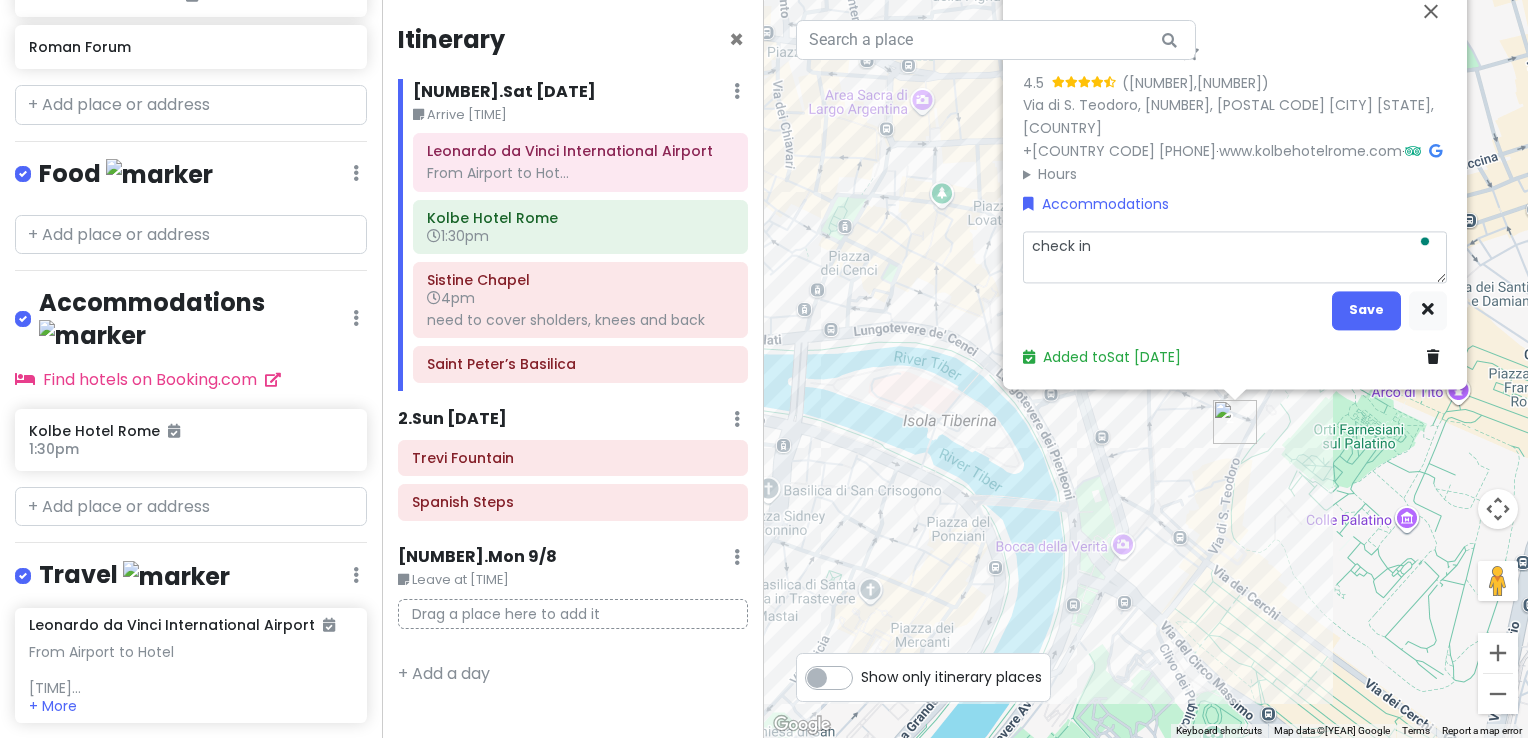 type on "x" 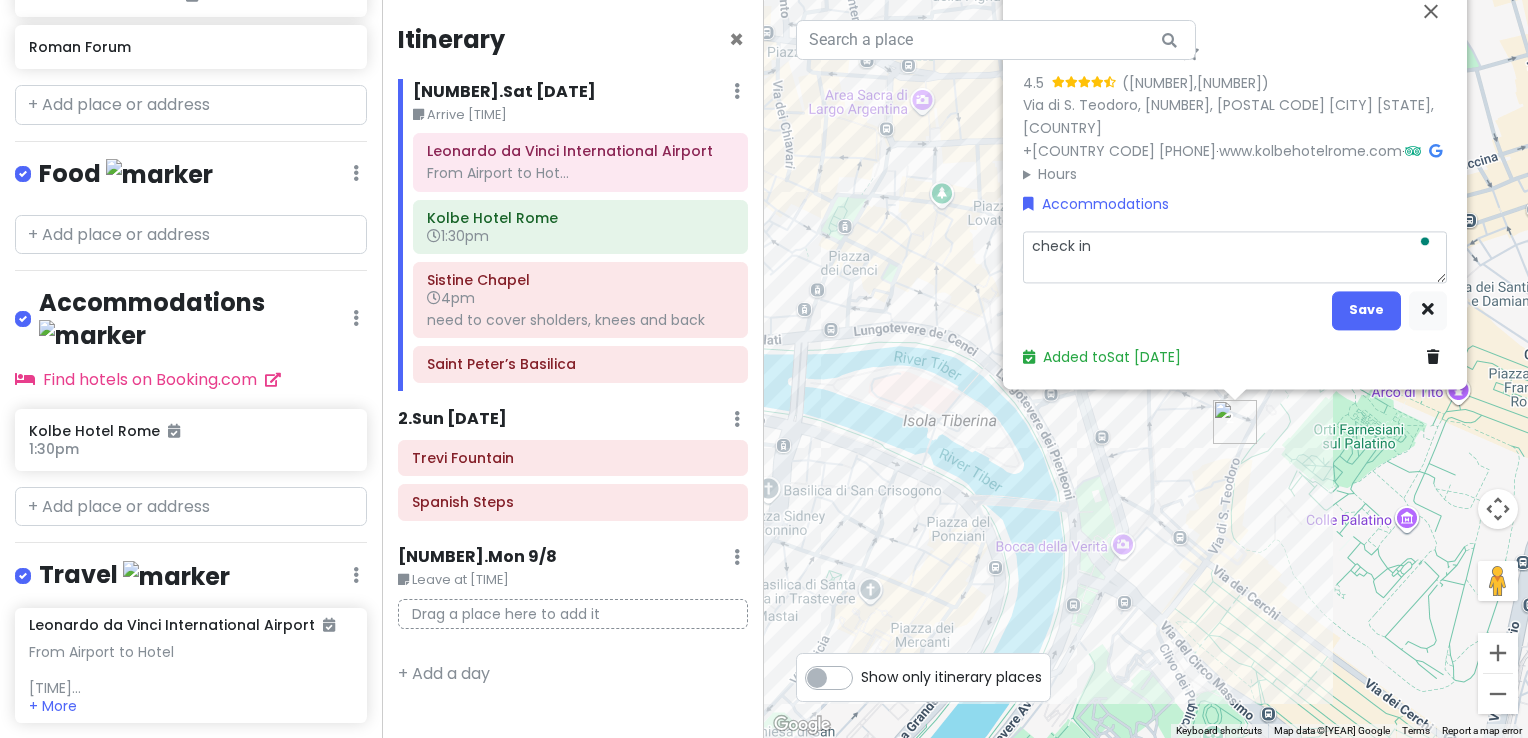 type on "check in a" 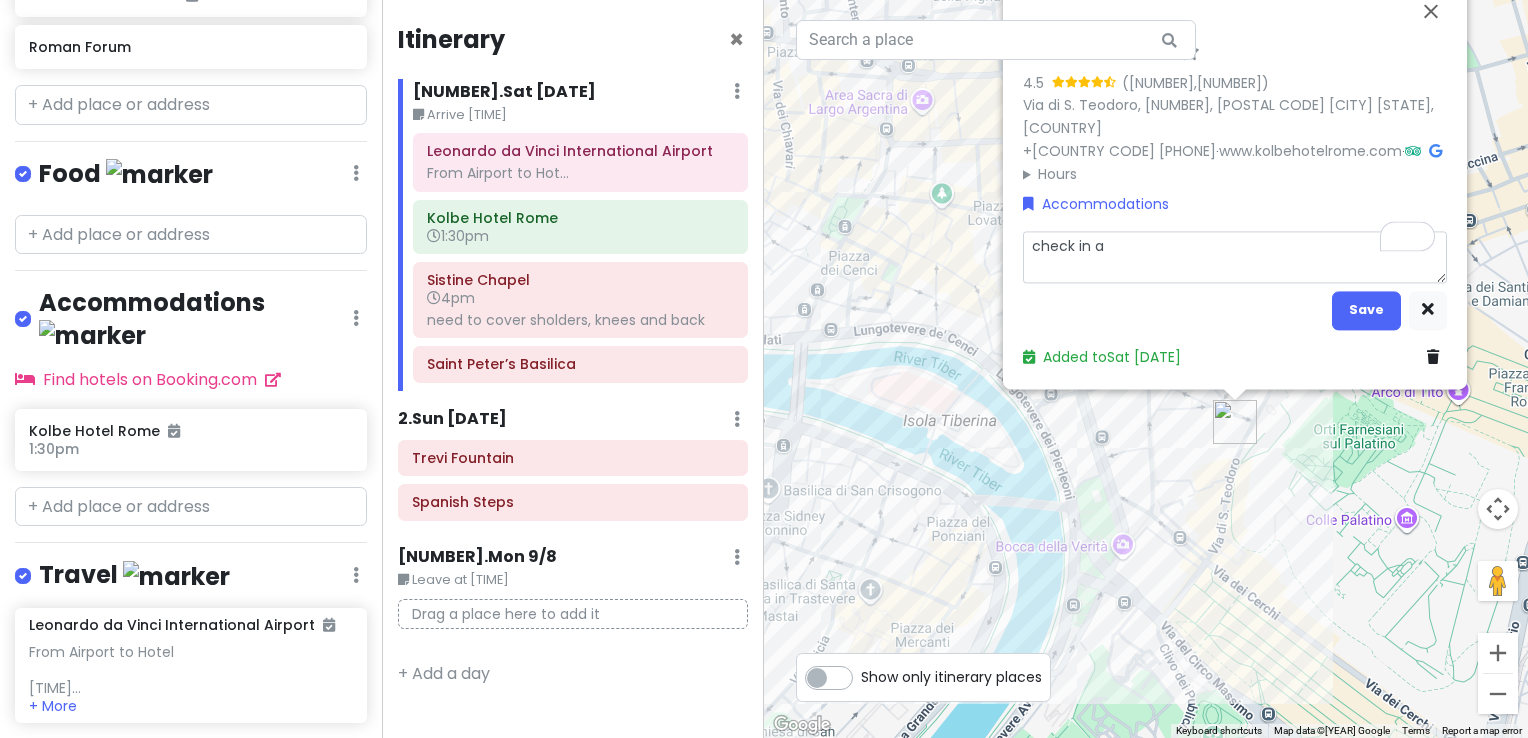 type on "x" 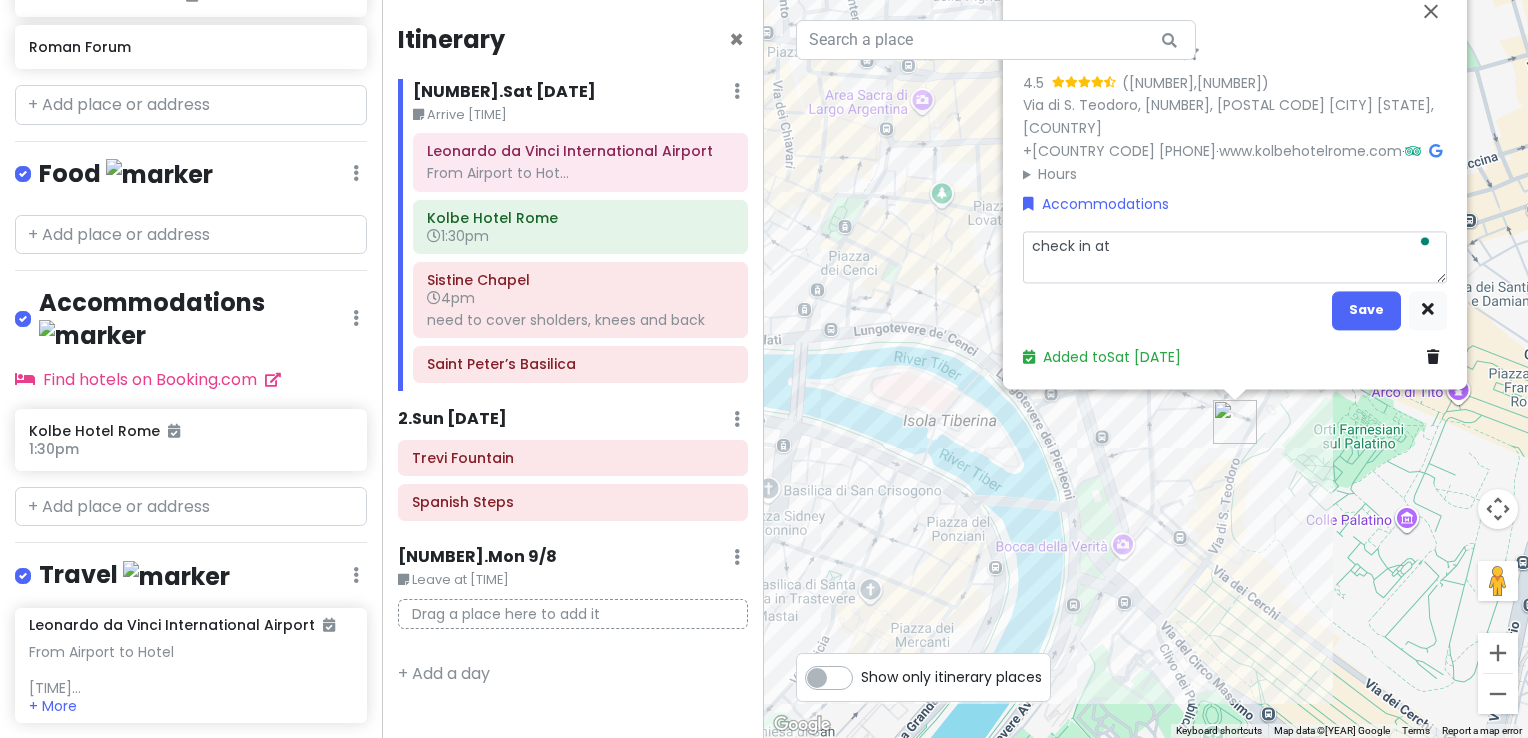 type on "x" 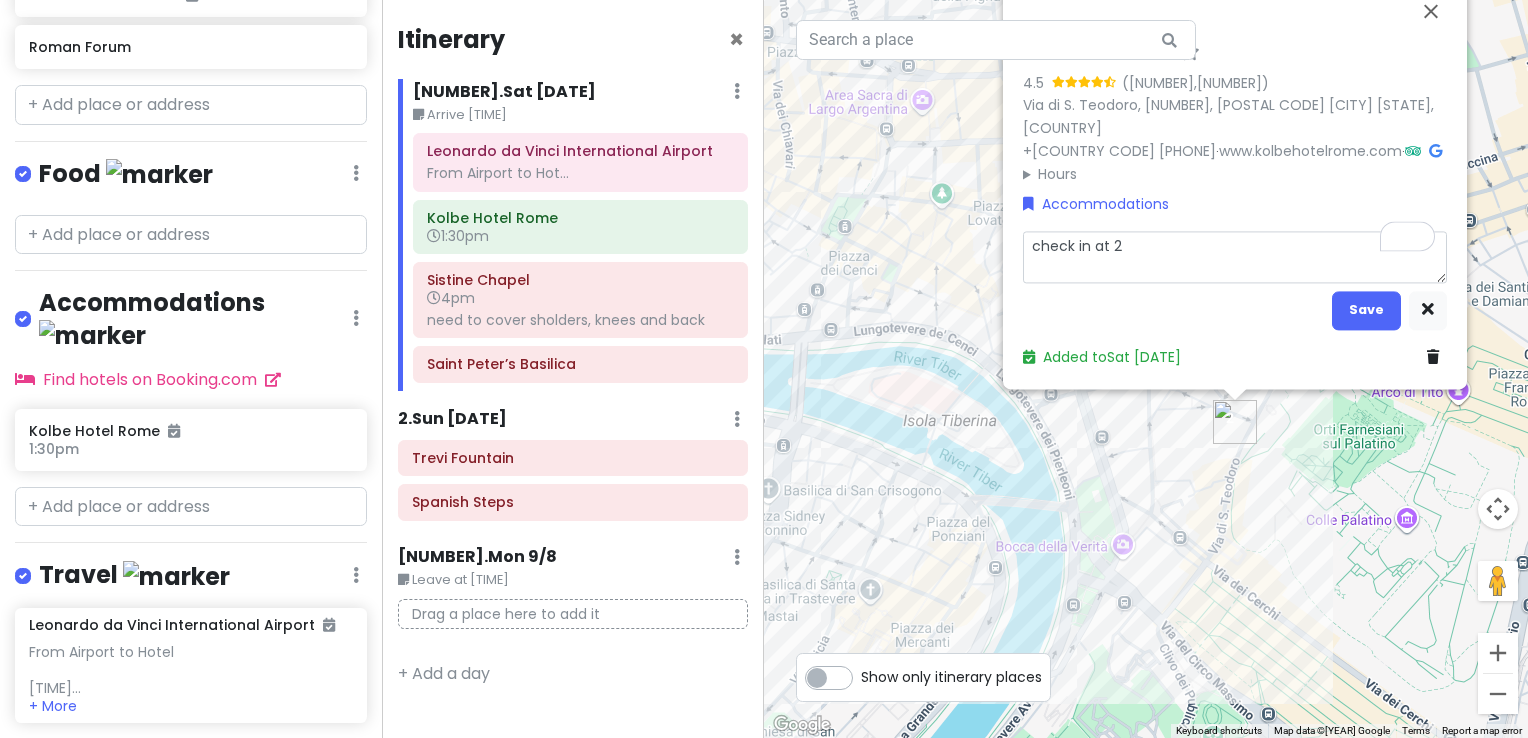 type on "x" 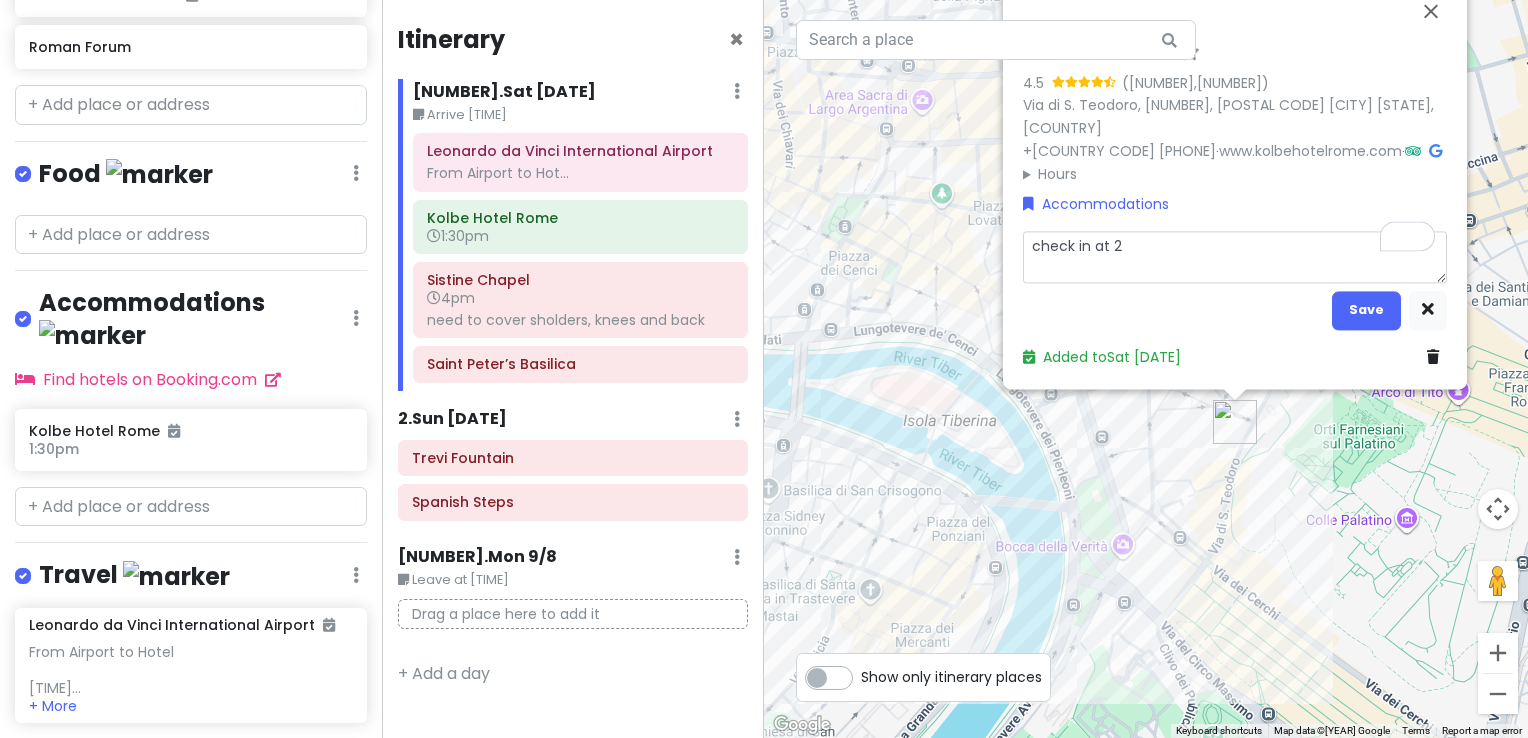 type on "check in at 2p" 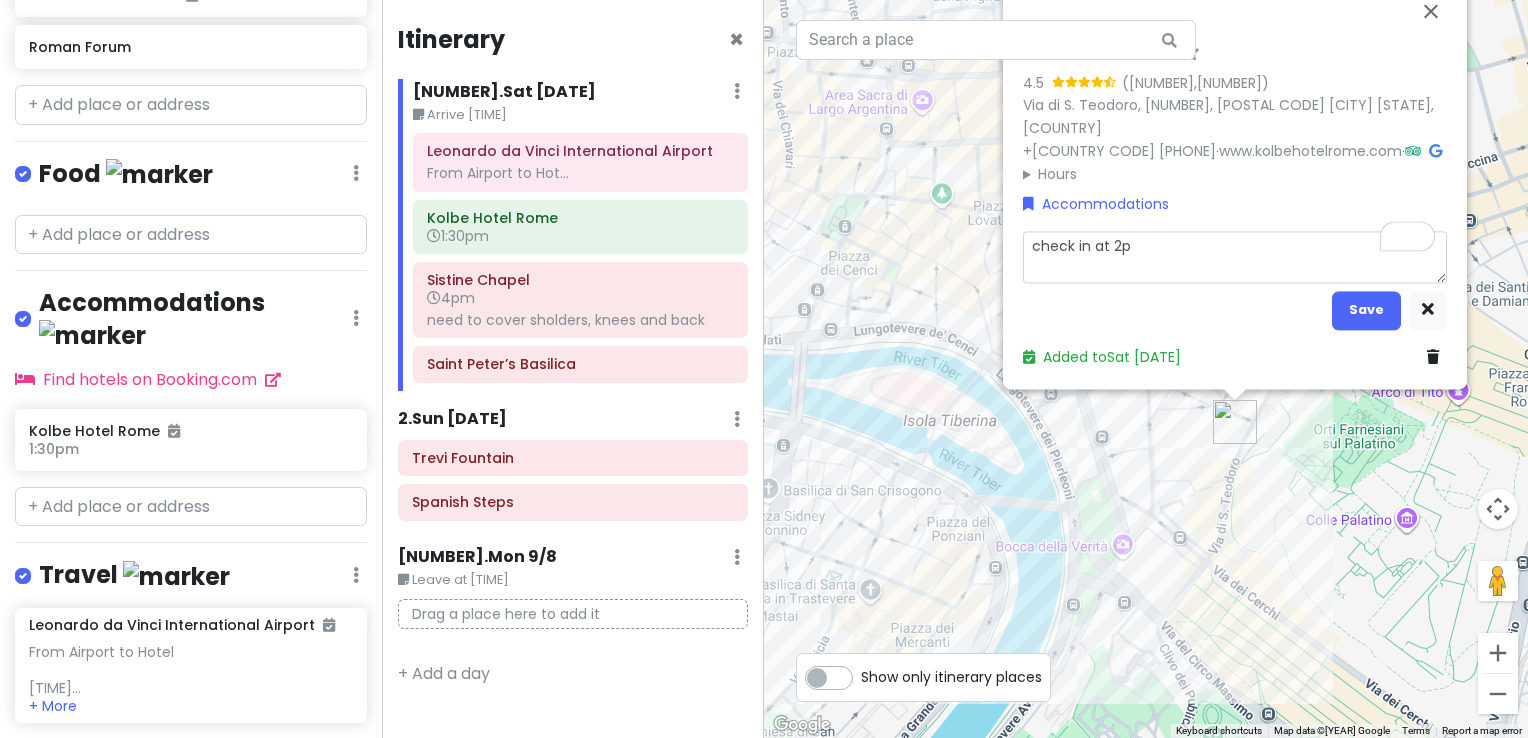 type on "x" 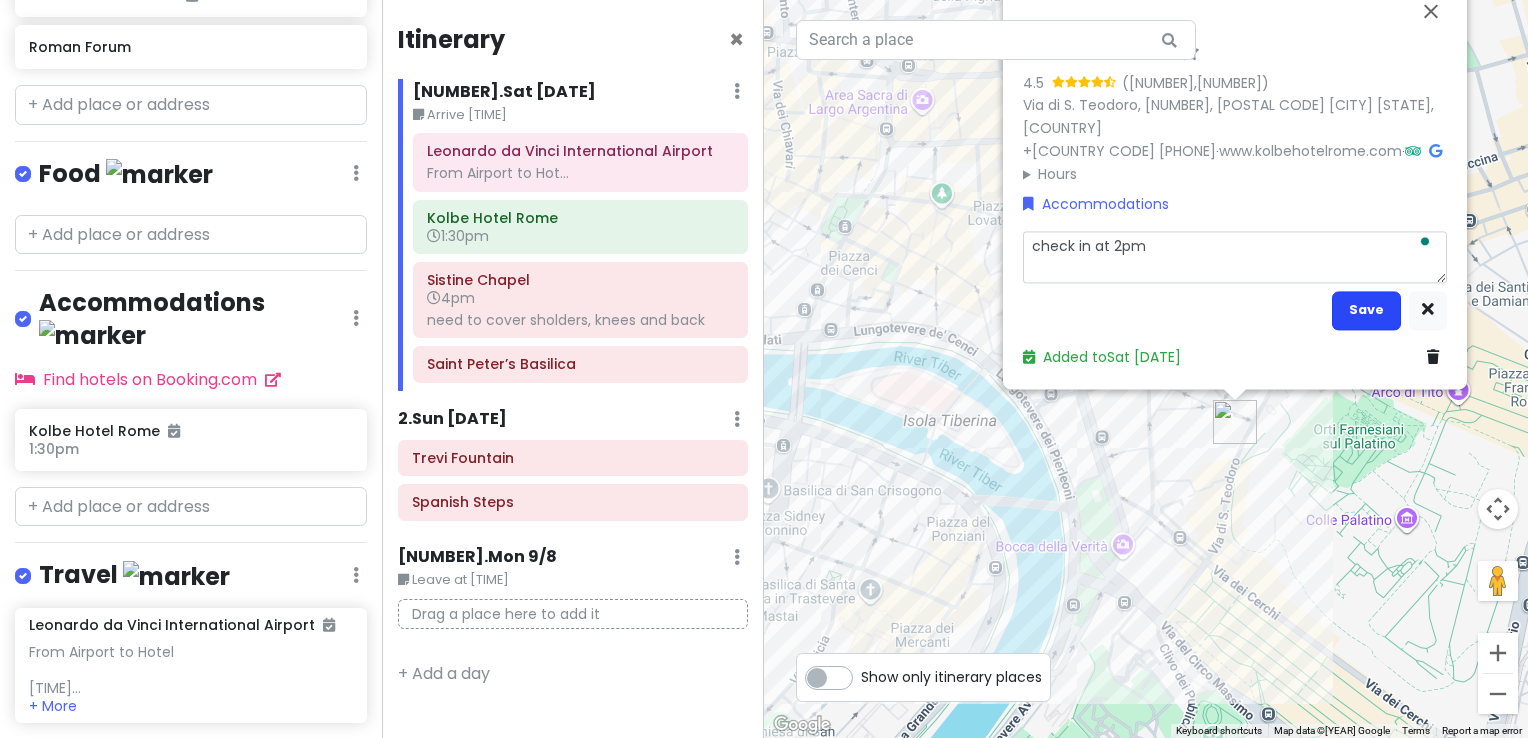 type on "check in at 2pm" 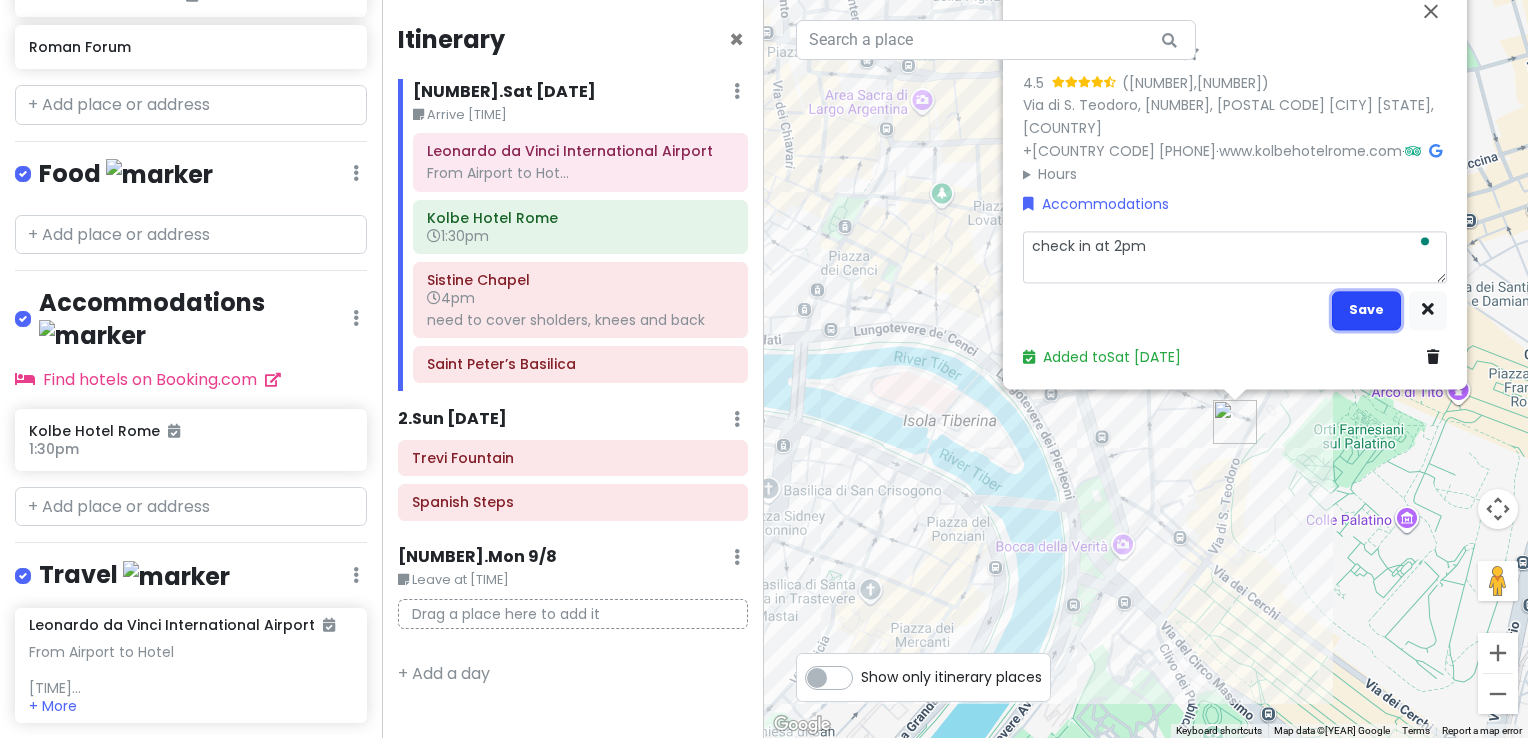 click on "Save" at bounding box center (1366, 310) 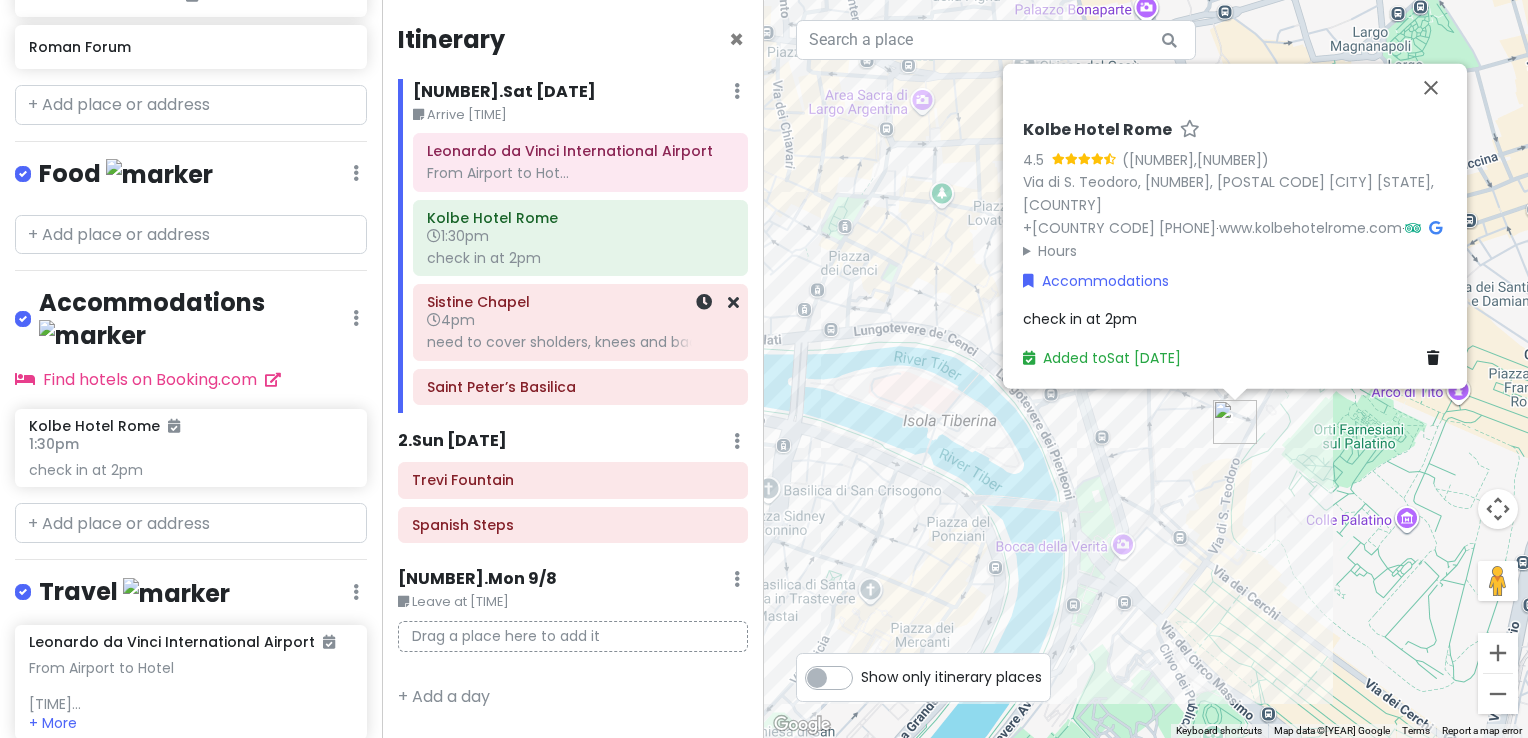 click on "4pm" at bounding box center [580, 320] 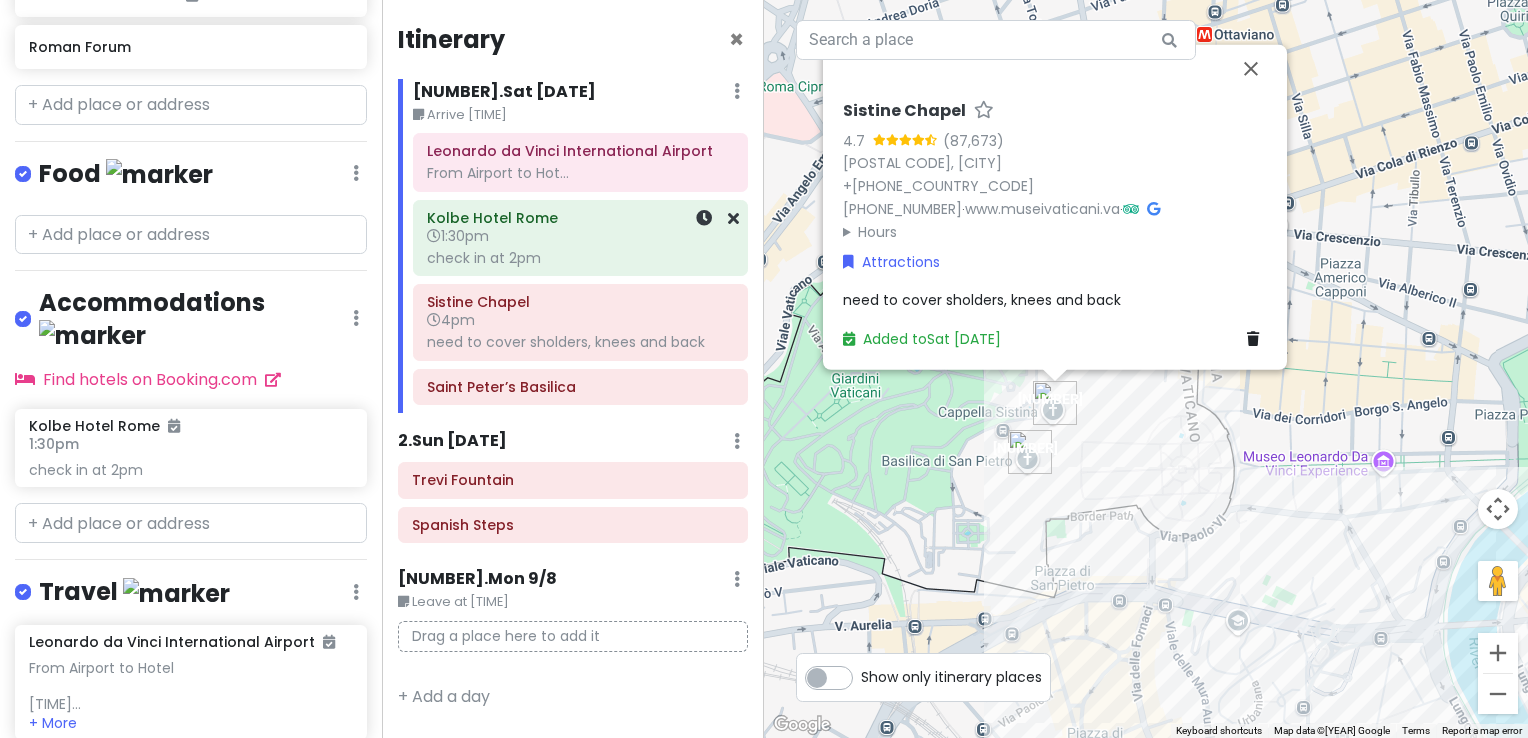 click on "1:30pm" at bounding box center [580, 236] 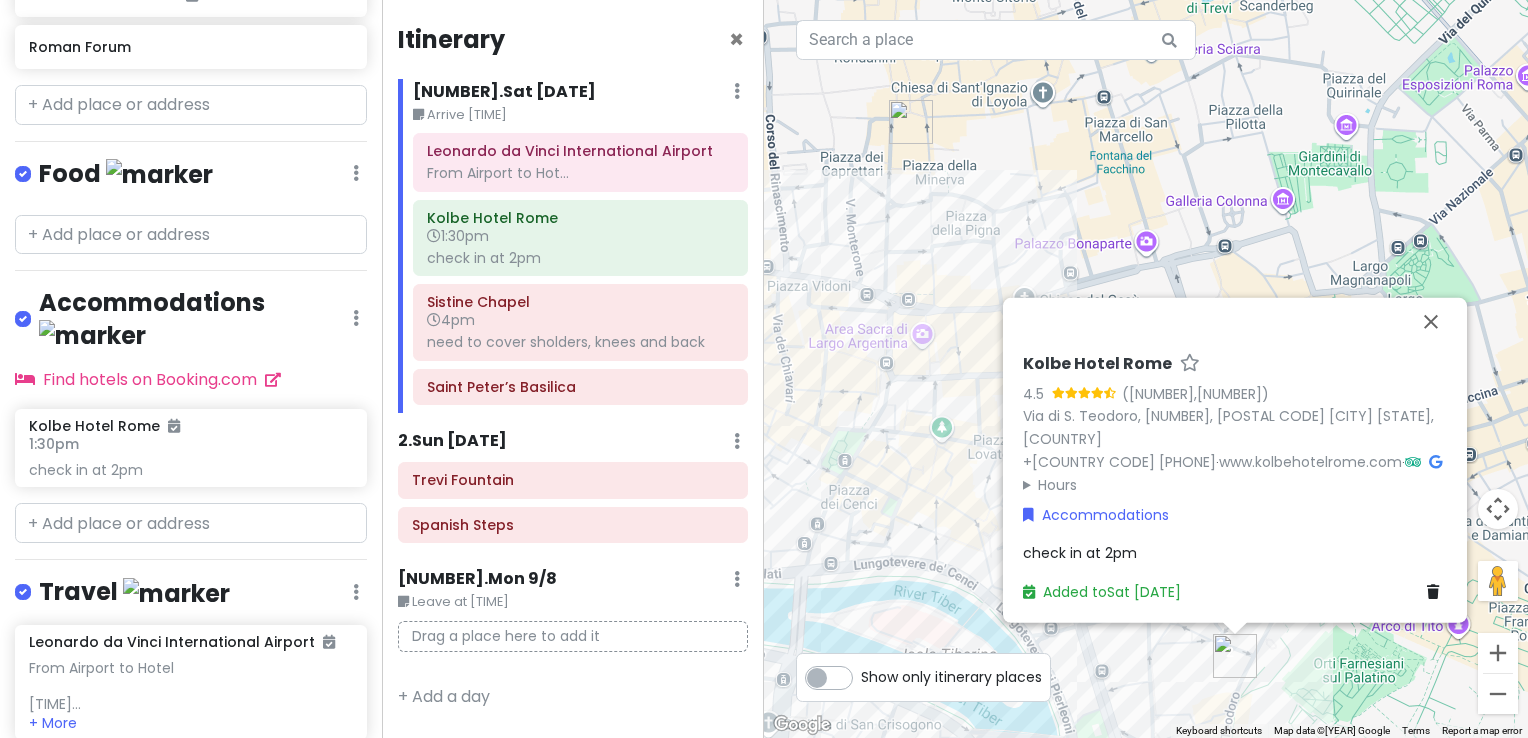 scroll, scrollTop: 779, scrollLeft: 0, axis: vertical 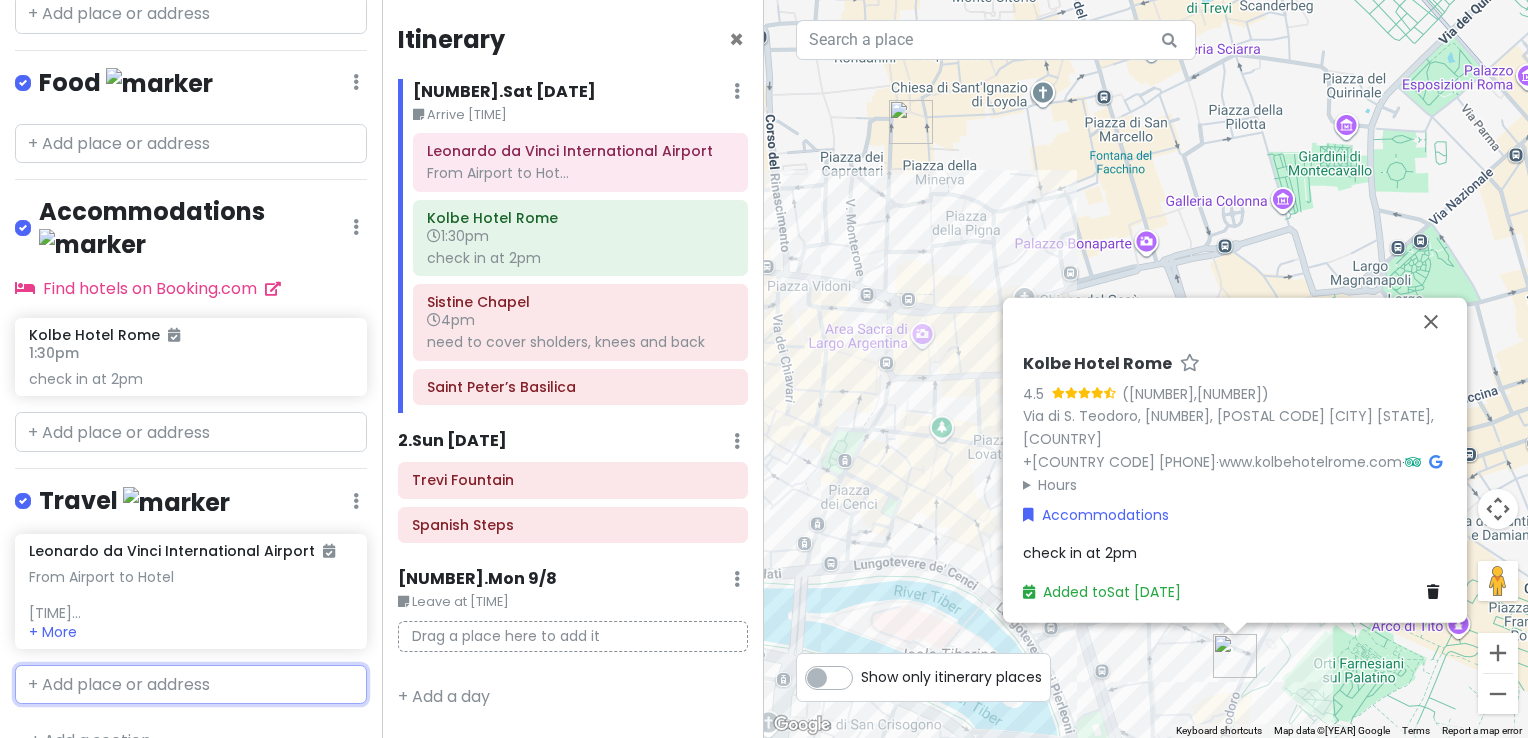 click at bounding box center (191, 685) 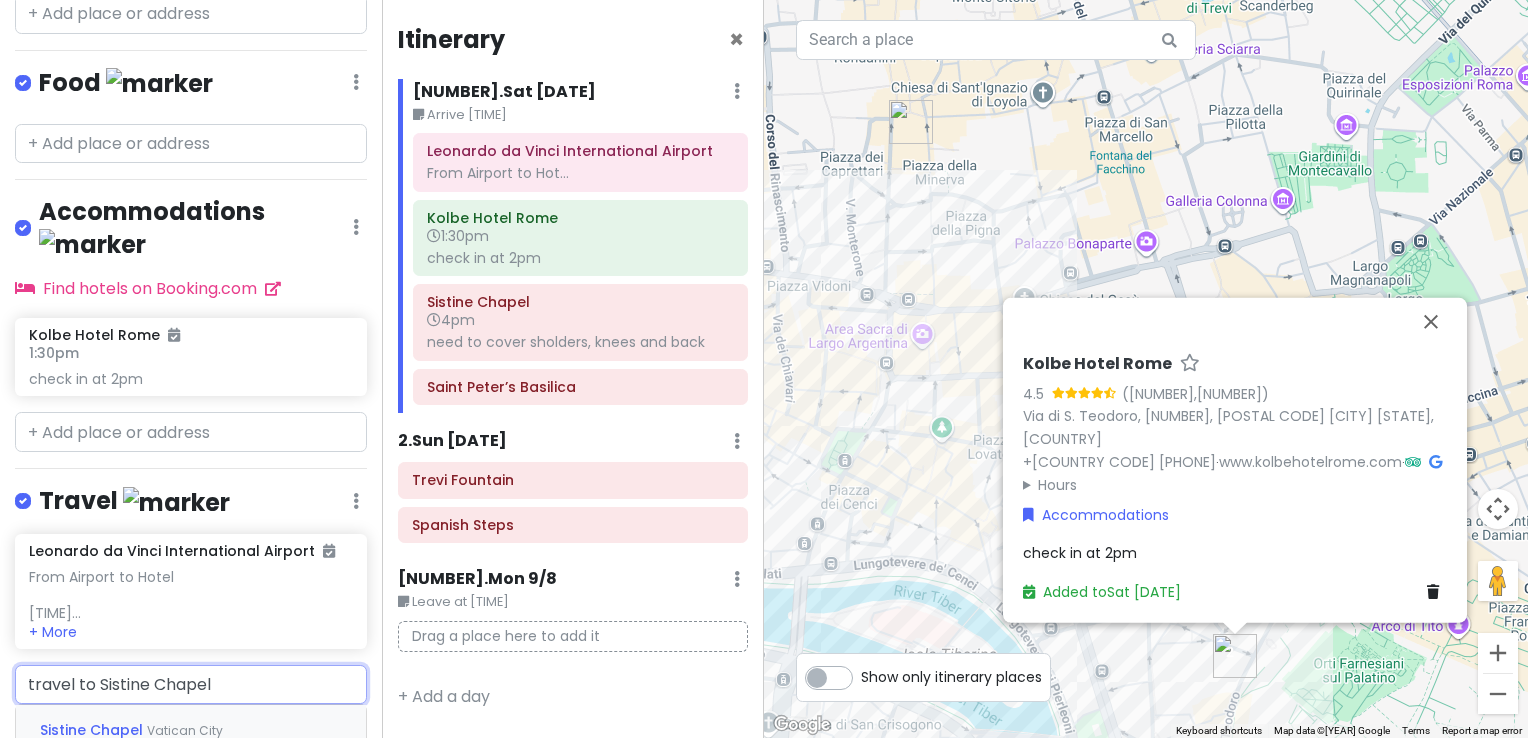 type on "travel to Sistine Chapel" 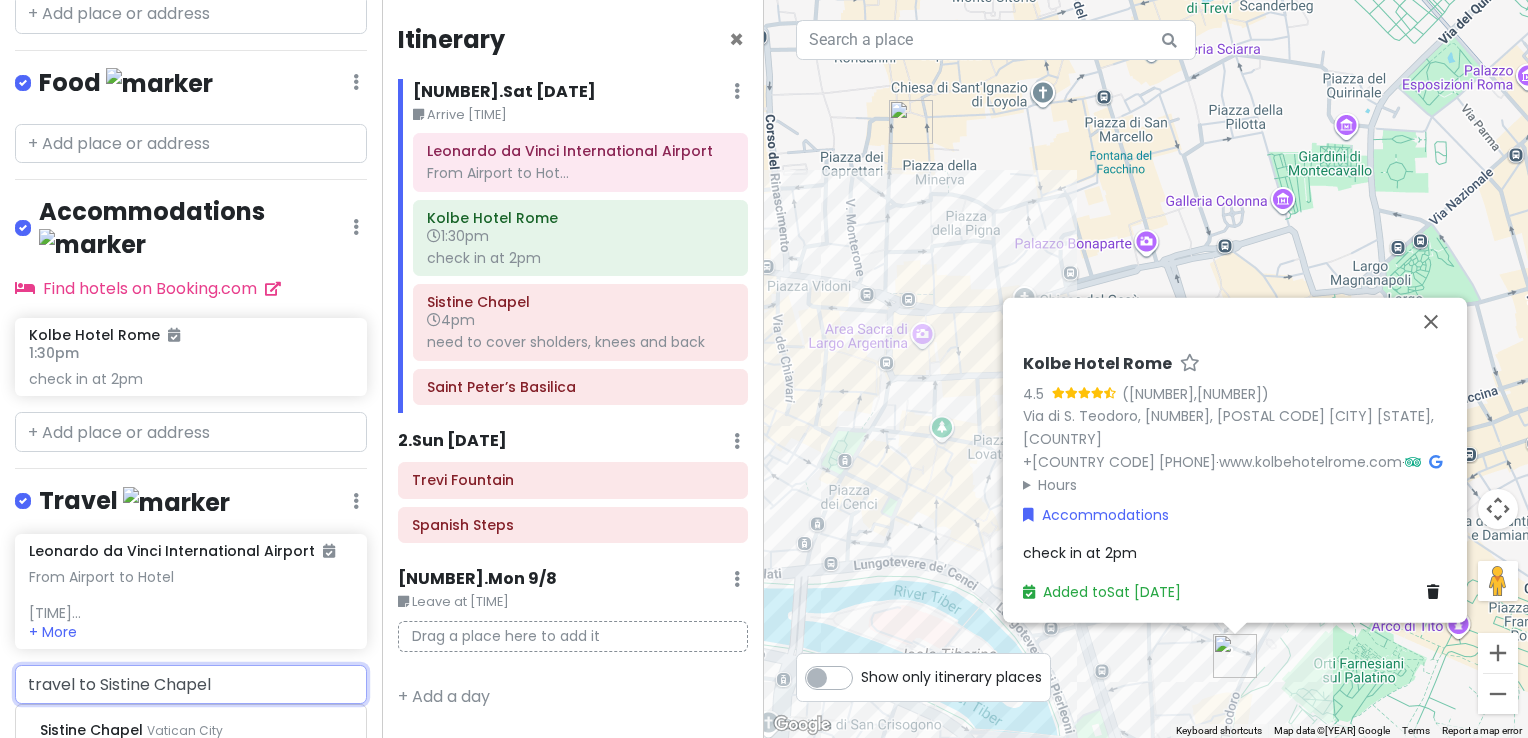 type 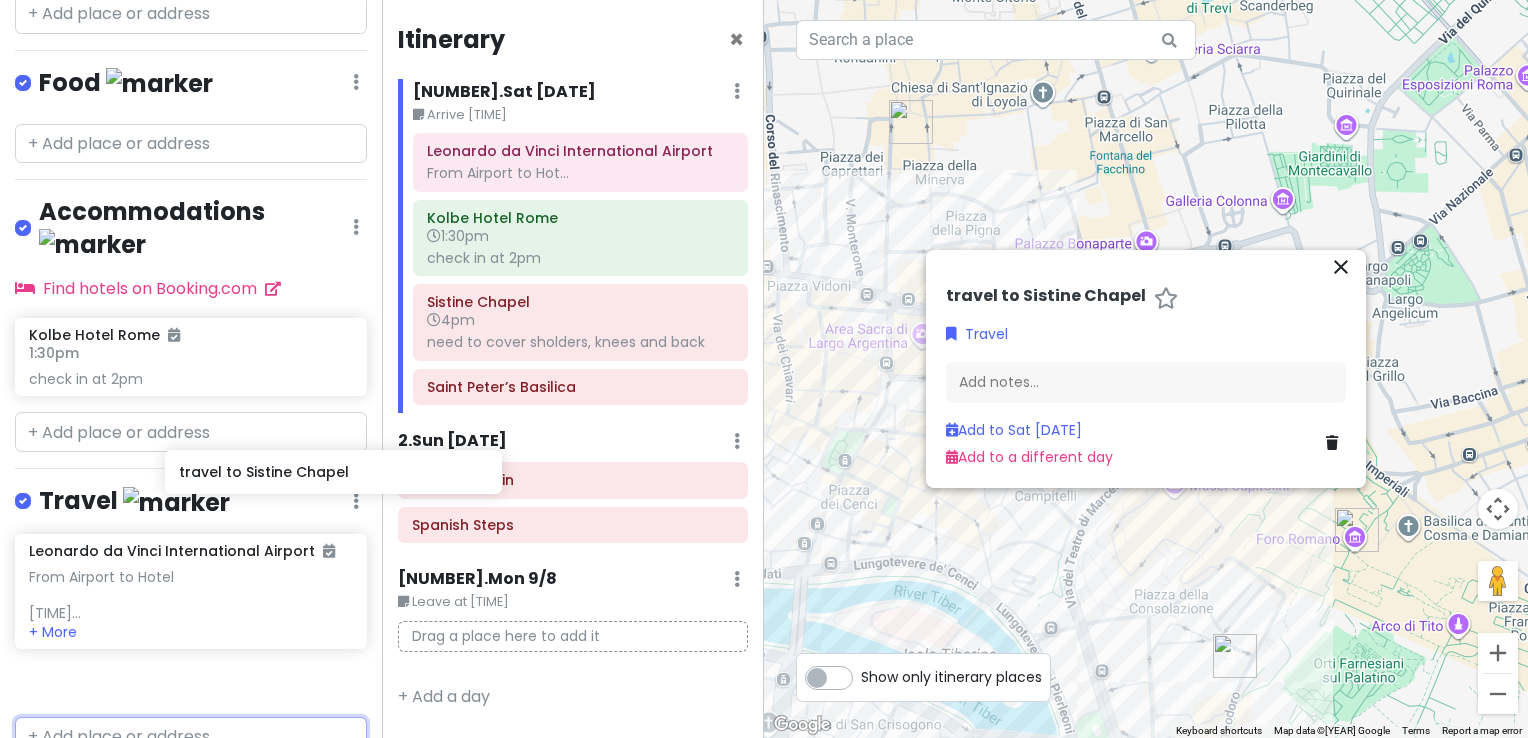 scroll, scrollTop: 780, scrollLeft: 0, axis: vertical 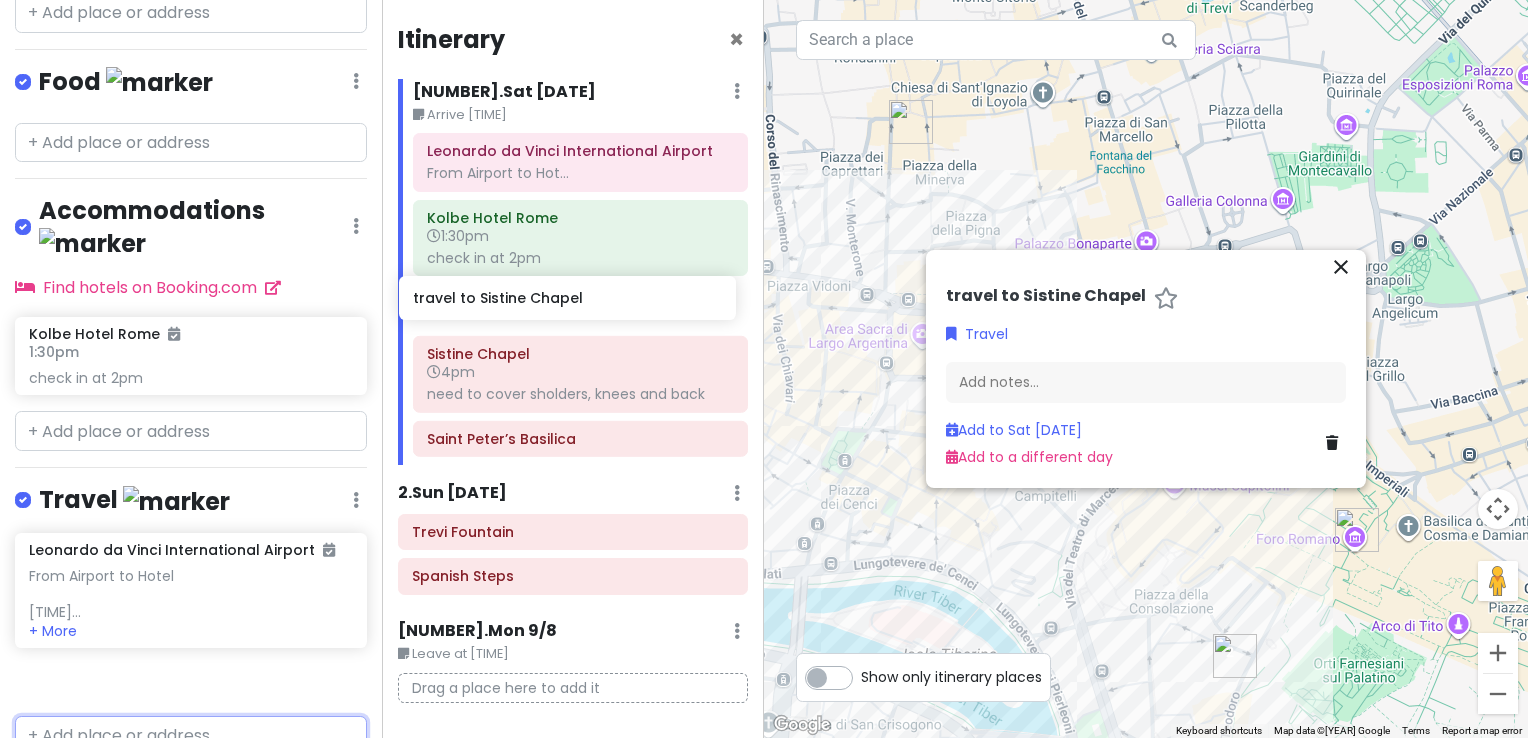 drag, startPoint x: 189, startPoint y: 646, endPoint x: 578, endPoint y: 309, distance: 514.6747 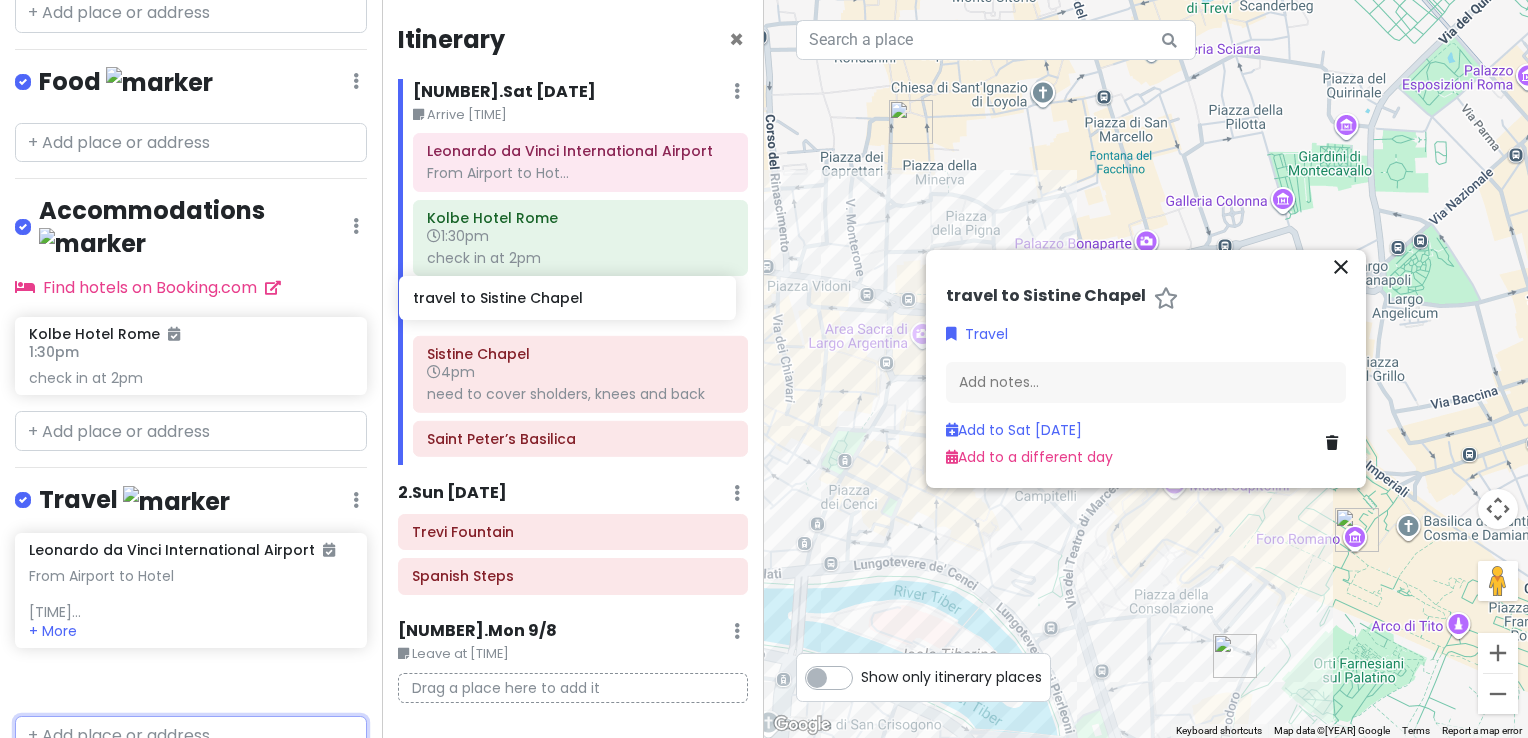click on "Rome Trip Private Change Dates Make a Copy Delete Trip Go Pro ⚡️ Give Feedback 💡 Support Scout ☕️ Itinerary Share Publish Notes Add notes... Attractions   Edit Reorder Delete List Colosseum Trevi Fountain Pantheon Sistine Chapel 4pm need to cover sholders, knees and back Spanish Steps Saint Peter’s Basilica Roman Forum Food   Edit Reorder Delete List Accommodations   Edit Reorder Delete List Find hotels on Booking.com Kolbe Hotel Rome 1:30pm check in at 2pm Travel    Edit Reorder Delete List Leonardo da Vinci International Airport From Airport to Hotel
12:23 P... + More travel to Sistine Chapel  + Add a section Itinerary × 1 .  [DAY] [MONTH] Edit Day Notes Delete Day   Arrive 11:25  Leonardo da Vinci International Airport From Airport to Hot... Kolbe Hotel Rome  1:30pm check in at 2pm Sistine Chapel  4pm need to cover sholders, knees and back Saint Peter’s Basilica 2 .  [DAY] [MONTH] Add Day Notes Delete Day Trevi Fountain Spanish Steps 3 .  [DAY] [MONTH] Edit Day Notes Delete Day   Leave at [TIME]  ← →" at bounding box center (764, 369) 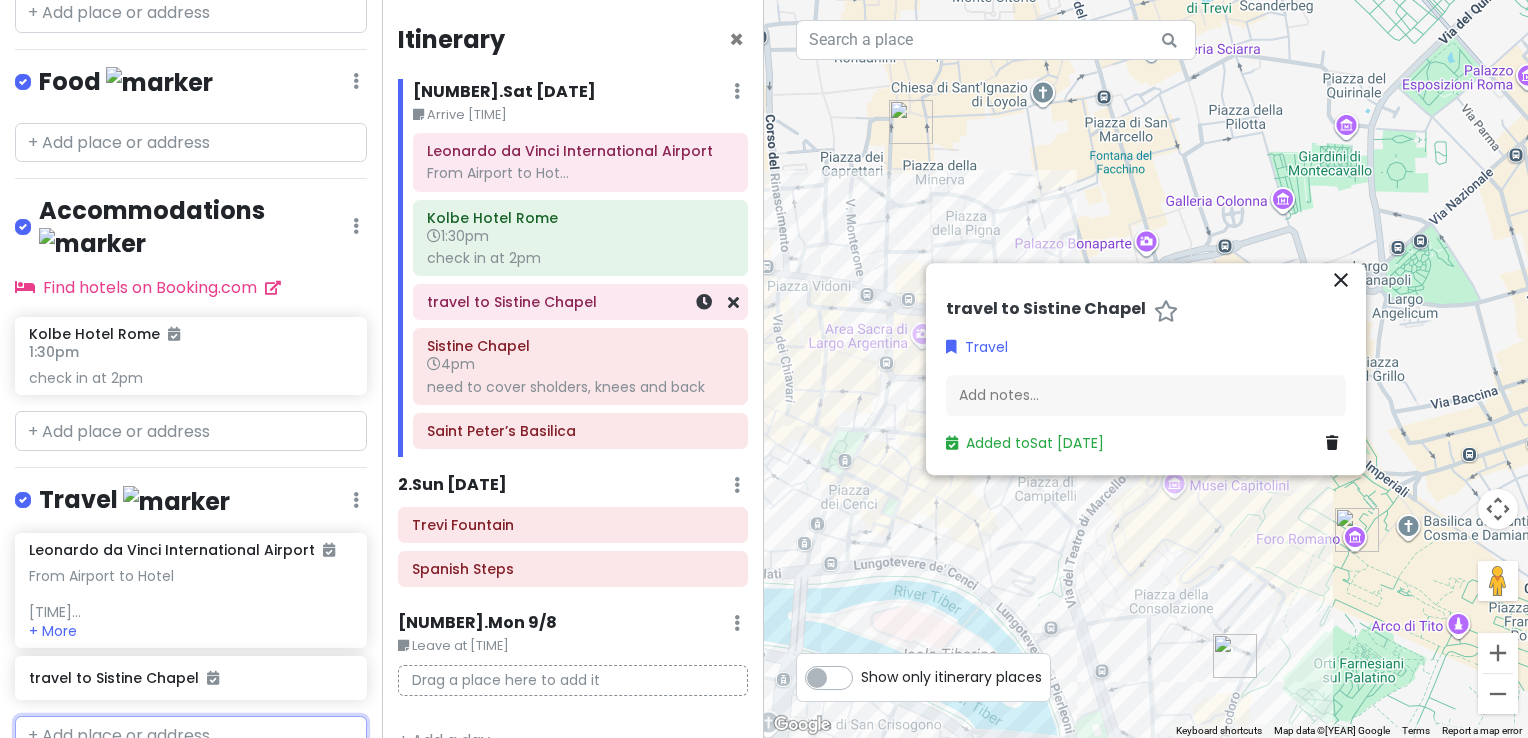 click on "travel to Sistine Chapel" at bounding box center (580, 302) 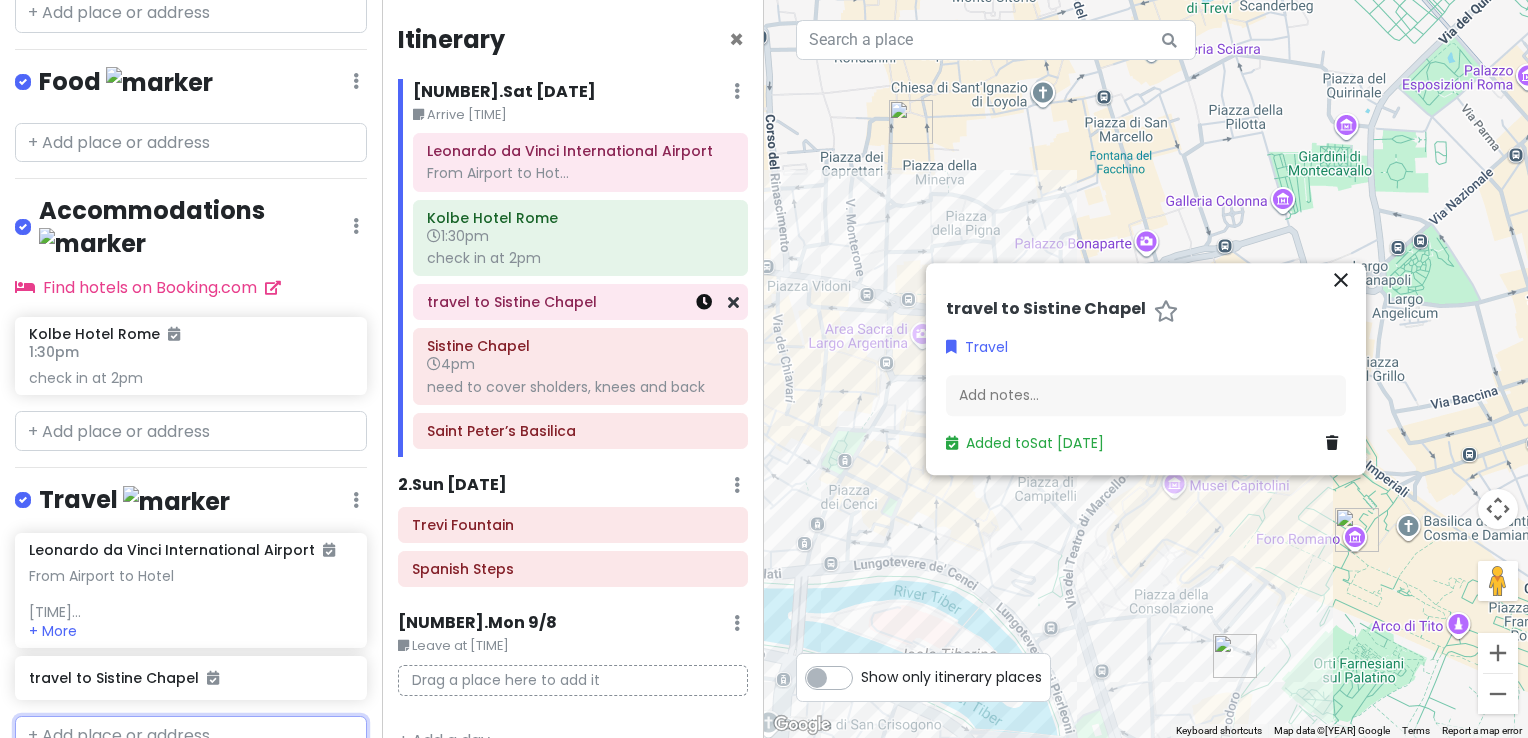 click at bounding box center (704, 302) 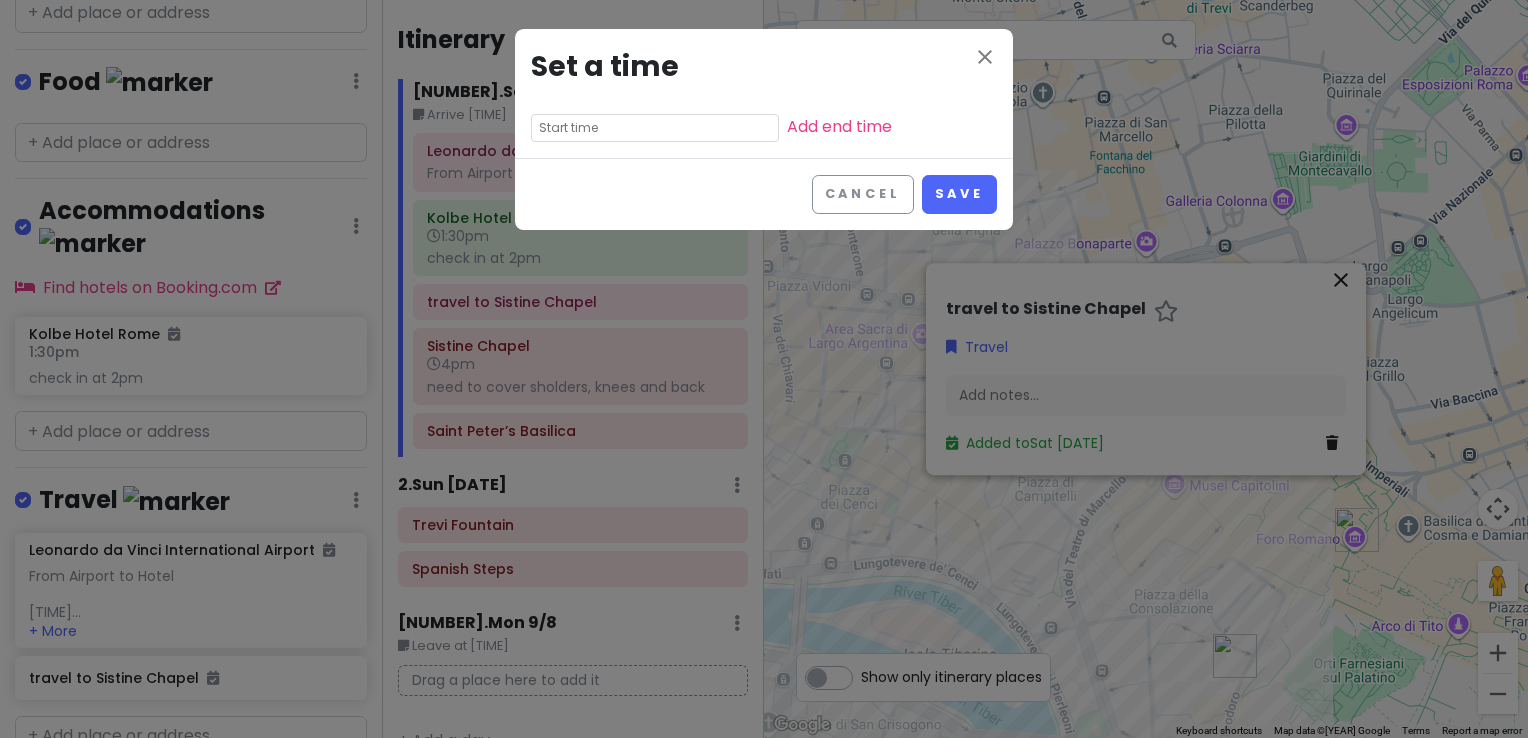 click at bounding box center (655, 128) 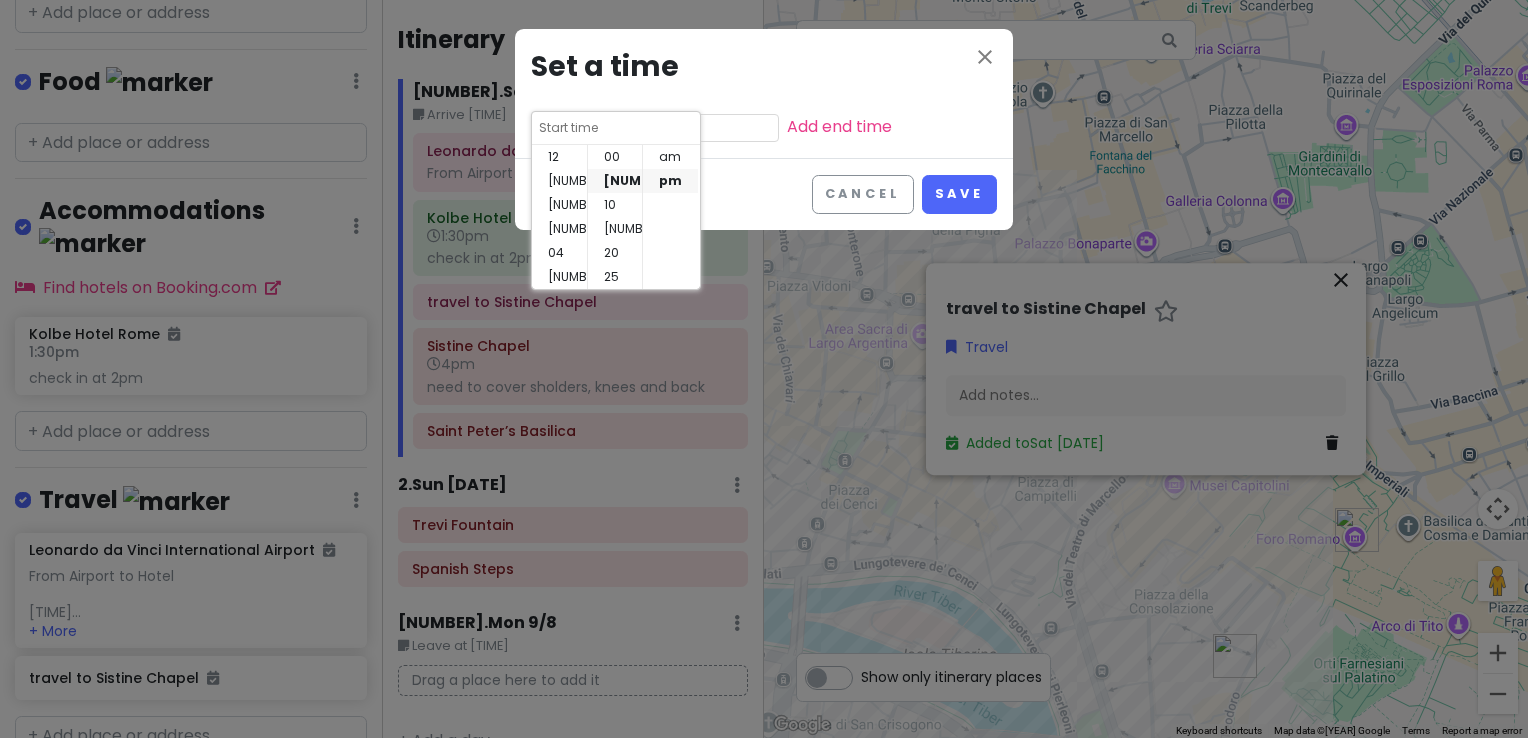 scroll, scrollTop: 144, scrollLeft: 0, axis: vertical 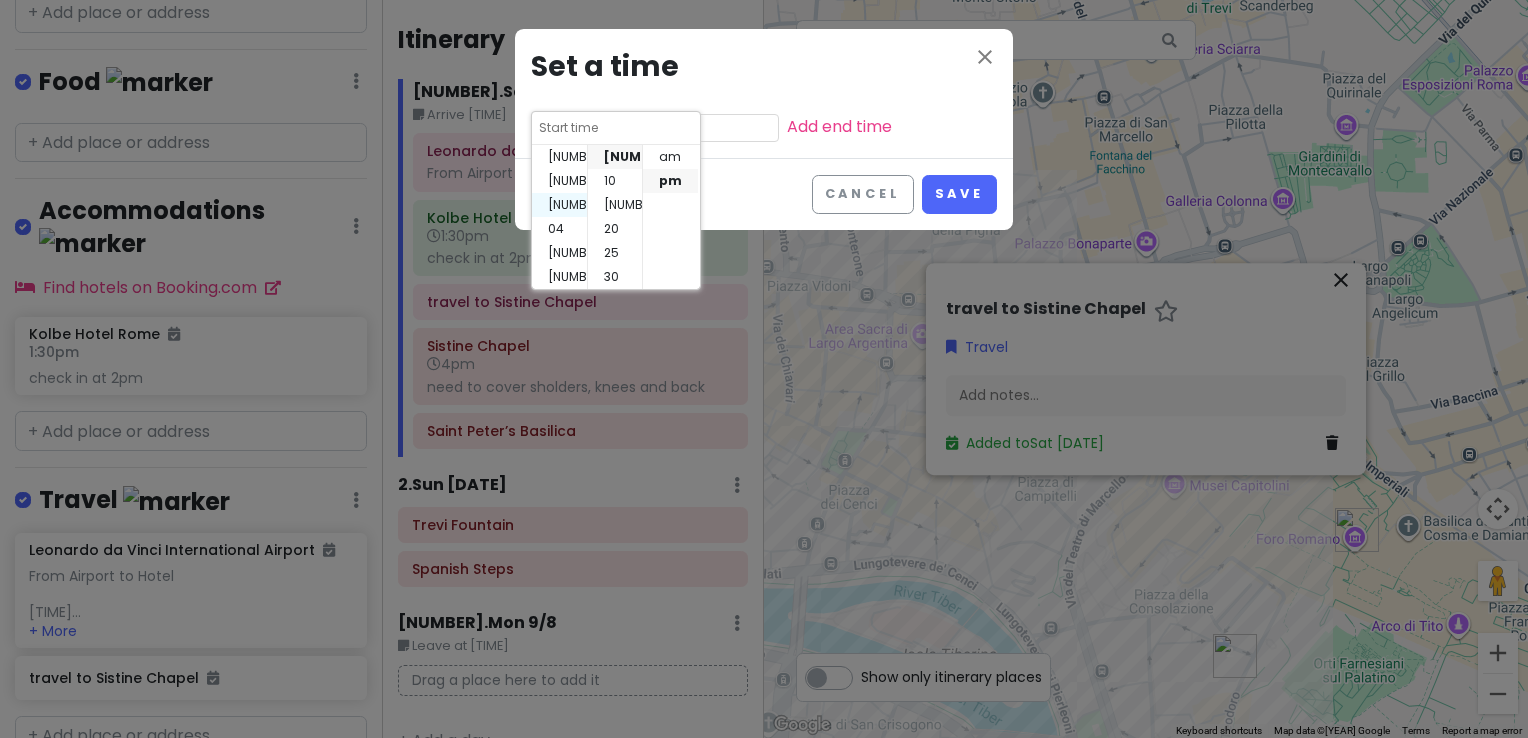 click on "[NUMBER]" at bounding box center (559, 205) 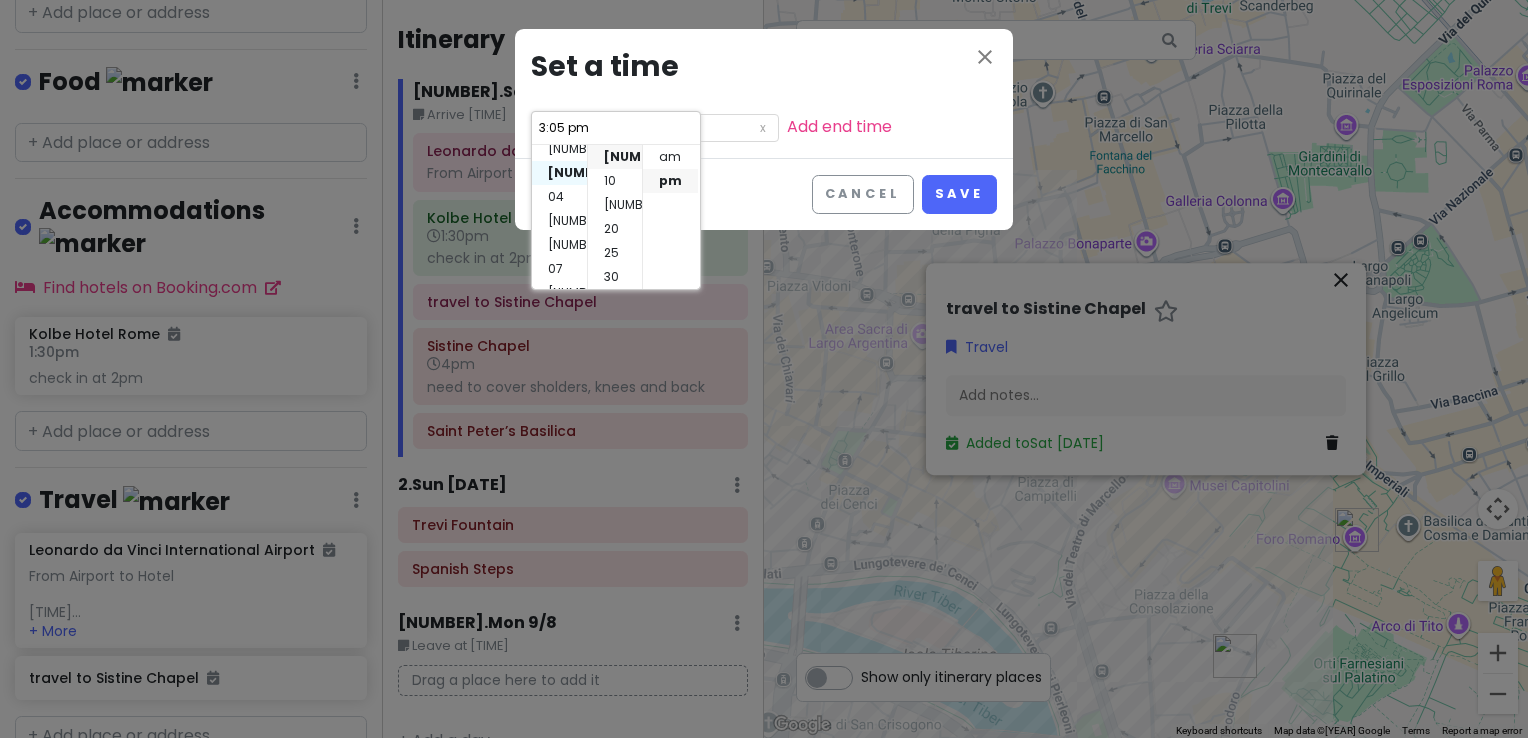 scroll, scrollTop: 72, scrollLeft: 0, axis: vertical 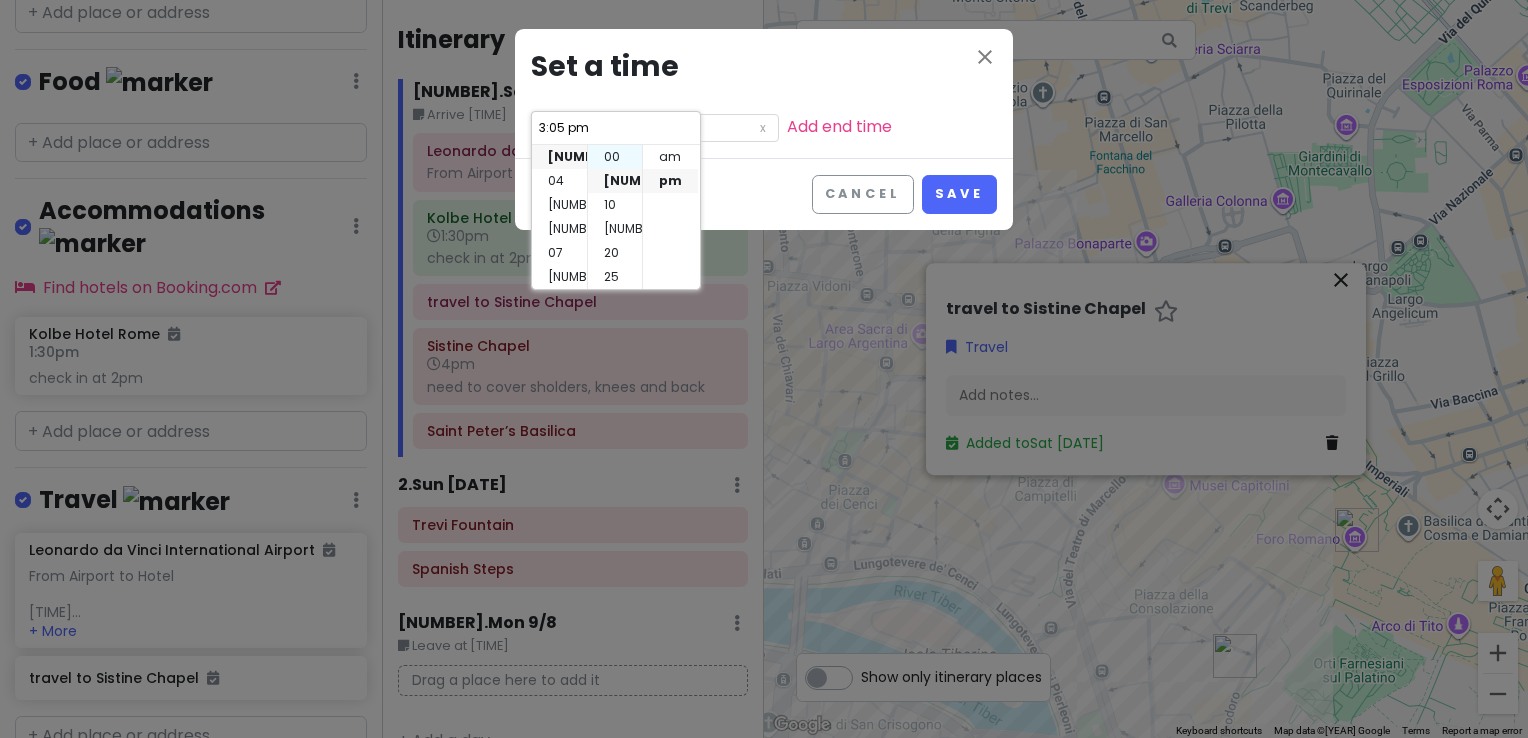 click on "00" at bounding box center [615, 157] 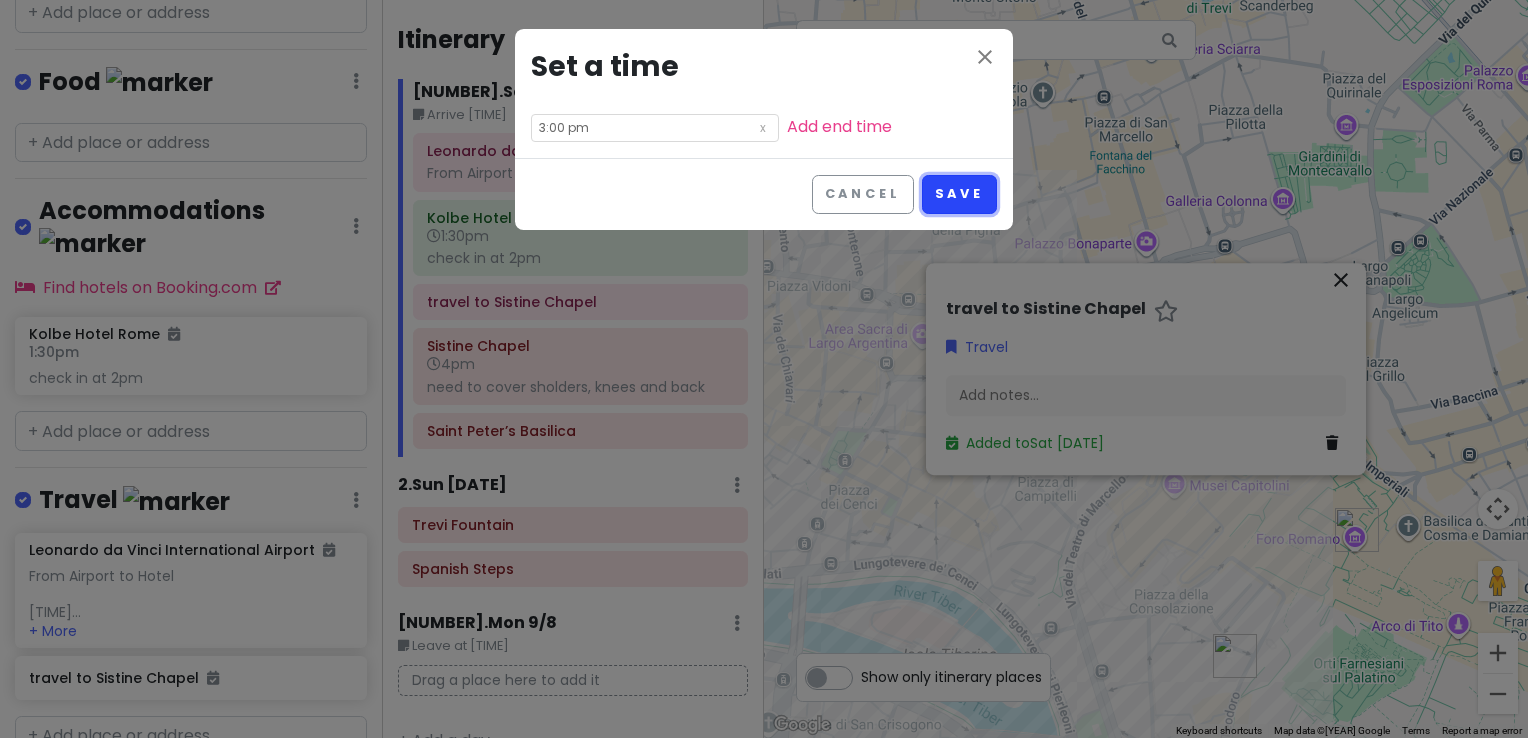 click on "Save" at bounding box center [959, 194] 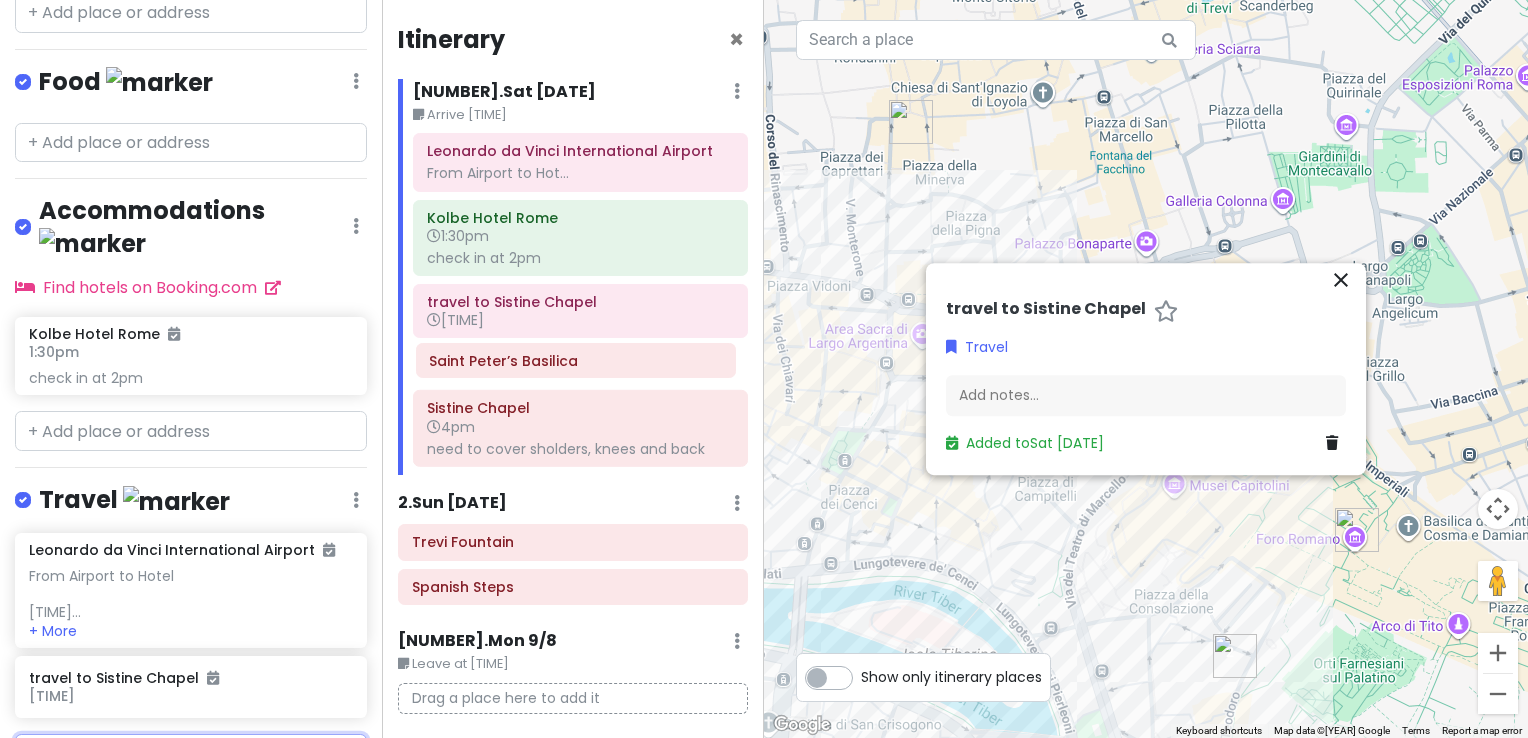 drag, startPoint x: 537, startPoint y: 457, endPoint x: 540, endPoint y: 372, distance: 85.052925 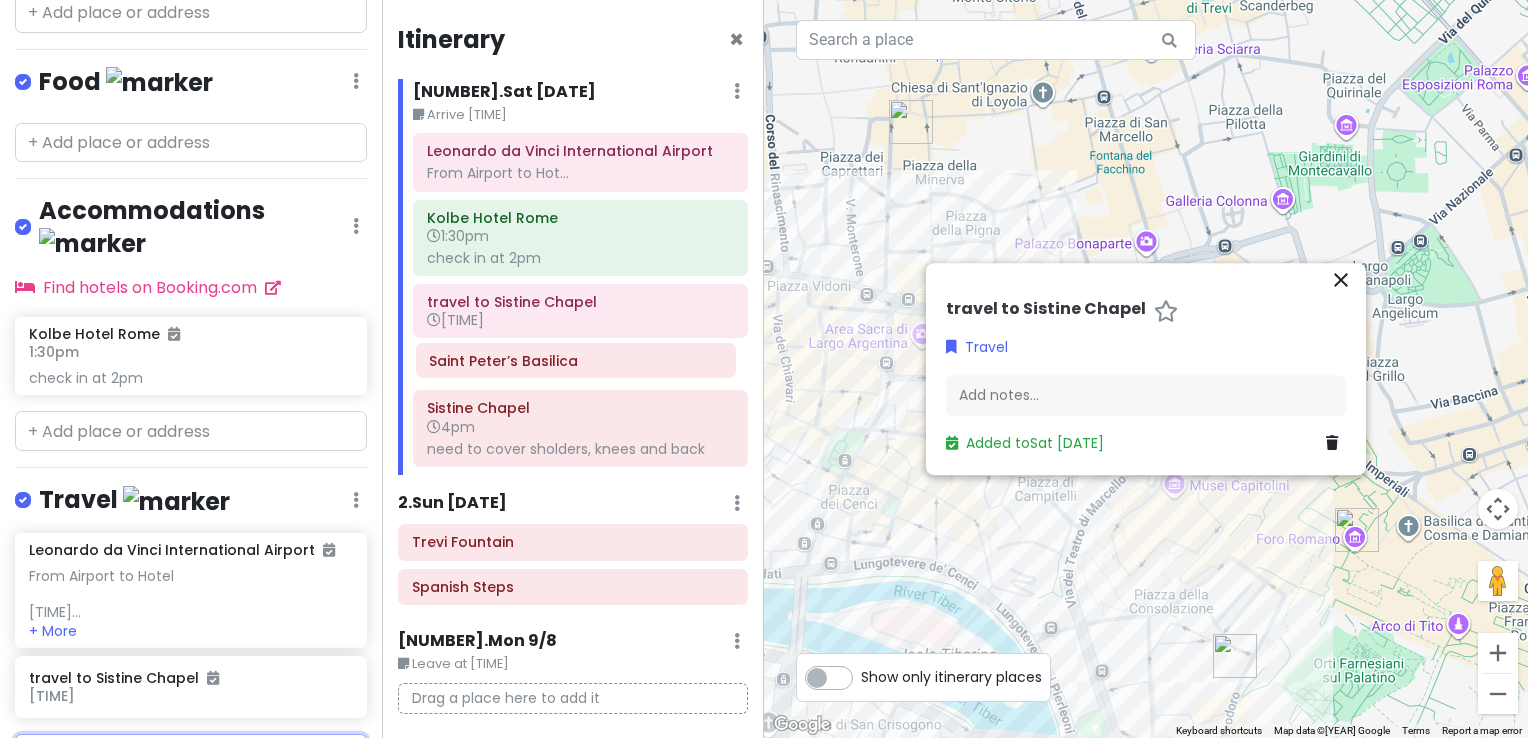 click on "Leonardo da Vinci International Airport From Airport to Hot... Kolbe Hotel Rome [TIME] check in at [TIME] travel to Sistine Chapel [TIME] Sistine Chapel [TIME] need to cover sholders, knees and back Saint Peter’s Basilica" 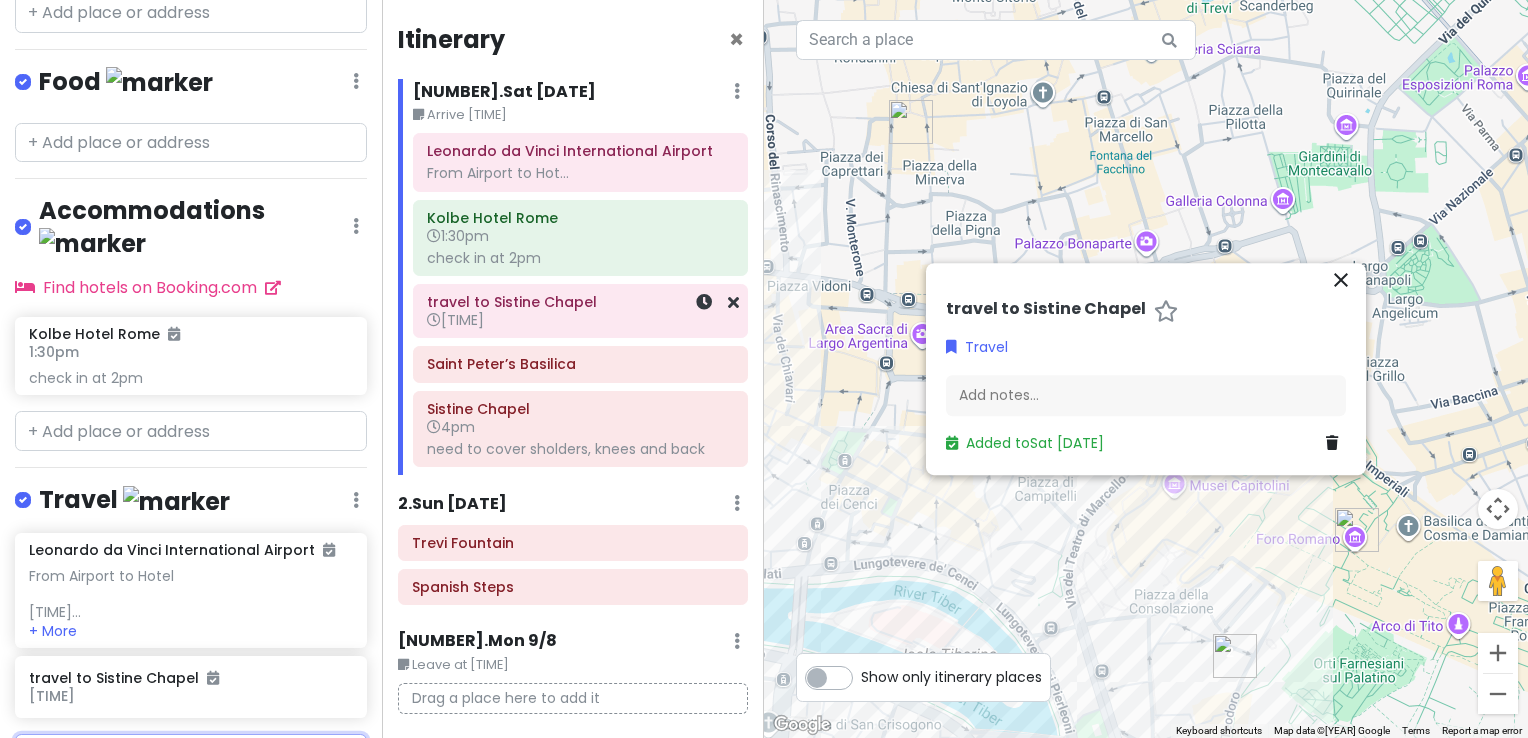 click on "[TIME]" at bounding box center (580, 320) 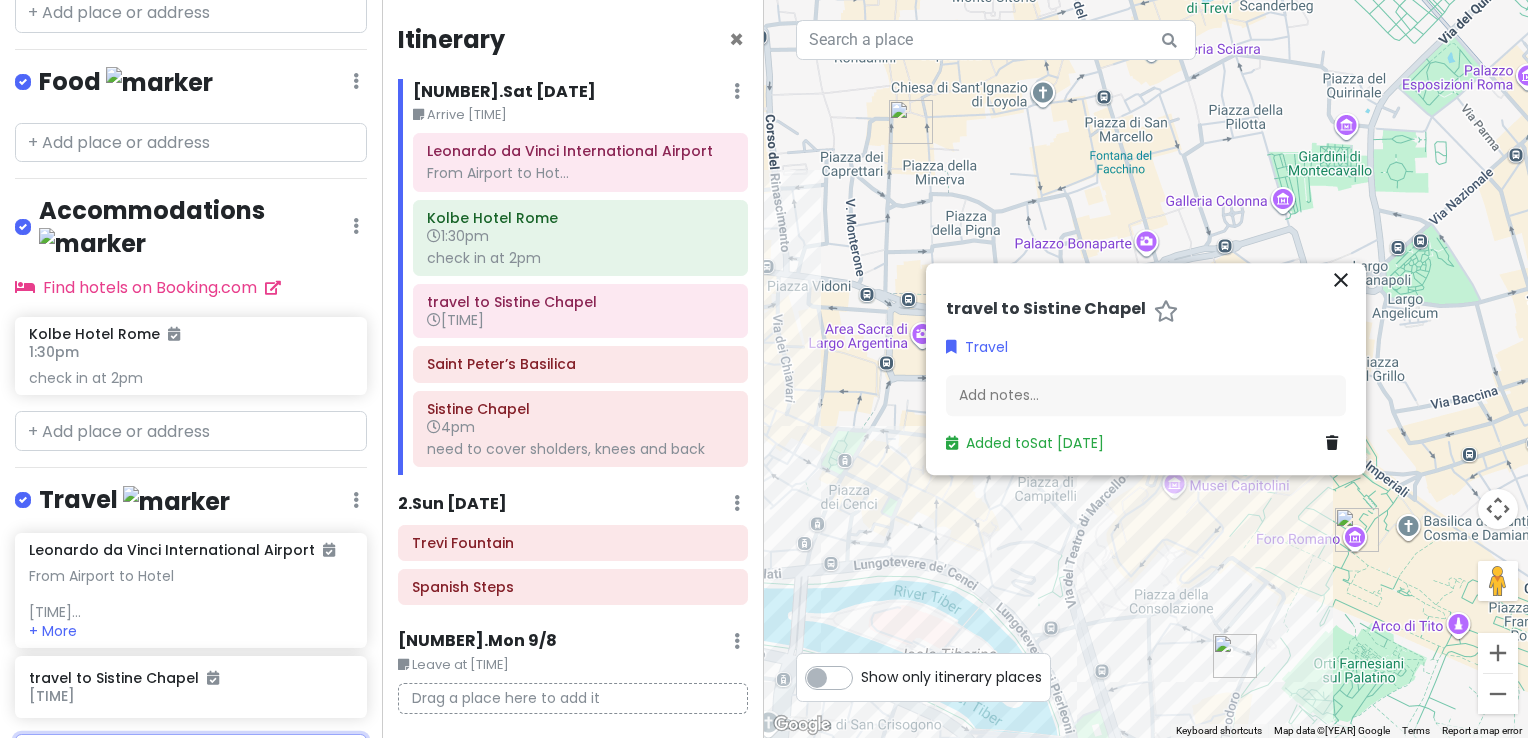 type on "travel to Basilica" 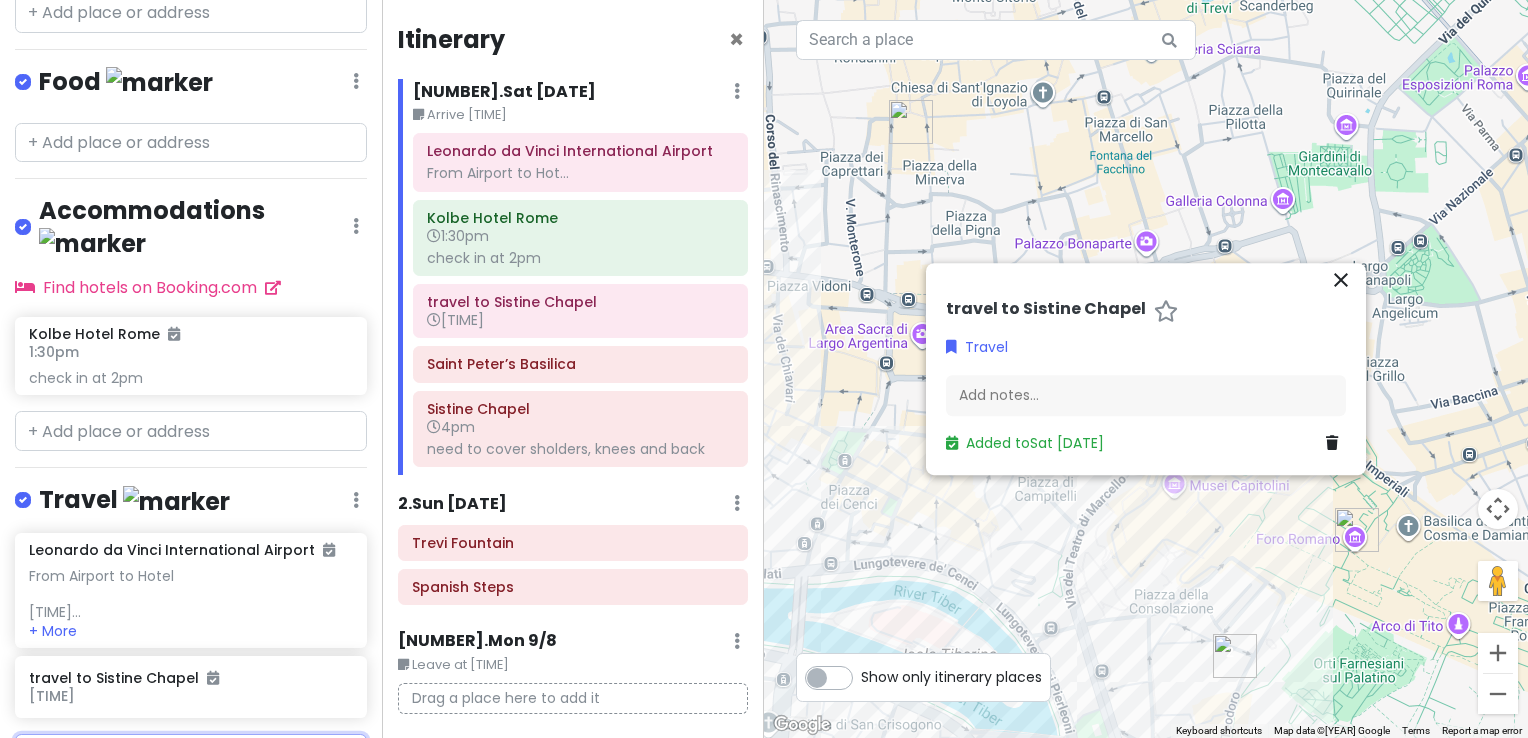 type 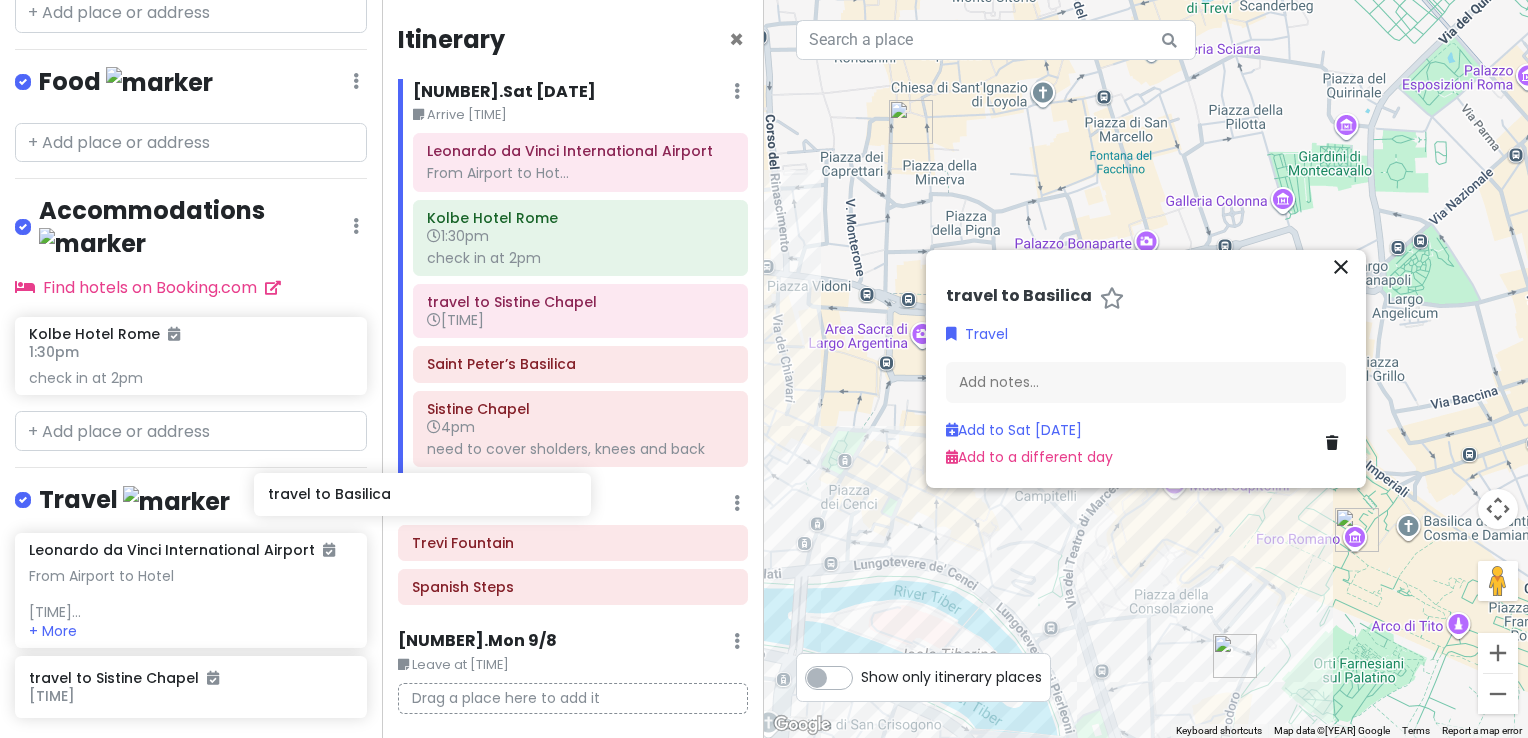 scroll, scrollTop: 782, scrollLeft: 0, axis: vertical 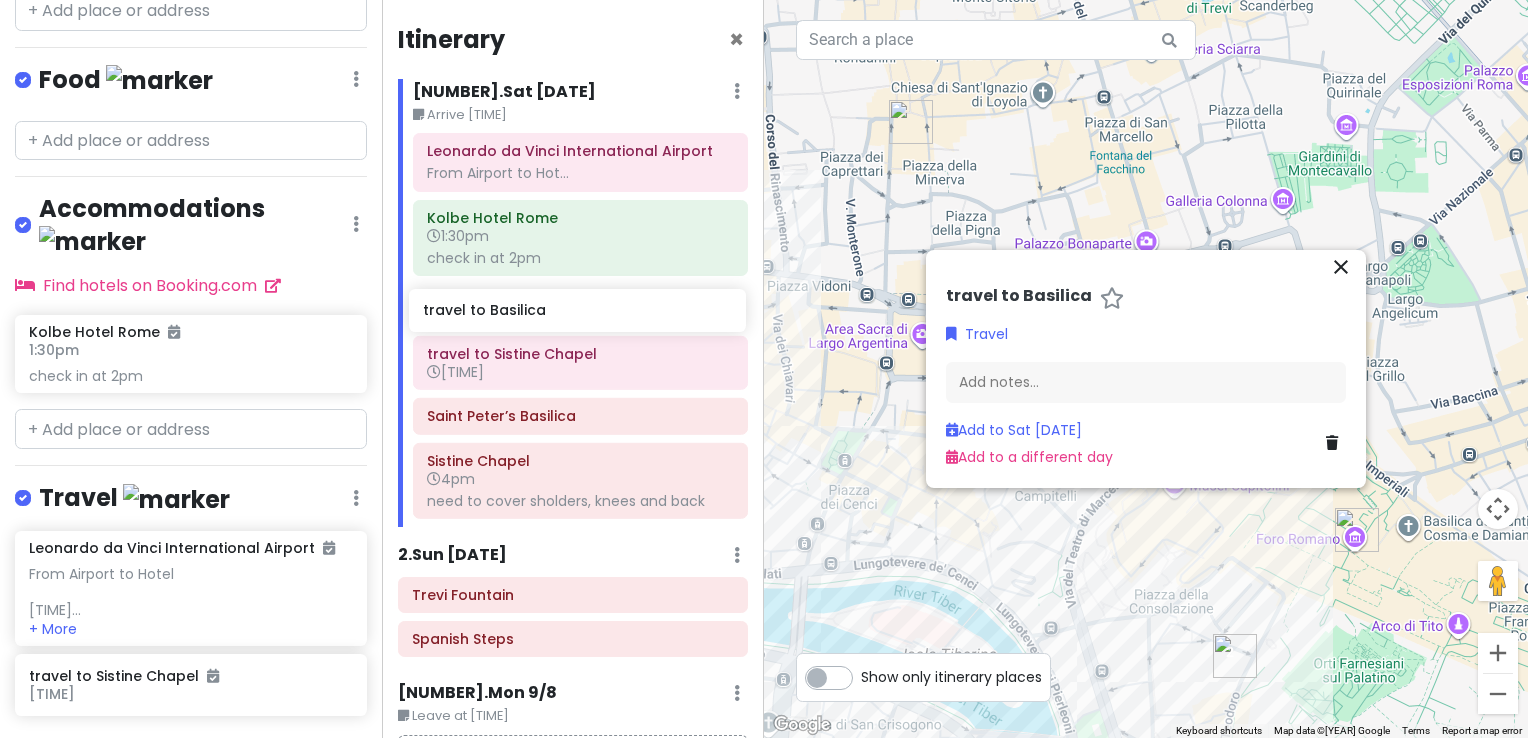 drag, startPoint x: 152, startPoint y: 720, endPoint x: 546, endPoint y: 322, distance: 560.0357 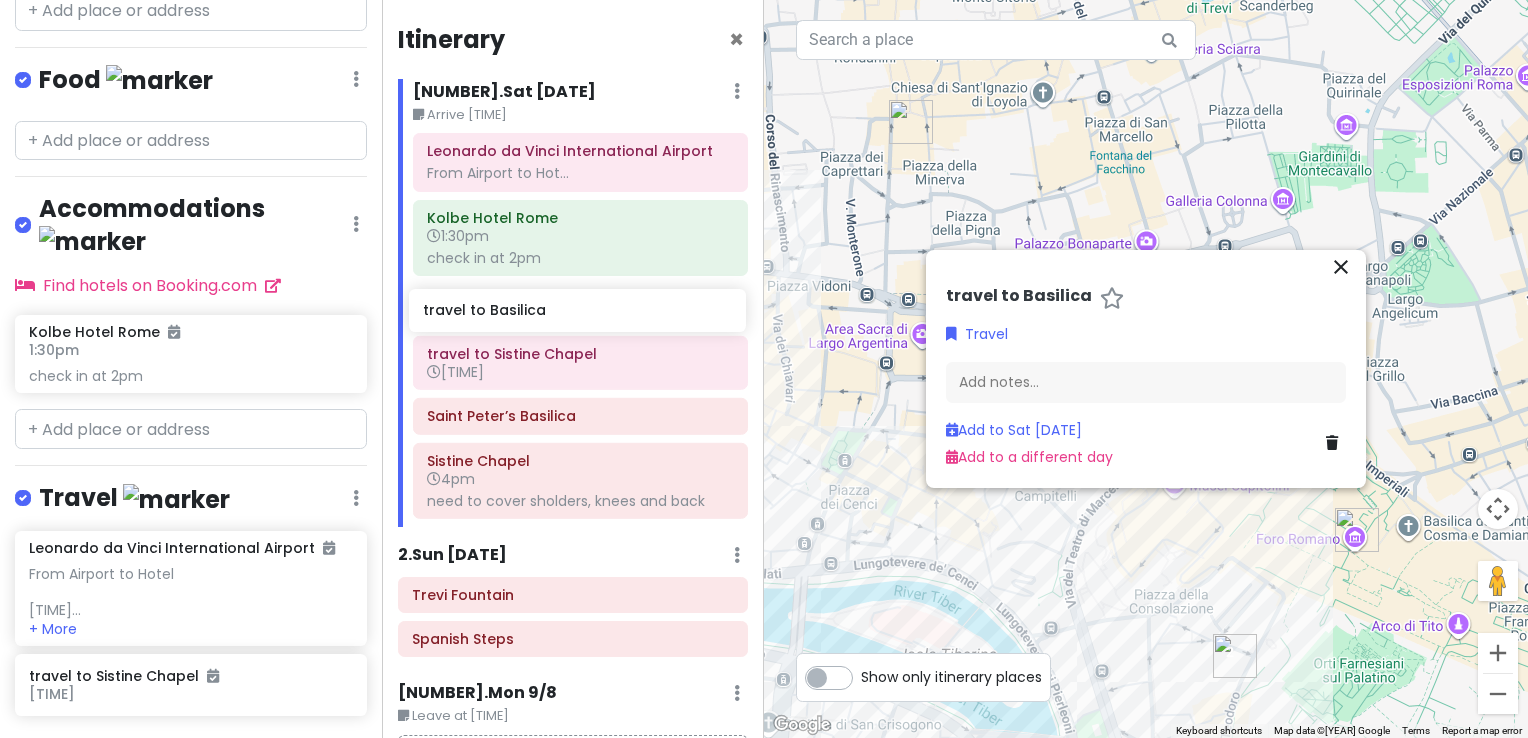 click on "[CITY] Trip Private Change Dates Make a Copy Delete Trip Go Pro ⚡️ Give Feedback 💡 Support Scout ☕️ Itinerary Share Publish Notes Add notes... Attractions Edit Reorder Delete List Colosseum Trevi Fountain Pantheon Sistine Chapel [TIME] need to cover sholders, knees and back Spanish Steps Saint Peter’s Basilica Roman Forum Food Edit Reorder Delete List Accommodations Edit Reorder Delete List Find hotels on Booking.com Kolbe Hotel Rome [TIME] check in at [TIME] Travel Edit Reorder Delete List Leonardo da Vinci International Airport From Airport to Hotel
[TIME]... + More travel to Sistine Chapel [TIME] travel to Basilica [TIME] + Add a section Itinerary × 1 . Sat [DATE] Edit Day Notes Delete Day Arrive [TIME] Leonardo da Vinci International Airport From Airport to Hot... Kolbe Hotel Rome [TIME] check in at [TIME] travel to Sistine Chapel [TIME] Saint Peter’s Basilica Sistine Chapel [TIME] need to cover sholders, knees and back 2 . Sun [DATE] Add Day Notes Delete Day Trevi Fountain Spanish Steps 3 . Mon [DATE] +" at bounding box center [764, 369] 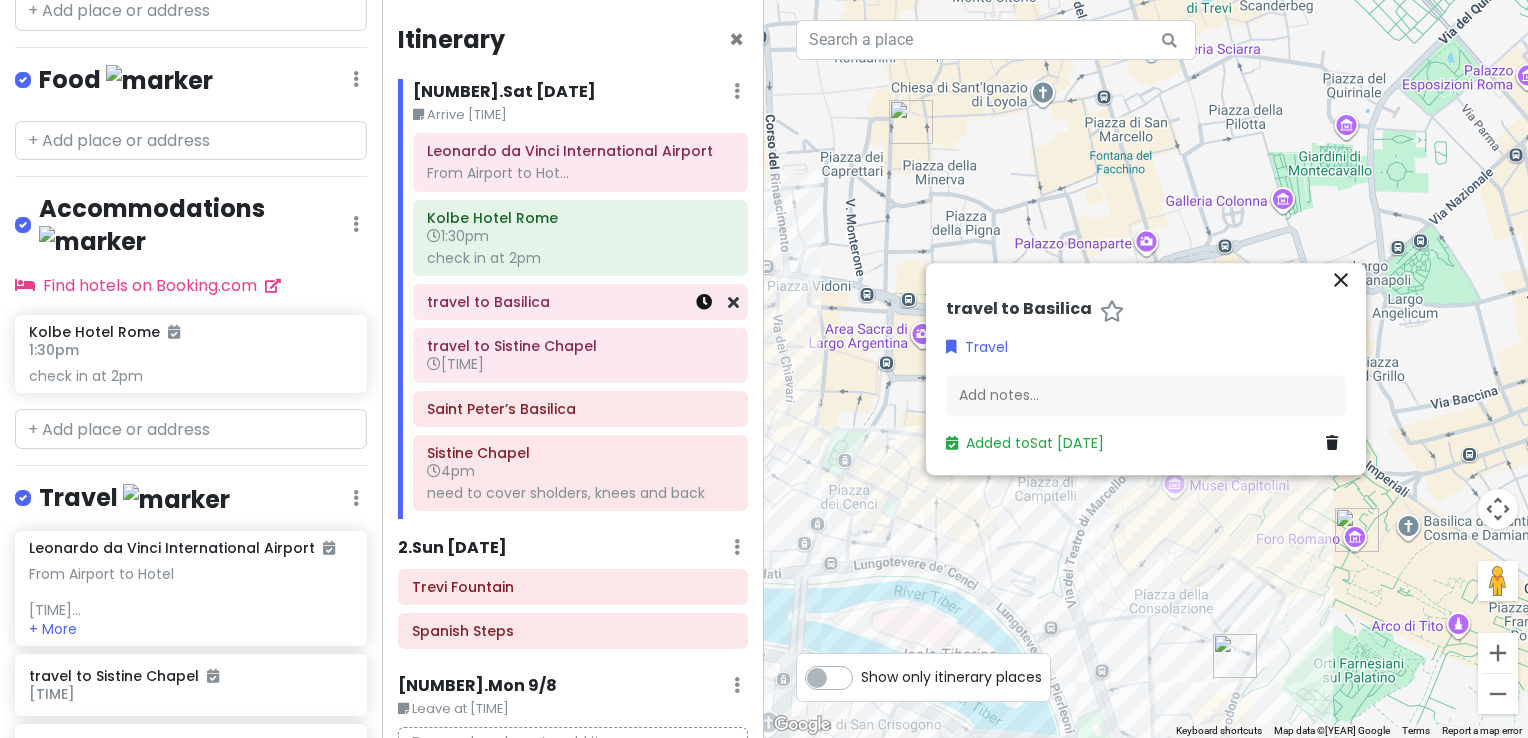 click at bounding box center (704, 302) 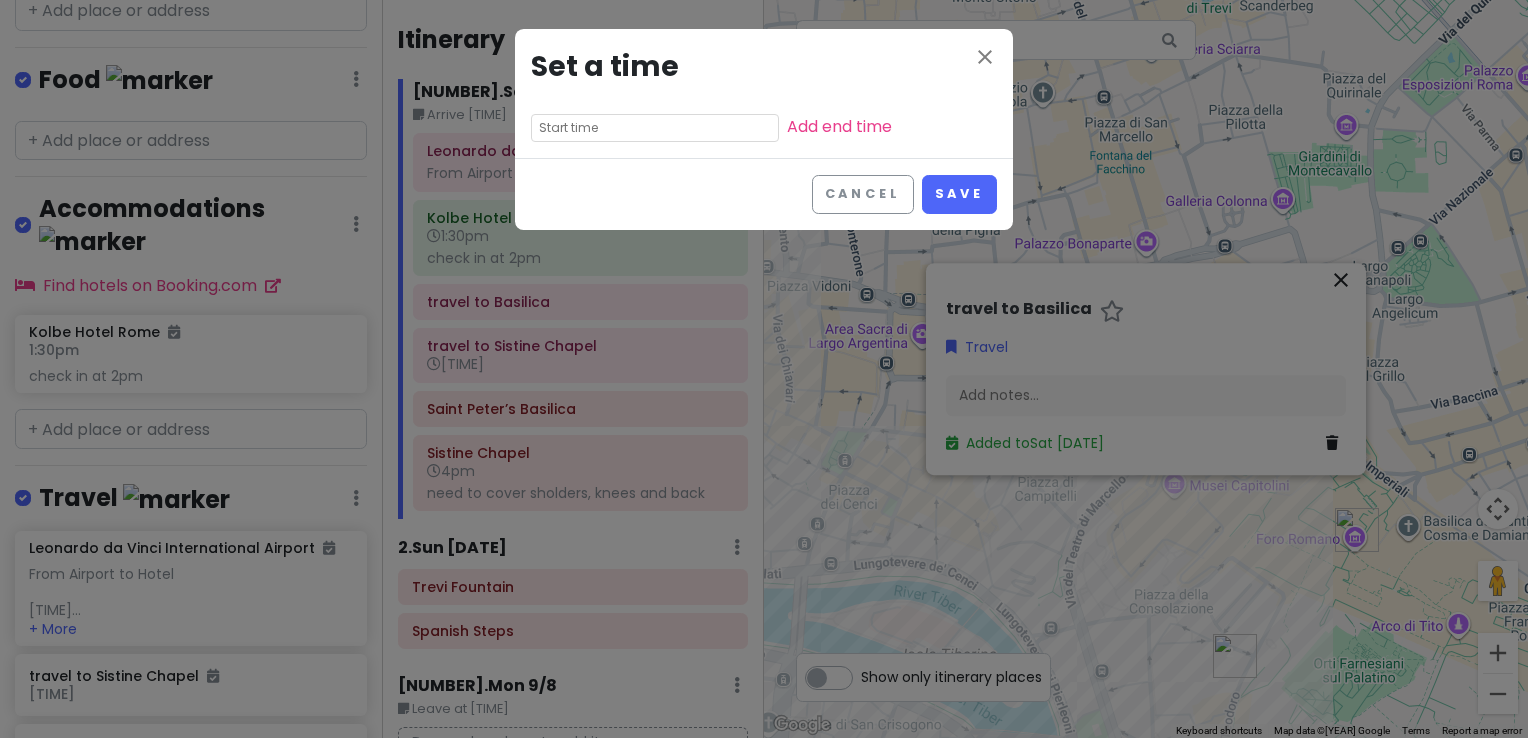 click at bounding box center (655, 128) 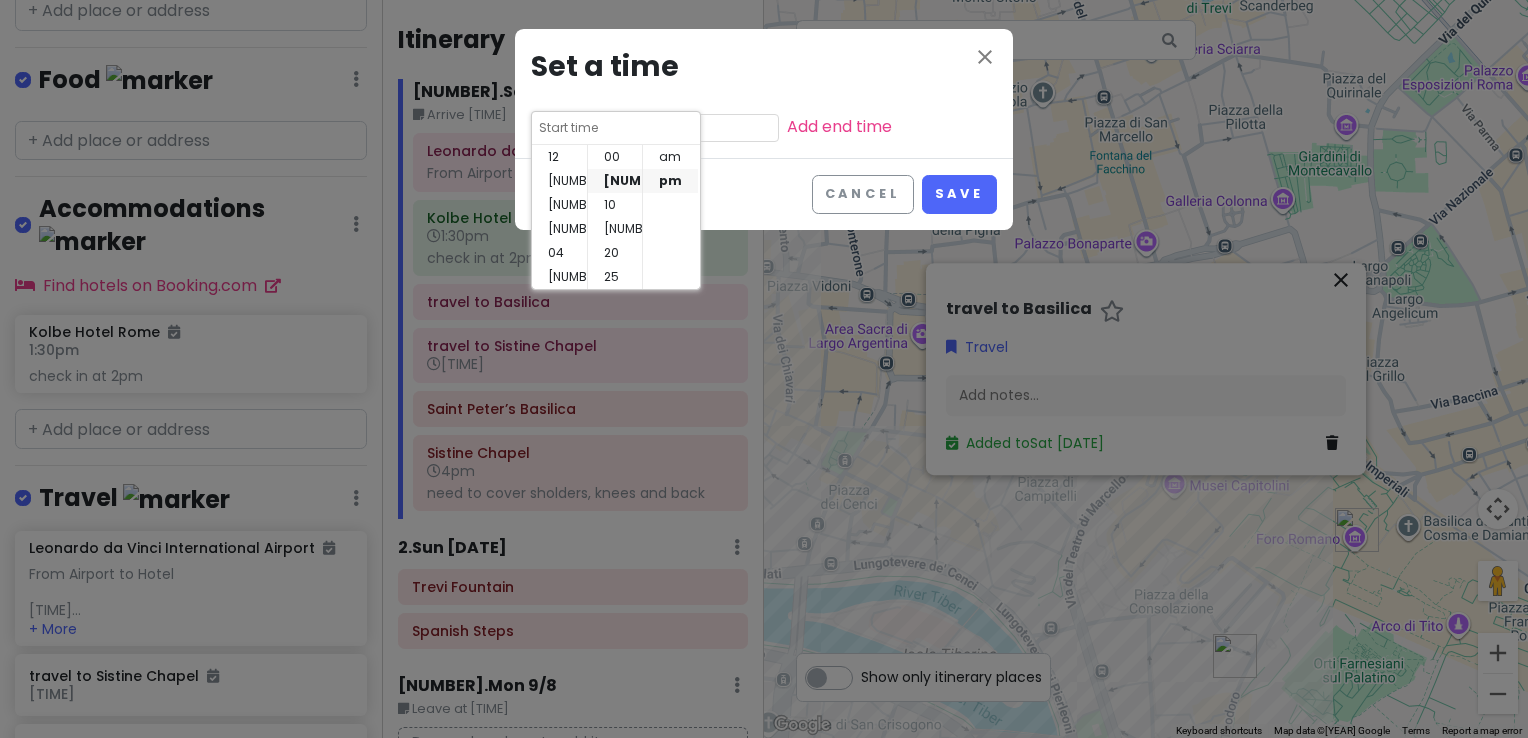 scroll, scrollTop: 144, scrollLeft: 0, axis: vertical 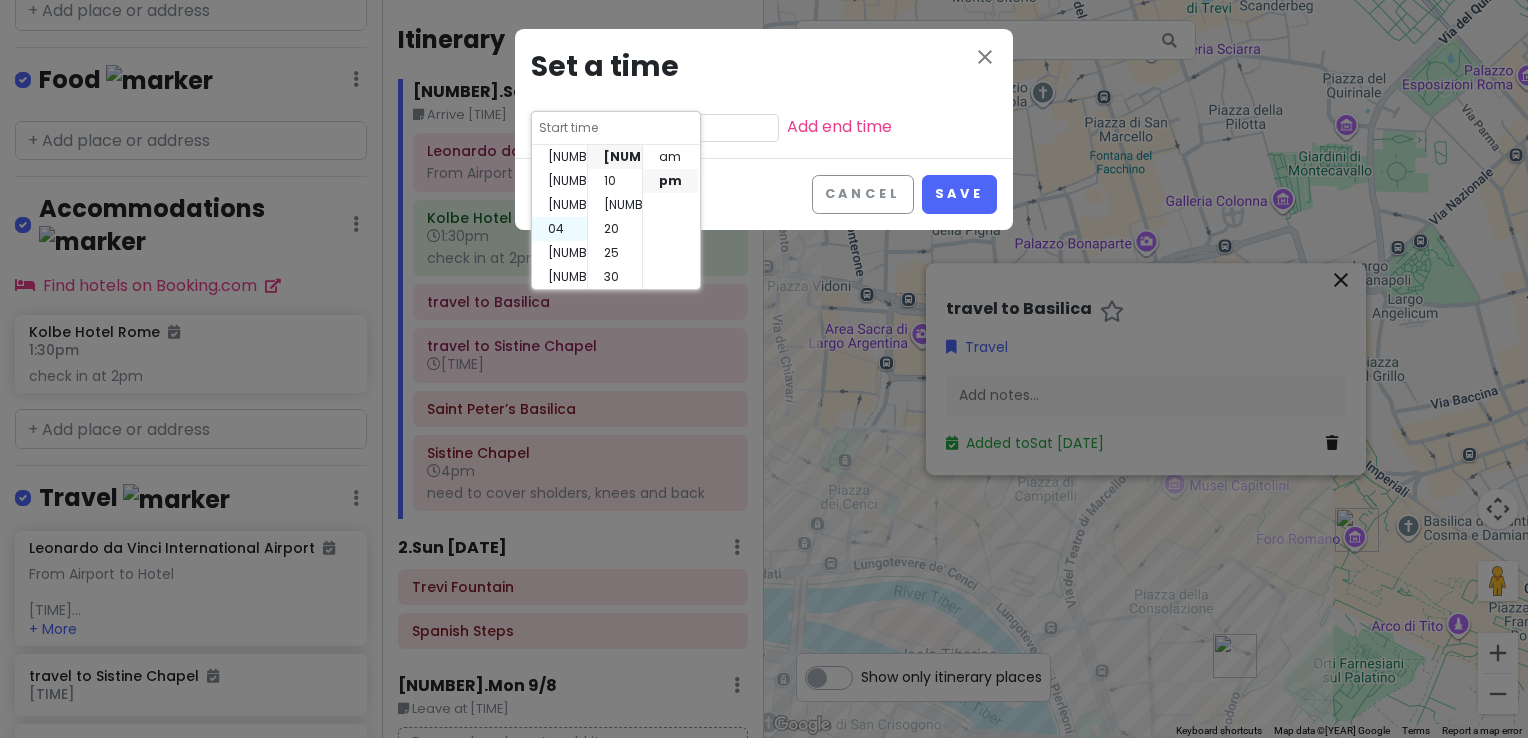 click on "04" at bounding box center [559, 229] 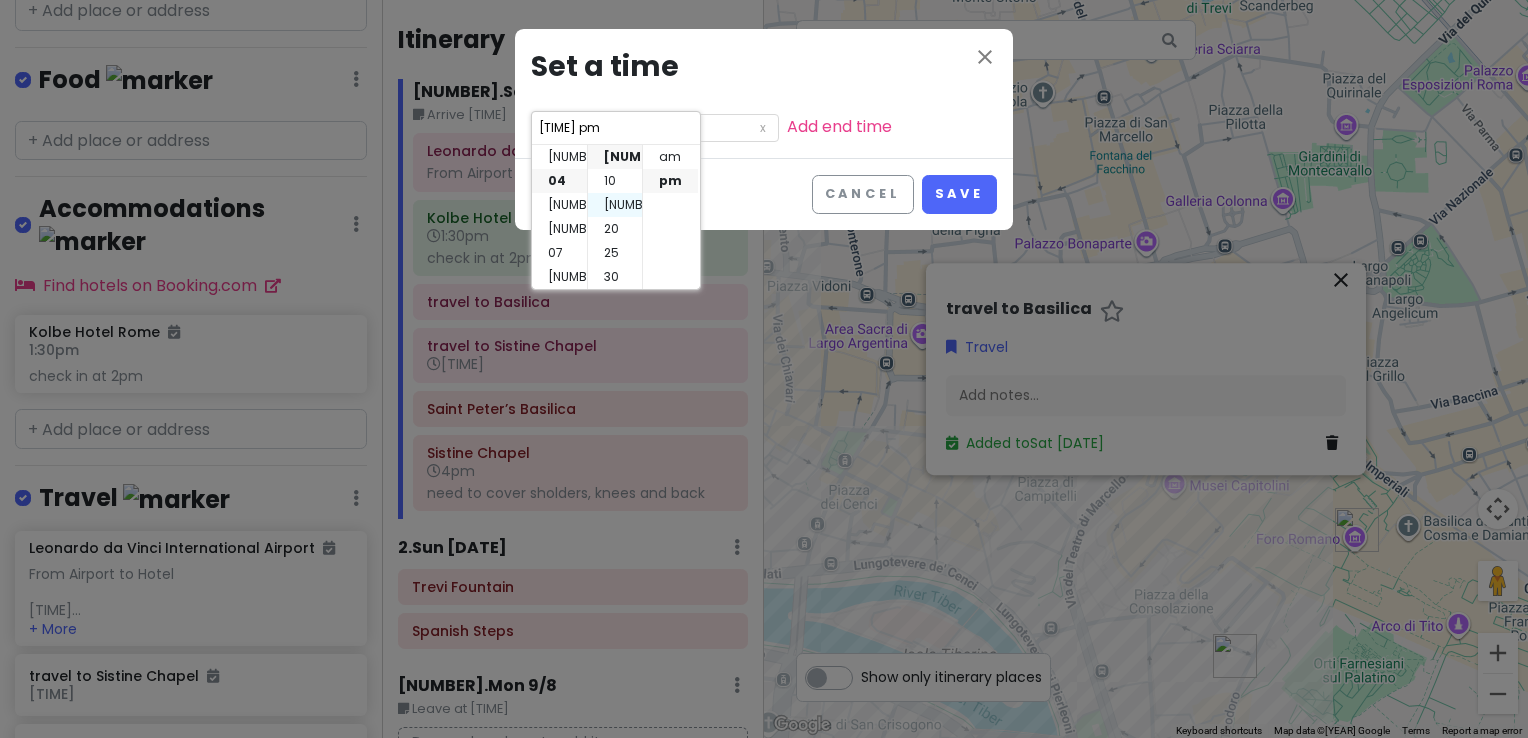 scroll, scrollTop: 96, scrollLeft: 0, axis: vertical 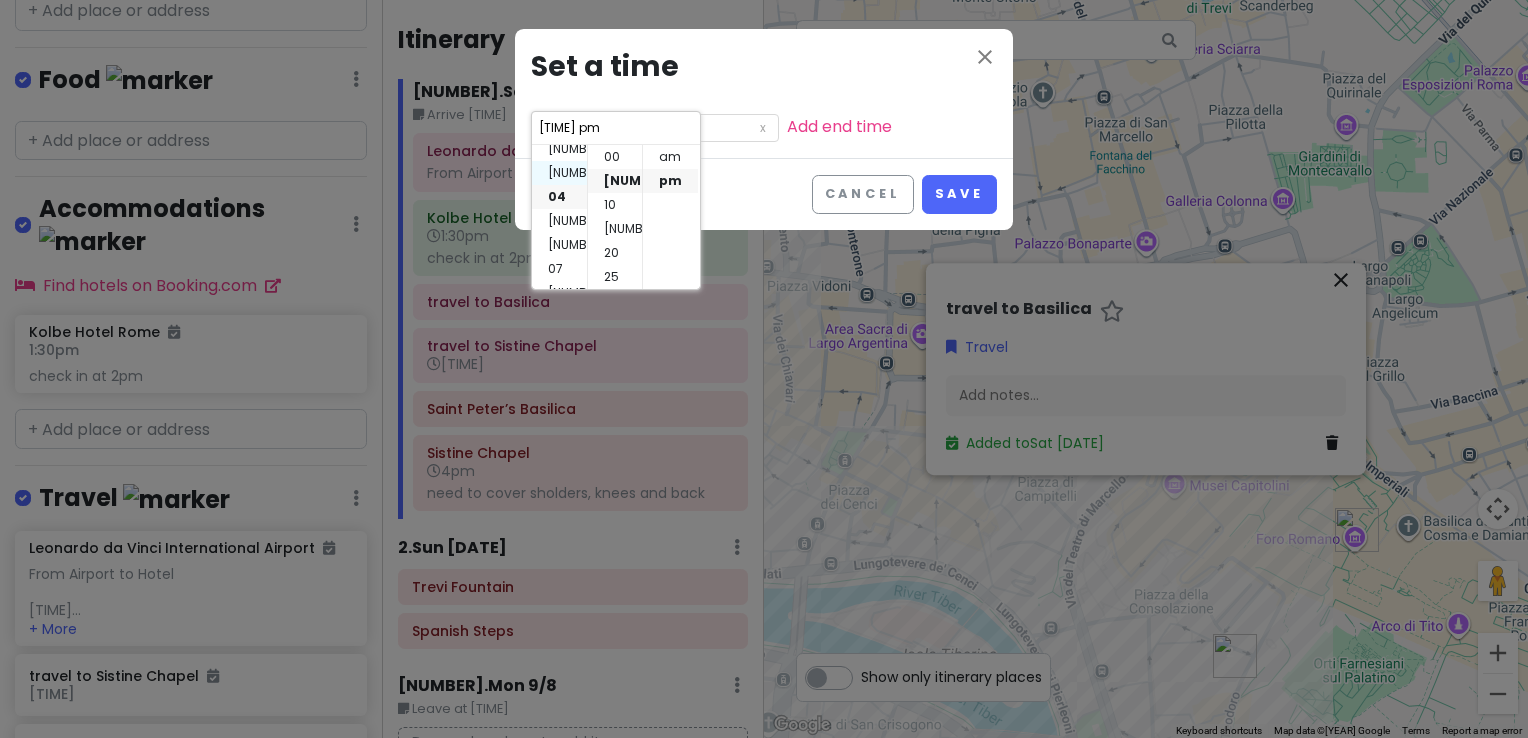 click on "[NUMBER]" at bounding box center (559, 173) 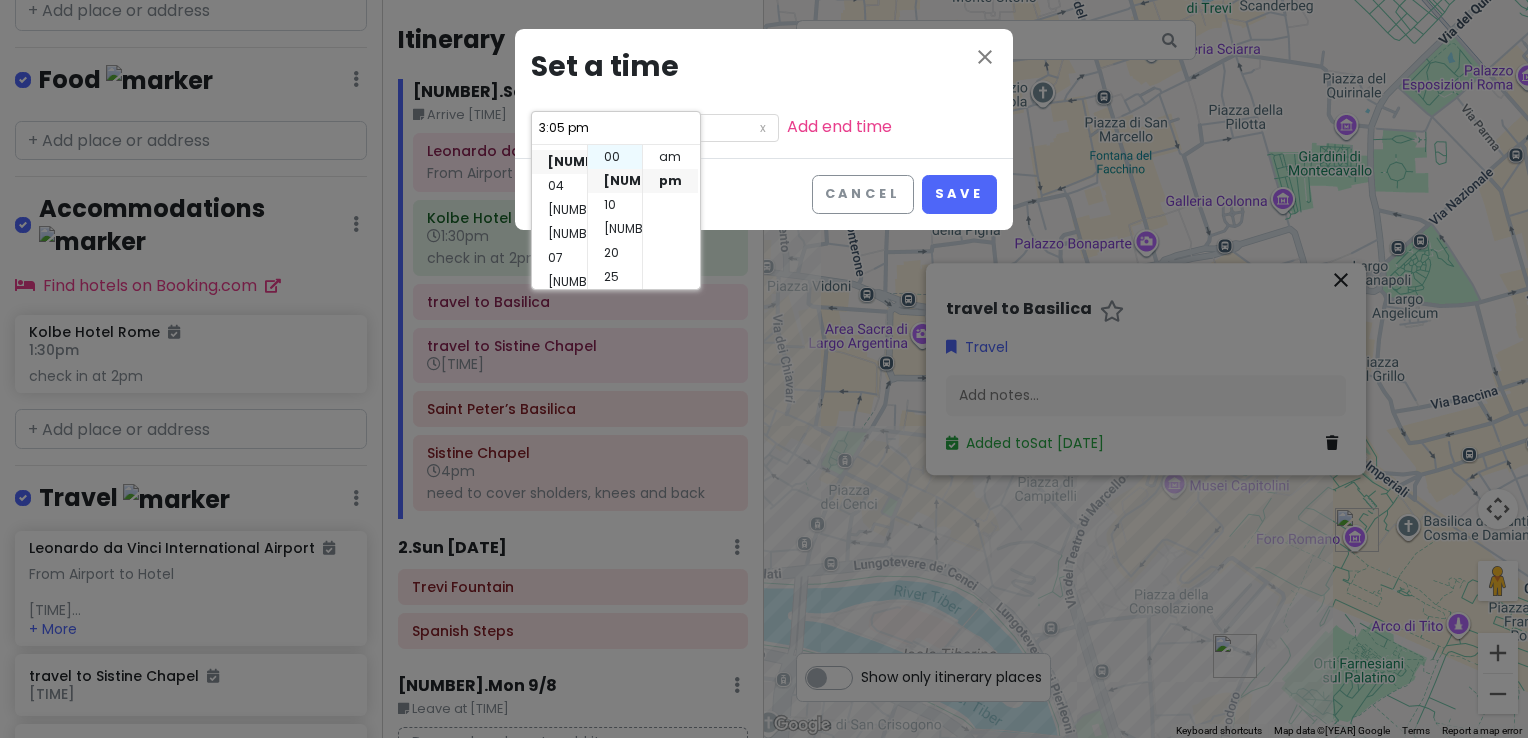 scroll, scrollTop: 72, scrollLeft: 0, axis: vertical 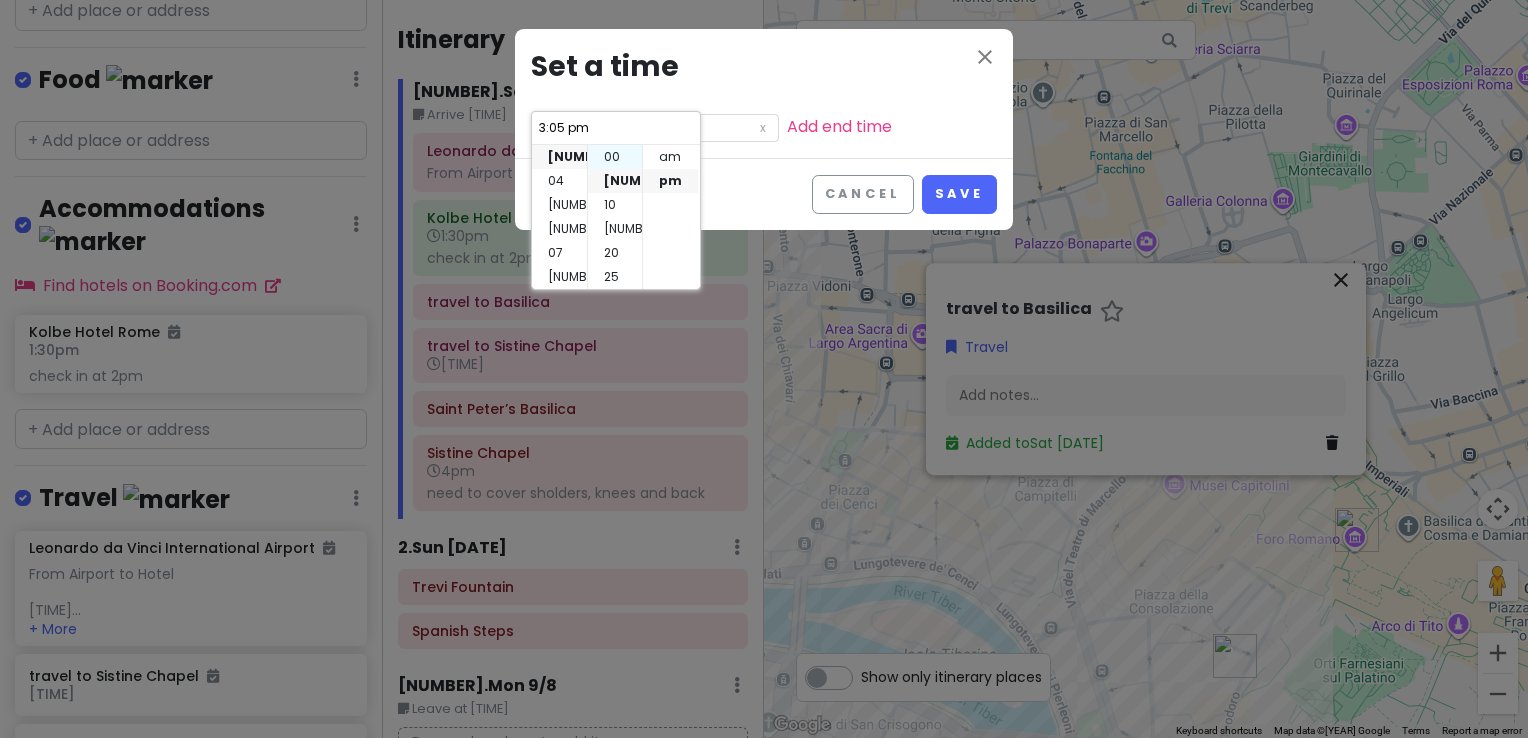 click on "00" at bounding box center [615, 157] 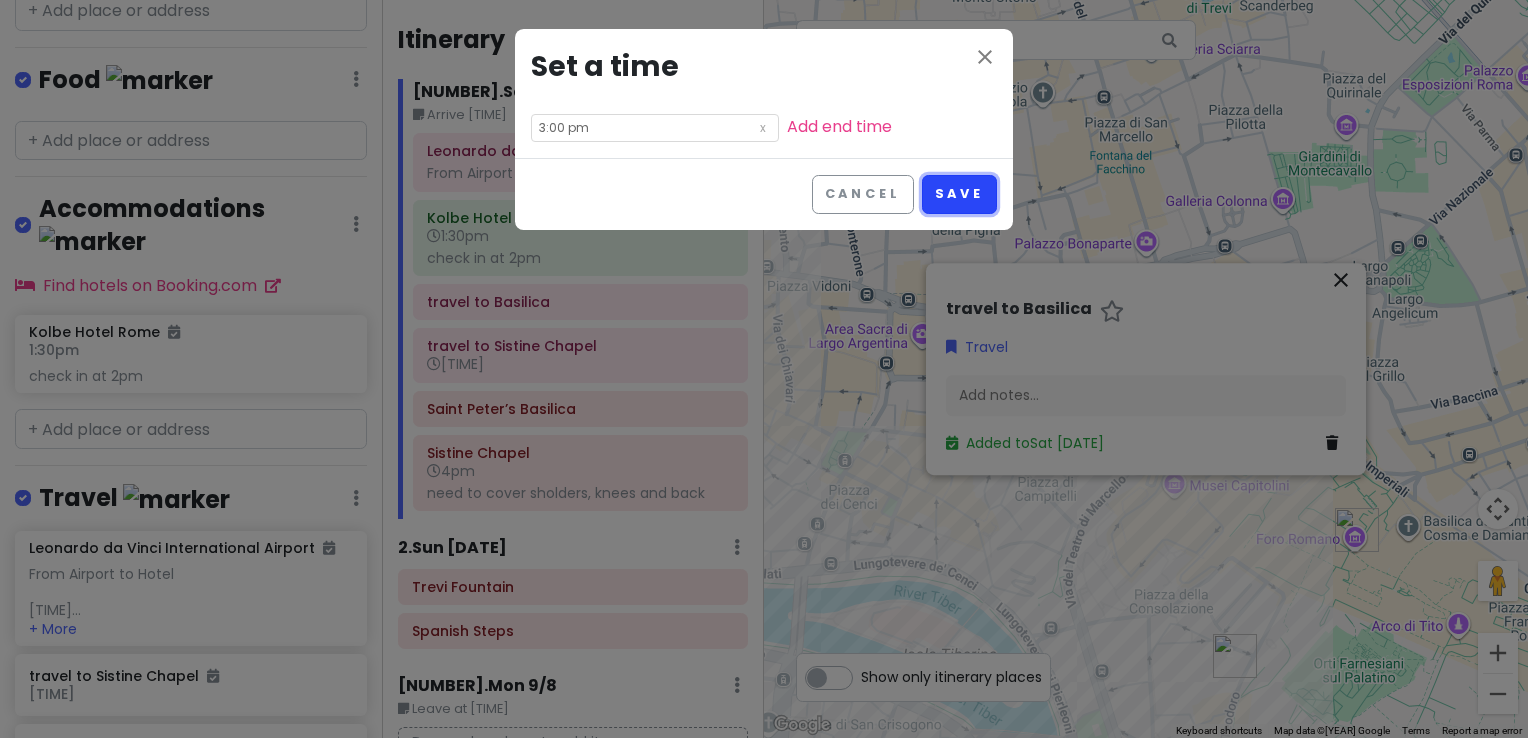 click on "Save" at bounding box center (959, 194) 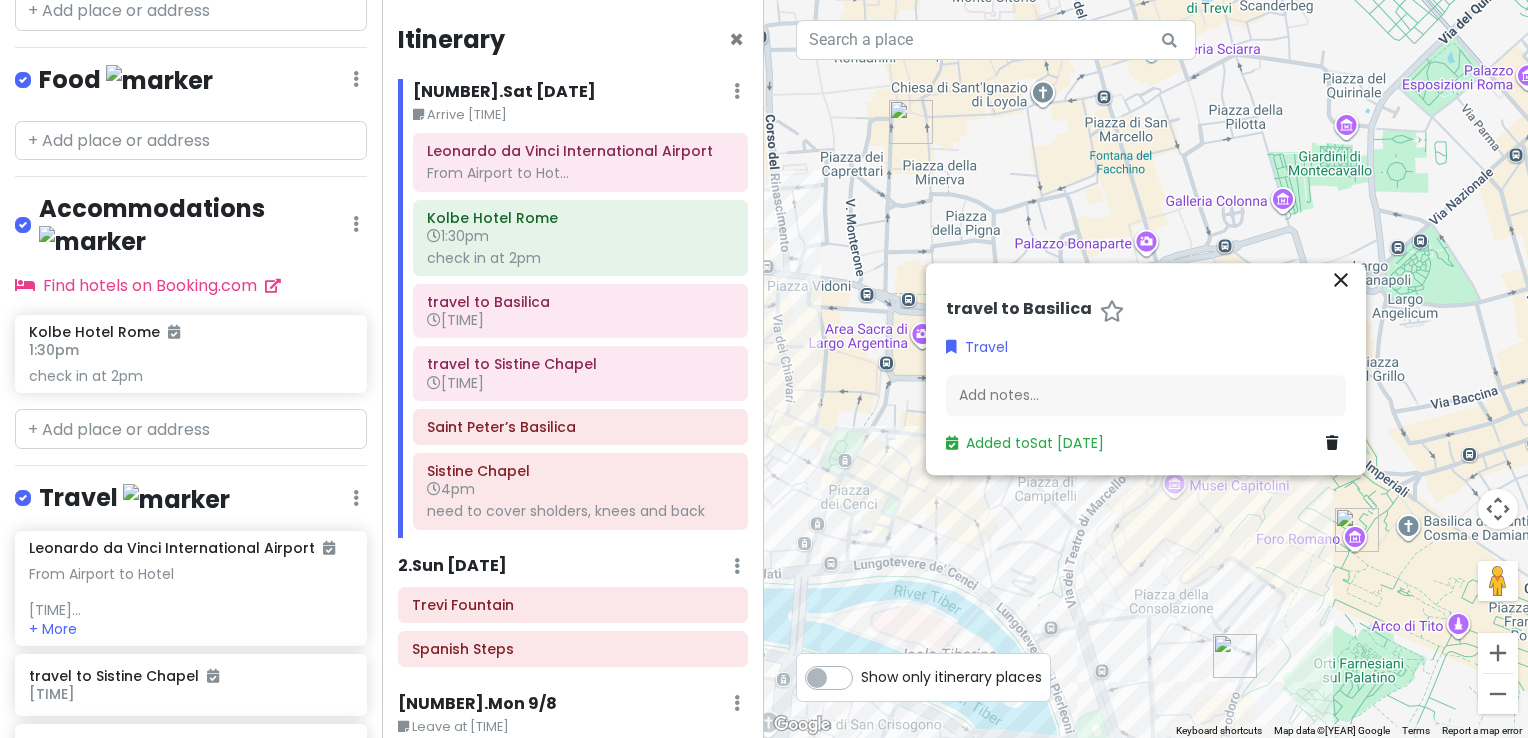 scroll, scrollTop: 919, scrollLeft: 0, axis: vertical 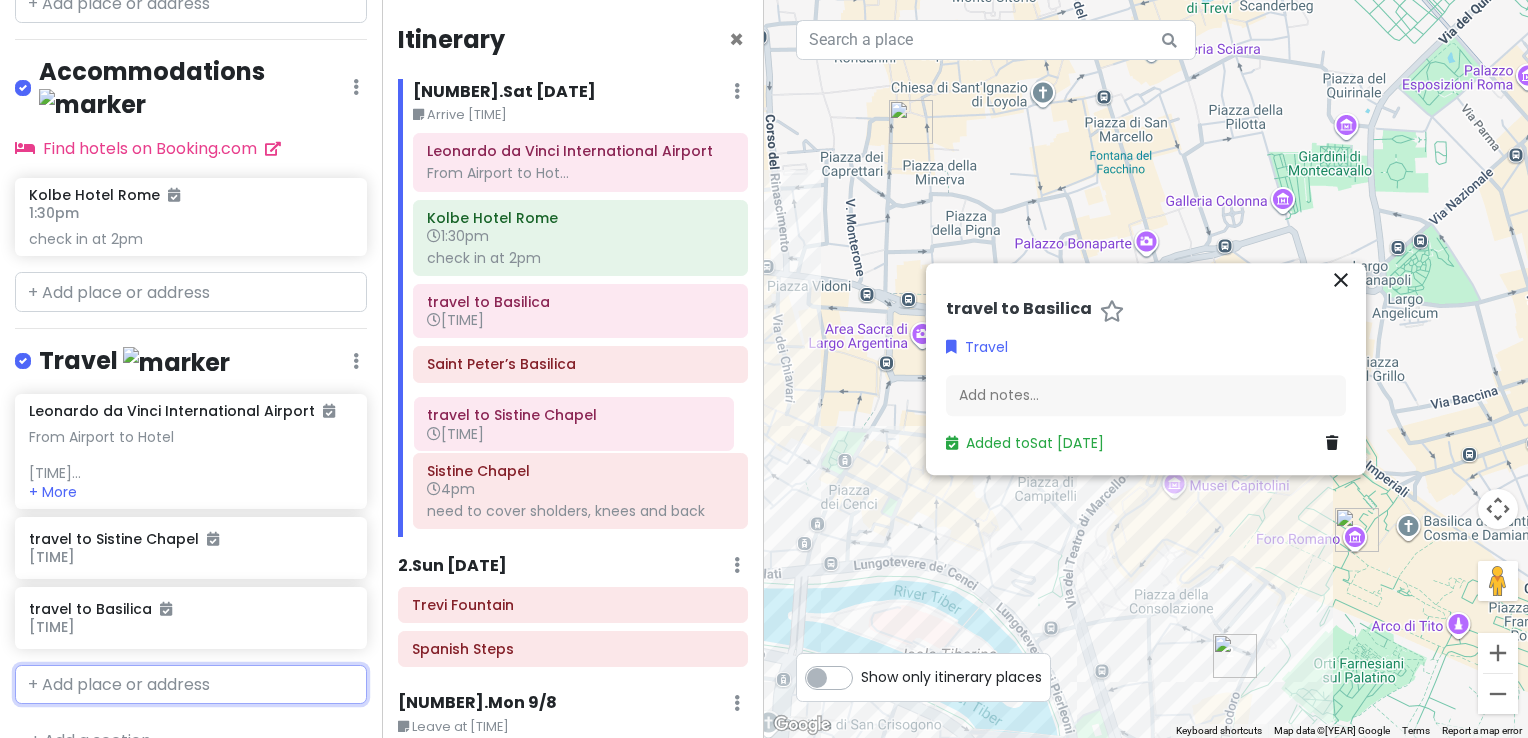 drag, startPoint x: 547, startPoint y: 379, endPoint x: 547, endPoint y: 430, distance: 51 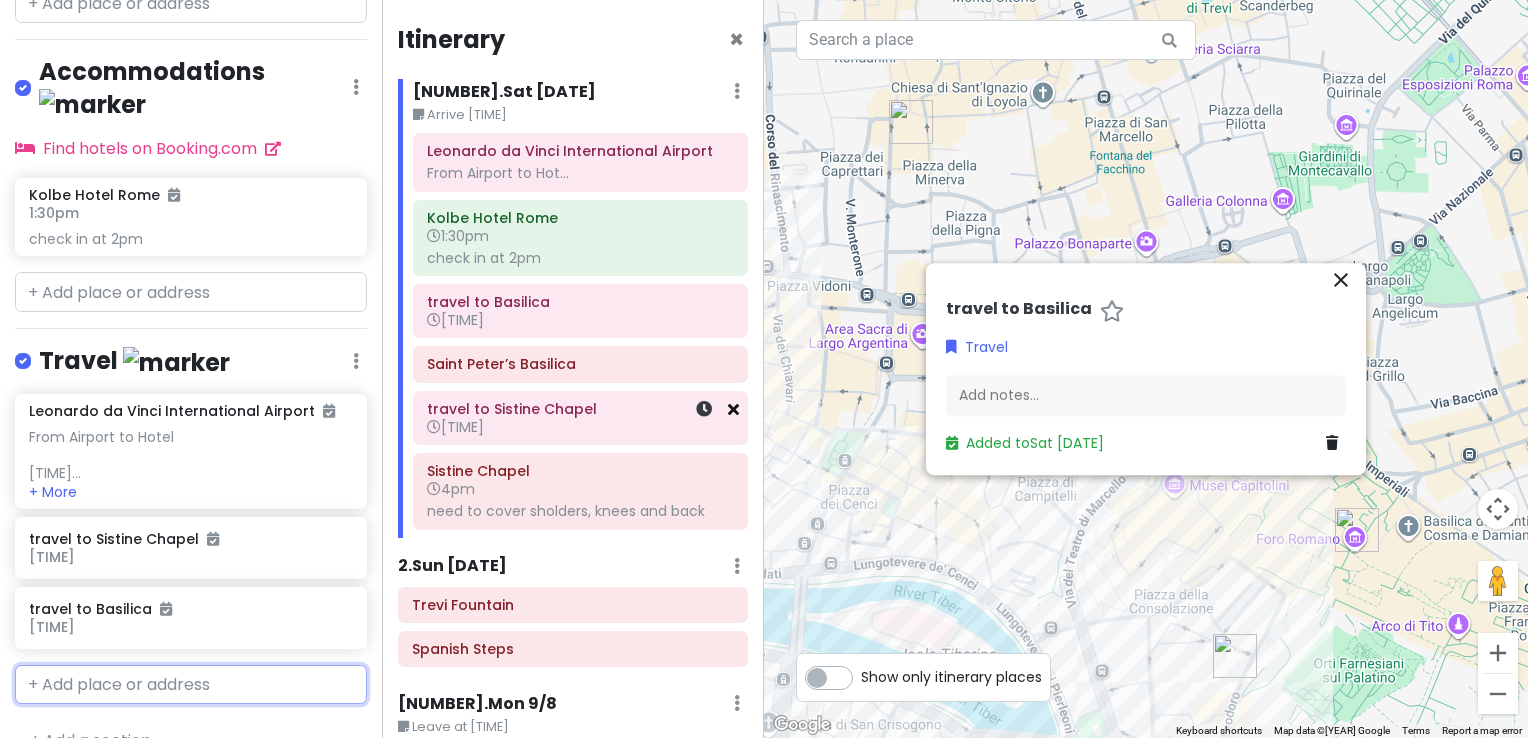 click at bounding box center (733, 409) 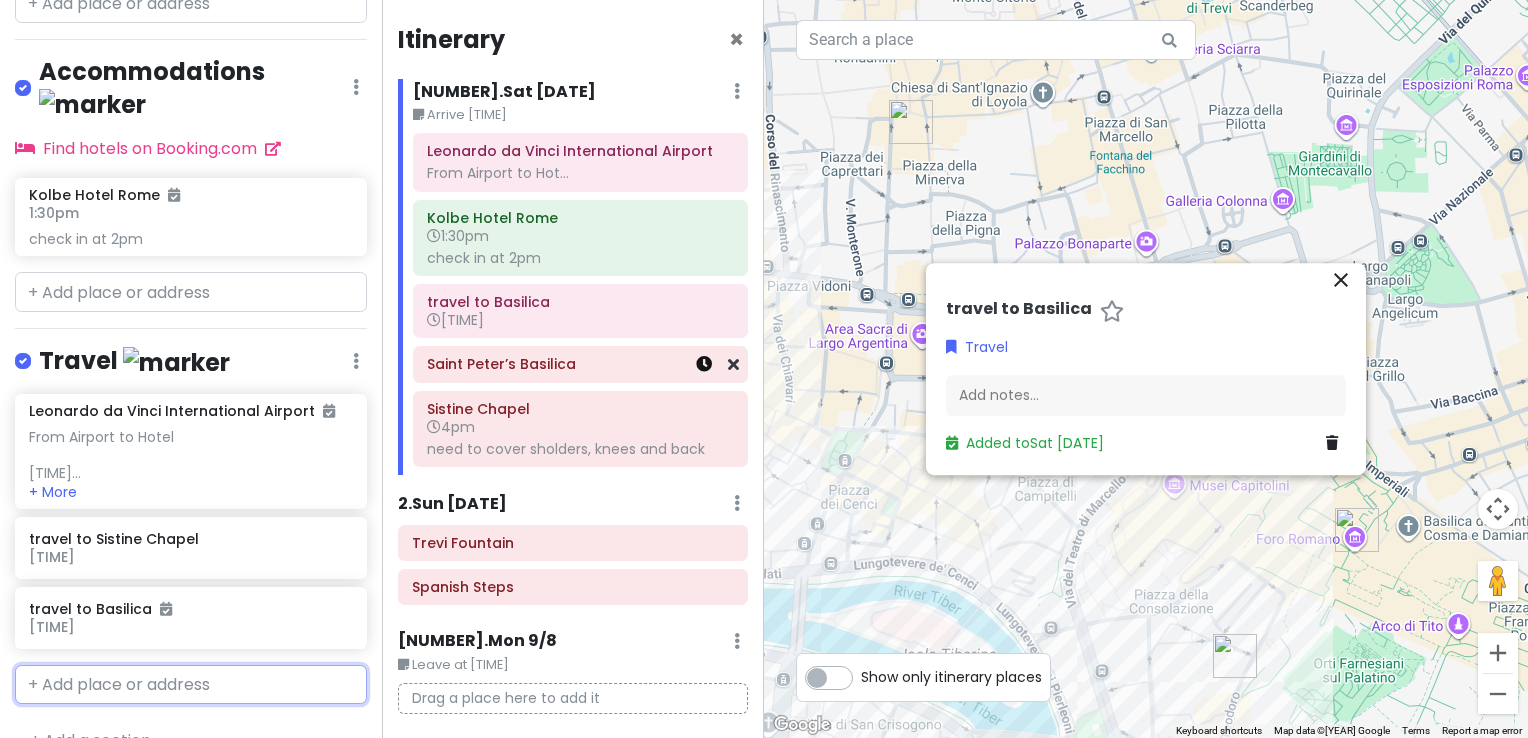 click at bounding box center [704, 364] 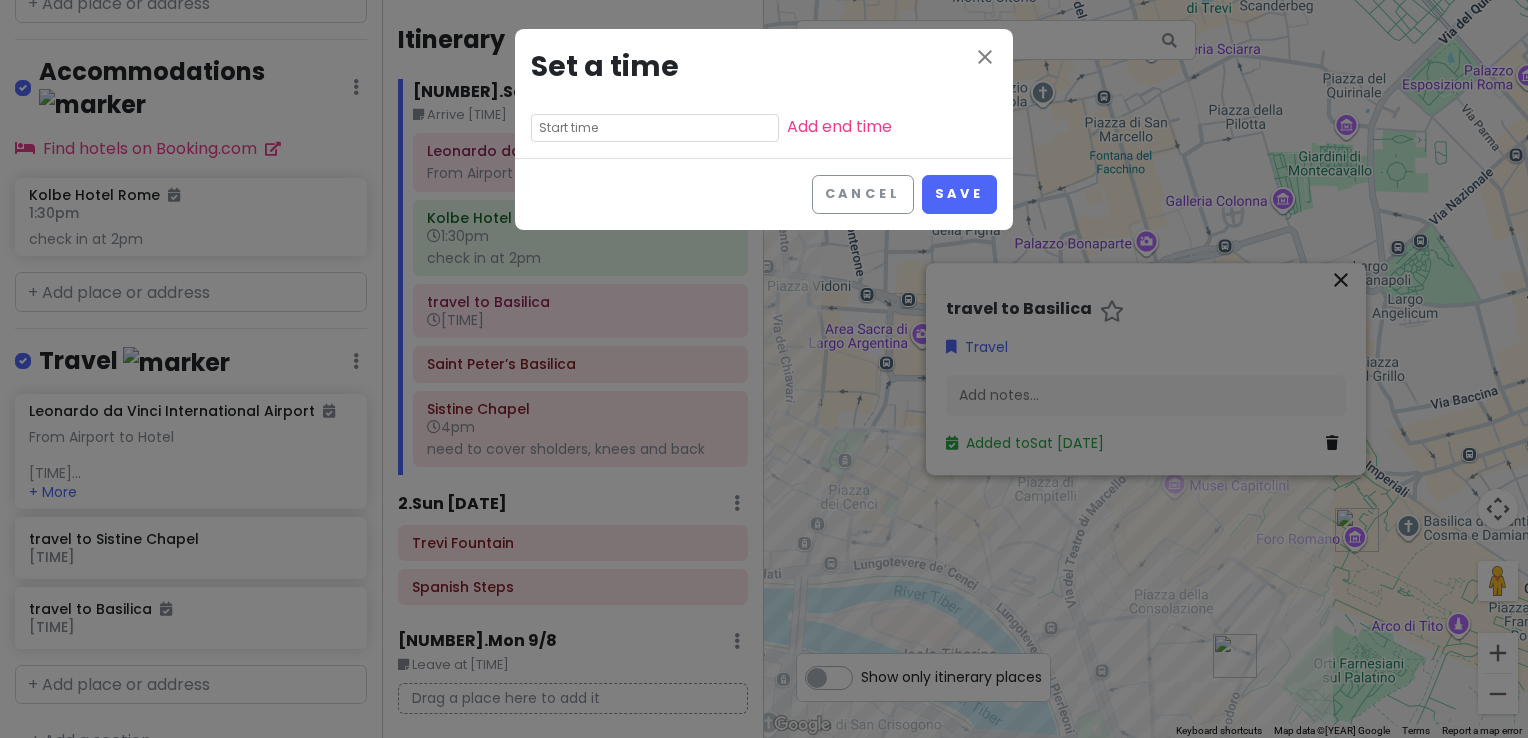 click at bounding box center [655, 128] 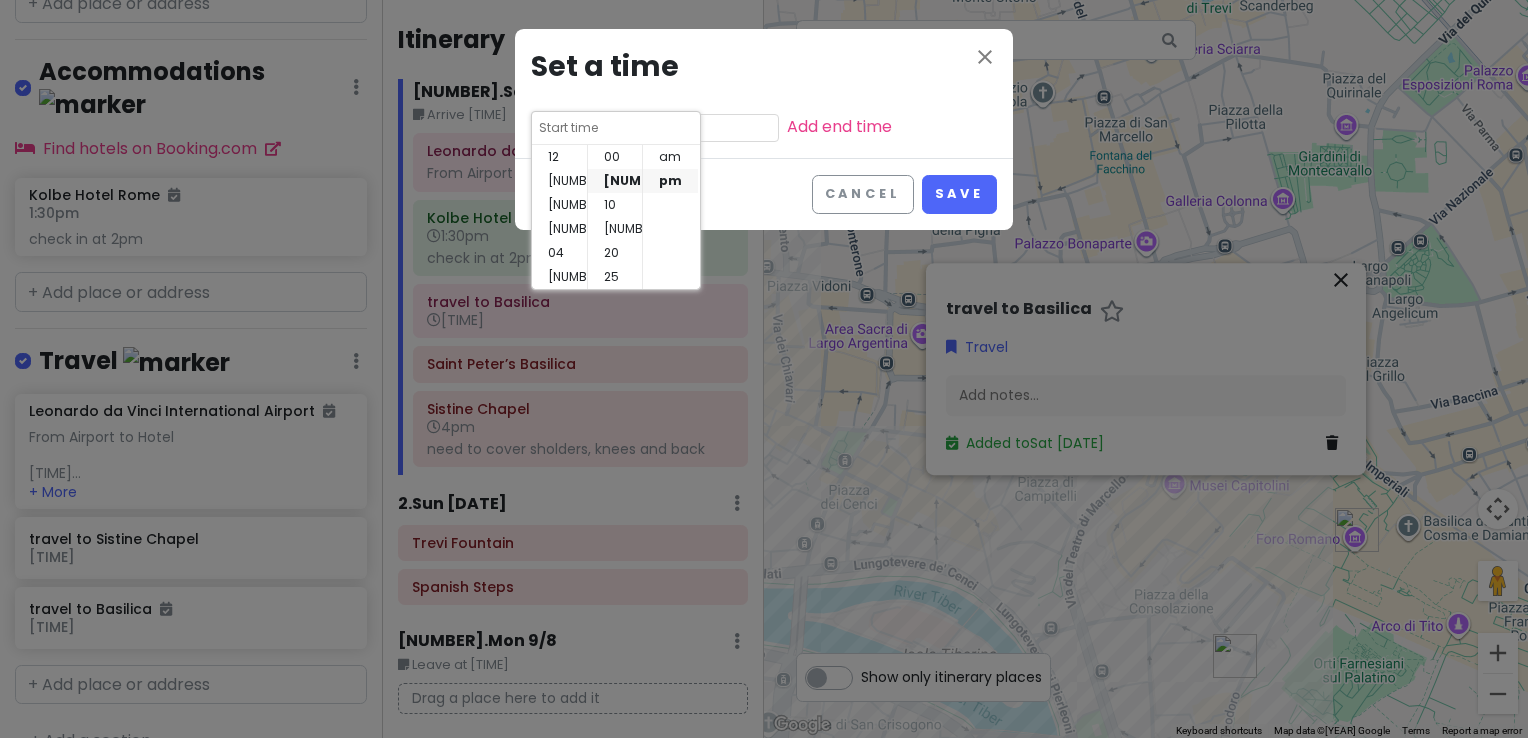scroll, scrollTop: 144, scrollLeft: 0, axis: vertical 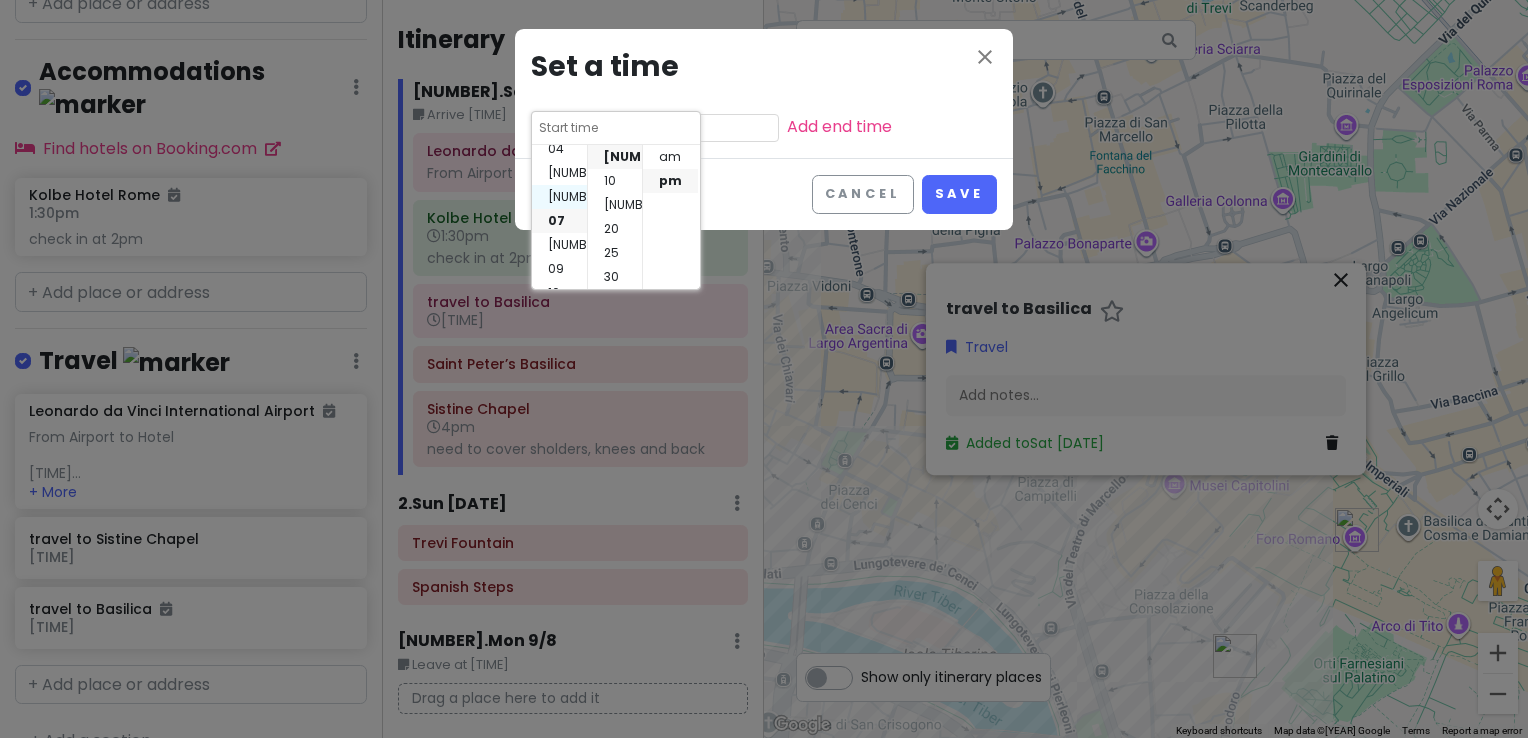click on "[NUMBER]" at bounding box center [559, 197] 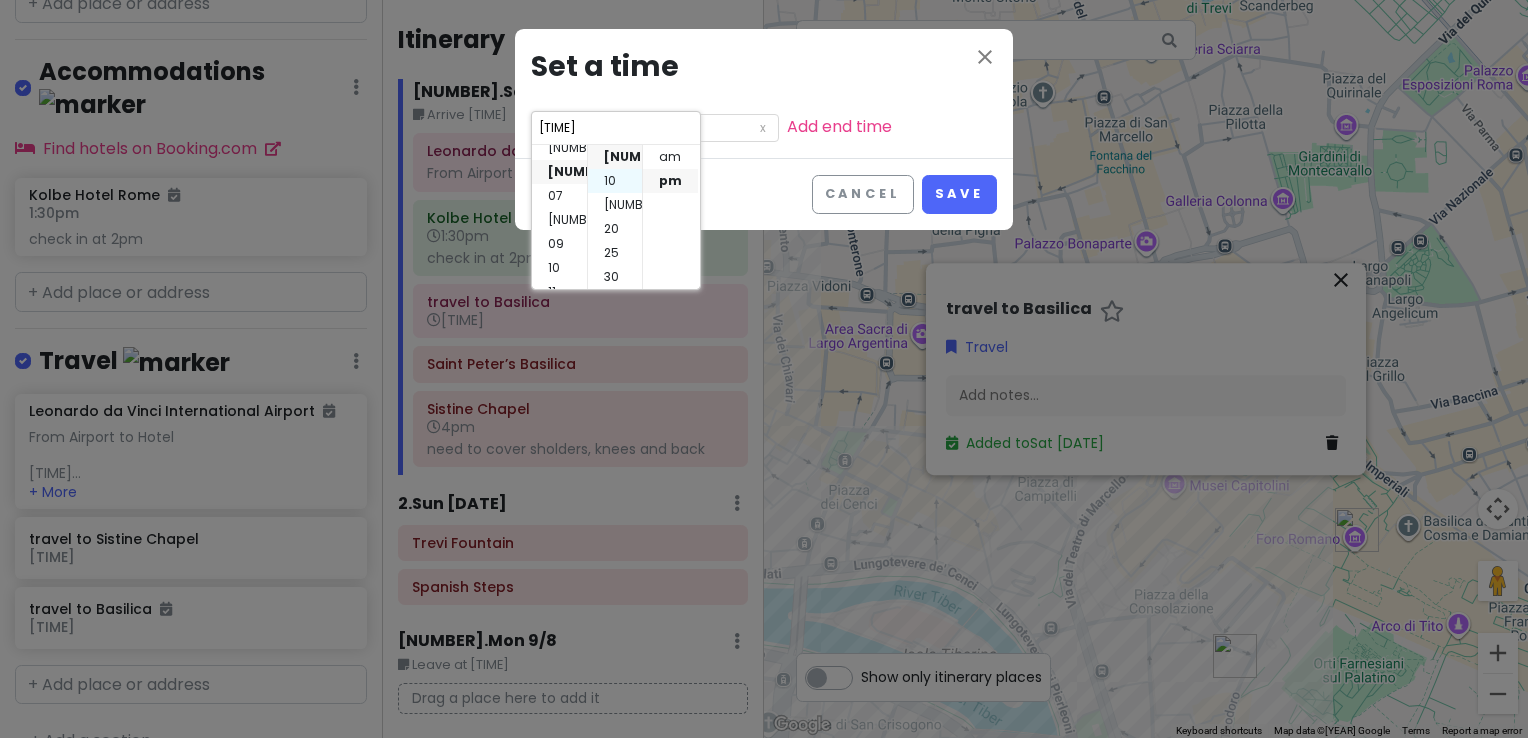 scroll, scrollTop: 144, scrollLeft: 0, axis: vertical 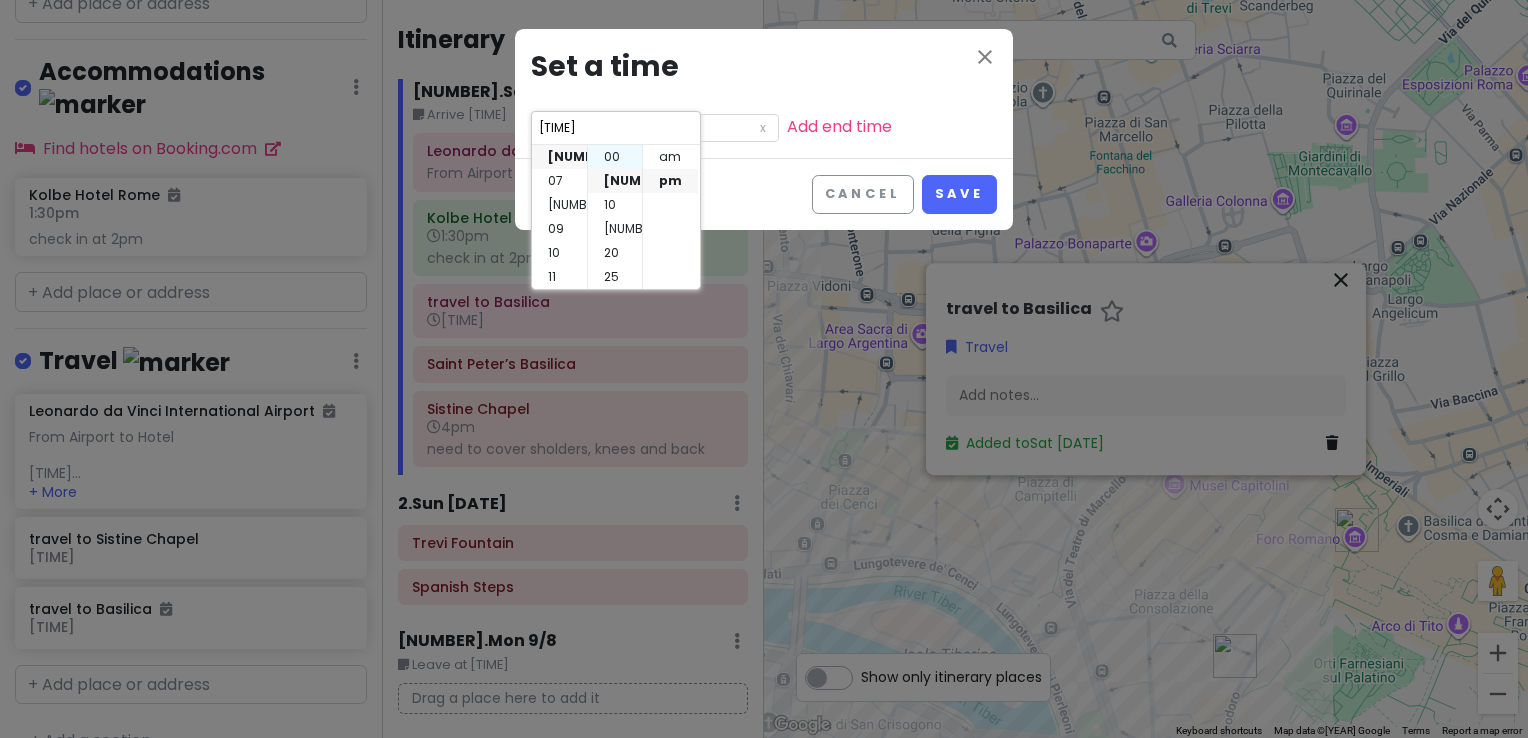 click on "00" at bounding box center [615, 157] 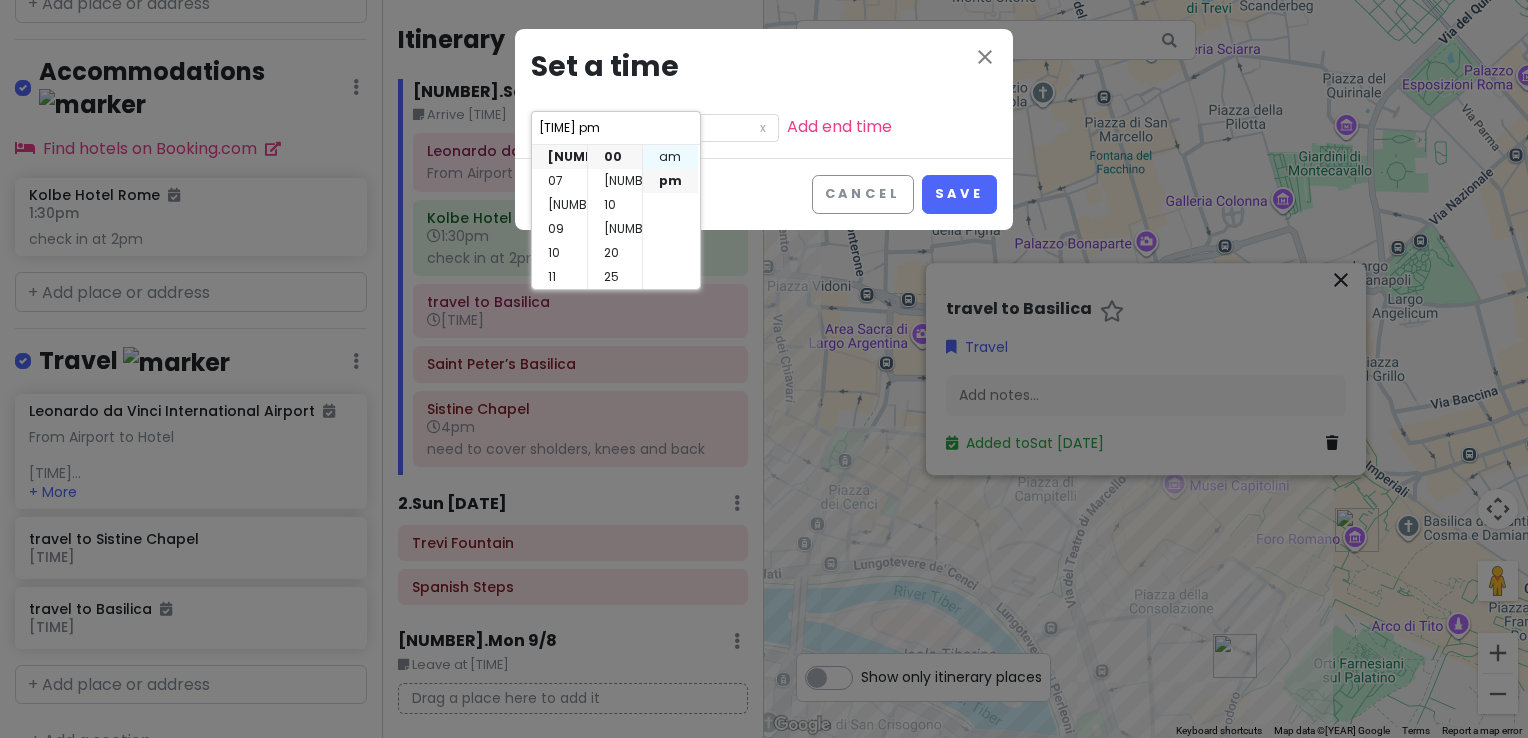 click on "am" at bounding box center (670, 157) 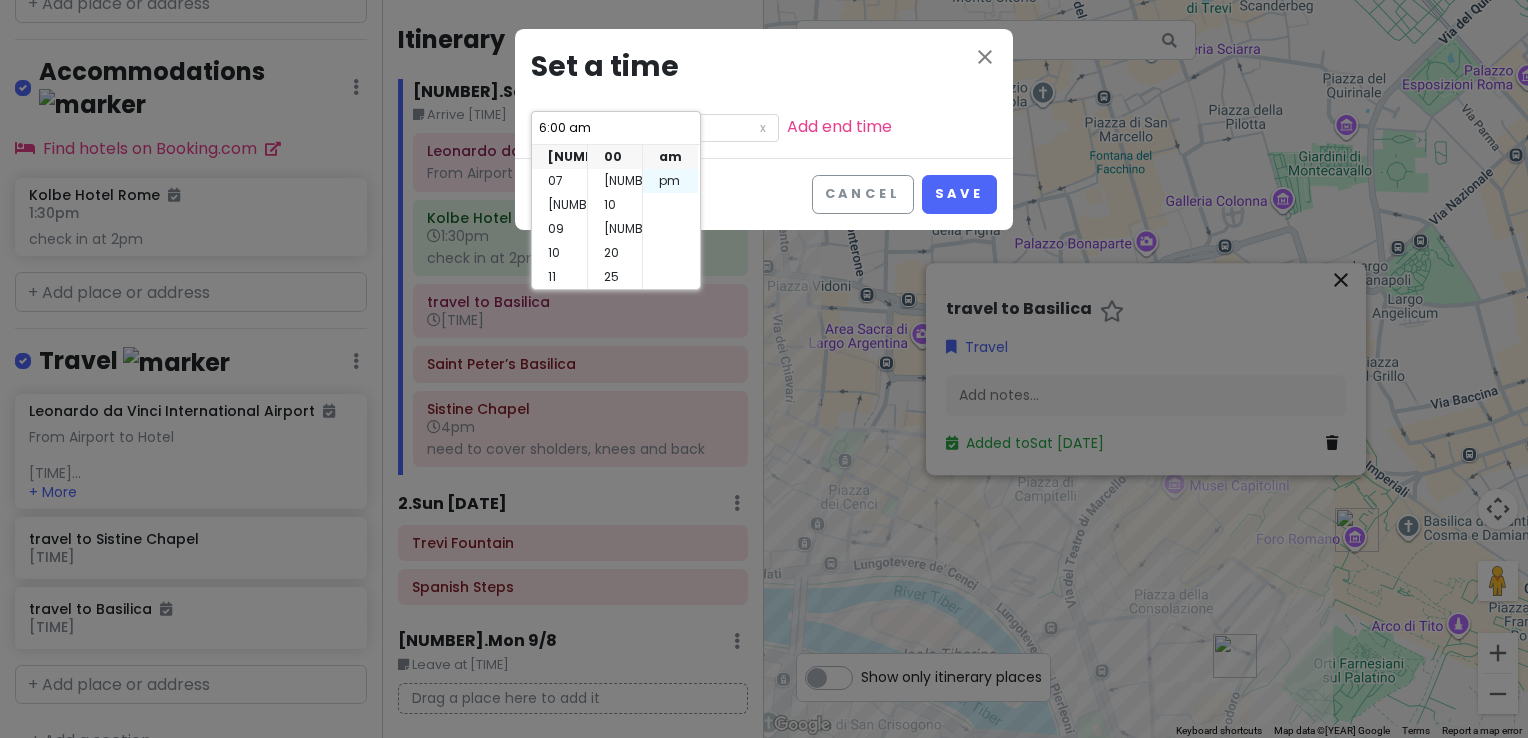 click on "pm" at bounding box center [670, 181] 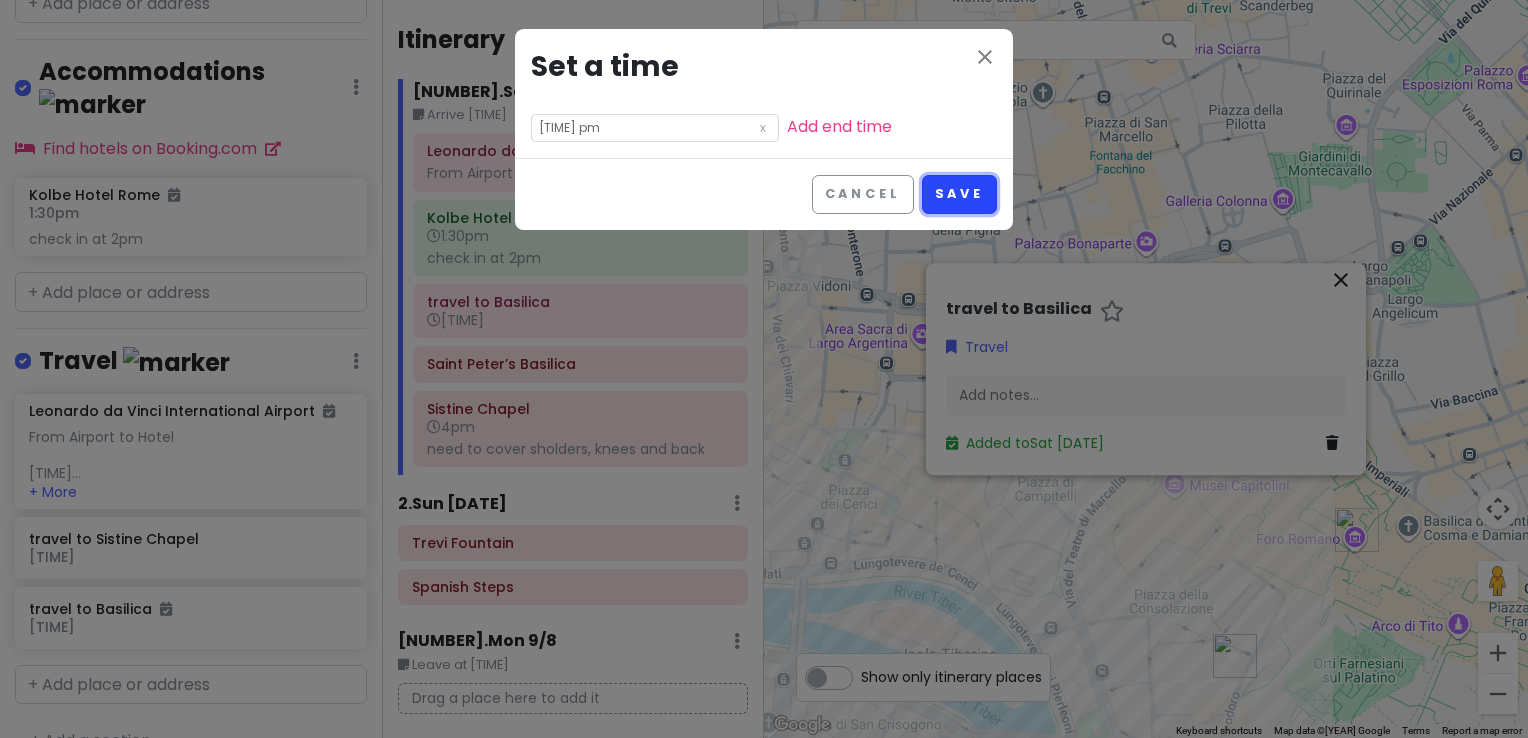 click on "Save" at bounding box center [959, 194] 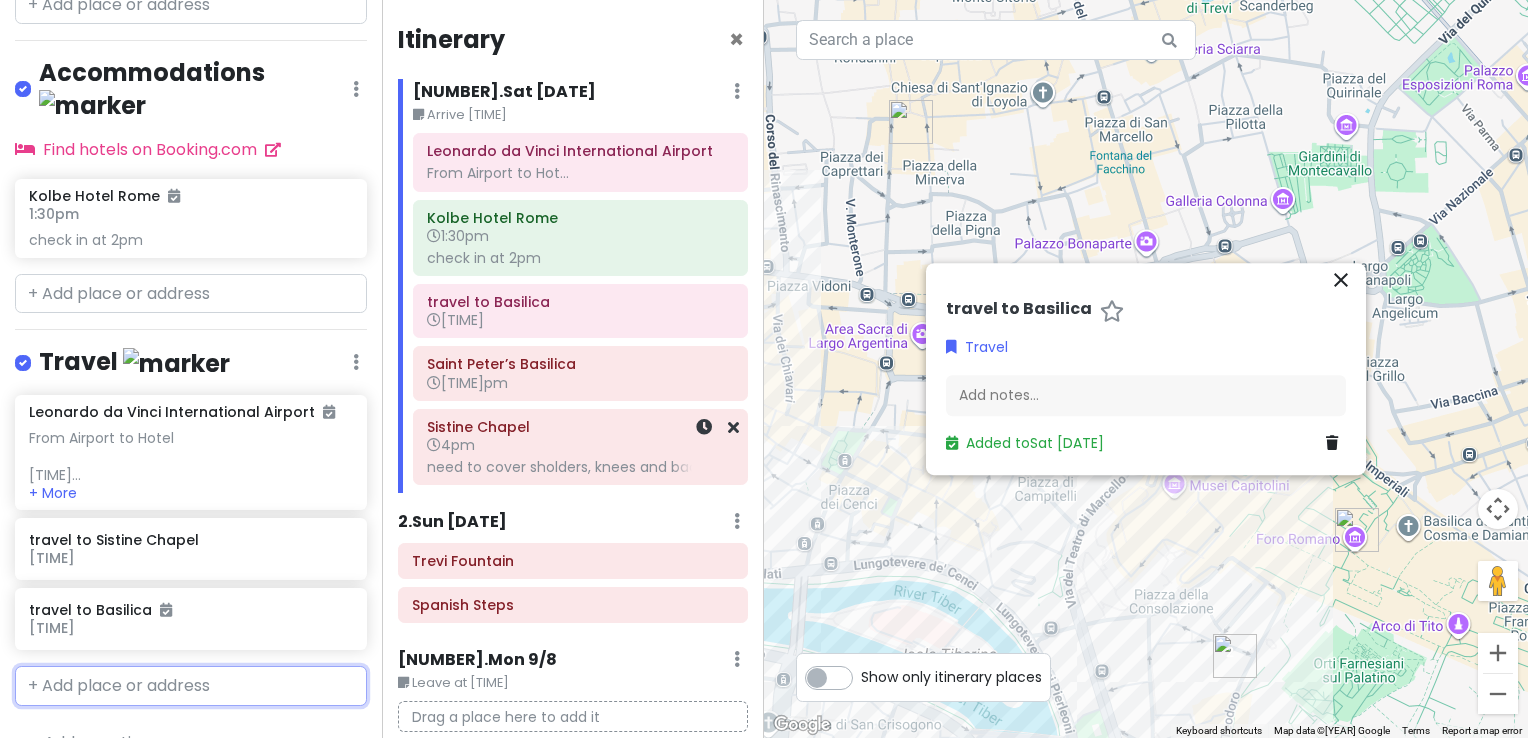 click on "Sistine Chapel 4pm need to cover sholders, knees and back" at bounding box center [580, 447] 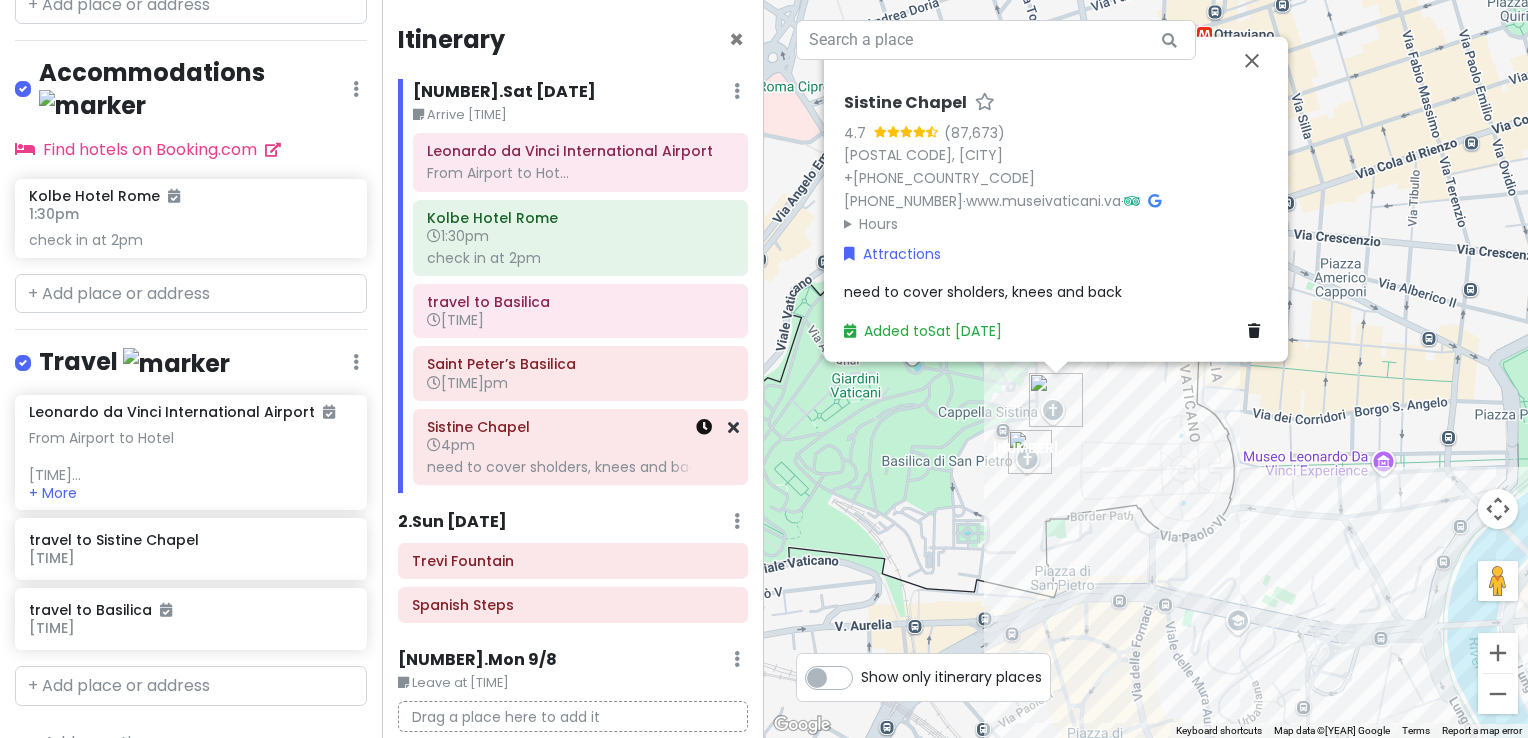 click at bounding box center (704, 427) 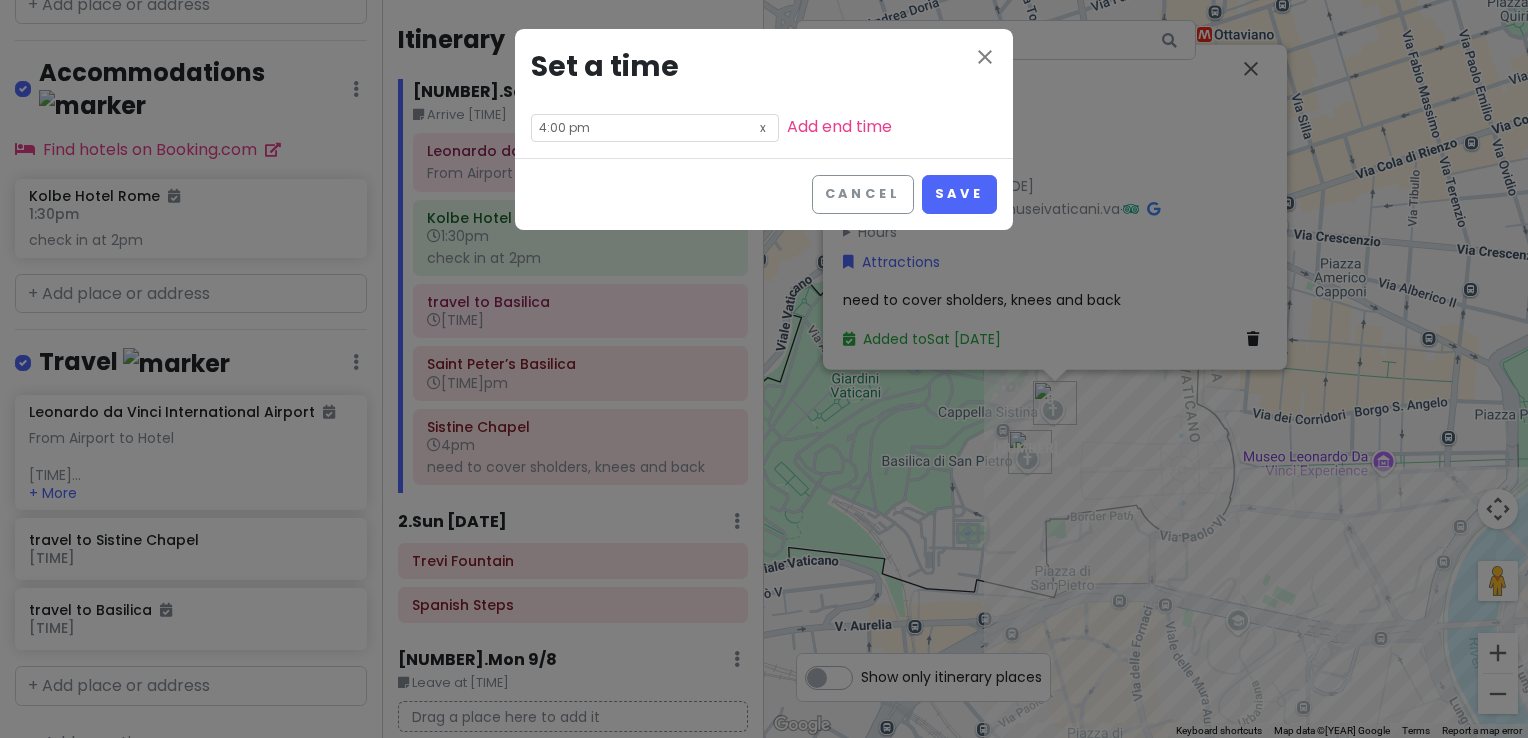 click at bounding box center [763, 126] 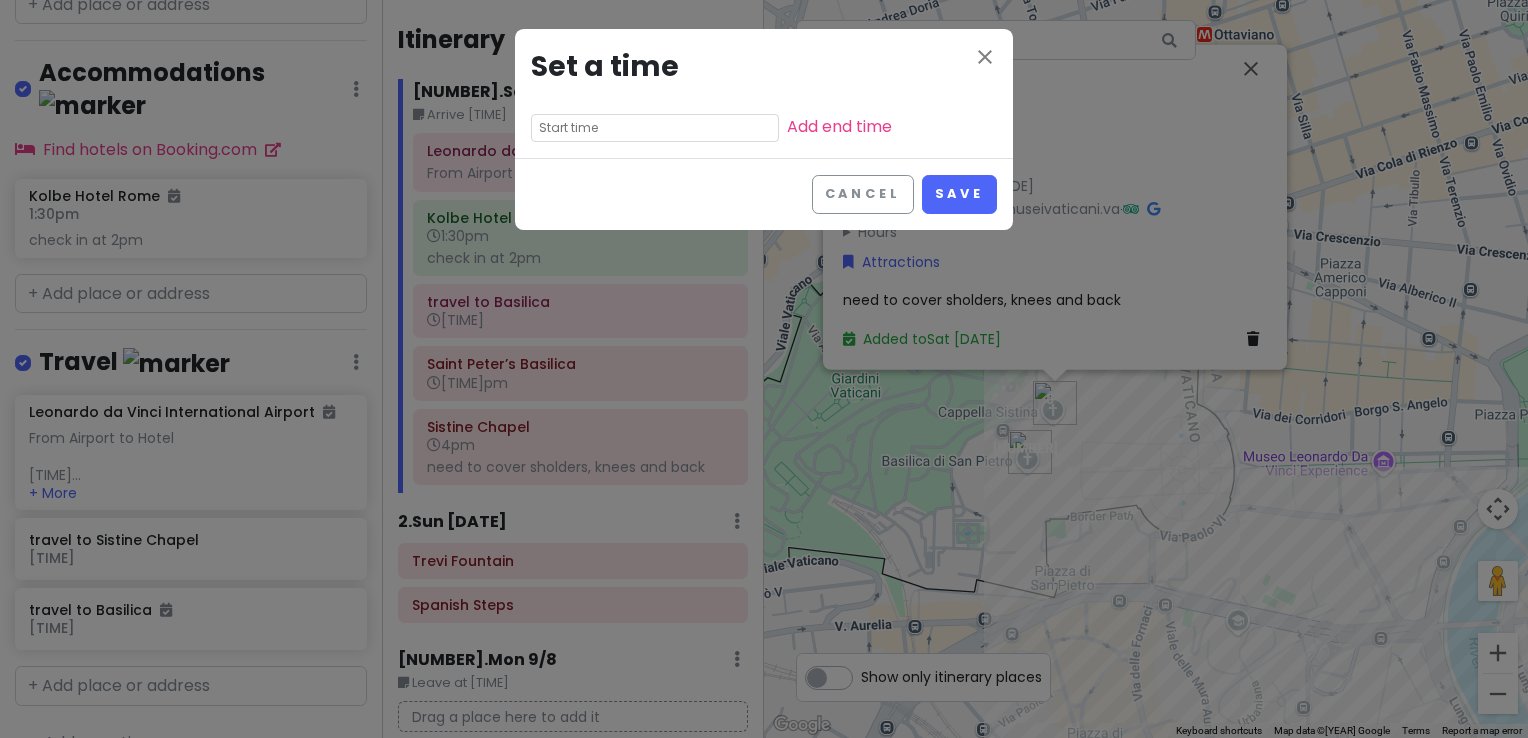 click at bounding box center [655, 128] 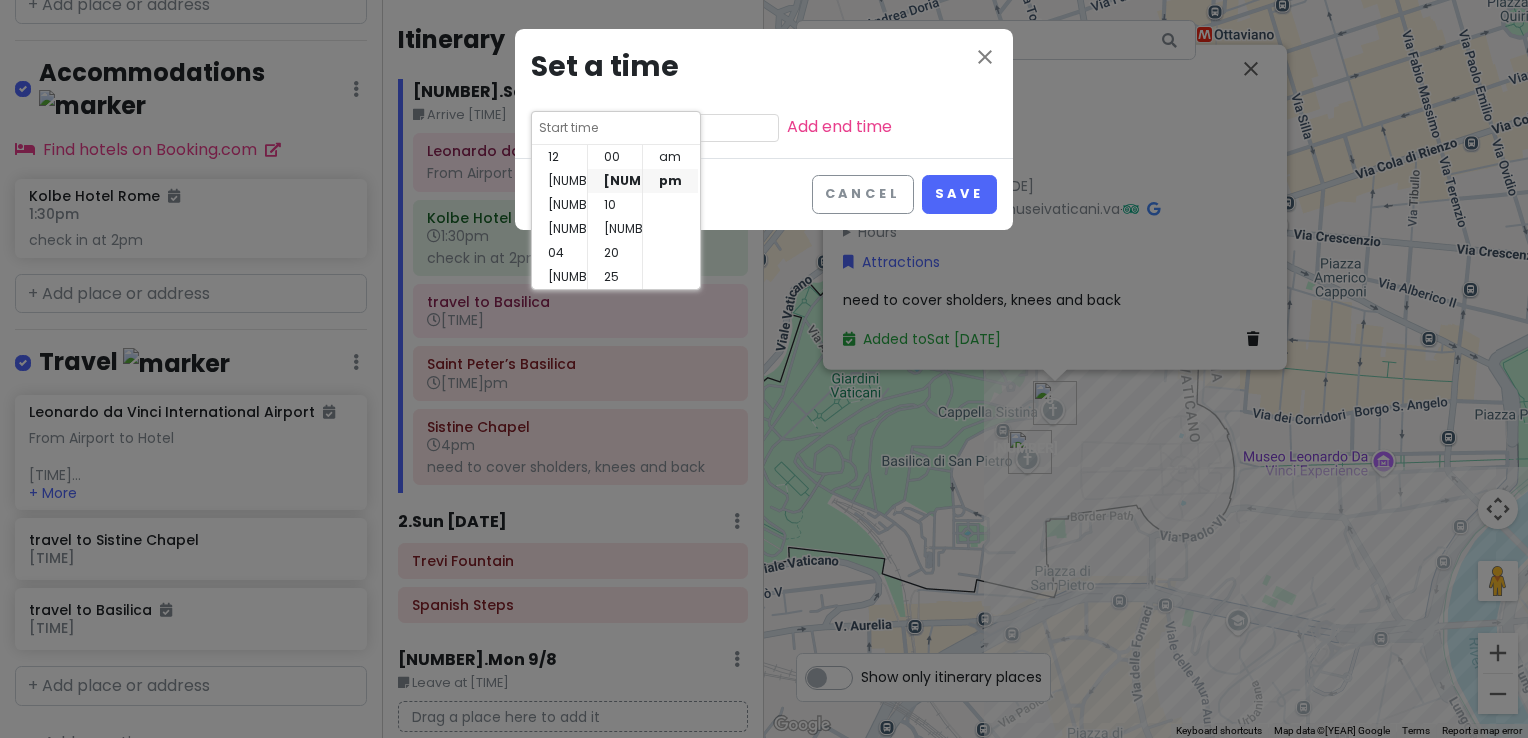 scroll, scrollTop: 144, scrollLeft: 0, axis: vertical 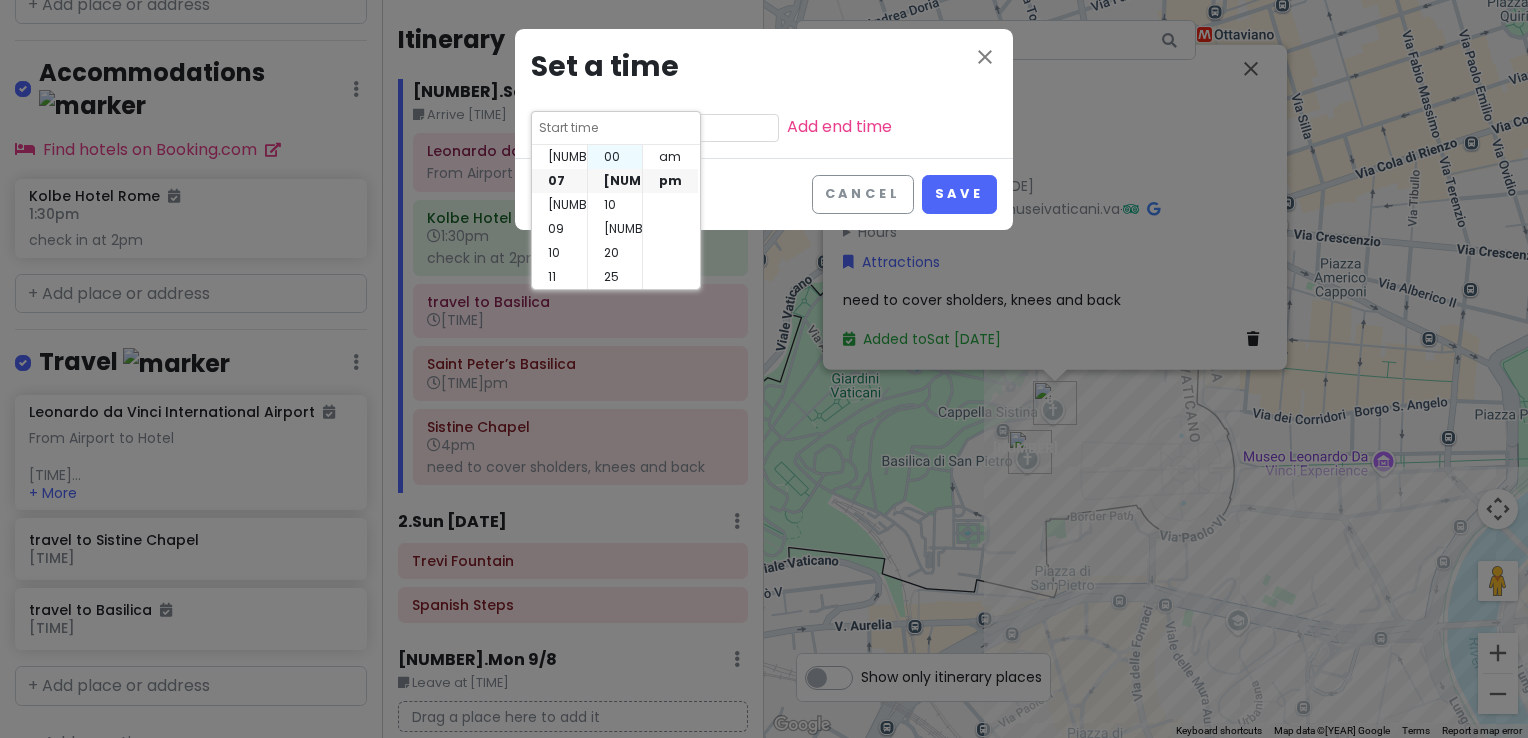 click on "00" at bounding box center (615, 157) 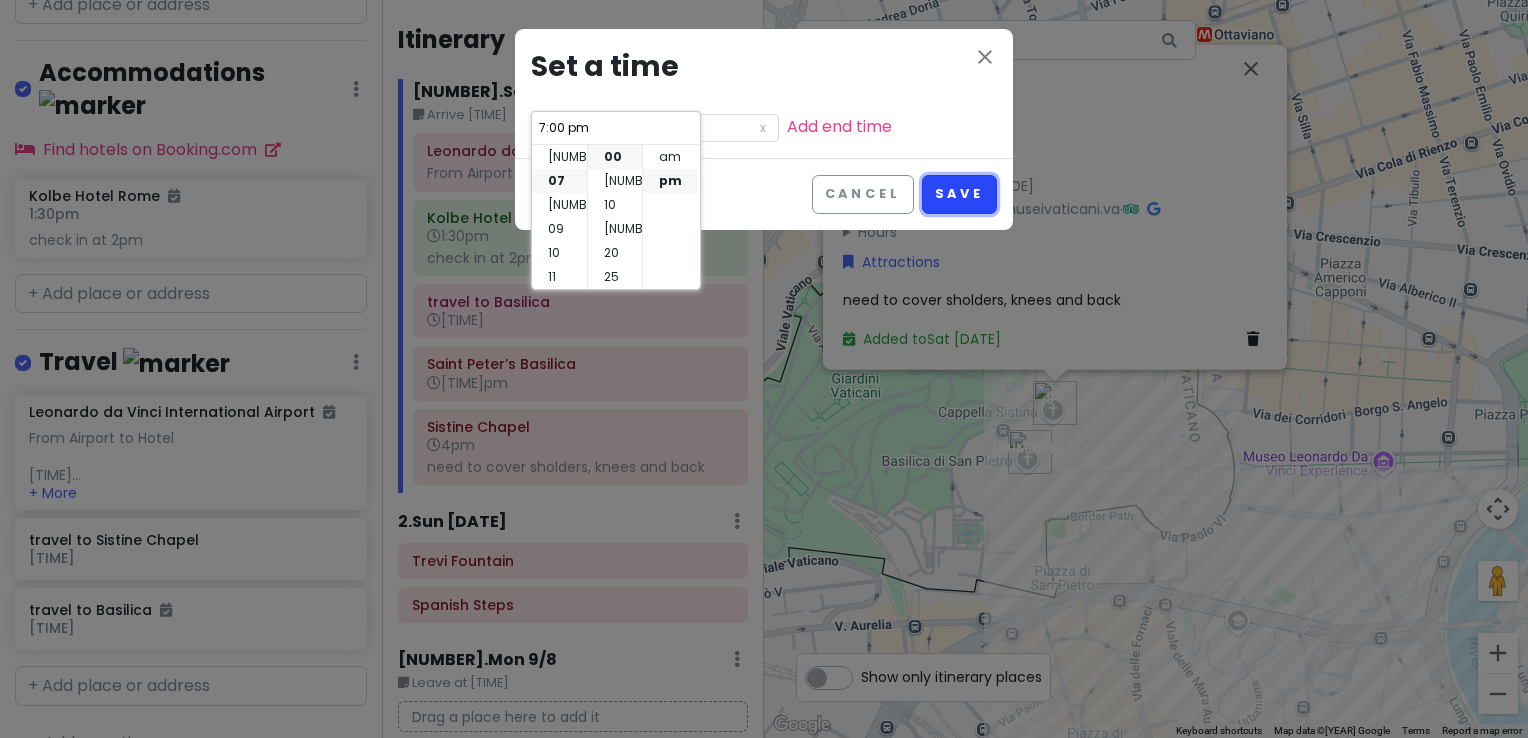 click on "Save" at bounding box center [959, 194] 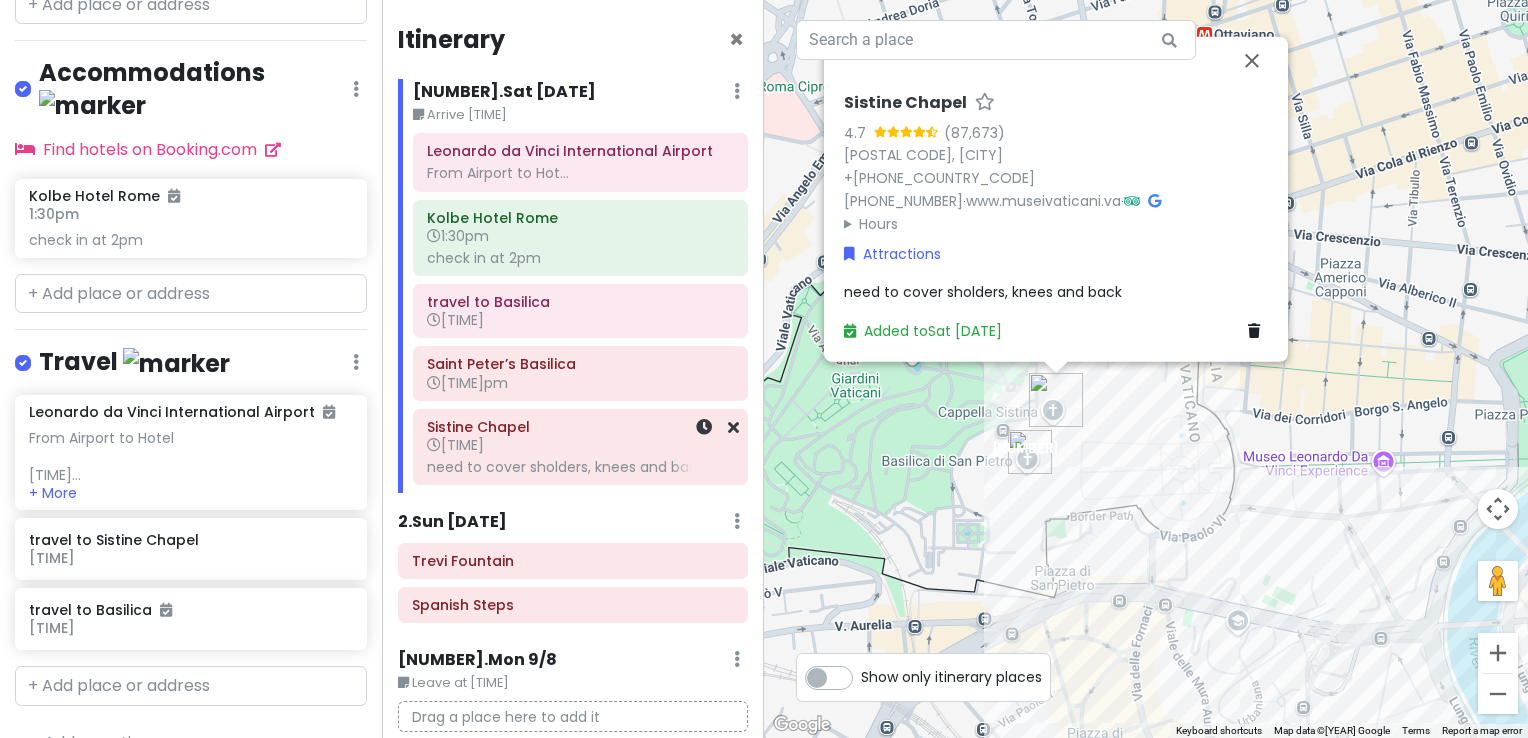 click on "Sistine Chapel [TIME] need to cover sholders, knees and back" at bounding box center [580, 447] 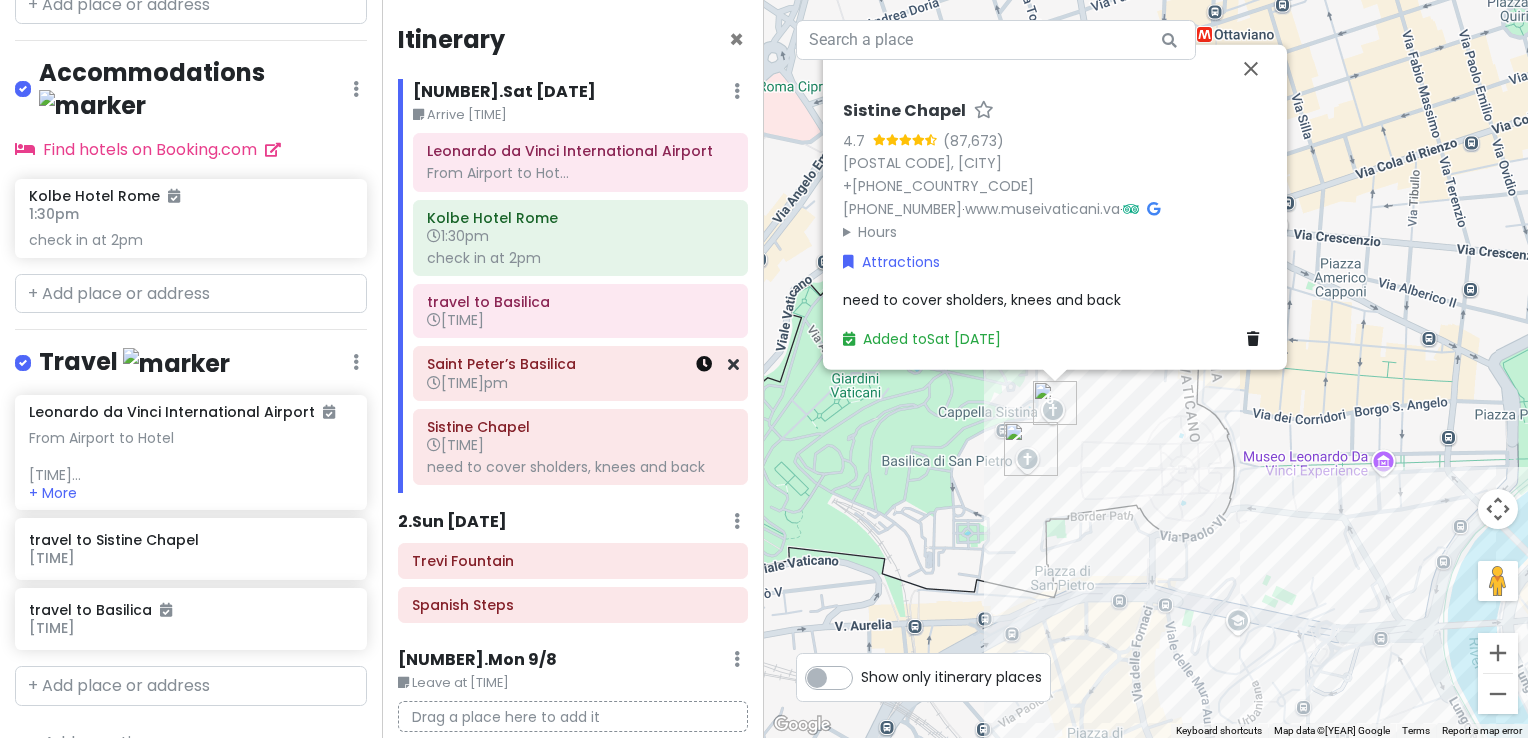 click at bounding box center (704, 364) 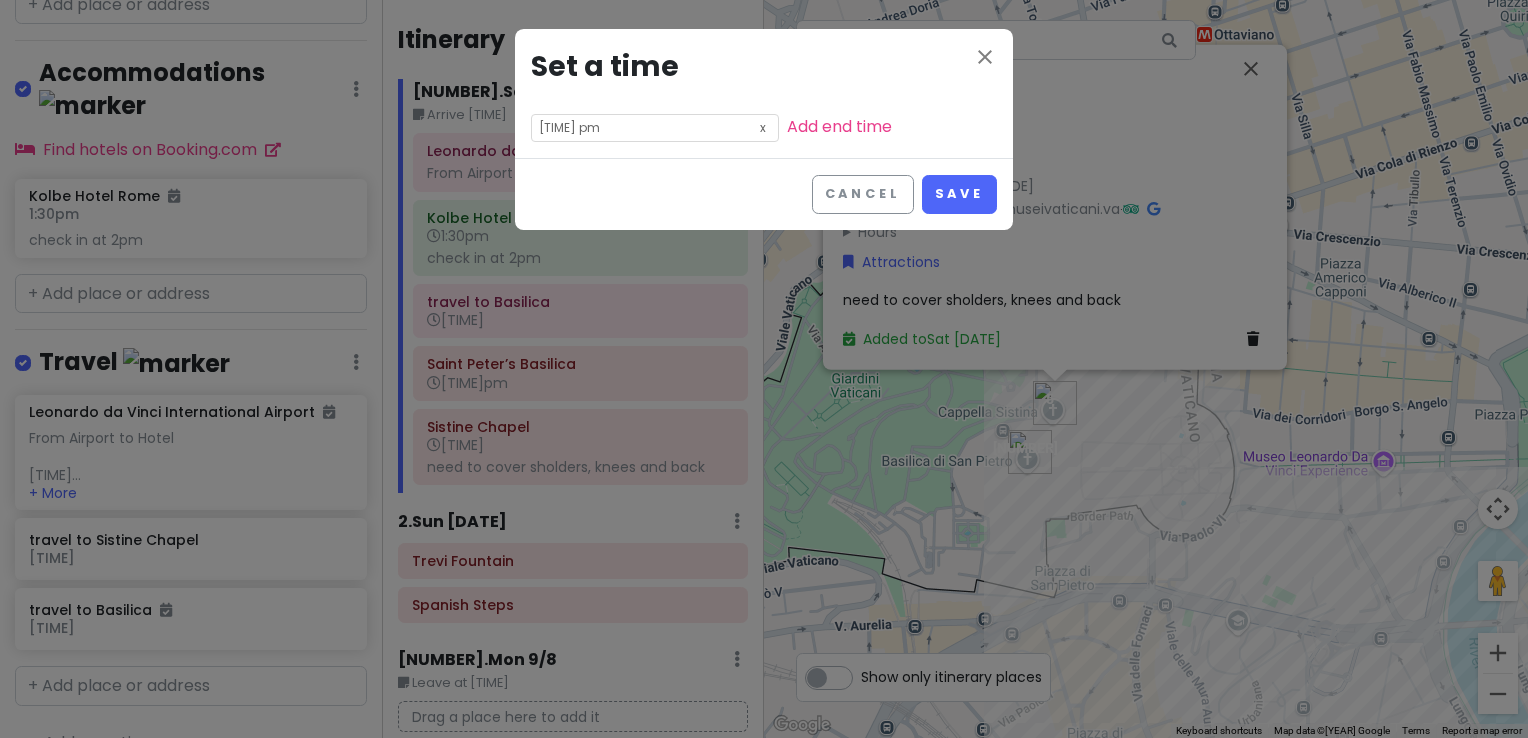 click at bounding box center (763, 126) 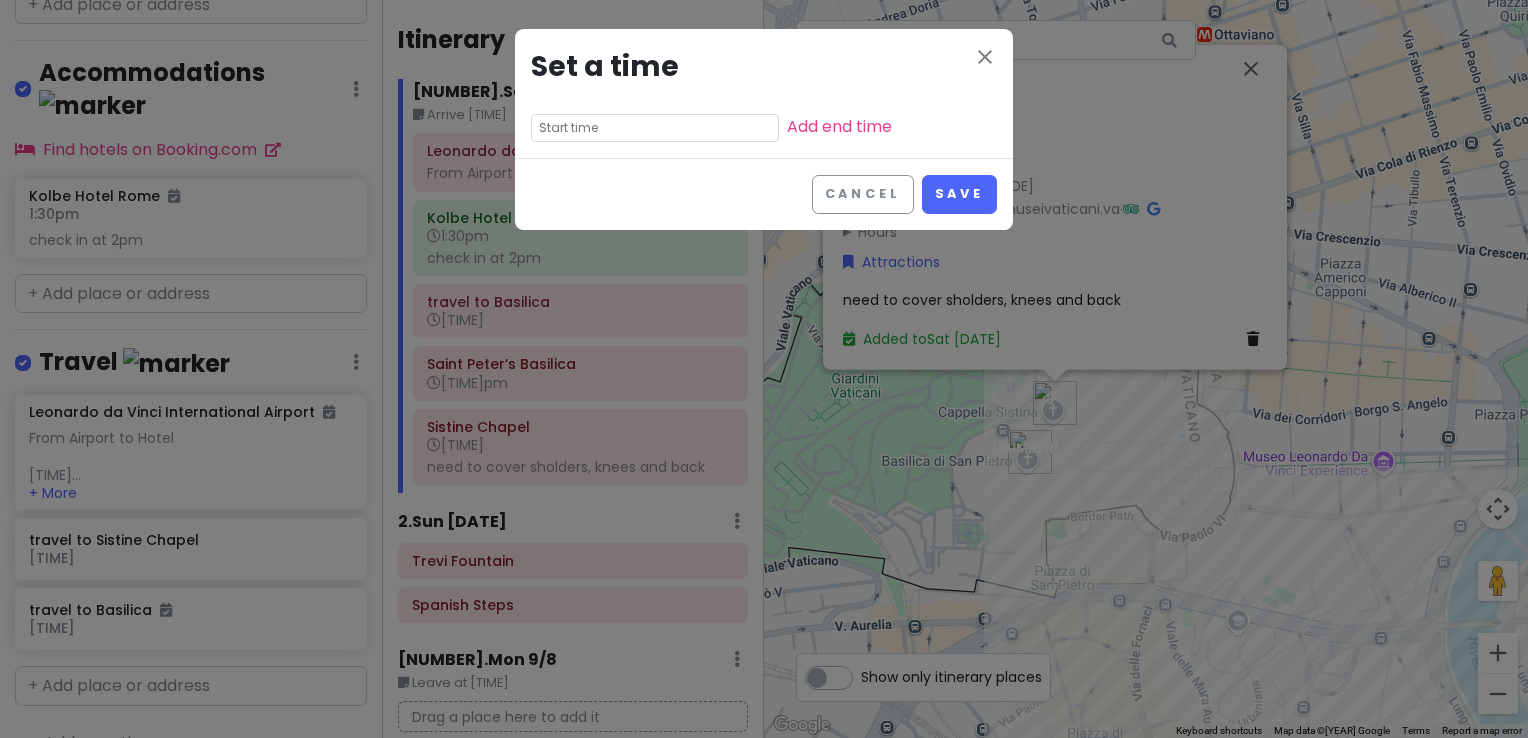 click at bounding box center [655, 128] 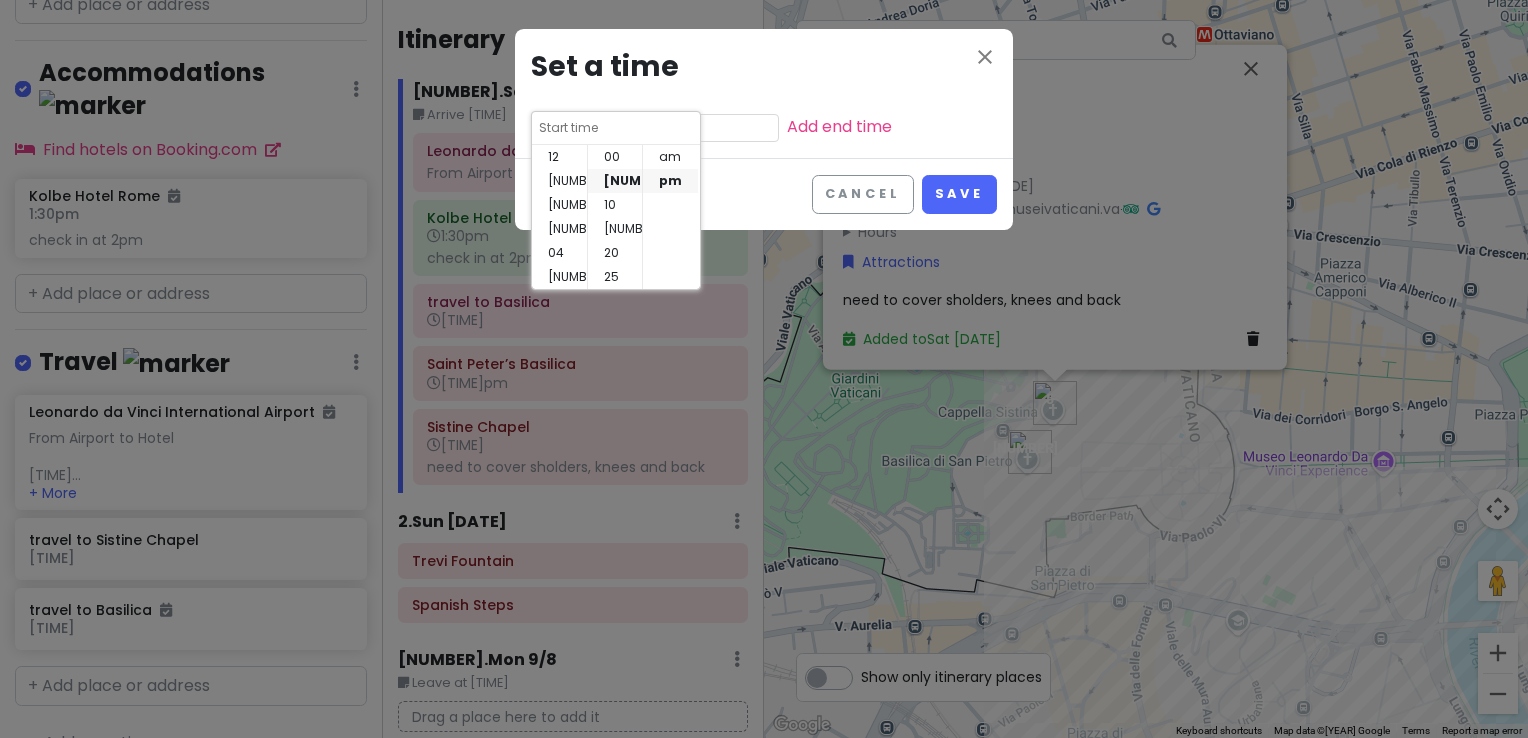 scroll, scrollTop: 144, scrollLeft: 0, axis: vertical 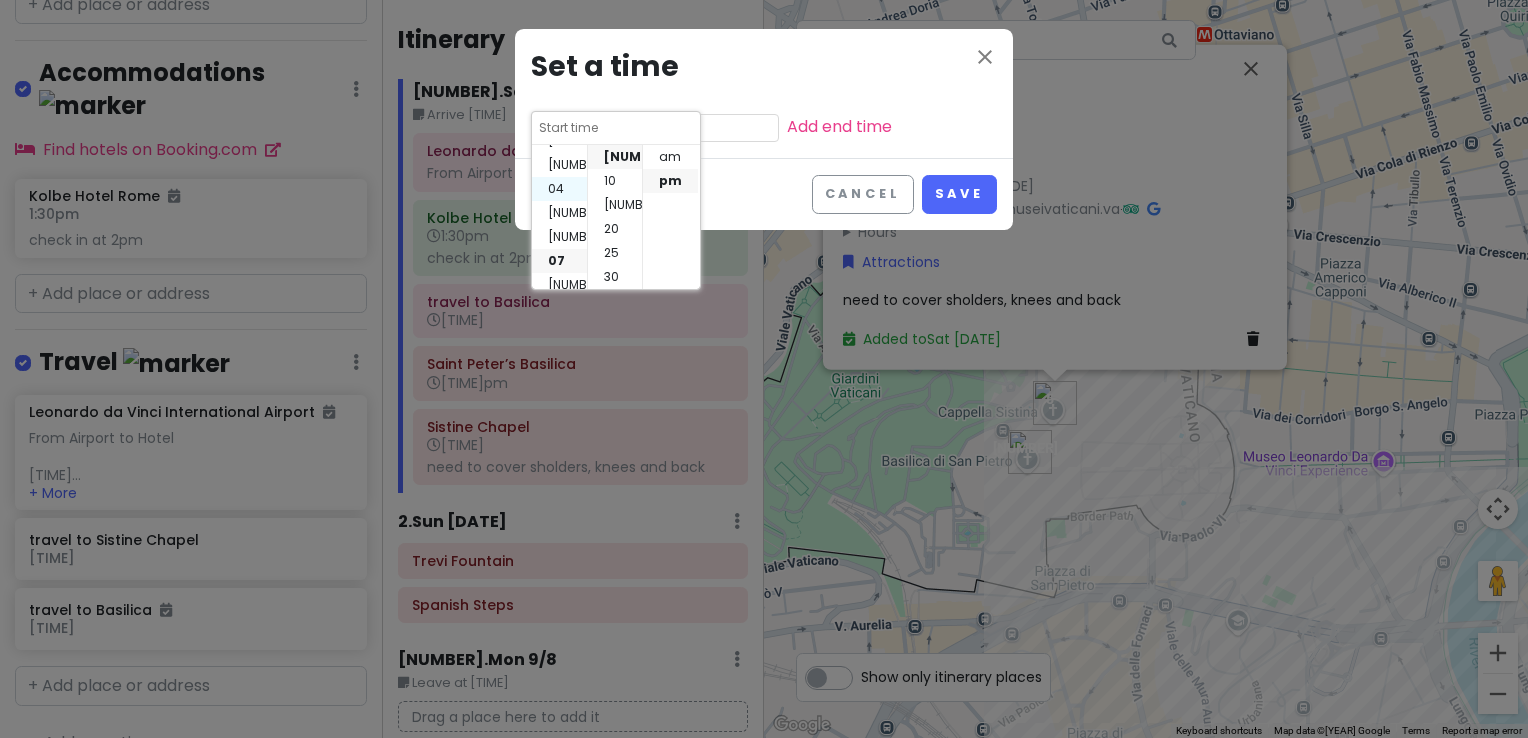 click on "04" at bounding box center [559, 189] 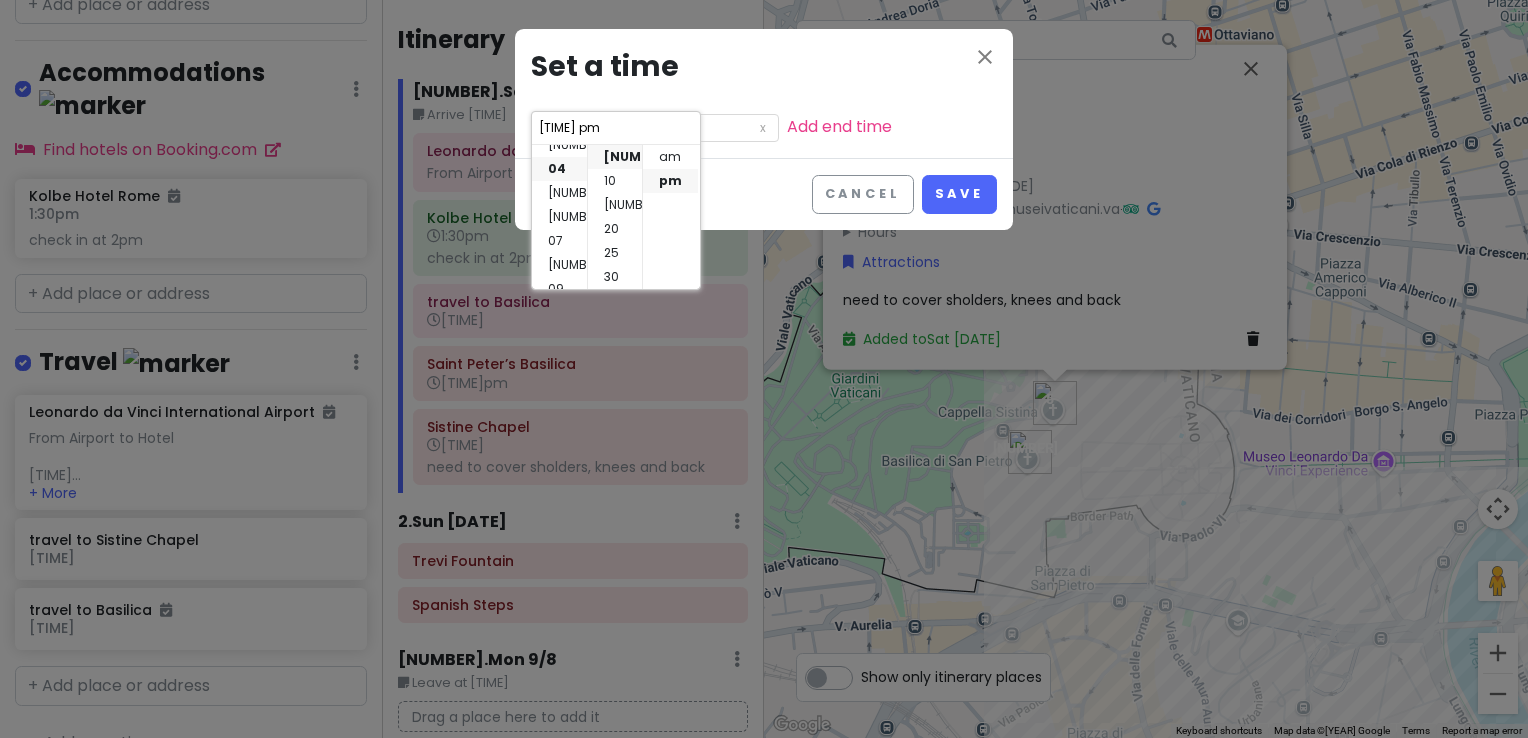 scroll, scrollTop: 96, scrollLeft: 0, axis: vertical 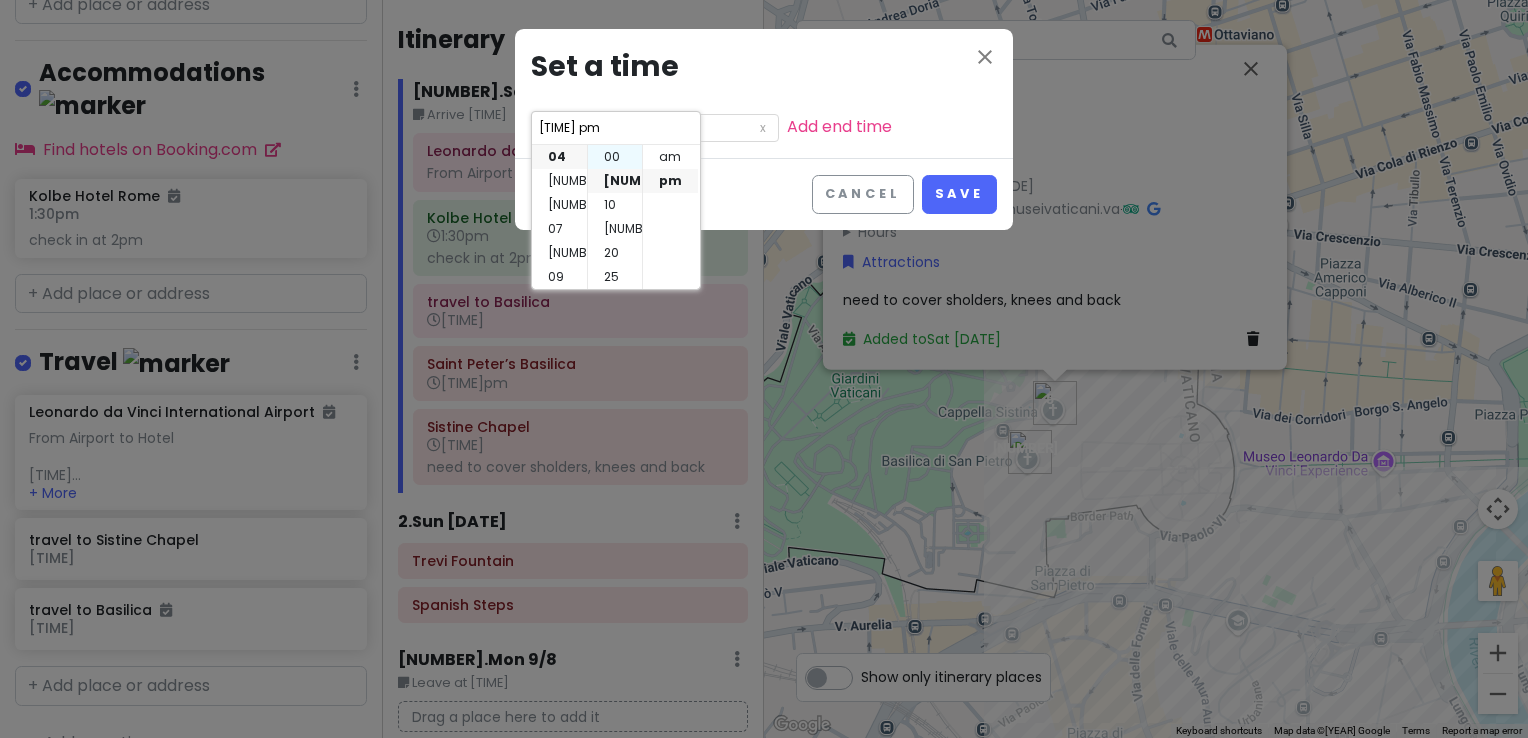 click on "00" at bounding box center [615, 157] 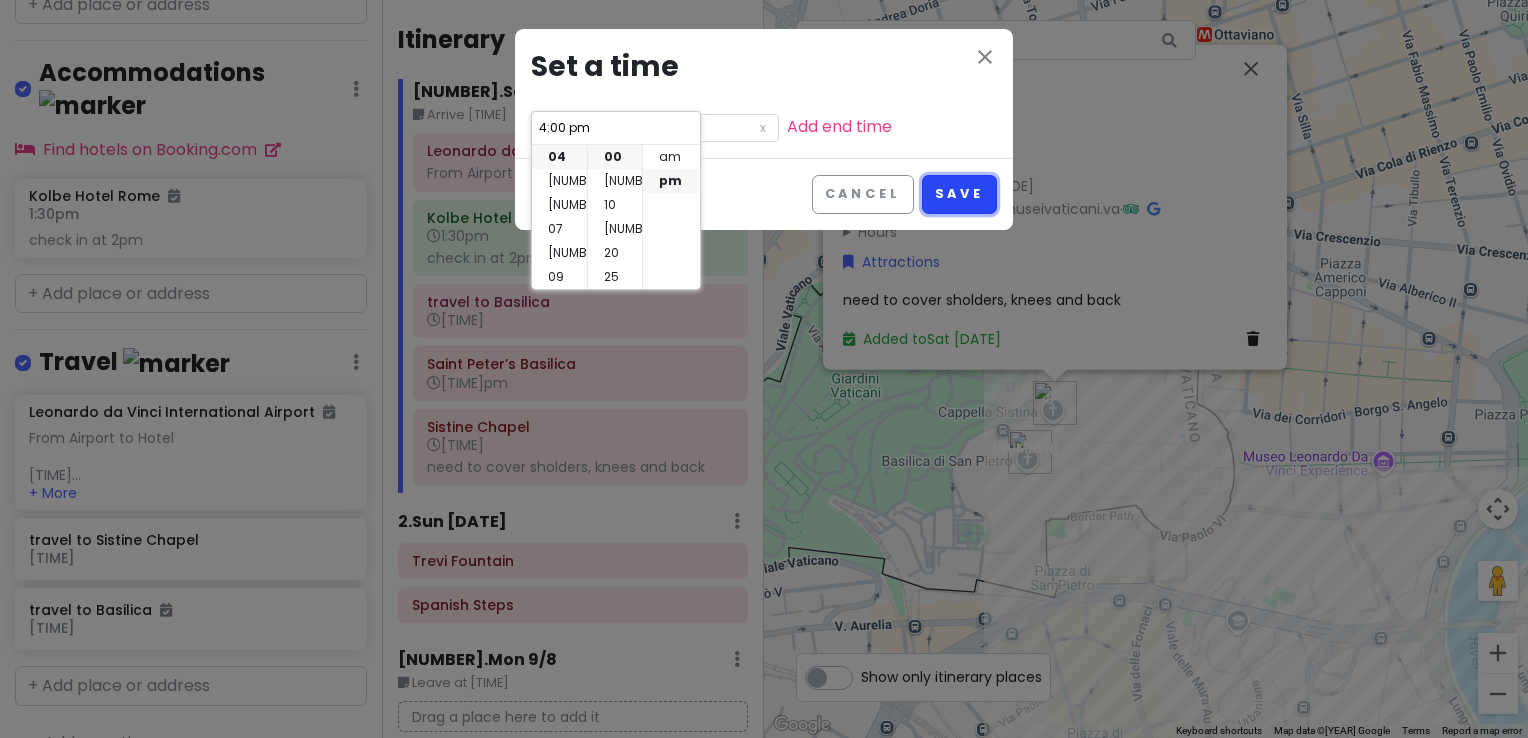 click on "Save" at bounding box center (959, 194) 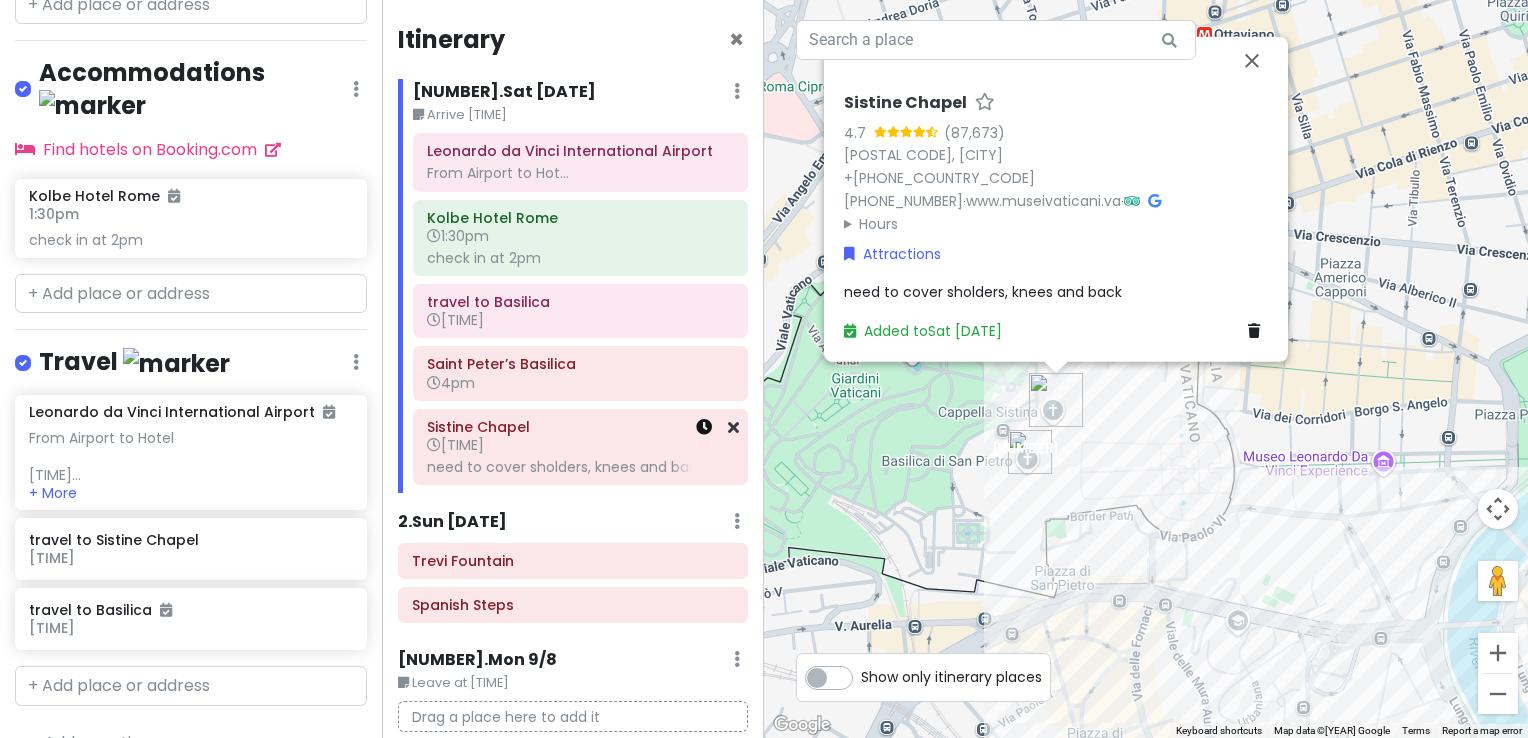click at bounding box center [704, 427] 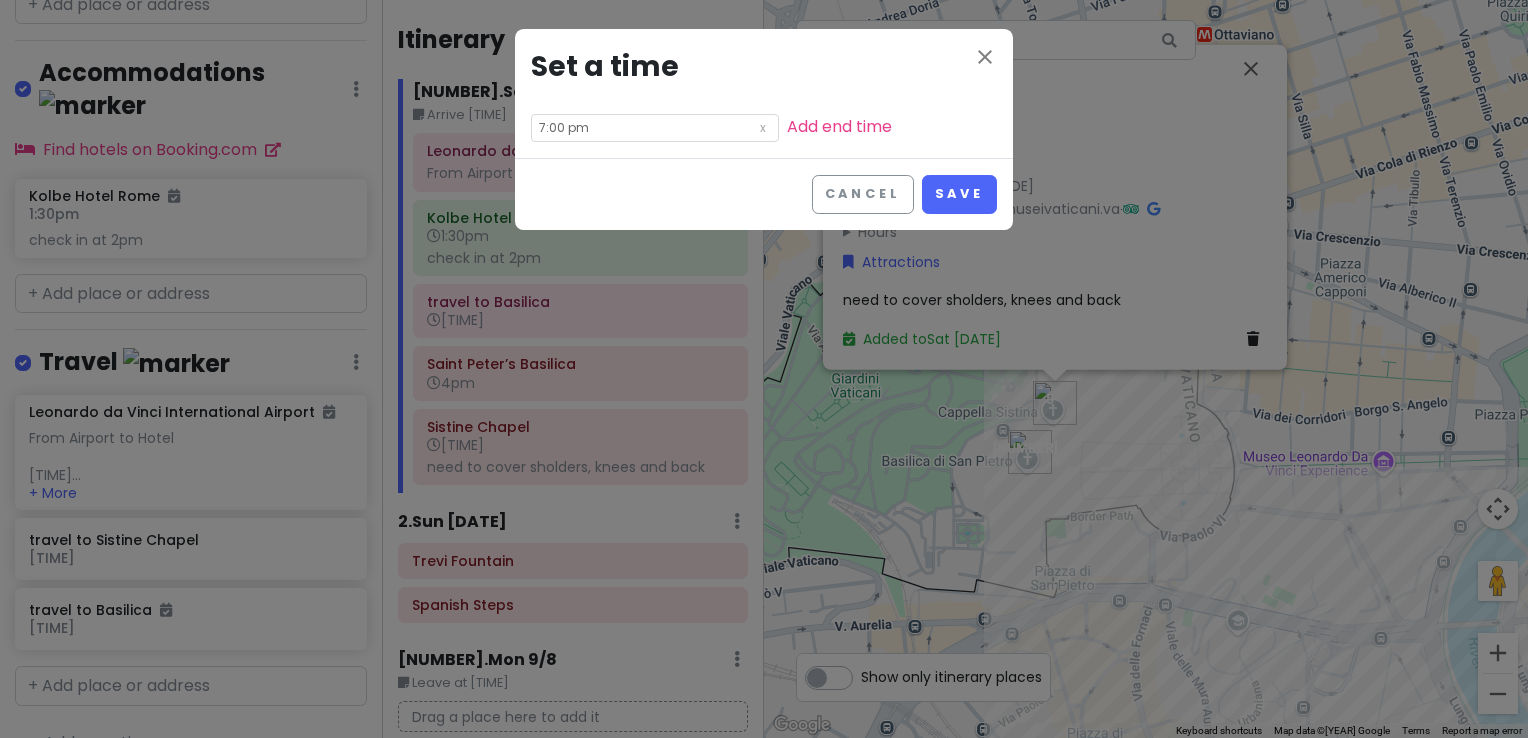 click on "7:00 pm" at bounding box center [655, 128] 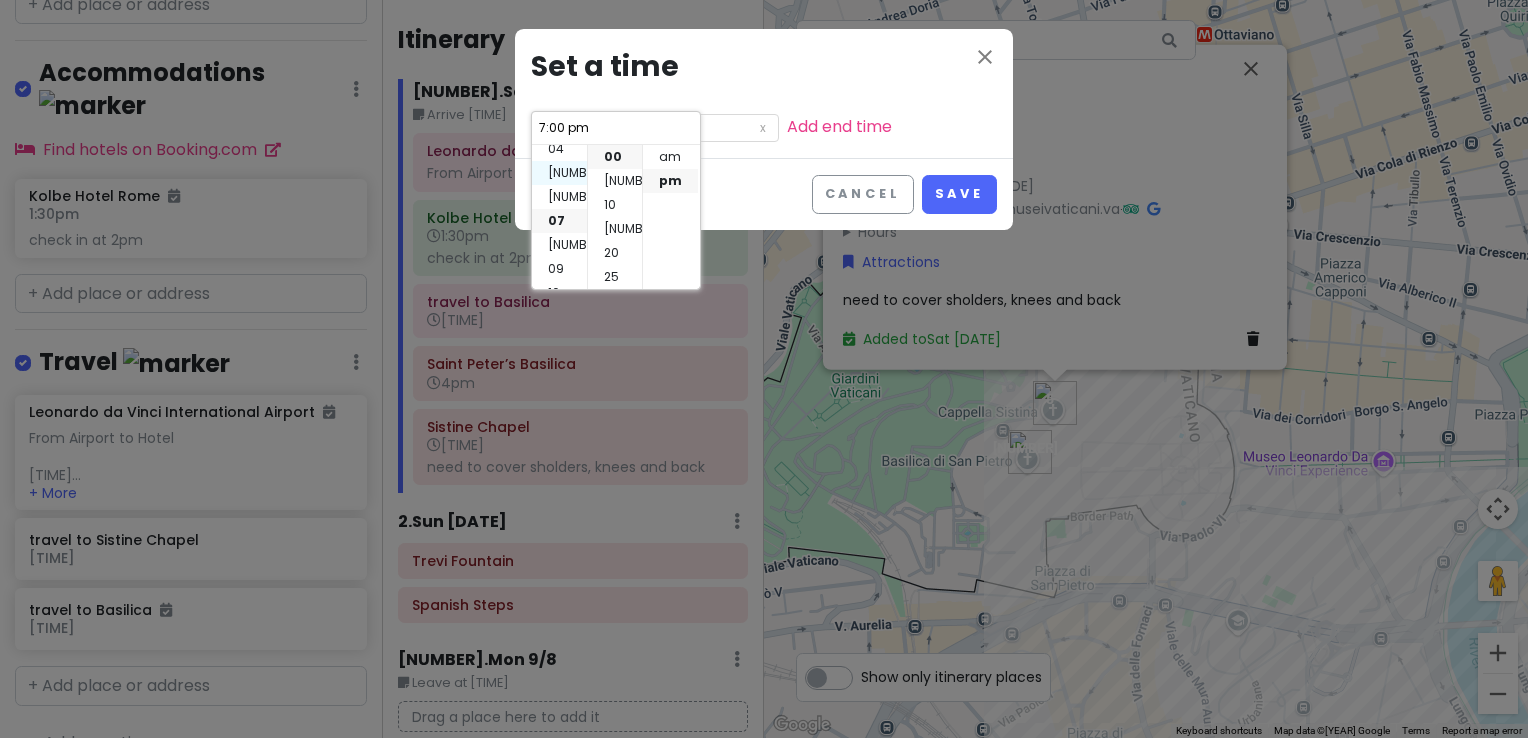 click on "[NUMBER]" at bounding box center (559, 173) 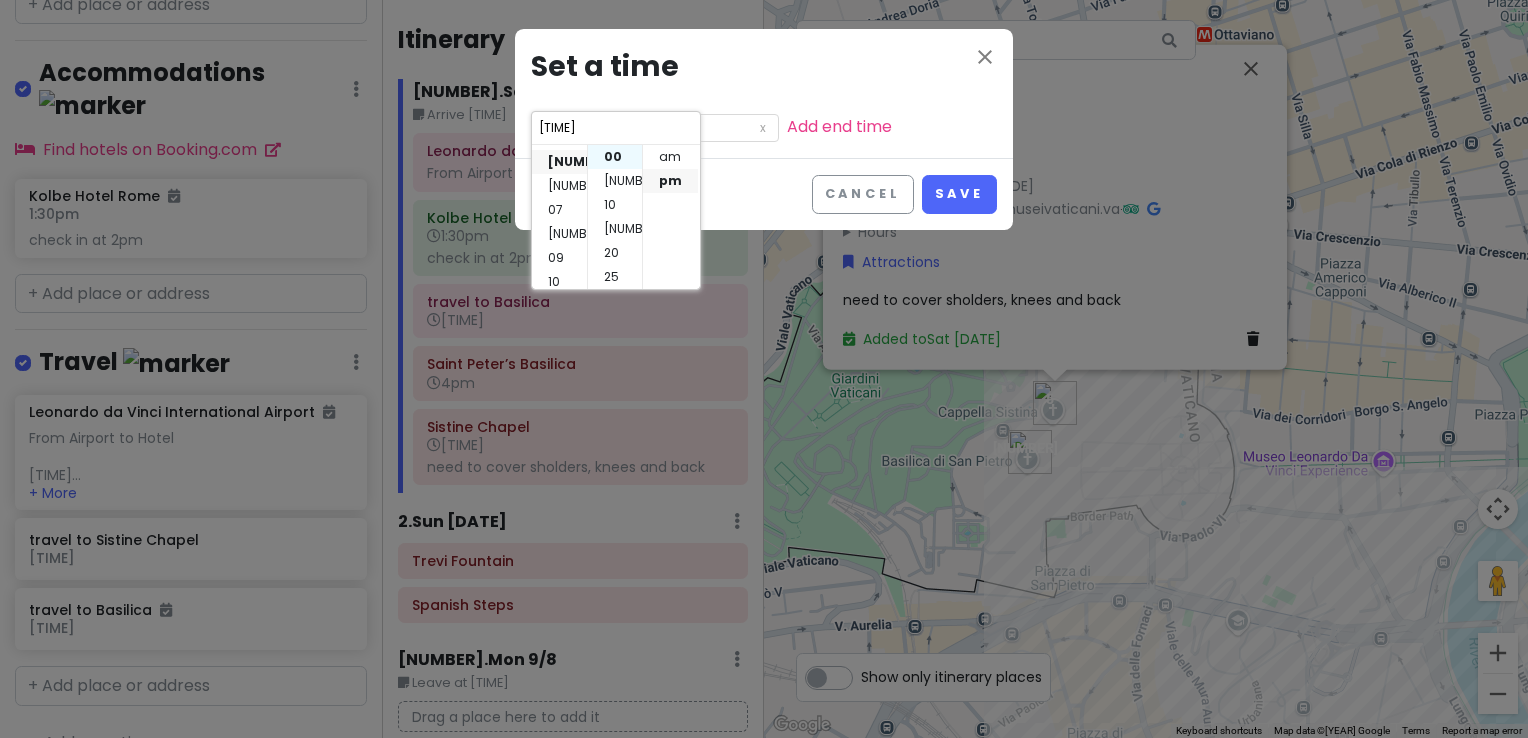 scroll, scrollTop: 120, scrollLeft: 0, axis: vertical 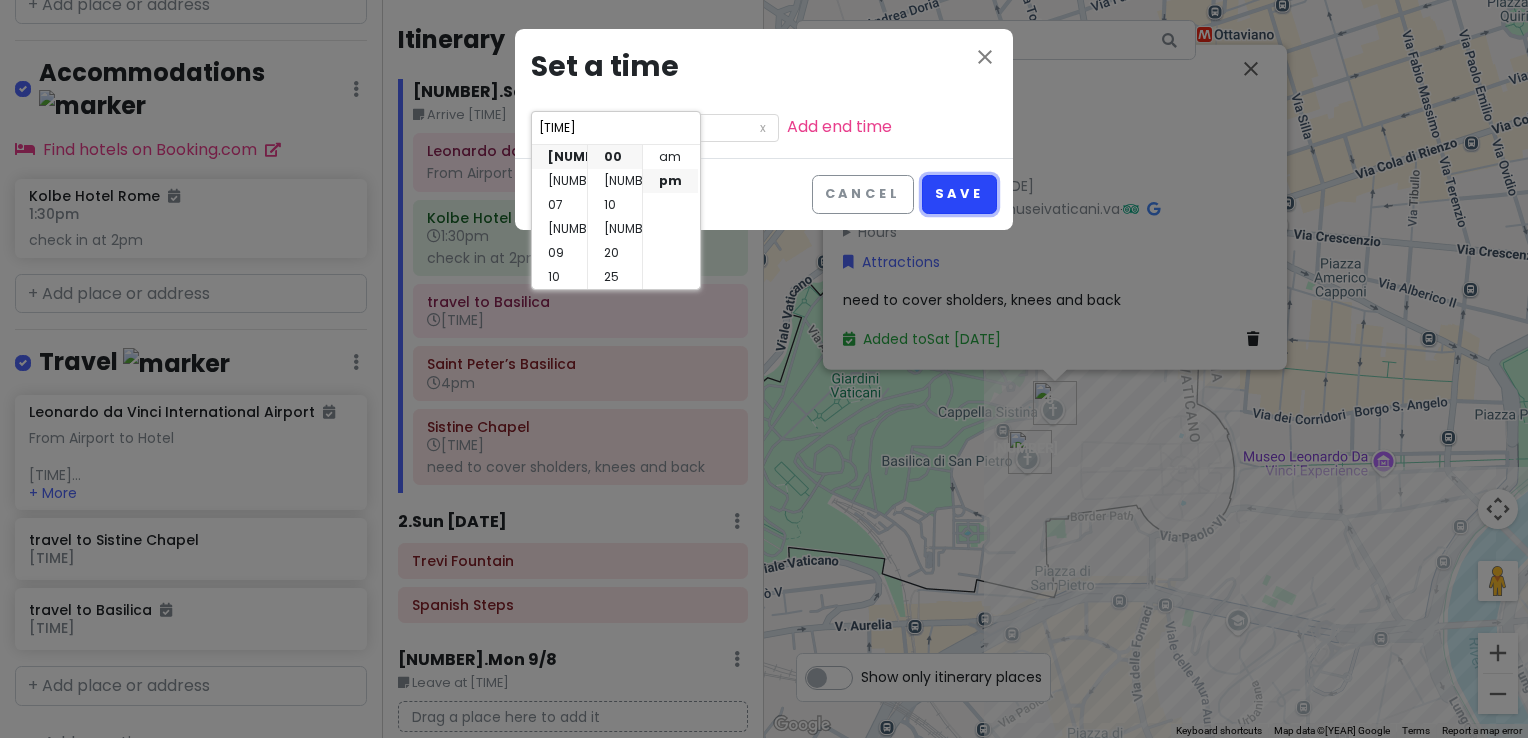 click on "Save" at bounding box center (959, 194) 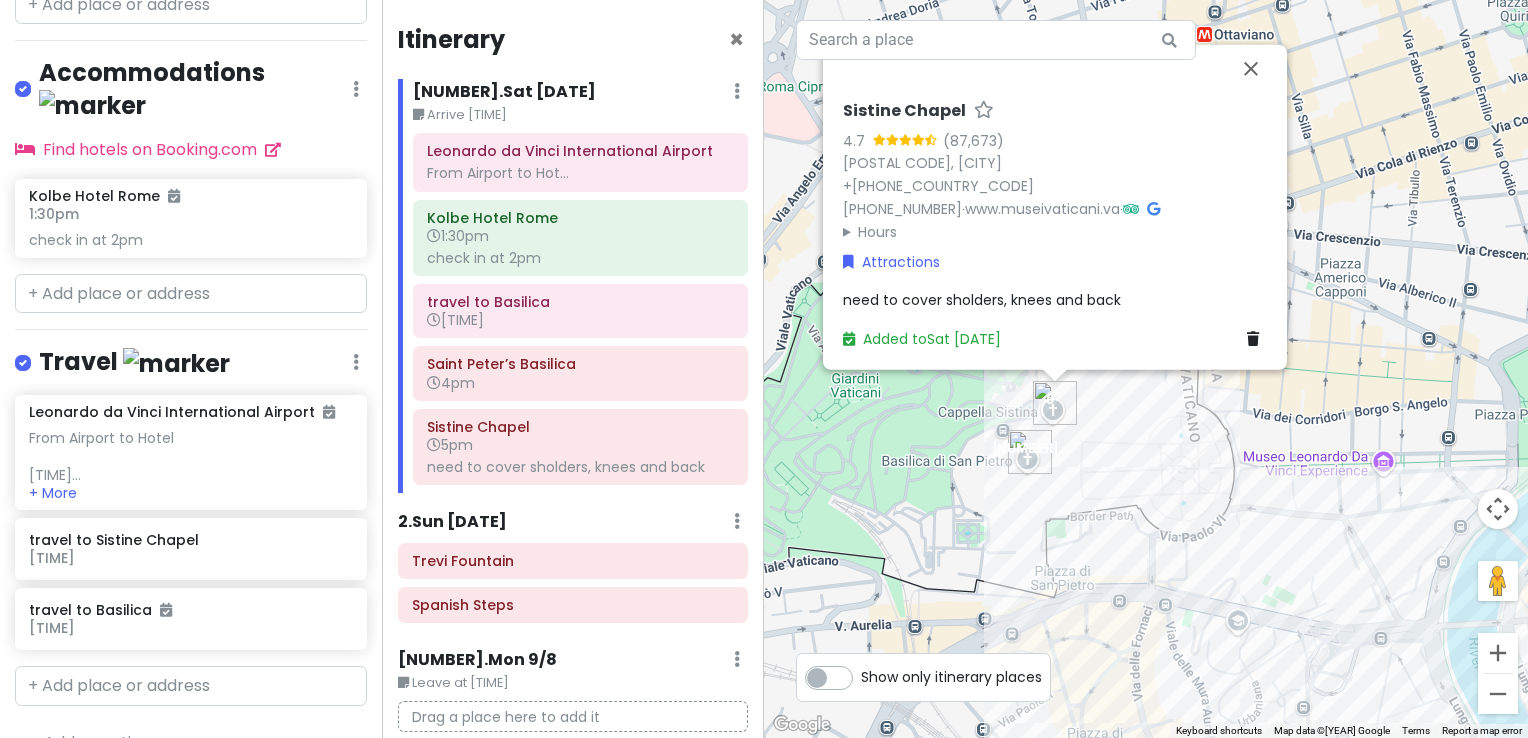 click on "Sistine Chapel 4.7        ([NUMBER],[NUMBER]) [POSTAL_CODE], Vatican City +[PHONE]   ·   www.museivaticani.va   ·   Hours [DAY]  [TIME] AM – [TIME] PM [DAY]  [TIME] AM – [TIME] PM [DAY]  [TIME] AM – [TIME] PM [DAY]  [TIME] AM – [TIME] PM [DAY]  [TIME] AM – [TIME] PM [DAY]  [TIME] AM – [TIME] PM [DAY]  Closed Attractions need to cover sholders, knees and back Added to  [DAY] [MONTH]" at bounding box center [1146, 369] 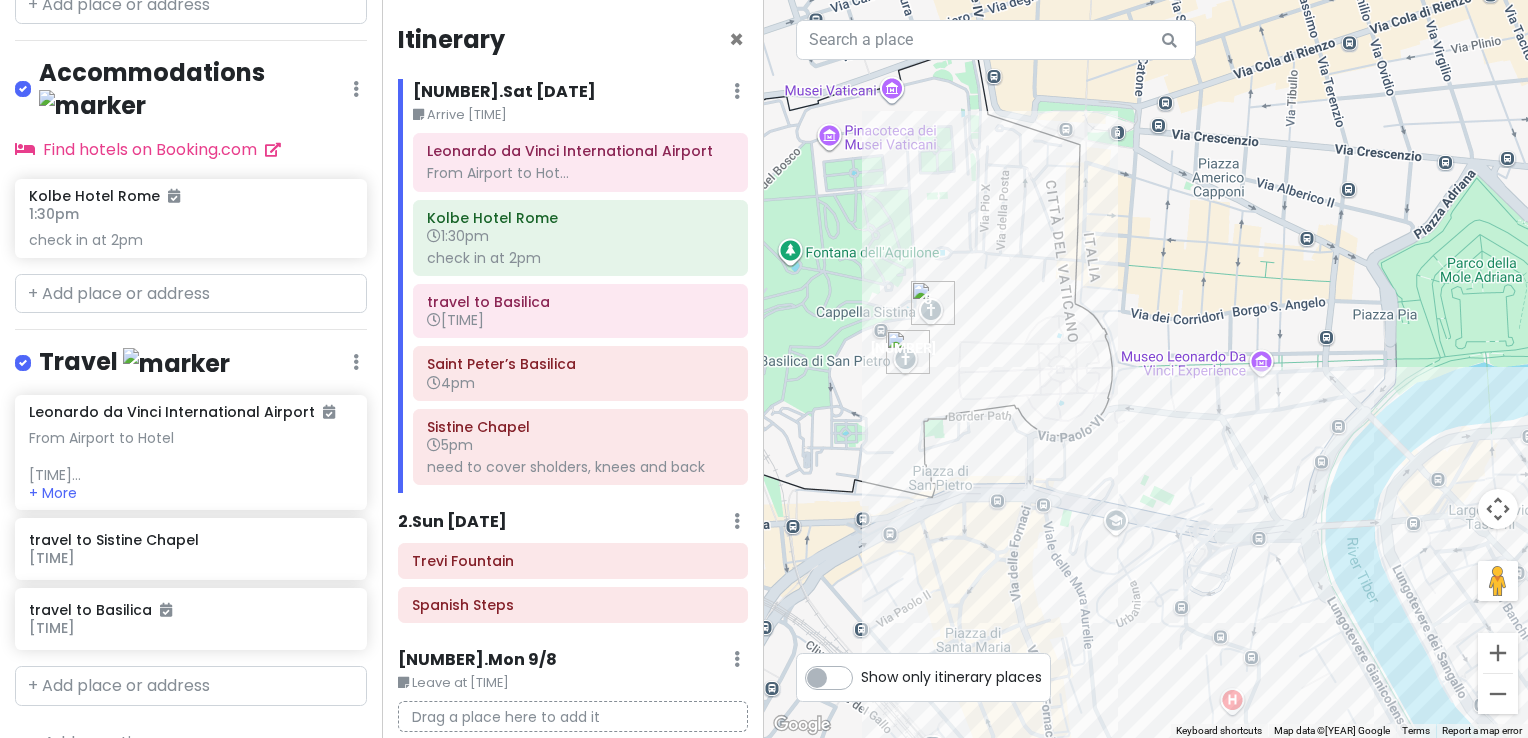 drag, startPoint x: 1268, startPoint y: 552, endPoint x: 1150, endPoint y: 446, distance: 158.61903 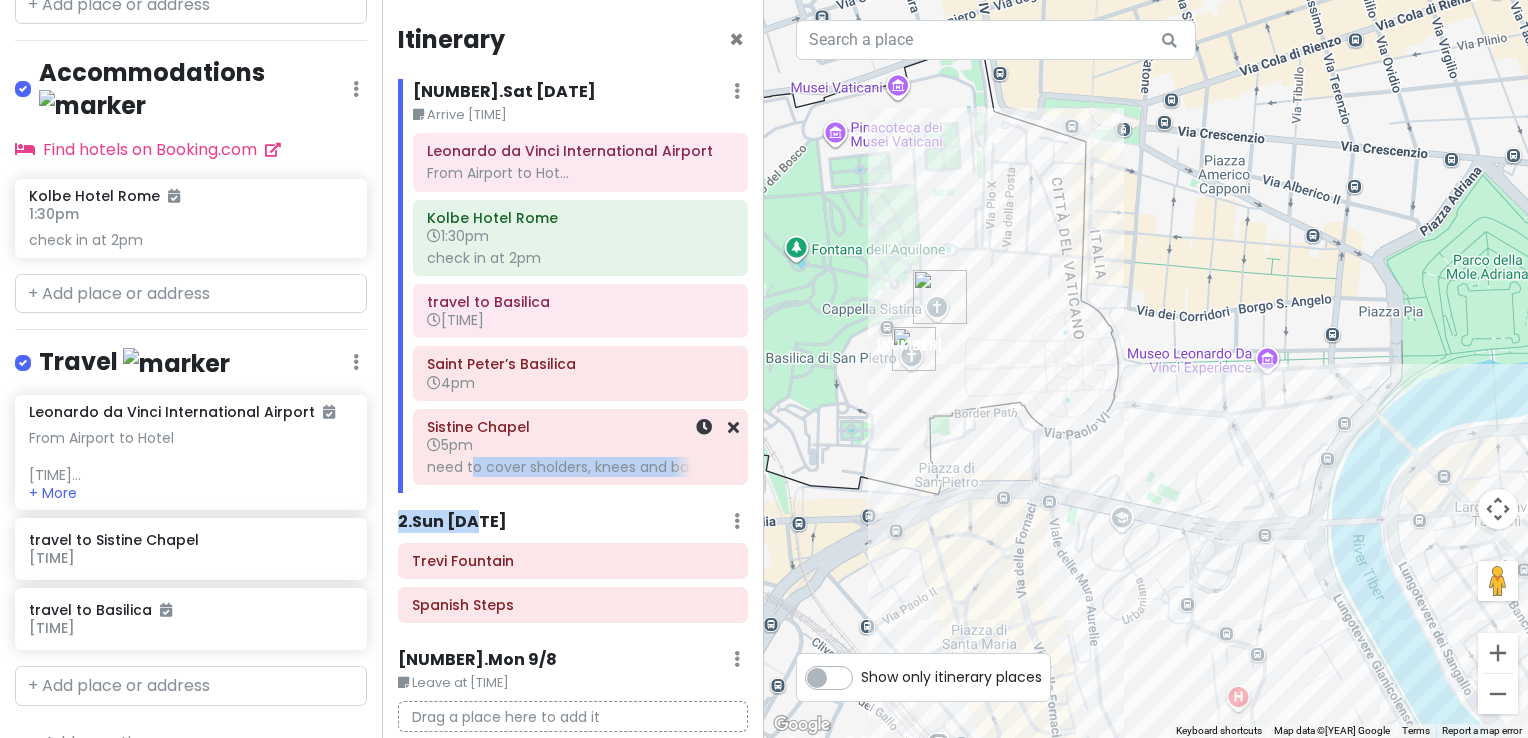 drag, startPoint x: 483, startPoint y: 506, endPoint x: 474, endPoint y: 470, distance: 37.107952 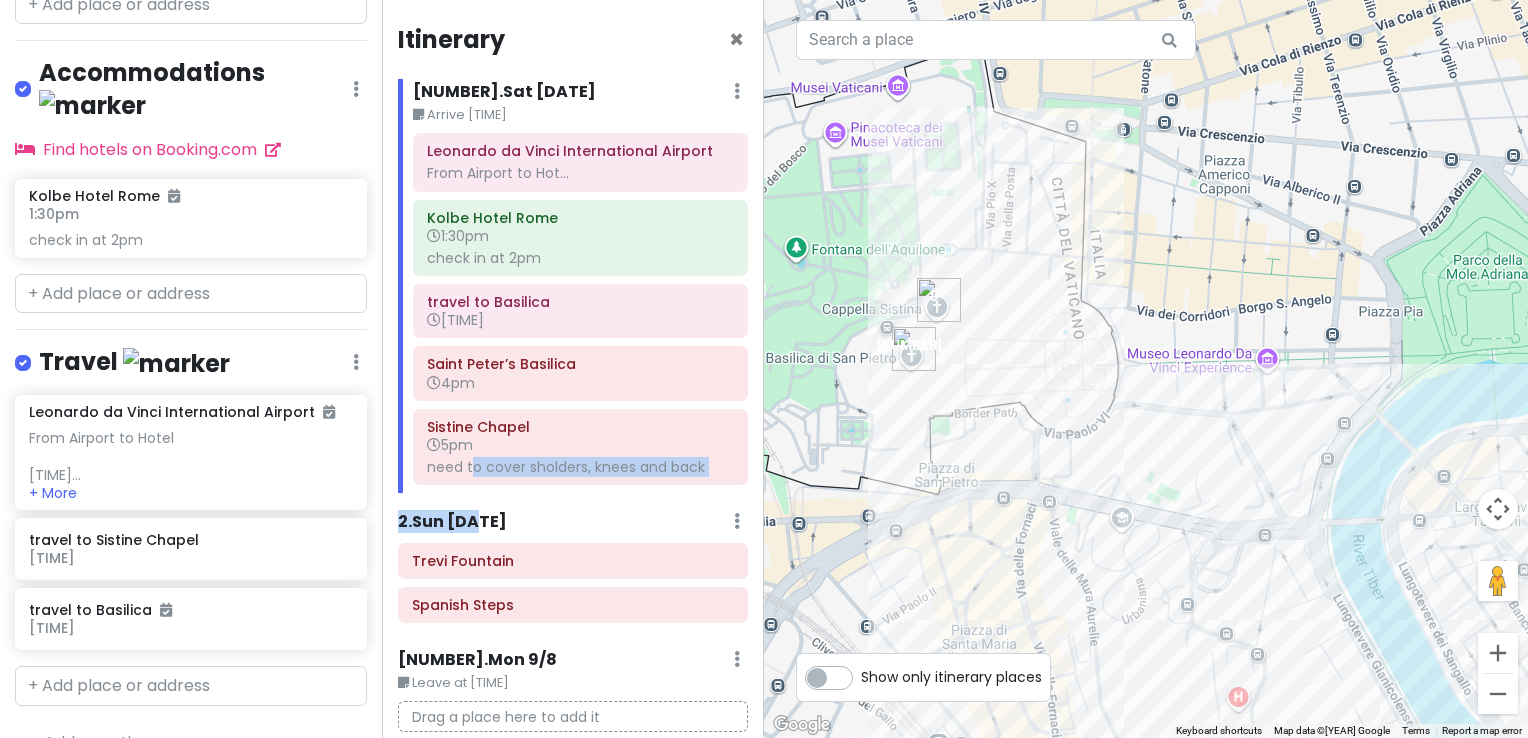 drag, startPoint x: 474, startPoint y: 470, endPoint x: 497, endPoint y: 519, distance: 54.129475 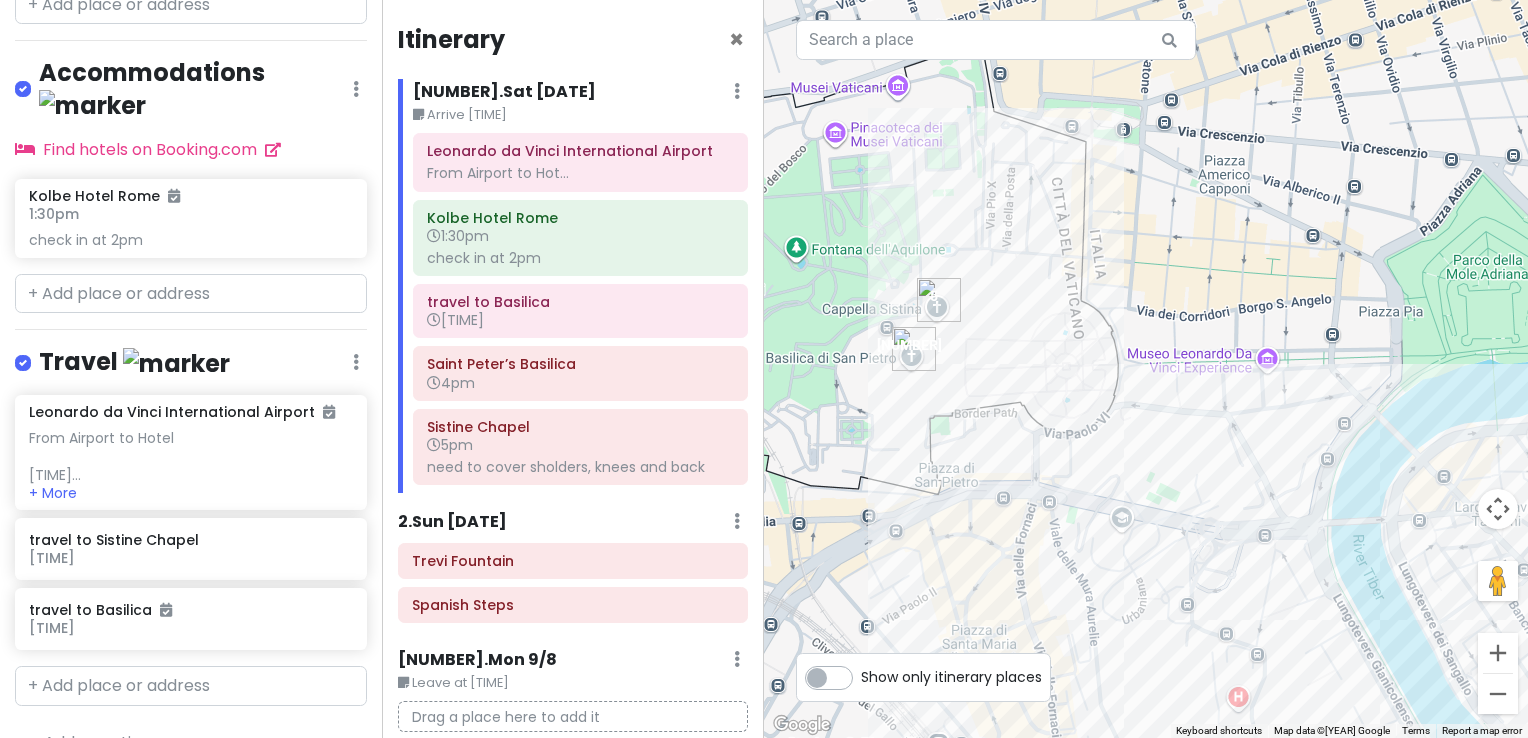 click on "[NUMBER] .  [DAY] [MONTH] Add Day Notes Delete Day" at bounding box center [573, 526] 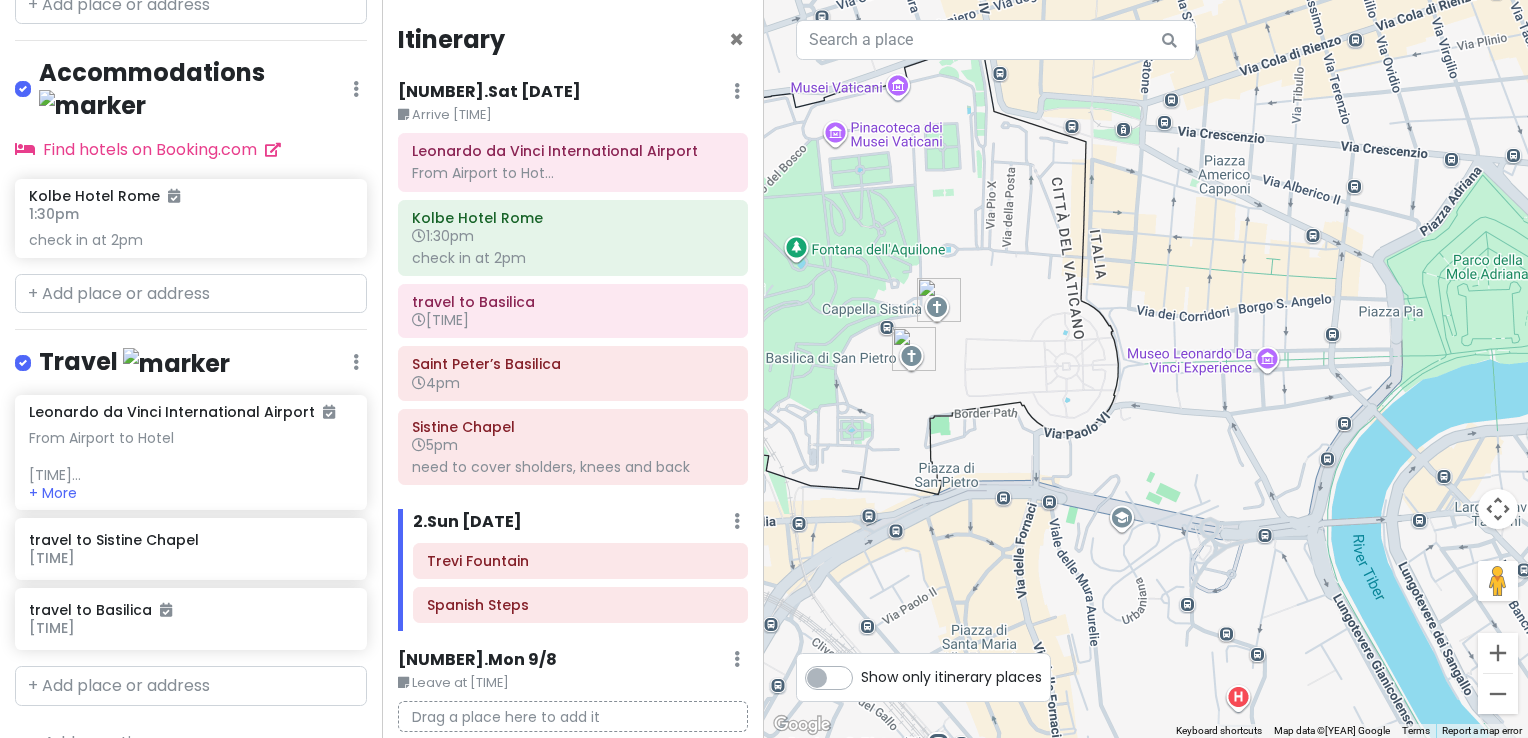 click on "[NUMBER] .  [DAY] [MONTH]" at bounding box center (477, 660) 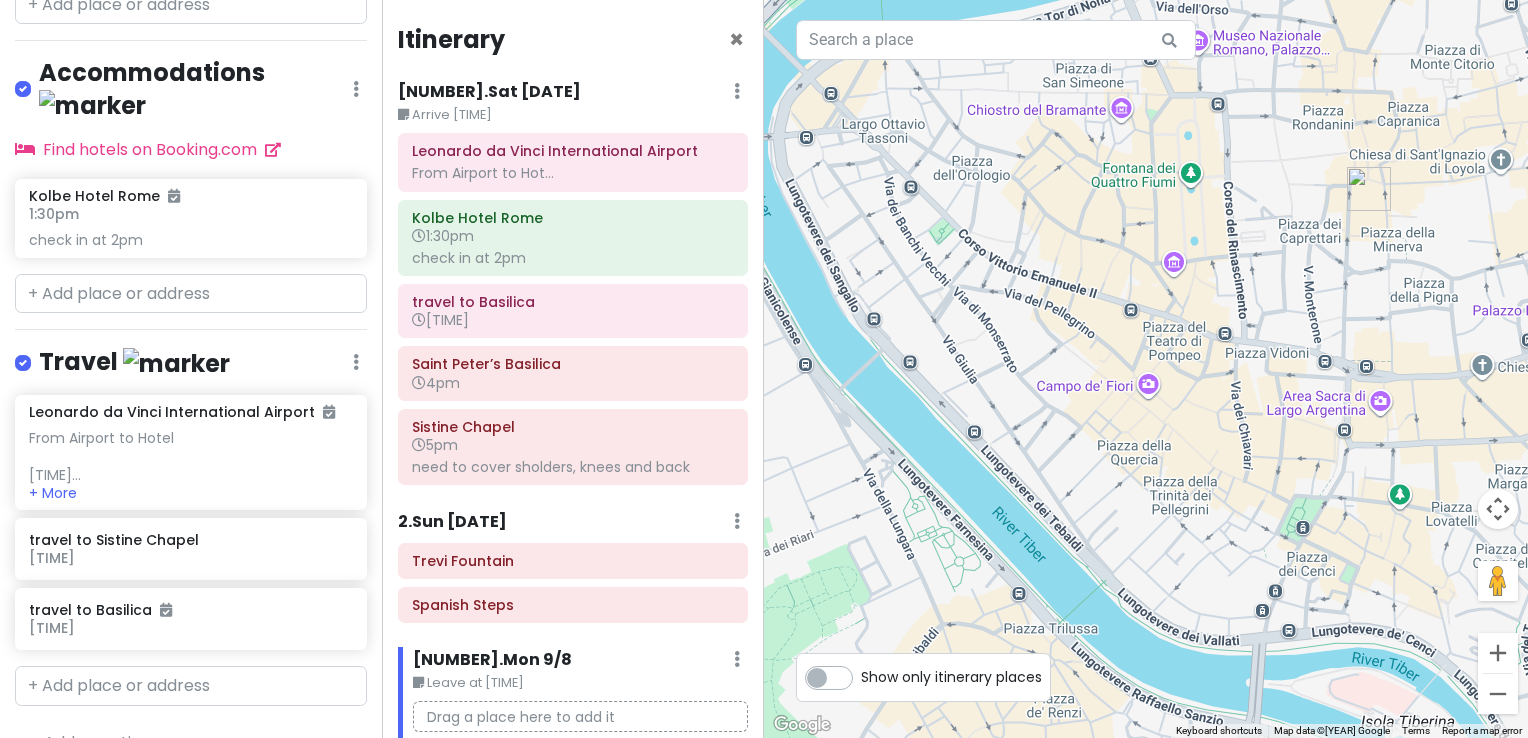 drag, startPoint x: 1226, startPoint y: 473, endPoint x: 568, endPoint y: 66, distance: 773.70087 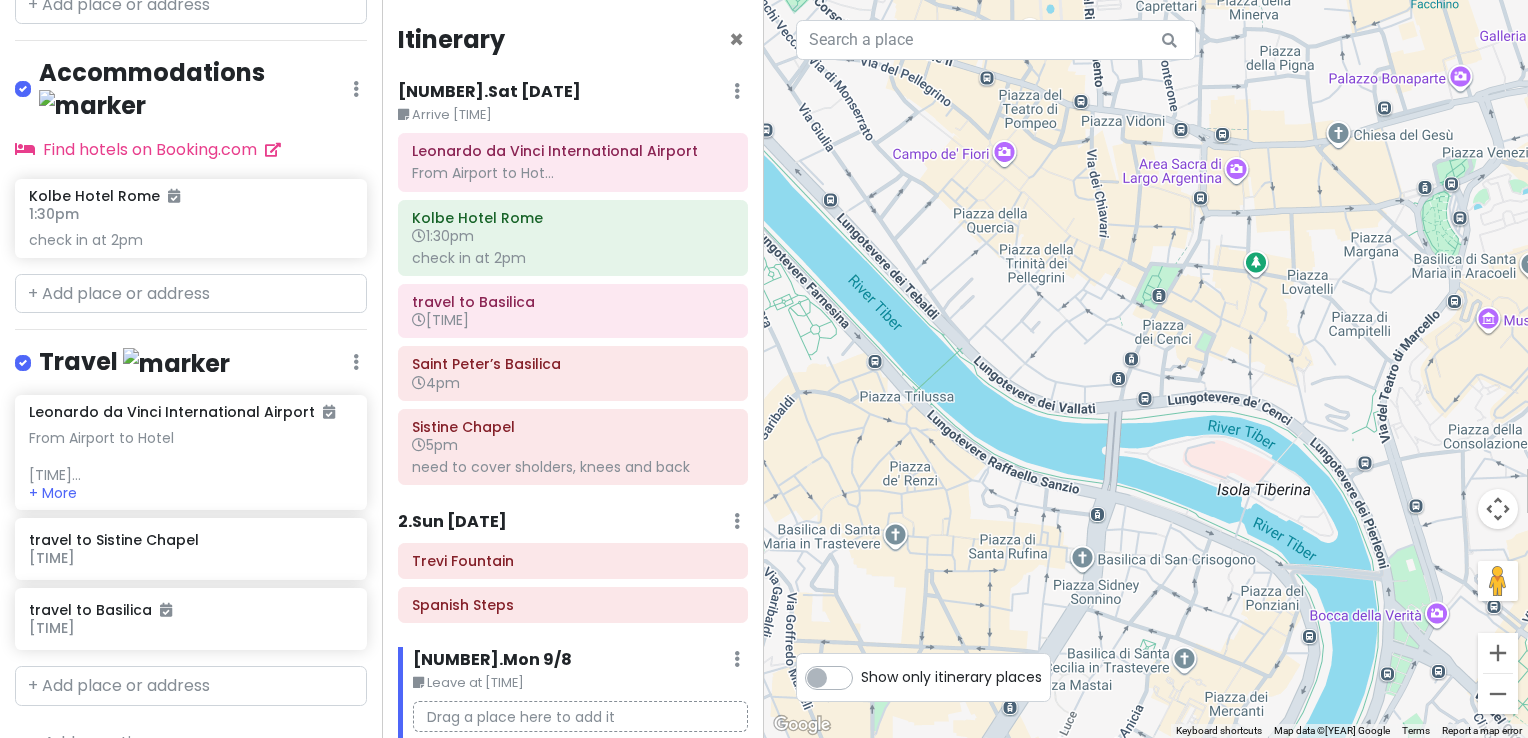 drag, startPoint x: 1190, startPoint y: 458, endPoint x: 1047, endPoint y: 227, distance: 271.67996 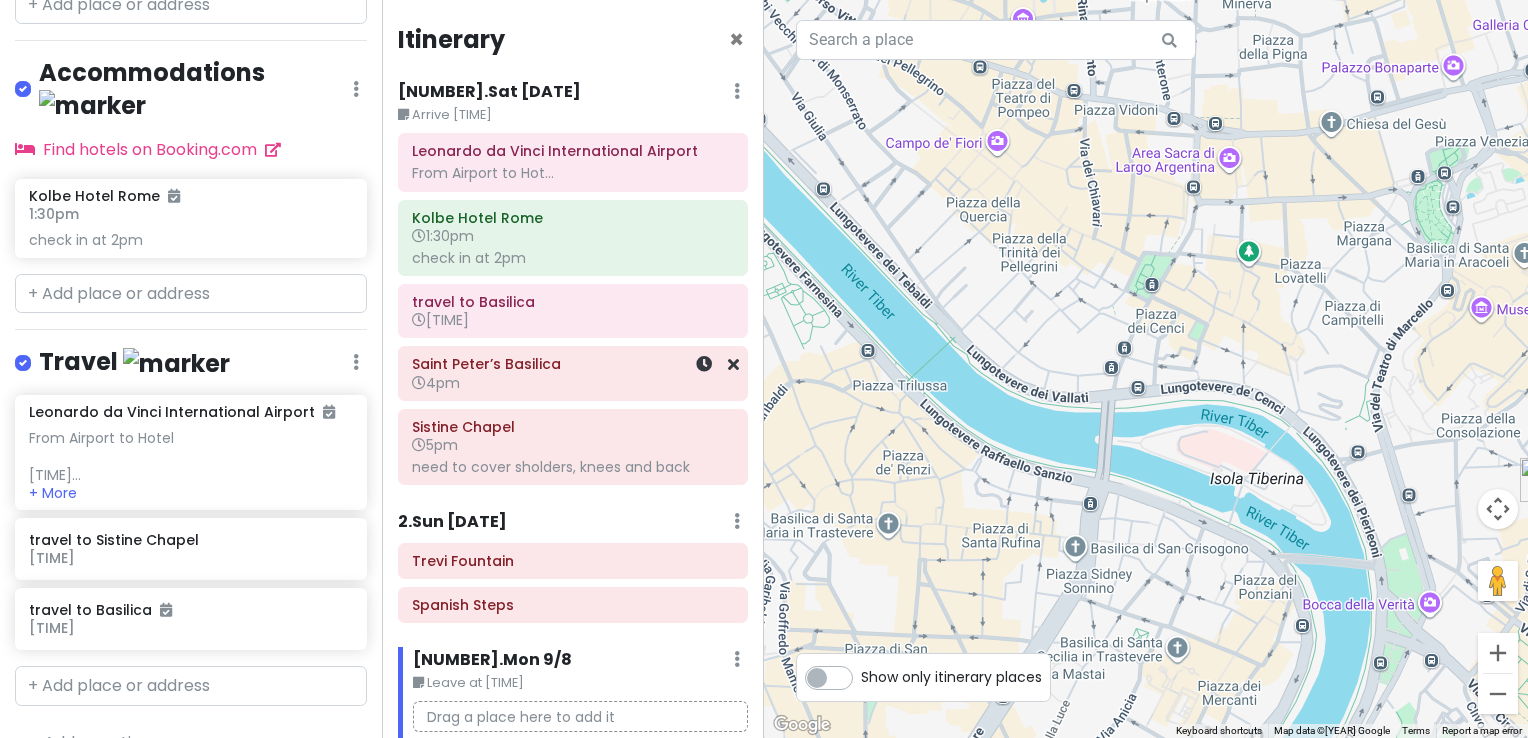 scroll, scrollTop: 72, scrollLeft: 0, axis: vertical 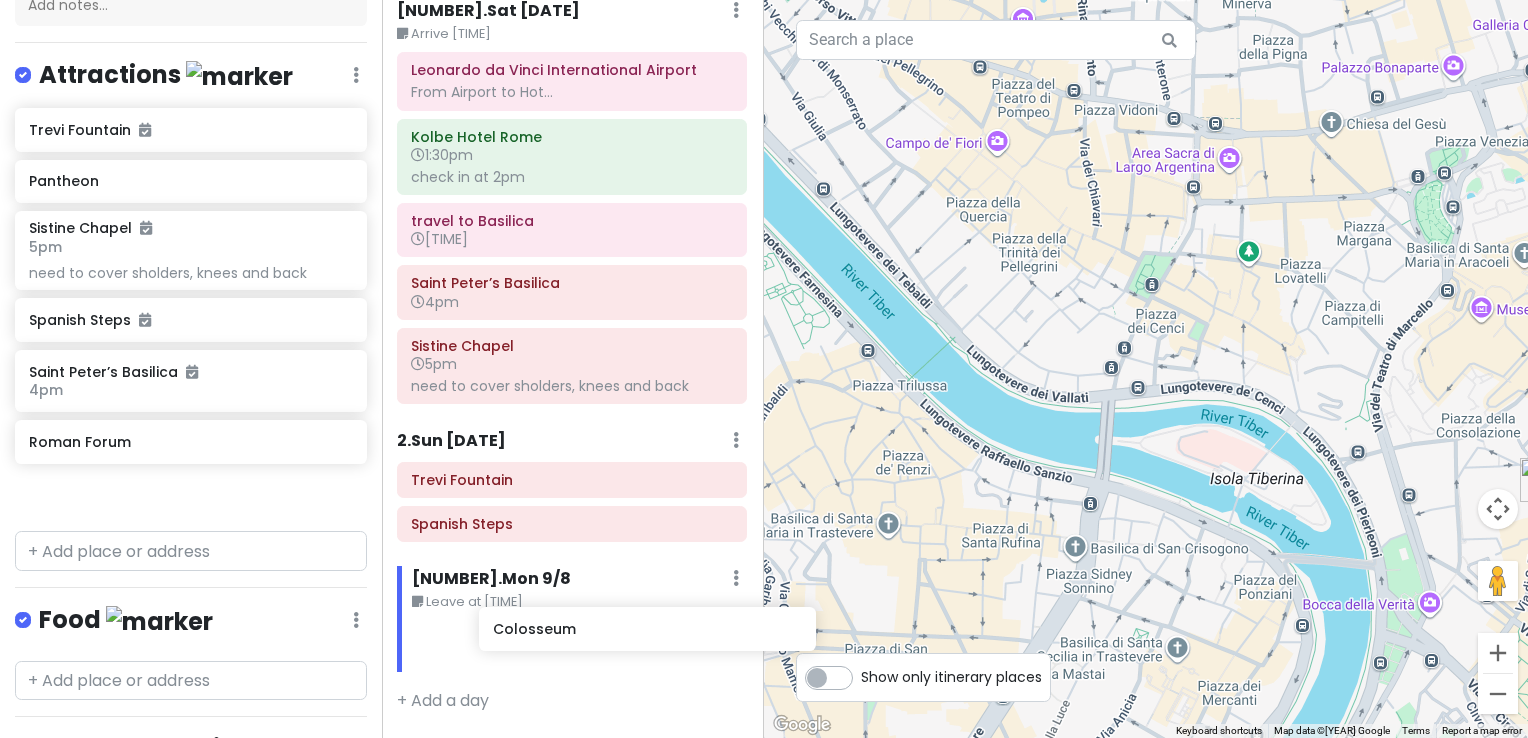 drag, startPoint x: 108, startPoint y: 123, endPoint x: 562, endPoint y: 622, distance: 674.6236 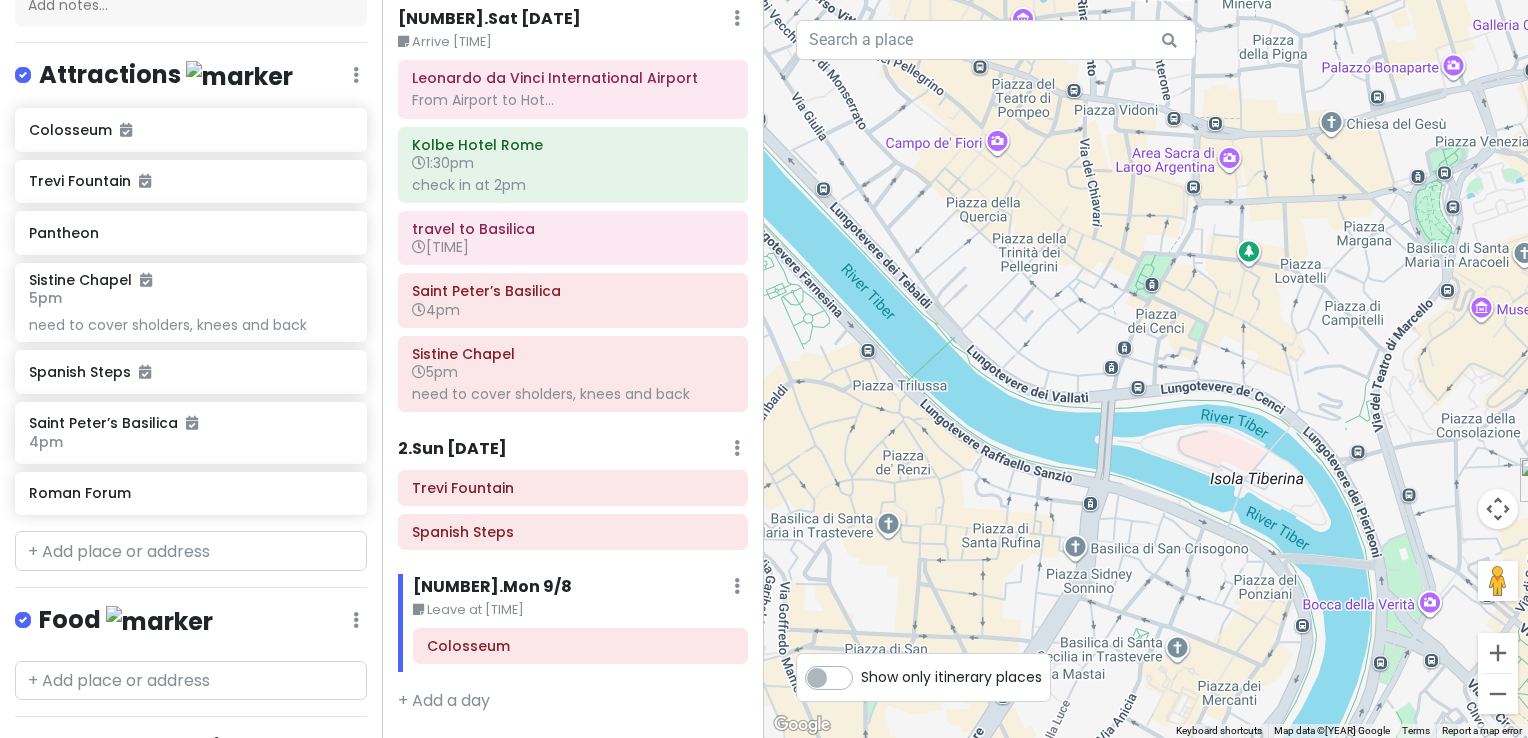 scroll, scrollTop: 69, scrollLeft: 0, axis: vertical 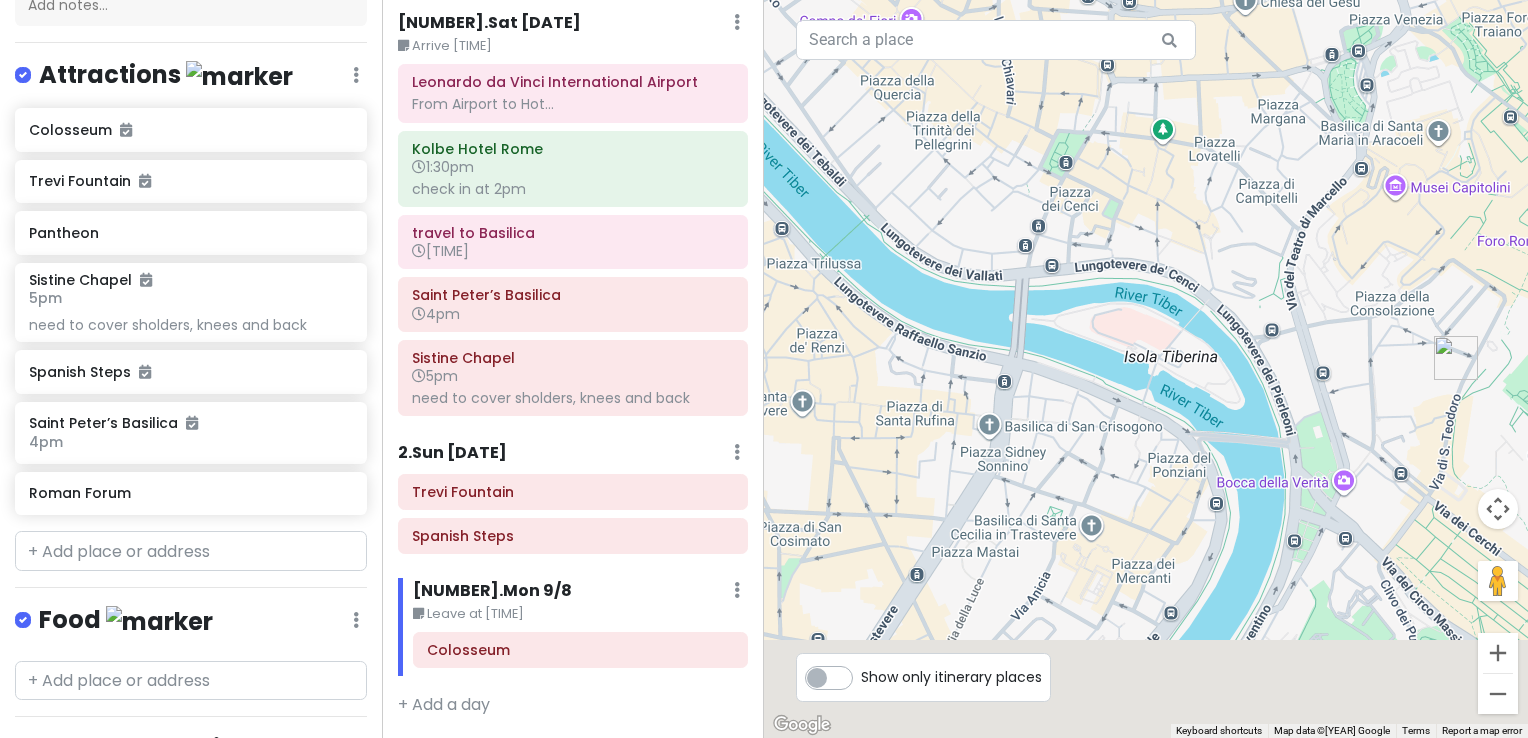 drag, startPoint x: 1007, startPoint y: 521, endPoint x: 678, endPoint y: 206, distance: 455.48434 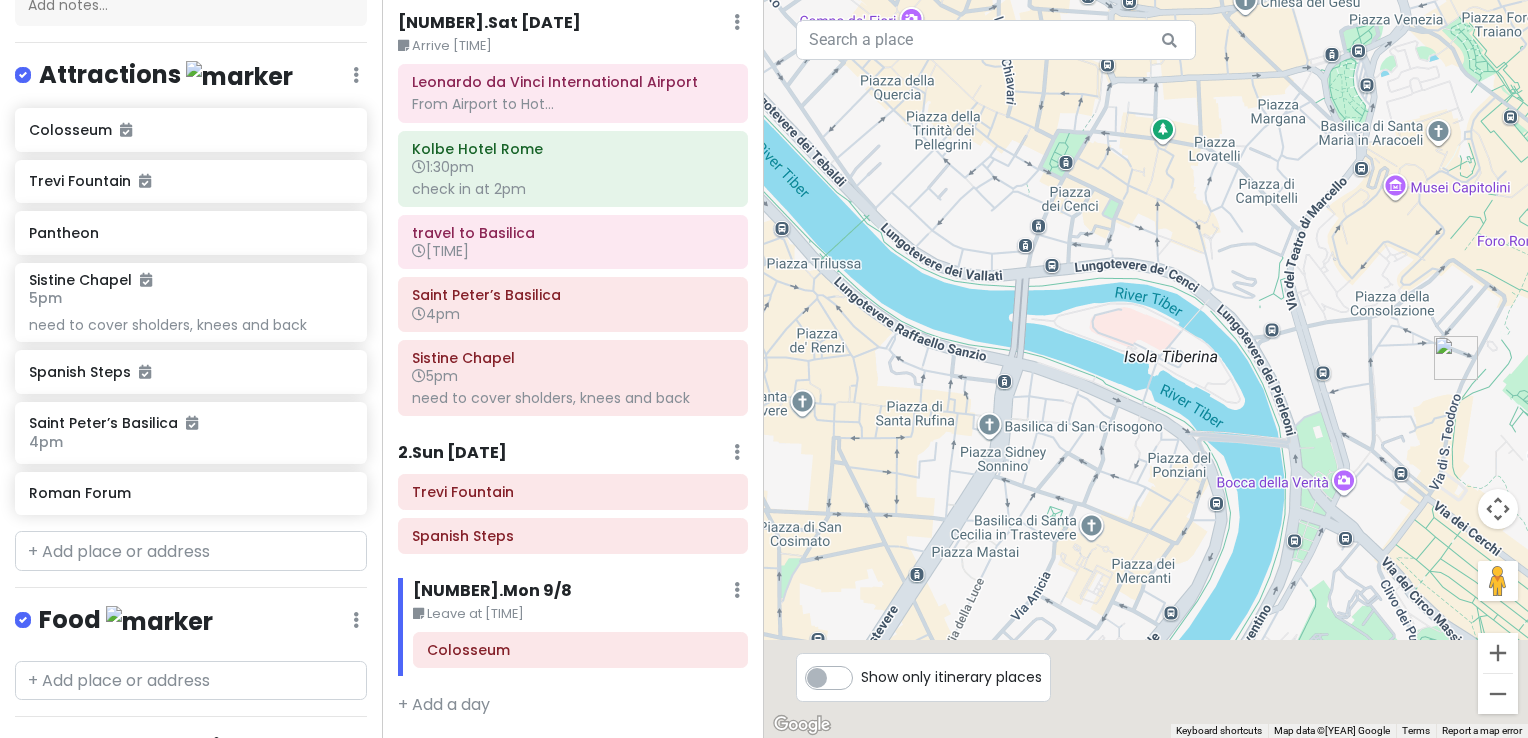 click on "Rome Trip Private Change Dates Make a Copy Delete Trip Go Pro ⚡️ Give Feedback 💡 Support Scout ☕️ Itinerary Share Publish Notes Add notes... Attractions   Edit Reorder Delete List Colosseum Trevi Fountain Pantheon Sistine Chapel 5pm need to cover sholders, knees and back Spanish Steps Saint Peter’s Basilica 4pm Roman Forum Food   Edit Reorder Delete List Accommodations   Edit Reorder Delete List Find hotels on Booking.com Kolbe Hotel Rome 1:30pm check in at 2pm Travel    Edit Reorder Delete List Leonardo da Vinci International Airport From Airport to Hotel
[TIME]... + More travel to [PLACE NAME]  3pm travel to [PLACE NAME]  3pm + Add a section Itinerary × 1 .  Sat [DATE] Edit Day Notes Delete Day   Arrive [TIME]  Leonardo da Vinci International Airport From Airport to Hot... Kolbe Hotel Rome  1:30pm travel to [PLACE NAME]   3pm Saint Peter’s Basilica  4pm Sistine Chapel  5pm need to cover sholders, knees and back 2 .  Sun [DATE] Add Day Notes Delete Day Trevi Fountain Spanish Steps 3 +" at bounding box center (764, 369) 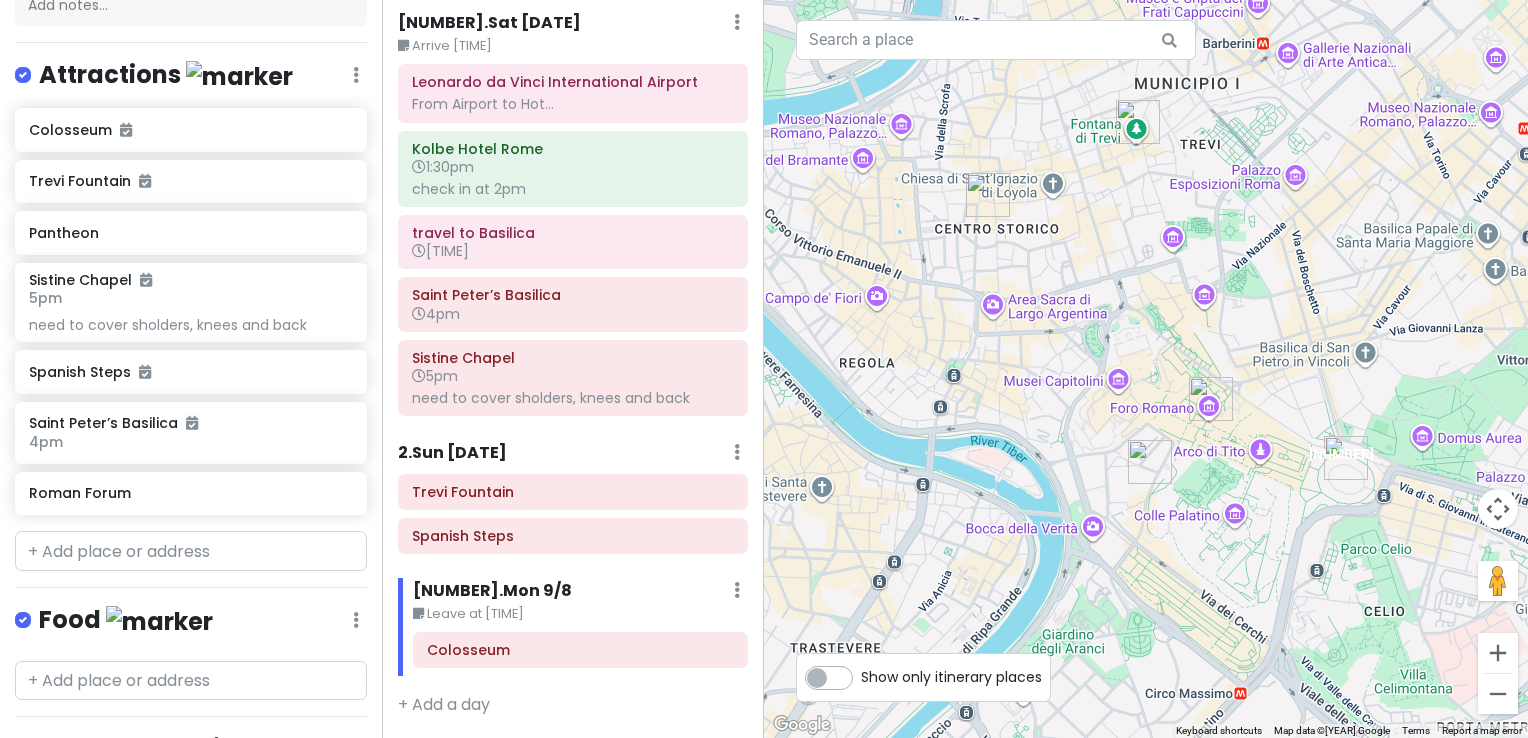 drag, startPoint x: 1244, startPoint y: 216, endPoint x: 1168, endPoint y: 503, distance: 296.89224 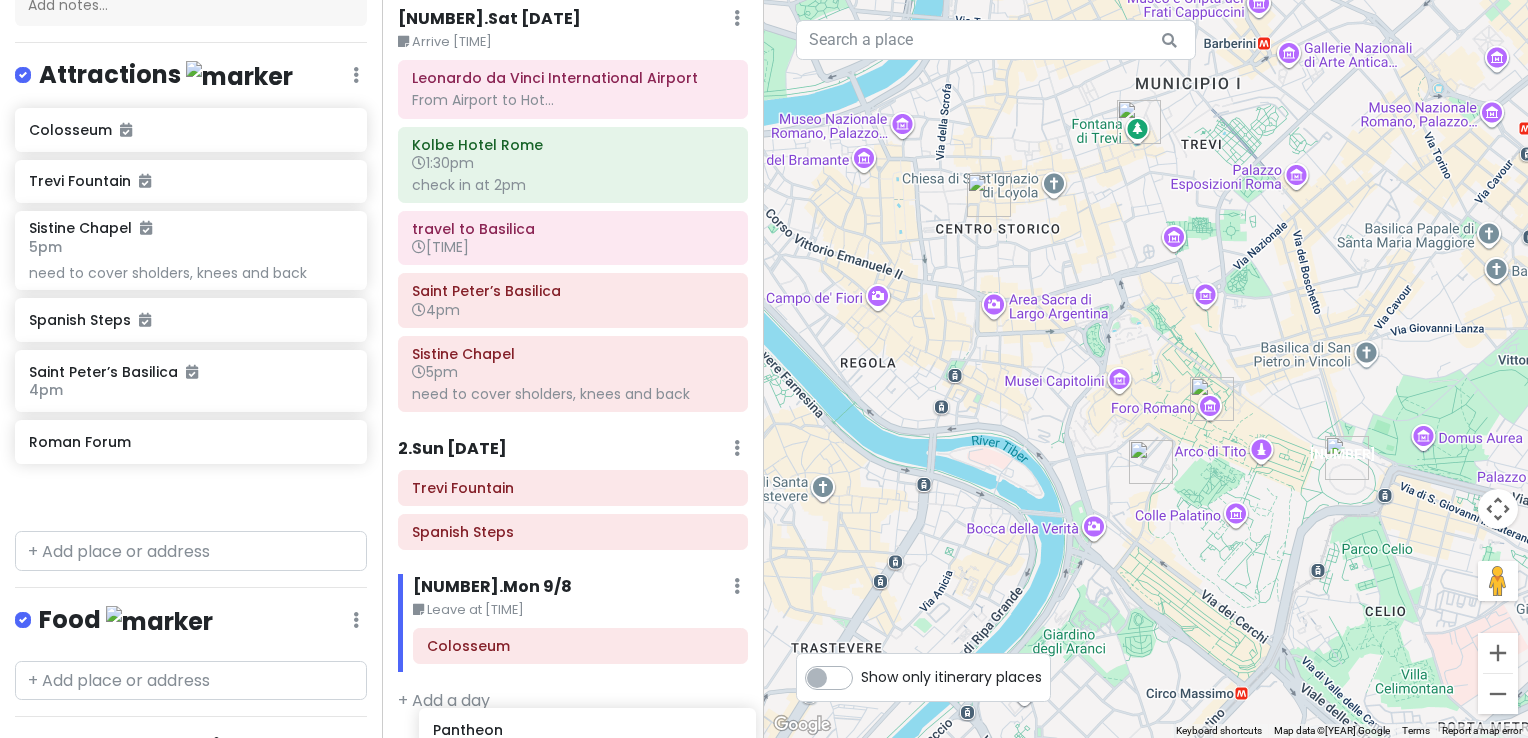 scroll, scrollTop: 69, scrollLeft: 0, axis: vertical 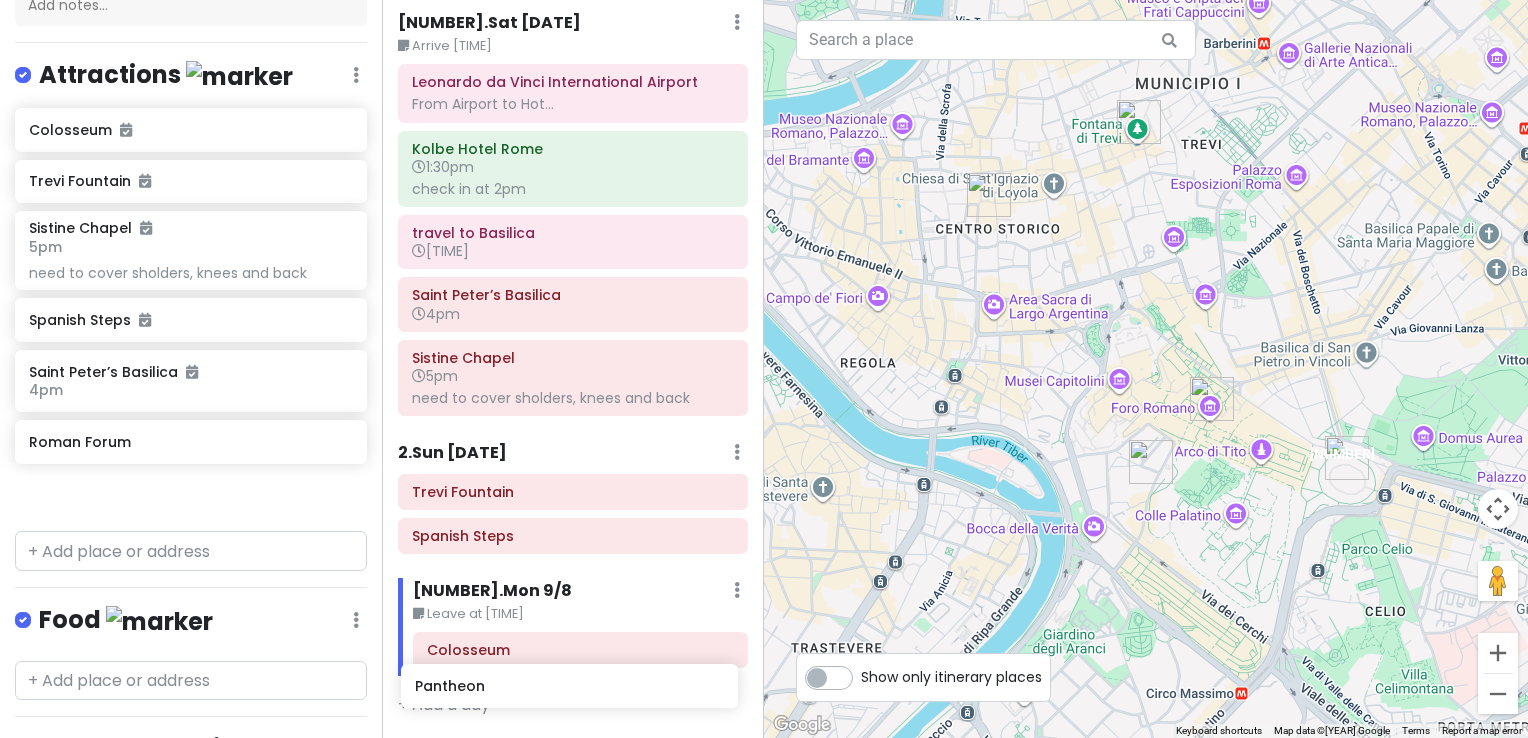drag, startPoint x: 161, startPoint y: 245, endPoint x: 547, endPoint y: 695, distance: 592.871 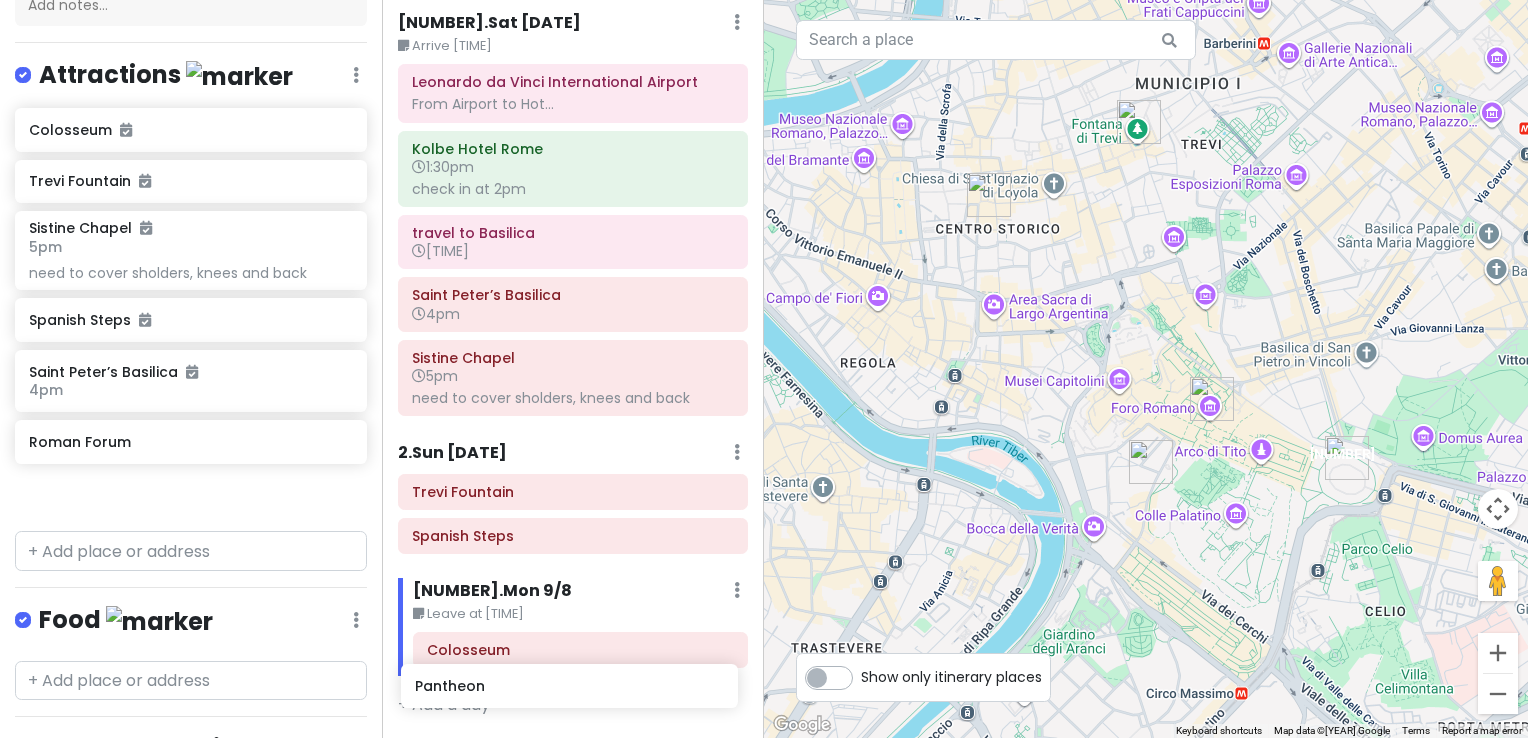 click on "Rome Trip Private Change Dates Make a Copy Delete Trip Go Pro ⚡️ Give Feedback 💡 Support Scout ☕️ Itinerary Share Publish Notes Add notes... Attractions   Edit Reorder Delete List Colosseum Trevi Fountain Pantheon Sistine Chapel 5pm need to cover sholders, knees and back Spanish Steps Saint Peter’s Basilica 4pm Roman Forum Food   Edit Reorder Delete List Accommodations   Edit Reorder Delete List Find hotels on Booking.com Kolbe Hotel Rome 1:30pm check in at 2pm Travel    Edit Reorder Delete List Leonardo da Vinci International Airport From Airport to Hotel
[TIME]... + More travel to [PLACE NAME]  3pm travel to [PLACE NAME]  3pm + Add a section Itinerary × 1 .  Sat [DATE] Edit Day Notes Delete Day   Arrive [TIME]  Leonardo da Vinci International Airport From Airport to Hot... Kolbe Hotel Rome  1:30pm travel to [PLACE NAME]   3pm Saint Peter’s Basilica  4pm Sistine Chapel  5pm need to cover sholders, knees and back 2 .  Sun [DATE] Add Day Notes Delete Day Trevi Fountain Spanish Steps 3 +" at bounding box center [764, 369] 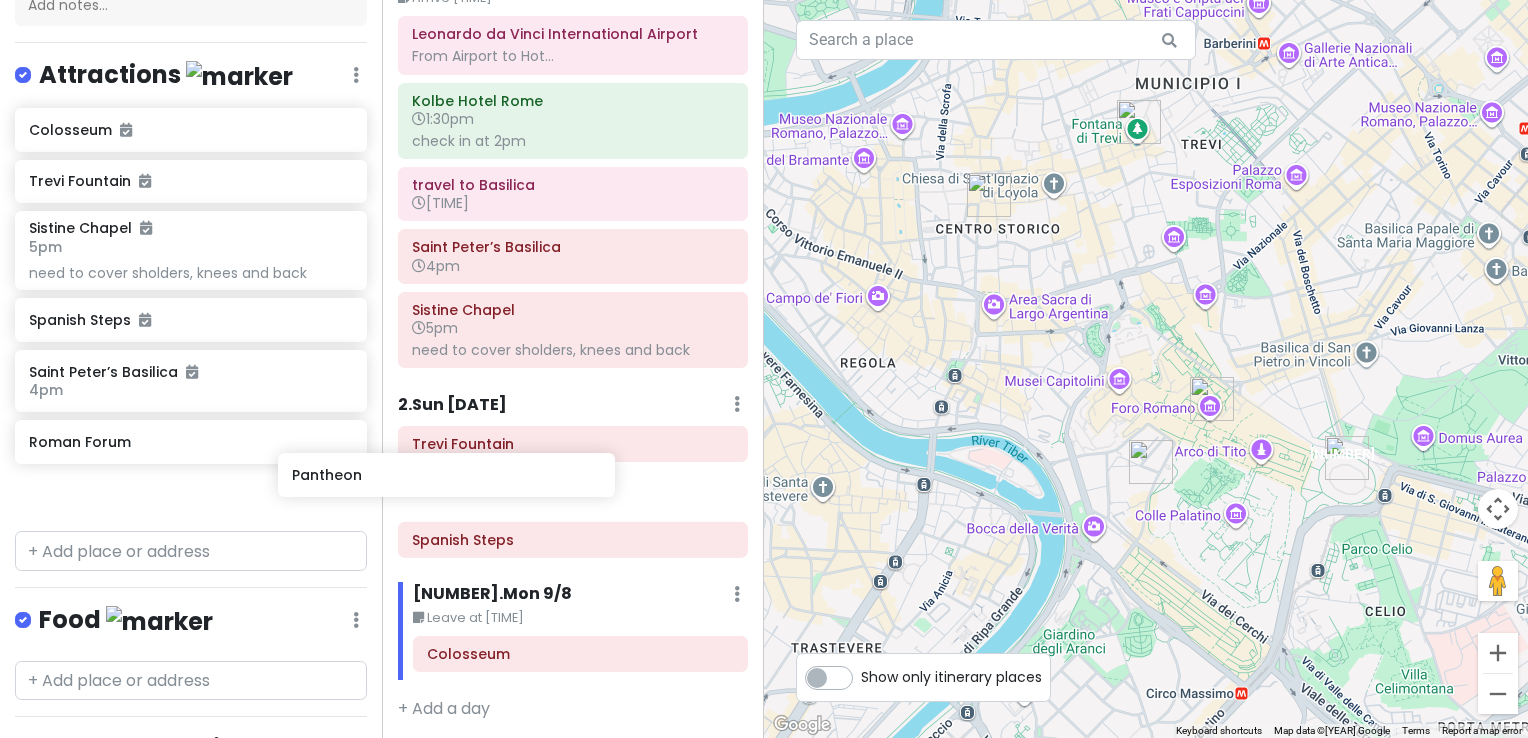 scroll, scrollTop: 121, scrollLeft: 0, axis: vertical 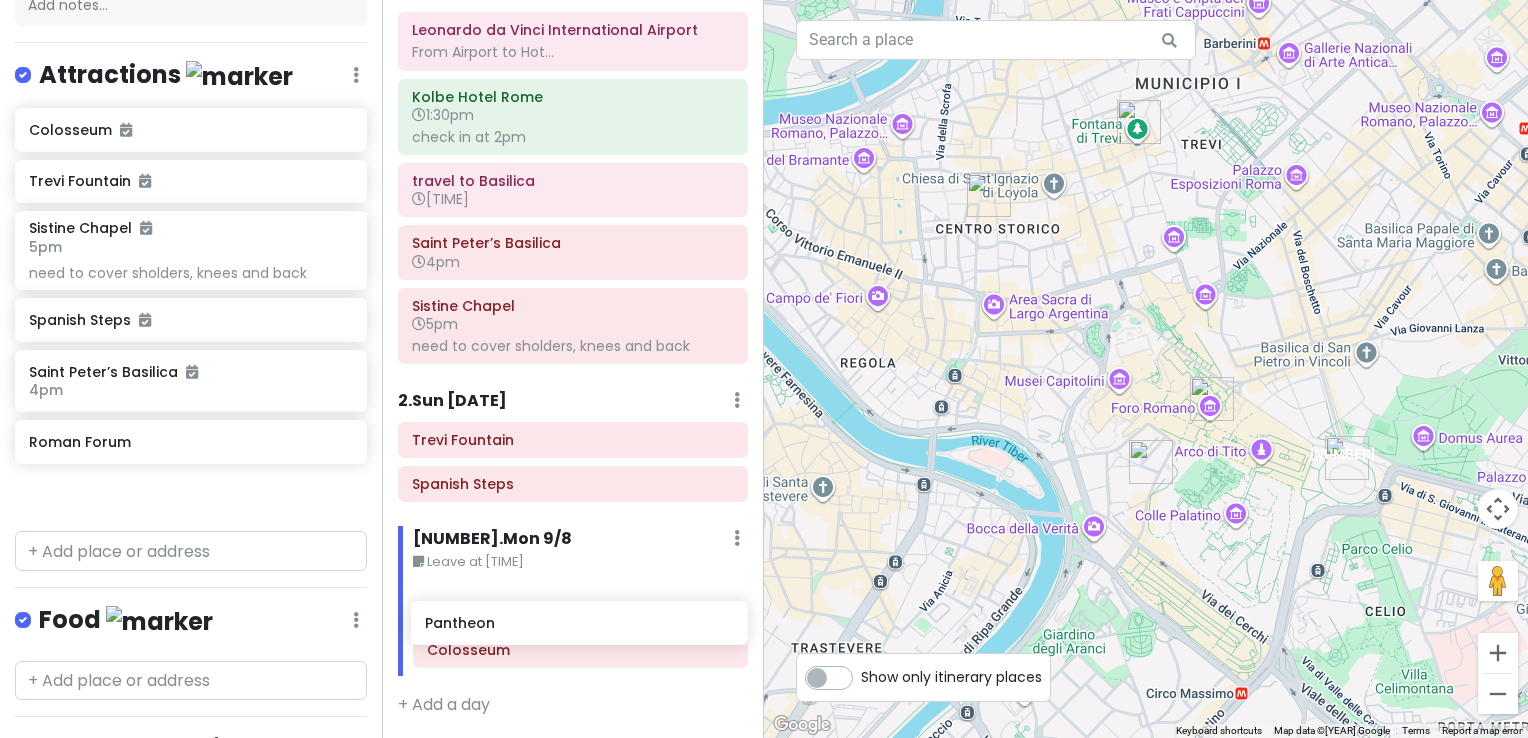 drag, startPoint x: 125, startPoint y: 243, endPoint x: 519, endPoint y: 647, distance: 564.3155 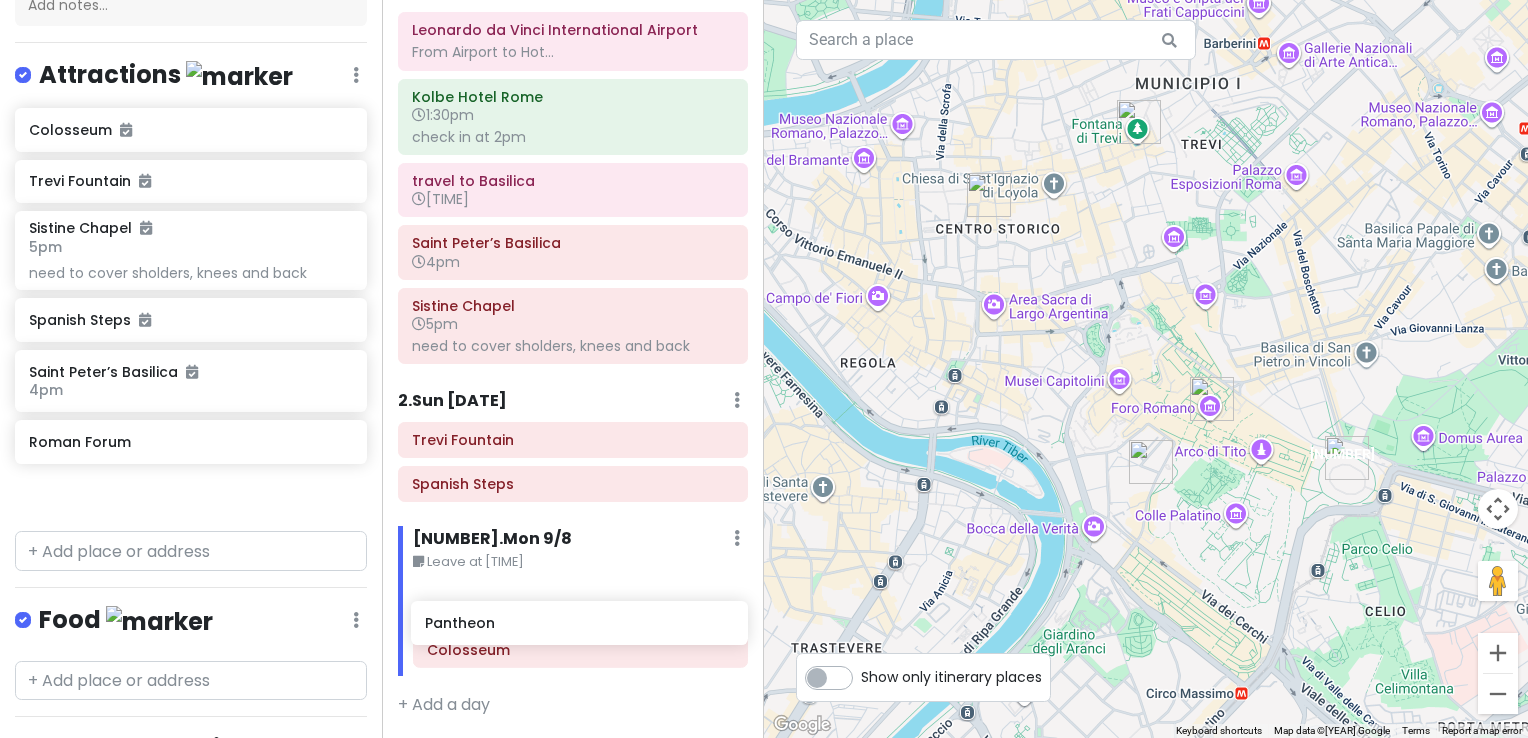 click on "Rome Trip Private Change Dates Make a Copy Delete Trip Go Pro ⚡️ Give Feedback 💡 Support Scout ☕️ Itinerary Share Publish Notes Add notes... Attractions   Edit Reorder Delete List Colosseum Trevi Fountain Pantheon Sistine Chapel 5pm need to cover sholders, knees and back Spanish Steps Saint Peter’s Basilica 4pm Roman Forum Food   Edit Reorder Delete List Accommodations   Edit Reorder Delete List Find hotels on Booking.com Kolbe Hotel Rome 1:30pm check in at 2pm Travel    Edit Reorder Delete List Leonardo da Vinci International Airport From Airport to Hotel
[TIME]... + More travel to [PLACE NAME]  3pm travel to [PLACE NAME]  3pm + Add a section Itinerary × 1 .  Sat [DATE] Edit Day Notes Delete Day   Arrive [TIME]  Leonardo da Vinci International Airport From Airport to Hot... Kolbe Hotel Rome  1:30pm travel to [PLACE NAME]   3pm Saint Peter’s Basilica  4pm Sistine Chapel  5pm need to cover sholders, knees and back 2 .  Sun [DATE] Add Day Notes Delete Day Trevi Fountain Spanish Steps 3 +" at bounding box center (764, 369) 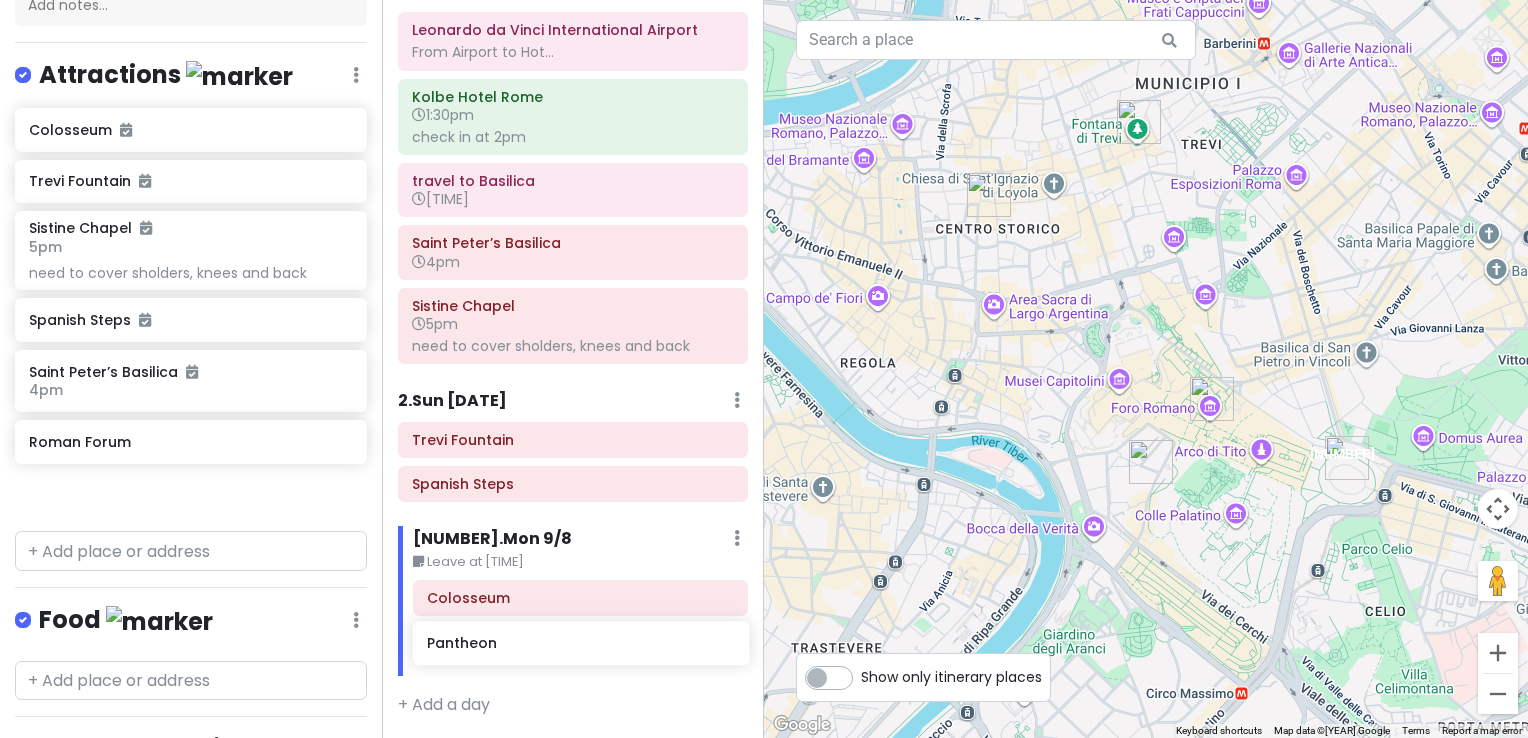 scroll, scrollTop: 113, scrollLeft: 0, axis: vertical 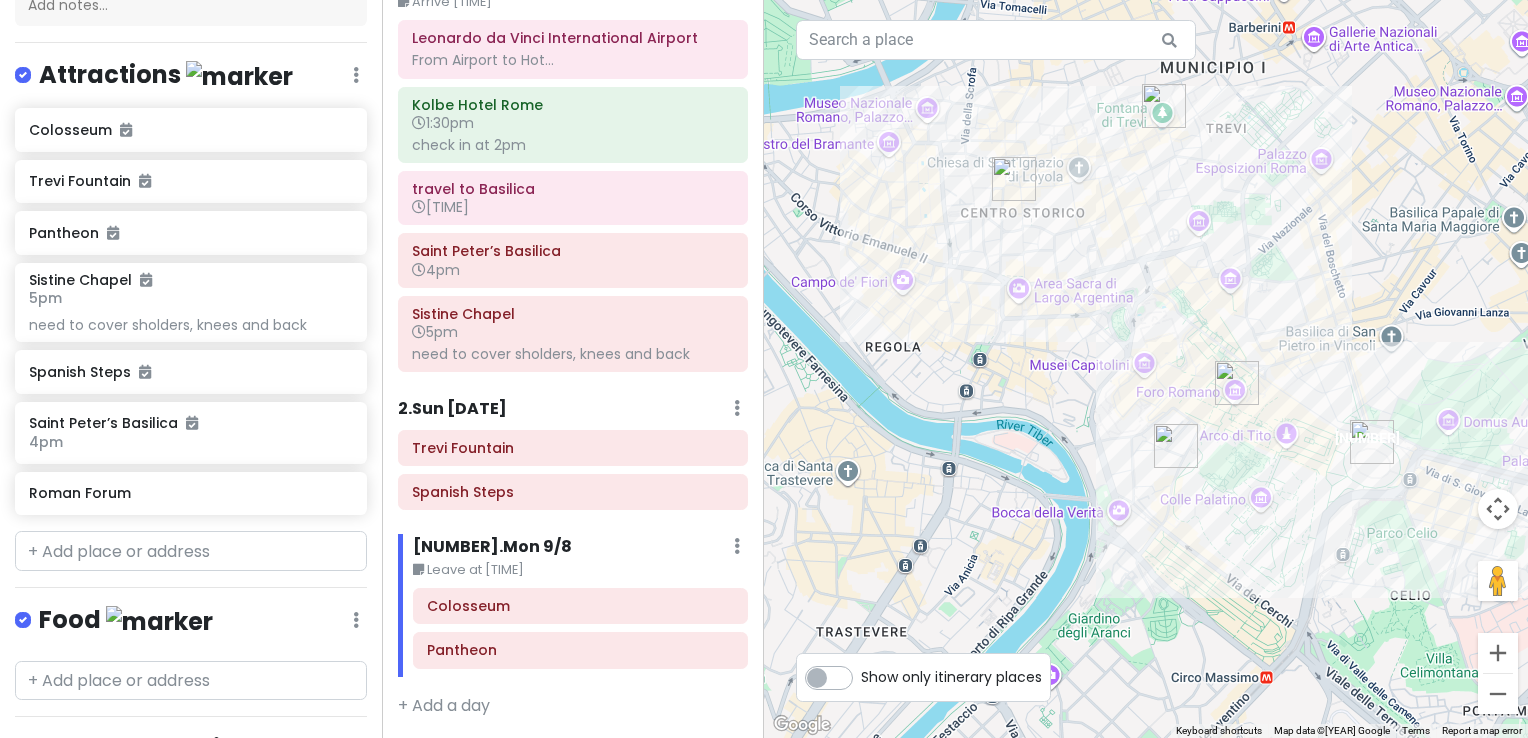 click at bounding box center [1146, 369] 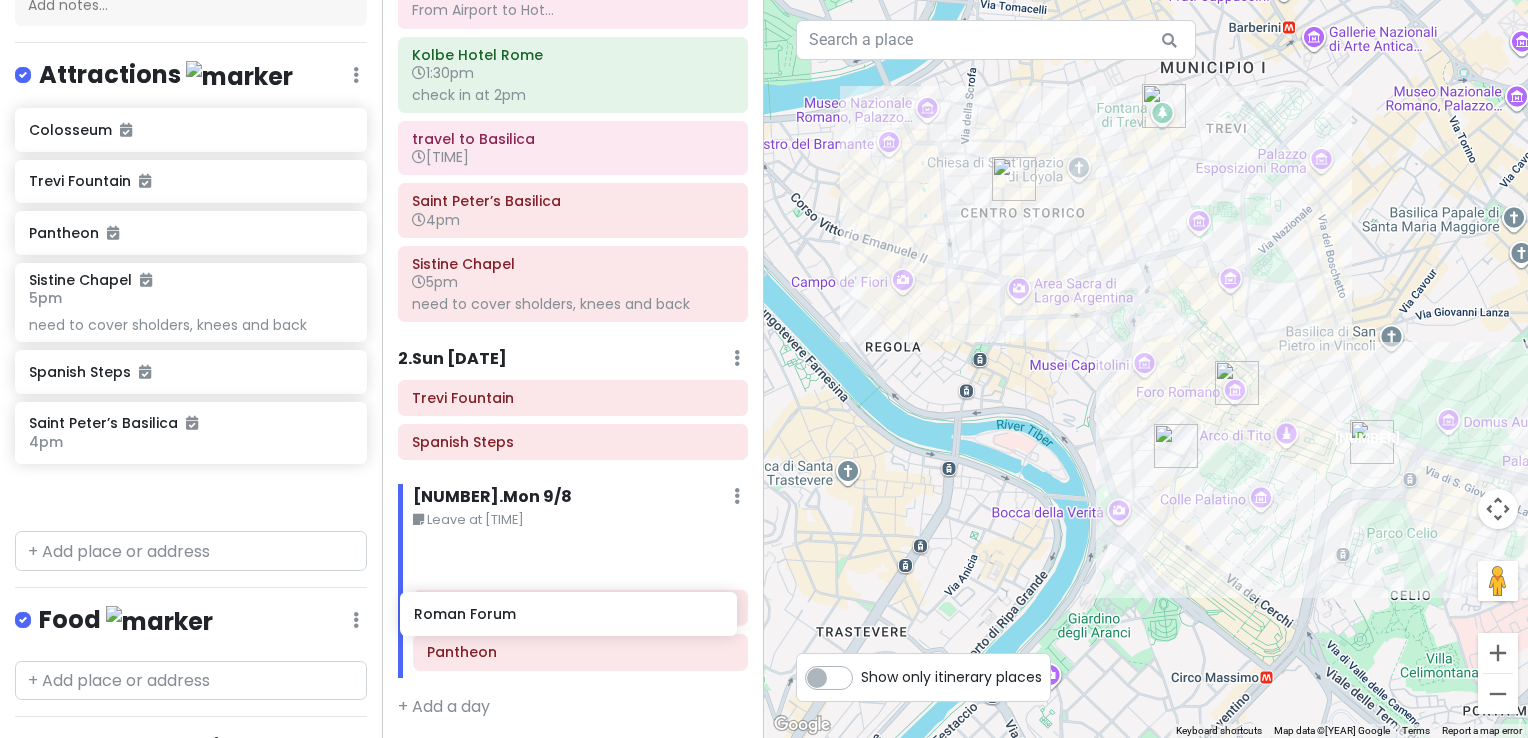 scroll, scrollTop: 180, scrollLeft: 0, axis: vertical 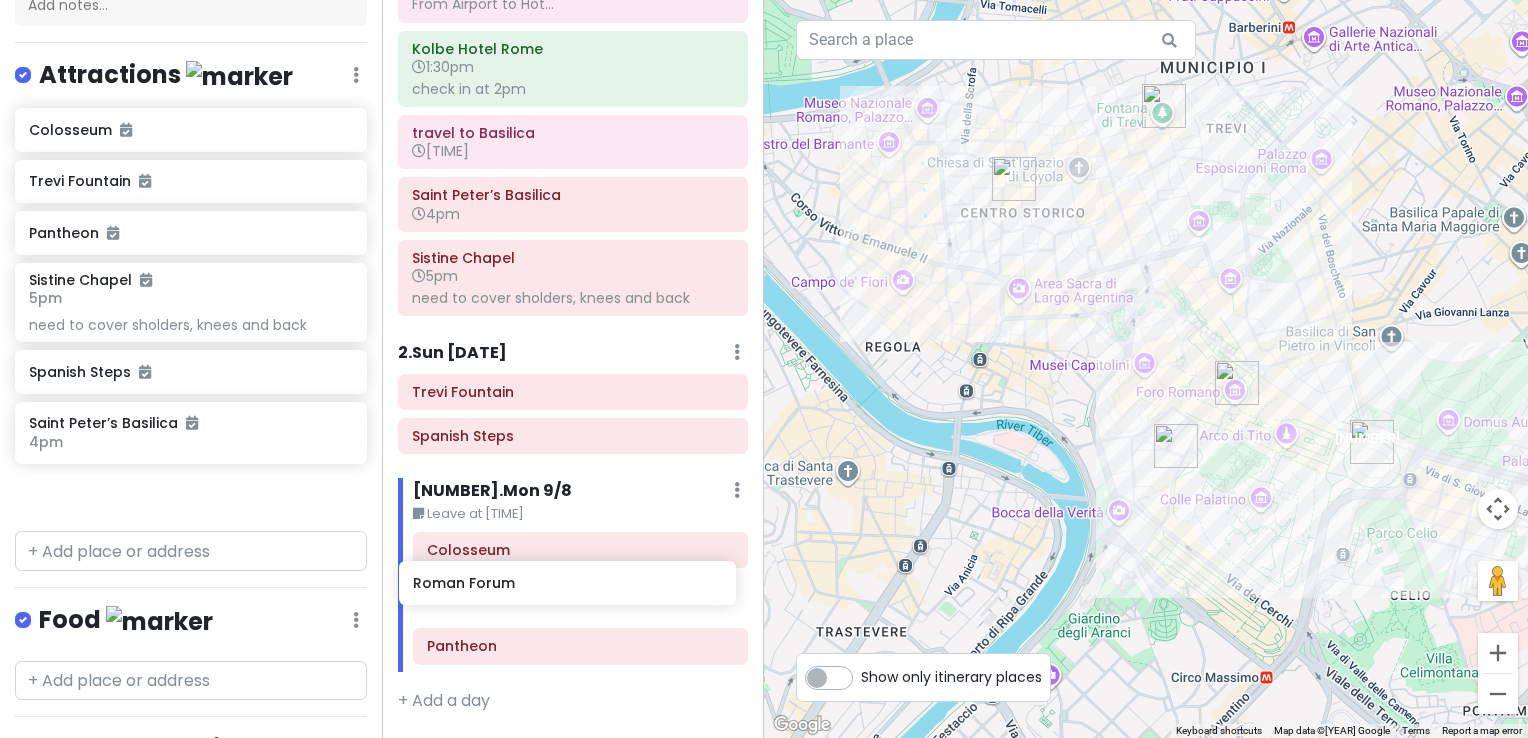 drag, startPoint x: 140, startPoint y: 492, endPoint x: 528, endPoint y: 586, distance: 399.22424 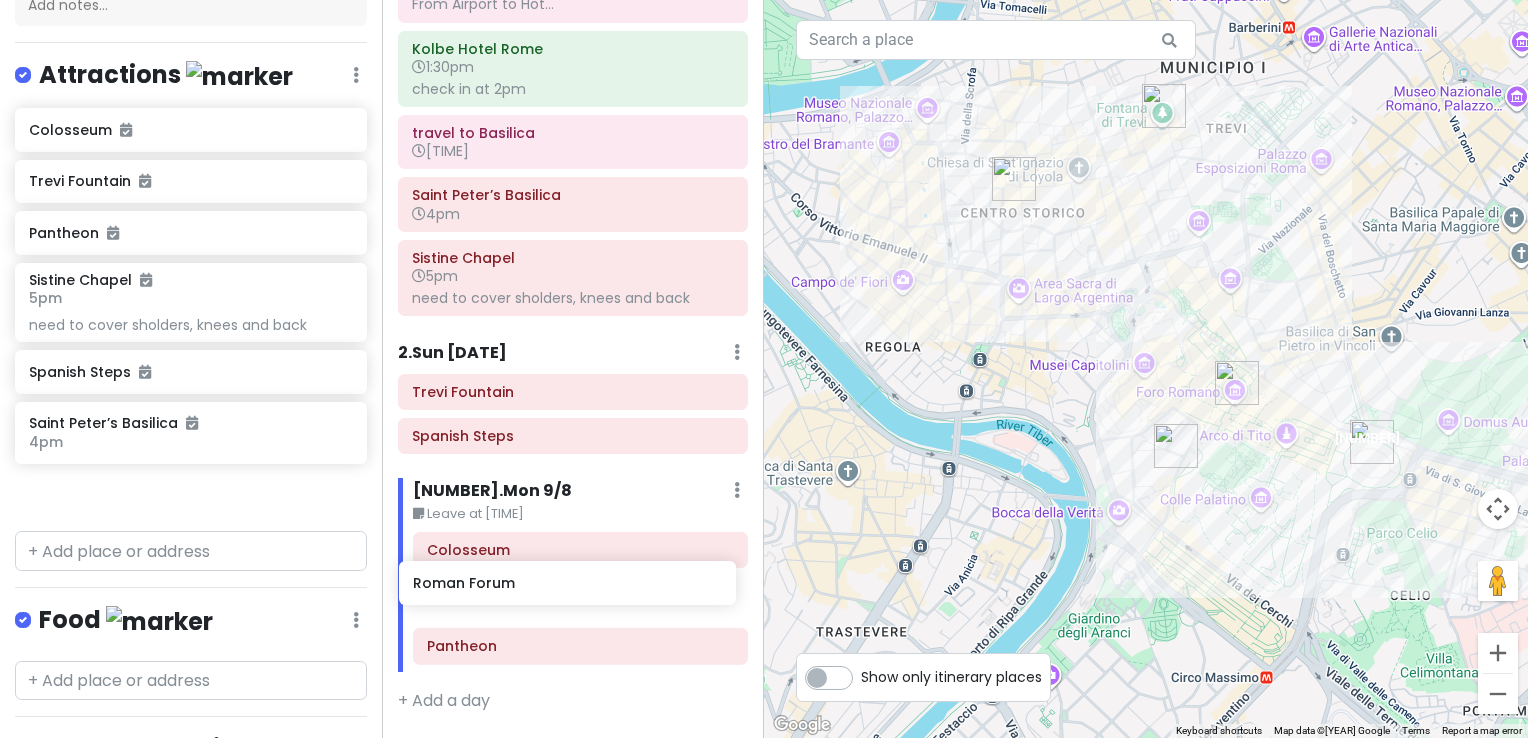 click on "Rome Trip Private Change Dates Make a Copy Delete Trip Go Pro ⚡️ Give Feedback 💡 Support Scout ☕️ Itinerary Share Publish Notes Add notes... Attractions   Edit Reorder Delete List Colosseum Trevi Fountain Pantheon Sistine Chapel 5pm need to cover sholders, knees and back Spanish Steps Saint Peter’s Basilica 4pm Roman Forum Food   Edit Reorder Delete List Accommodations   Edit Reorder Delete List Find hotels on Booking.com Kolbe Hotel Rome 1:30pm check in at 2pm Travel    Edit Reorder Delete List Leonardo da Vinci International Airport From Airport to Hotel
[TIME]... + More travel to [PLACE NAME]  3pm travel to [PLACE NAME]  3pm + Add a section Itinerary × 1 .  Sat [DATE] Edit Day Notes Delete Day   Arrive [TIME]  Leonardo da Vinci International Airport From Airport to Hot... Kolbe Hotel Rome  1:30pm travel to [PLACE NAME]   3pm Saint Peter’s Basilica  4pm Sistine Chapel  5pm need to cover sholders, knees and back 2 .  Sun [DATE] Add Day Notes Delete Day Trevi Fountain Spanish Steps 3 +" at bounding box center (764, 369) 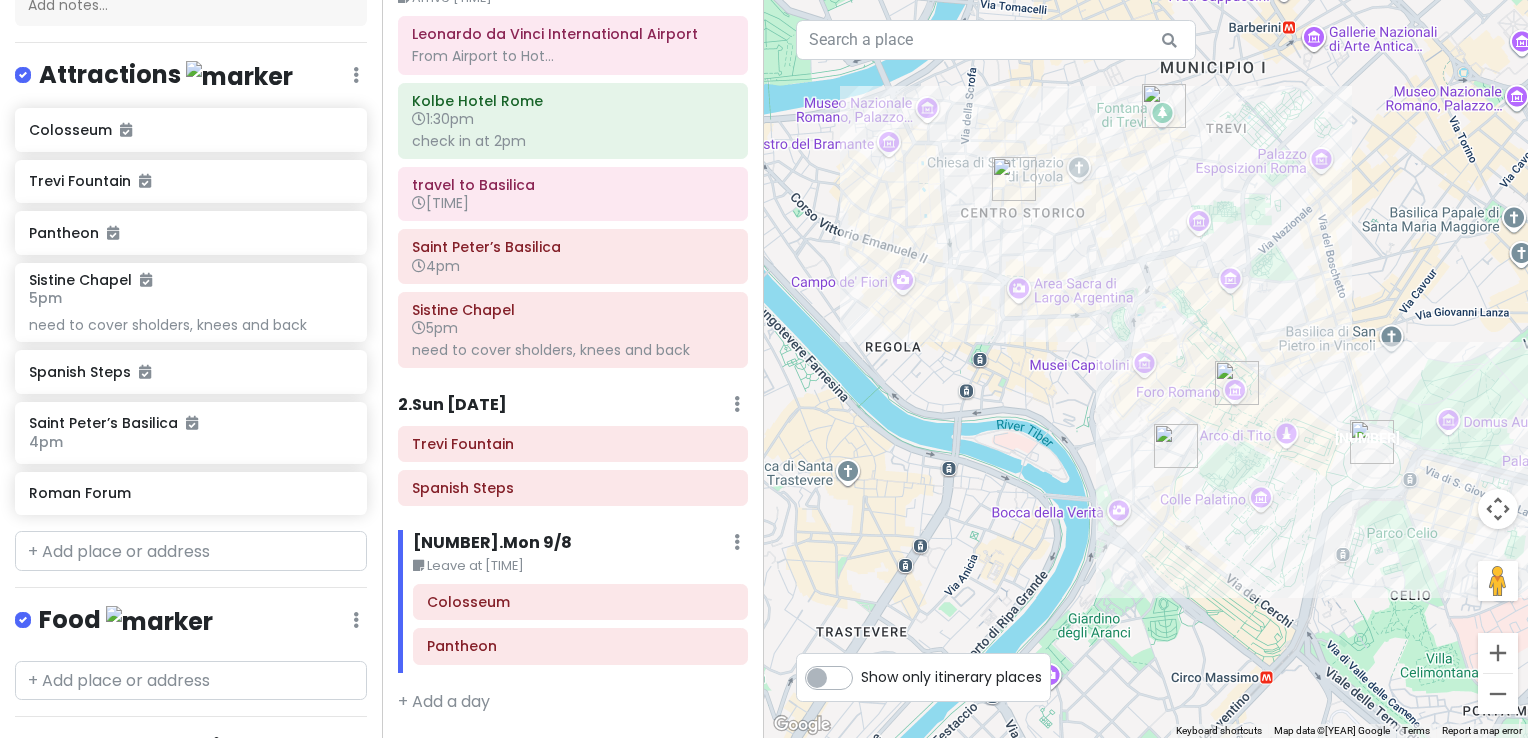 scroll, scrollTop: 157, scrollLeft: 0, axis: vertical 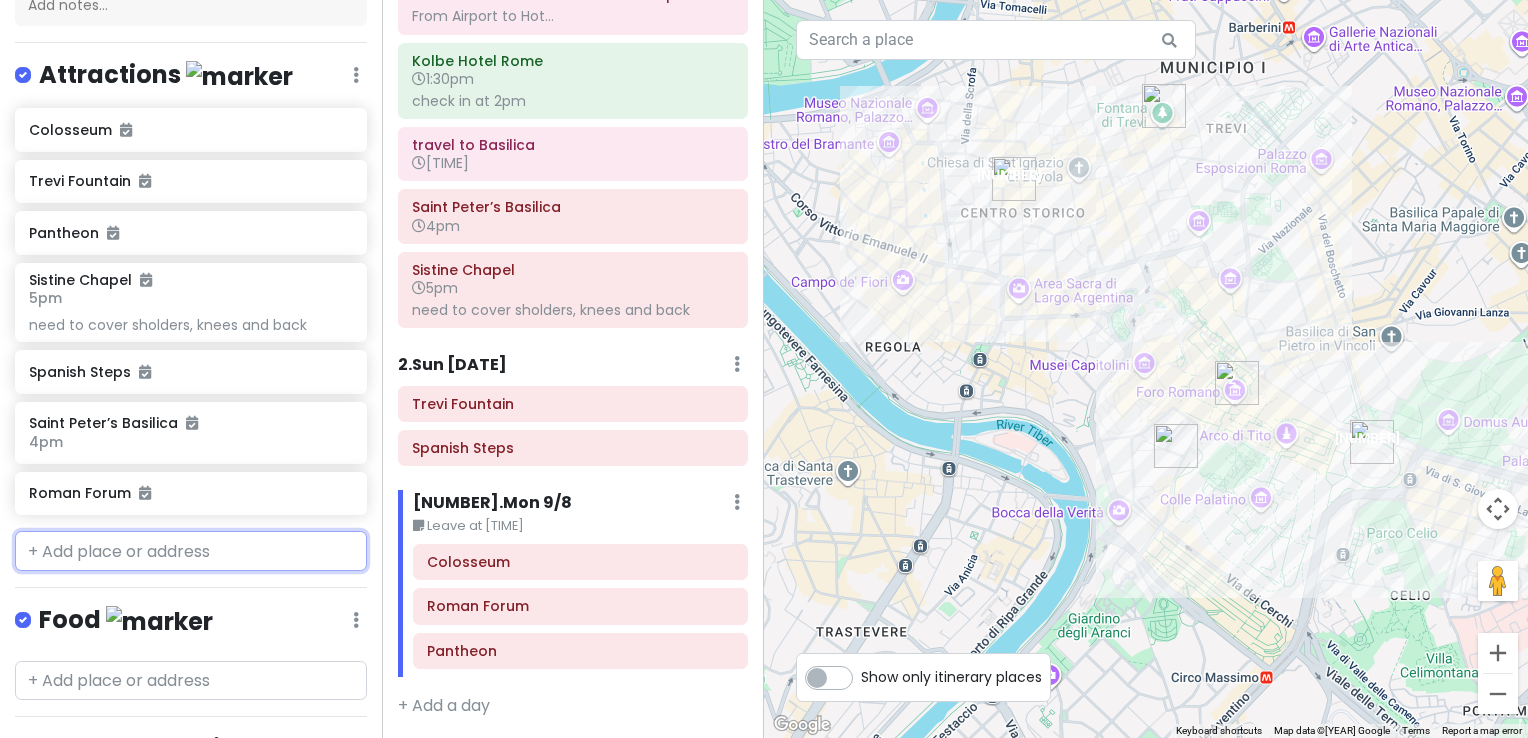 click at bounding box center (191, 551) 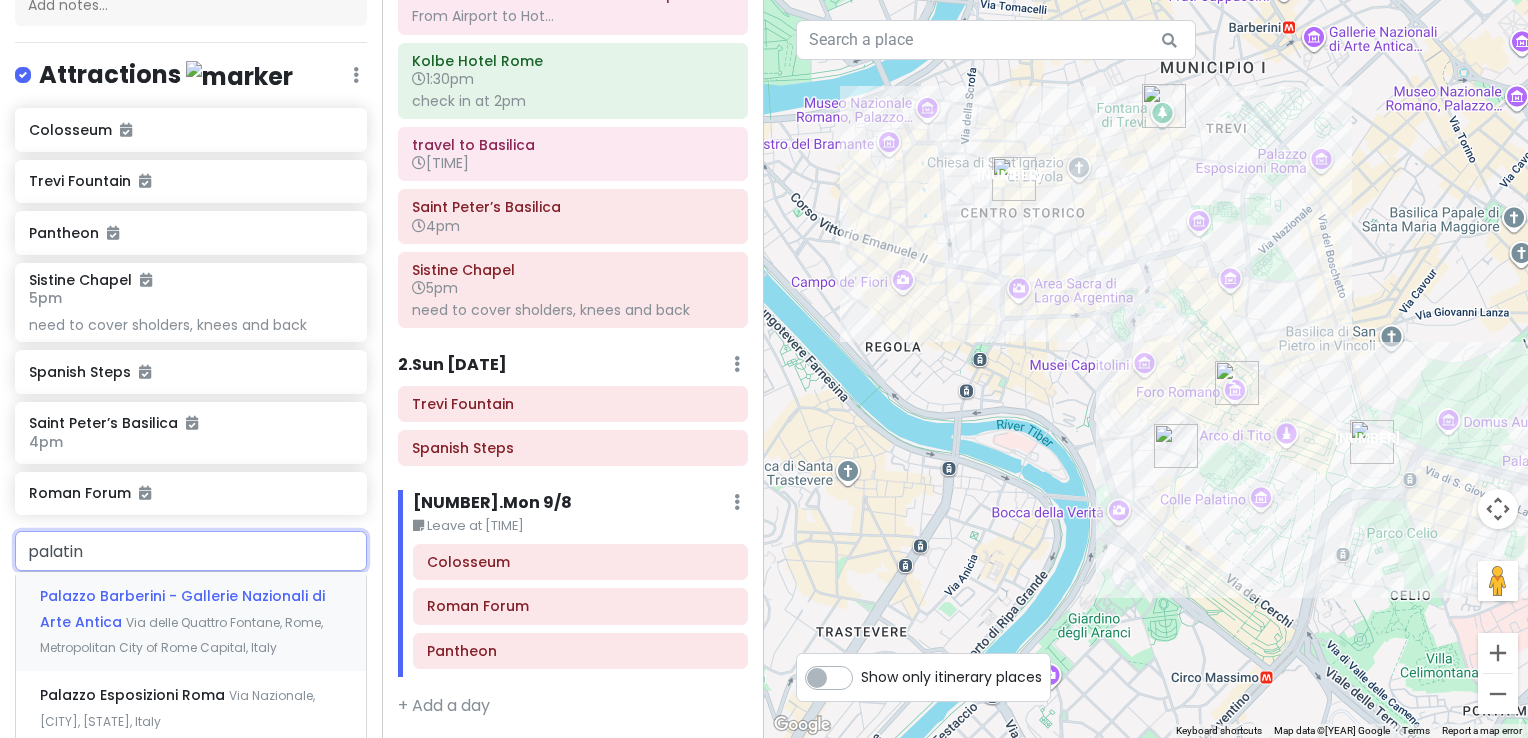 type on "palatine" 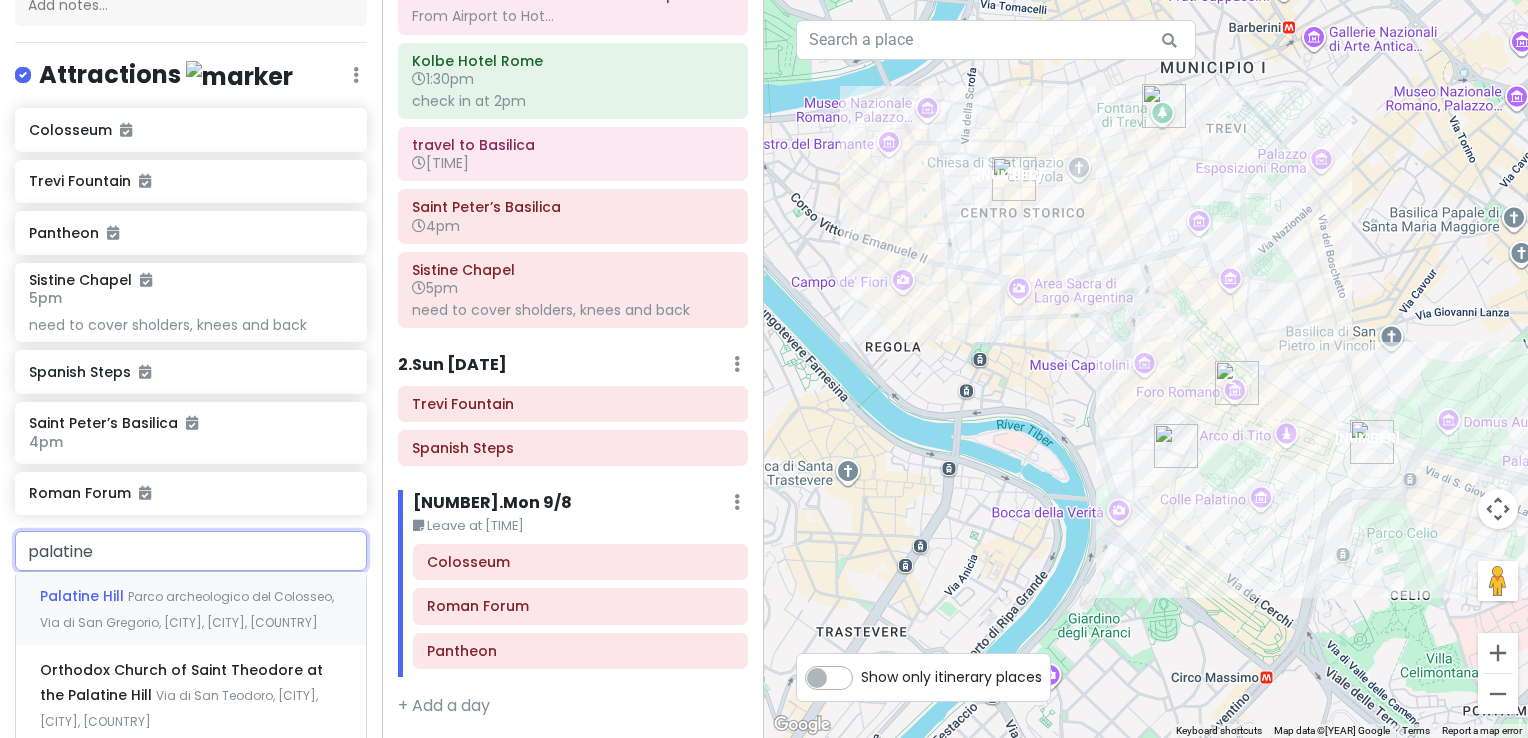 click on "Parco archeologico del Colosseo, Via di San Gregorio, [CITY], [CITY], [COUNTRY]" at bounding box center (187, 609) 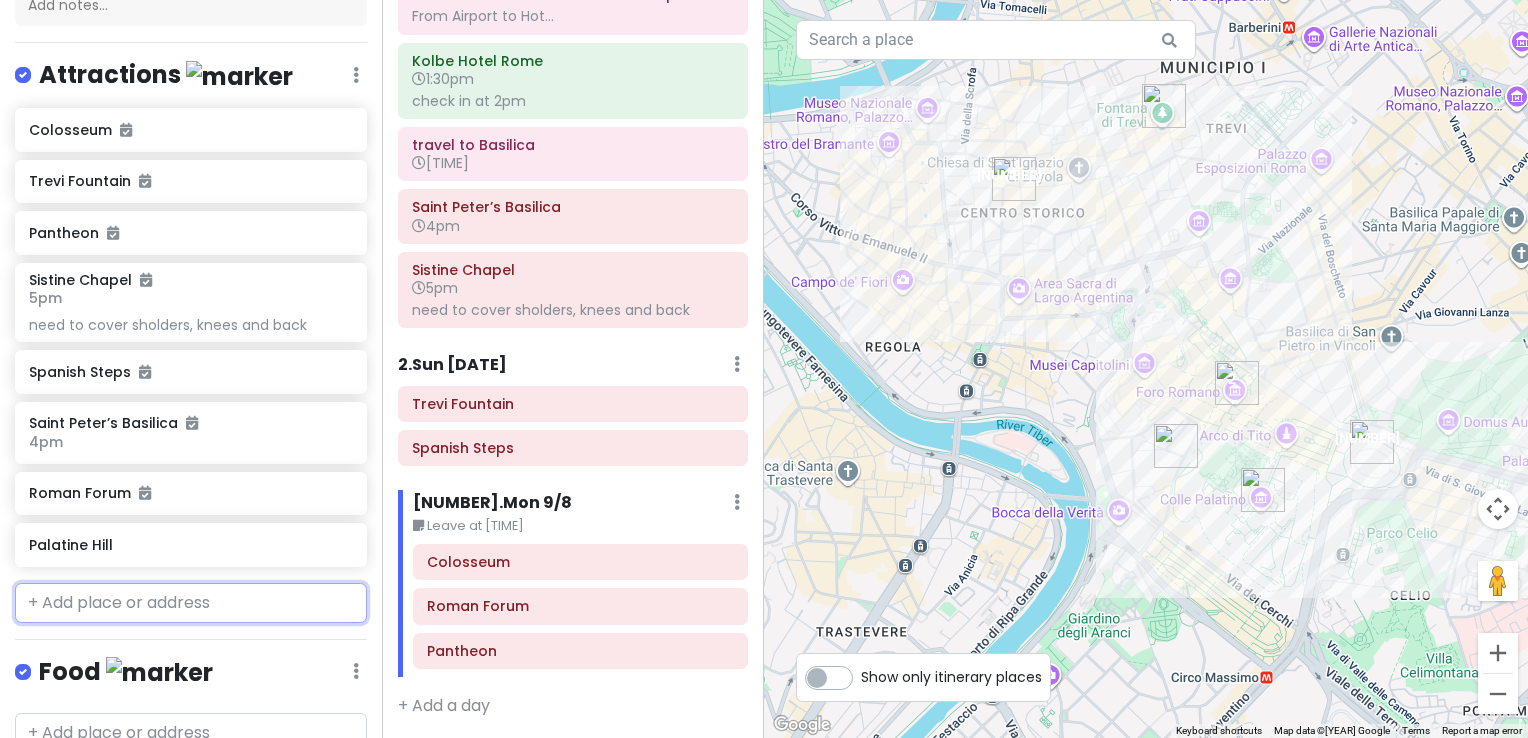 type 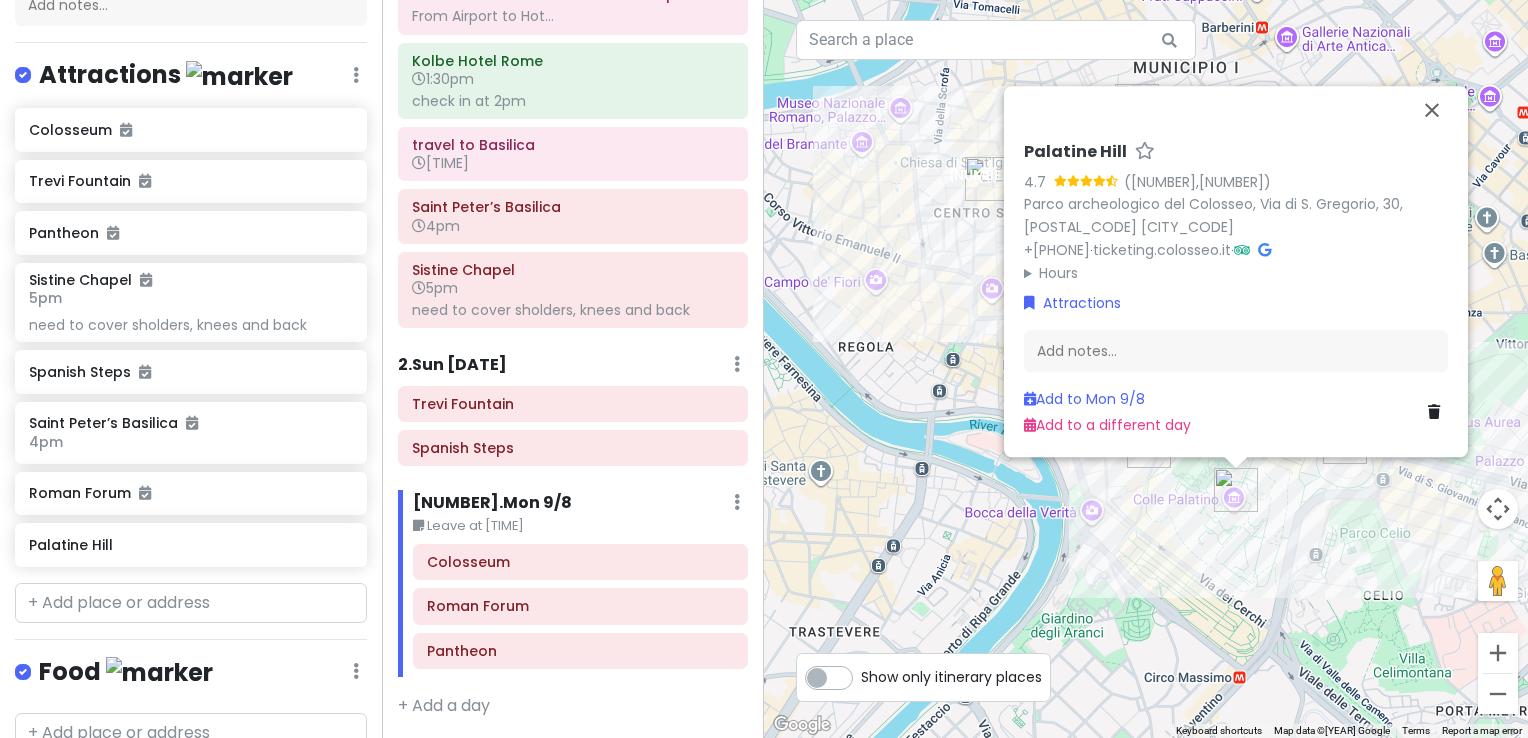 click on "Palatine Hill [RATING]        ([COORDINATES]) [STREET], [STREET], [POSTAL CODE] [CITY] [STATE] +[COUNTRY CODE] [PHONE]   ·   [URL]   ·   Hours Monday  [TIME] AM – [TIME] PM Tuesday  [TIME] AM – [TIME] PM Wednesday  [TIME] AM – [TIME] PM Thursday  [TIME] AM – [TIME] PM Friday  [TIME] AM – [TIME] PM Saturday  [TIME] AM – [TIME] PM Sunday  [TIME] AM – [TIME] PM Attractions Add notes...  Add to   Mon [DATE]  Add to a different day" at bounding box center [1146, 369] 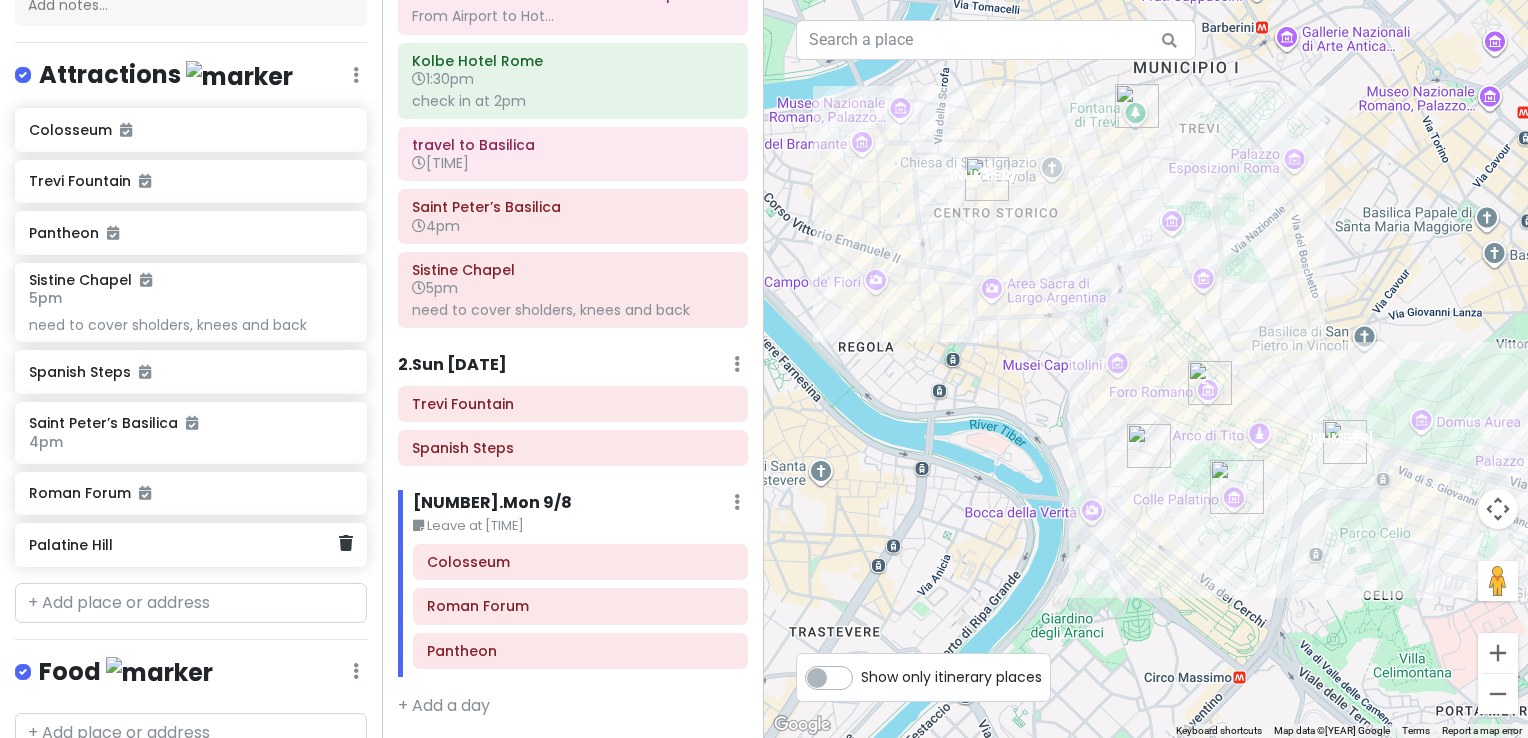 click on "Palatine Hill" at bounding box center [191, 545] 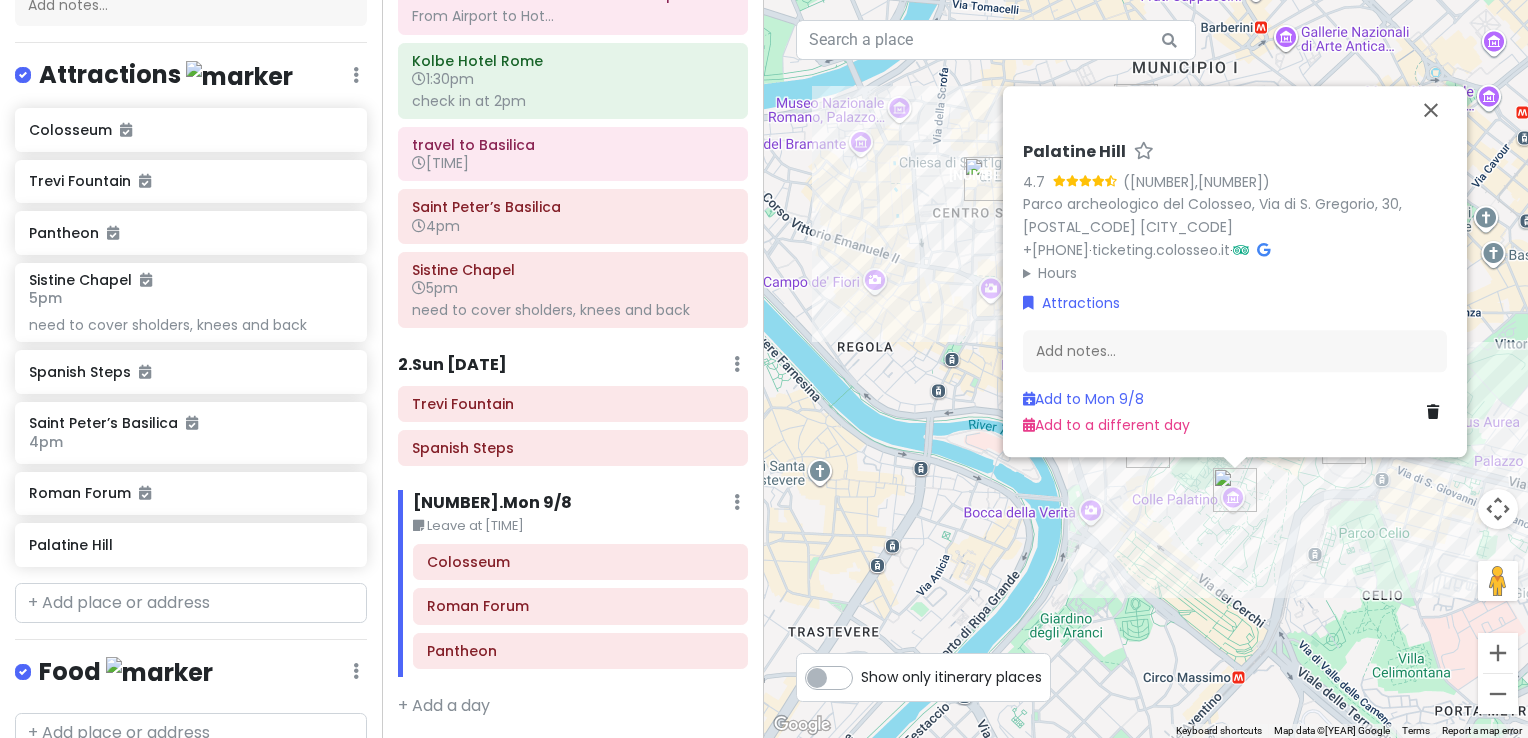 click on "Palatine Hill [RATING]        ([COORDINATES]) [STREET], [STREET], [POSTAL CODE] [CITY] [STATE] +[COUNTRY CODE] [PHONE]   ·   [URL]   ·   Hours Monday  [TIME] AM – [TIME] PM Tuesday  [TIME] AM – [TIME] PM Wednesday  [TIME] AM – [TIME] PM Thursday  [TIME] AM – [TIME] PM Friday  [TIME] AM – [TIME] PM Saturday  [TIME] AM – [TIME] PM Sunday  [TIME] AM – [TIME] PM Attractions Add notes...  Add to   Mon [DATE]  Add to a different day" at bounding box center (1146, 369) 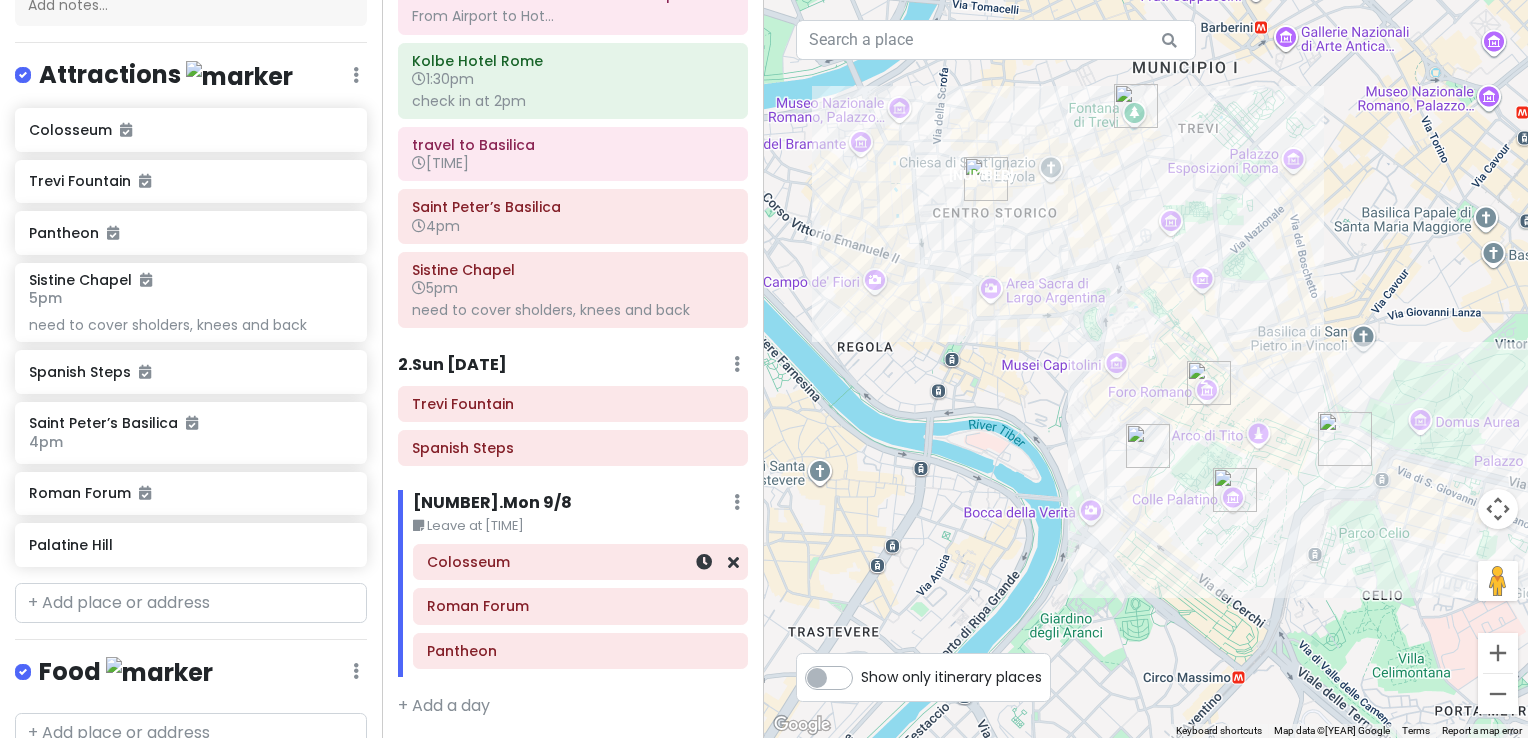 click on "Colosseum" at bounding box center (580, 562) 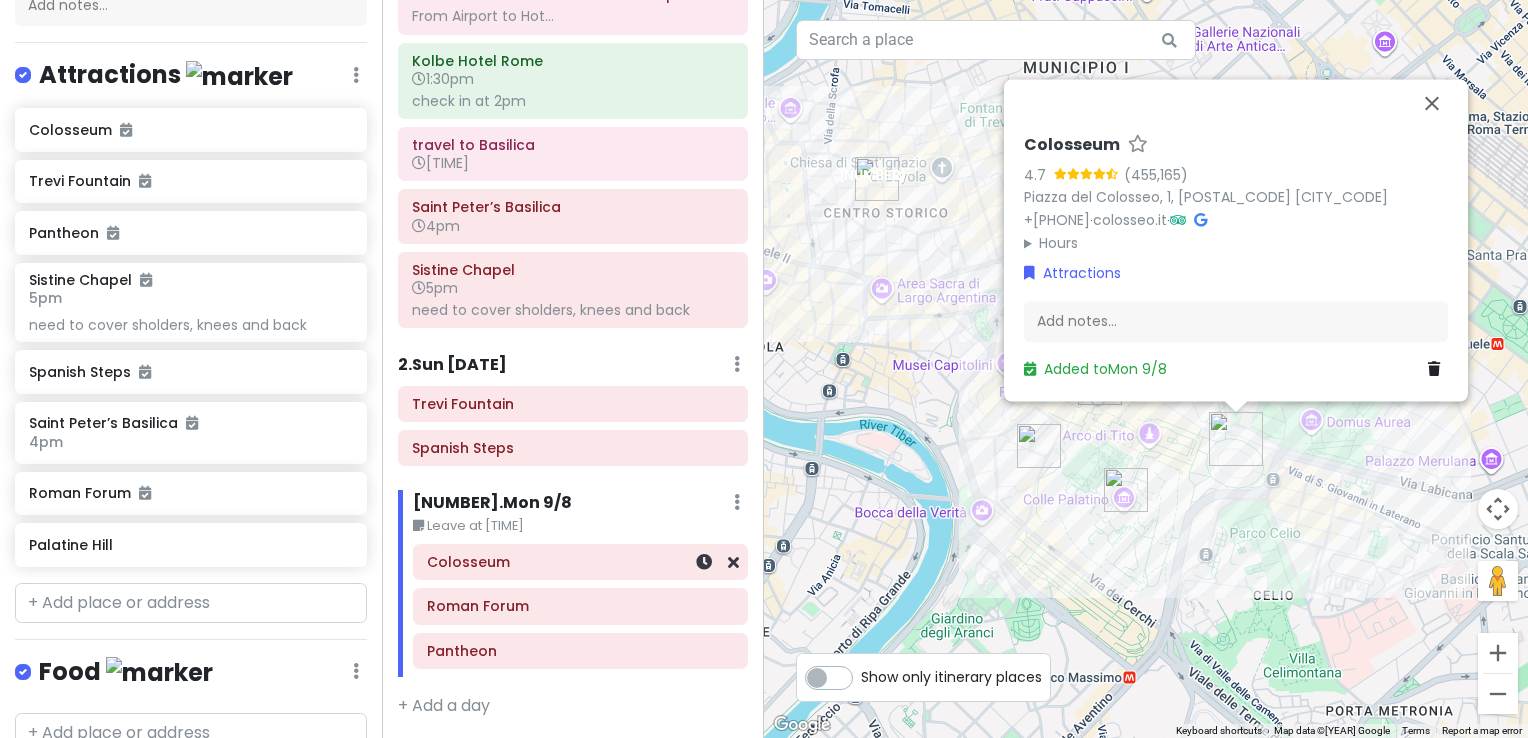 click at bounding box center [705, 562] 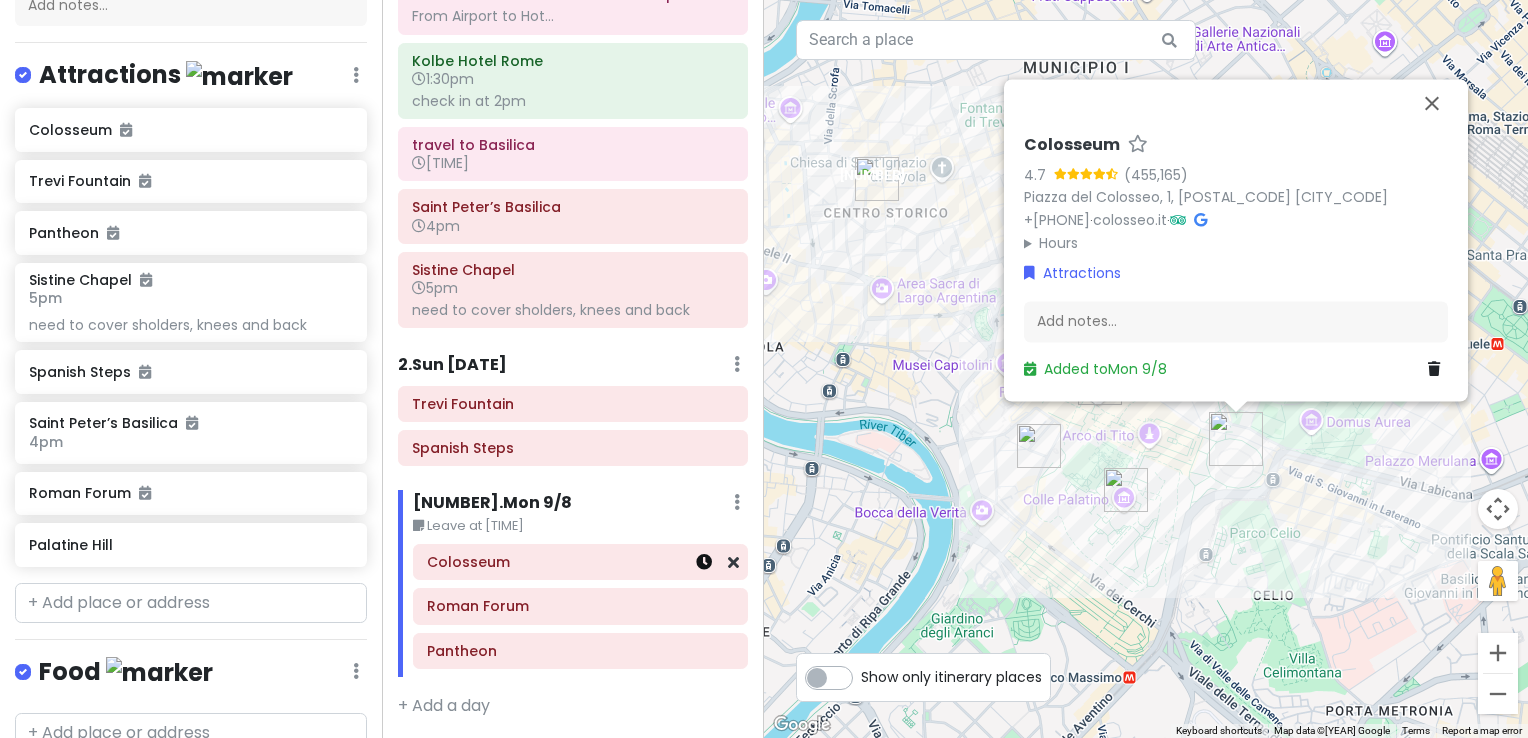 click at bounding box center [704, 562] 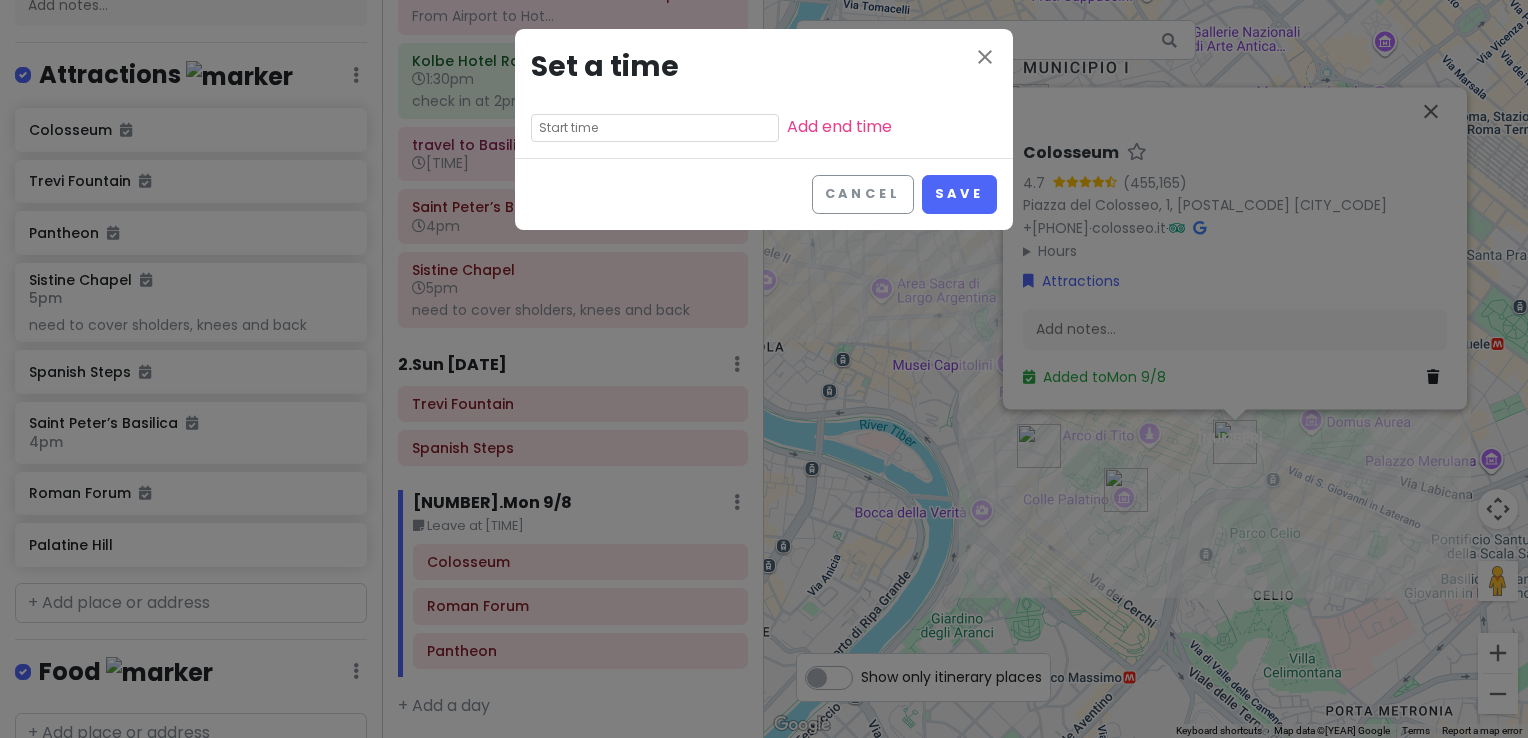 click at bounding box center [655, 128] 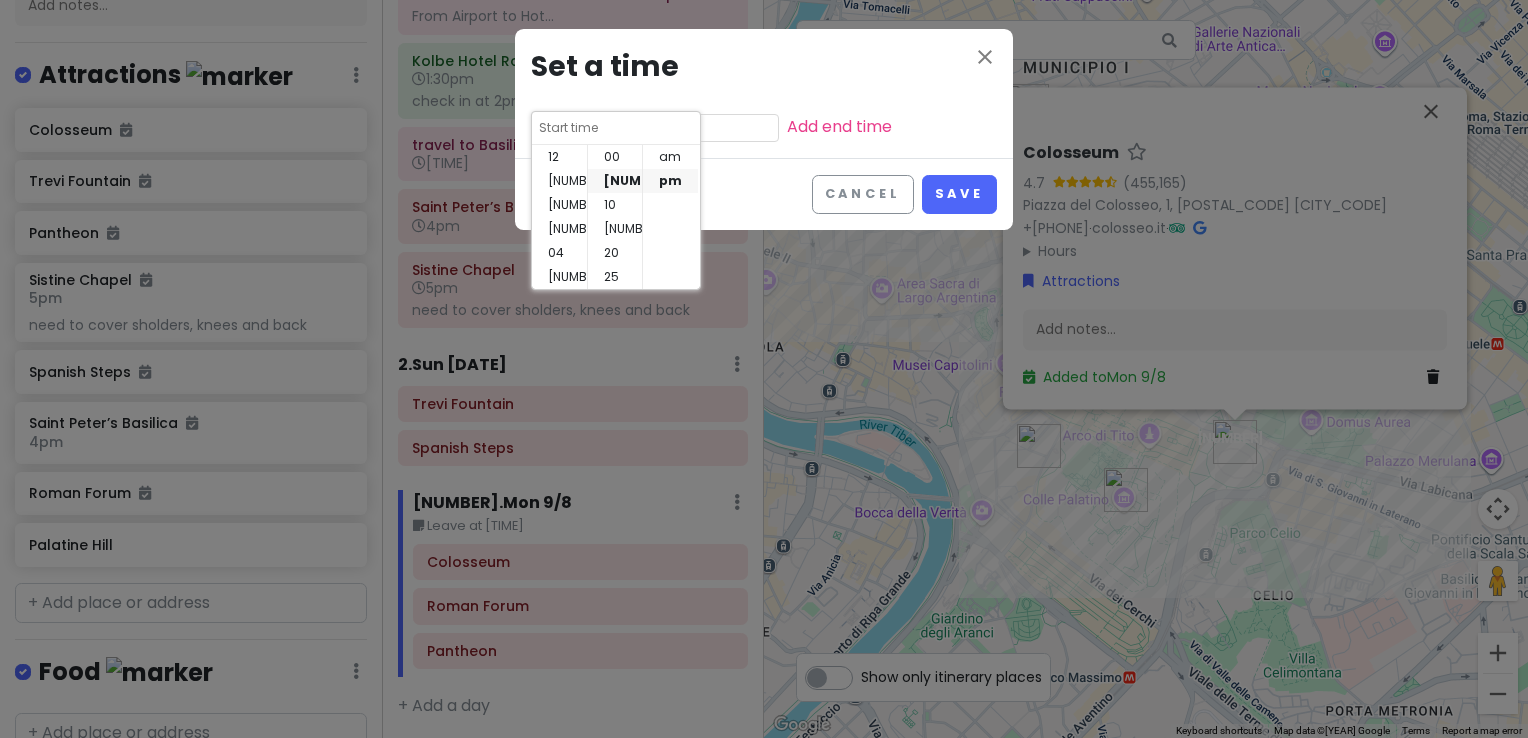 scroll, scrollTop: 144, scrollLeft: 0, axis: vertical 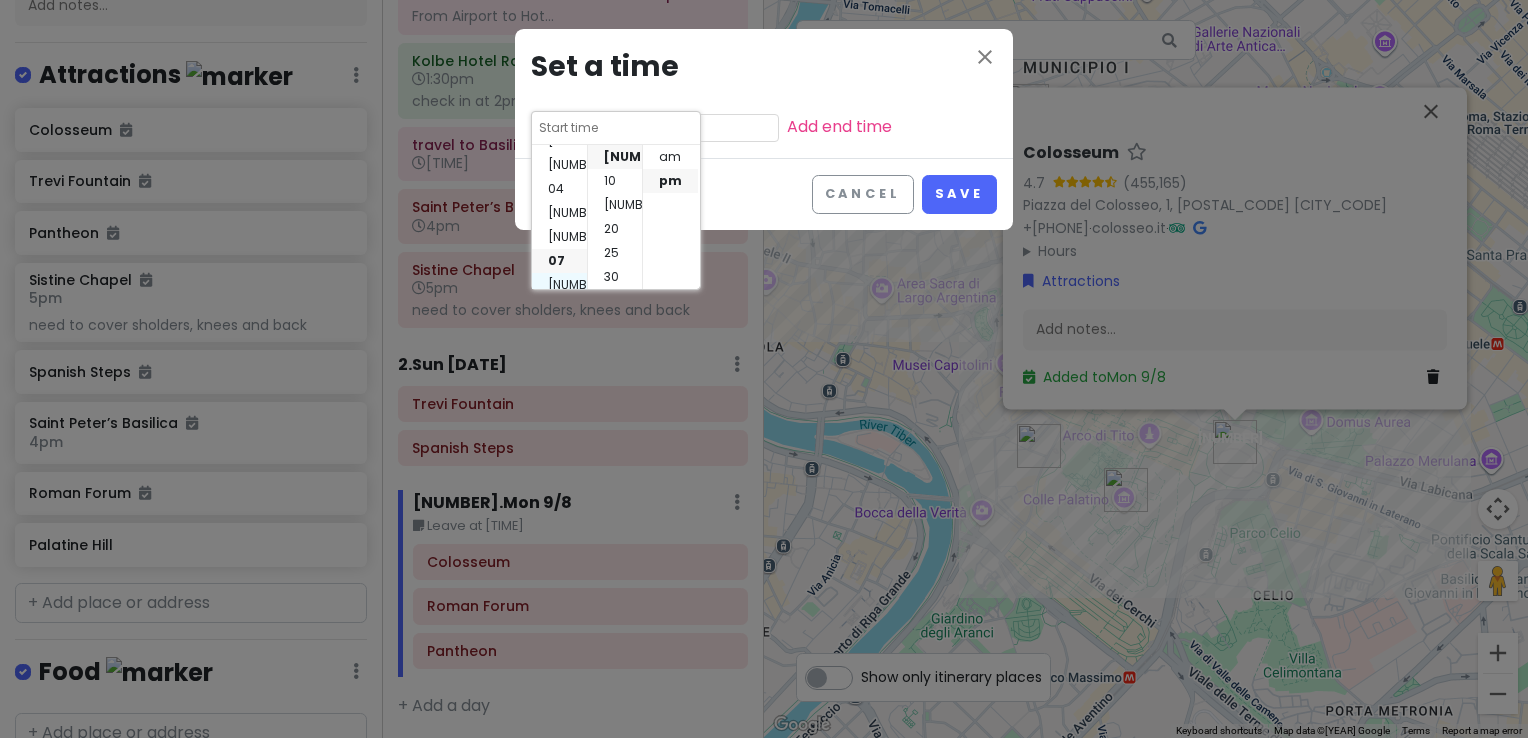 click on "[NUMBER]" at bounding box center [559, 285] 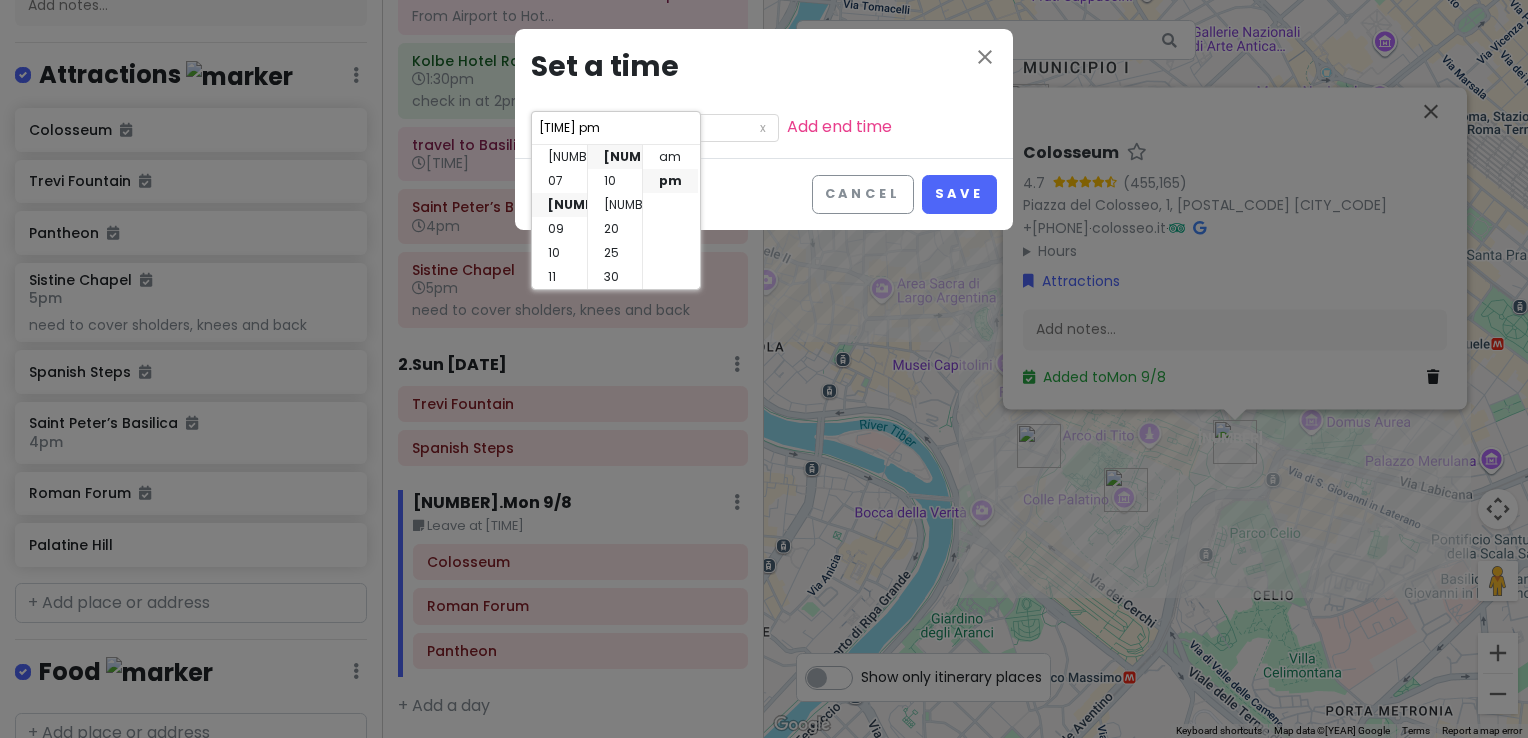 scroll, scrollTop: 144, scrollLeft: 0, axis: vertical 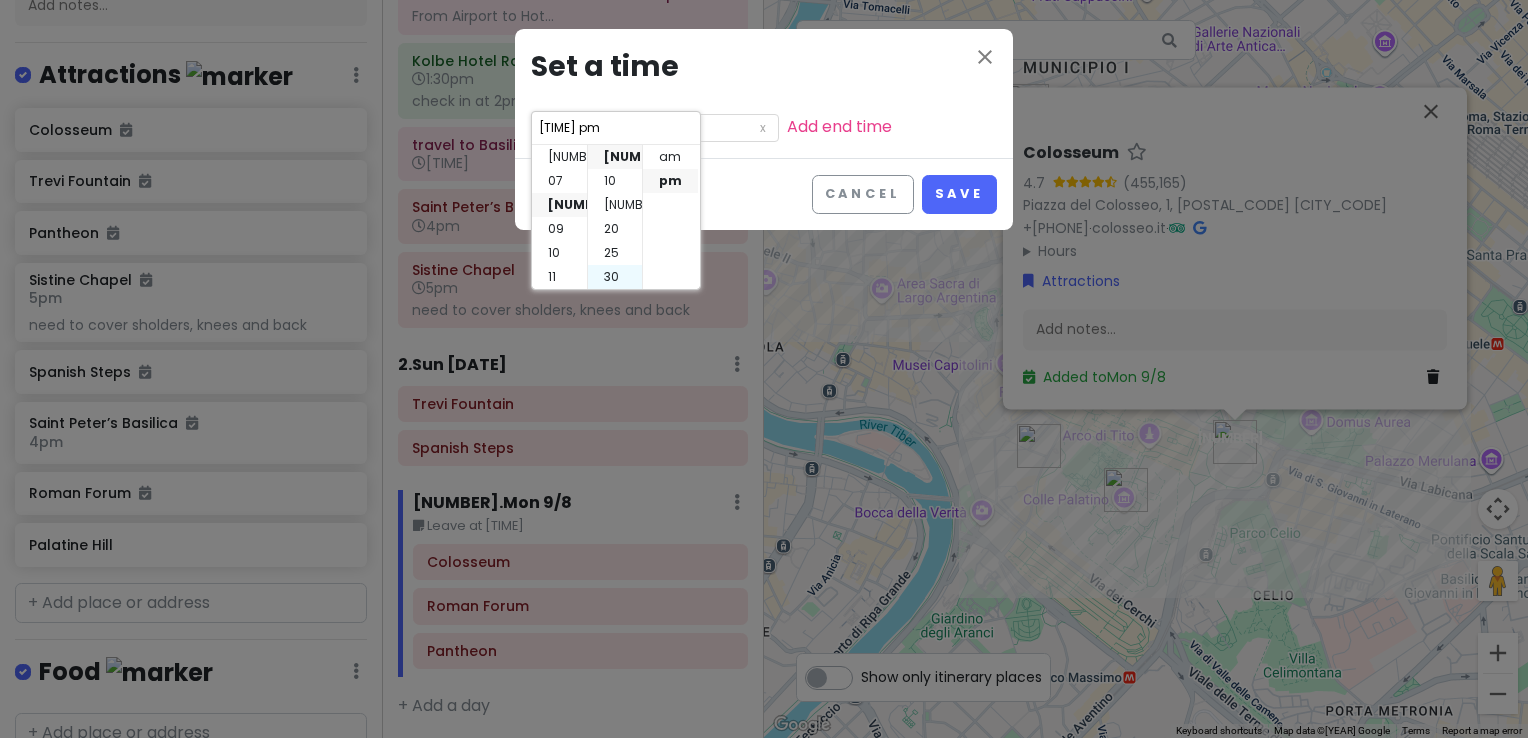 click on "30" at bounding box center [615, 277] 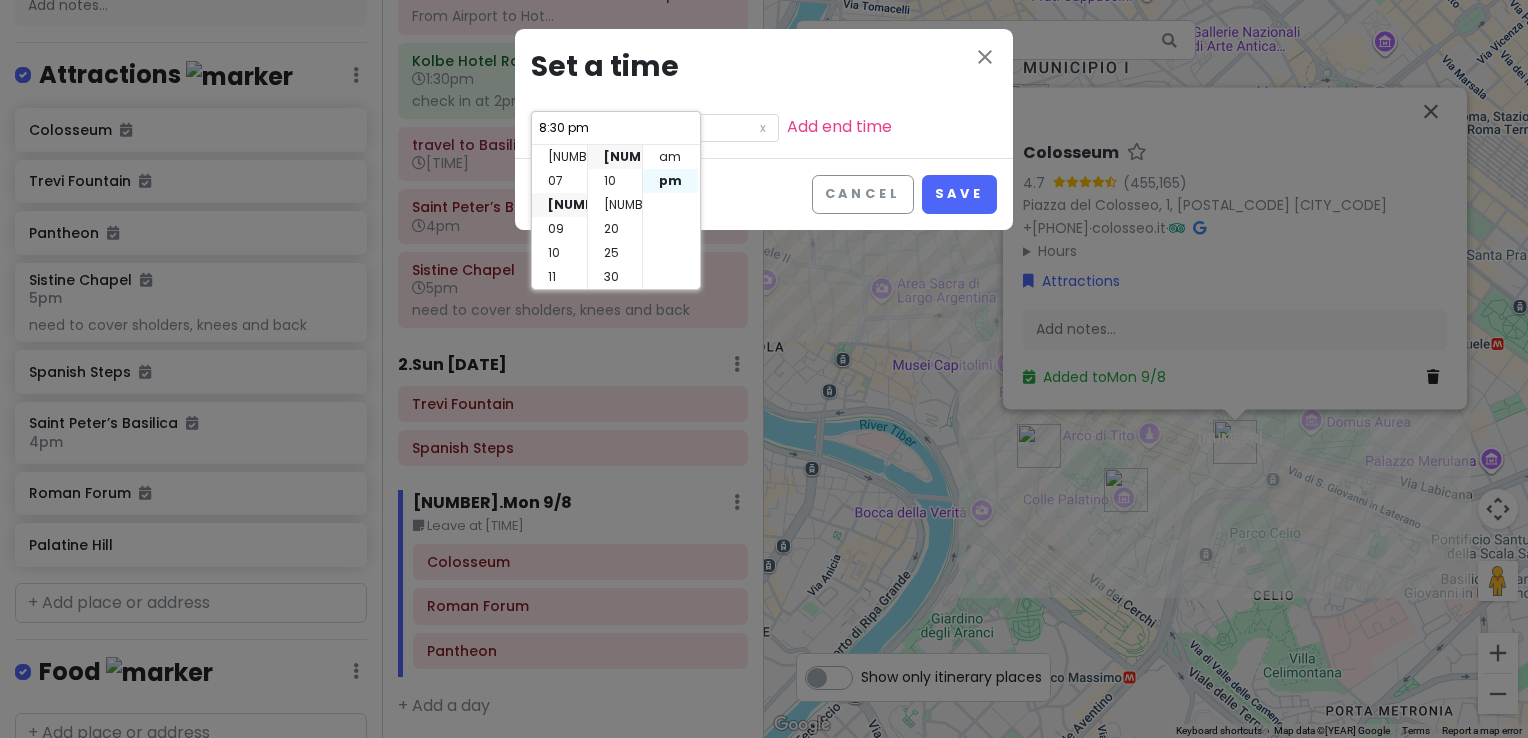 scroll, scrollTop: 144, scrollLeft: 0, axis: vertical 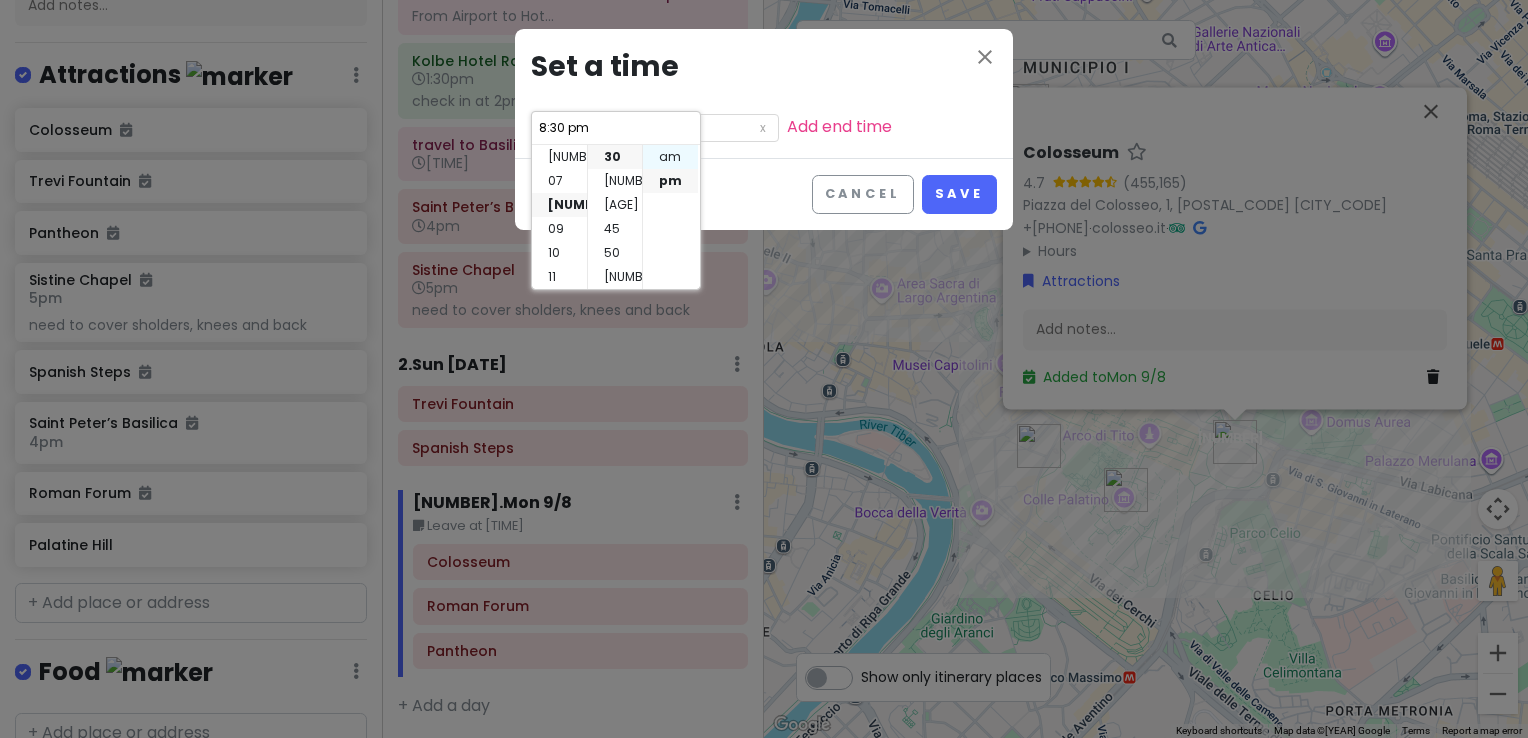 click on "am" at bounding box center (670, 157) 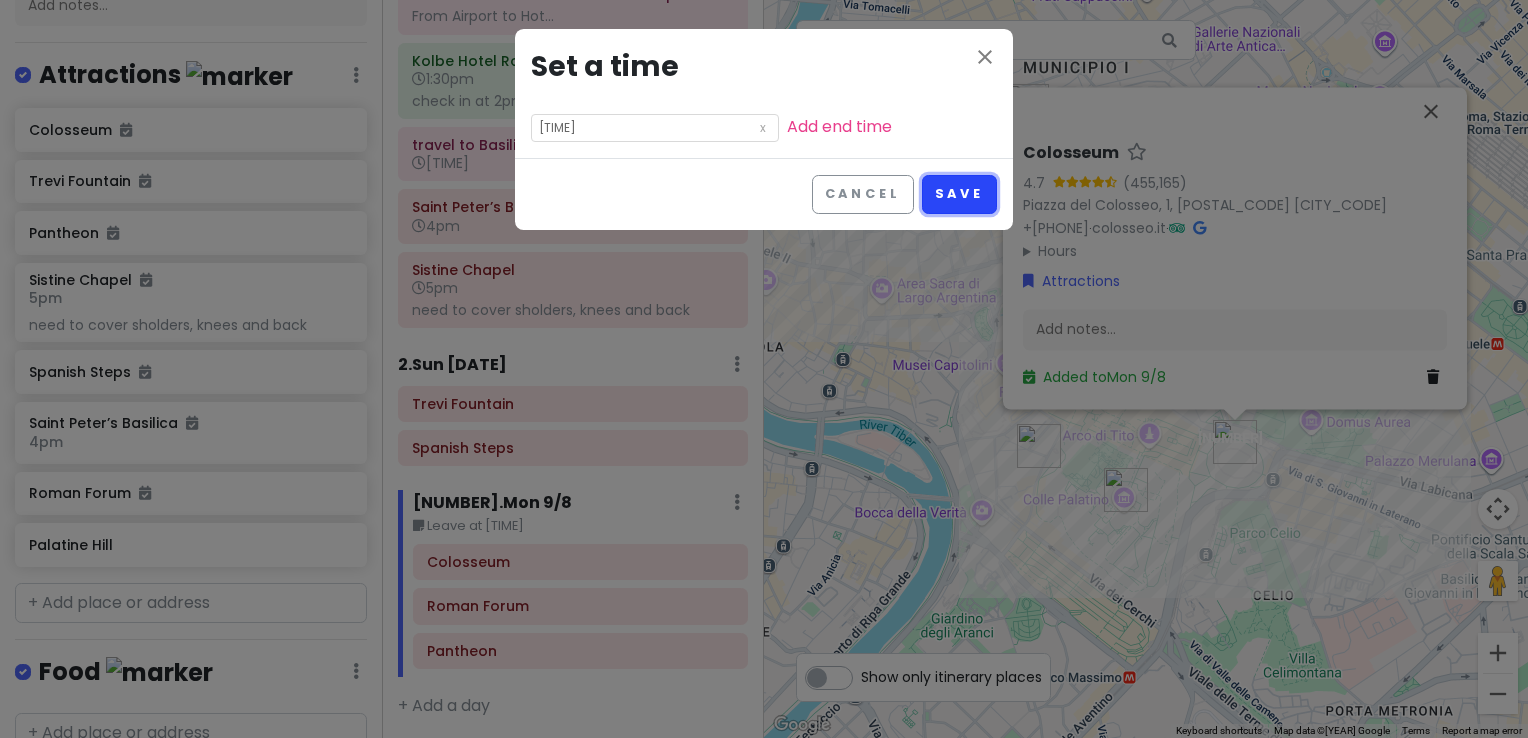 click on "Save" at bounding box center (959, 194) 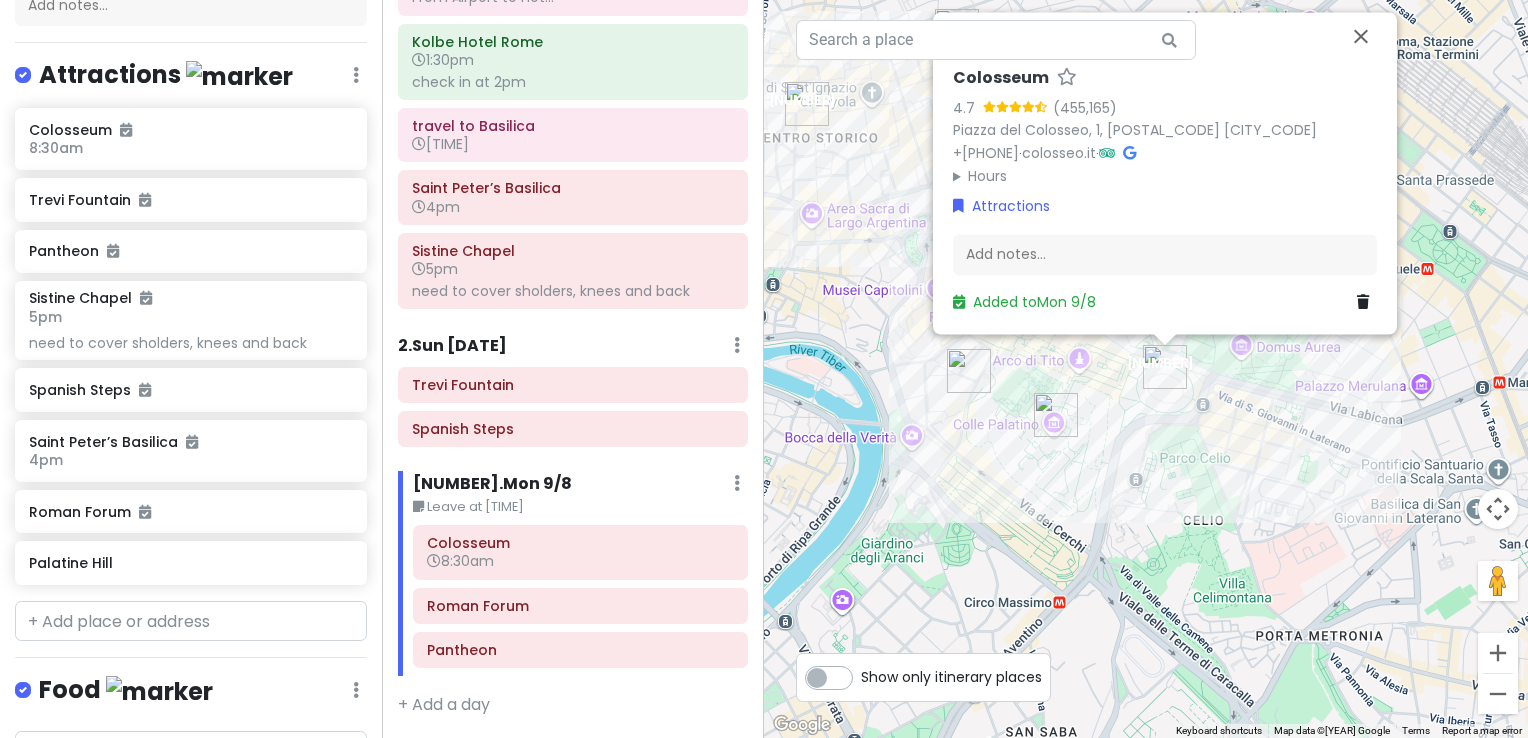 drag, startPoint x: 924, startPoint y: 406, endPoint x: 851, endPoint y: 329, distance: 106.10372 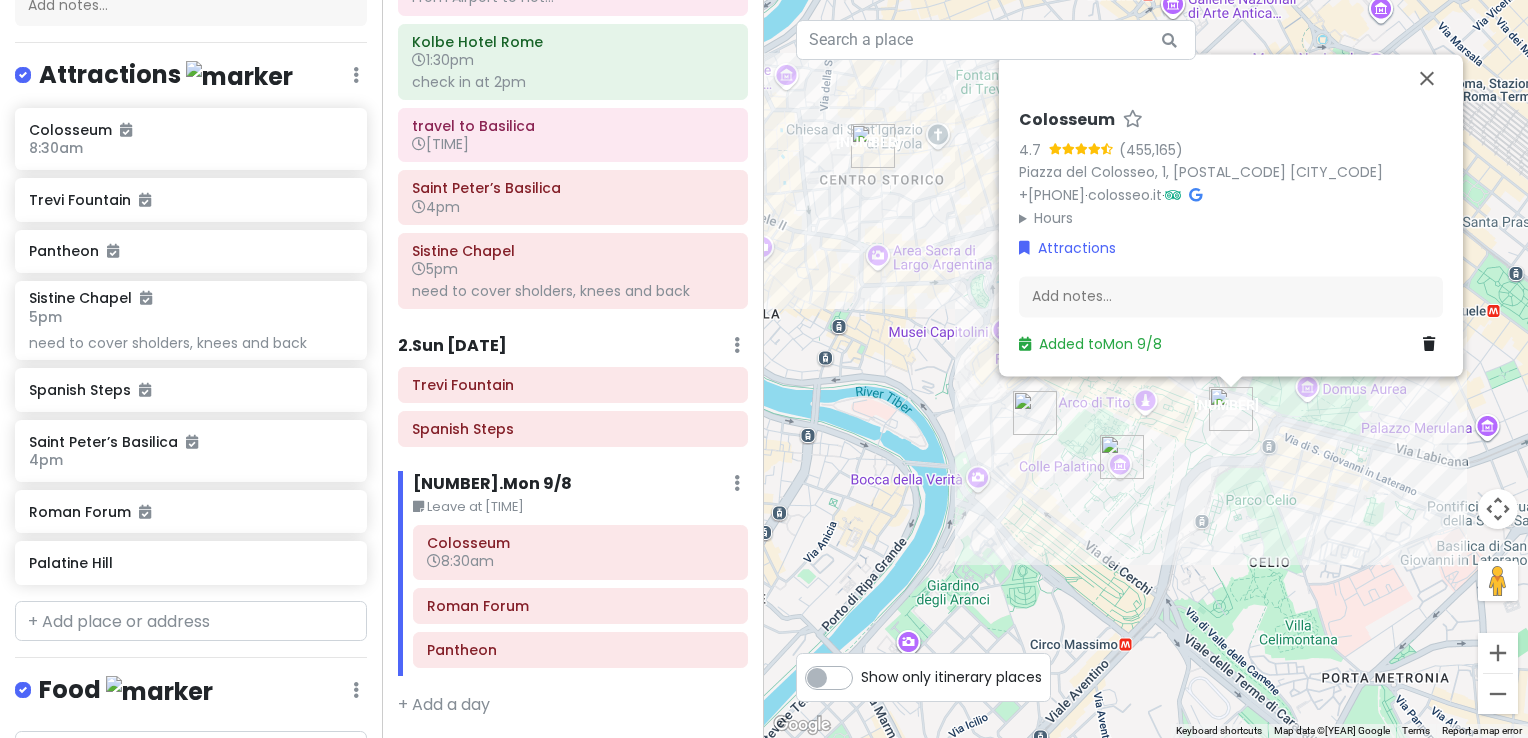 drag, startPoint x: 871, startPoint y: 338, endPoint x: 943, endPoint y: 380, distance: 83.35467 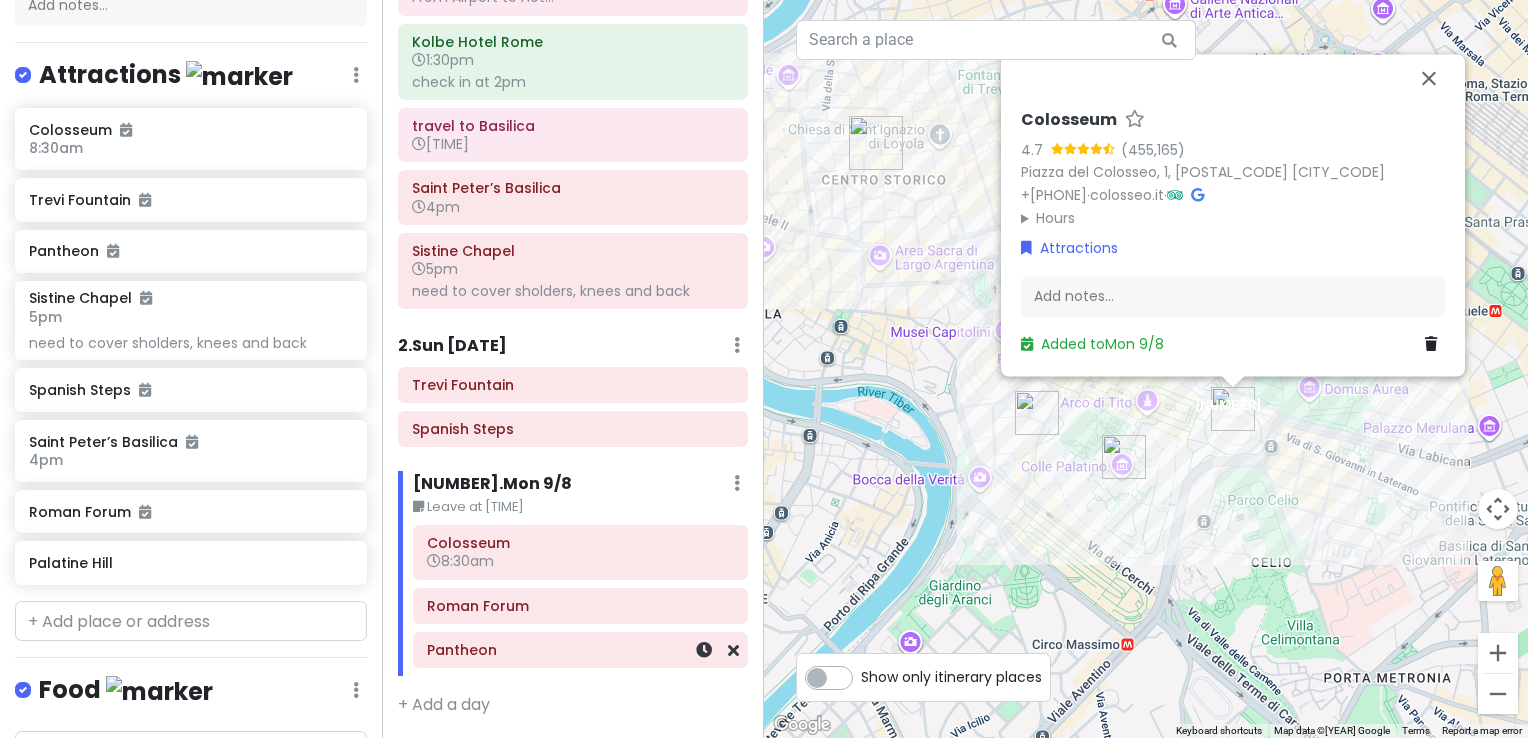 click on "Pantheon" at bounding box center (580, 650) 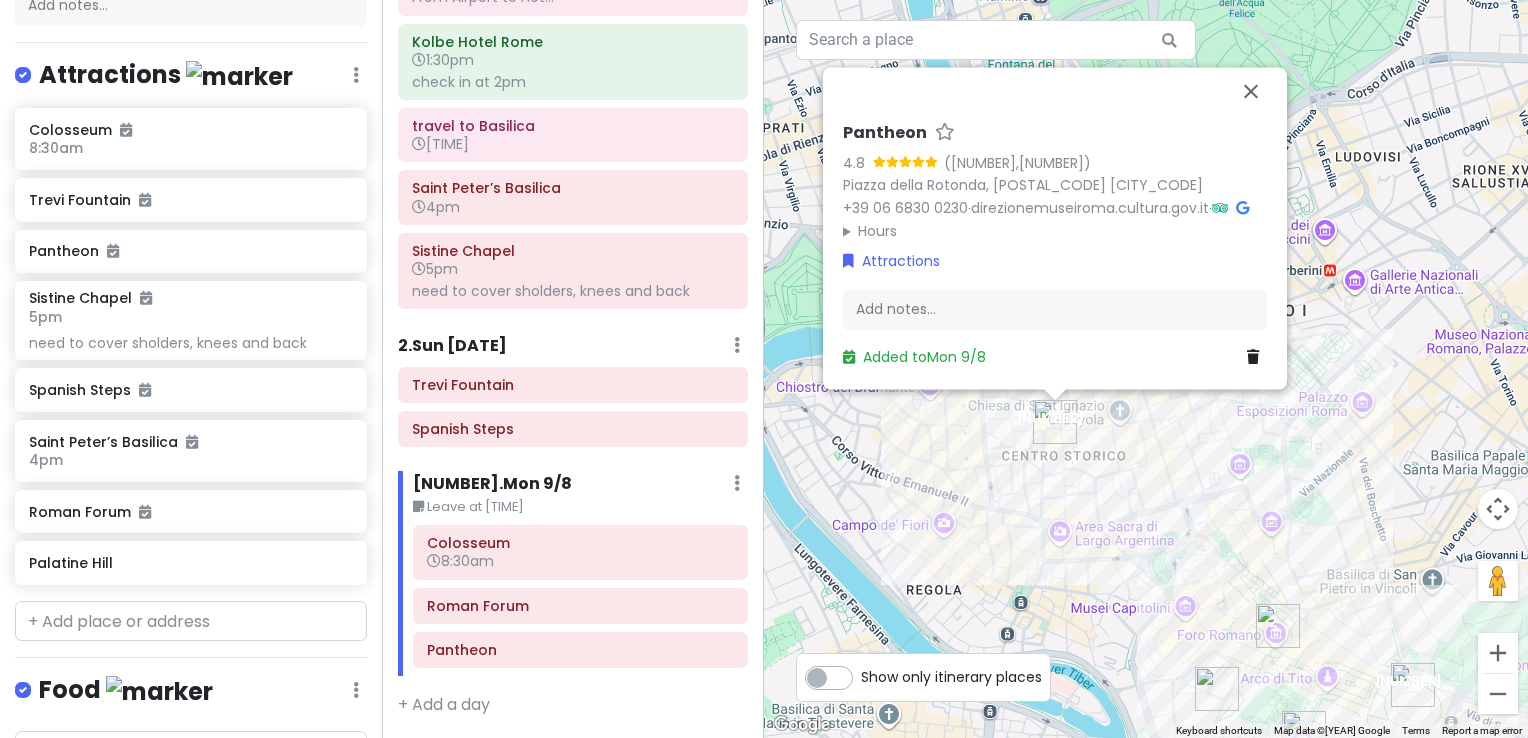 click on "Pantheon 4.8        (259,561) Piazza della Rotonda, [POSTAL_CODE] [CITY_CODE] +[PHONE_COUNTRY_CODE] [PHONE_NUMBER]   ·   direzionemuseiroma.cultura.gov.it   ·   Hours Monday  9:00 AM – 7:00 PM Tuesday  9:00 AM – 7:00 PM Wednesday  9:00 AM – 7:00 PM Thursday  9:00 AM – 7:00 PM Friday  9:00 AM – 7:00 PM Saturday  9:00 AM – 7:00 PM Sunday  9:00 AM – 7:00 PM Attractions Add notes... Added to  Mon 9/8" at bounding box center (1146, 369) 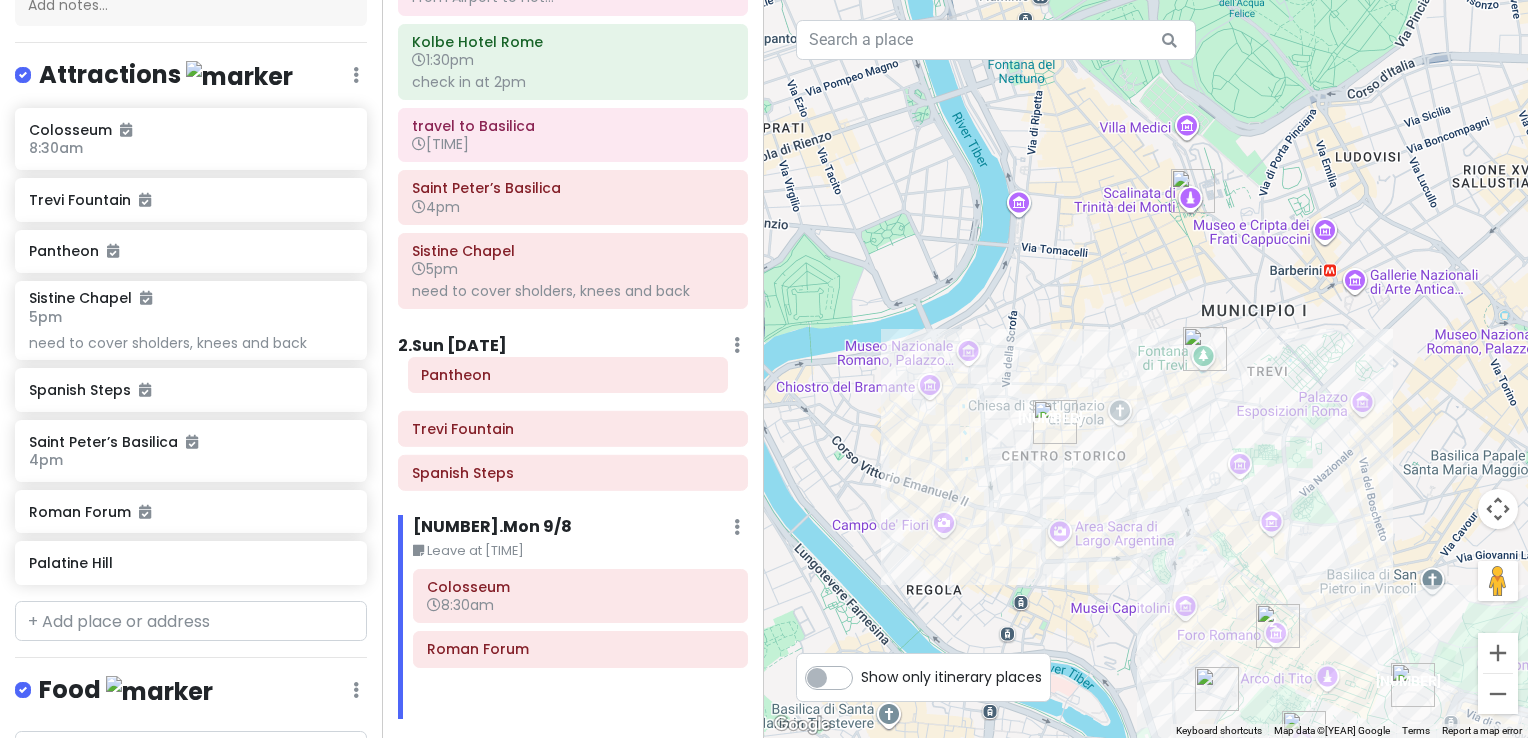 drag, startPoint x: 488, startPoint y: 656, endPoint x: 482, endPoint y: 384, distance: 272.06616 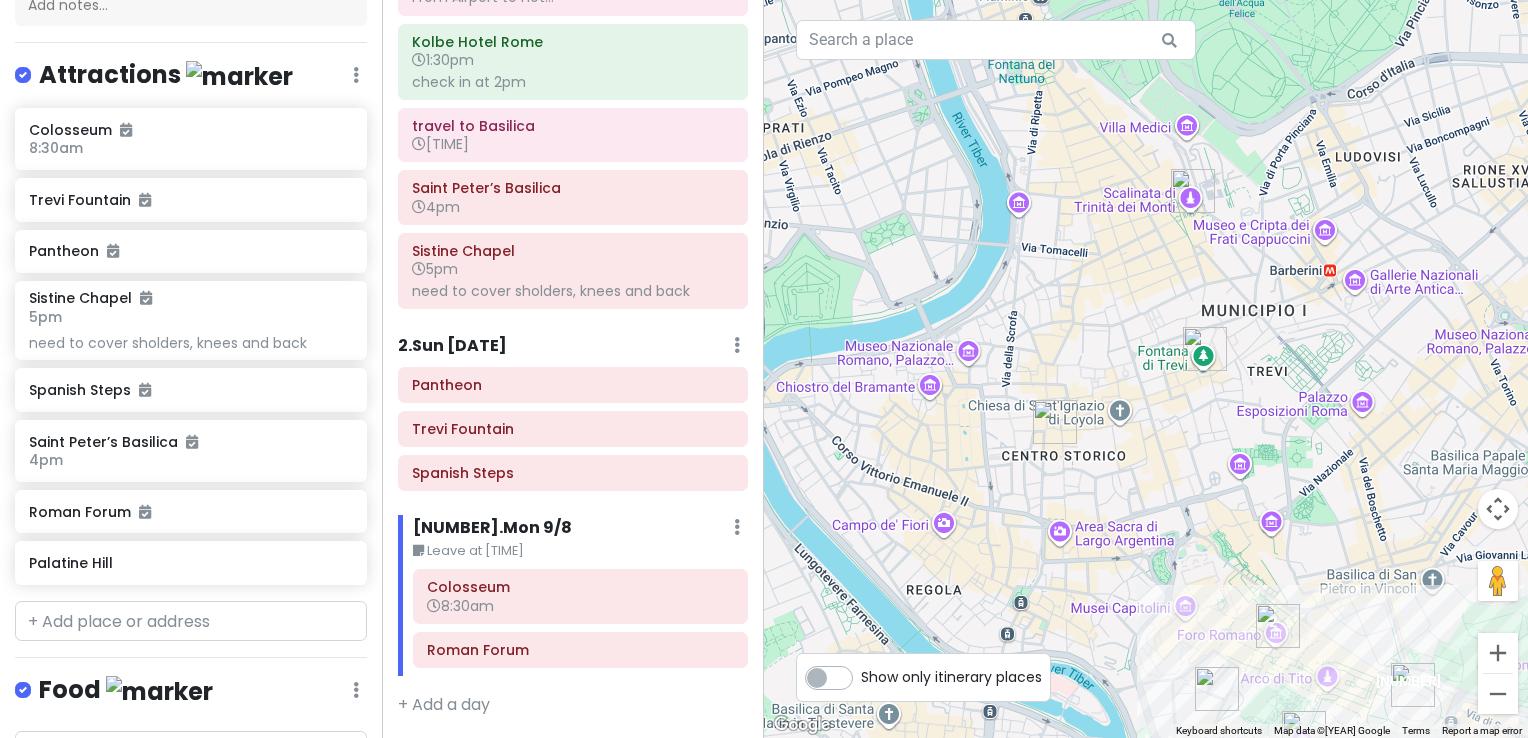 click on "Show only itinerary places" at bounding box center (951, 673) 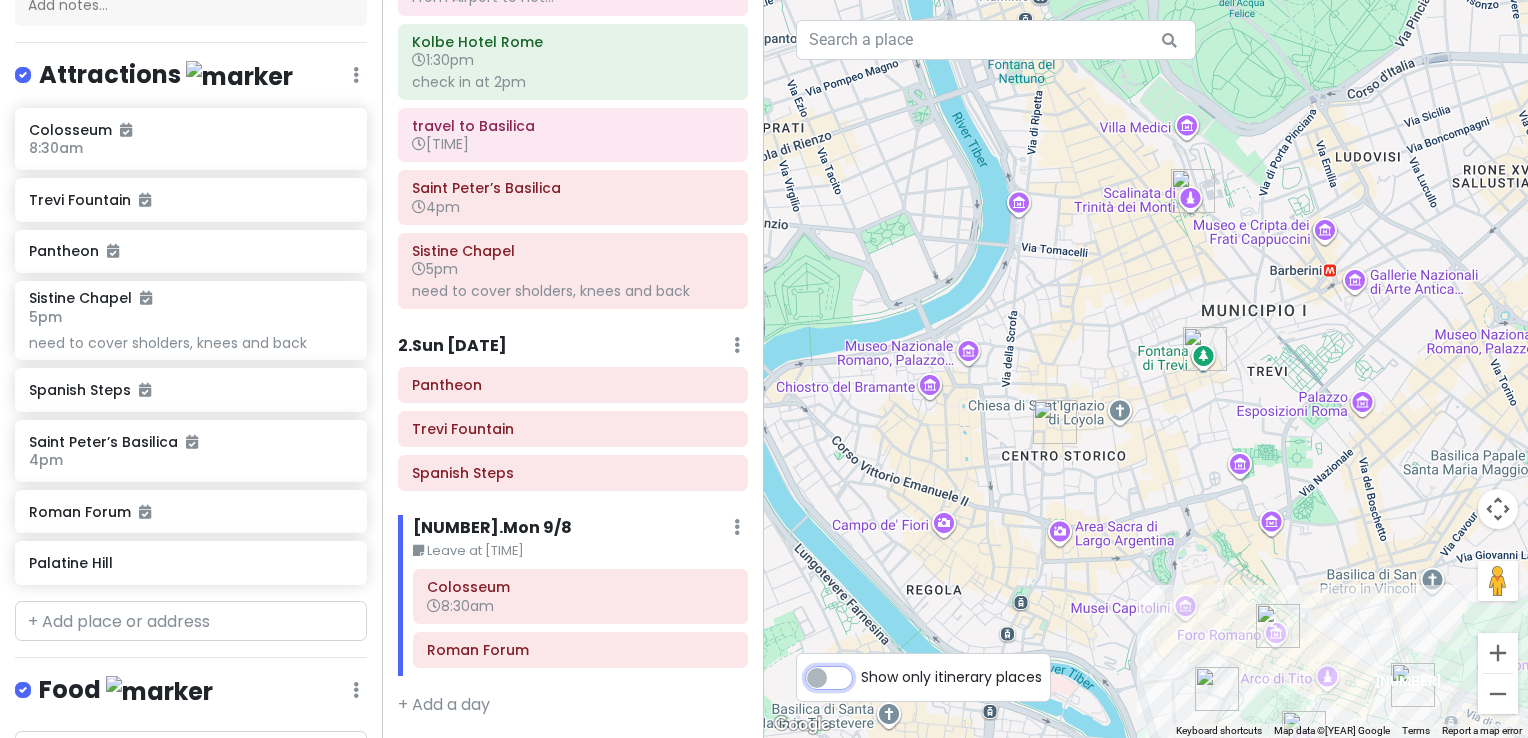 click on "Show only itinerary places" at bounding box center (867, 667) 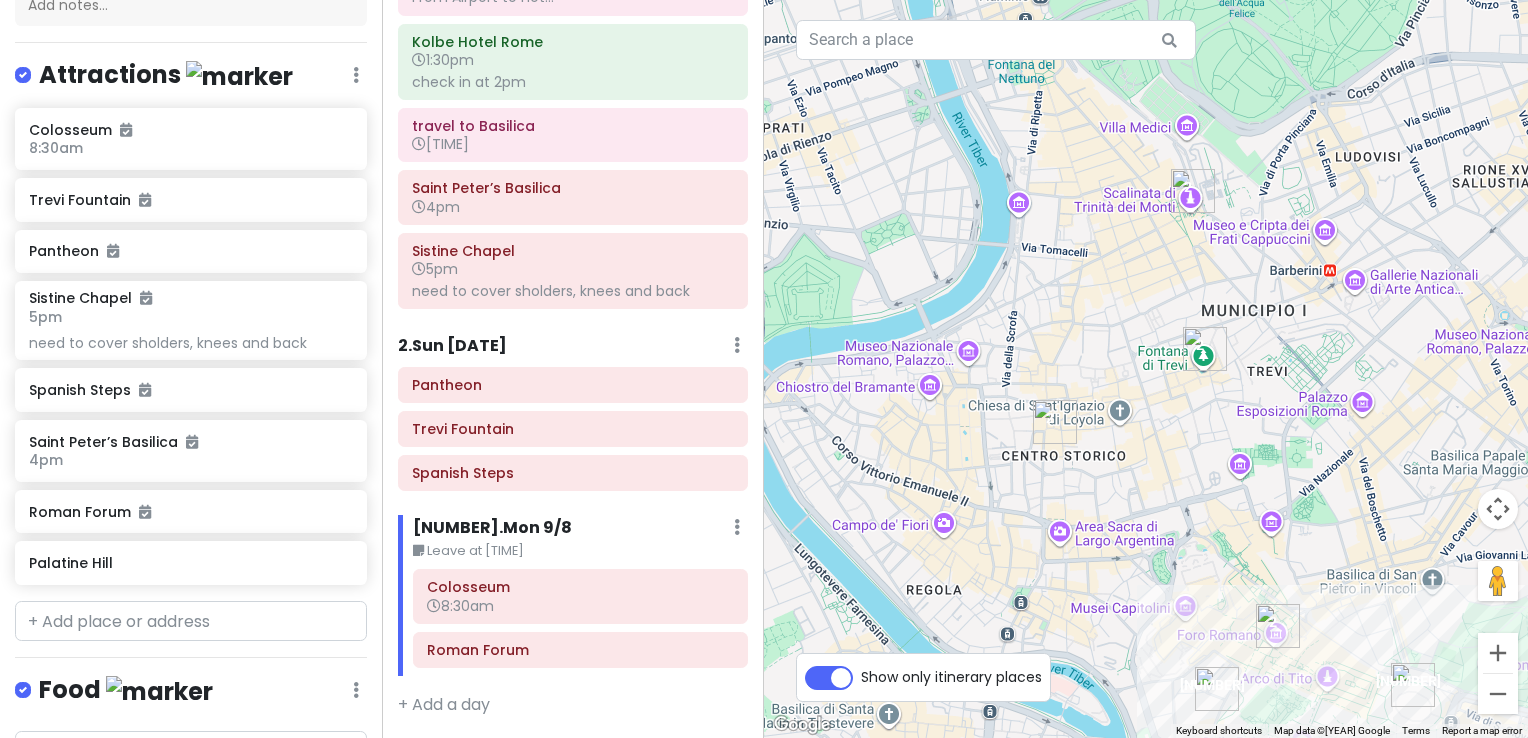 click on "Show only itinerary places" at bounding box center (951, 673) 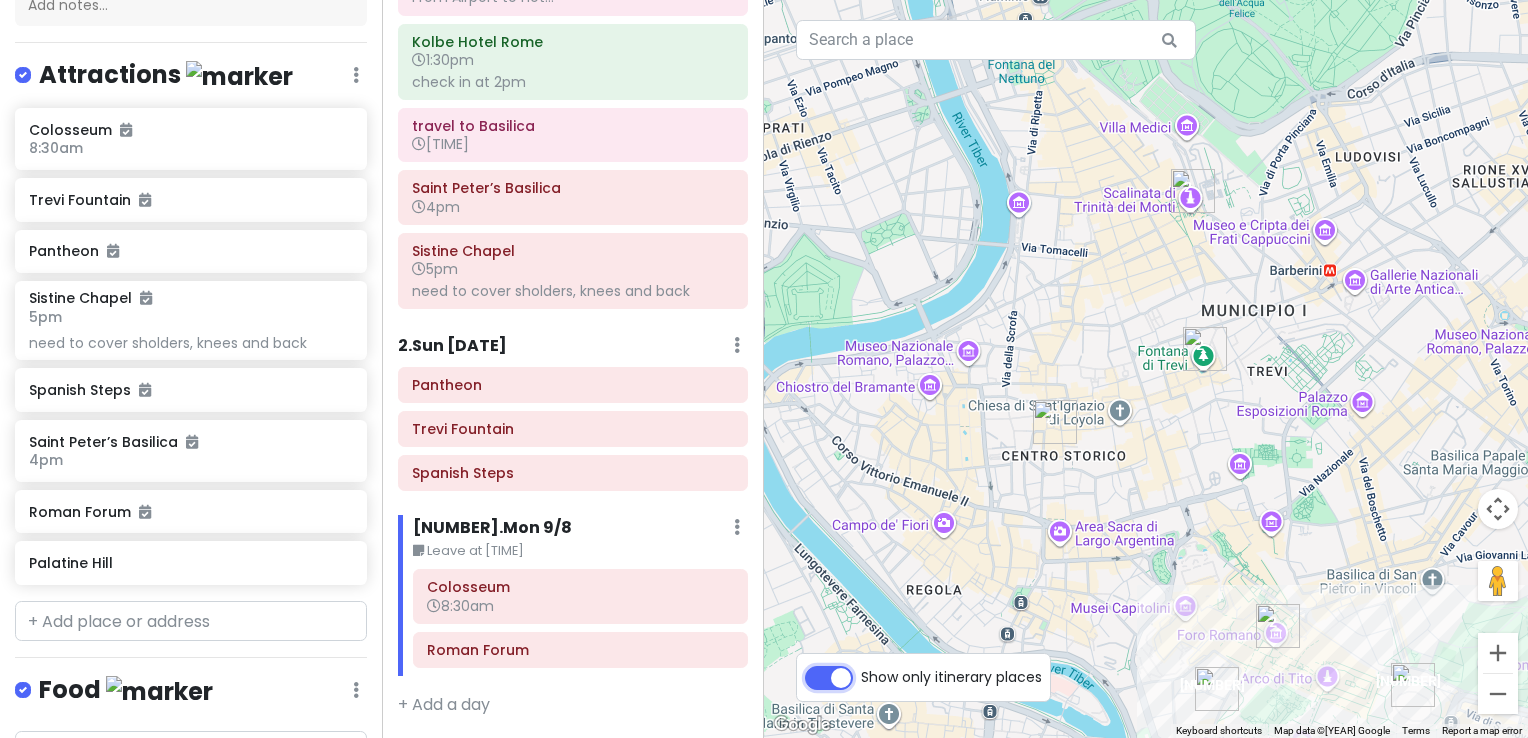 click on "Show only itinerary places" at bounding box center (867, 667) 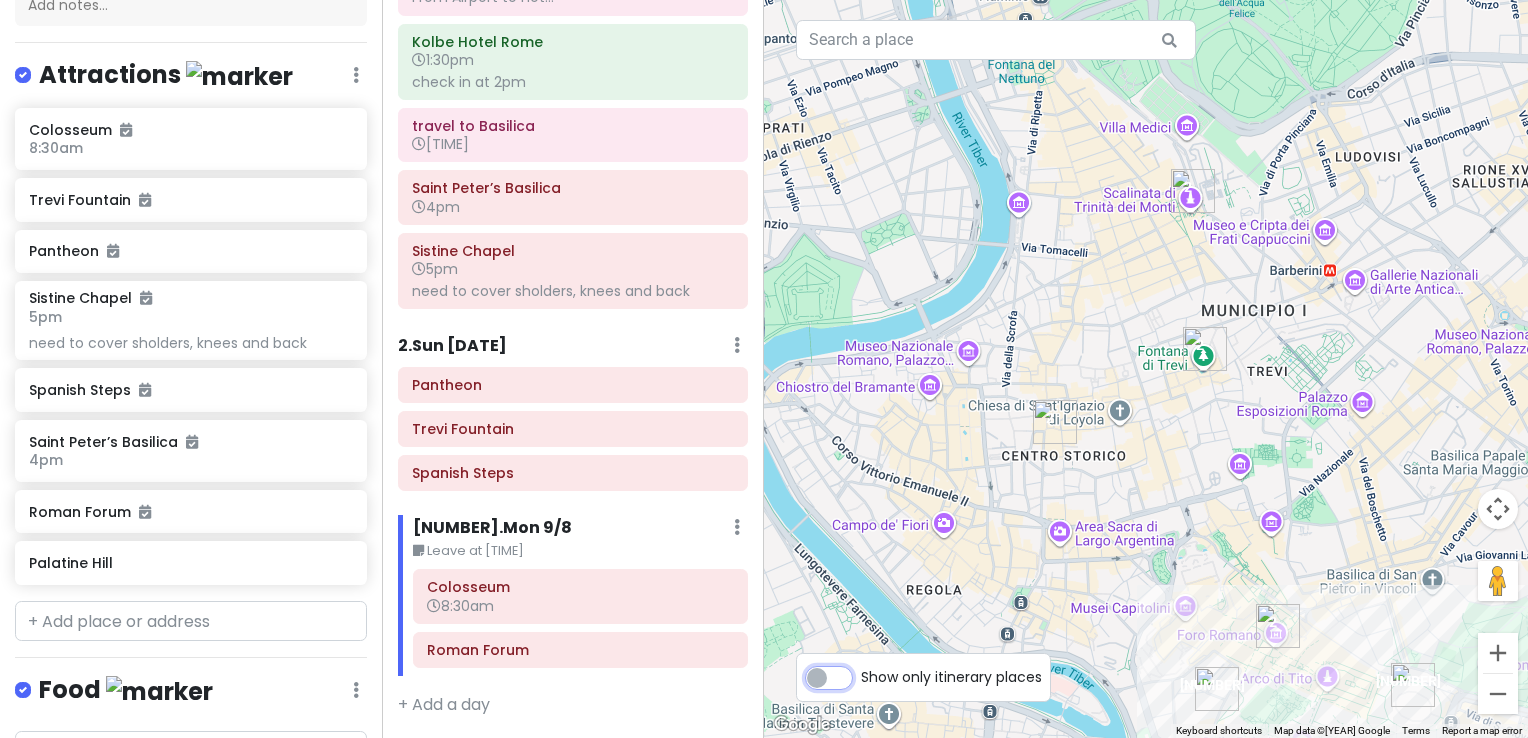checkbox on "false" 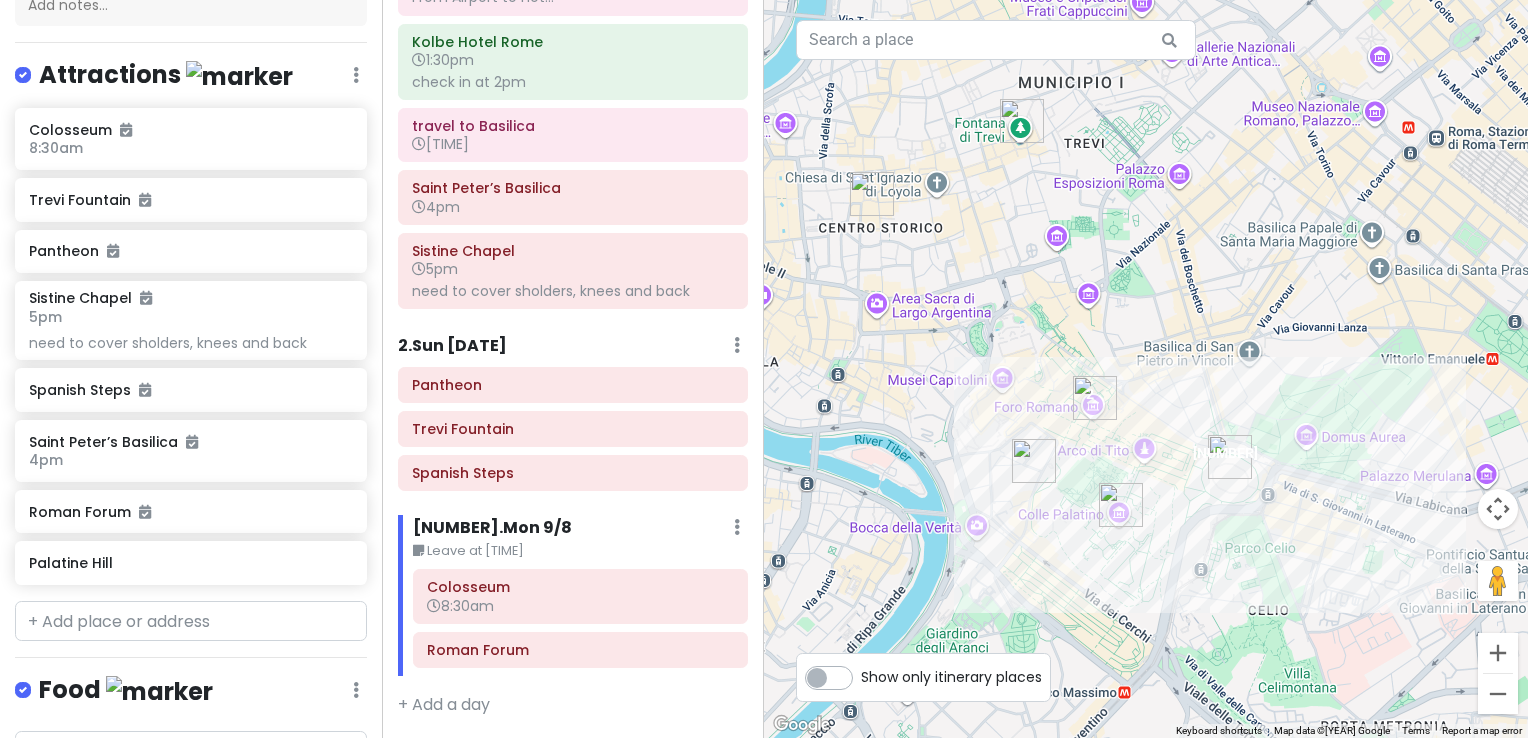 drag, startPoint x: 1071, startPoint y: 530, endPoint x: 890, endPoint y: 299, distance: 293.4655 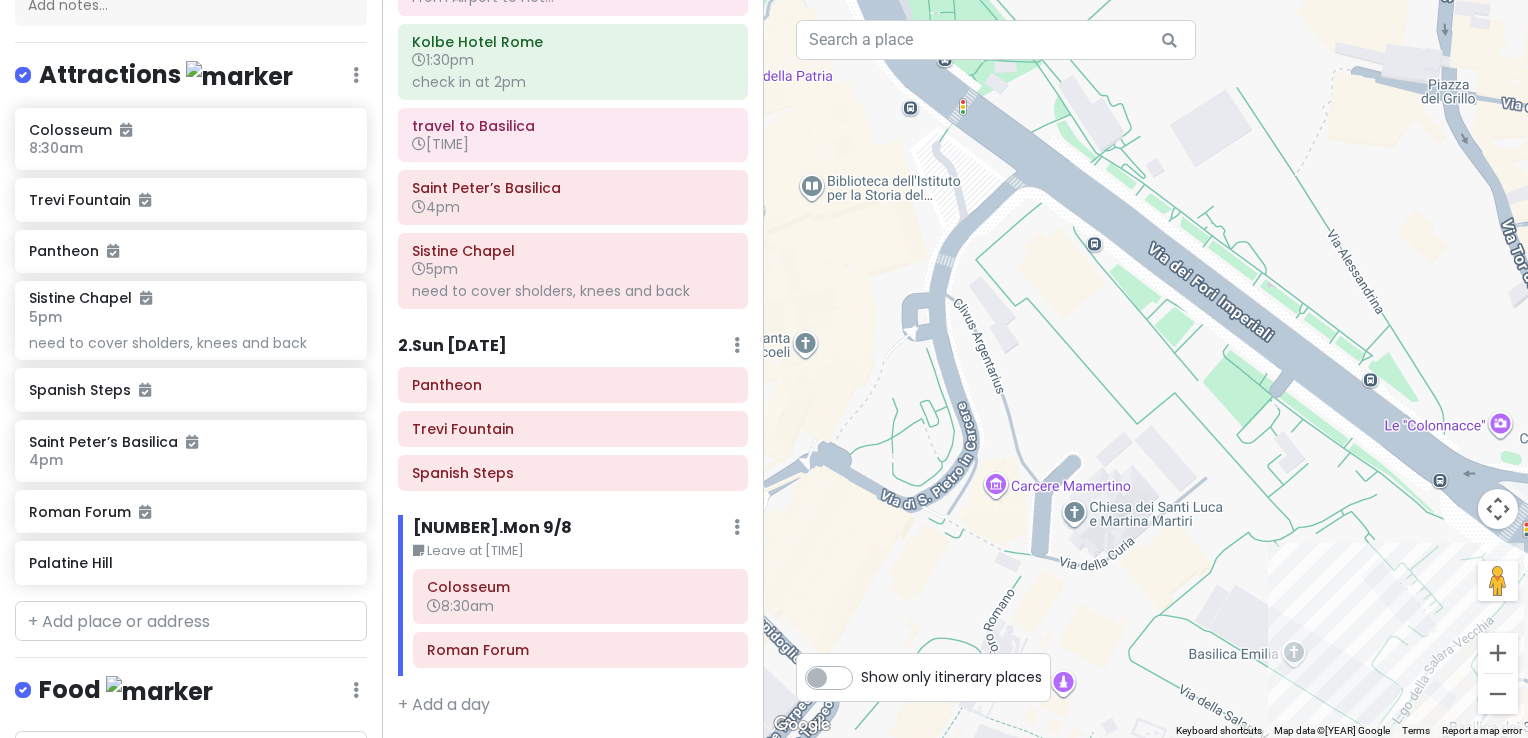 drag, startPoint x: 1027, startPoint y: 452, endPoint x: 1106, endPoint y: 296, distance: 174.86281 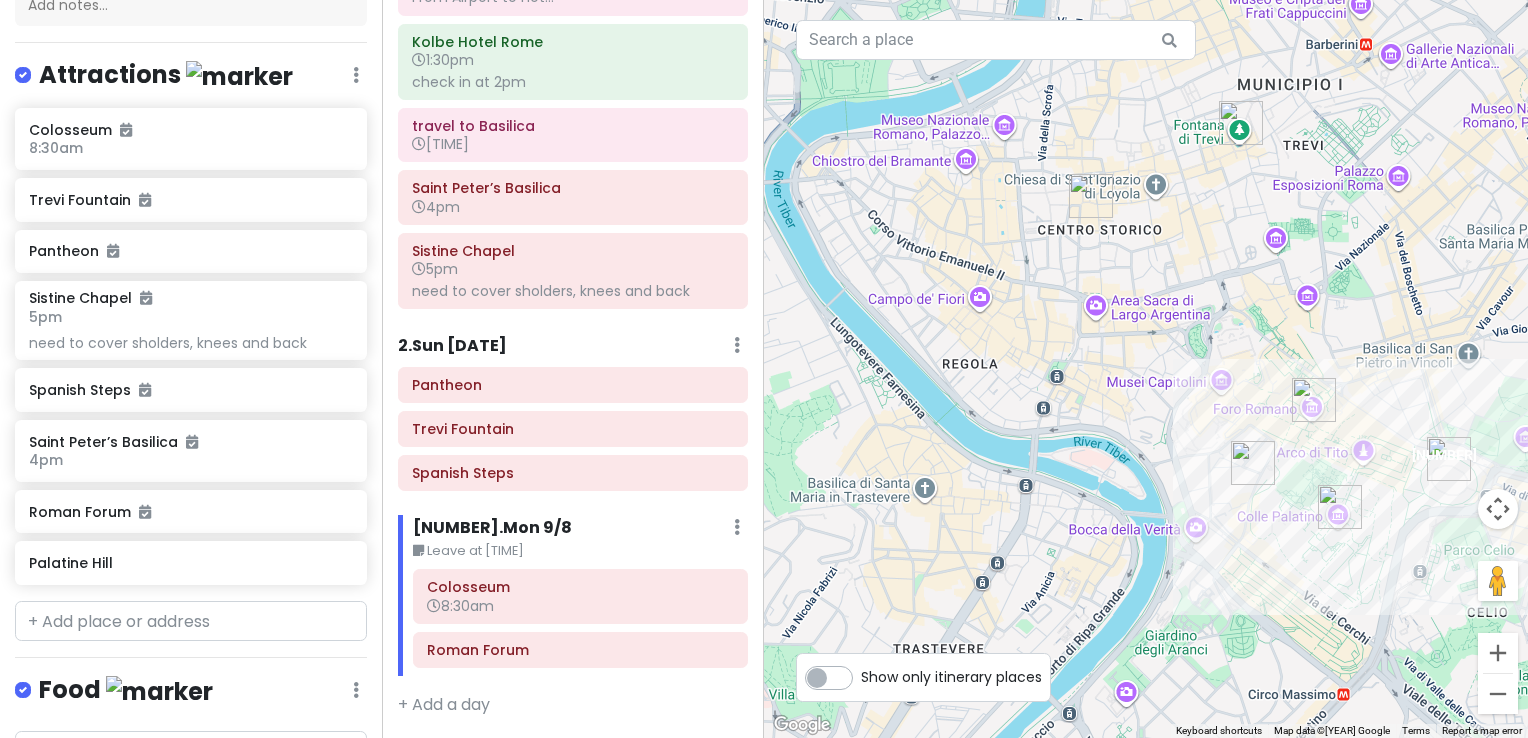 drag, startPoint x: 1100, startPoint y: 406, endPoint x: 1268, endPoint y: 479, distance: 183.17477 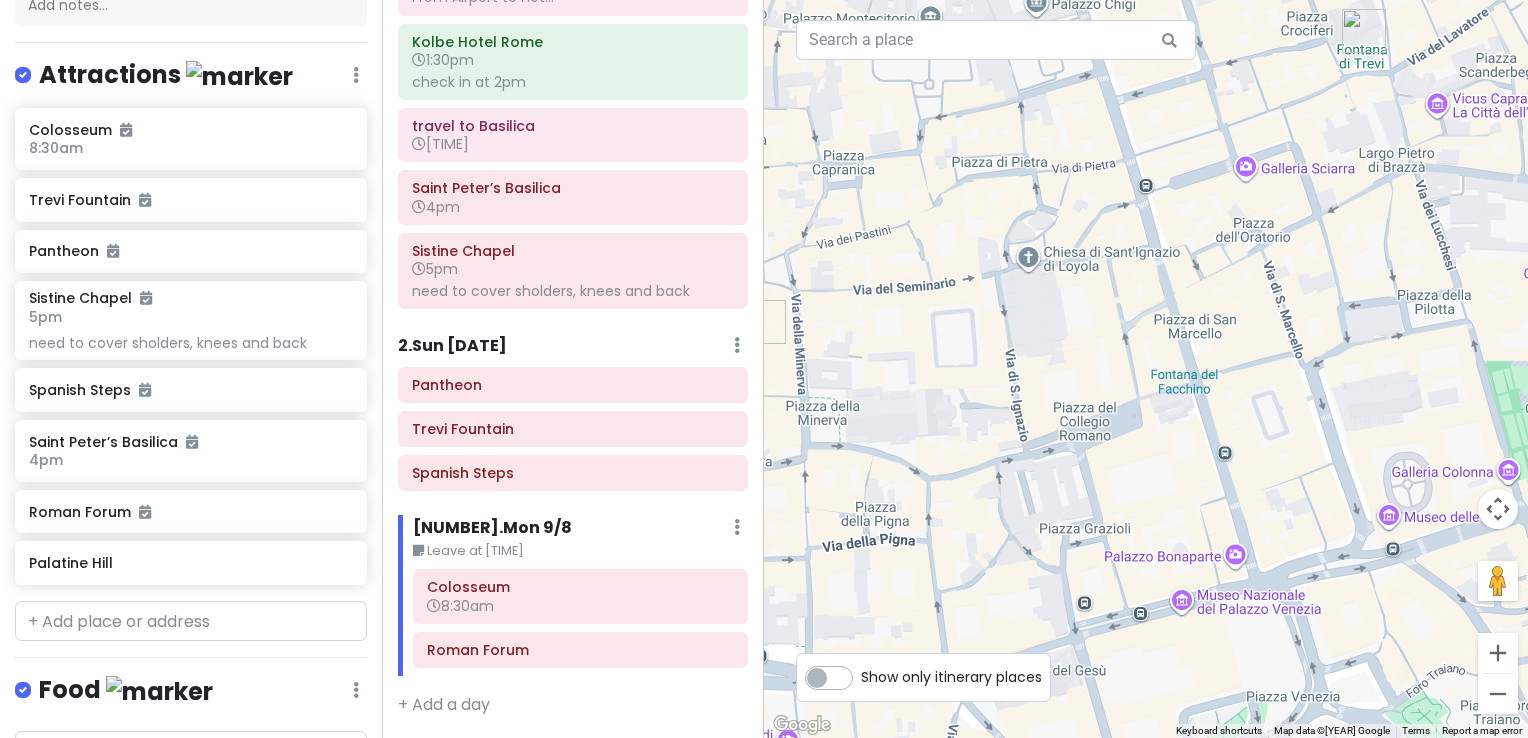 drag, startPoint x: 1149, startPoint y: 379, endPoint x: 1138, endPoint y: 342, distance: 38.600517 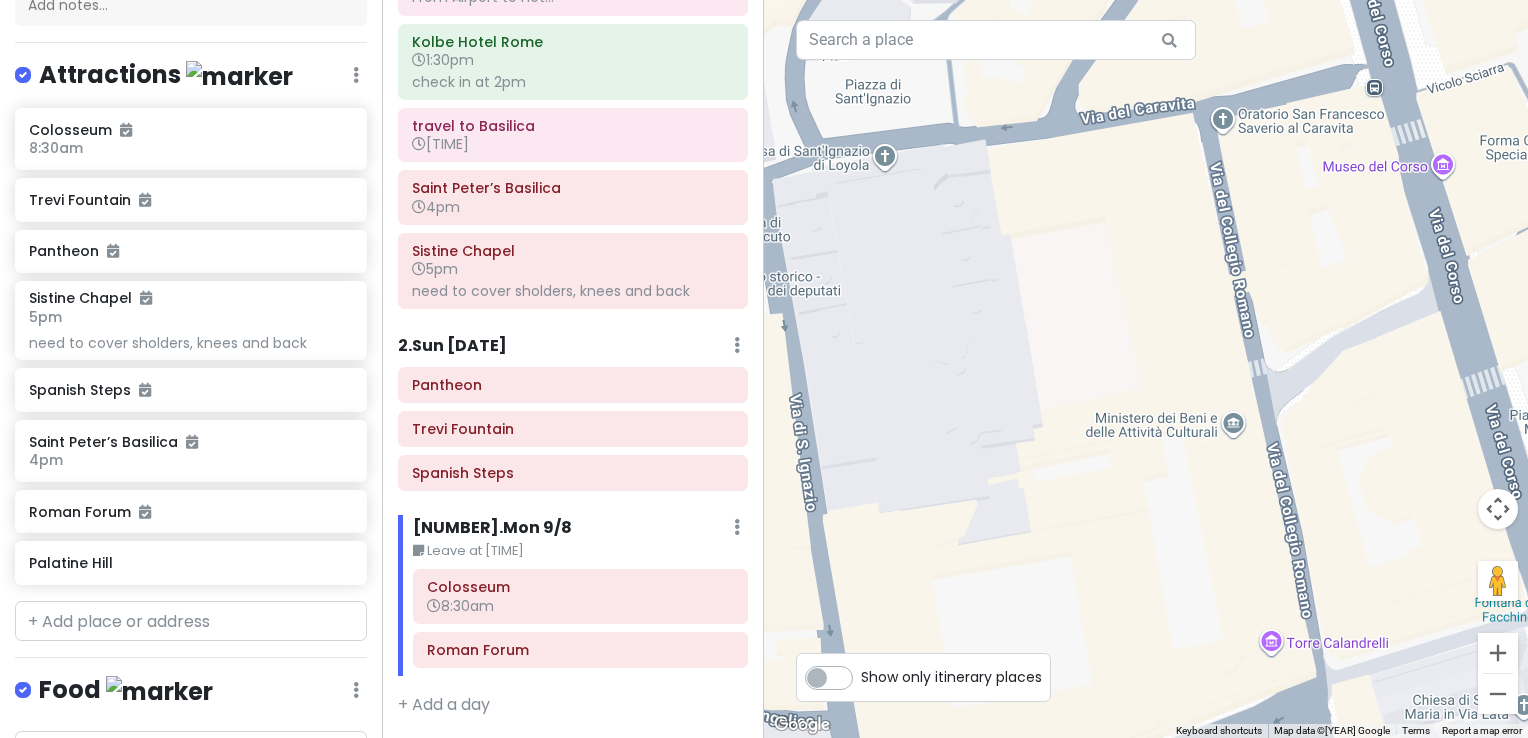 drag, startPoint x: 1120, startPoint y: 294, endPoint x: 1349, endPoint y: 777, distance: 534.5372 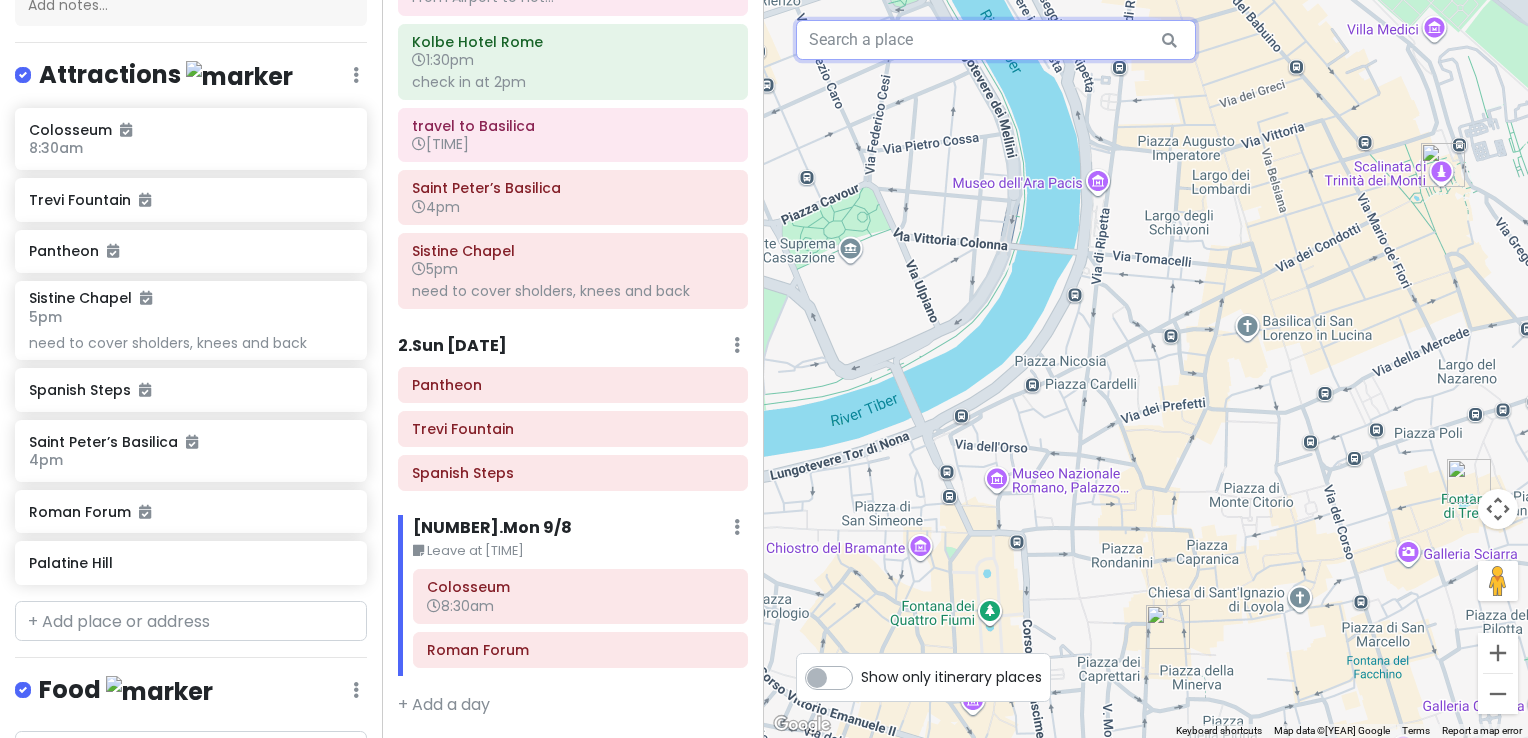click at bounding box center [996, 40] 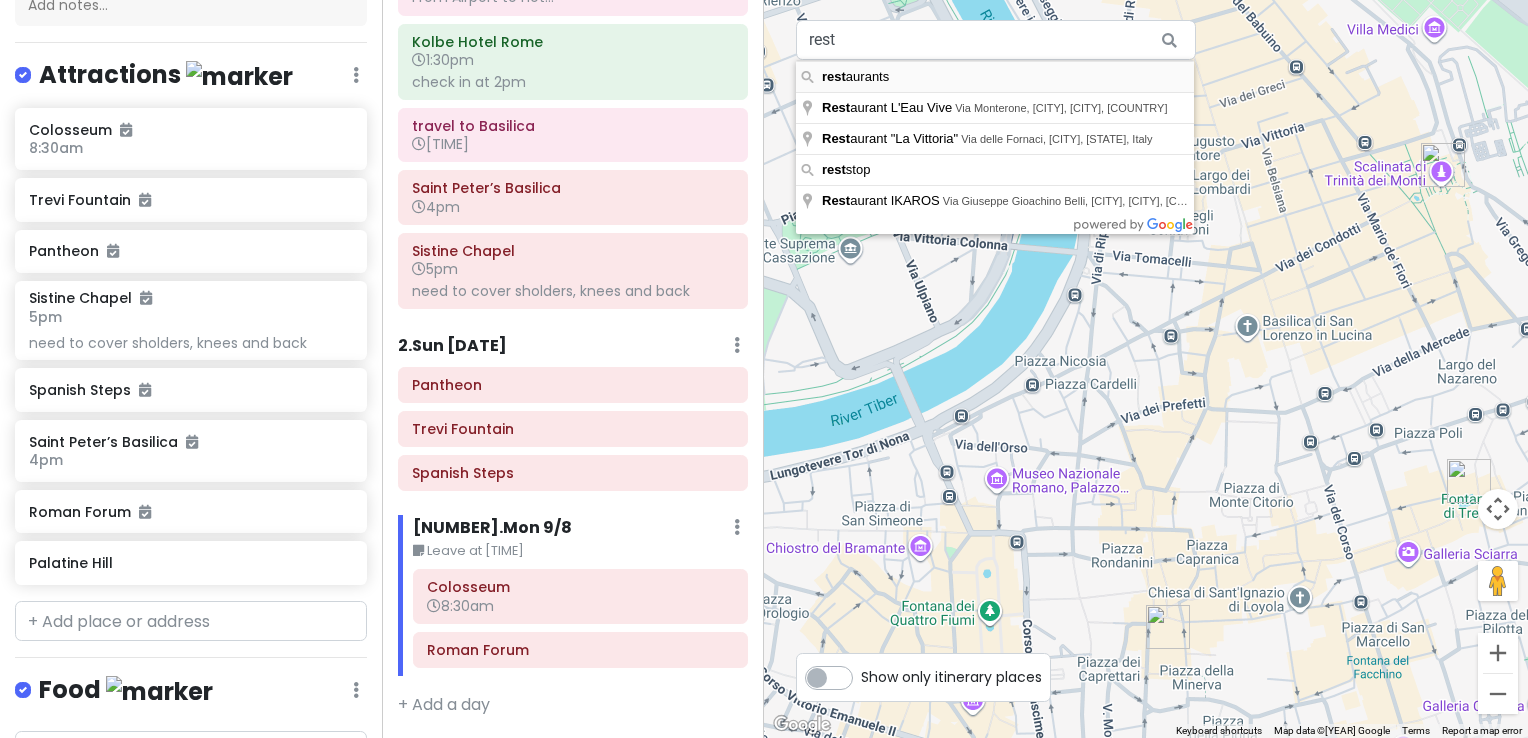 type on "restaurants" 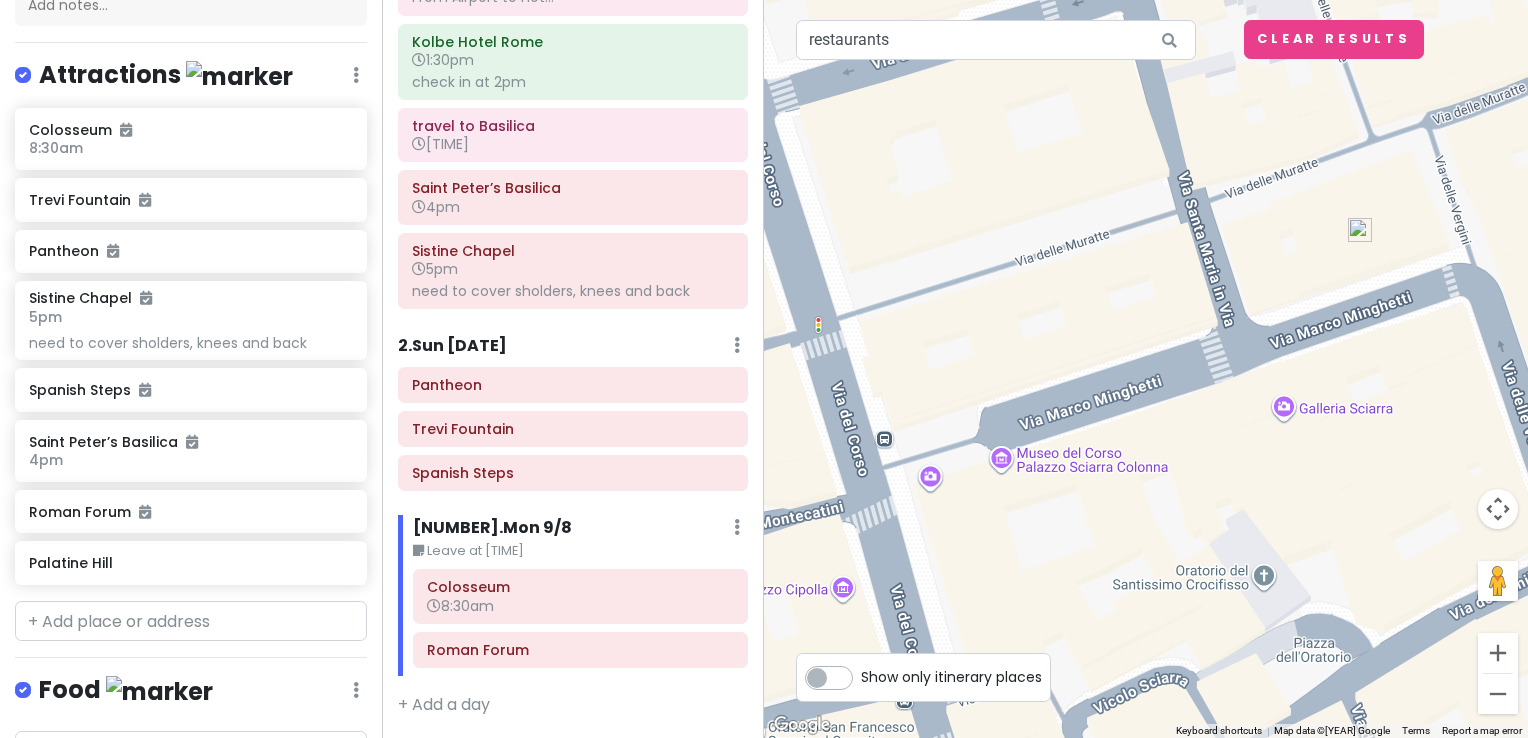 click at bounding box center [1360, 230] 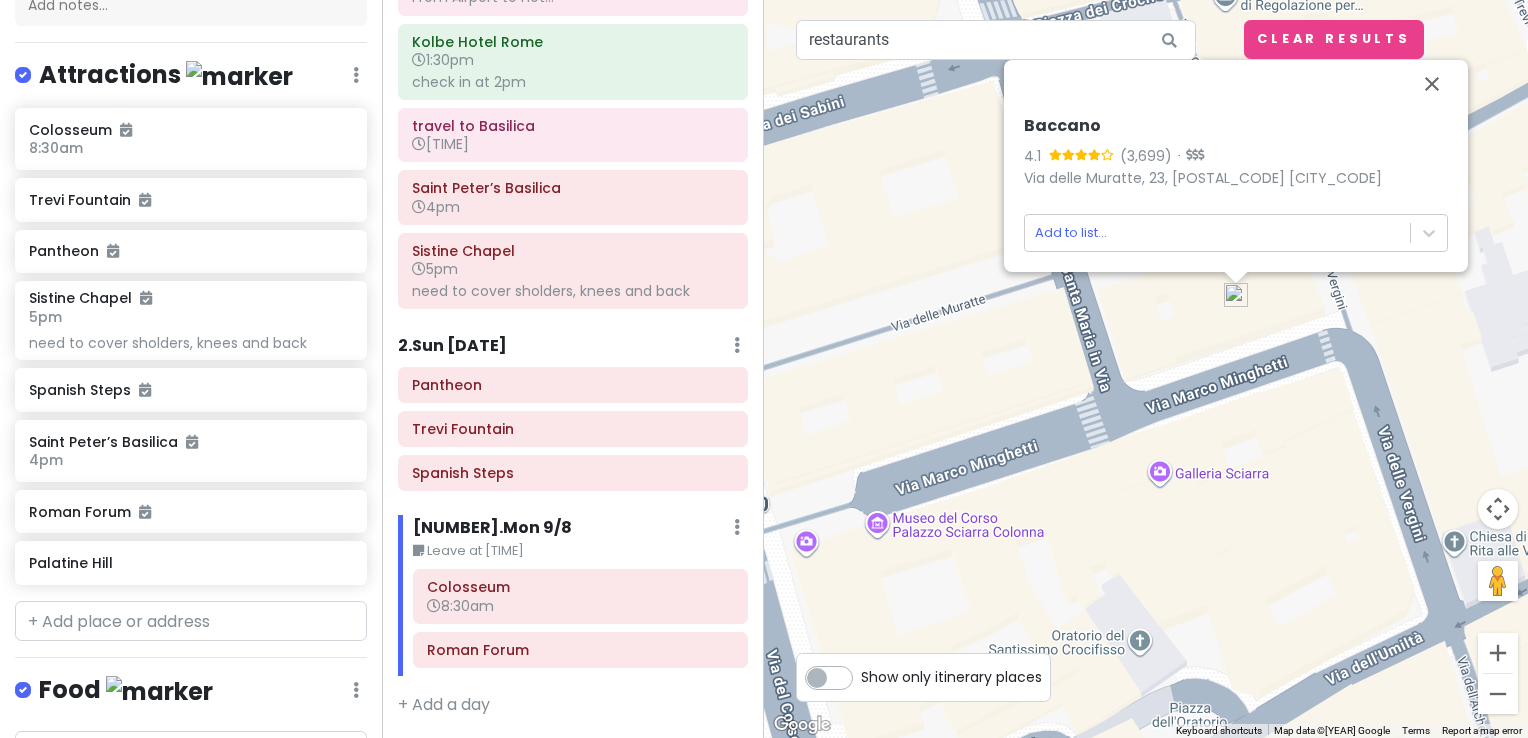 click on "Baccano" at bounding box center (1236, 126) 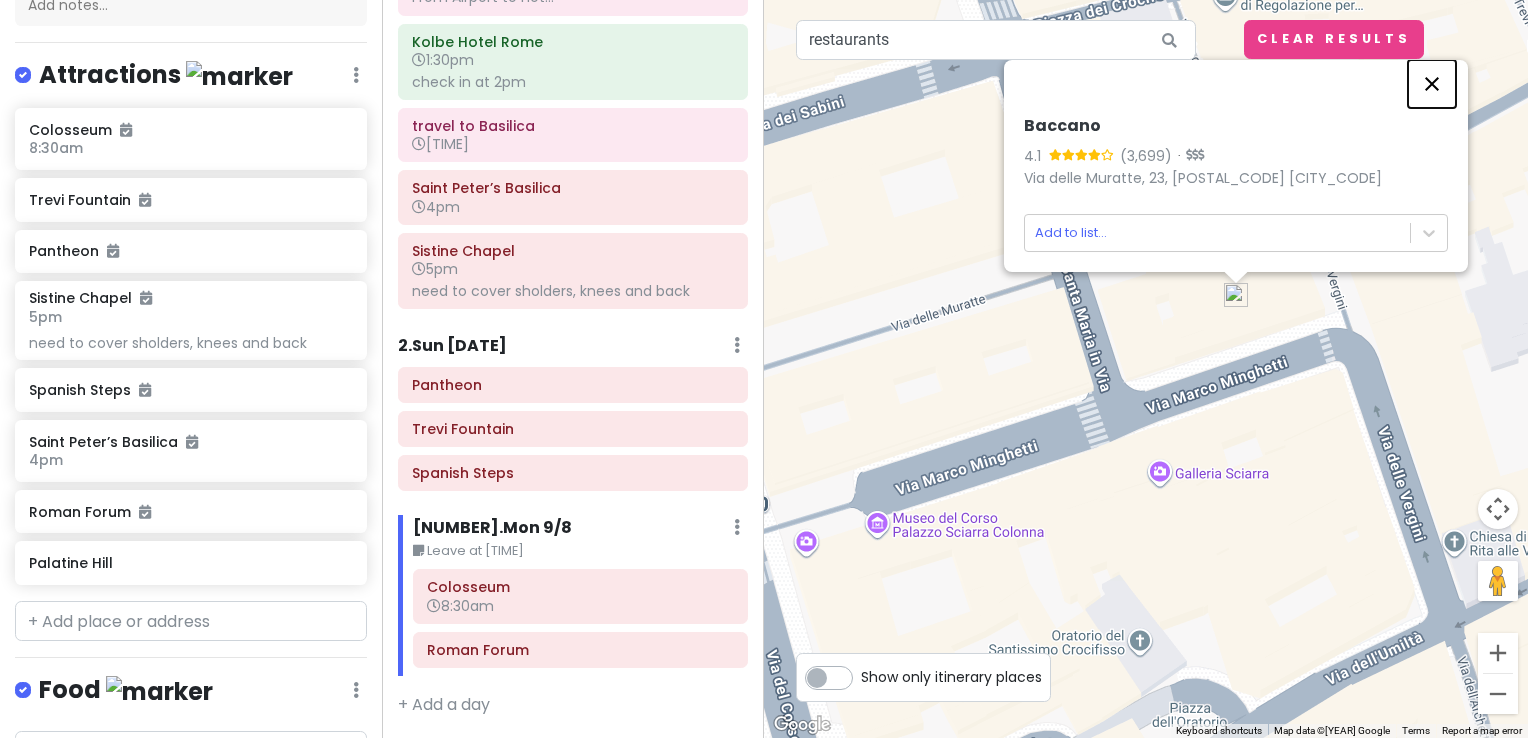 click at bounding box center (1432, 84) 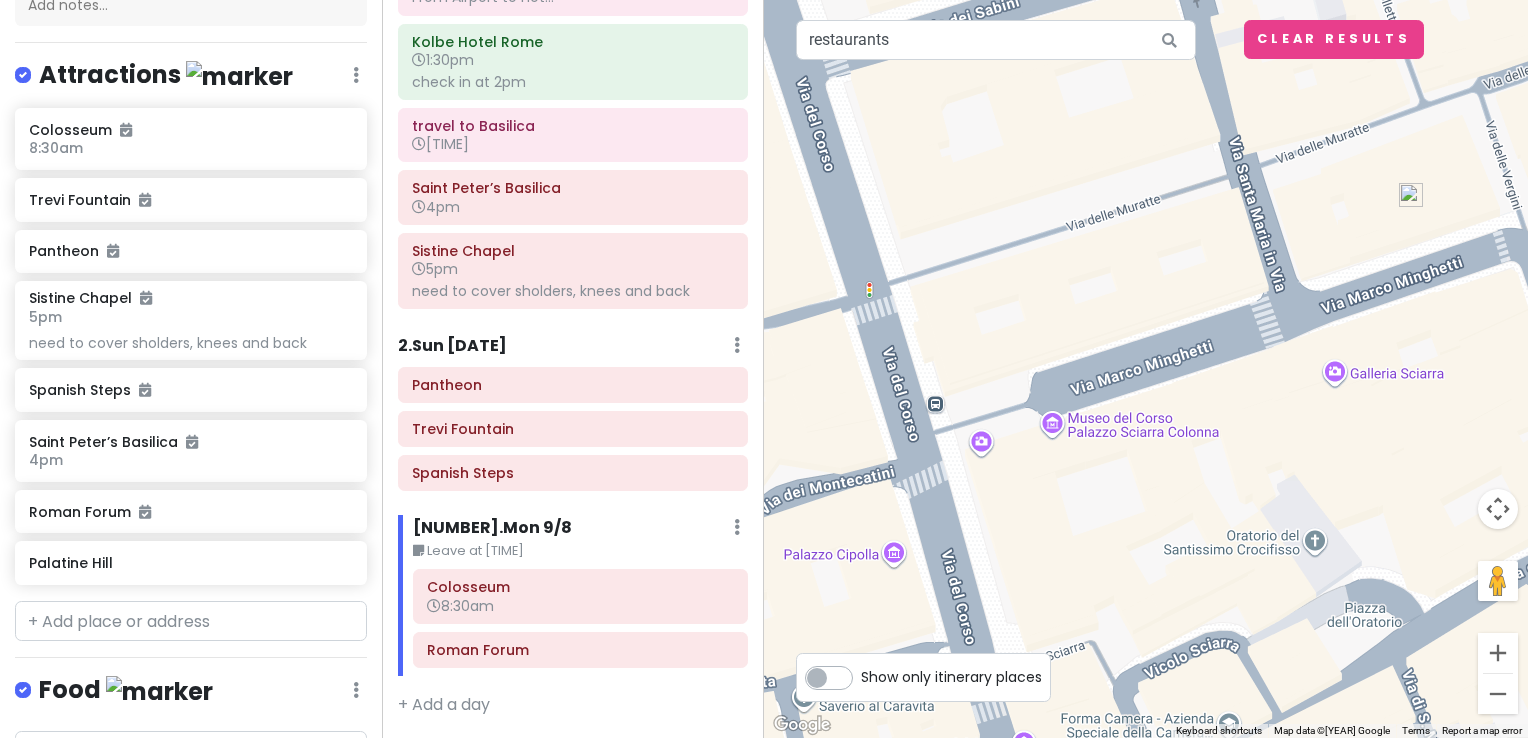 drag, startPoint x: 1073, startPoint y: 367, endPoint x: 1288, endPoint y: 278, distance: 232.69293 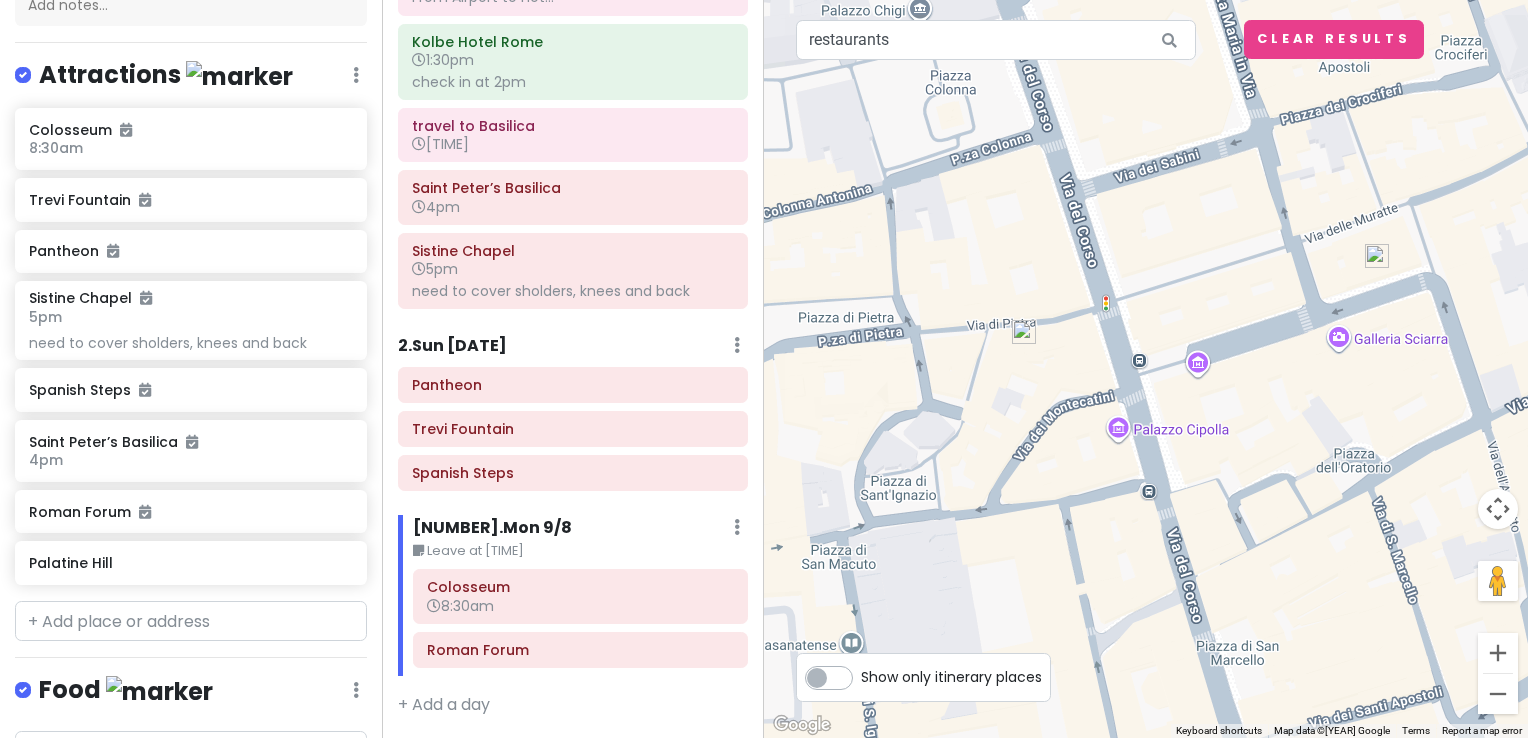 click at bounding box center [1024, 332] 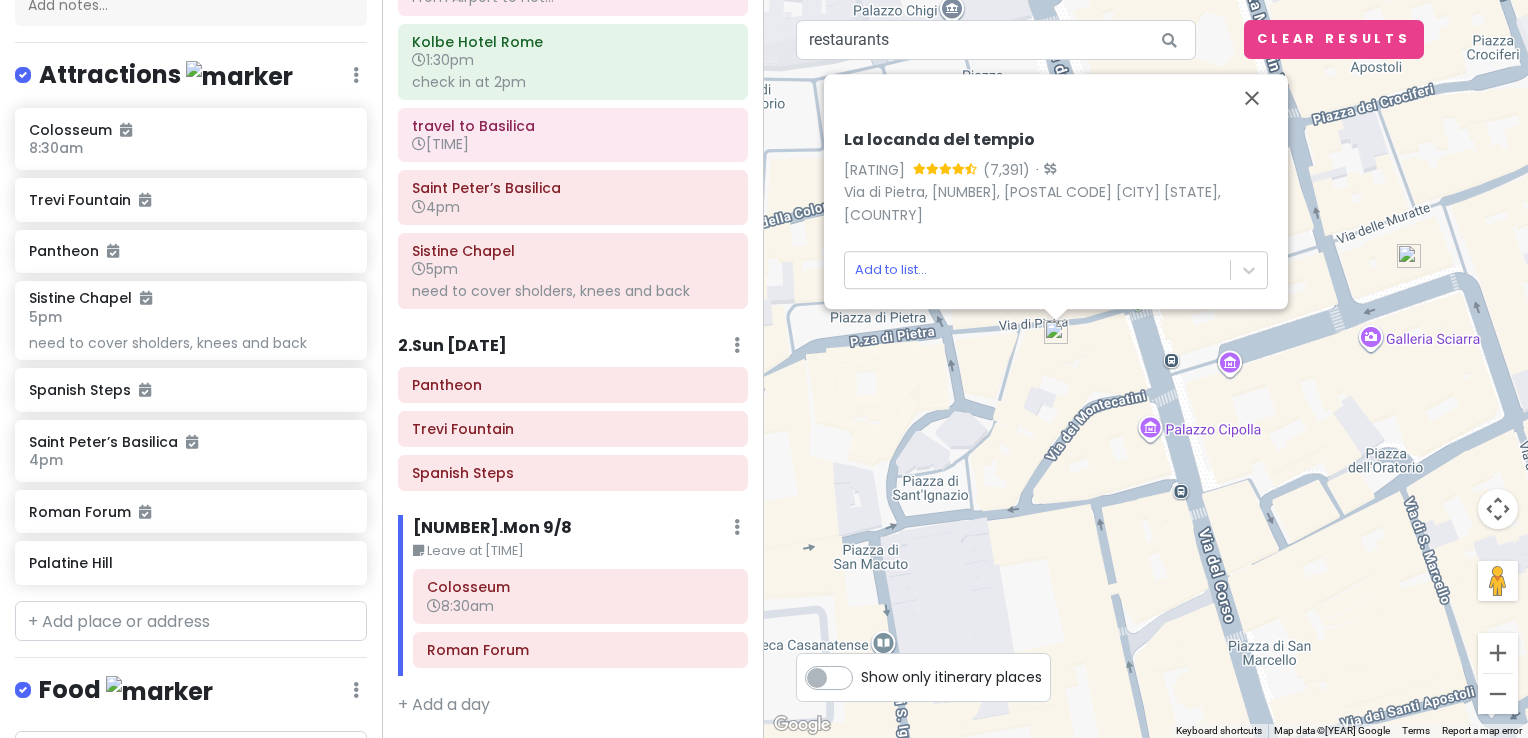 click on "La locanda del tempio" at bounding box center [1056, 140] 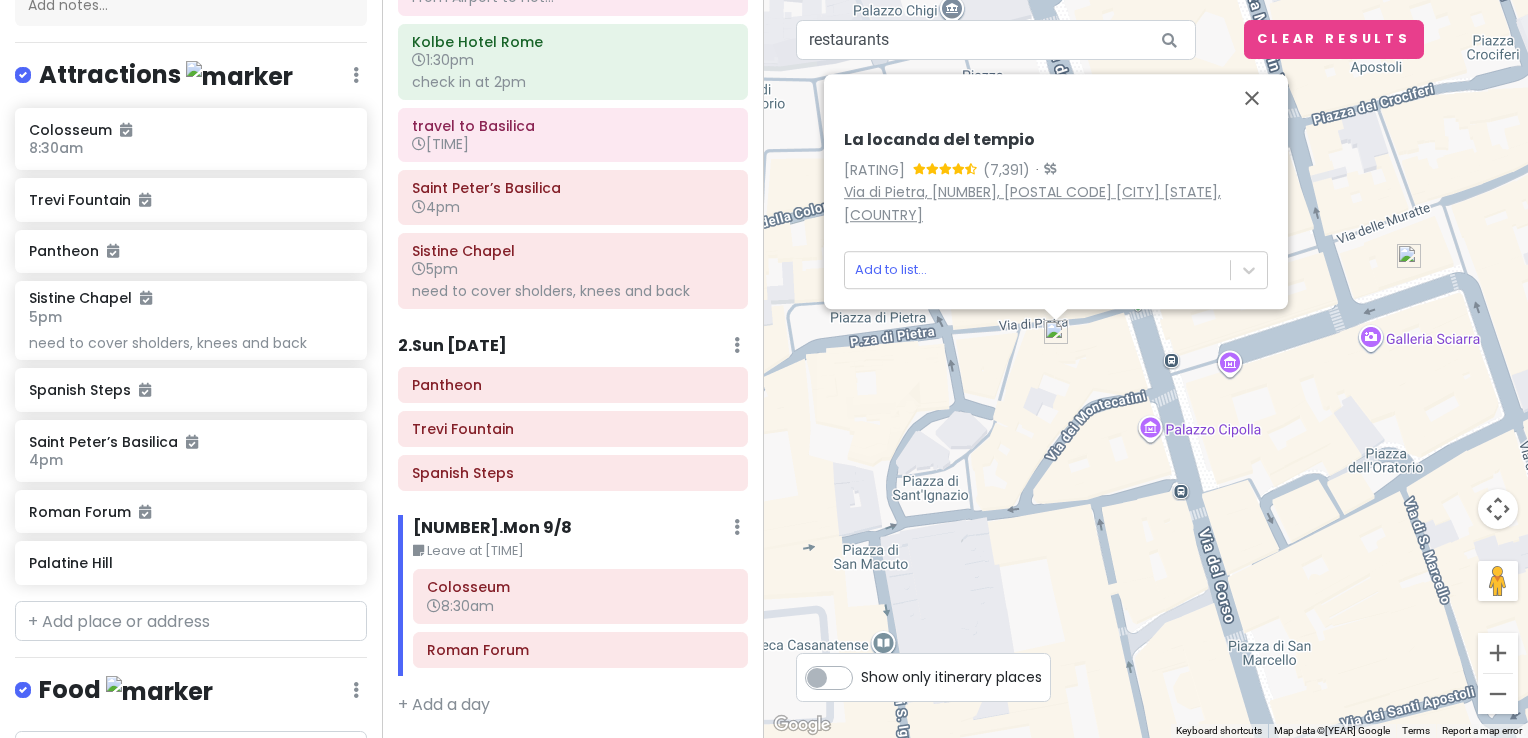 click on "Via di Pietra, [NUMBER], [POSTAL CODE] [CITY] [STATE], [COUNTRY]" at bounding box center [1032, 203] 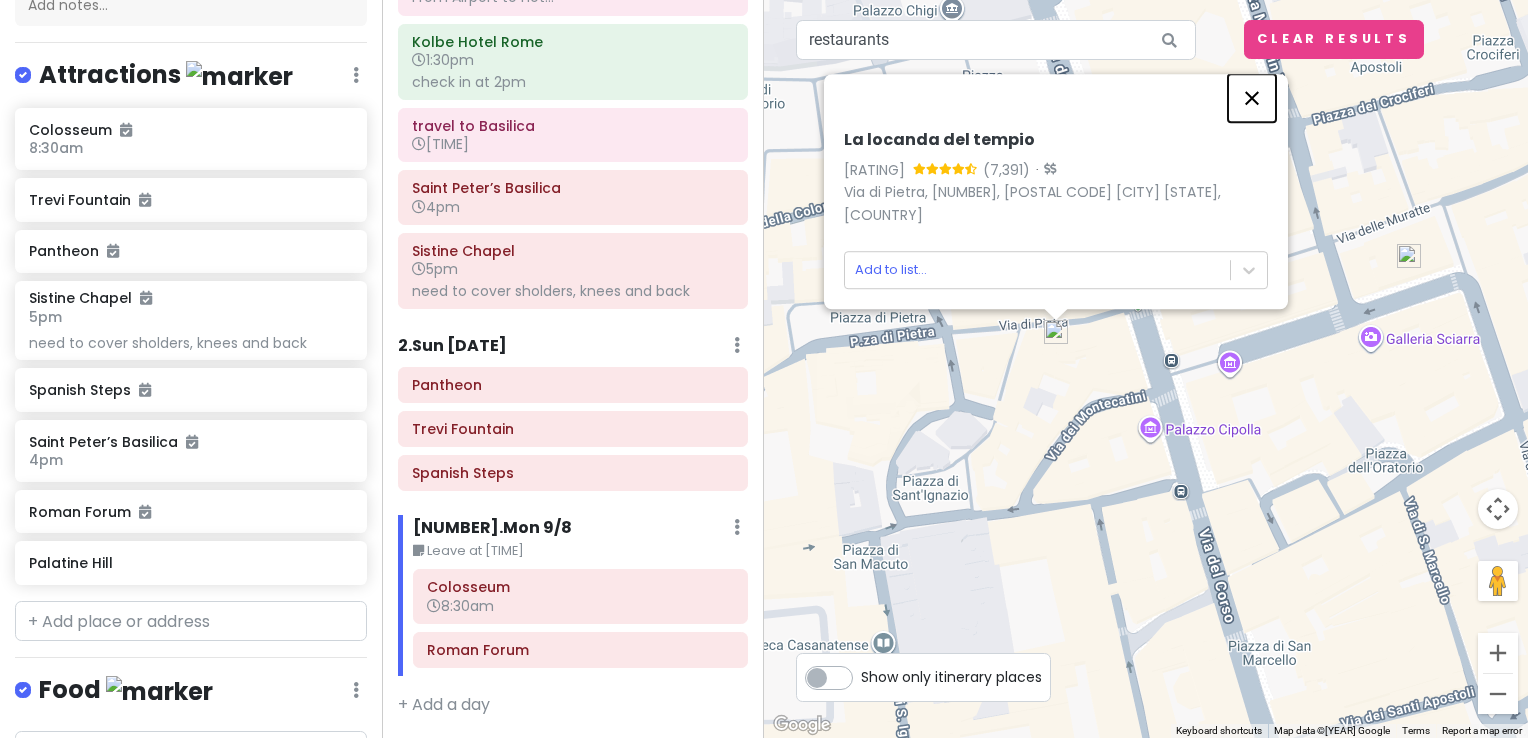 click at bounding box center (1252, 98) 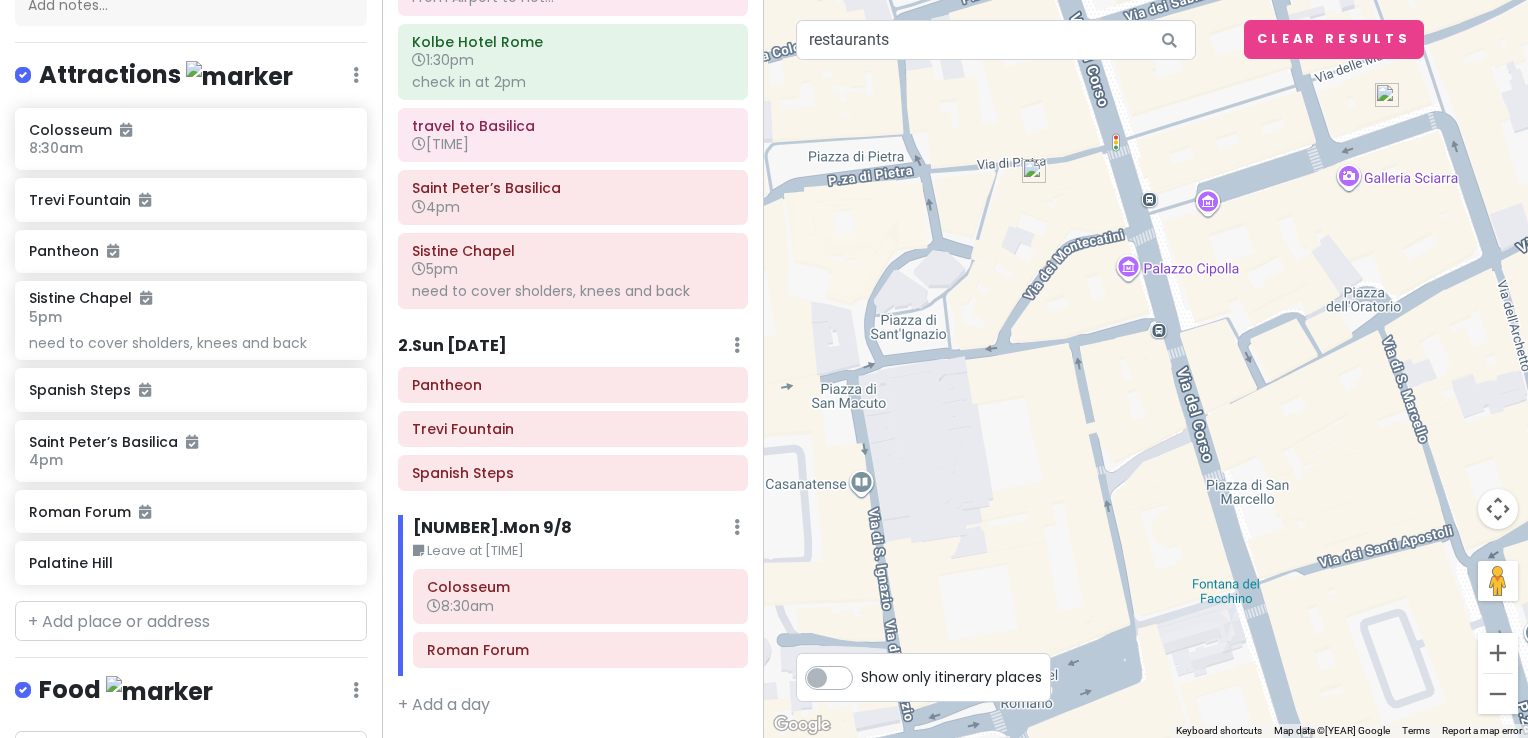 drag, startPoint x: 846, startPoint y: 462, endPoint x: 824, endPoint y: 284, distance: 179.3544 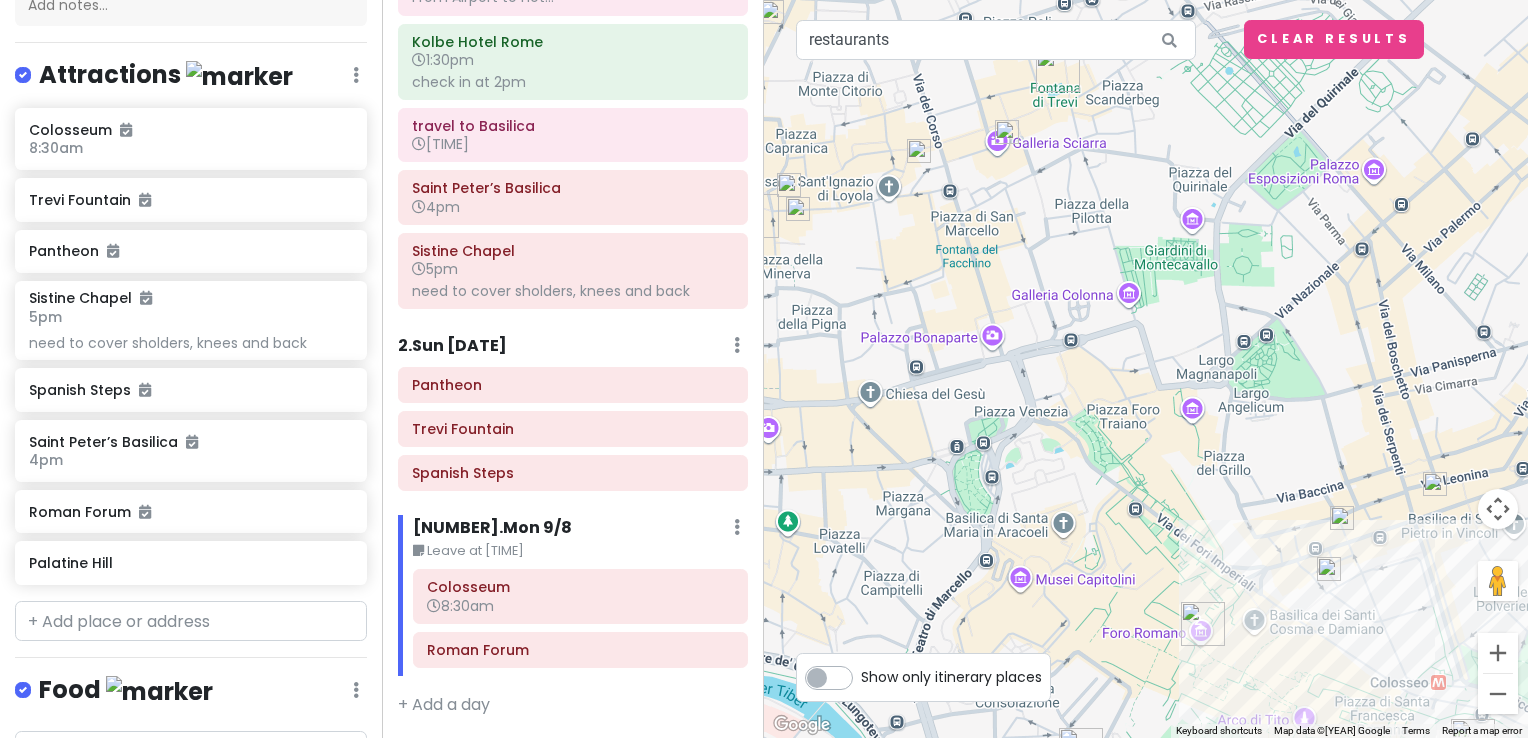 drag, startPoint x: 883, startPoint y: 394, endPoint x: 930, endPoint y: 290, distance: 114.12712 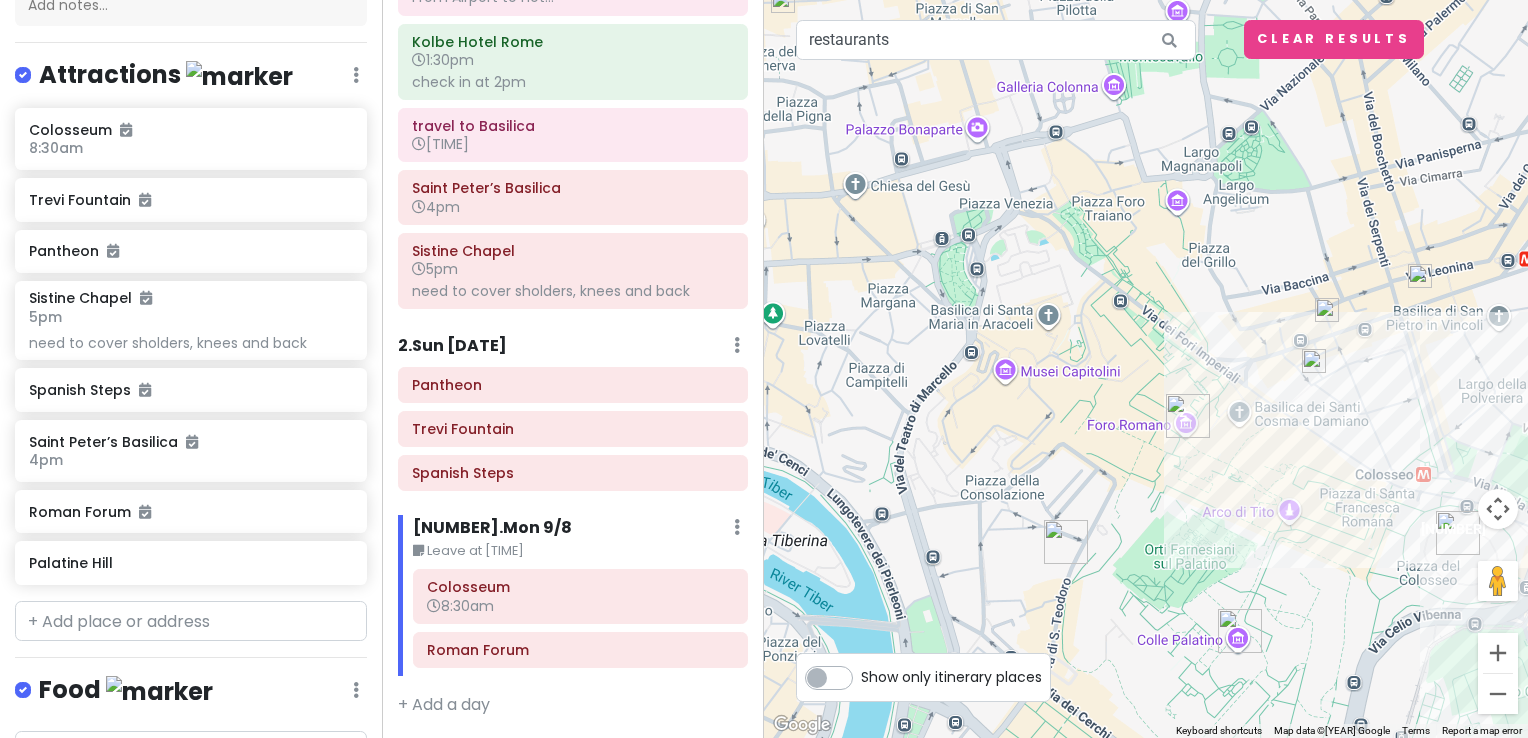drag, startPoint x: 990, startPoint y: 474, endPoint x: 916, endPoint y: 250, distance: 235.90677 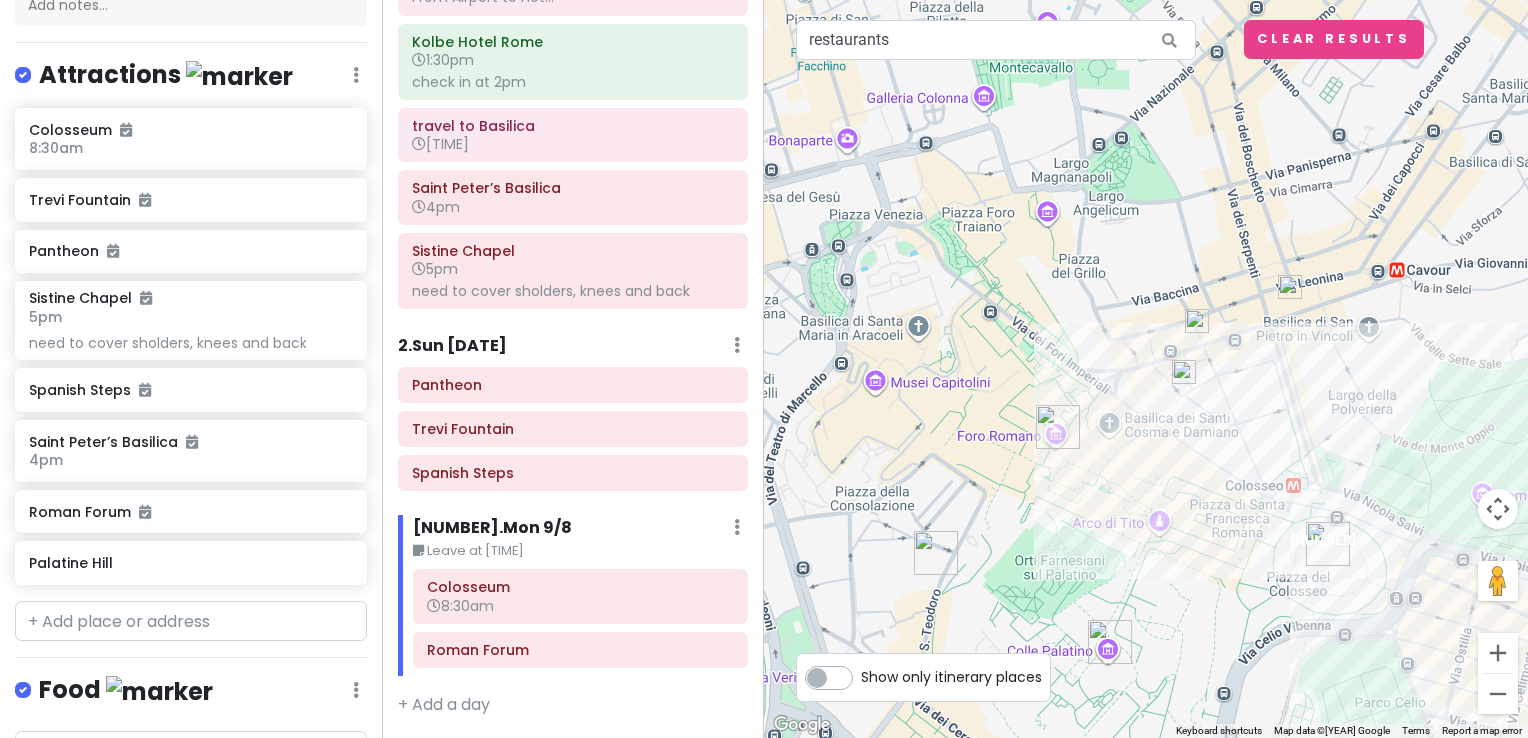 drag, startPoint x: 1017, startPoint y: 458, endPoint x: 950, endPoint y: 486, distance: 72.615425 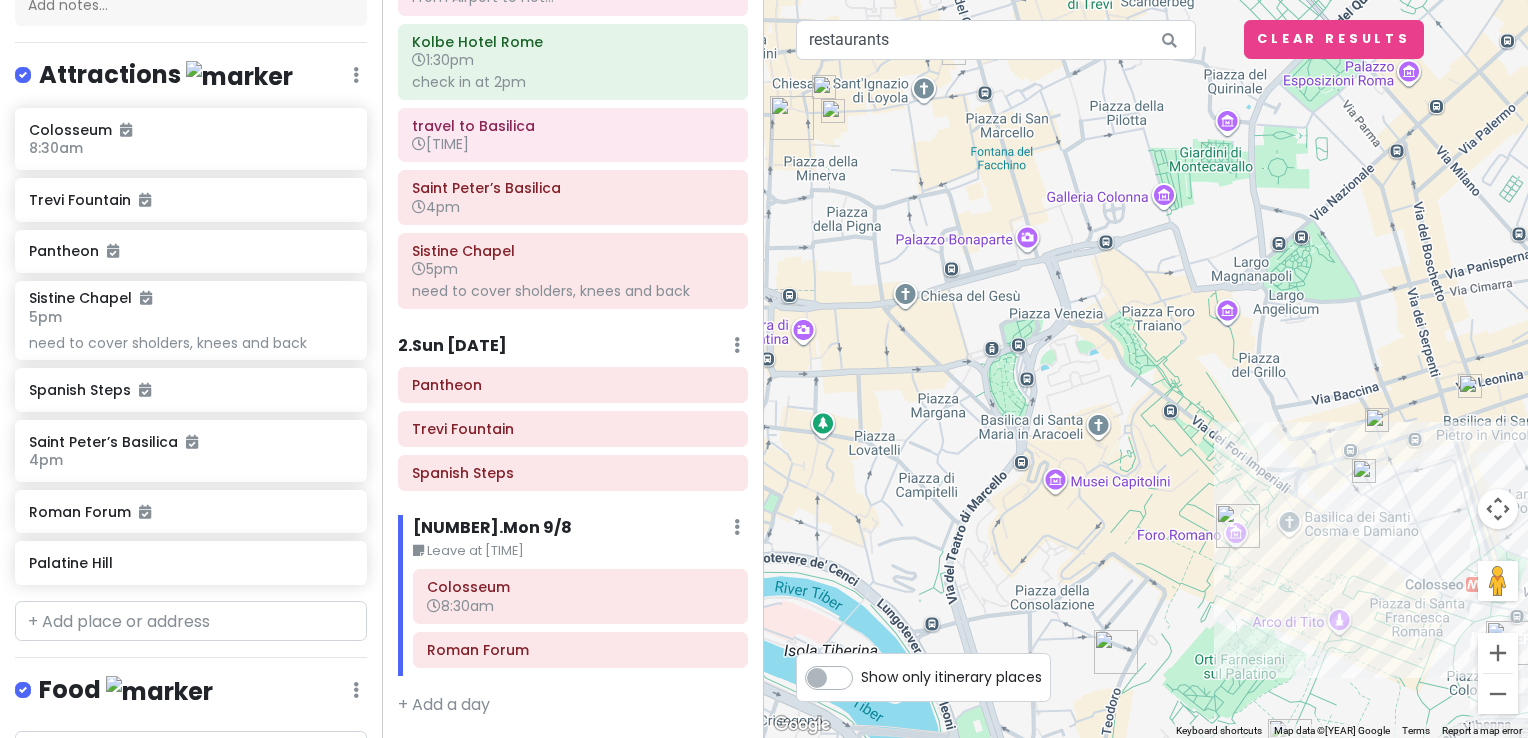 drag, startPoint x: 896, startPoint y: 311, endPoint x: 1089, endPoint y: 411, distance: 217.36835 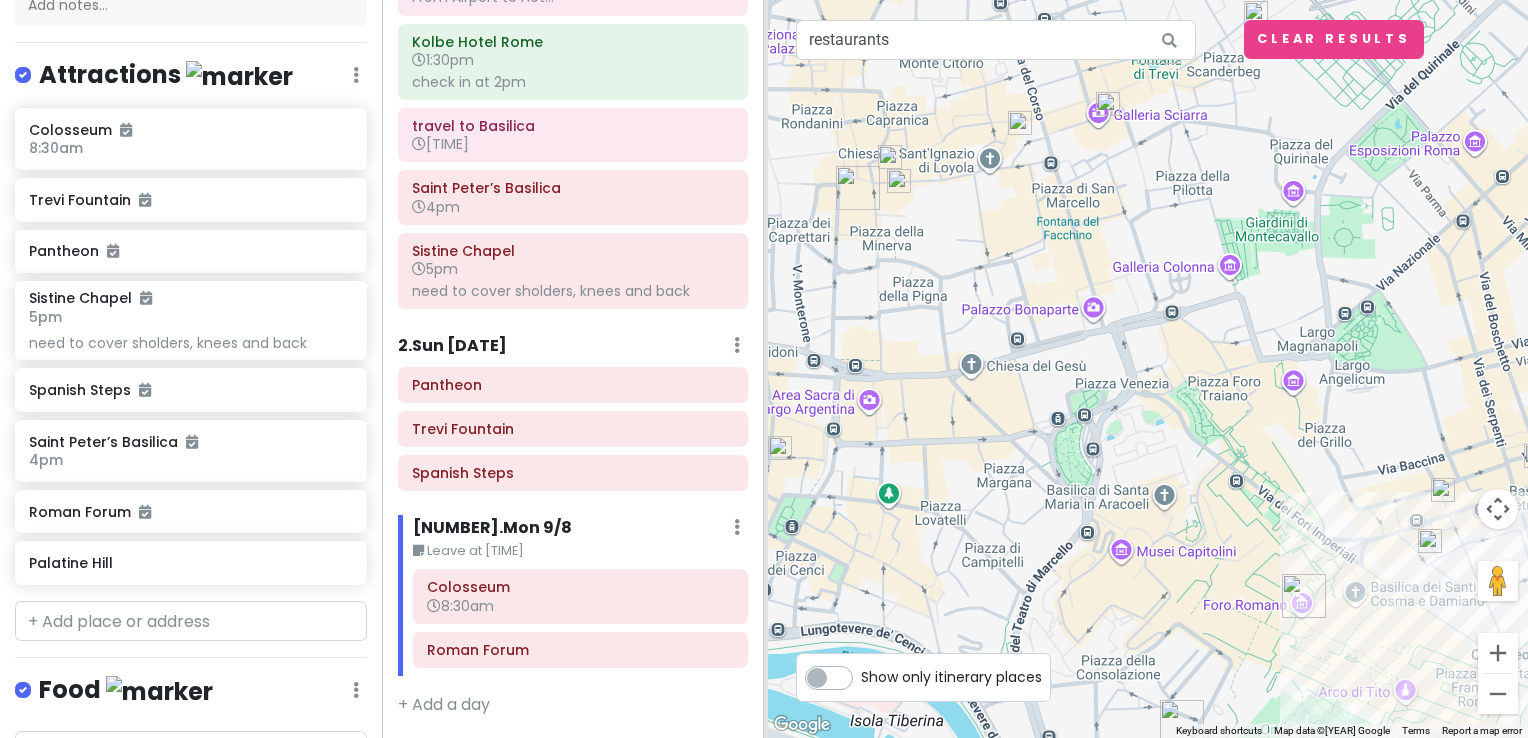 drag, startPoint x: 872, startPoint y: 376, endPoint x: 948, endPoint y: 454, distance: 108.903625 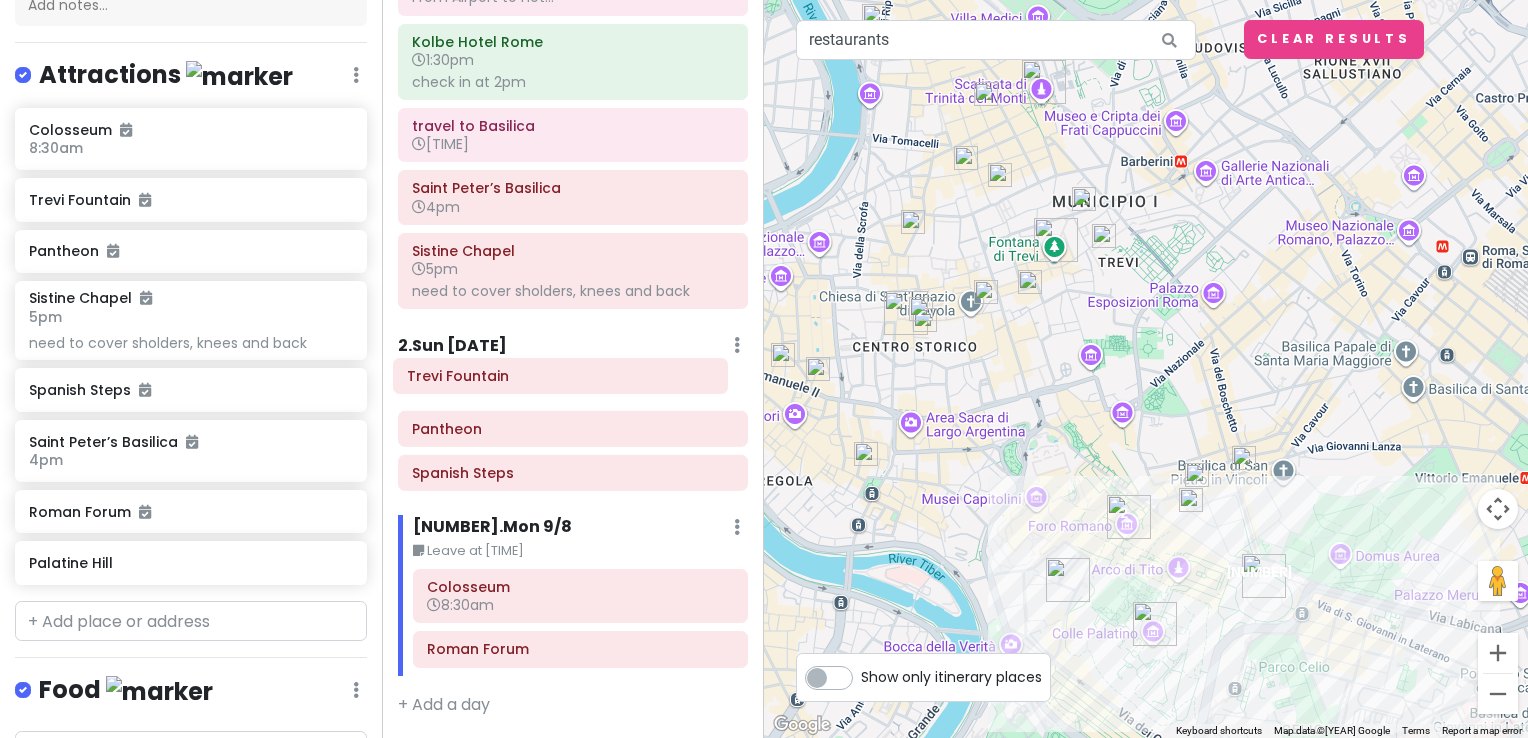 drag, startPoint x: 544, startPoint y: 430, endPoint x: 539, endPoint y: 380, distance: 50.24938 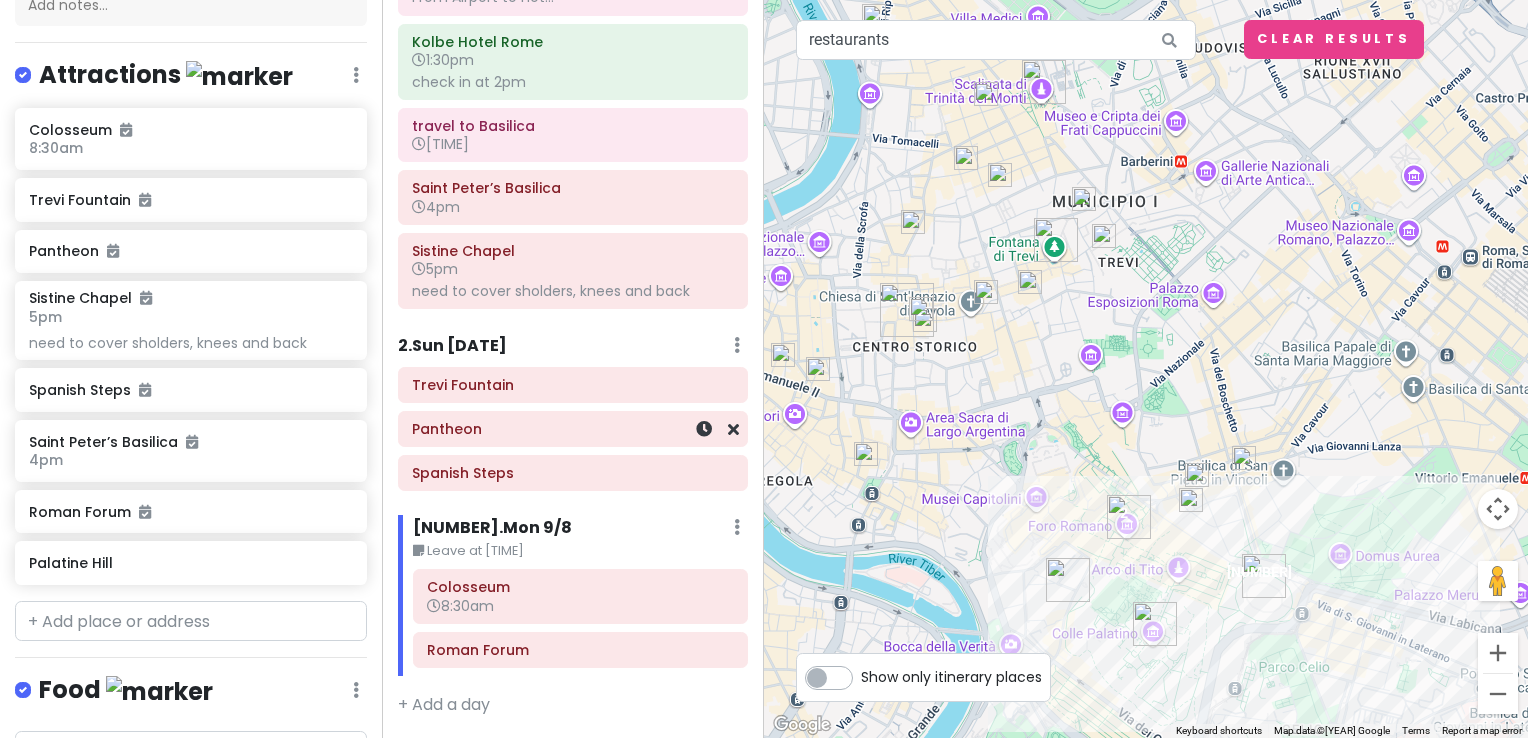 click at bounding box center [705, 429] 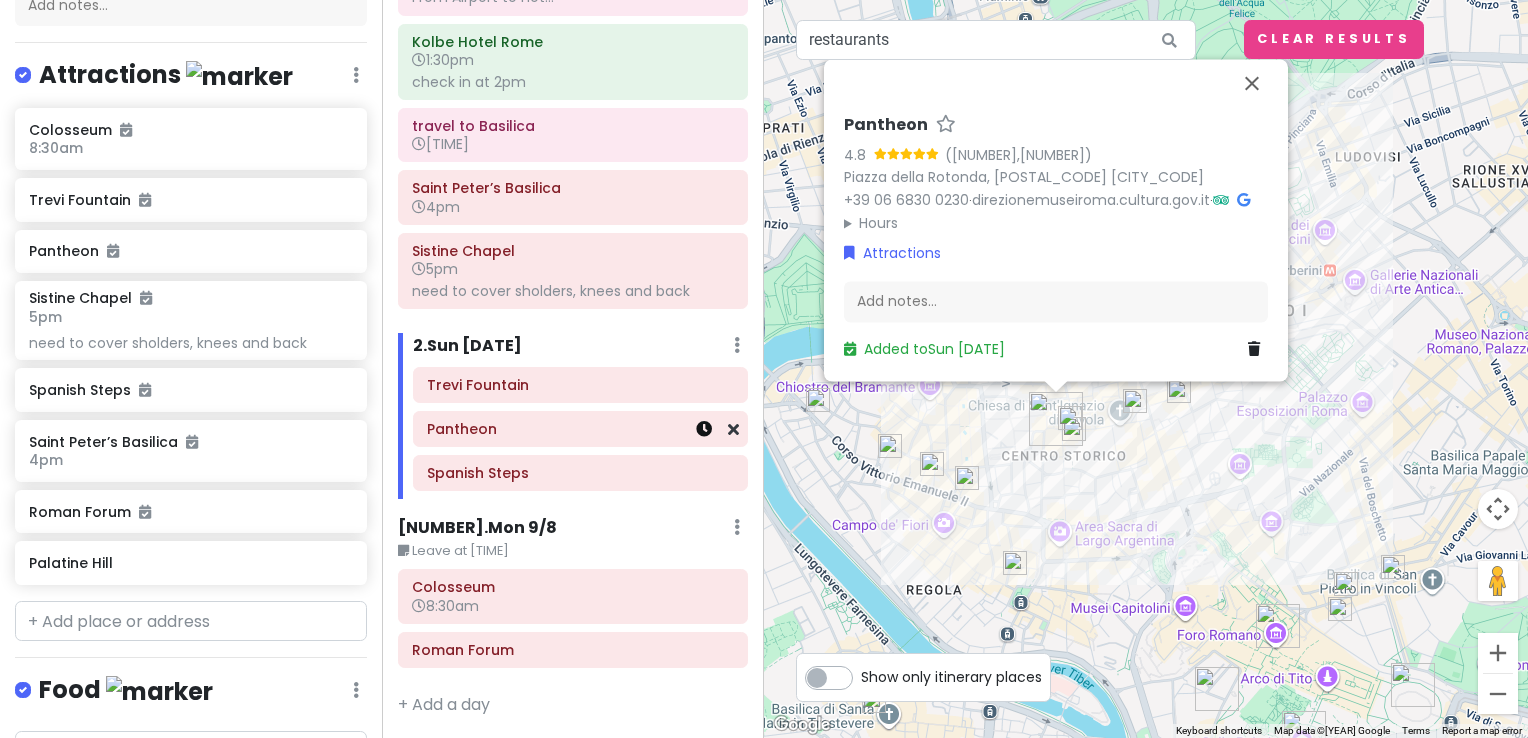 click at bounding box center [704, 429] 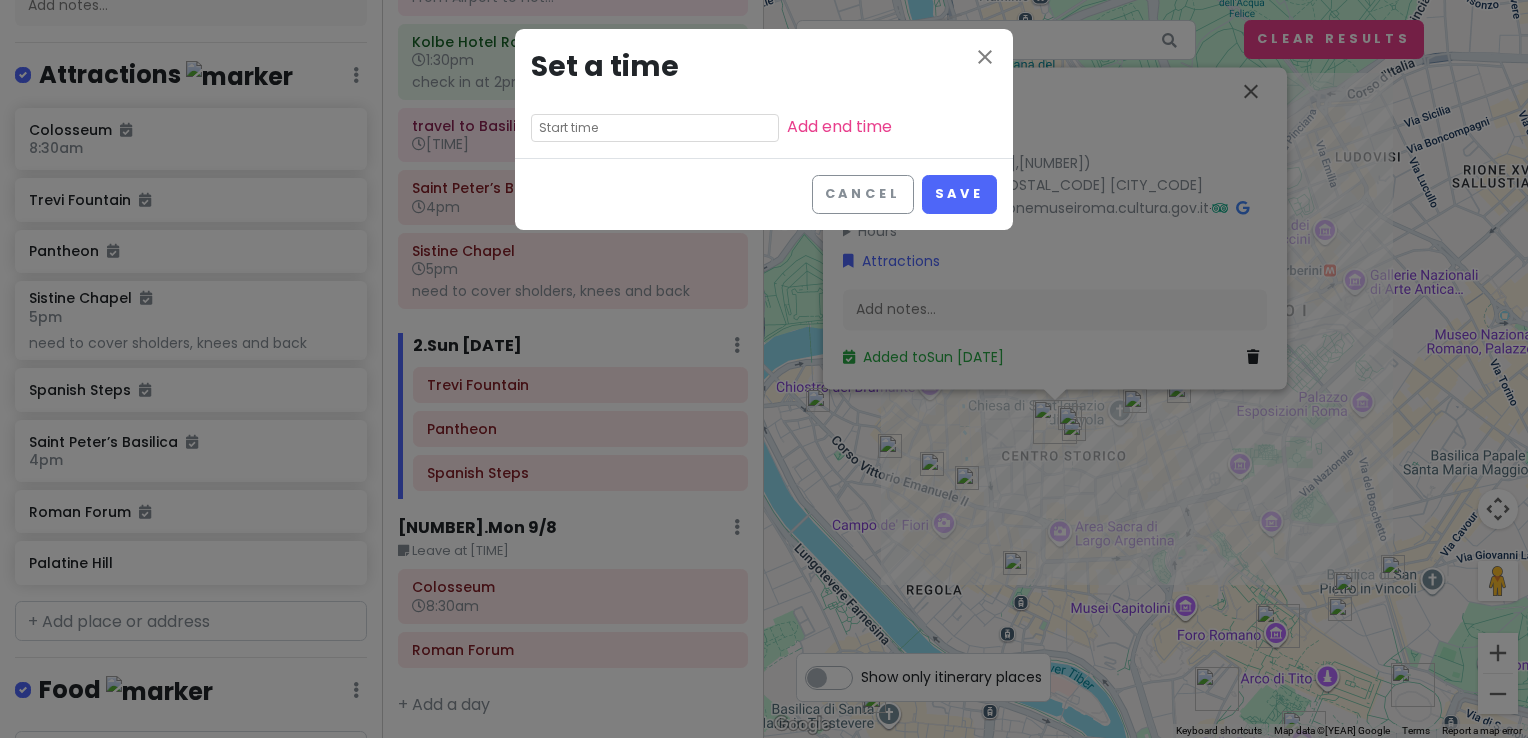 click at bounding box center (655, 128) 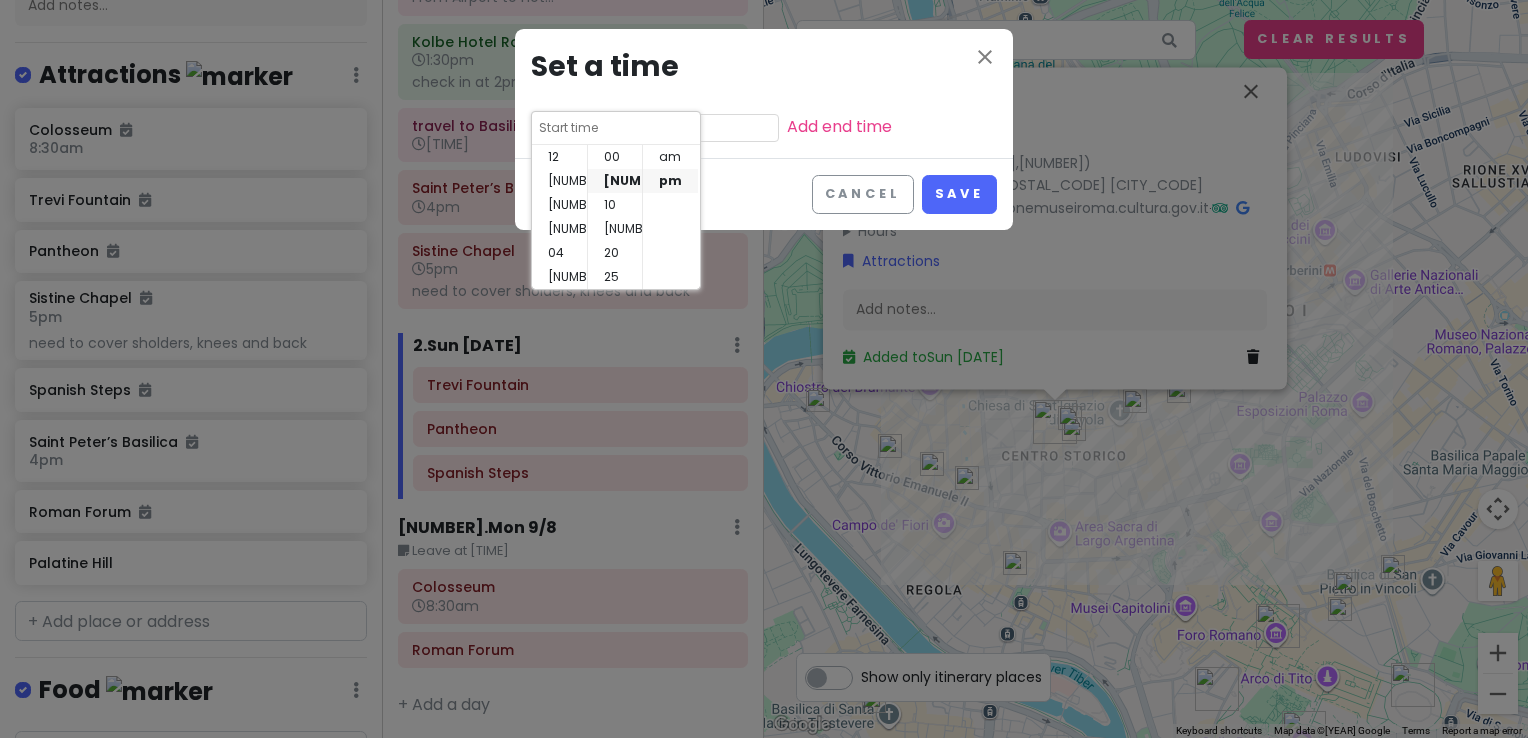 scroll, scrollTop: 144, scrollLeft: 0, axis: vertical 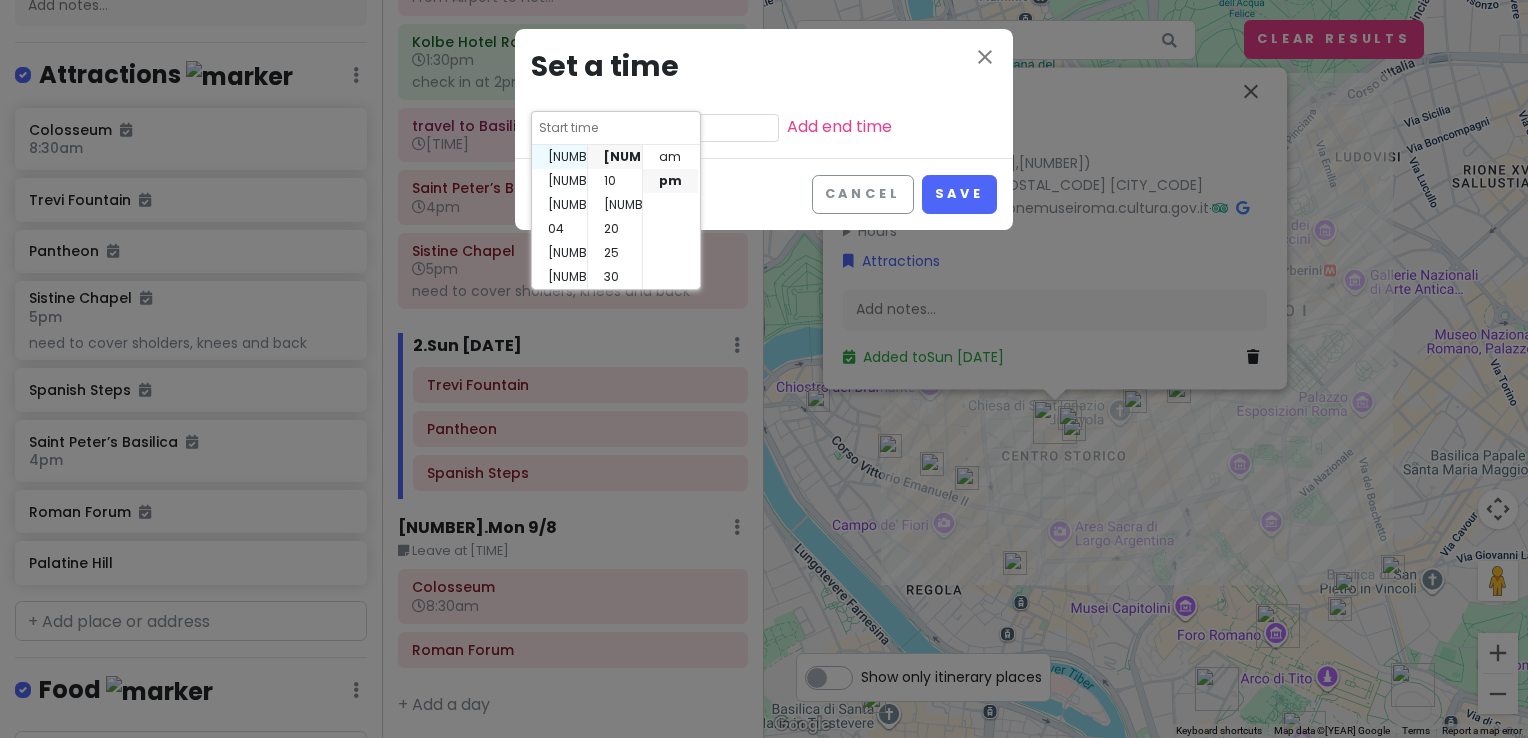 click on "[NUMBER]" at bounding box center (559, 157) 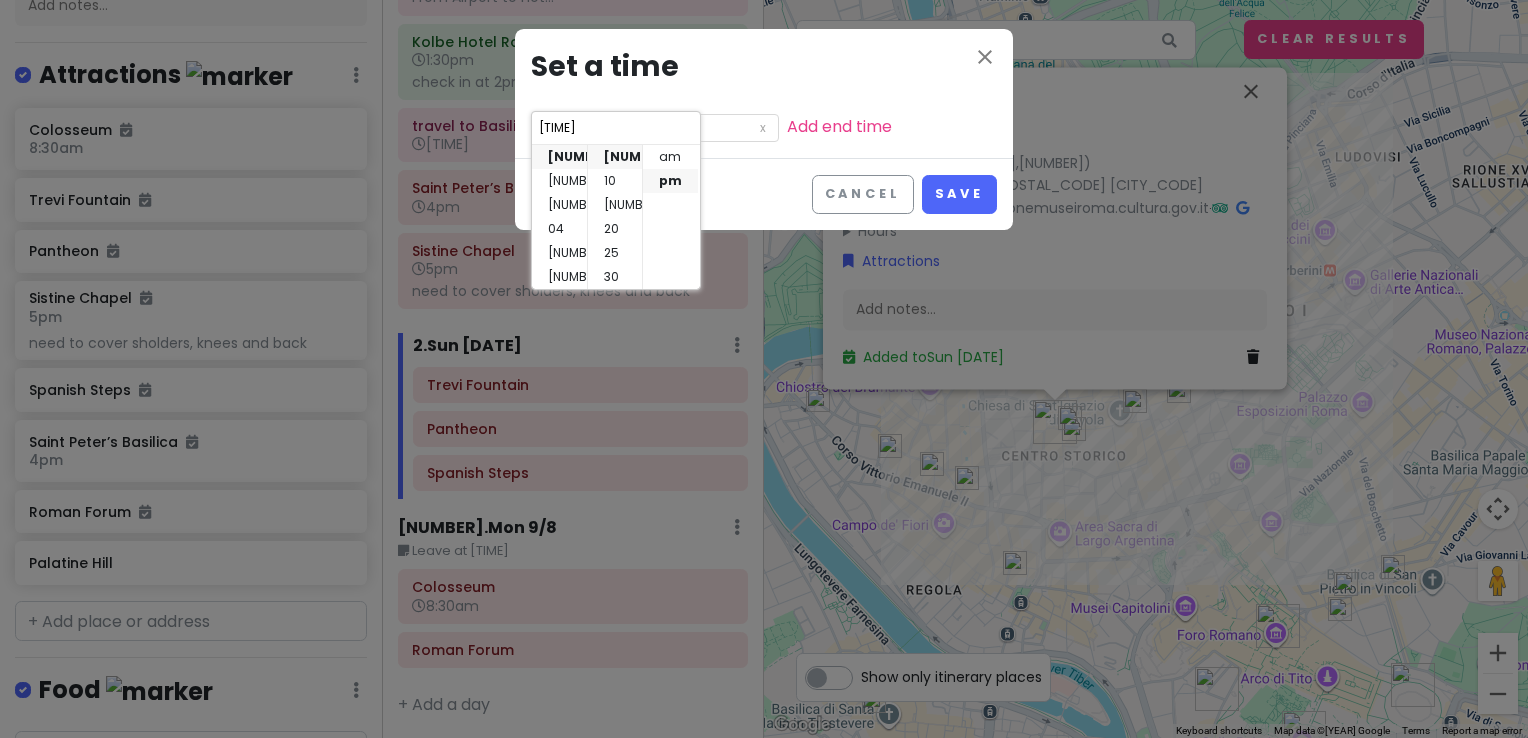 scroll, scrollTop: 0, scrollLeft: 0, axis: both 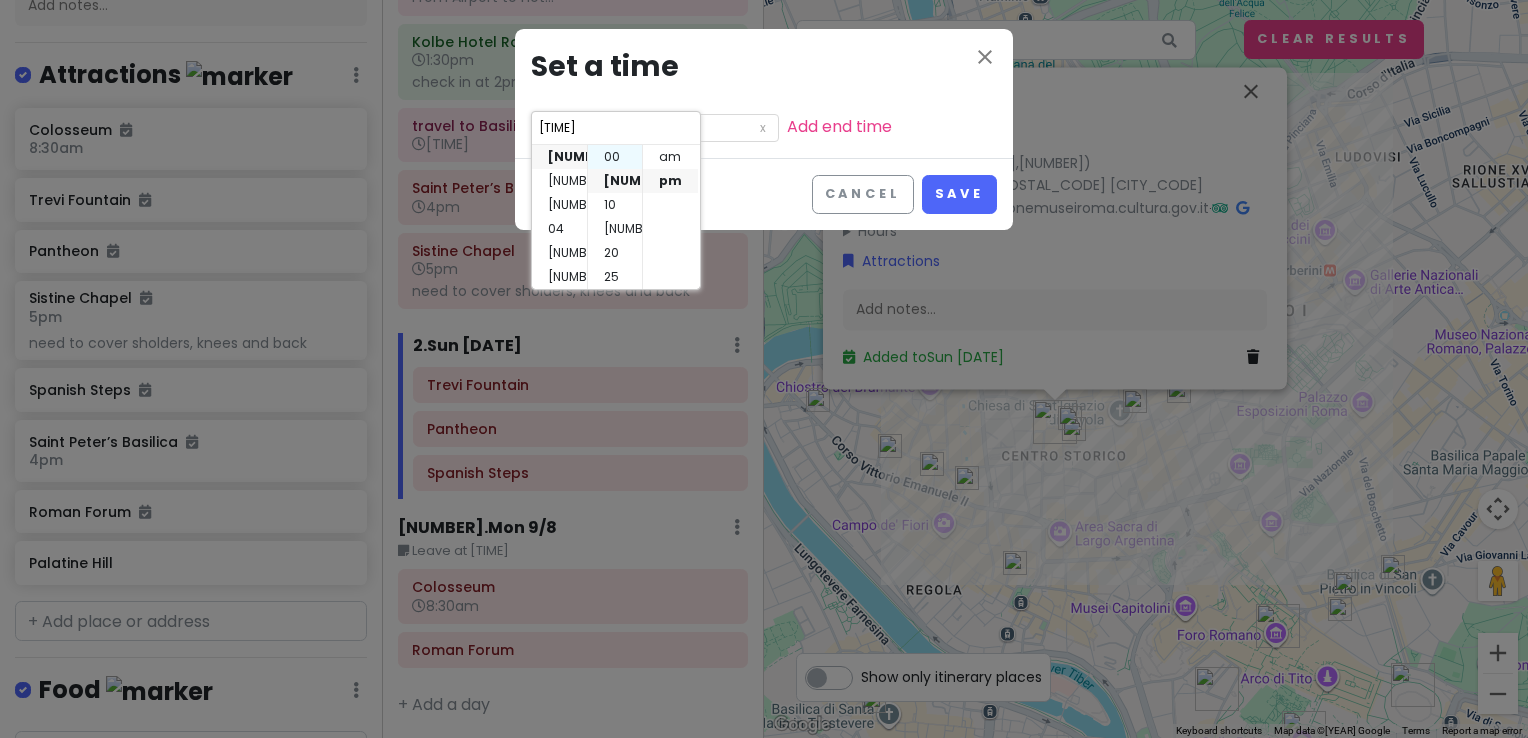 click on "00" at bounding box center [615, 157] 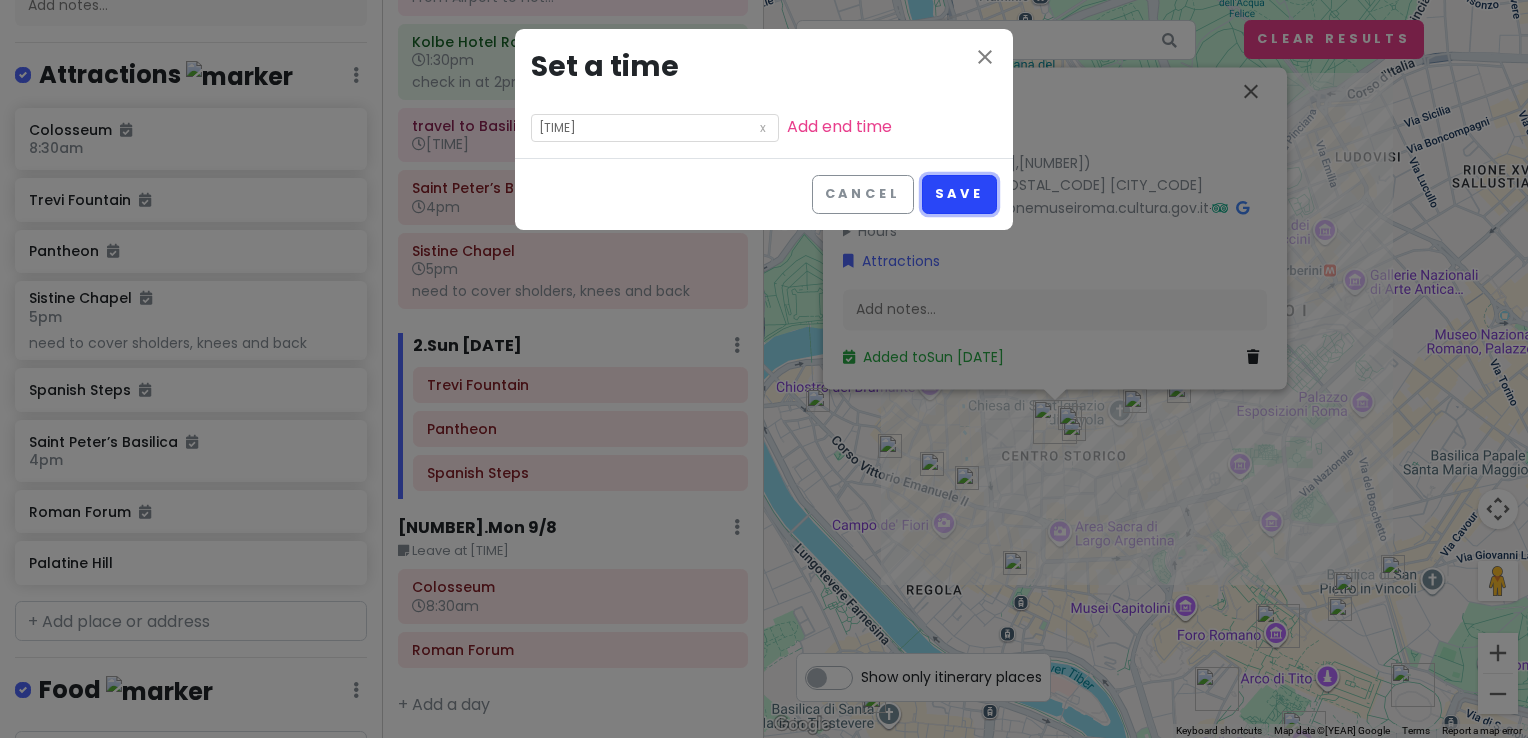 click on "Save" at bounding box center [959, 194] 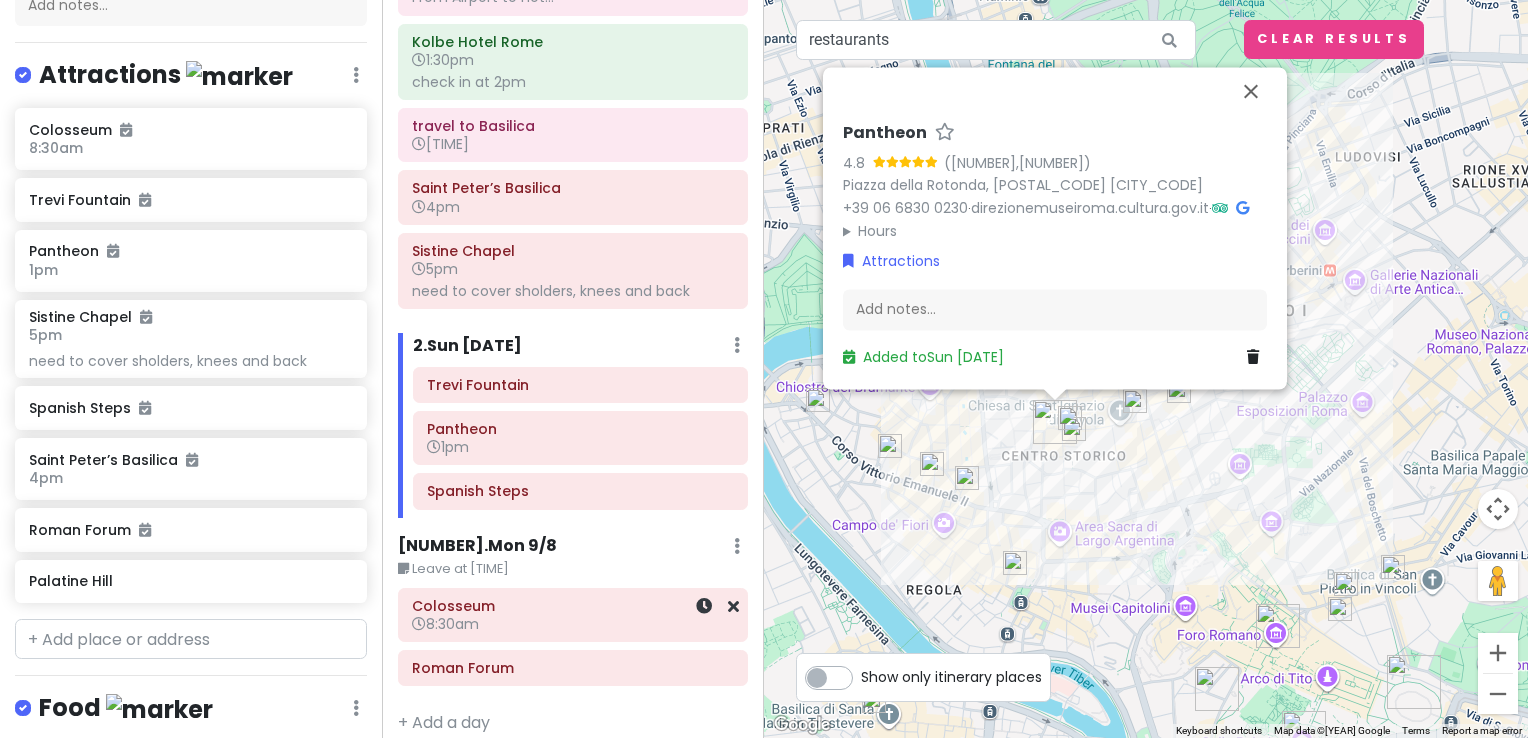 click on "Colosseum  8:30am" at bounding box center (573, 615) 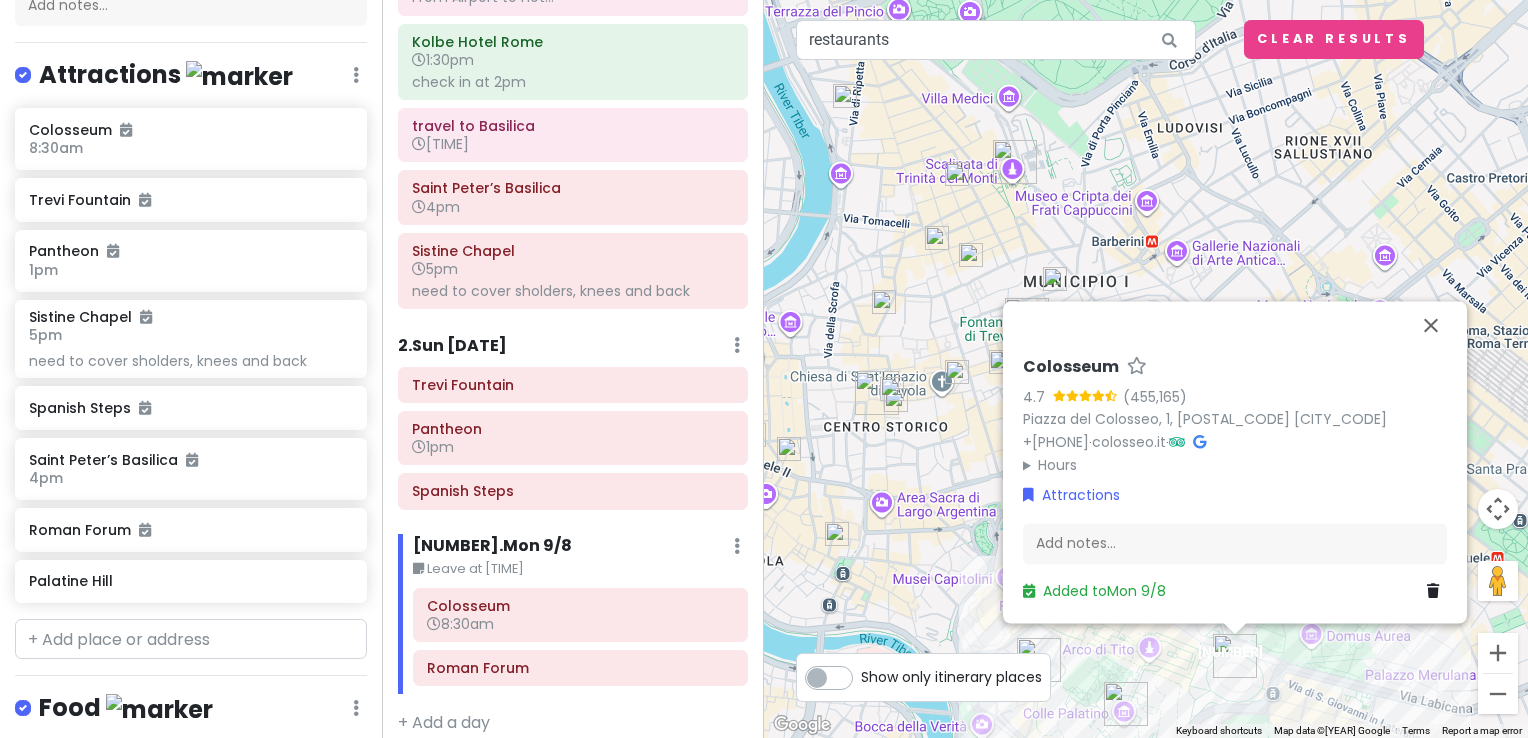 click on "Colosseum 4.7        ([NUMBER],[NUMBER]) Piazza del Colosseo, [NUMBER], [POSTAL_CODE], Italy +[PHONE]   ·   colosseo.it   ·   Hours [DAY]  [TIME] AM – [TIME] PM [DAY]  [TIME] AM – [TIME] PM [DAY]  [TIME] AM – [TIME] PM [DAY]  [TIME] AM – [TIME] PM [DAY]  [TIME] AM – [TIME] PM [DAY]  [TIME] AM – [TIME] PM [DAY]  [TIME] AM – [TIME] PM Attractions Add notes... Added to  [DAY] [MONTH]" at bounding box center (1146, 369) 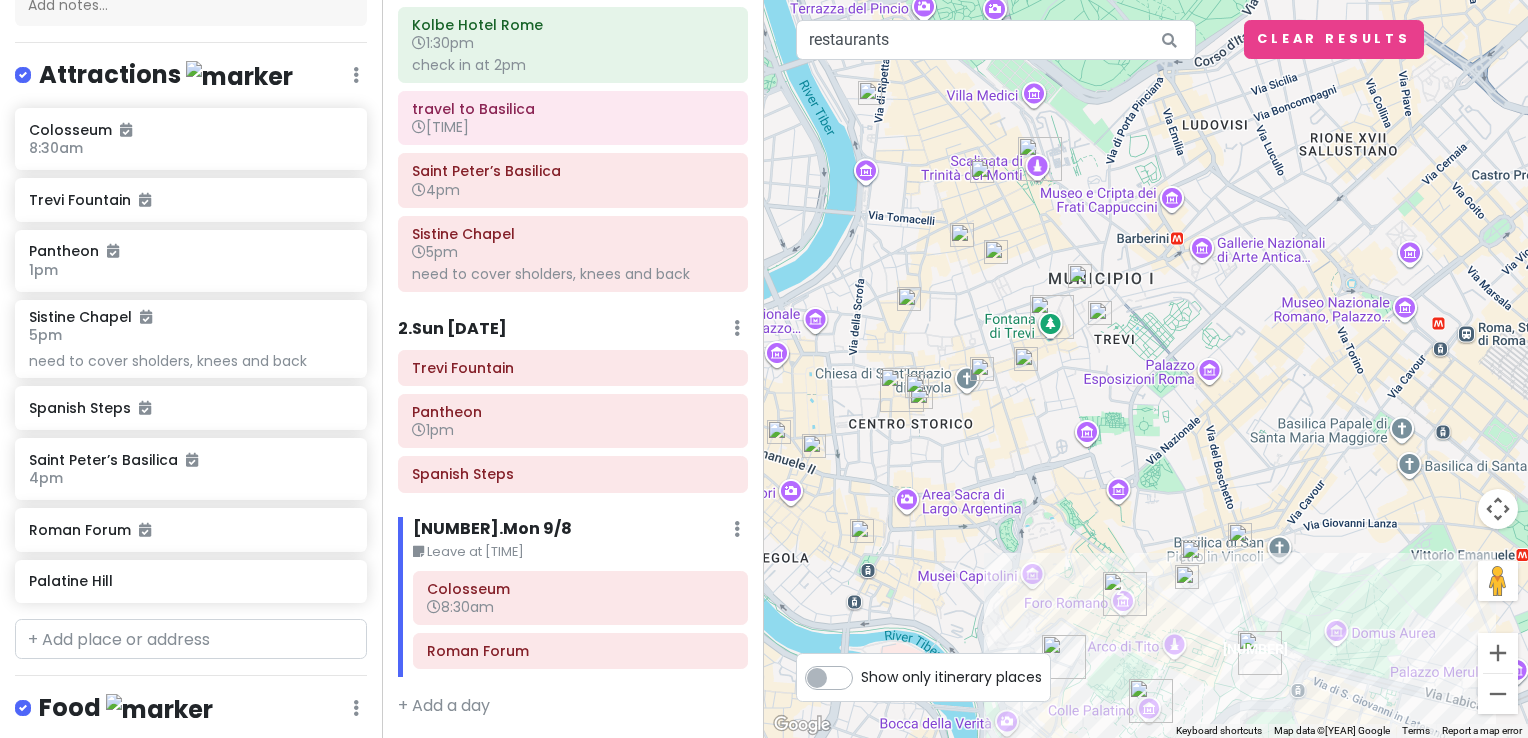 scroll, scrollTop: 145, scrollLeft: 0, axis: vertical 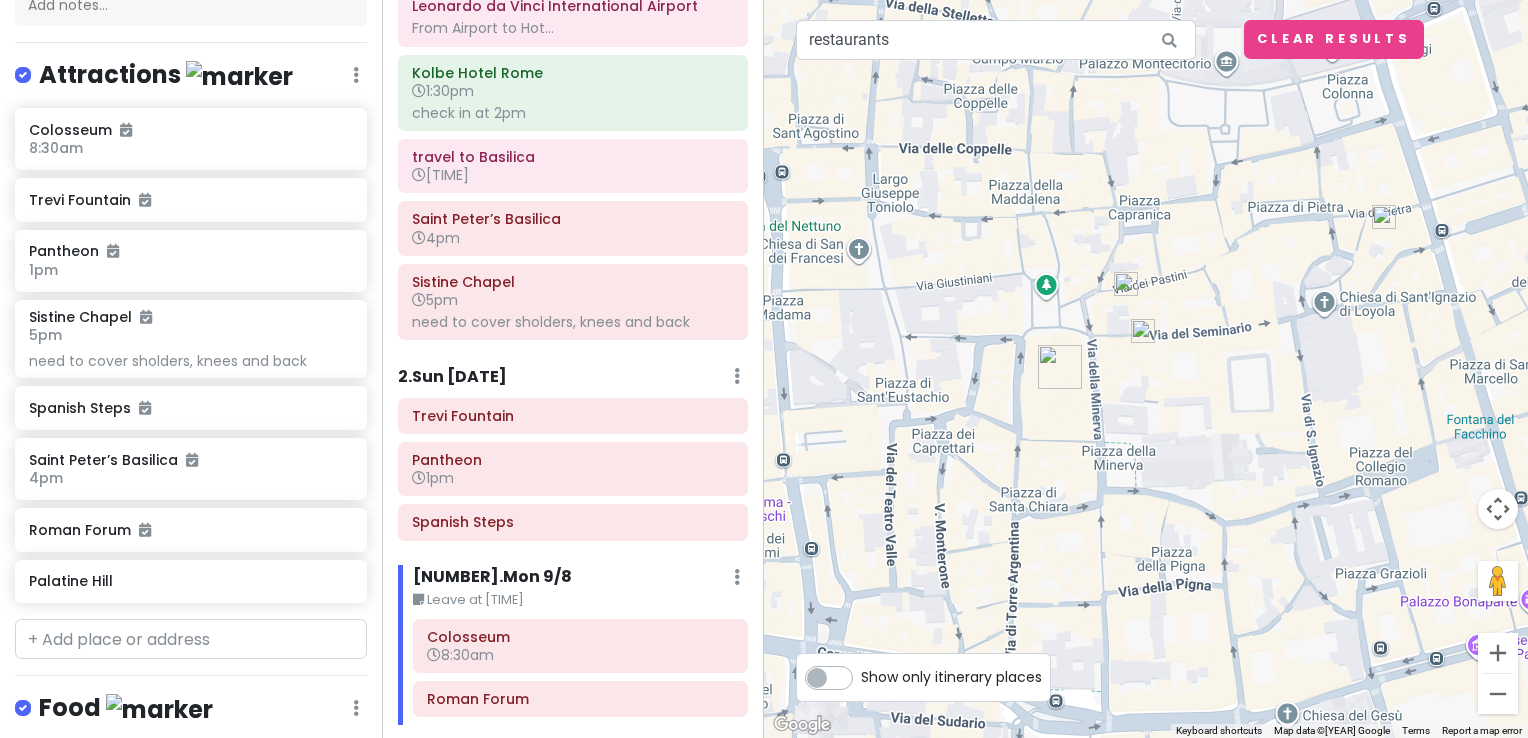 drag, startPoint x: 964, startPoint y: 383, endPoint x: 1400, endPoint y: 549, distance: 466.5319 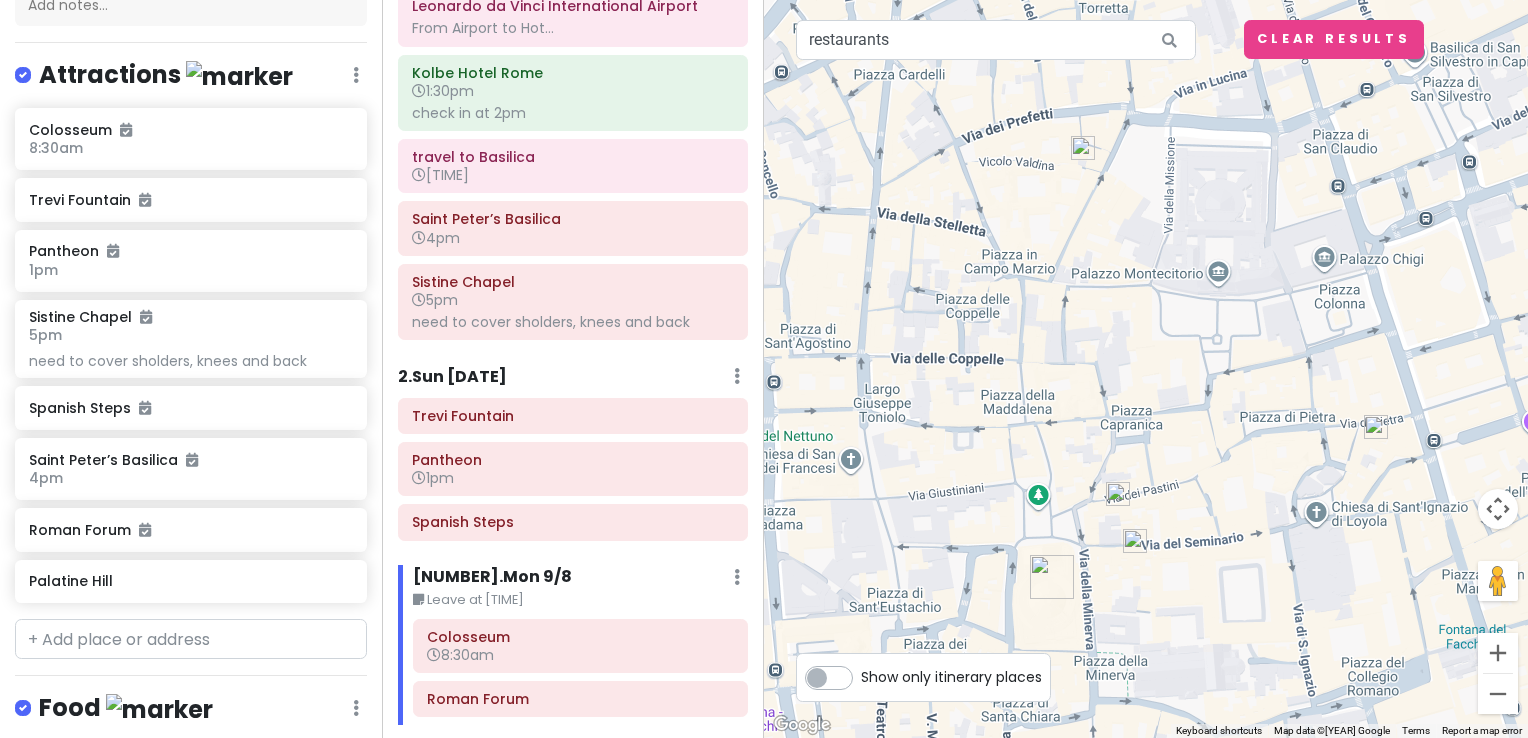 drag, startPoint x: 1139, startPoint y: 426, endPoint x: 1006, endPoint y: 519, distance: 162.28987 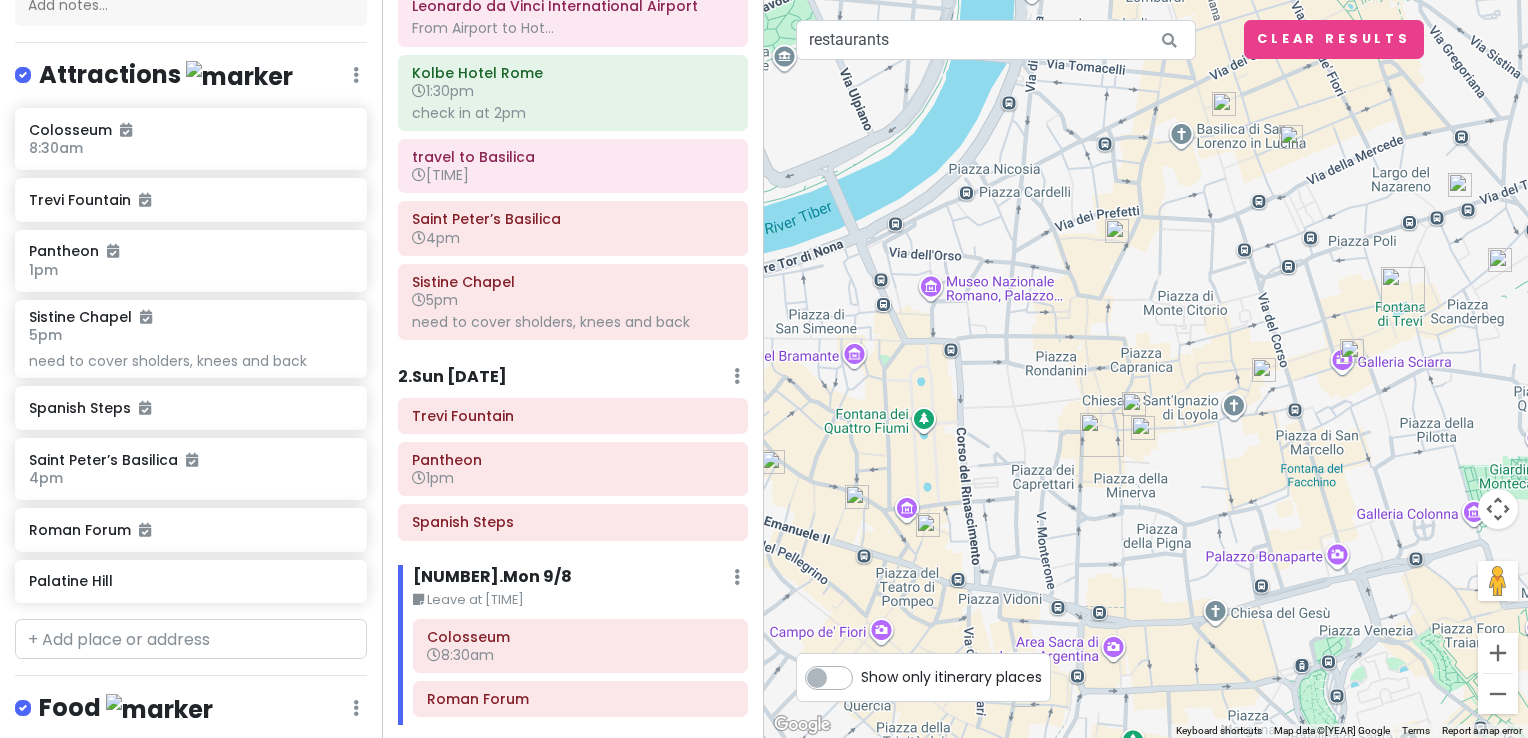 drag, startPoint x: 1163, startPoint y: 463, endPoint x: 1128, endPoint y: 447, distance: 38.483765 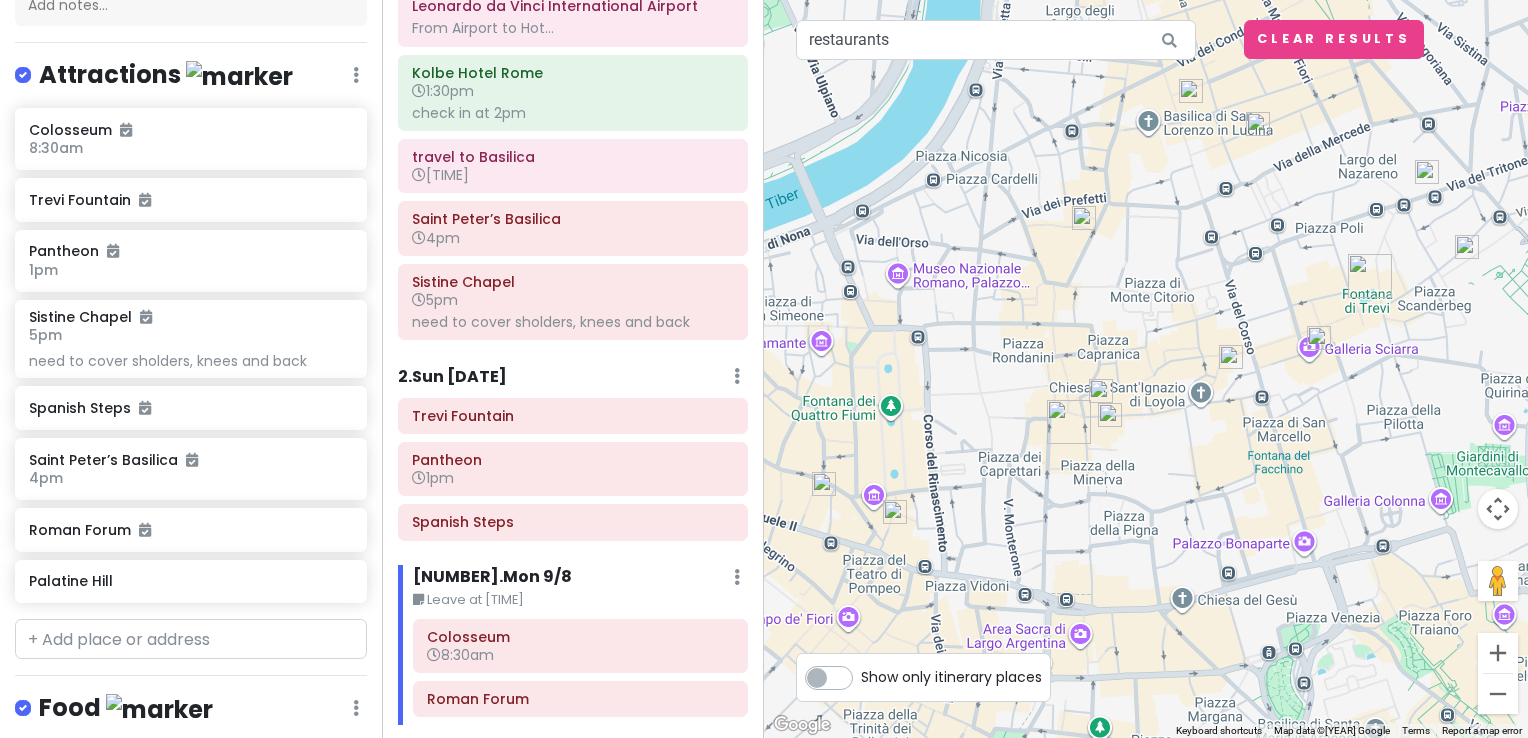 drag, startPoint x: 1076, startPoint y: 469, endPoint x: 1182, endPoint y: 466, distance: 106.04244 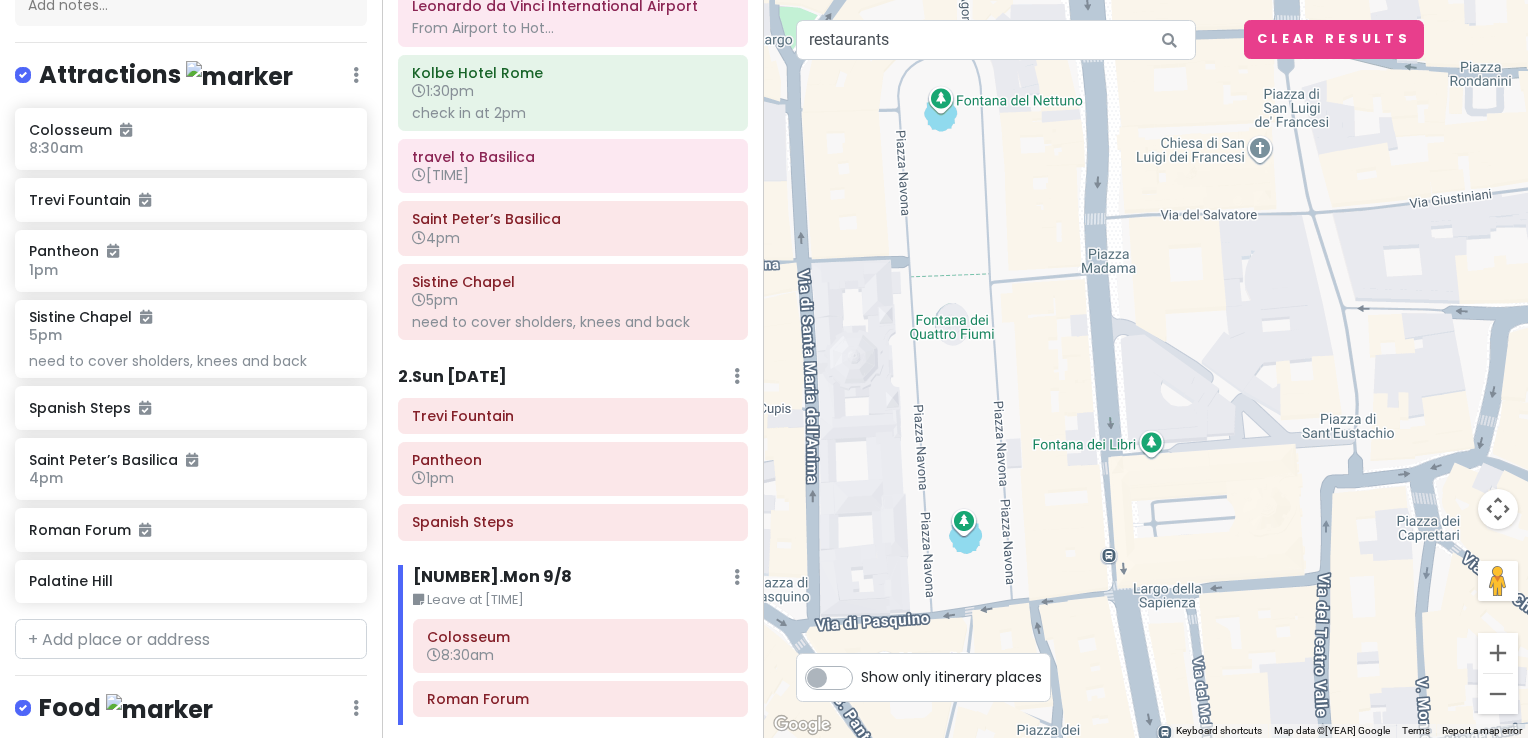 drag, startPoint x: 966, startPoint y: 534, endPoint x: 963, endPoint y: 386, distance: 148.0304 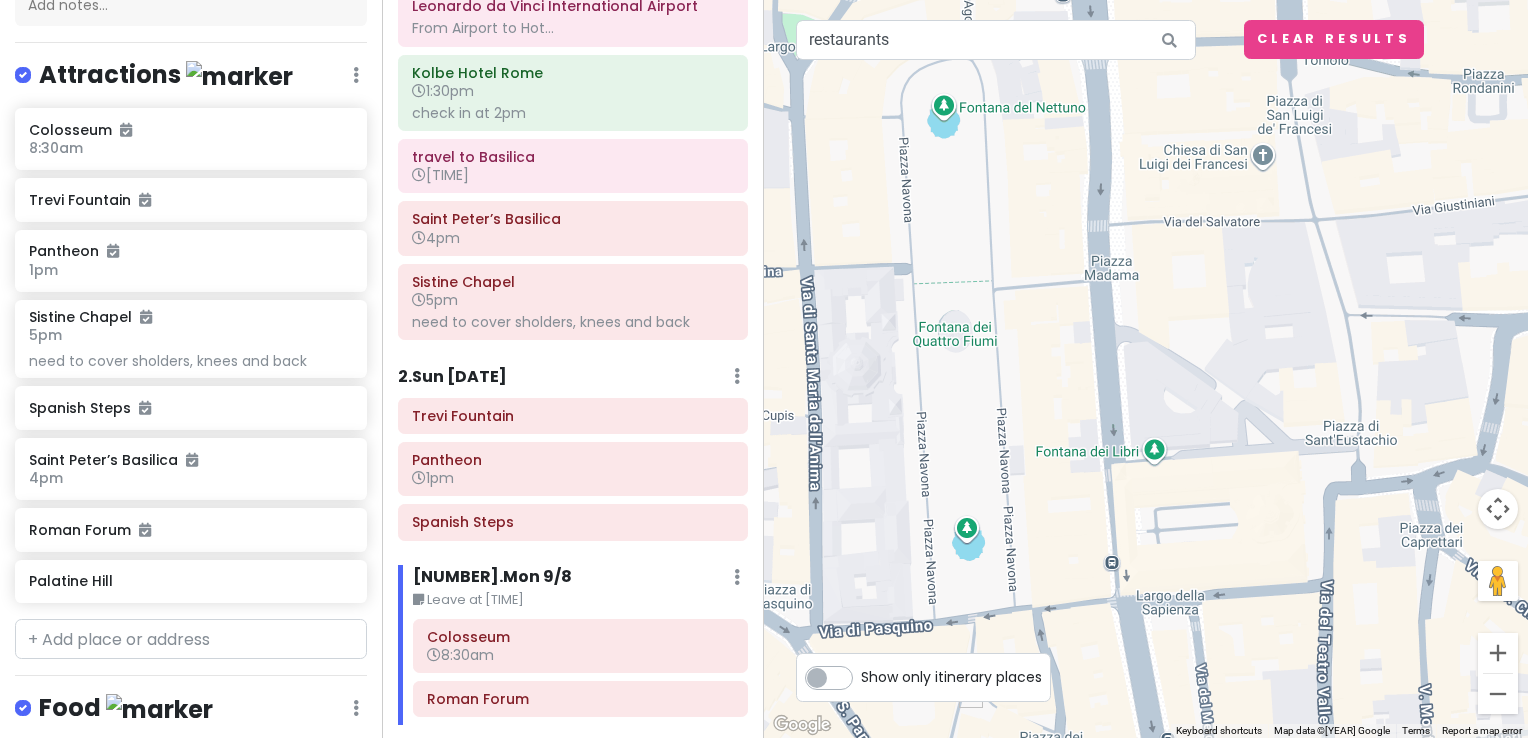click at bounding box center [1146, 369] 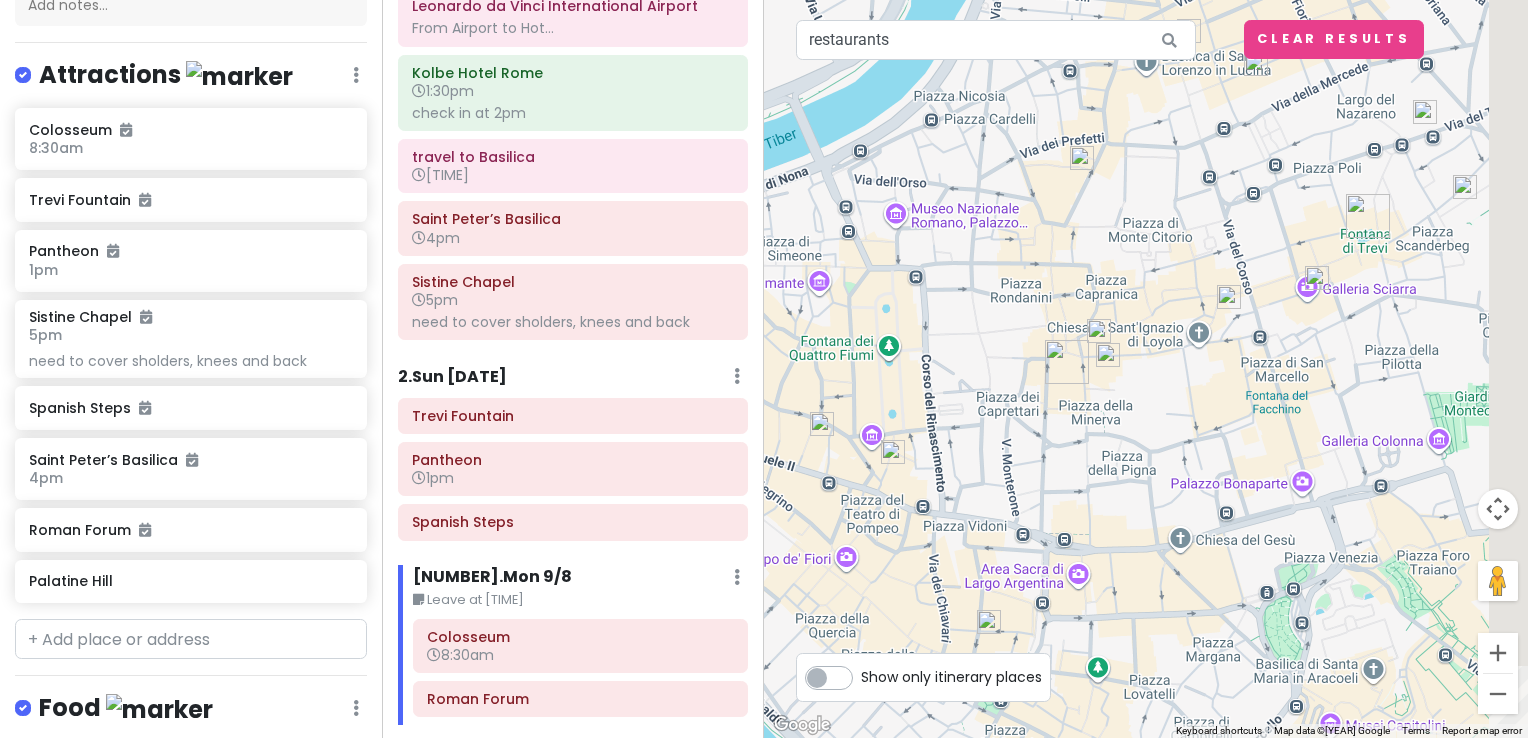 drag, startPoint x: 1081, startPoint y: 404, endPoint x: 896, endPoint y: 362, distance: 189.70767 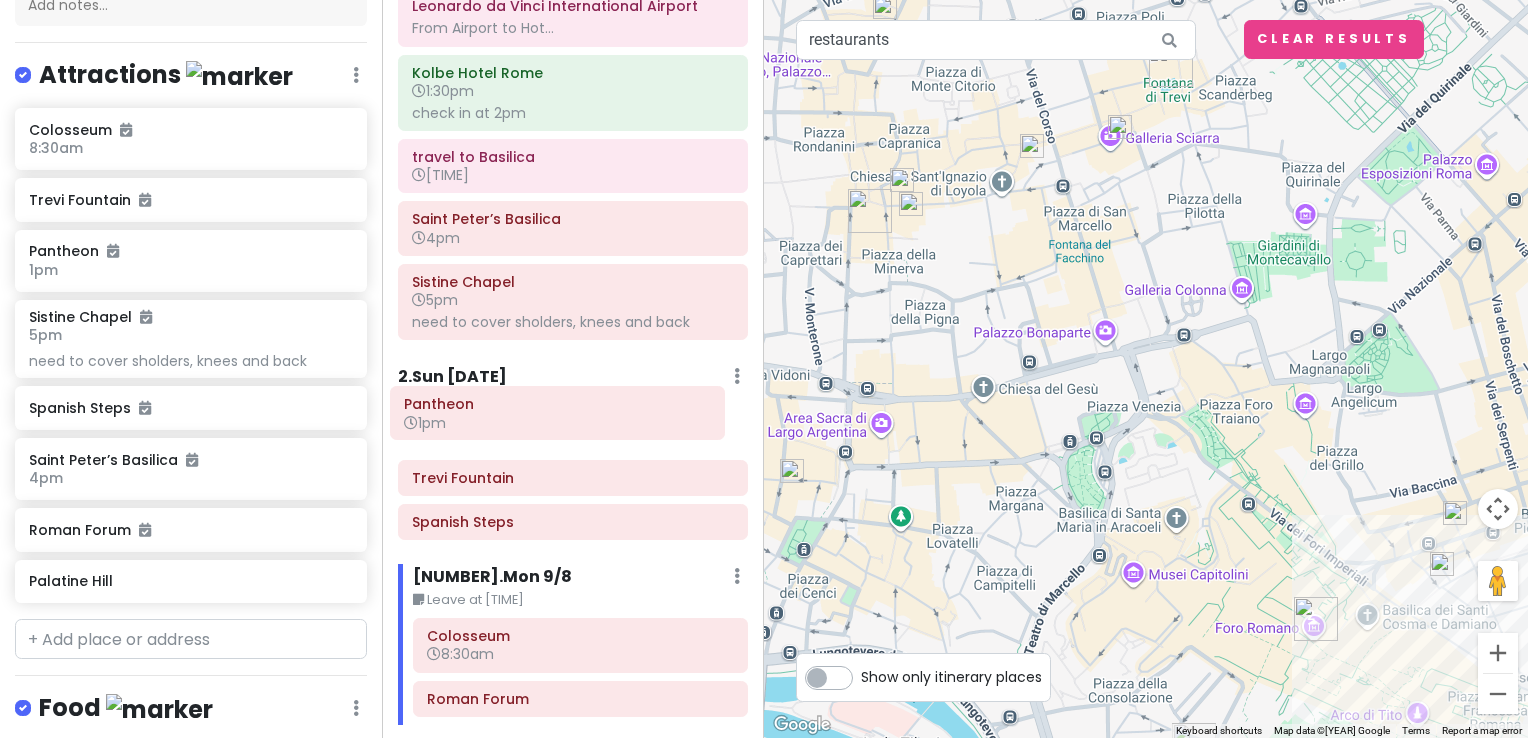 drag, startPoint x: 490, startPoint y: 485, endPoint x: 484, endPoint y: 434, distance: 51.351727 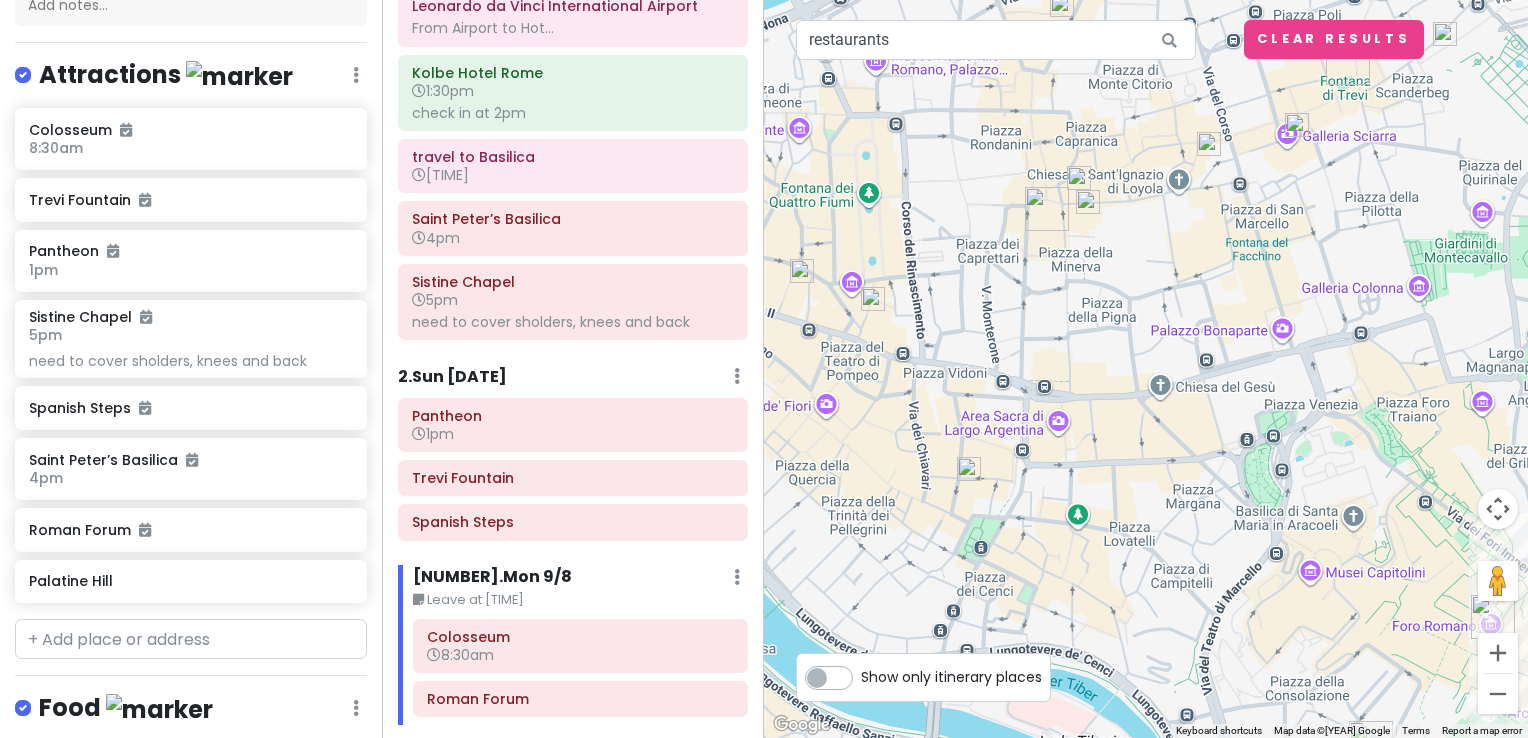 drag, startPoint x: 868, startPoint y: 310, endPoint x: 1078, endPoint y: 333, distance: 211.25577 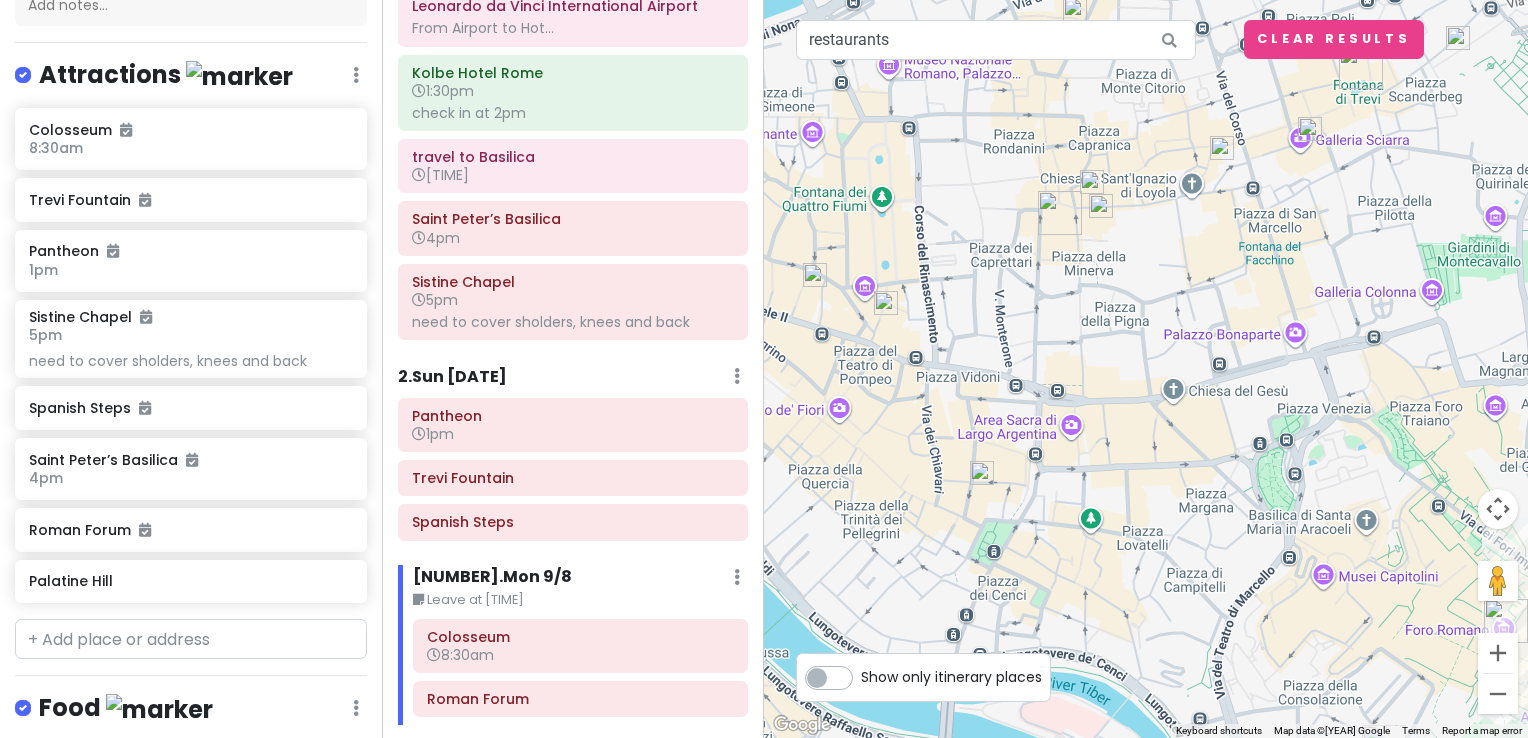scroll, scrollTop: 193, scrollLeft: 0, axis: vertical 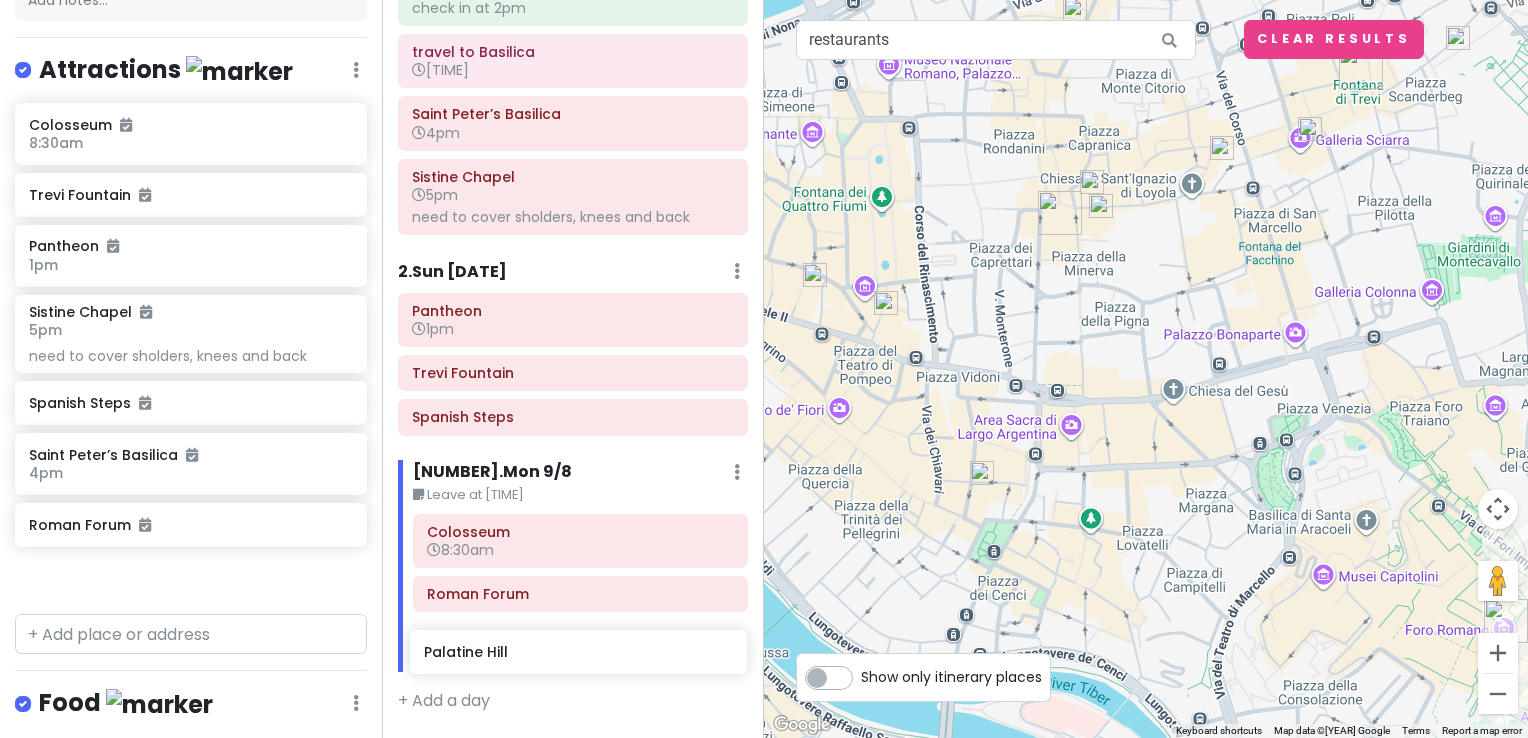 drag, startPoint x: 160, startPoint y: 589, endPoint x: 555, endPoint y: 663, distance: 401.87186 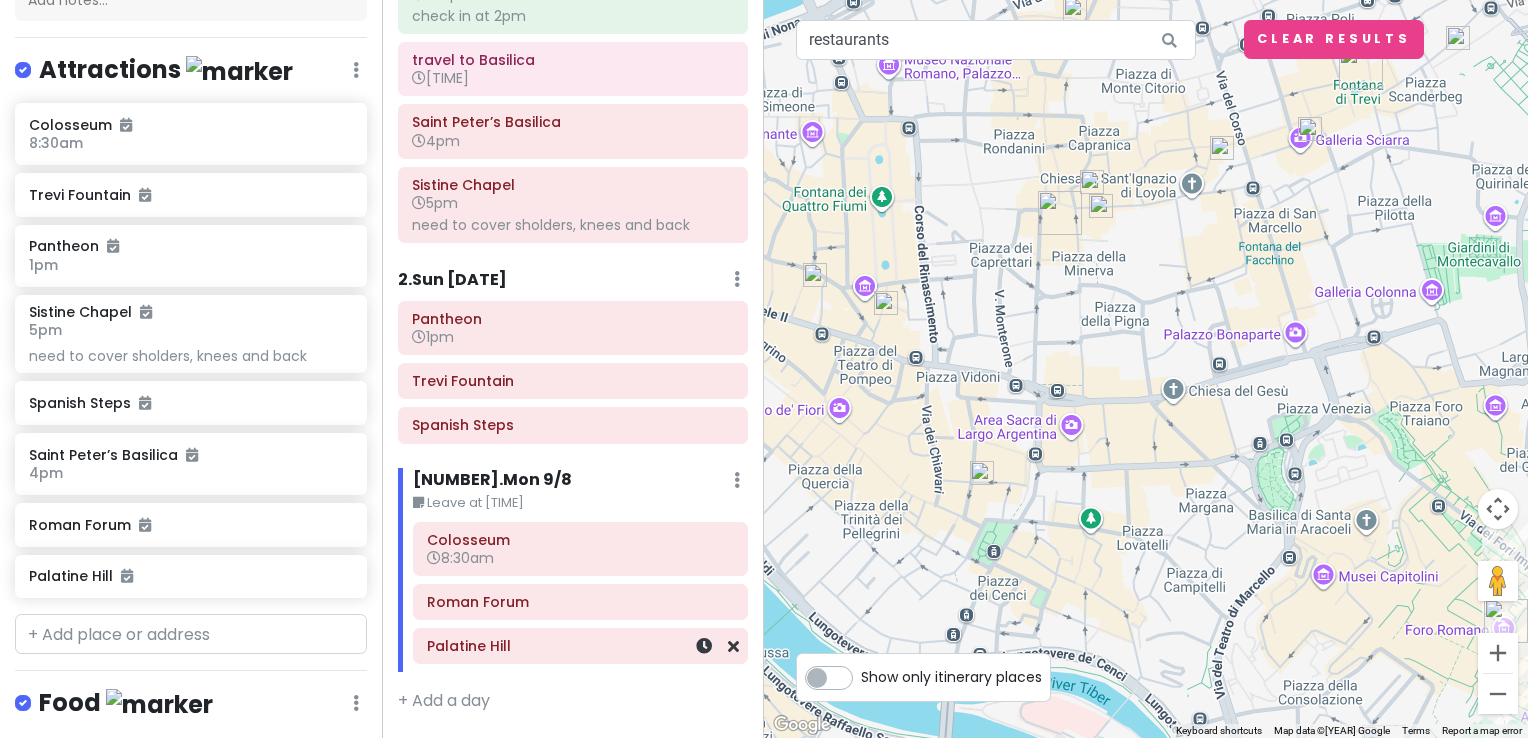 scroll, scrollTop: 237, scrollLeft: 0, axis: vertical 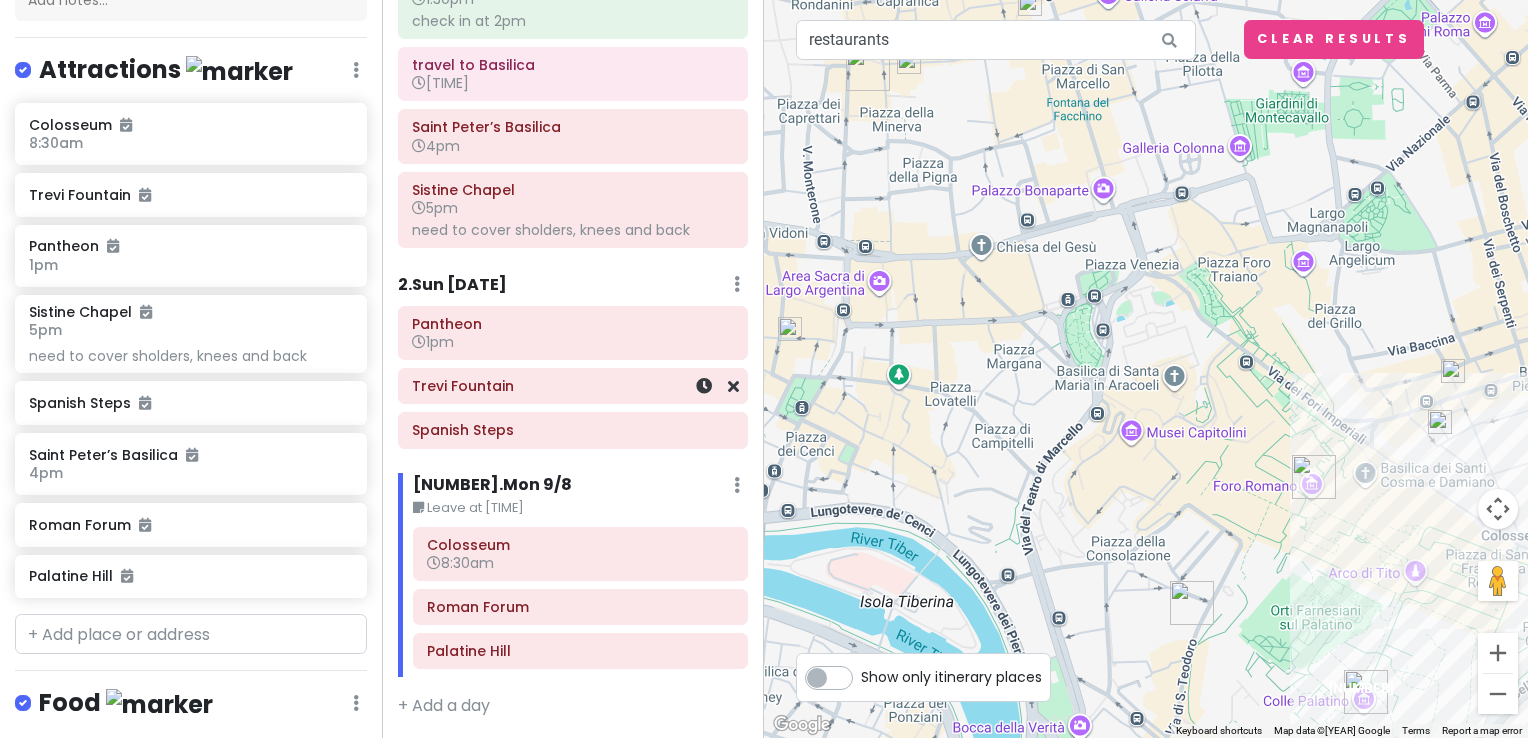 click on "[FIRST] [LAST] Hotel Rome 1:30pm check in at 2pm travel to Basilica 3pm Saint Peter’s Basilica 4pm Sistine Chapel 5pm need to cover sholders, knees and back" at bounding box center [764, 369] 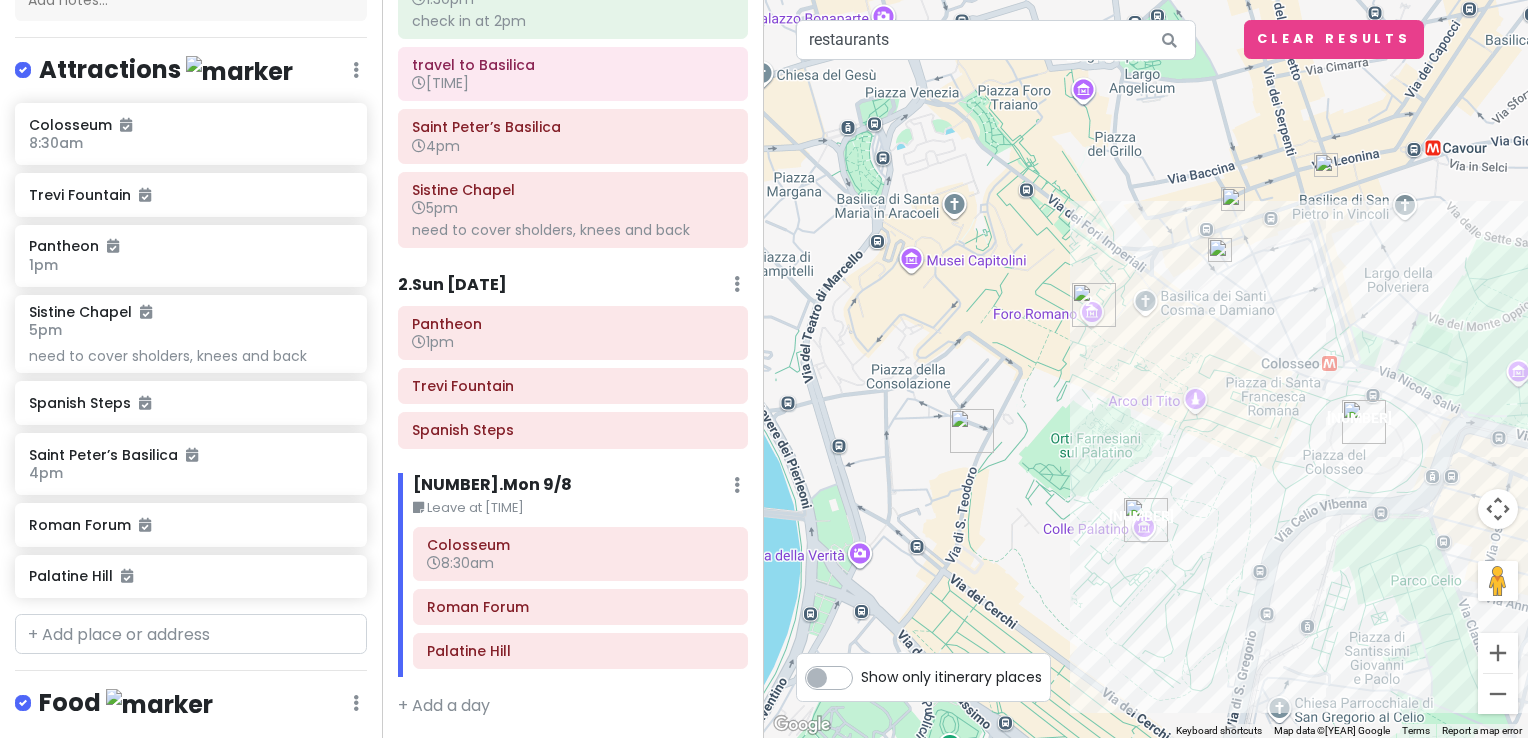 drag, startPoint x: 1247, startPoint y: 356, endPoint x: 1033, endPoint y: 195, distance: 267.8003 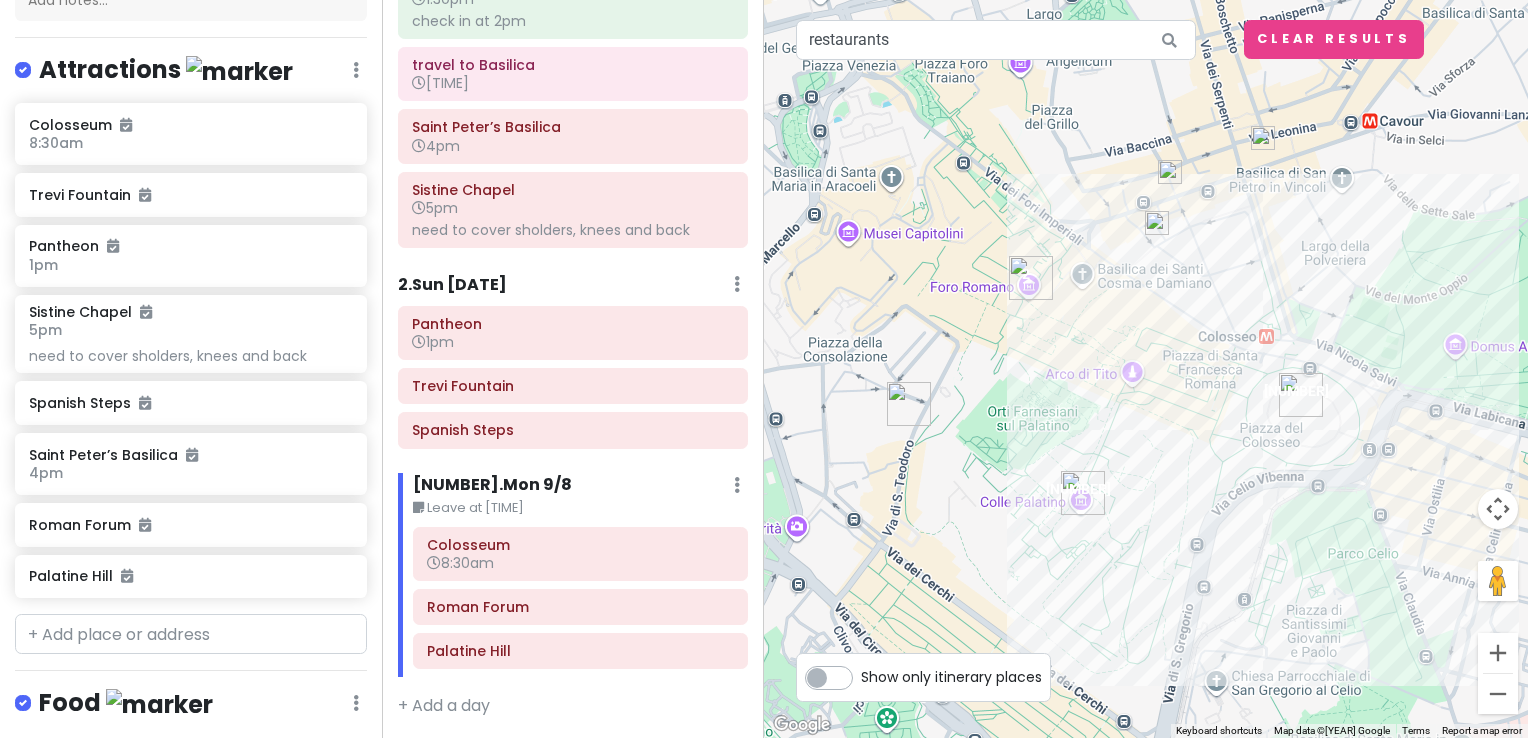 scroll, scrollTop: 236, scrollLeft: 0, axis: vertical 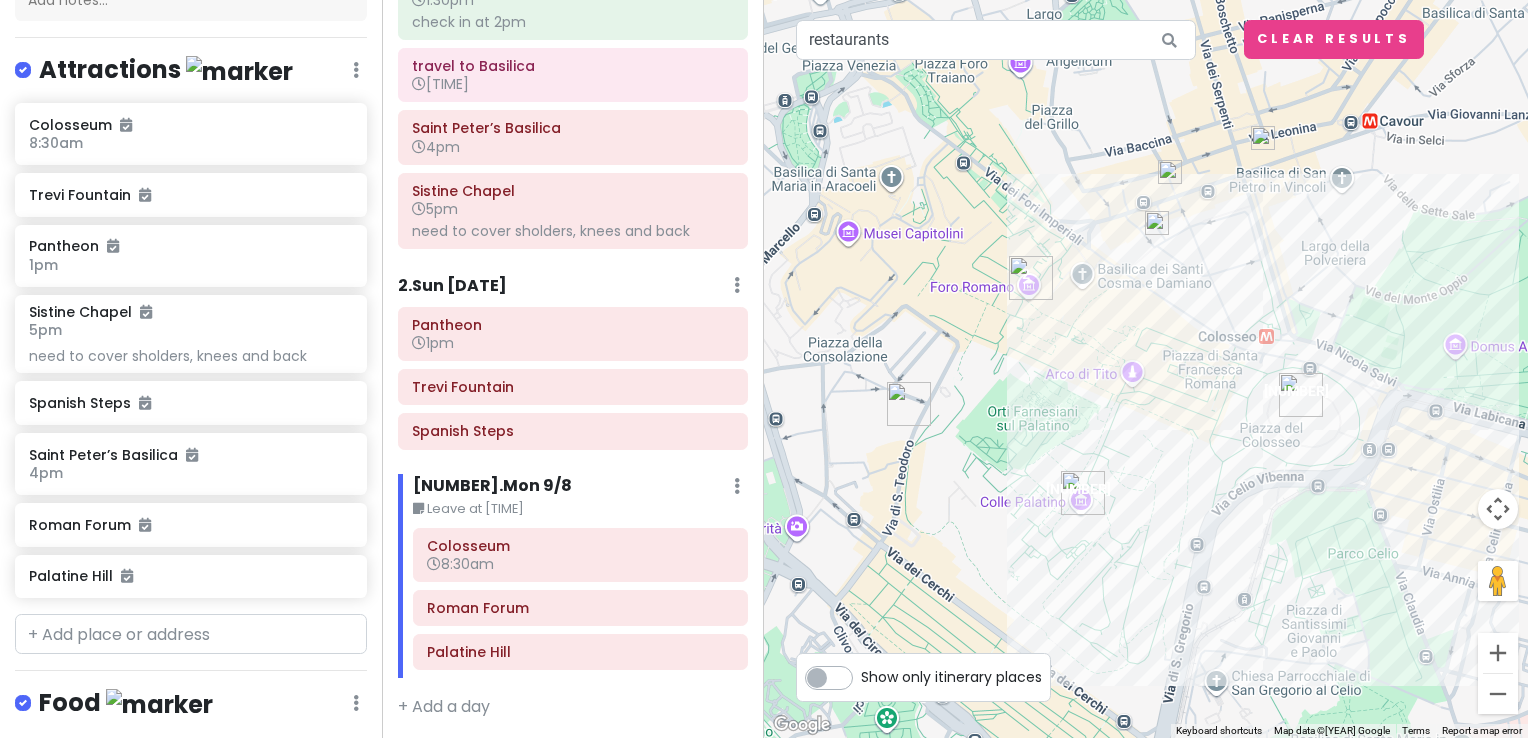 click at bounding box center (737, -145) 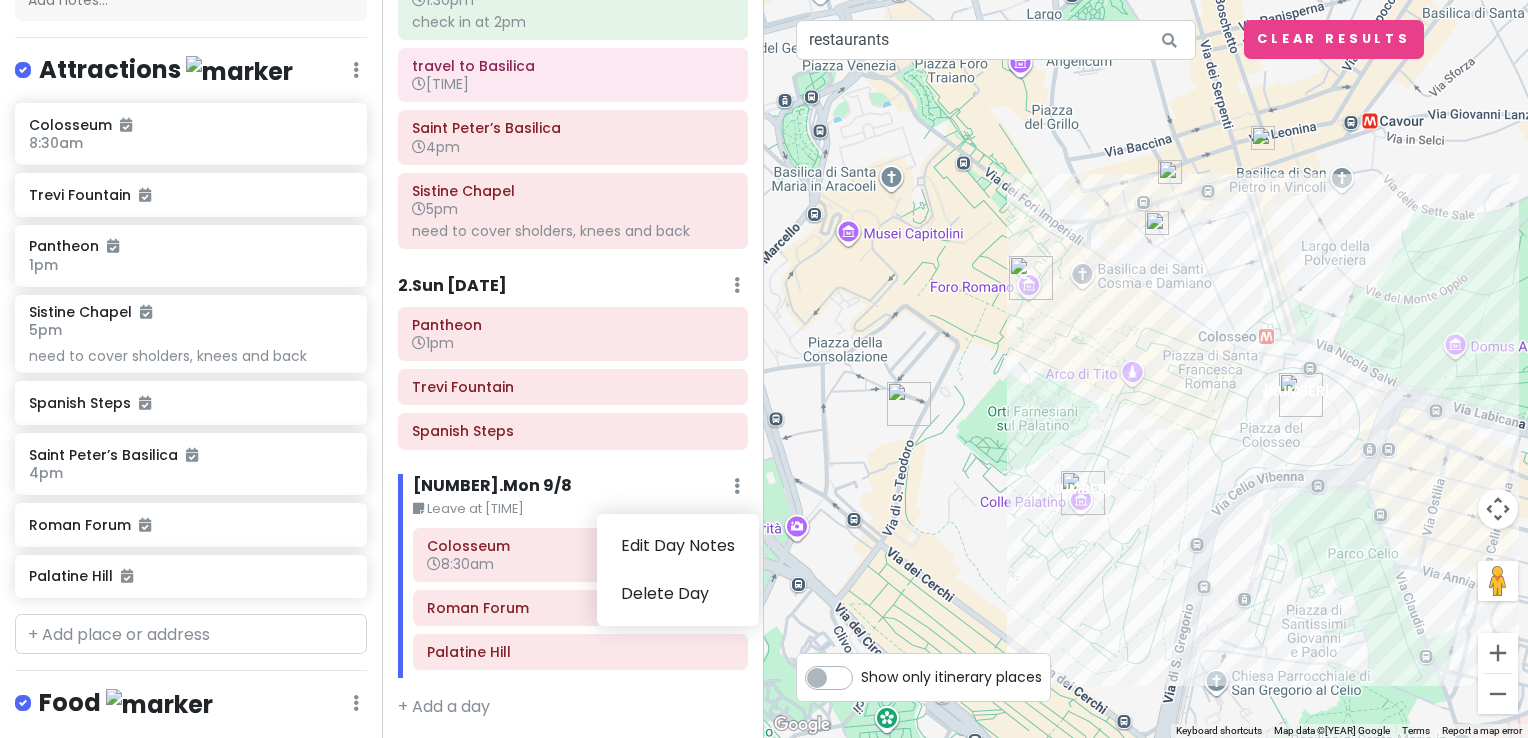 click on "Leave at [TIME]" at bounding box center (580, 509) 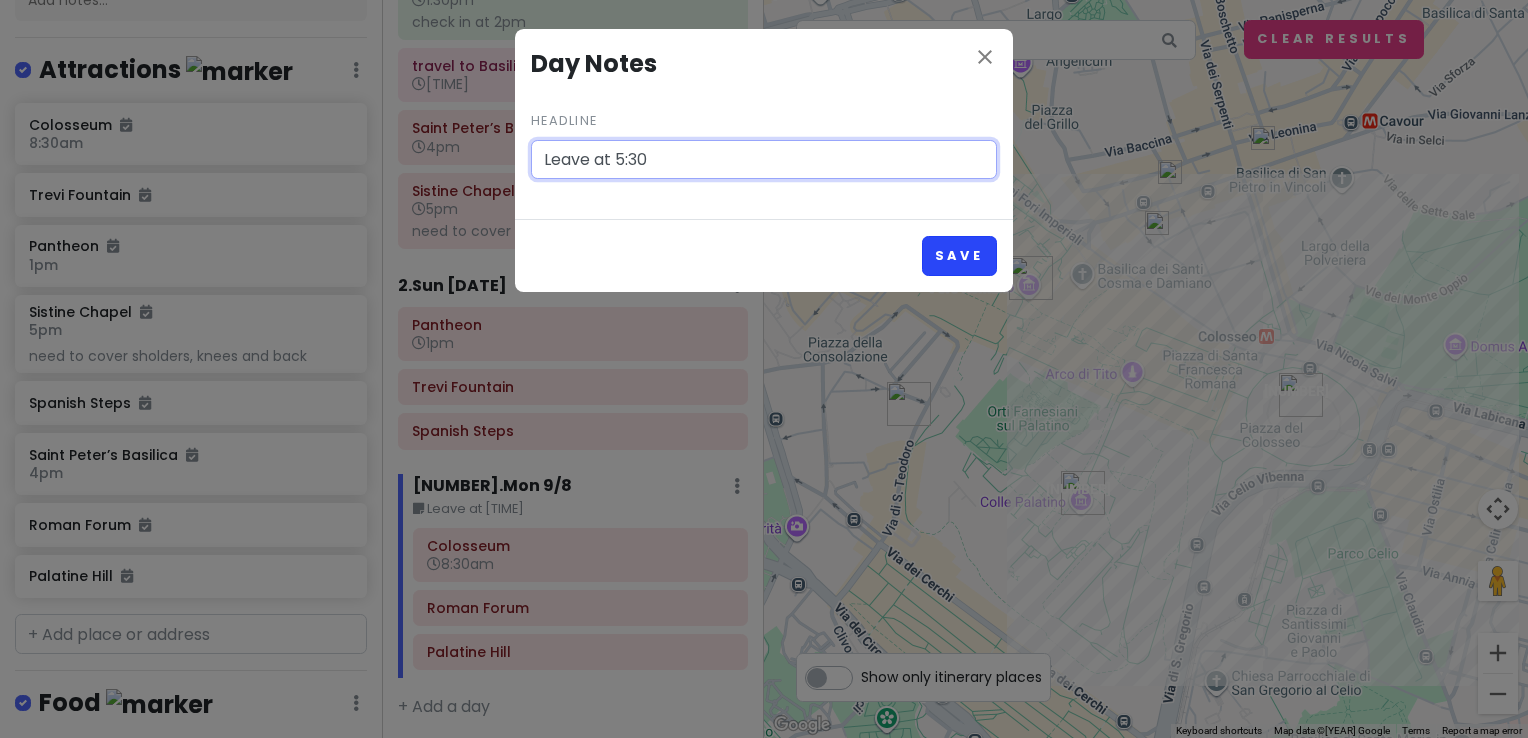 type on "Leave at 5:30" 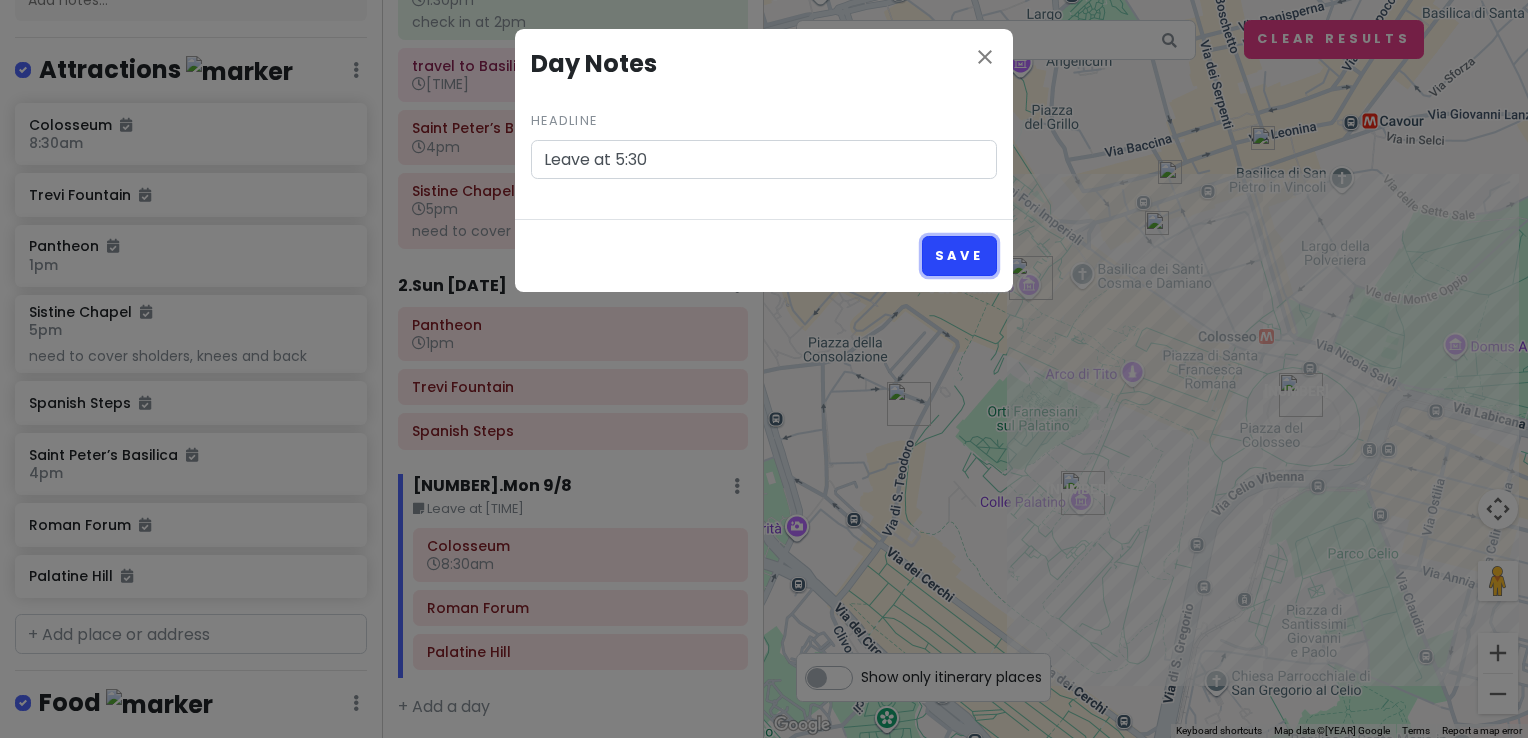 click on "Save" at bounding box center [959, 255] 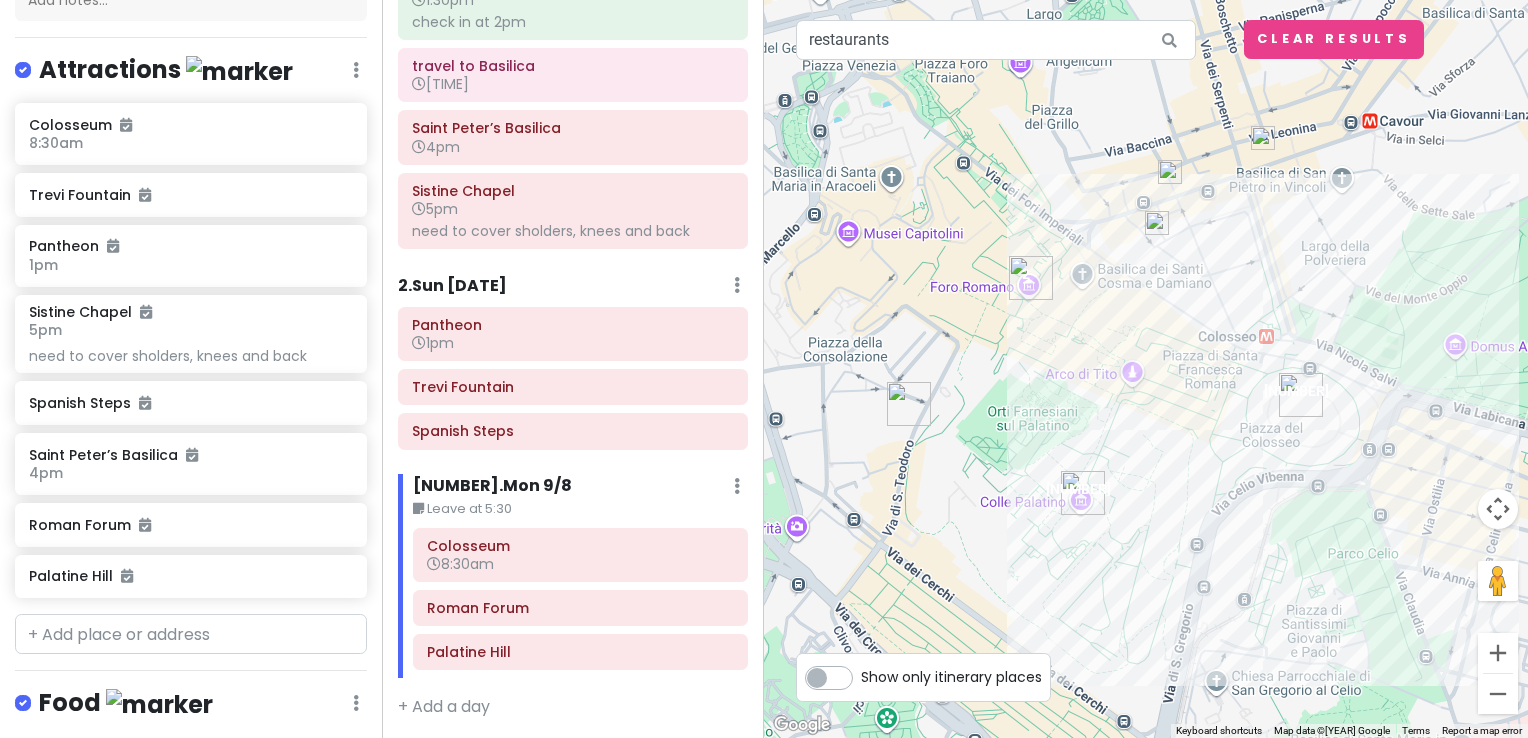 click on "3 .  Mon 9/8 Edit Day Notes Delete Day" at bounding box center (580, 491) 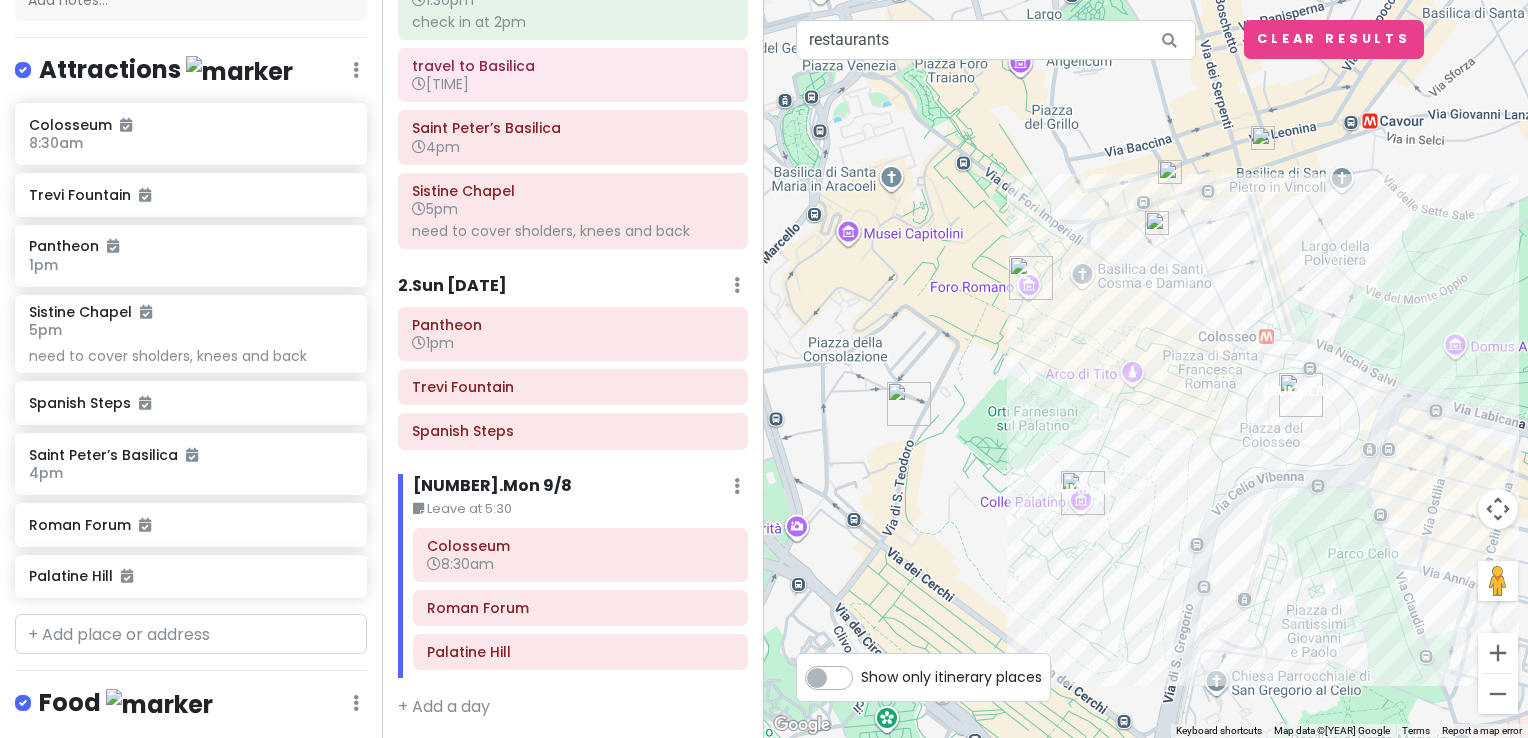 click on "3 .  Mon 9/8 Edit Day Notes Delete Day" at bounding box center [580, 491] 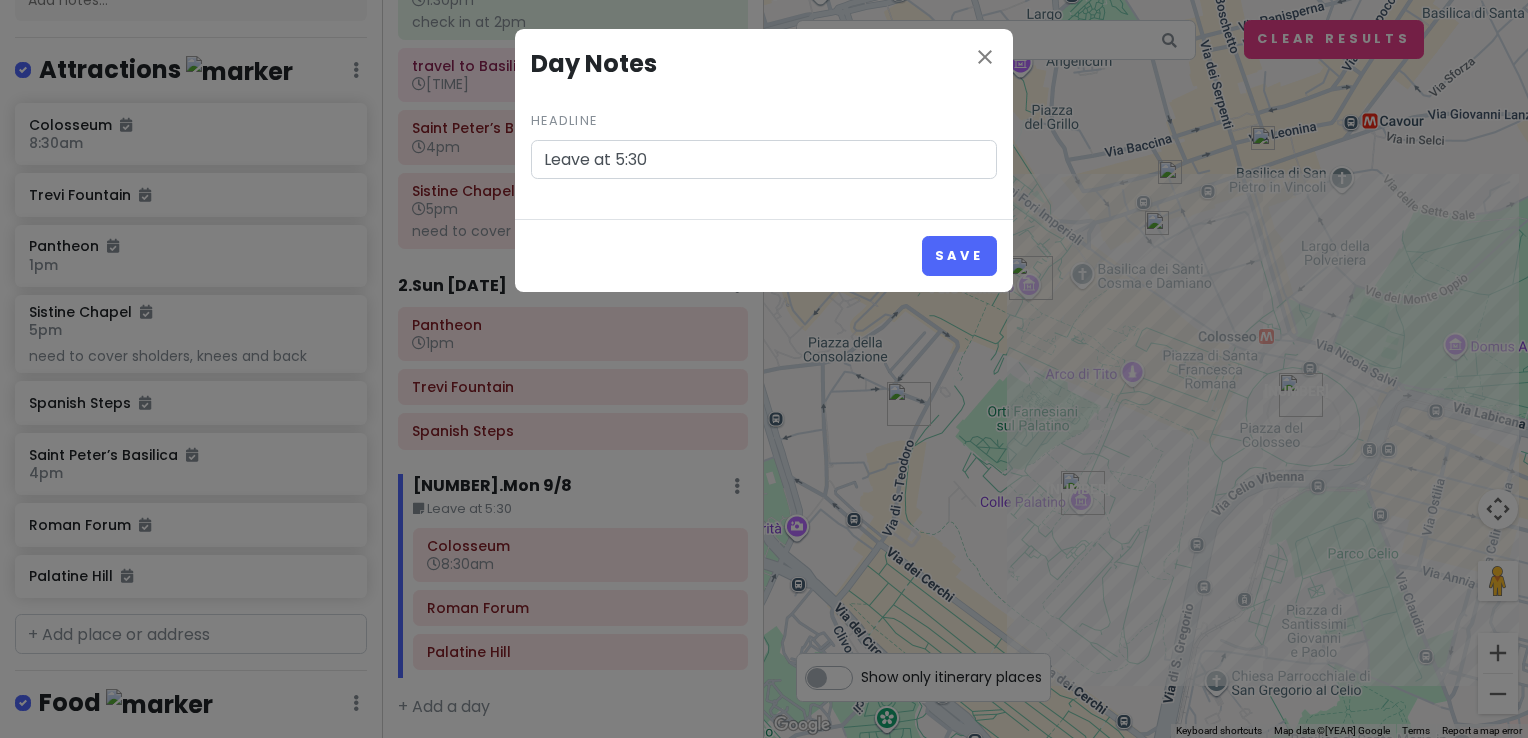 click on "Leave at 5:30" at bounding box center (764, 160) 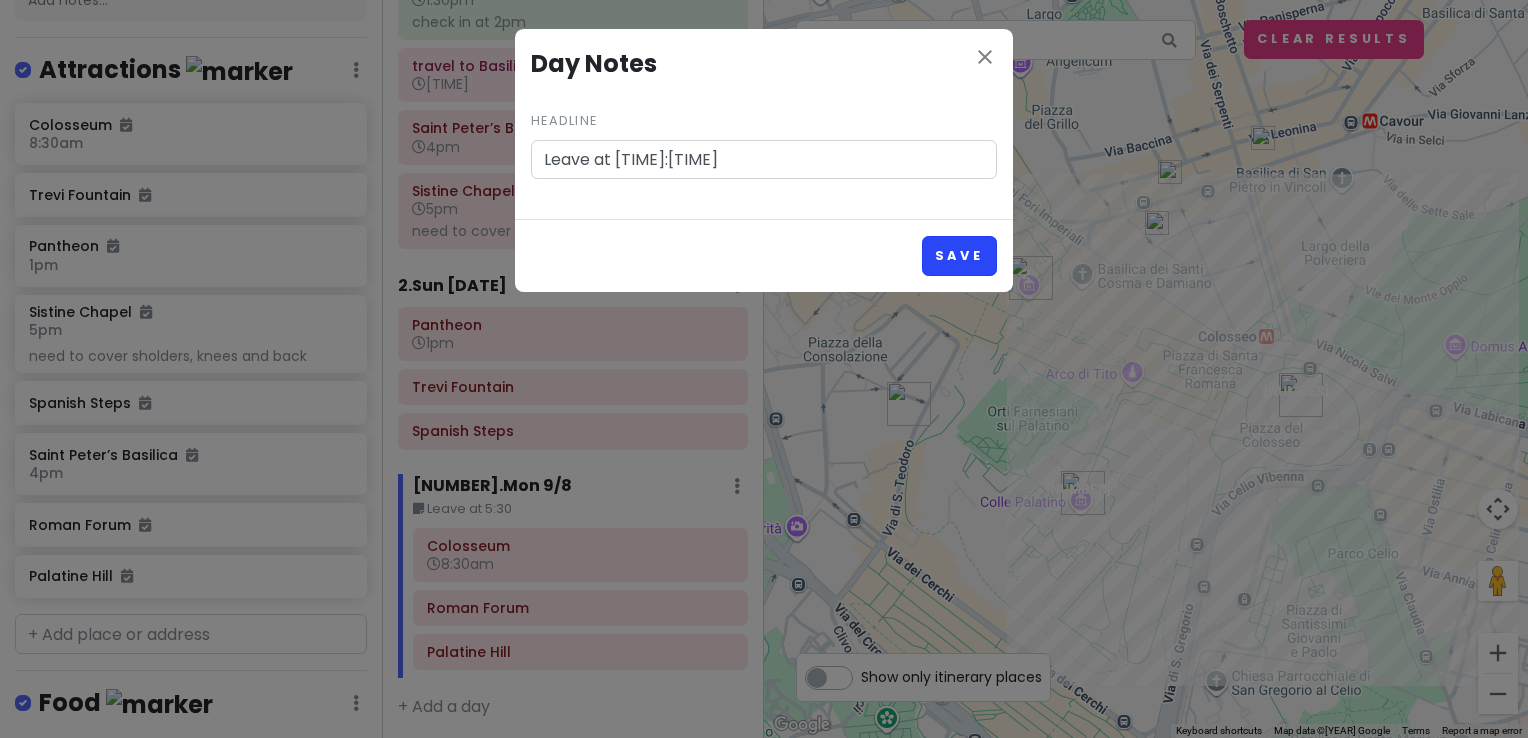 type on "Leave at [TIME]:[TIME]" 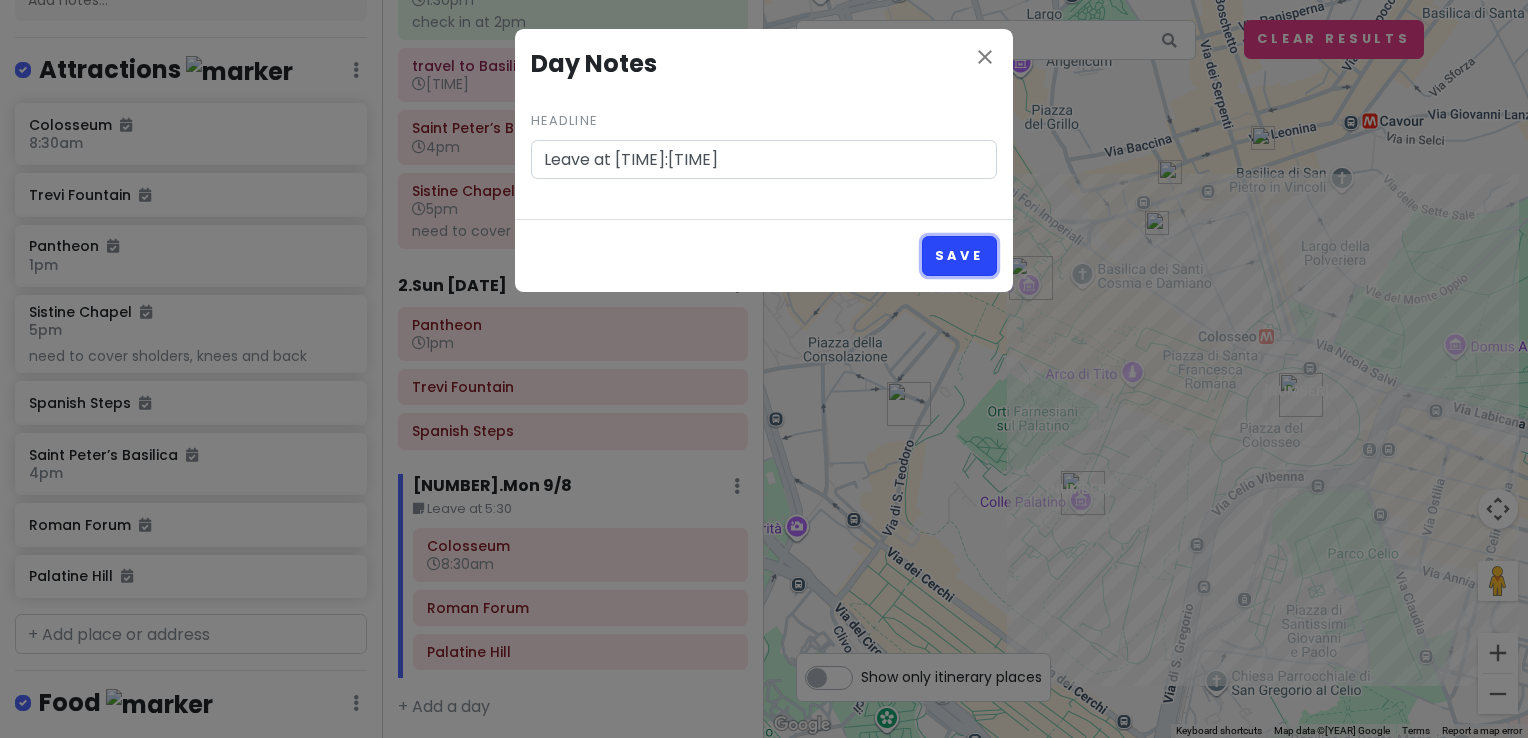 click on "Save" at bounding box center [959, 255] 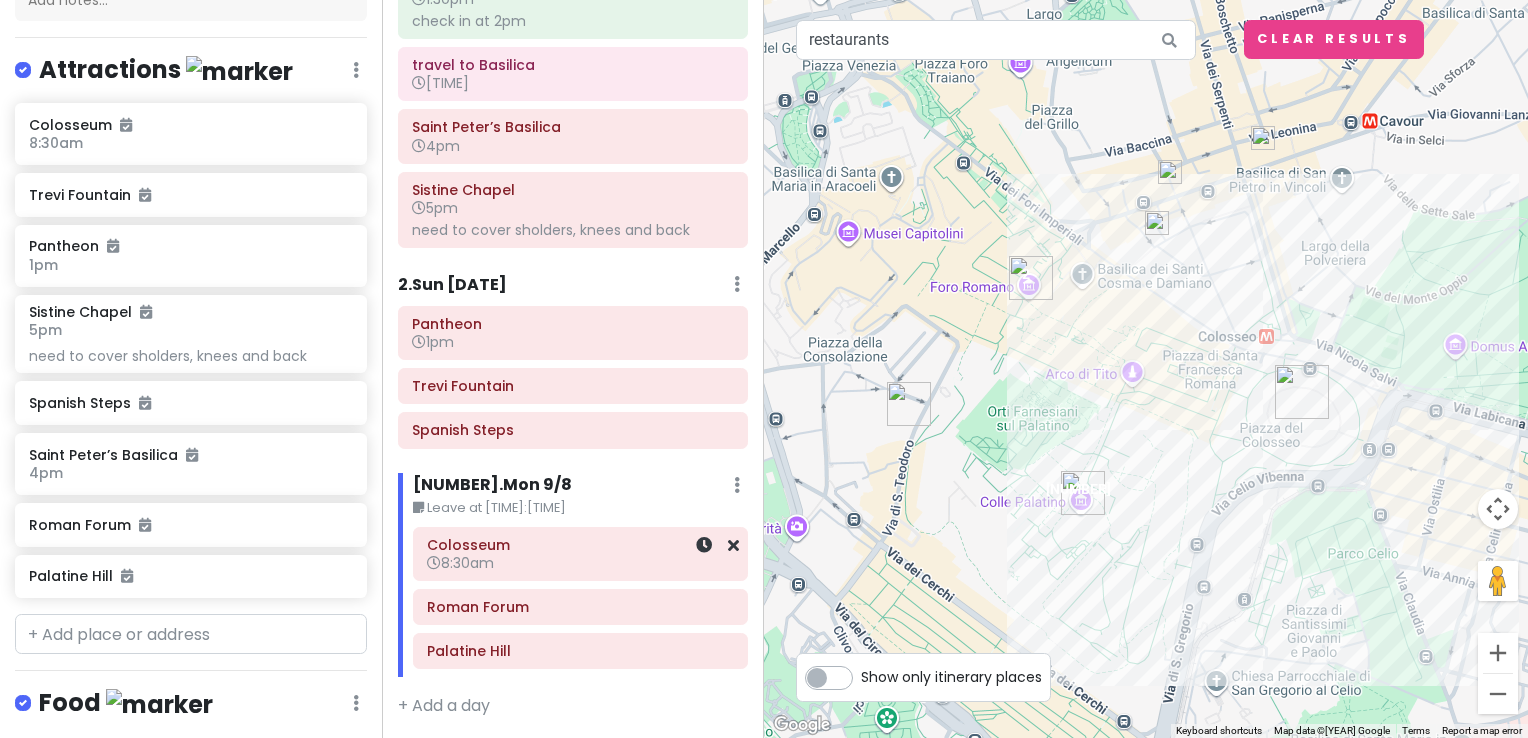 scroll, scrollTop: 236, scrollLeft: 0, axis: vertical 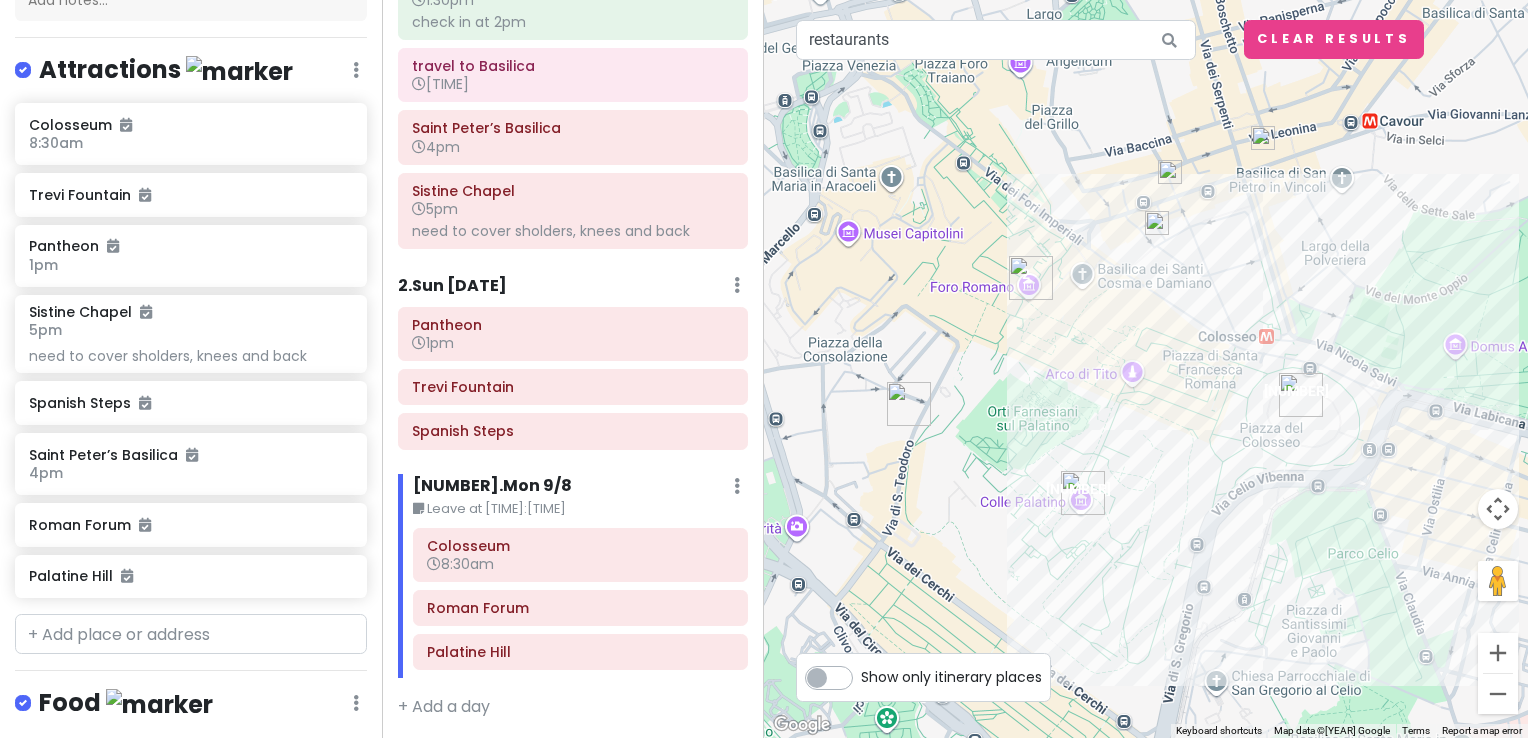 click at bounding box center (737, -145) 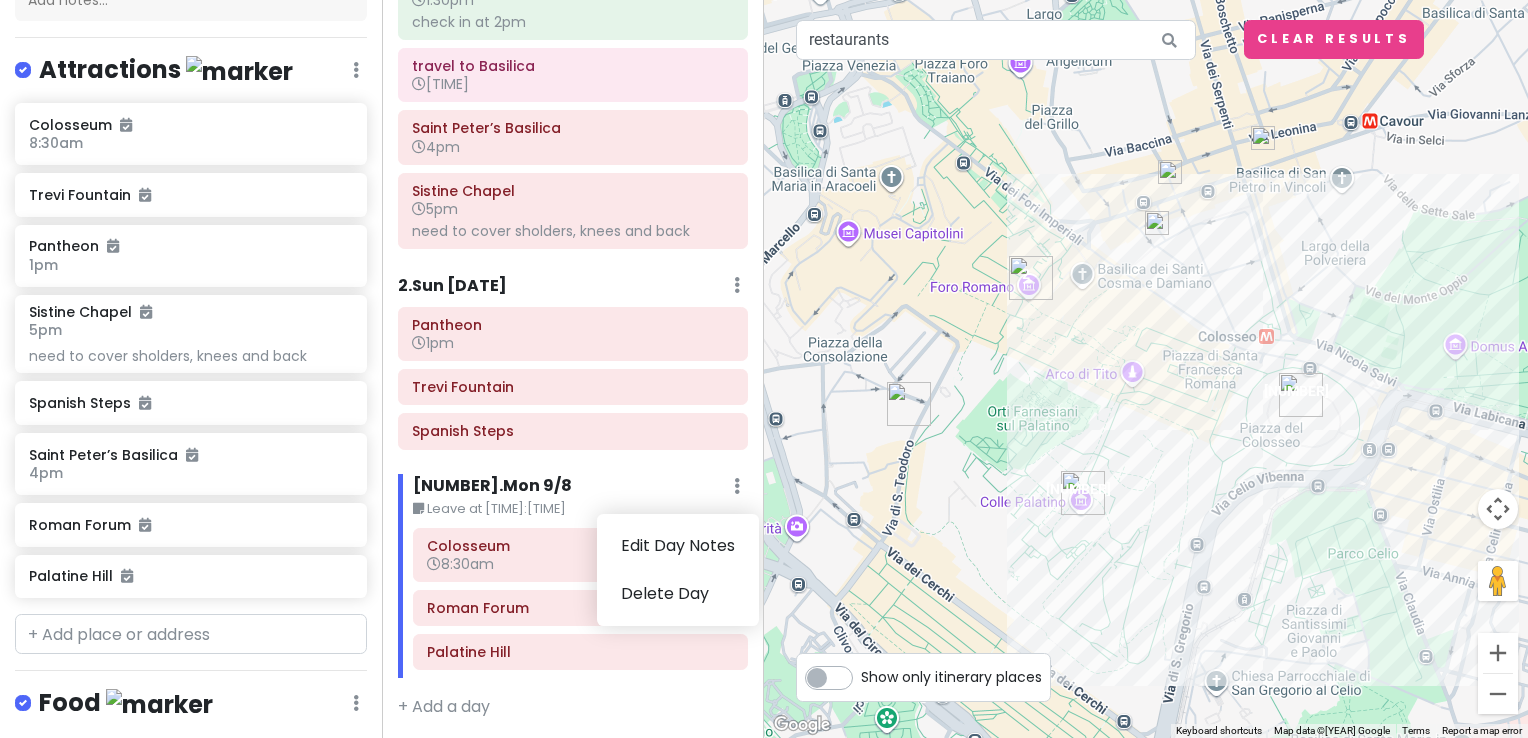 click on "3 .  Mon 9/8 Edit Day Notes Delete Day" at bounding box center [580, 491] 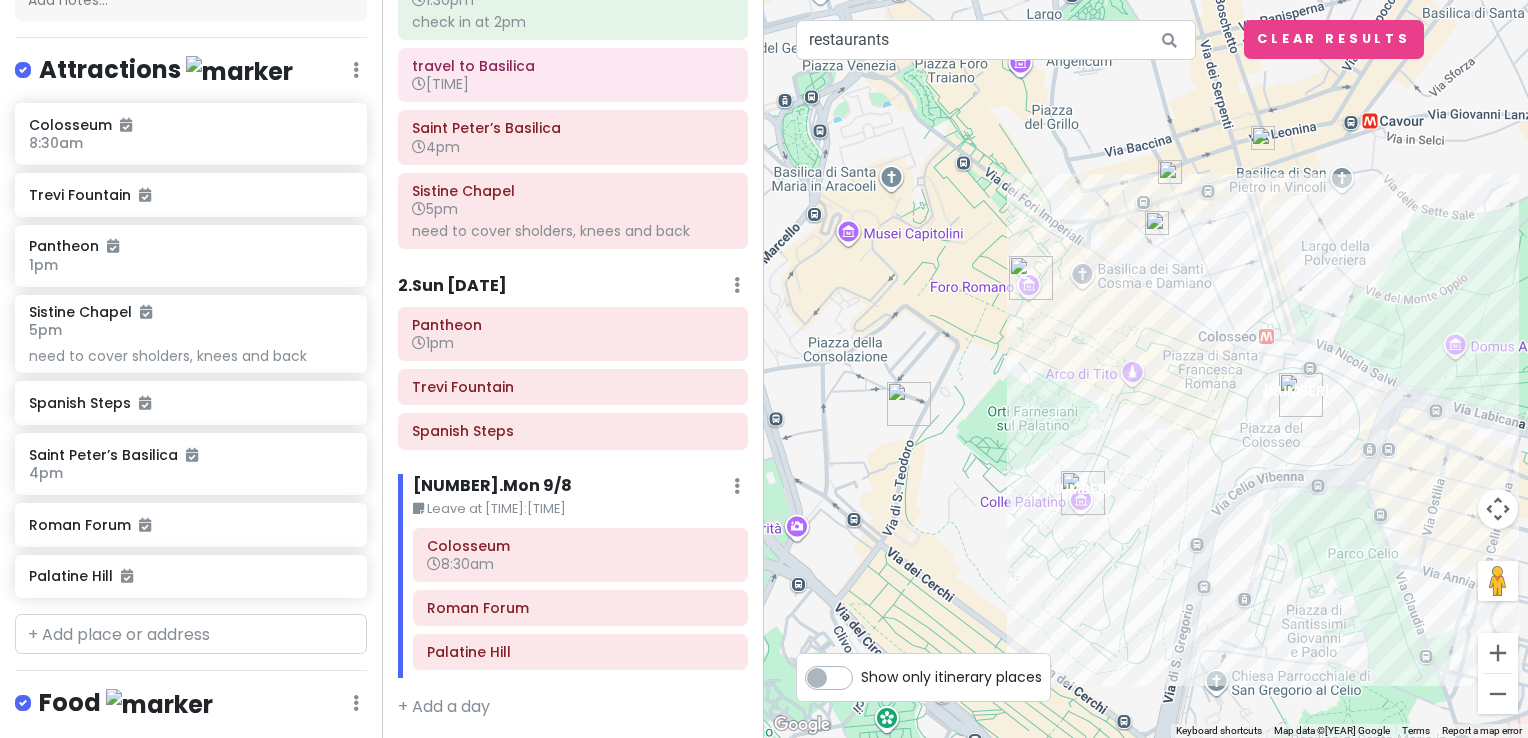 click on "[NUMBER] .  [DAY] [MONTH]" at bounding box center [492, 486] 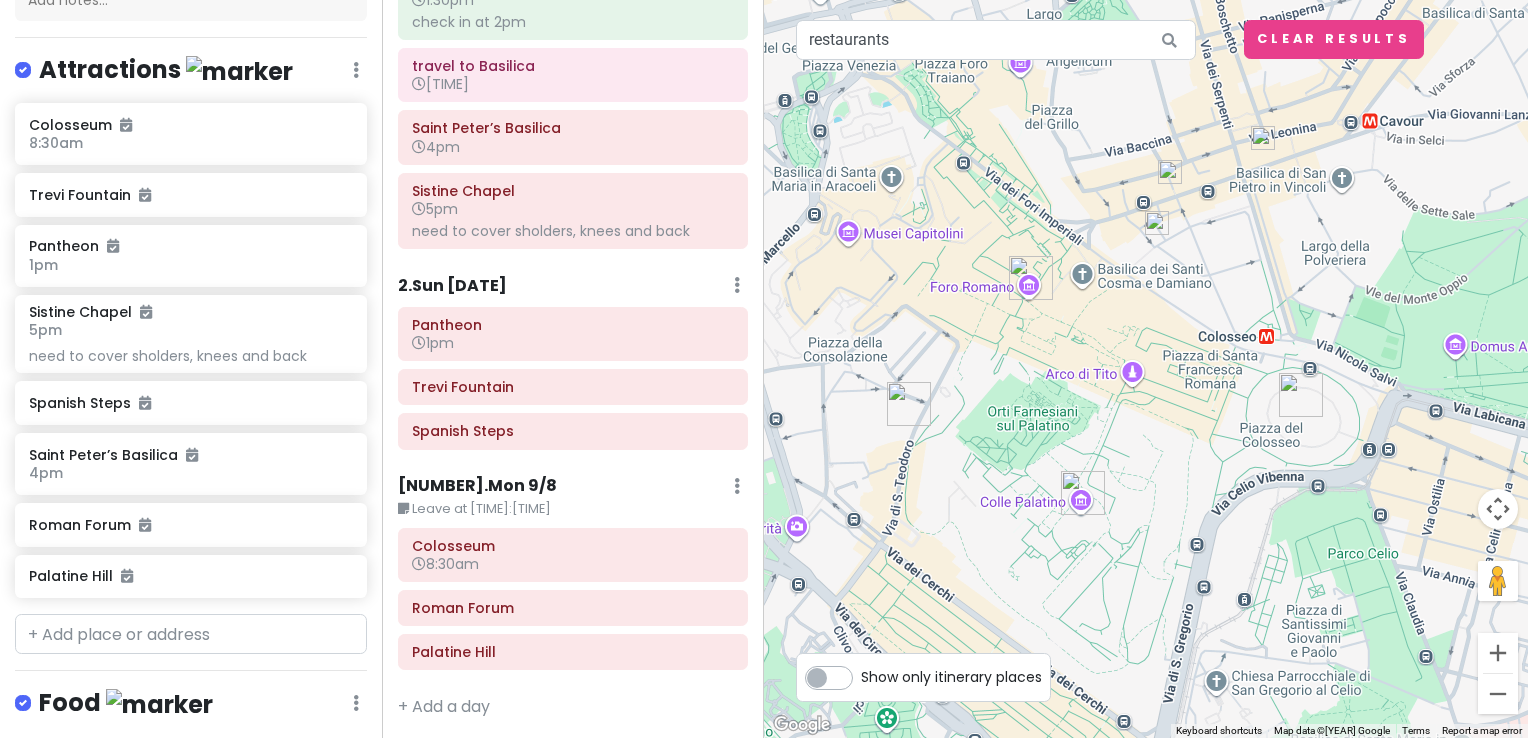 click at bounding box center (737, -145) 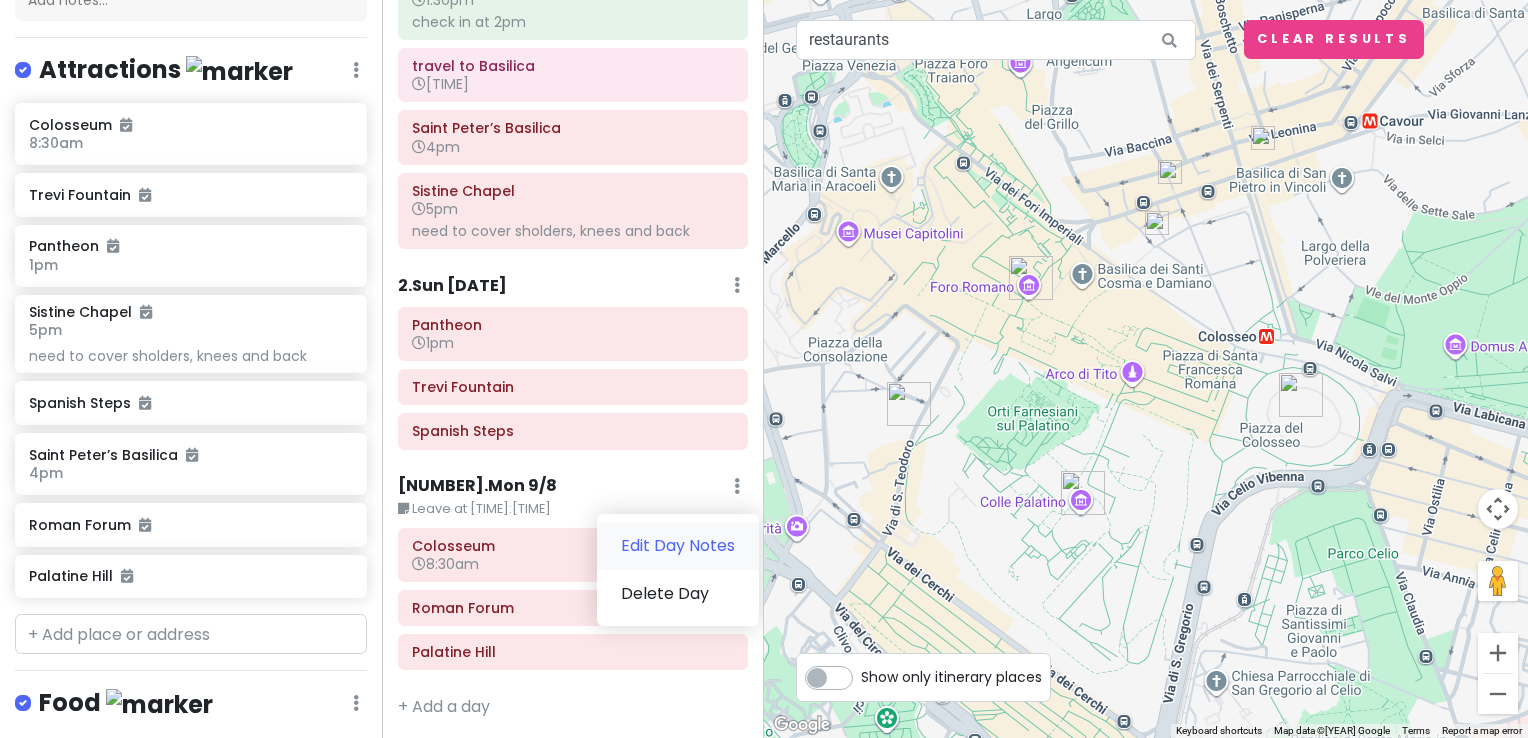 click on "Edit Day Notes" at bounding box center (678, 546) 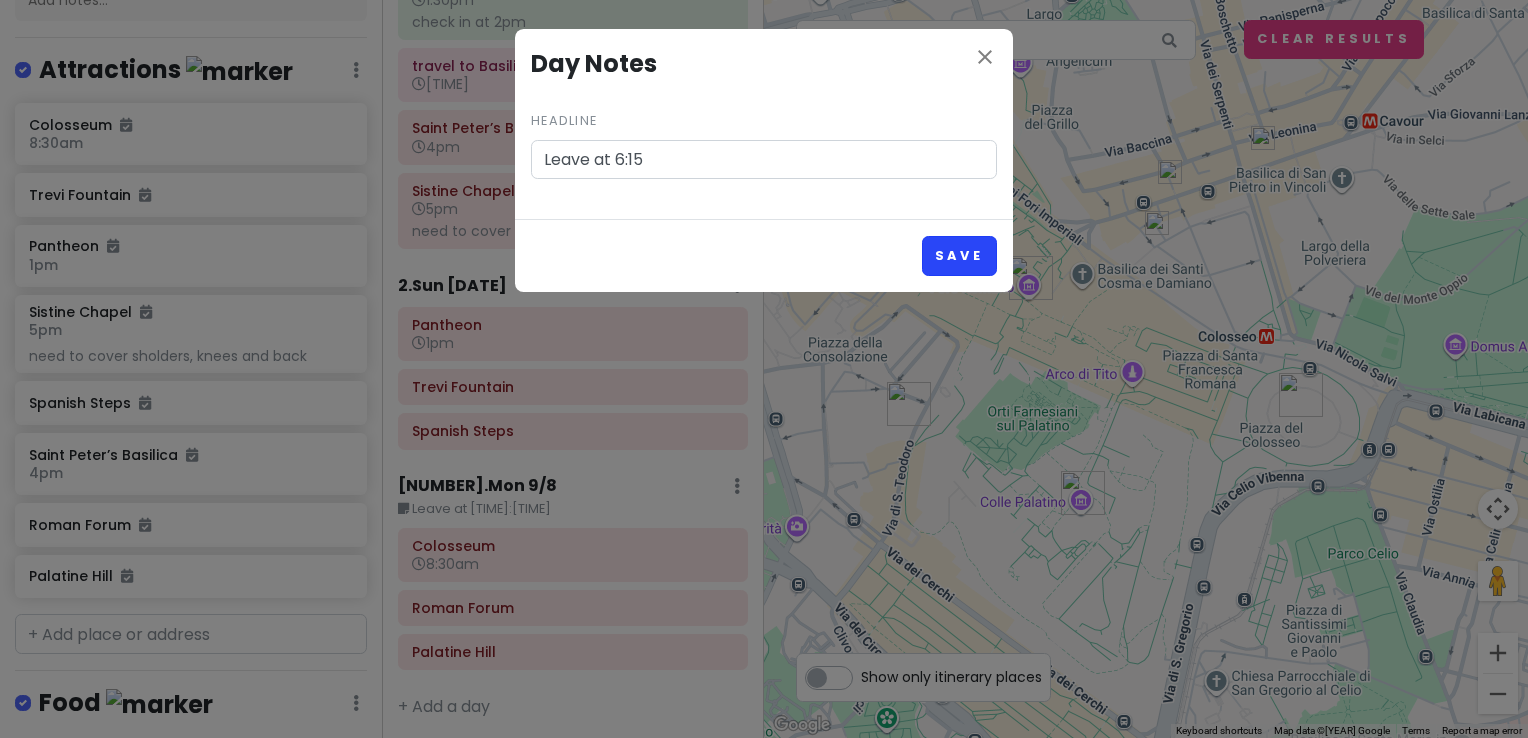 type on "Leave at 6:15" 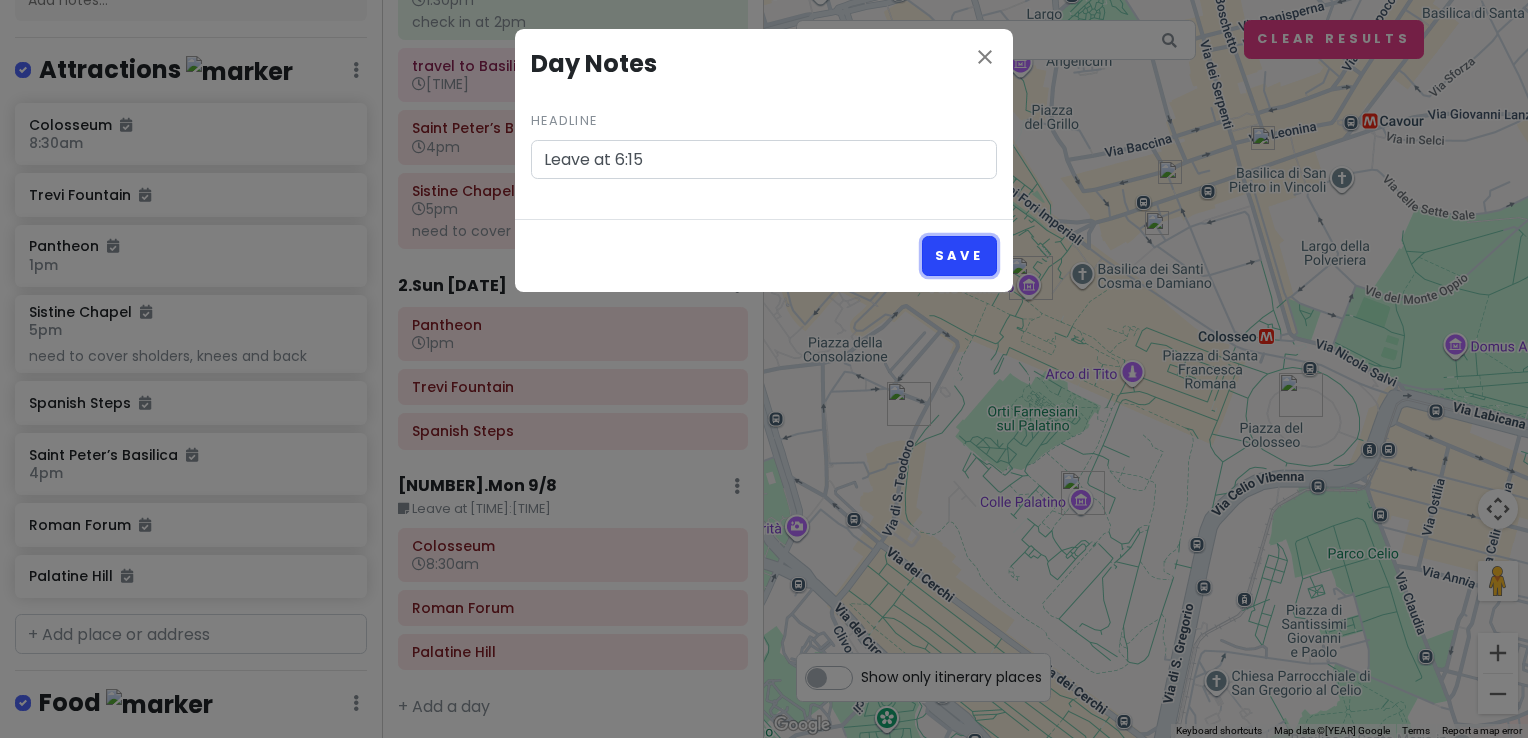 click on "Save" at bounding box center (959, 255) 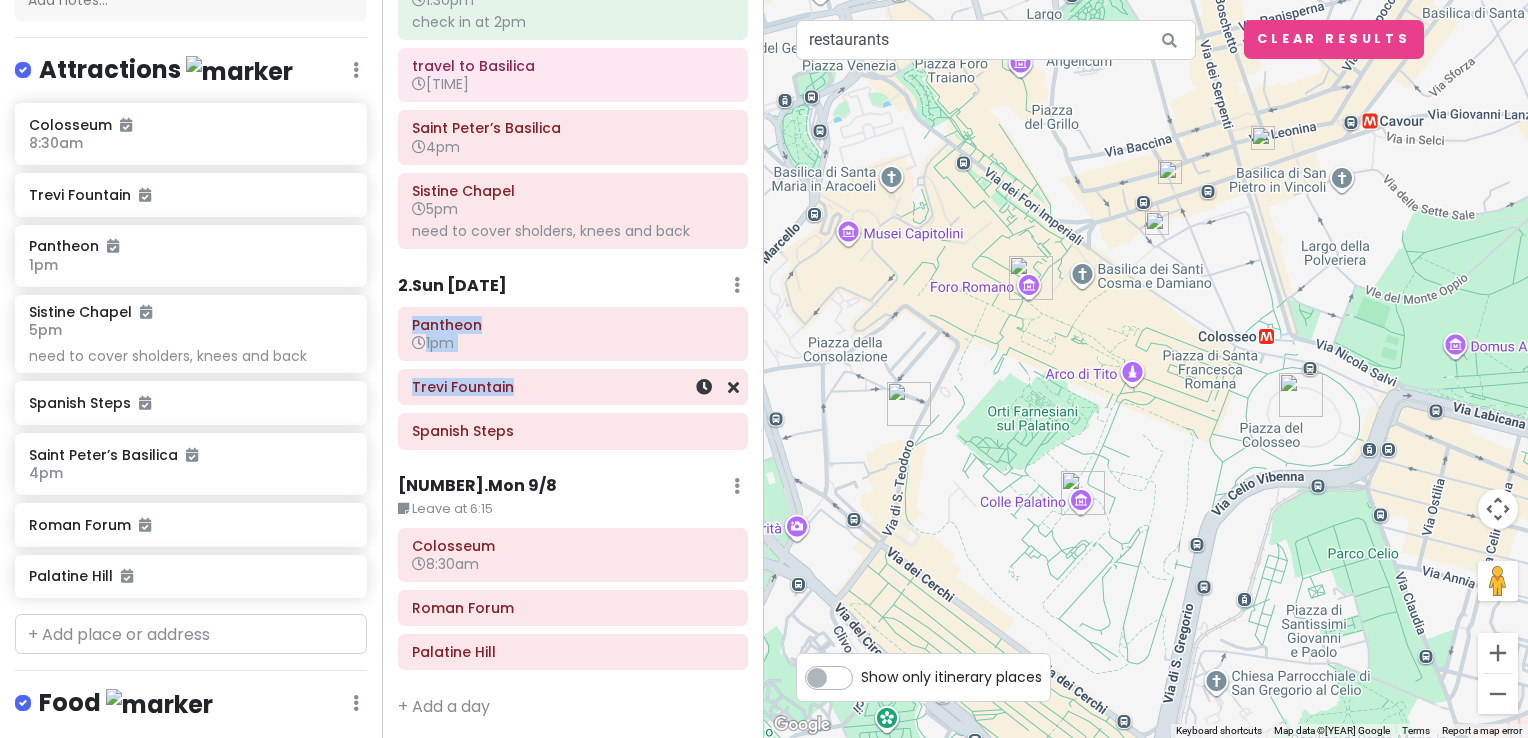 drag, startPoint x: 632, startPoint y: 289, endPoint x: 621, endPoint y: 389, distance: 100.60318 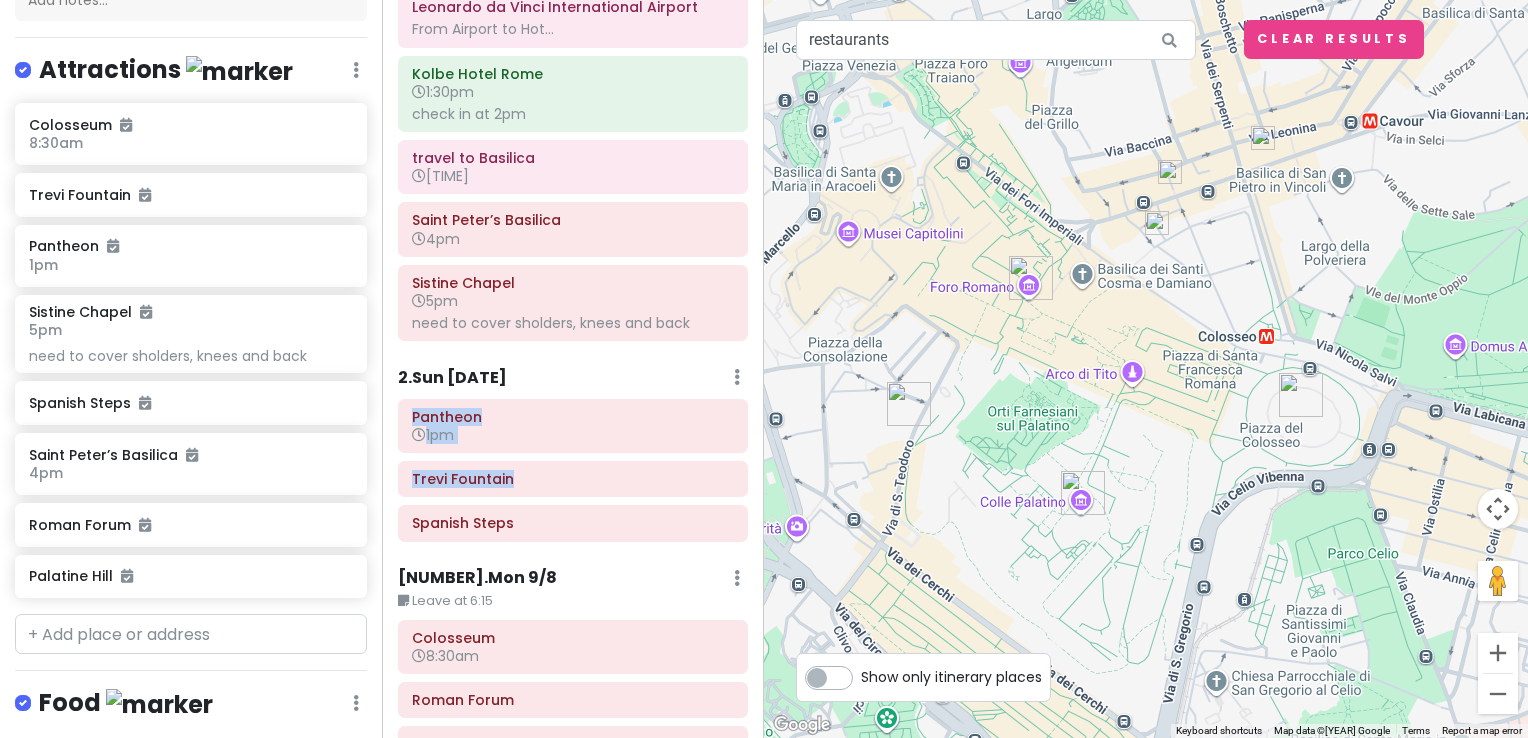 scroll, scrollTop: 143, scrollLeft: 0, axis: vertical 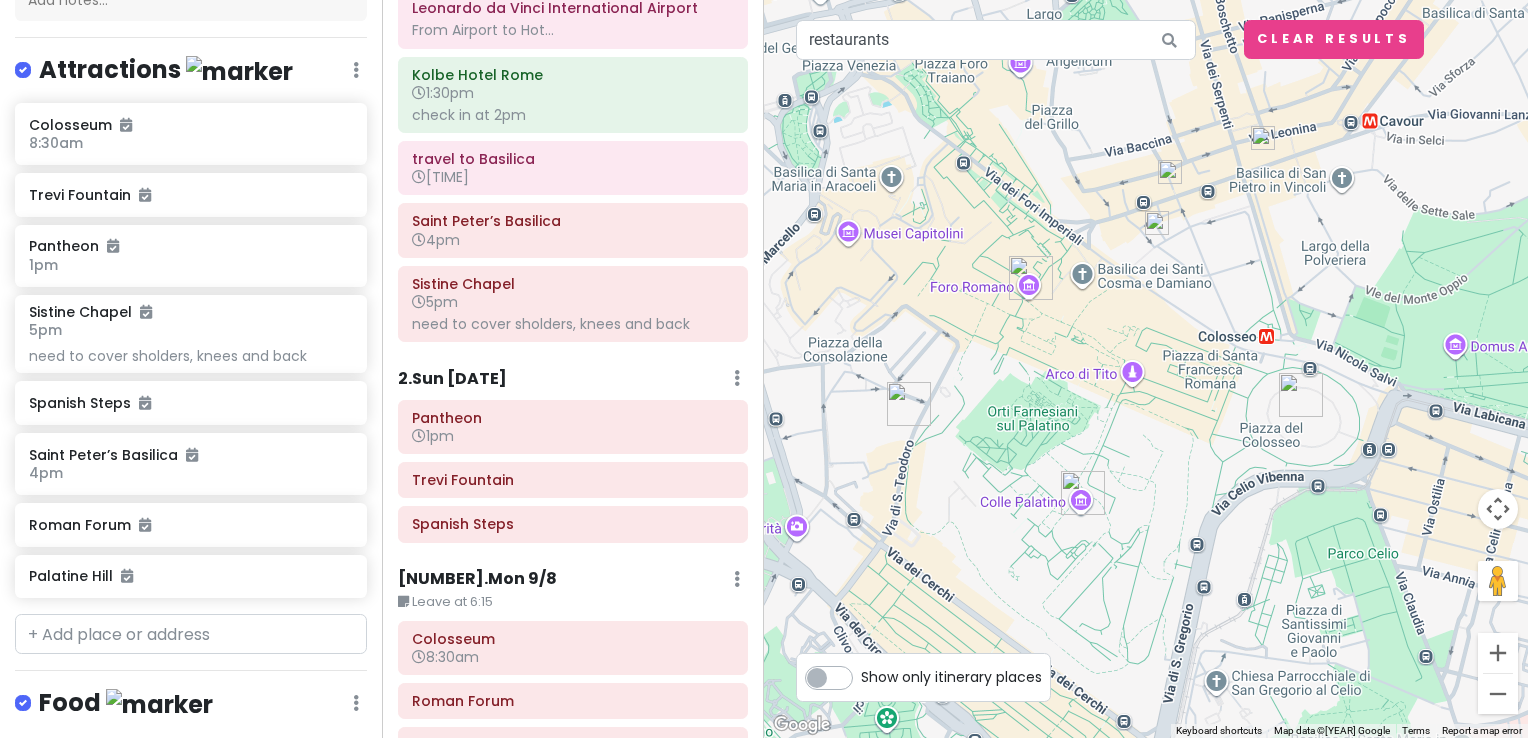click on "[NUMBER] .  [DAY] [MONTH] Add Day Notes Delete Day" at bounding box center (573, 383) 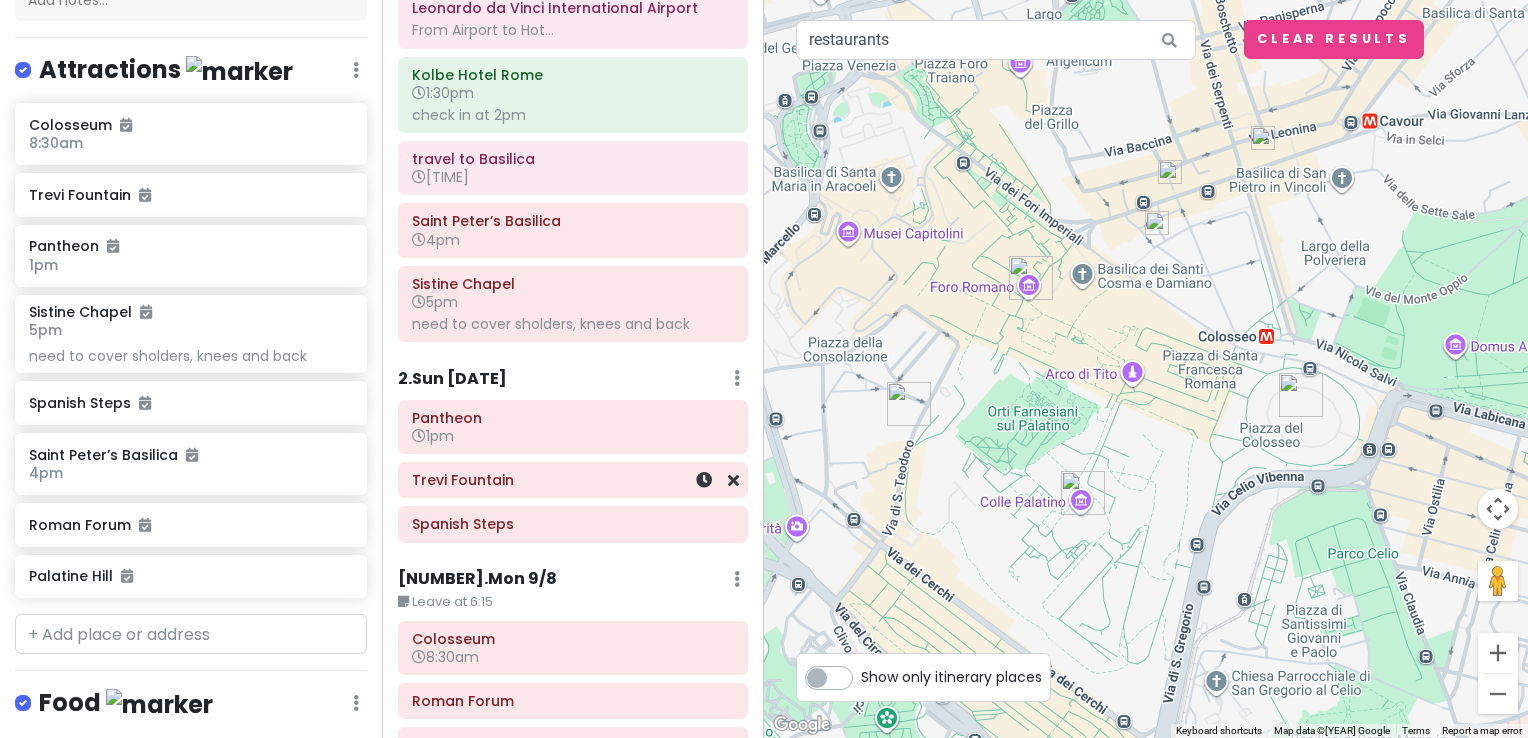 scroll, scrollTop: 237, scrollLeft: 0, axis: vertical 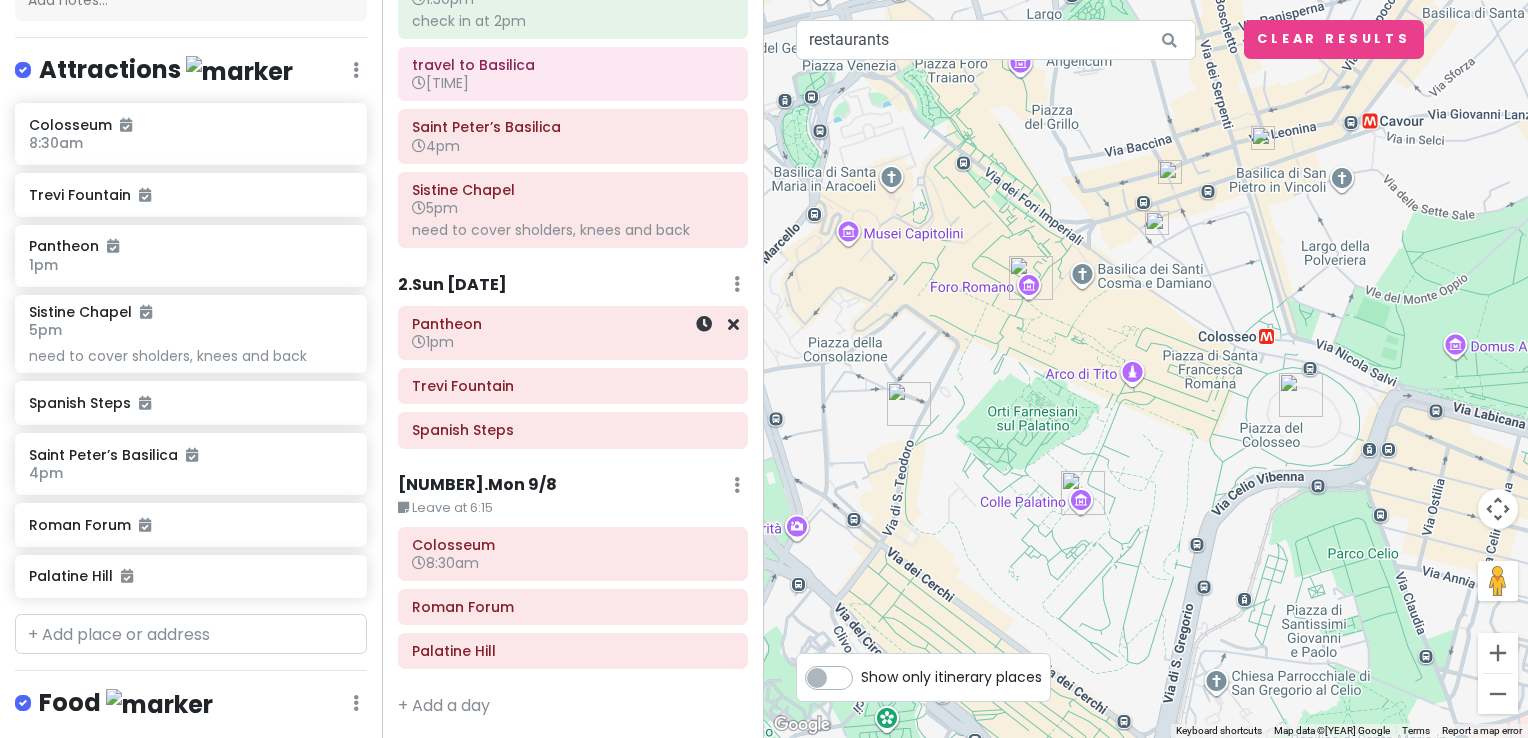 click on "1pm" at bounding box center (573, 342) 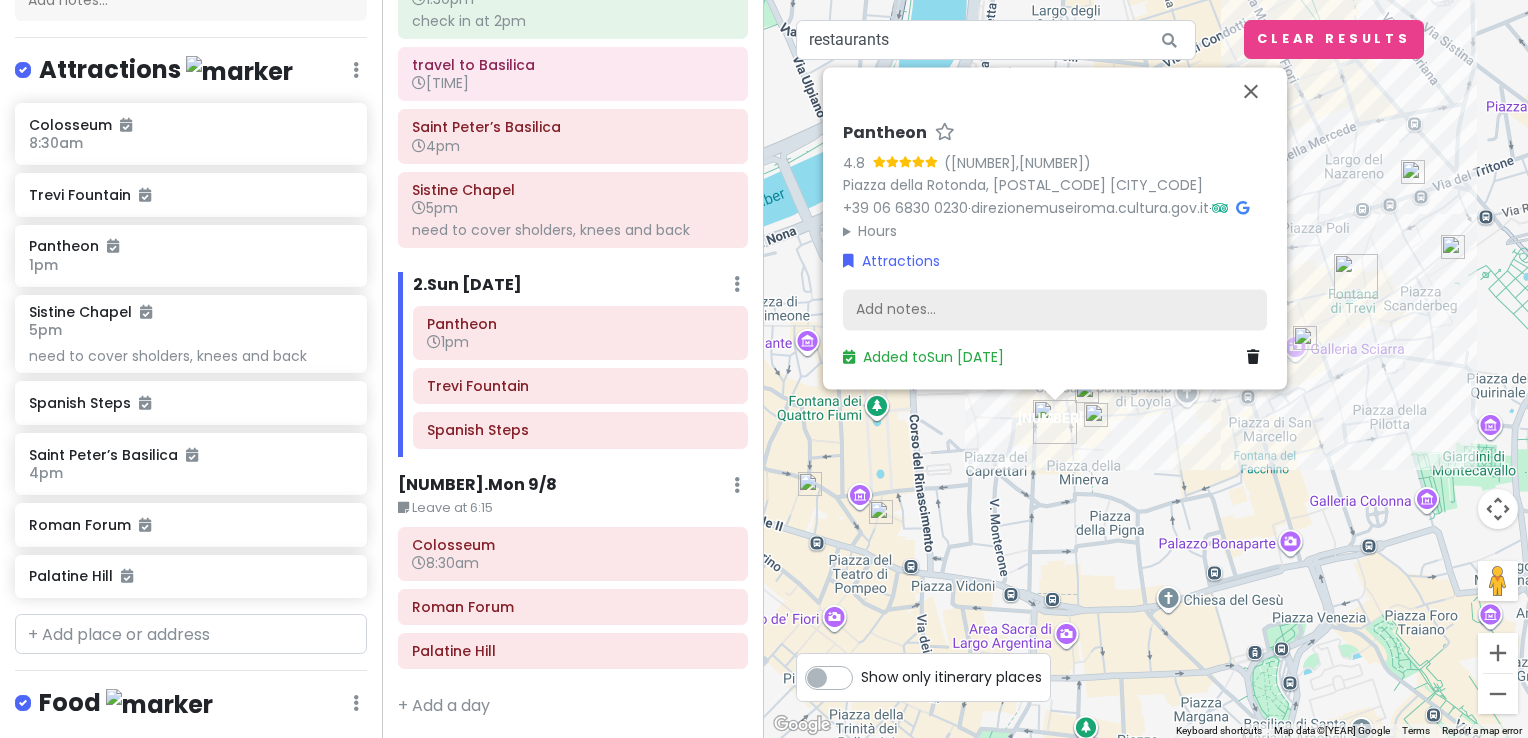 click on "Add notes..." at bounding box center (1055, 310) 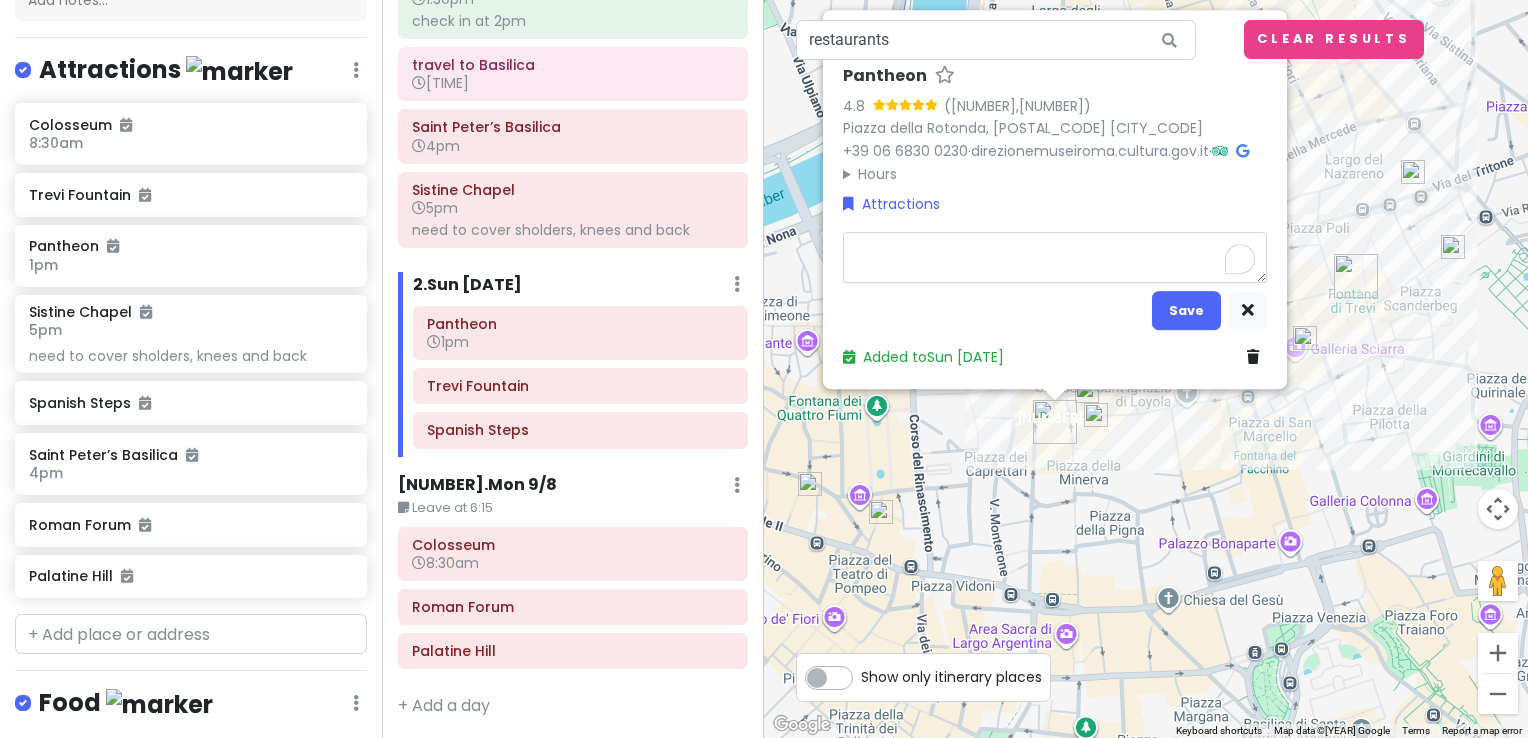 type on "x" 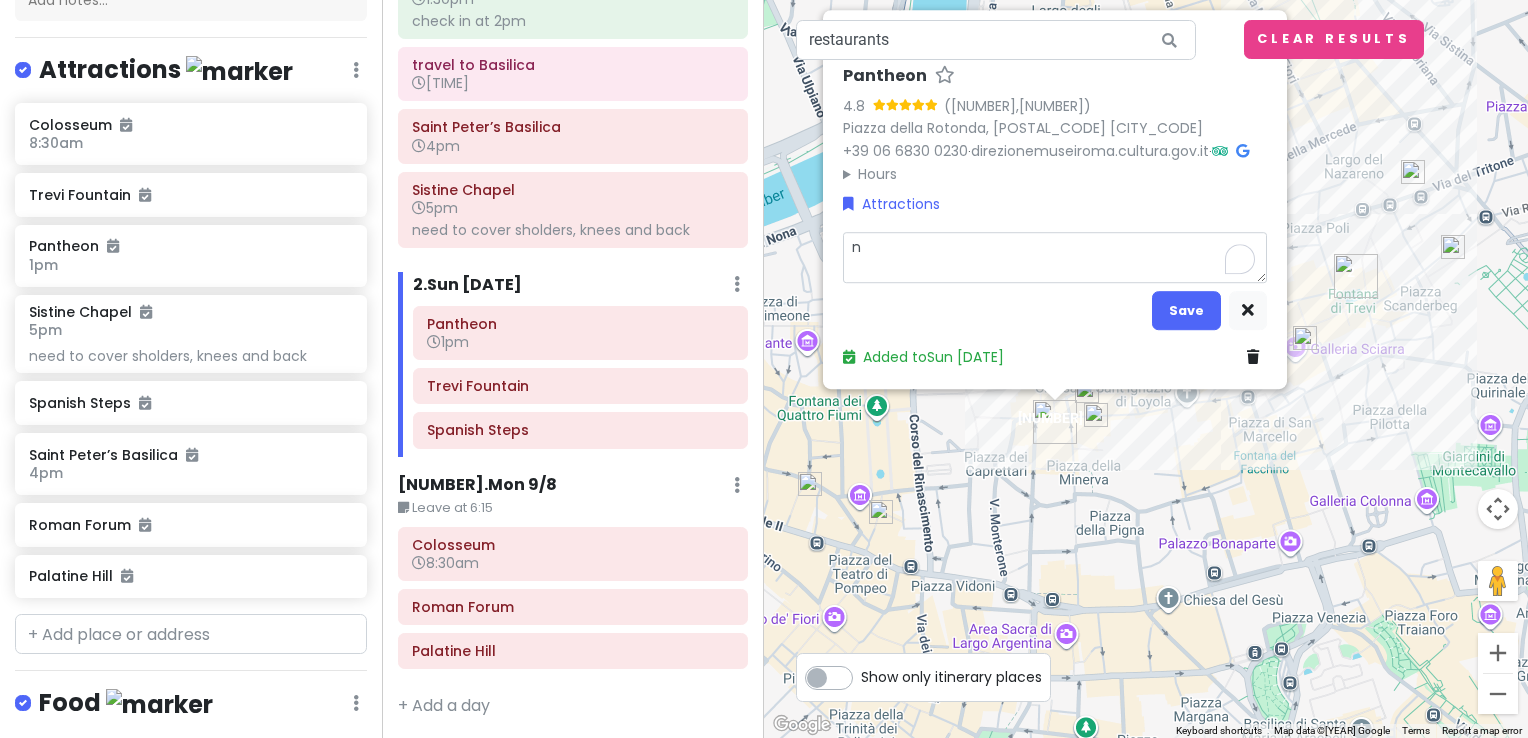 type on "x" 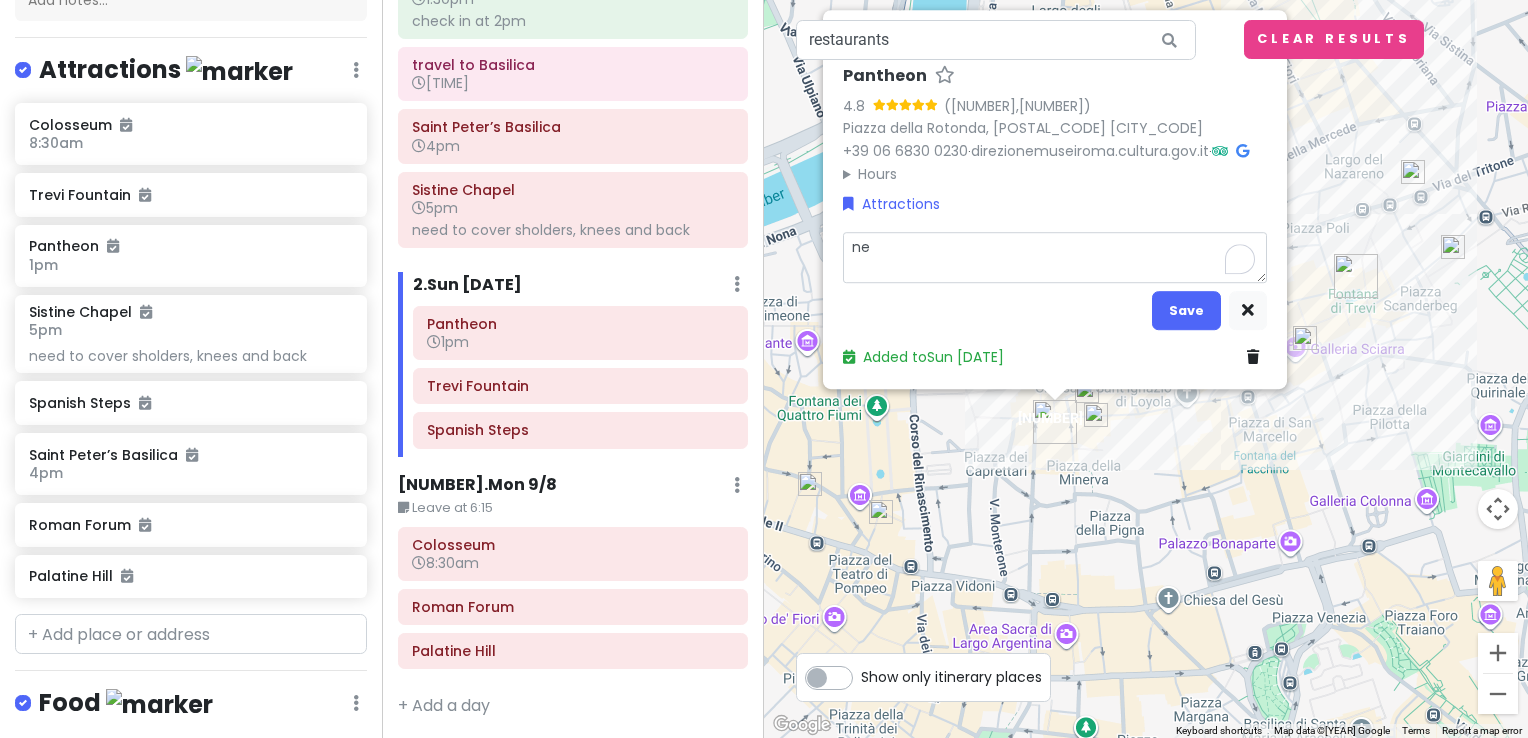 type on "x" 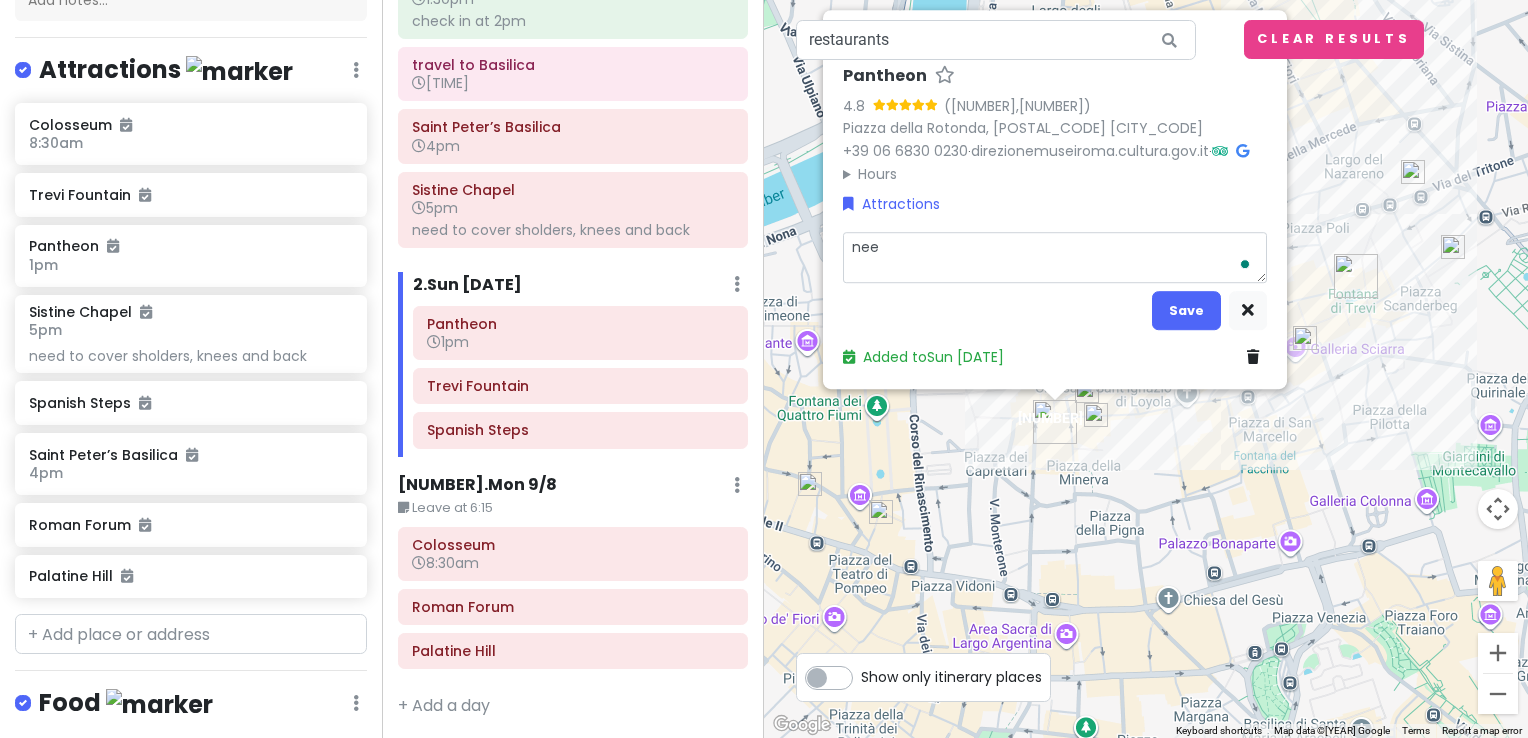 type on "x" 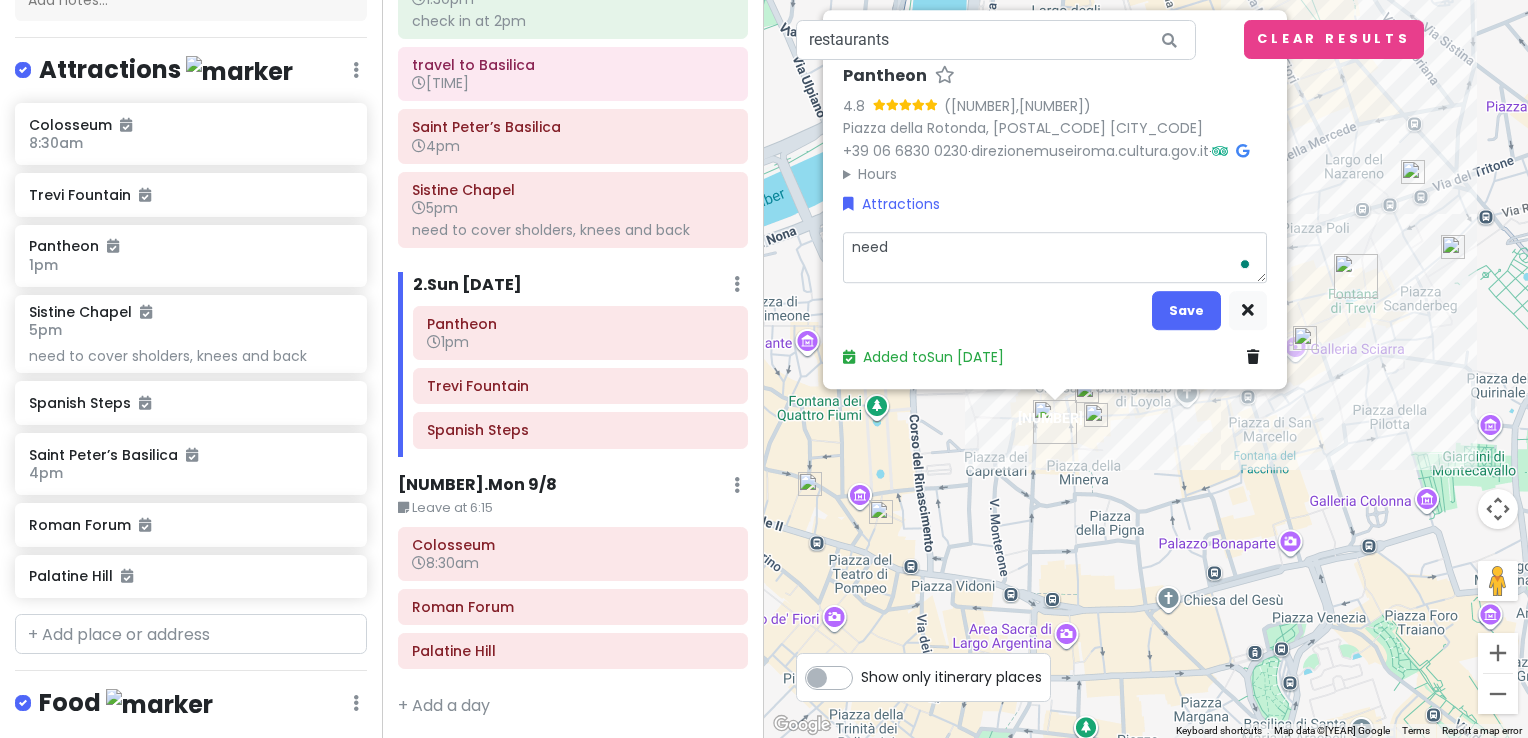 type on "x" 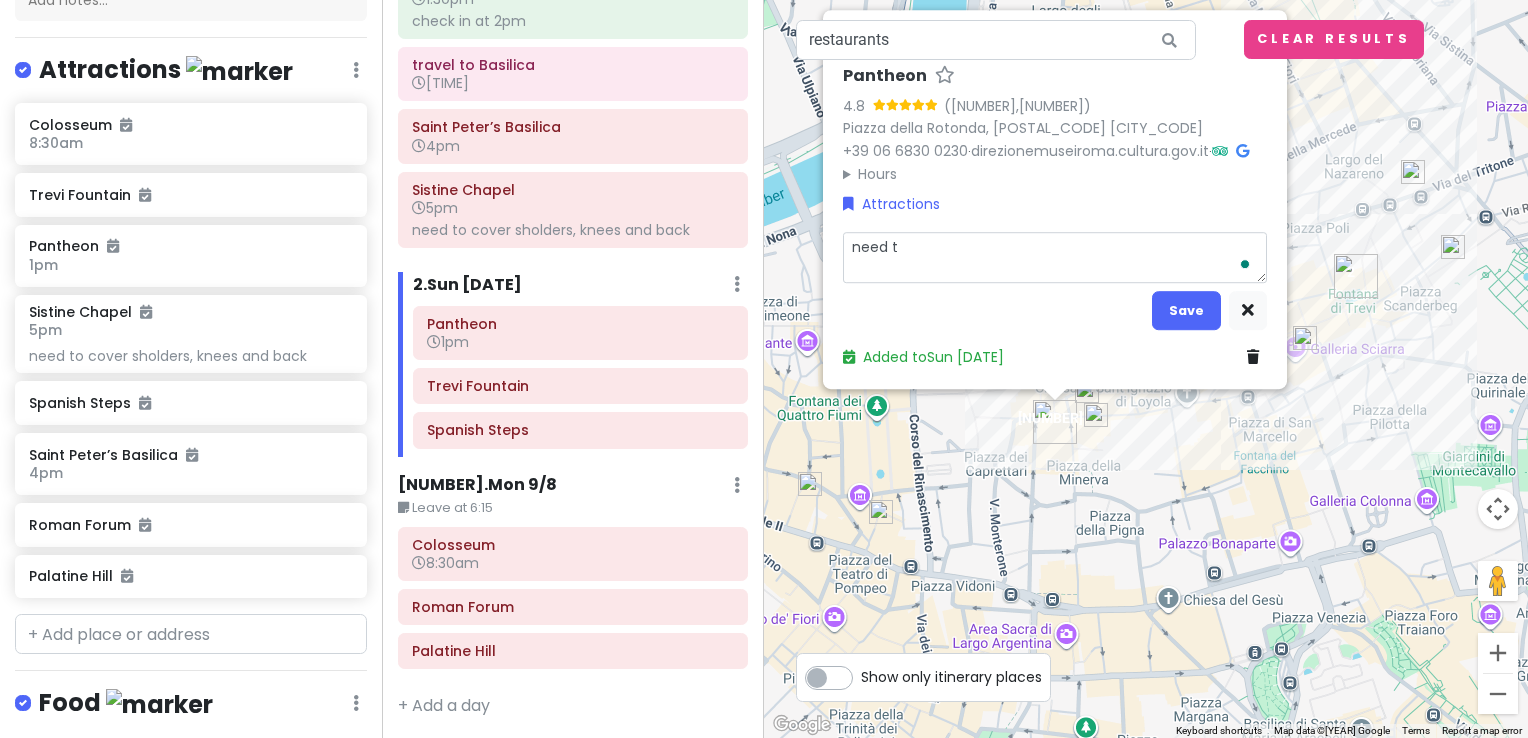 type on "x" 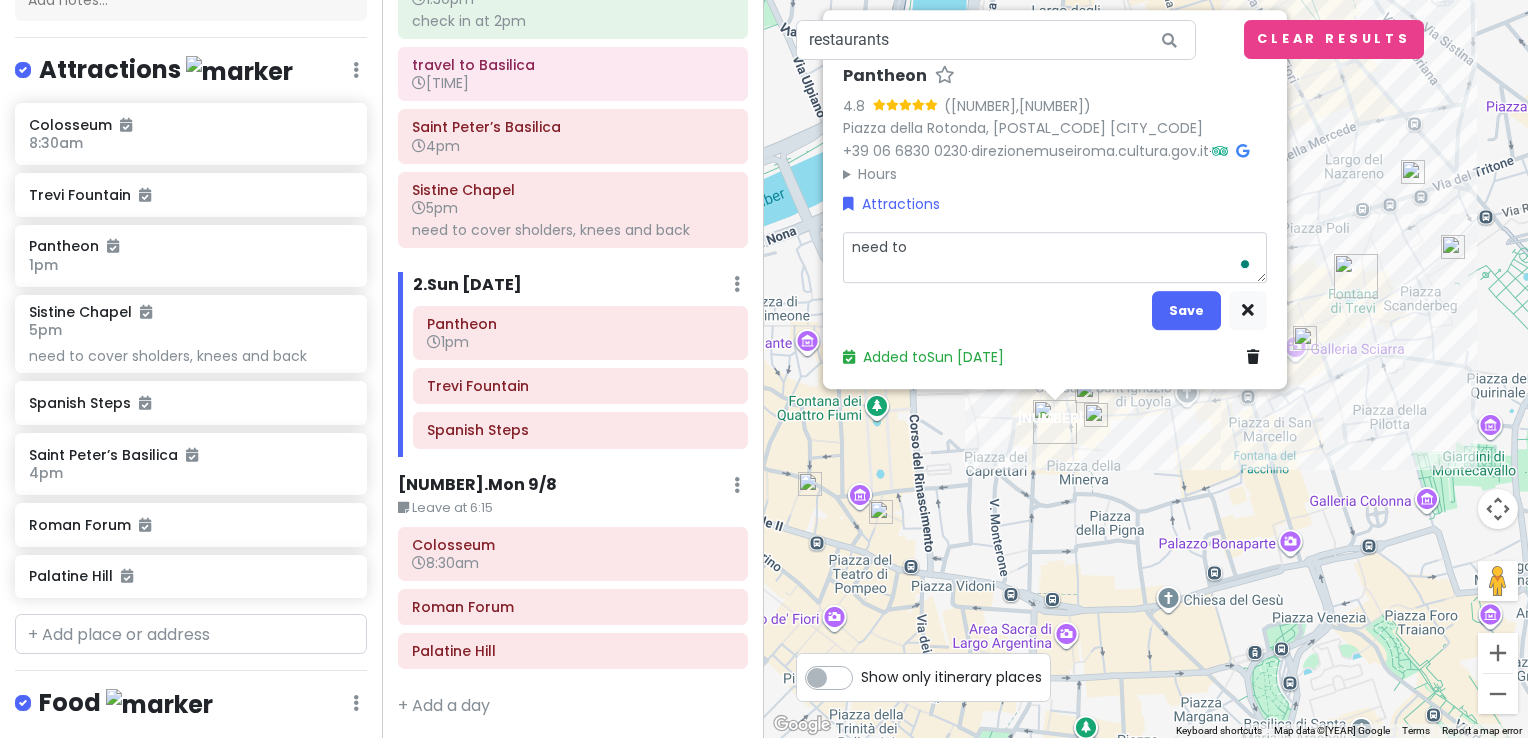 type on "x" 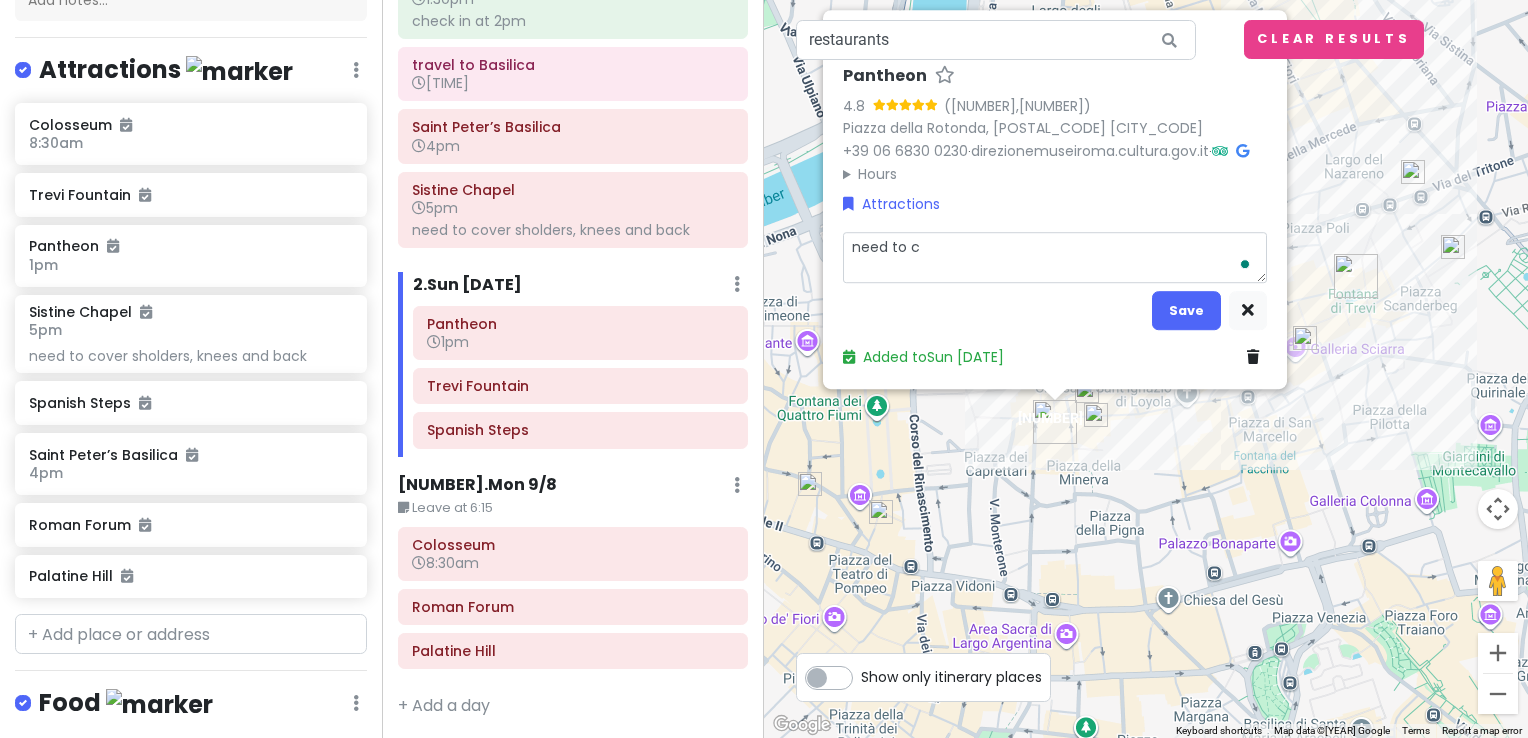 type on "x" 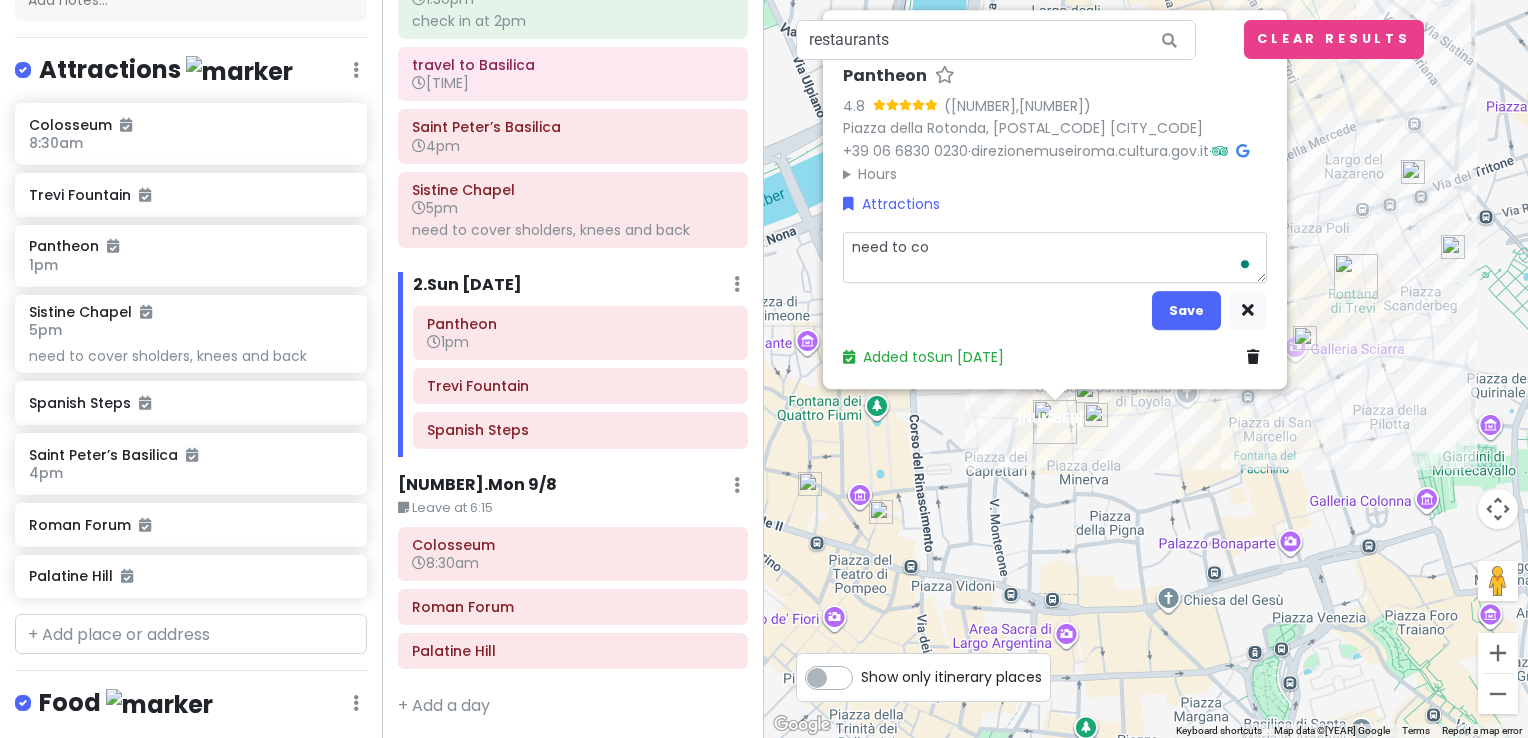 type on "x" 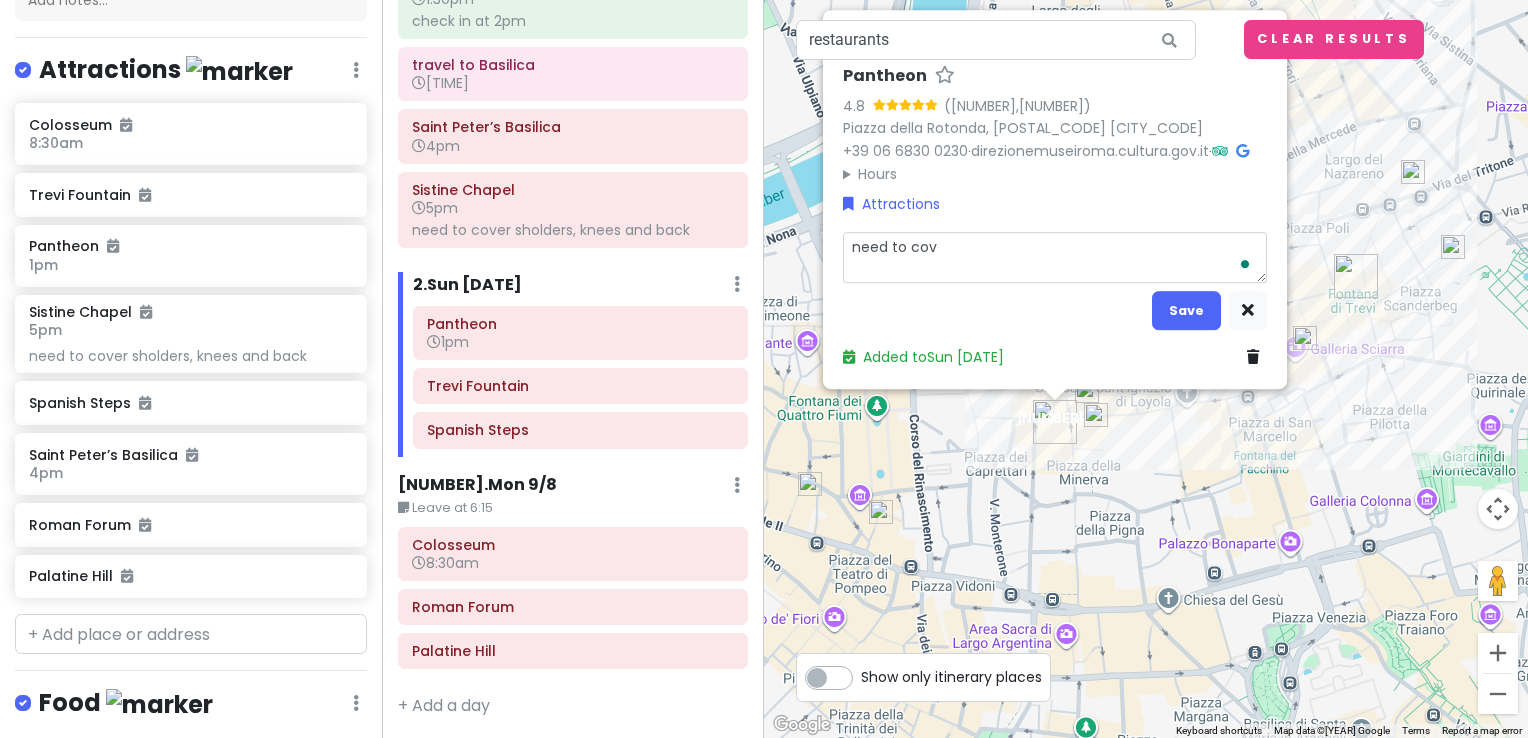type on "x" 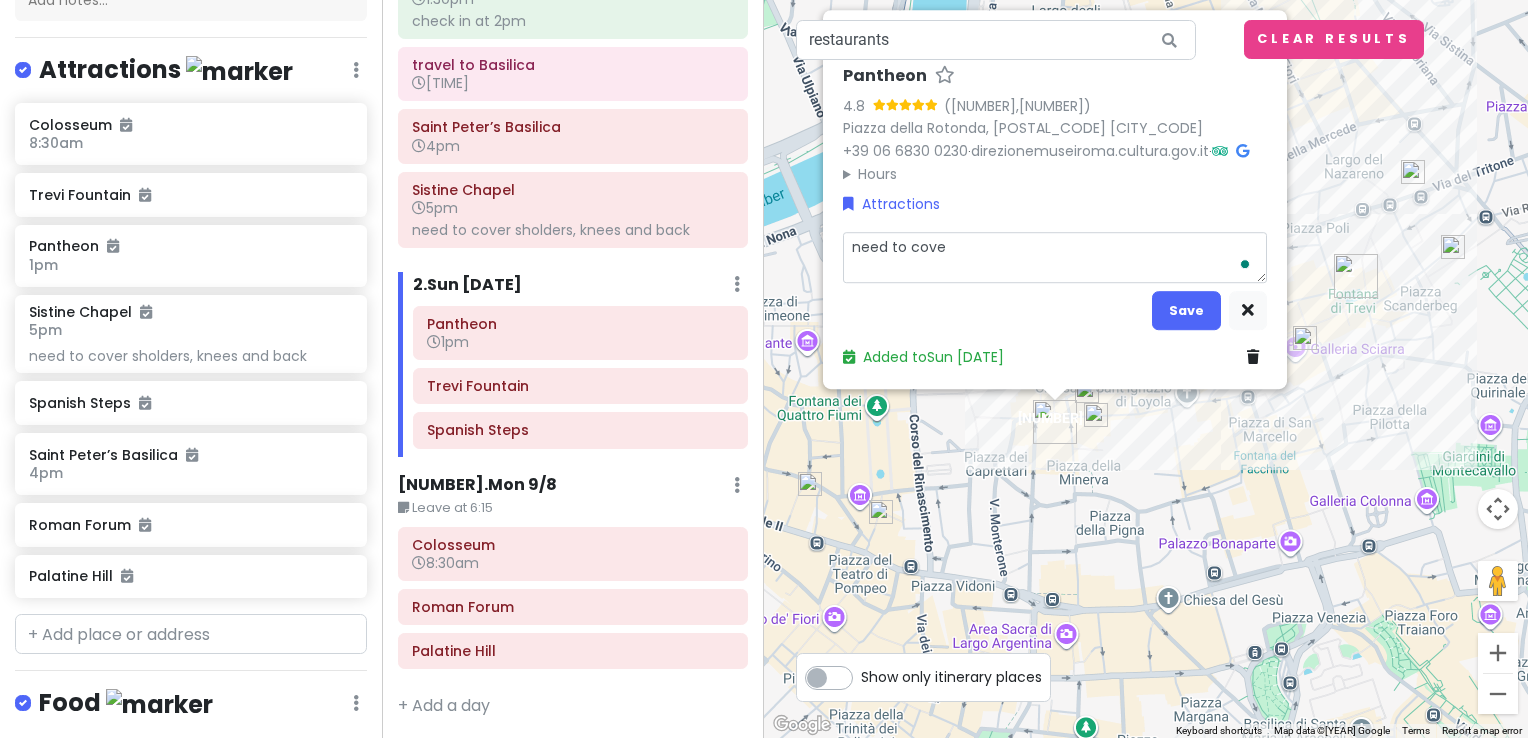 type on "x" 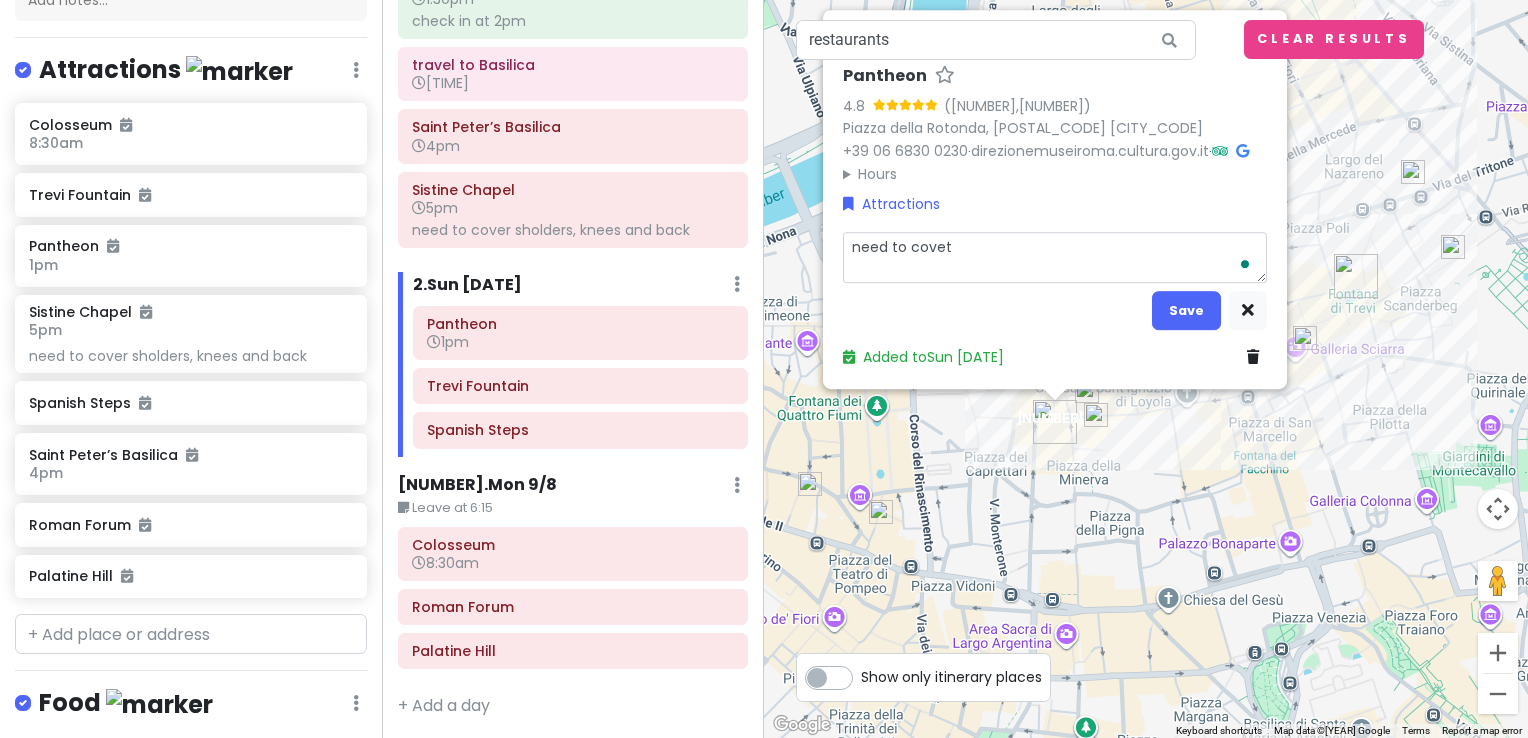 type on "x" 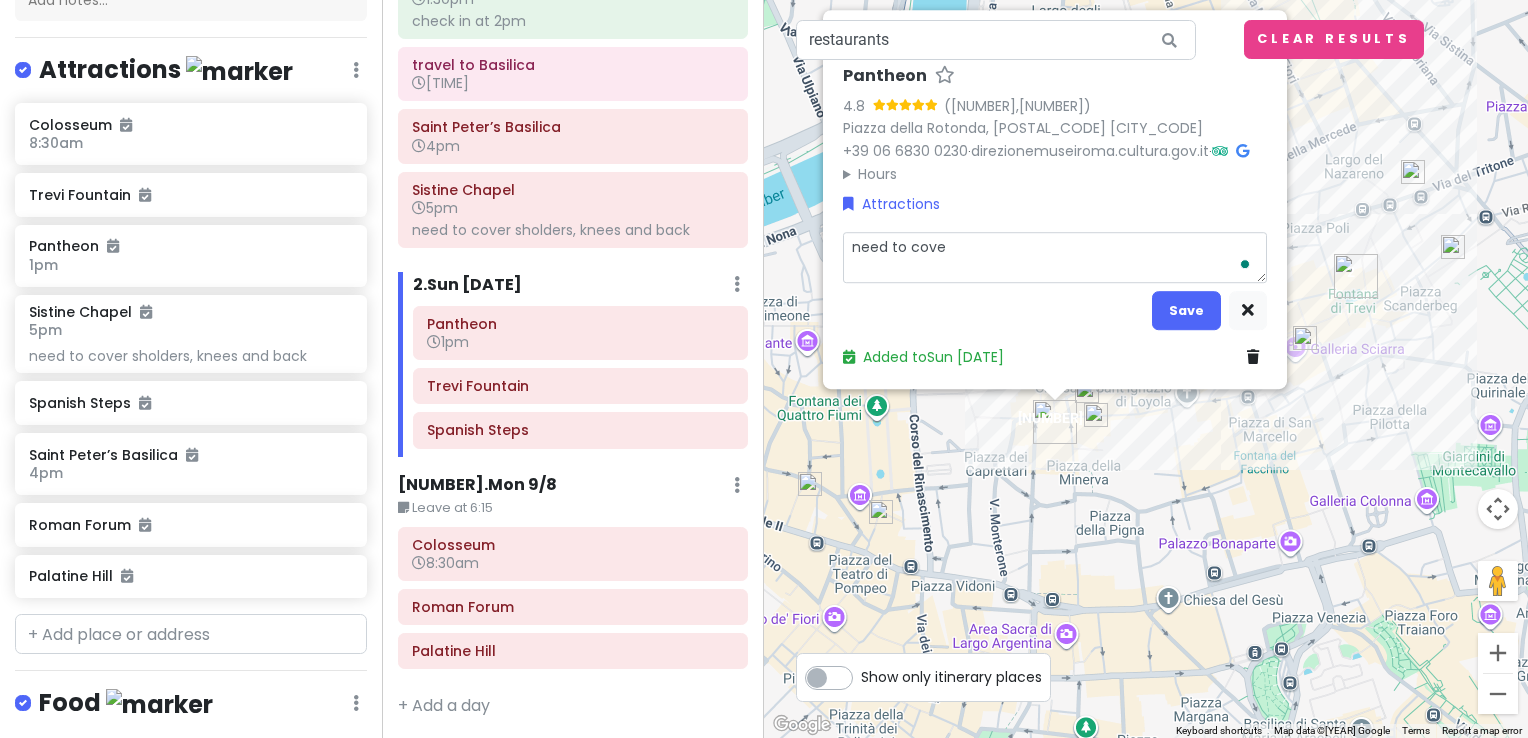 type on "x" 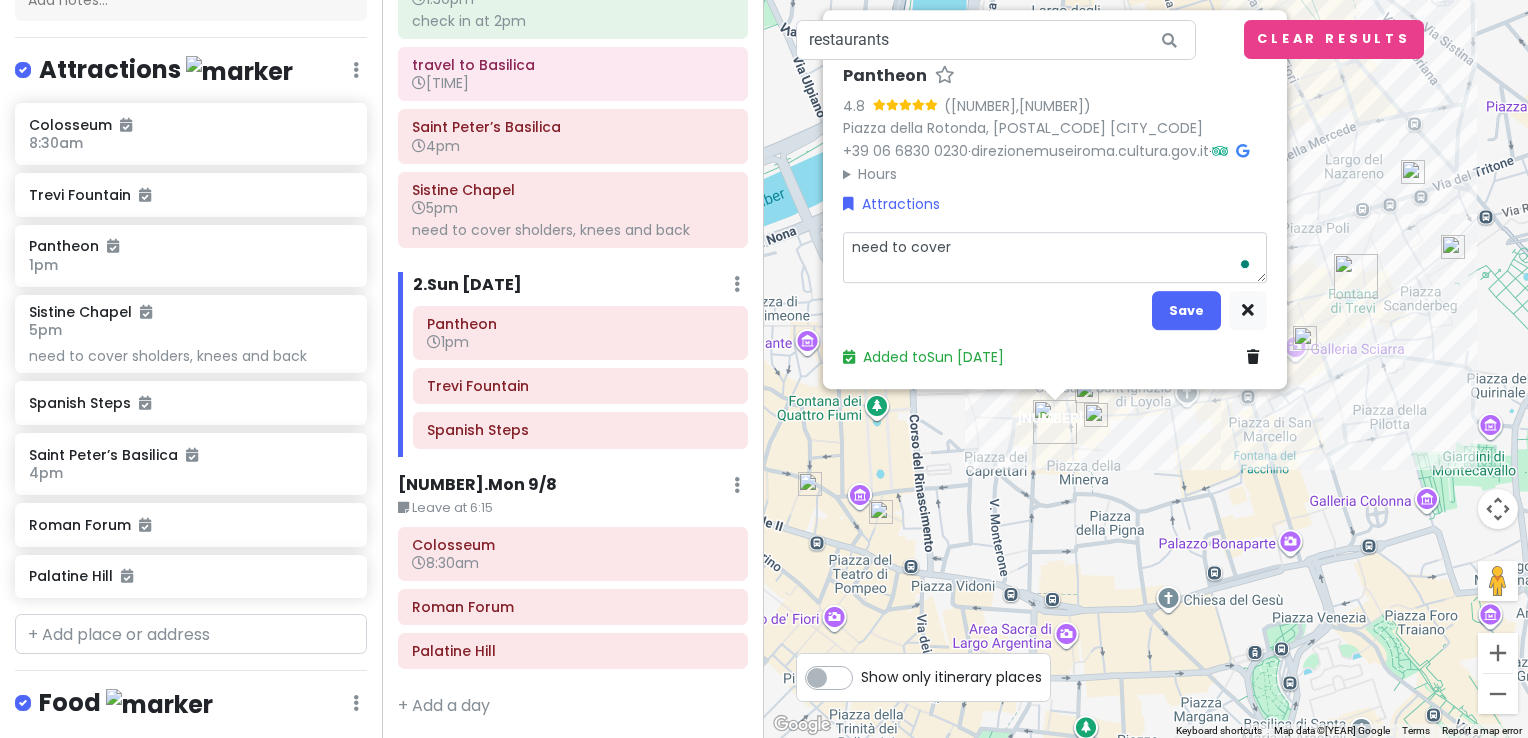 type on "x" 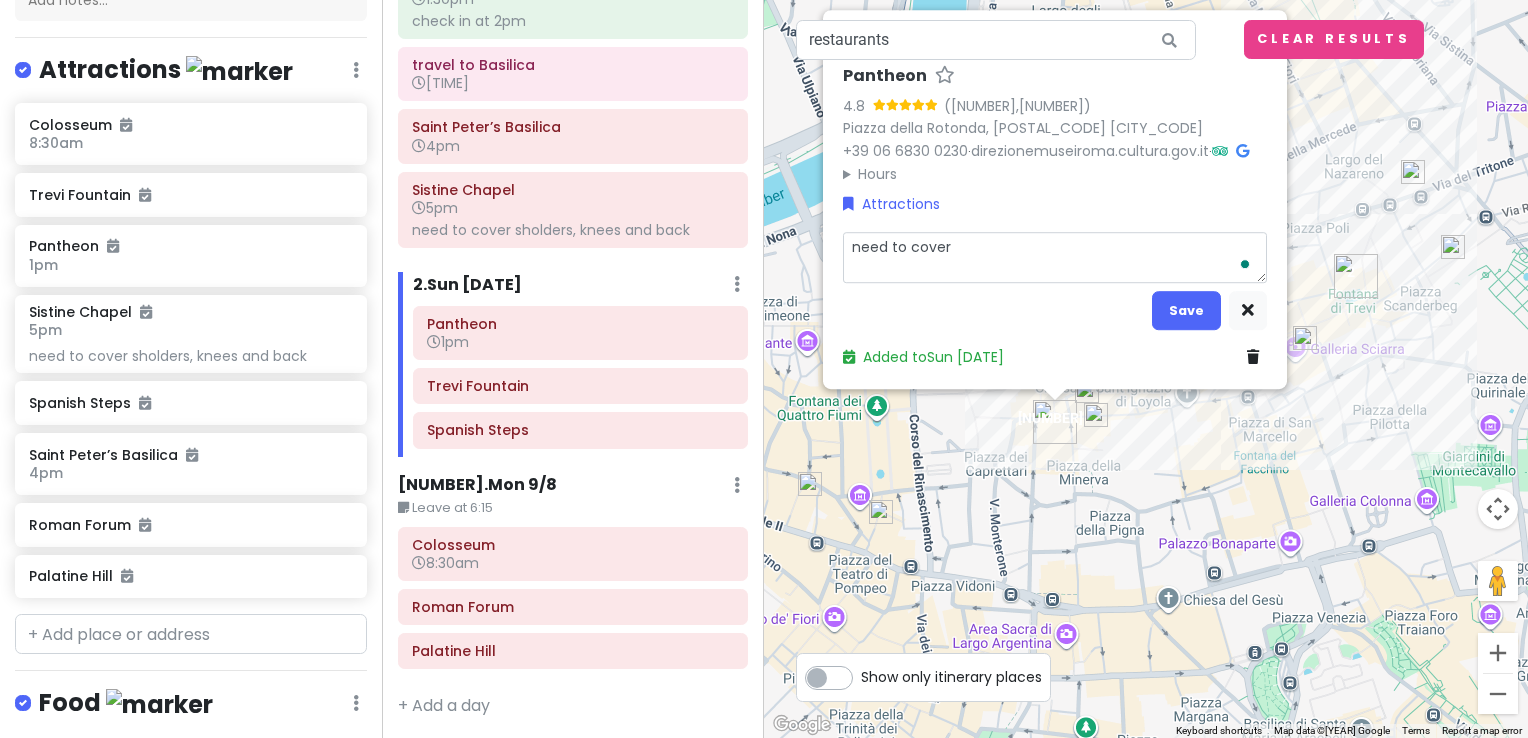 type on "x" 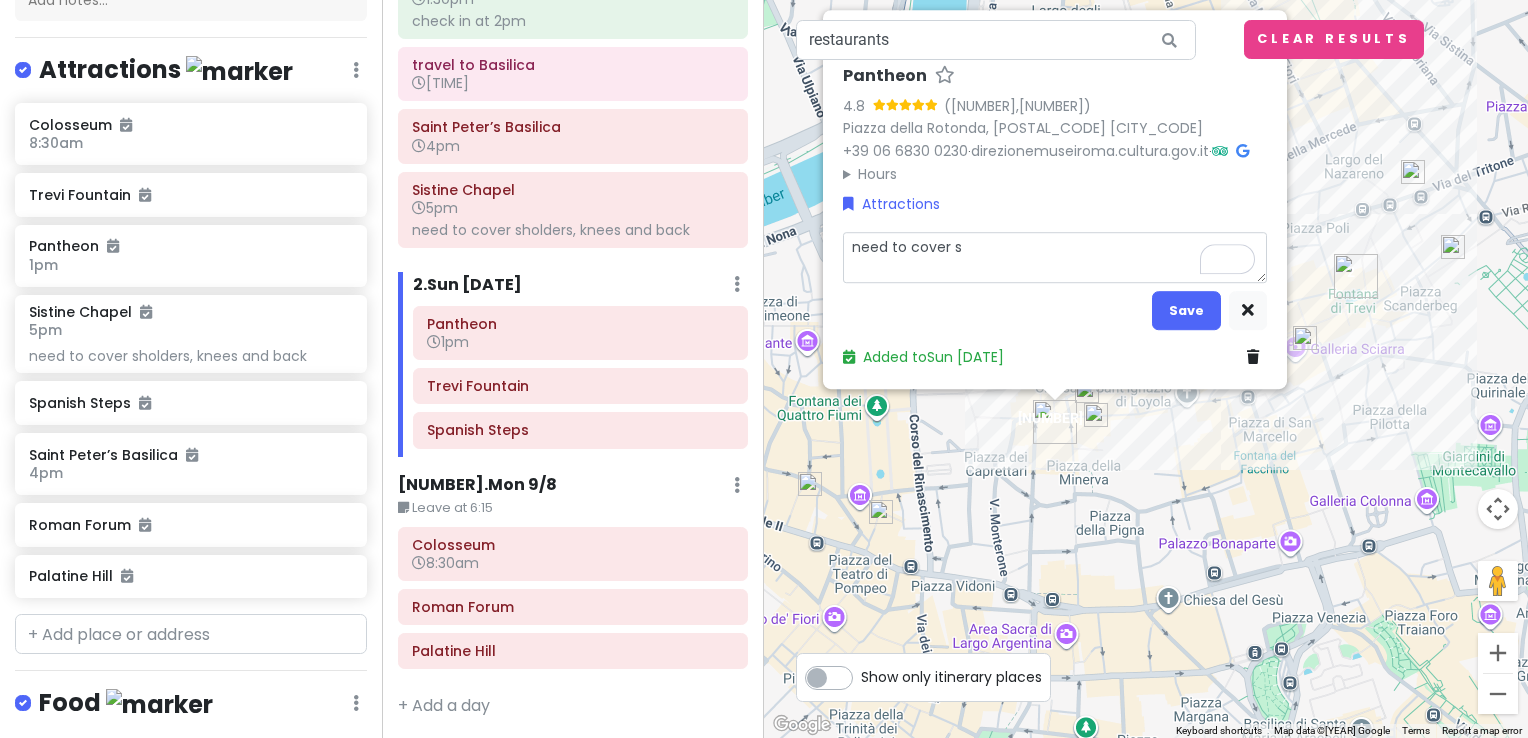type on "x" 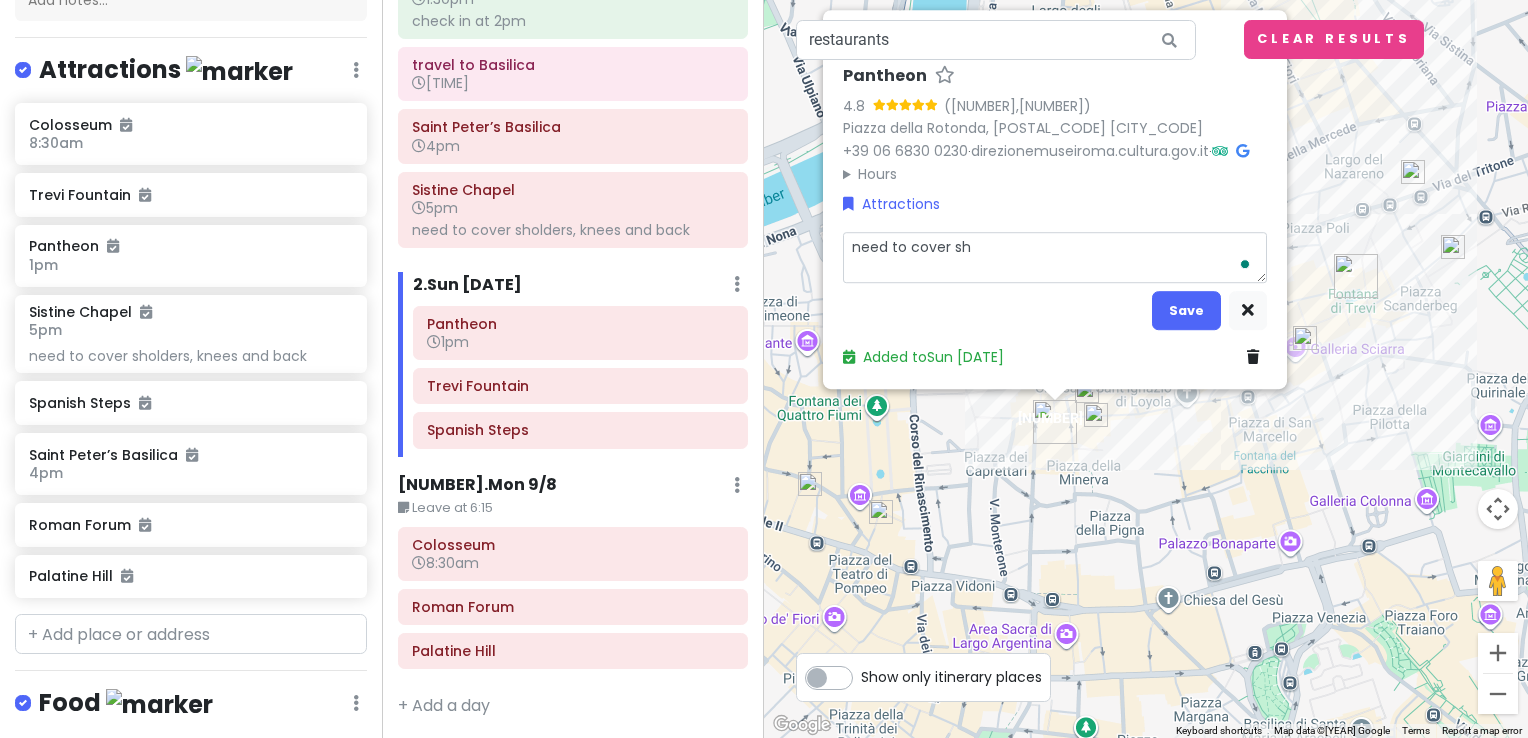 type 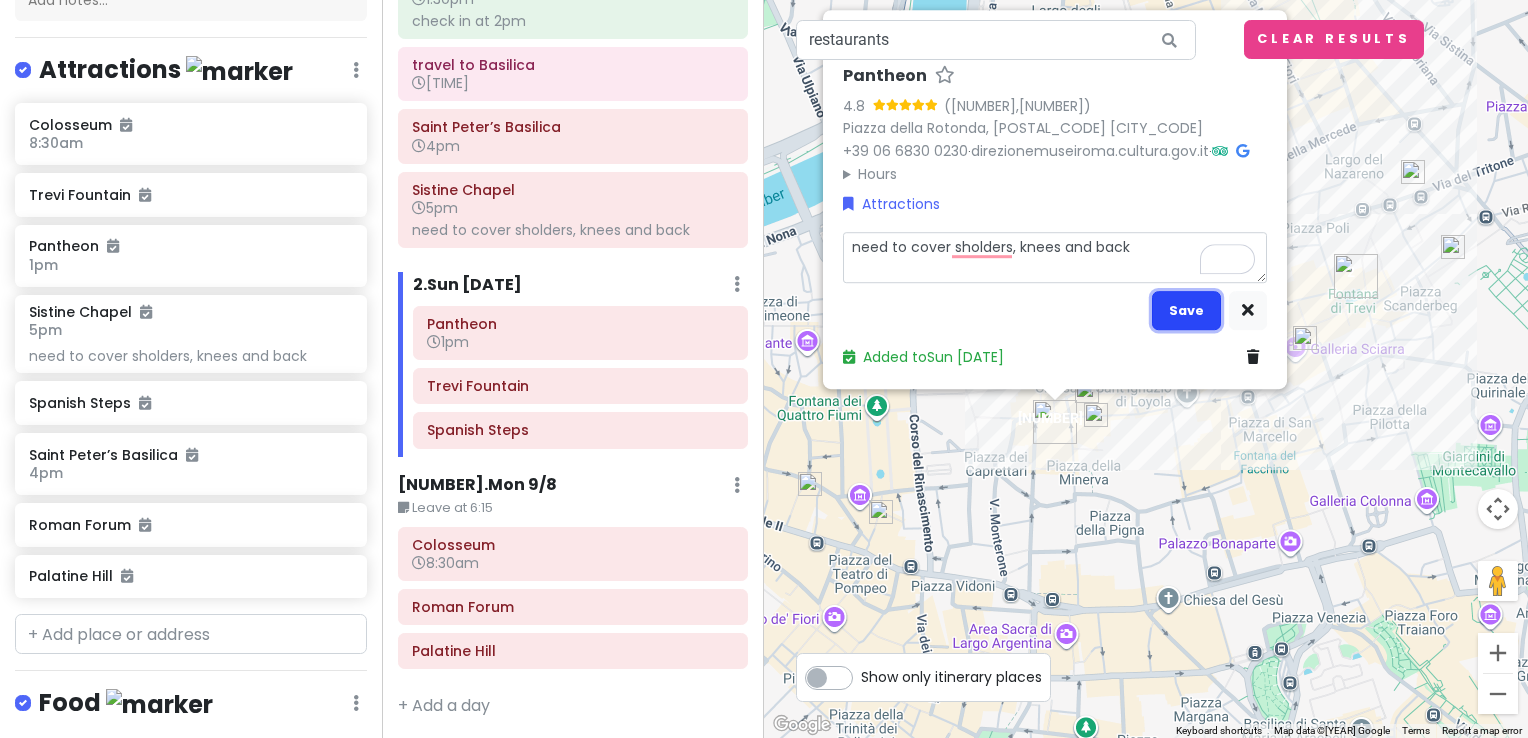 click on "Save" at bounding box center [1186, 310] 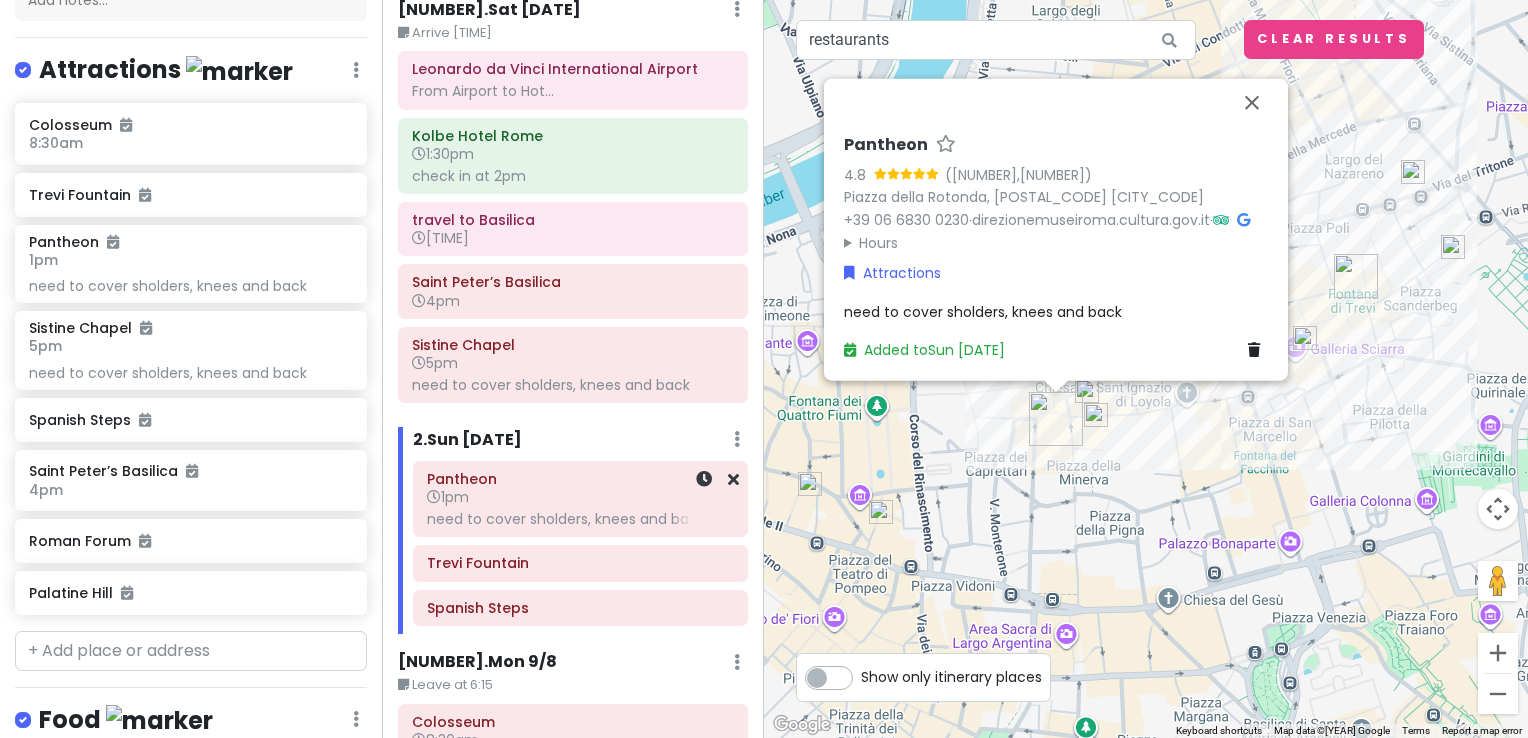 scroll, scrollTop: 81, scrollLeft: 0, axis: vertical 